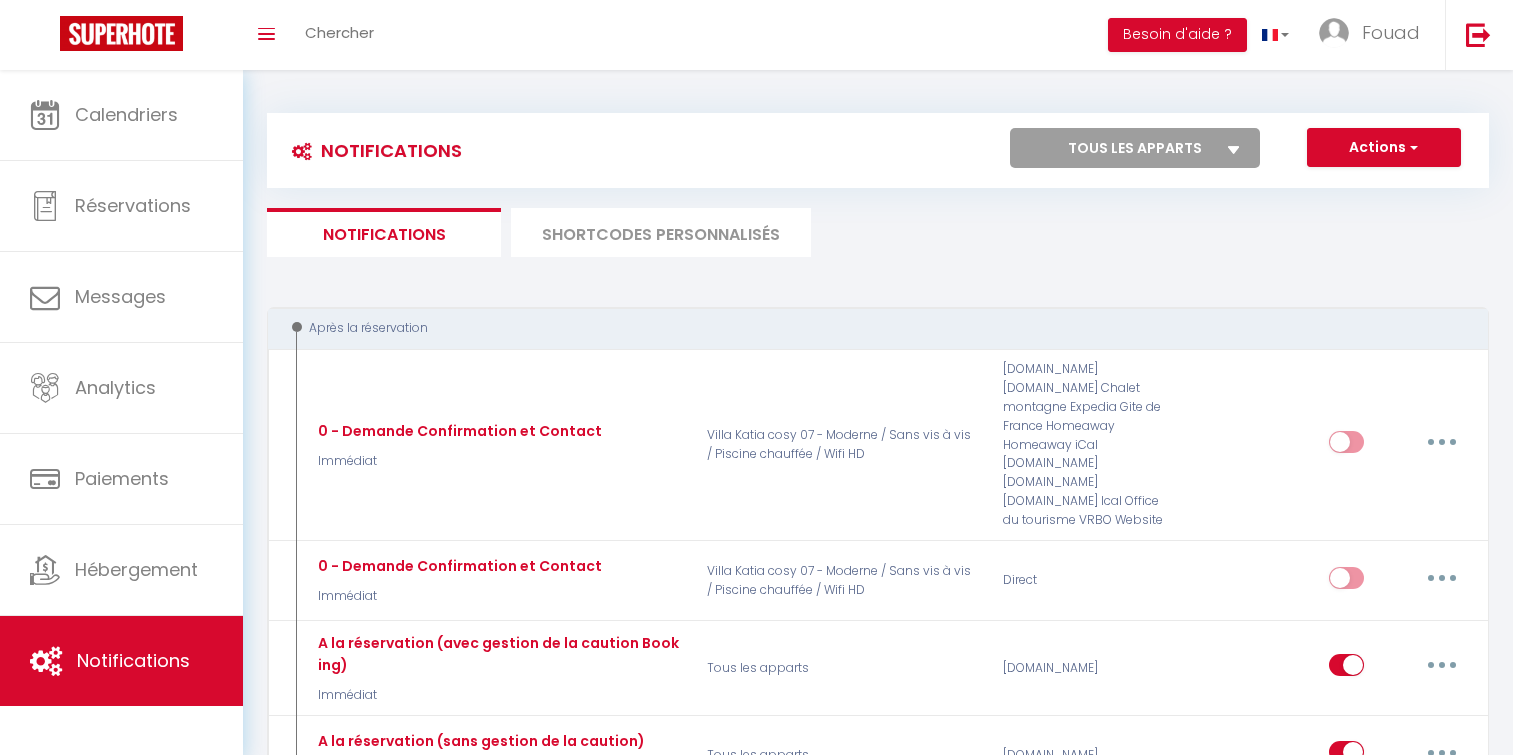 select 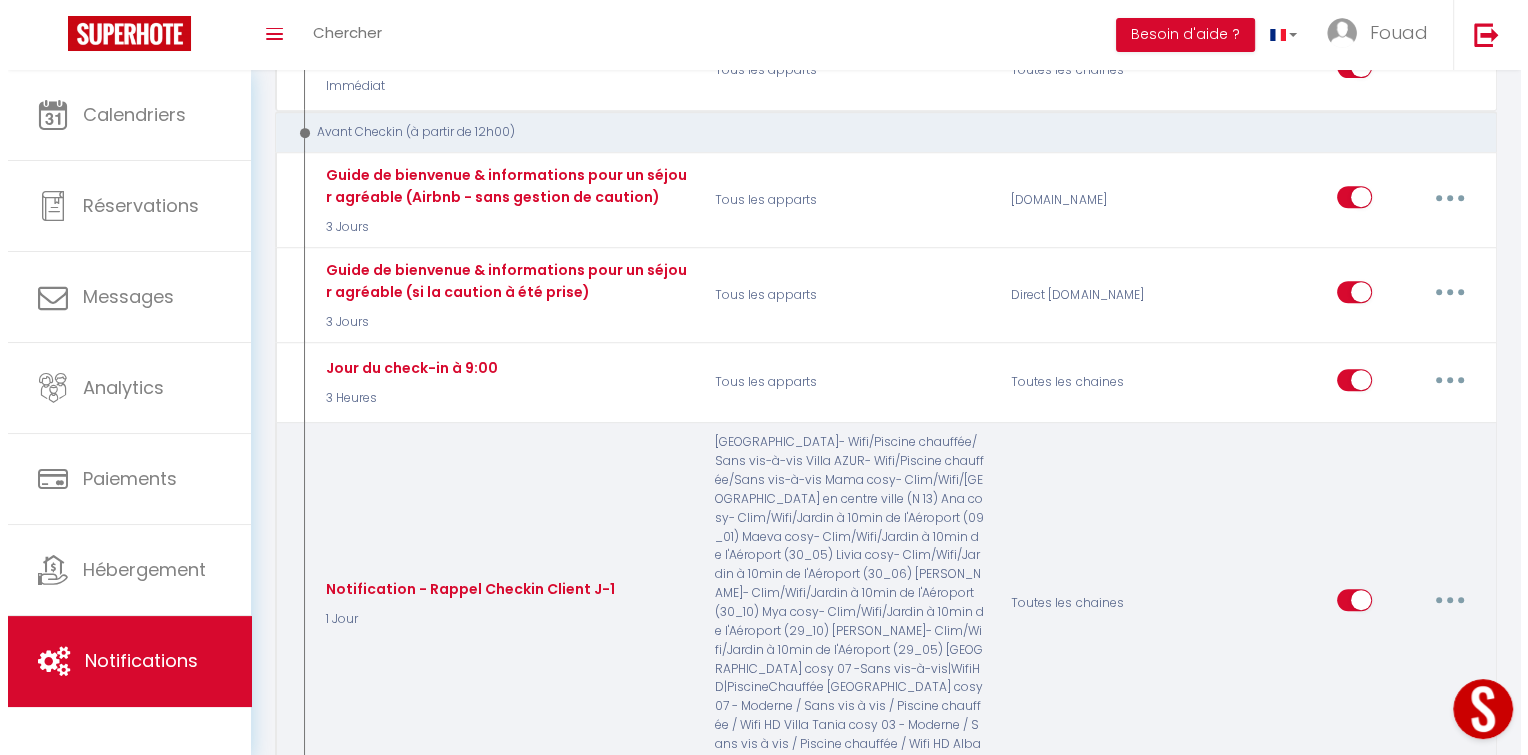 scroll, scrollTop: 0, scrollLeft: 0, axis: both 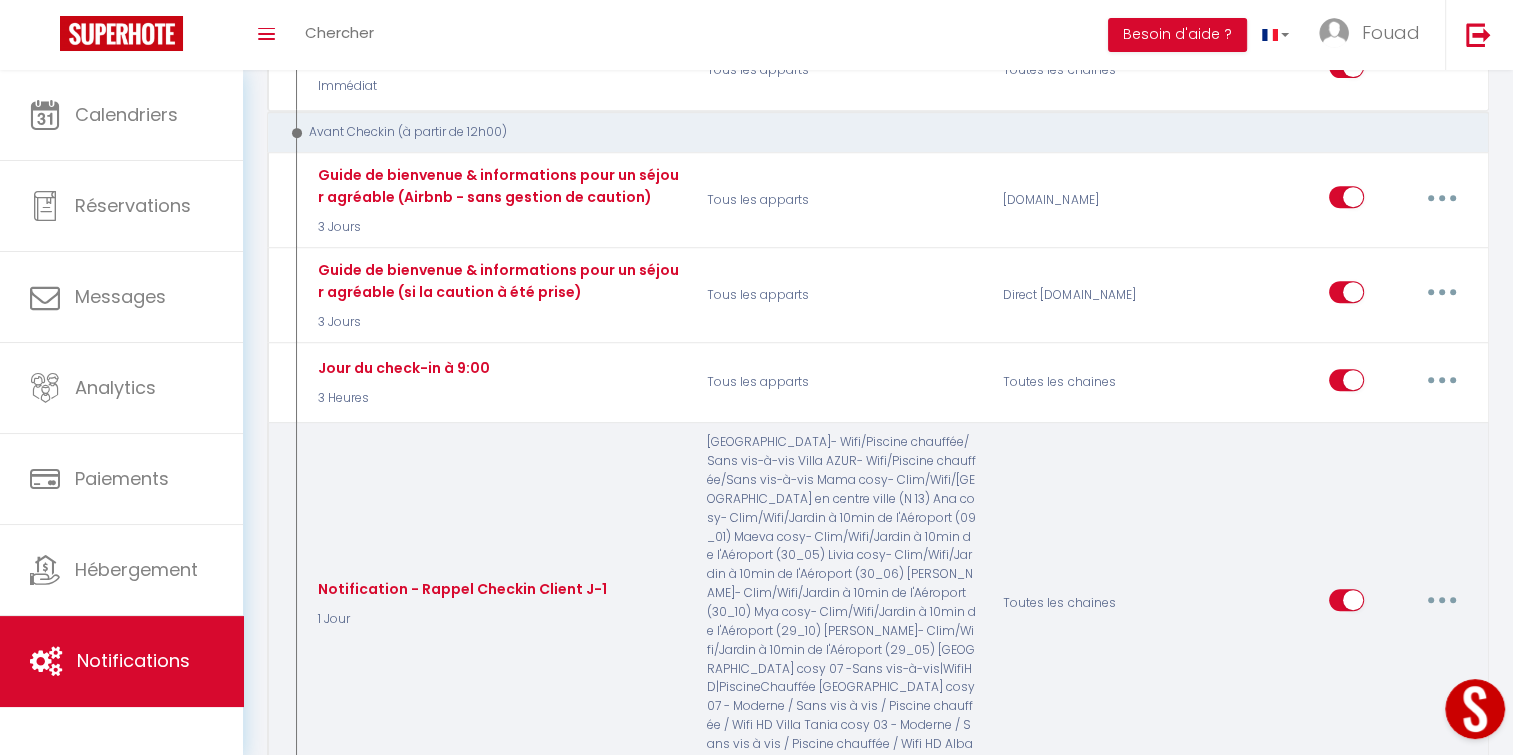 click at bounding box center (1442, 600) 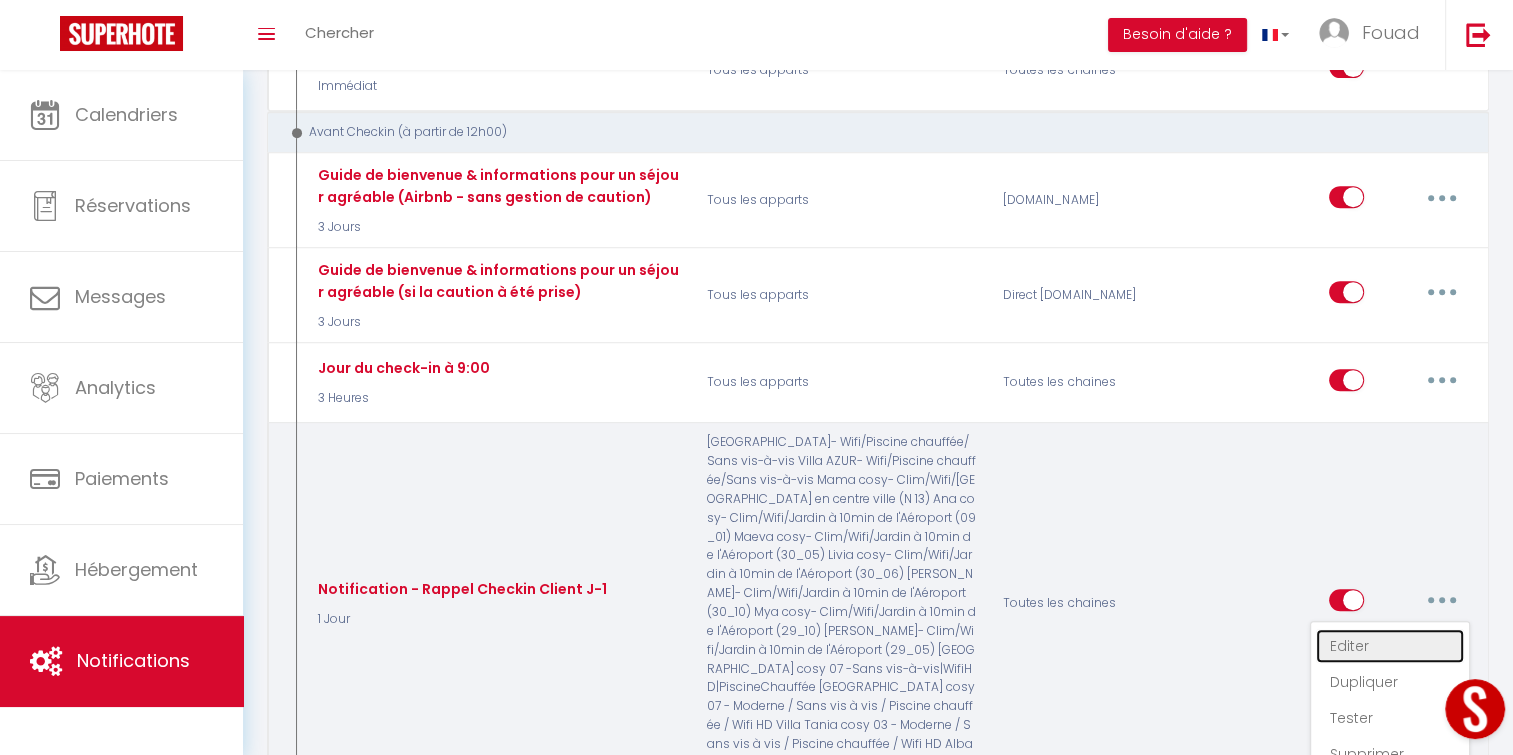 click on "Editer" at bounding box center [1390, 646] 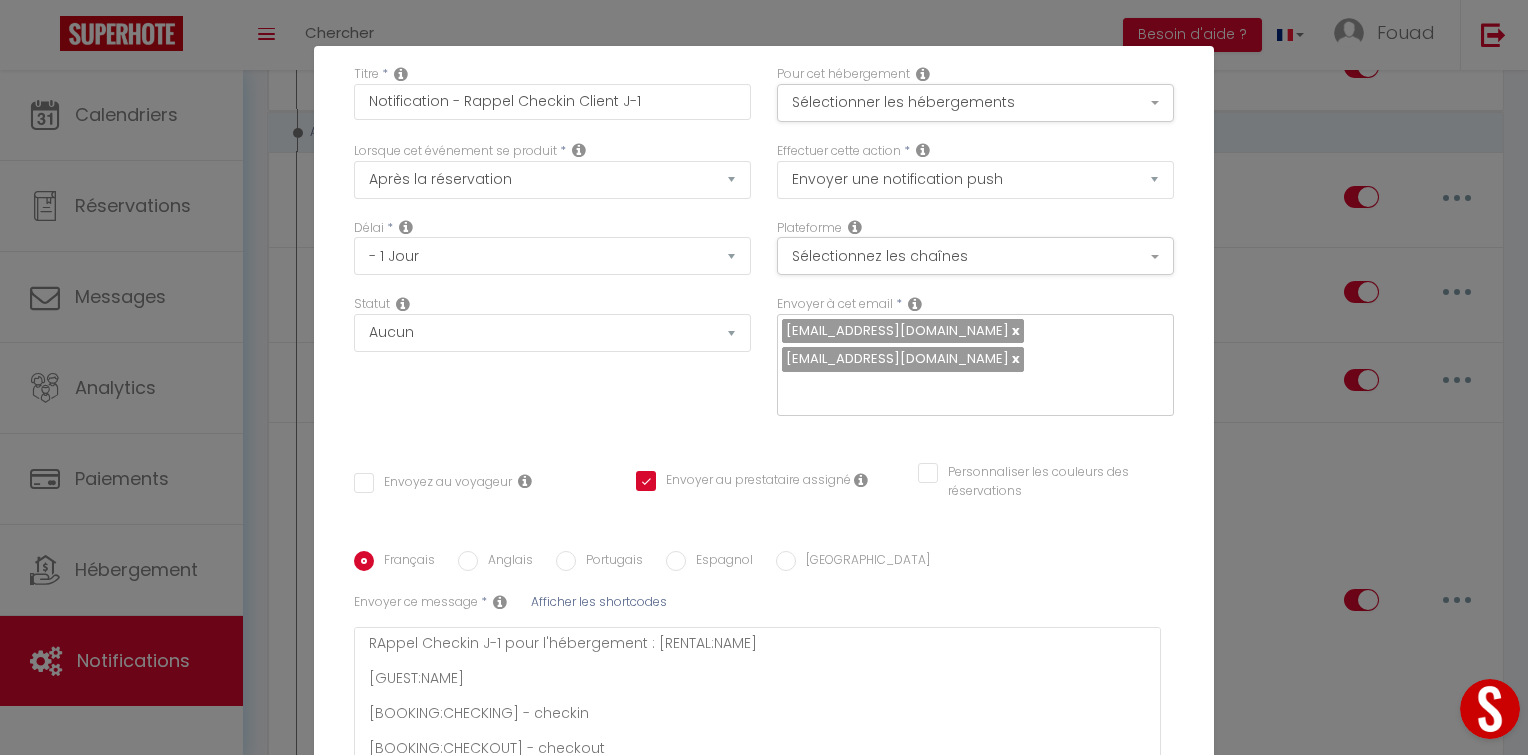 scroll, scrollTop: 0, scrollLeft: 0, axis: both 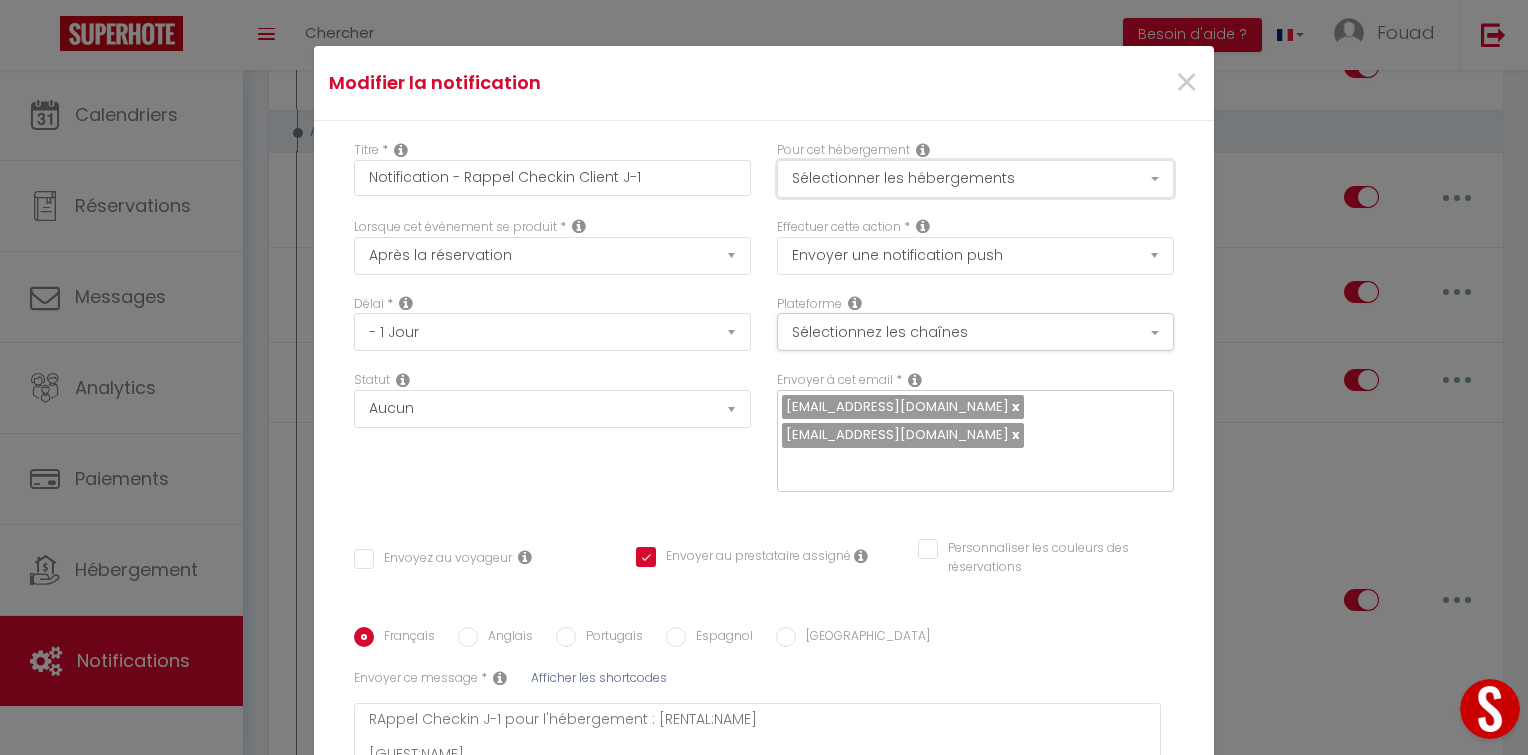 click on "Sélectionner les hébergements" at bounding box center [975, 179] 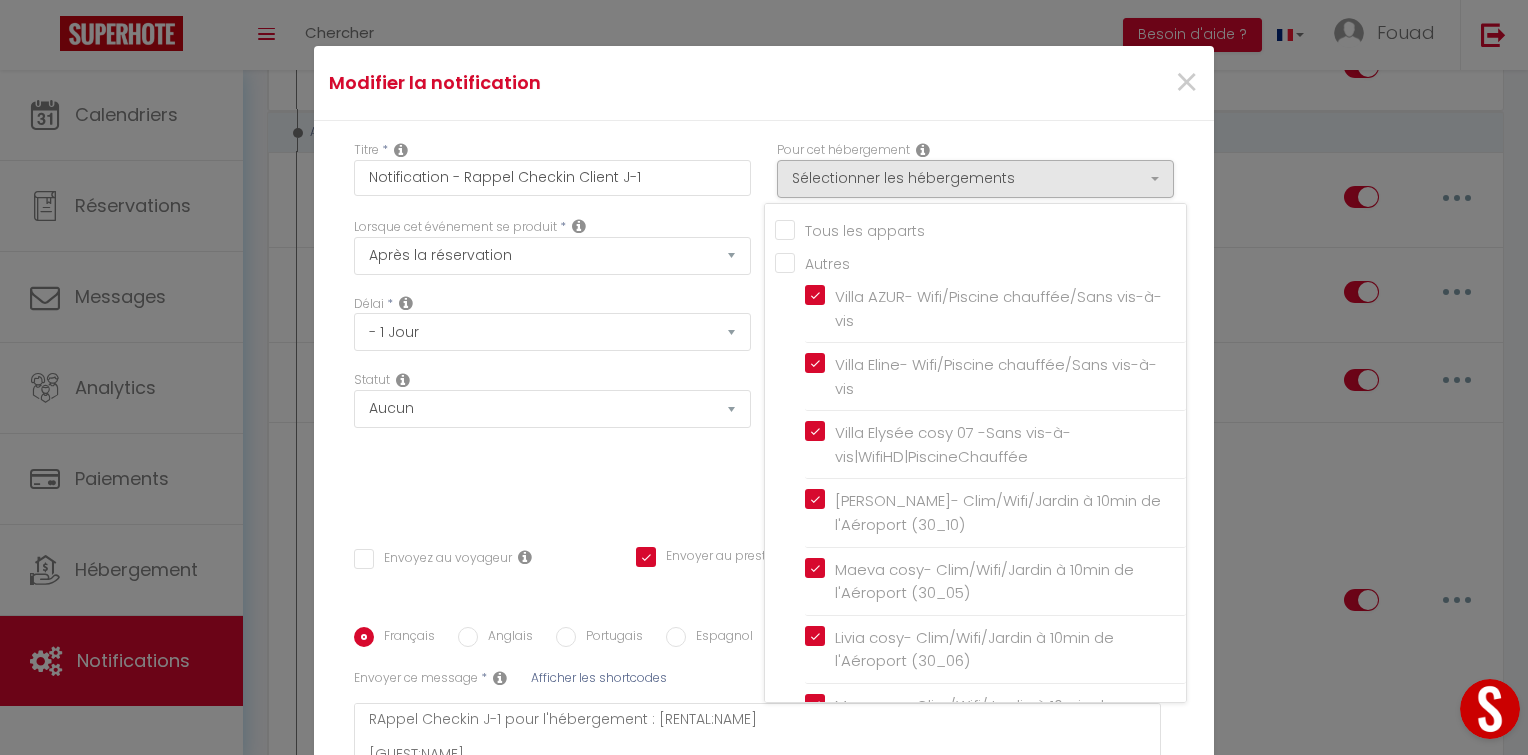 click on "Villa Kissi cosy 16 - Moderne / Sans vis à vis / Piscine chauffée / Wifi HD" at bounding box center (996, 1126) 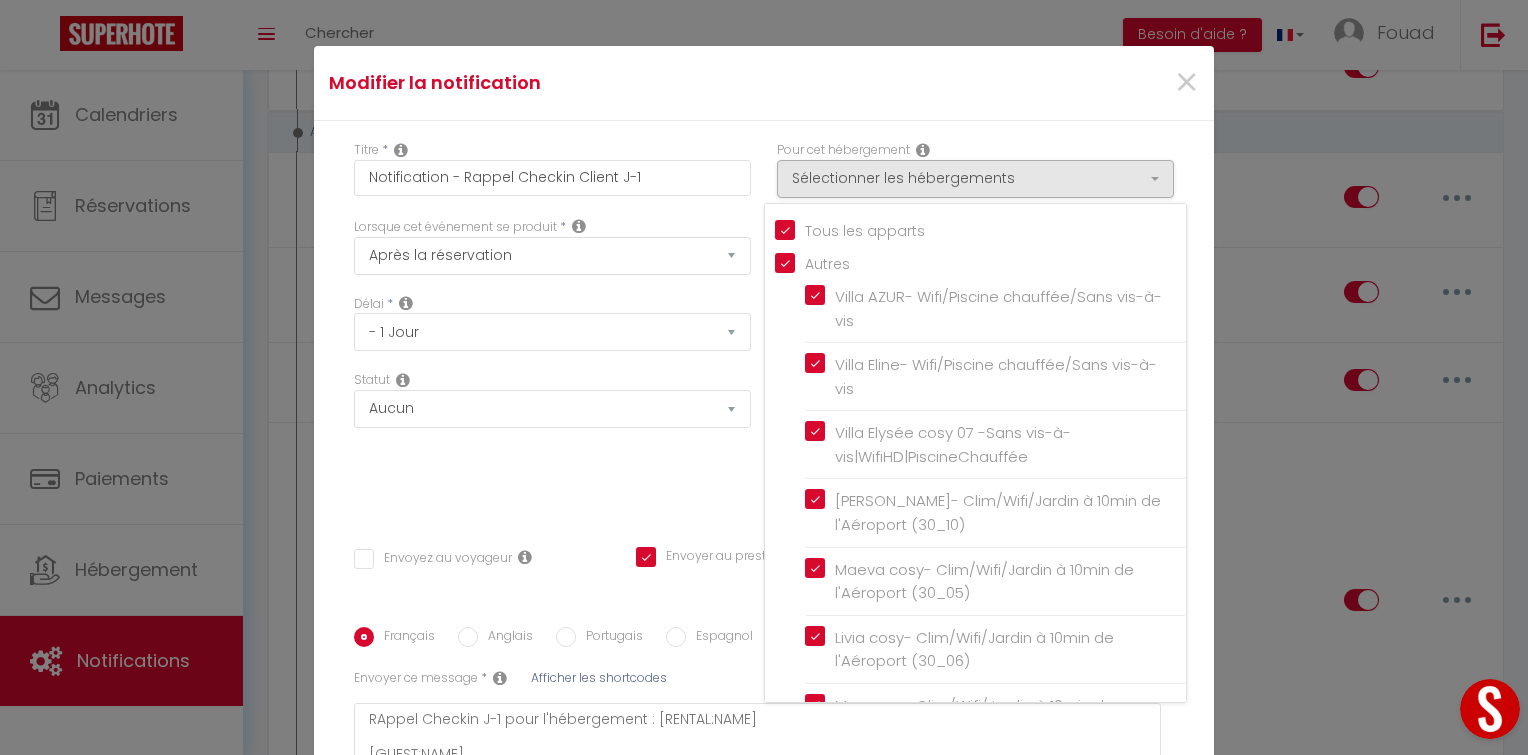 checkbox on "false" 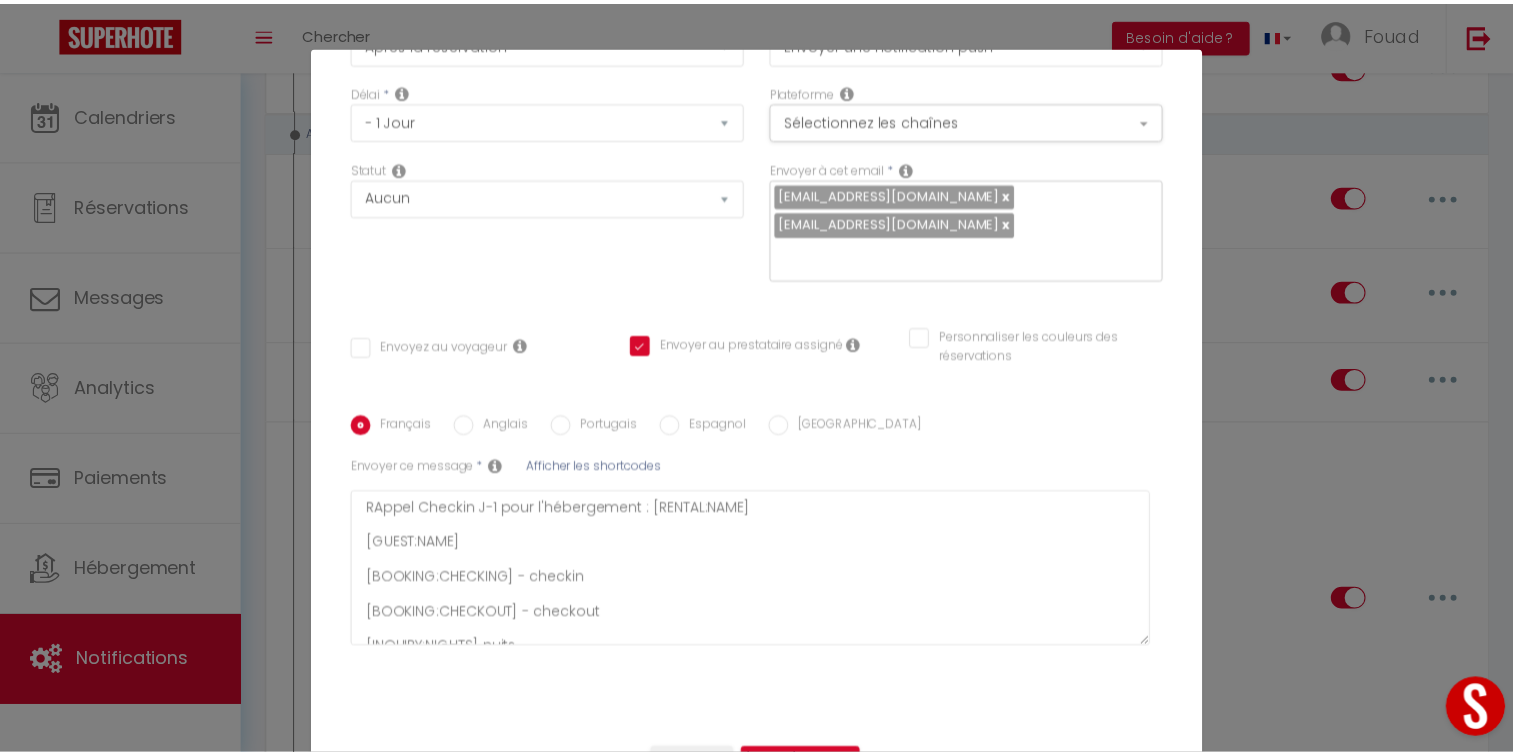 scroll, scrollTop: 213, scrollLeft: 0, axis: vertical 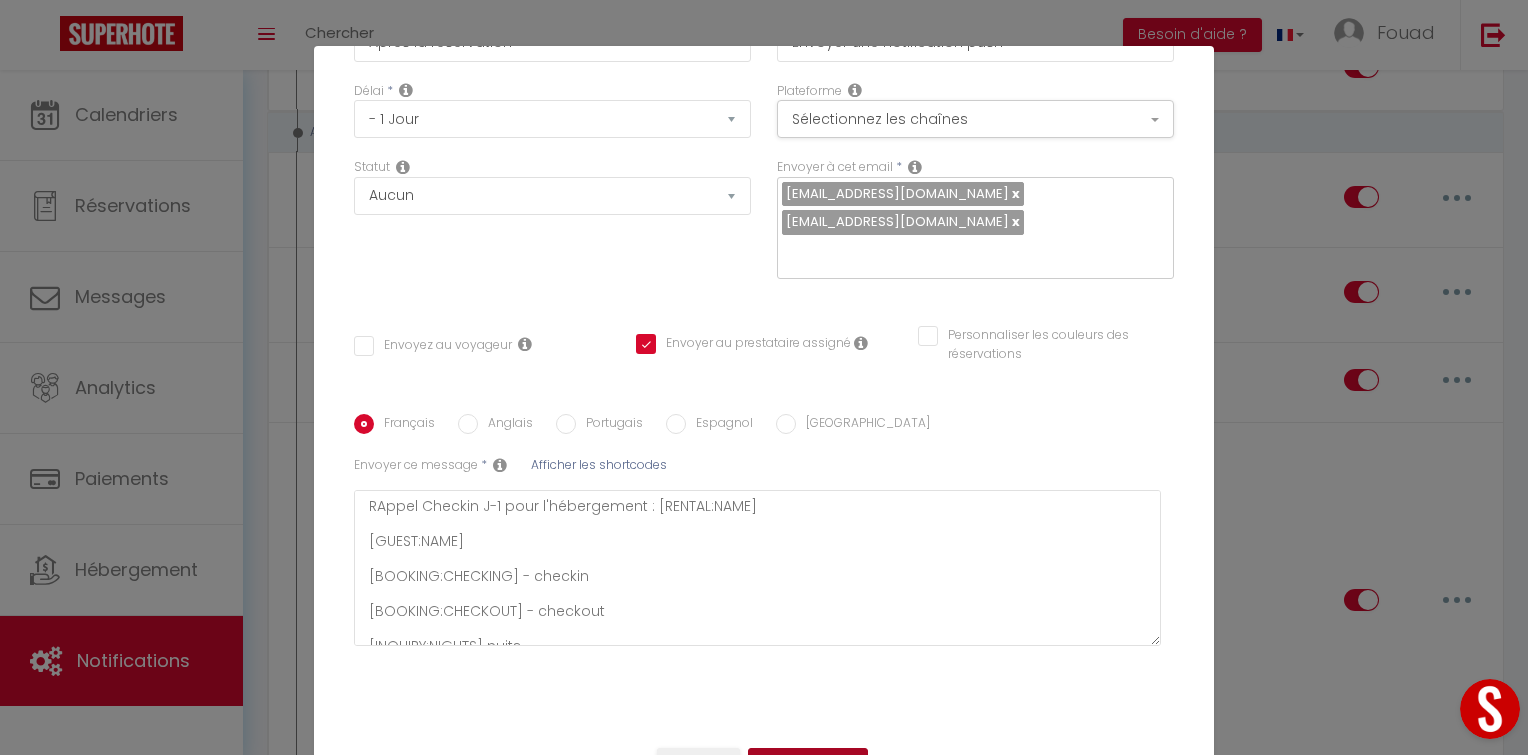 click on "Mettre à jour" at bounding box center [808, 765] 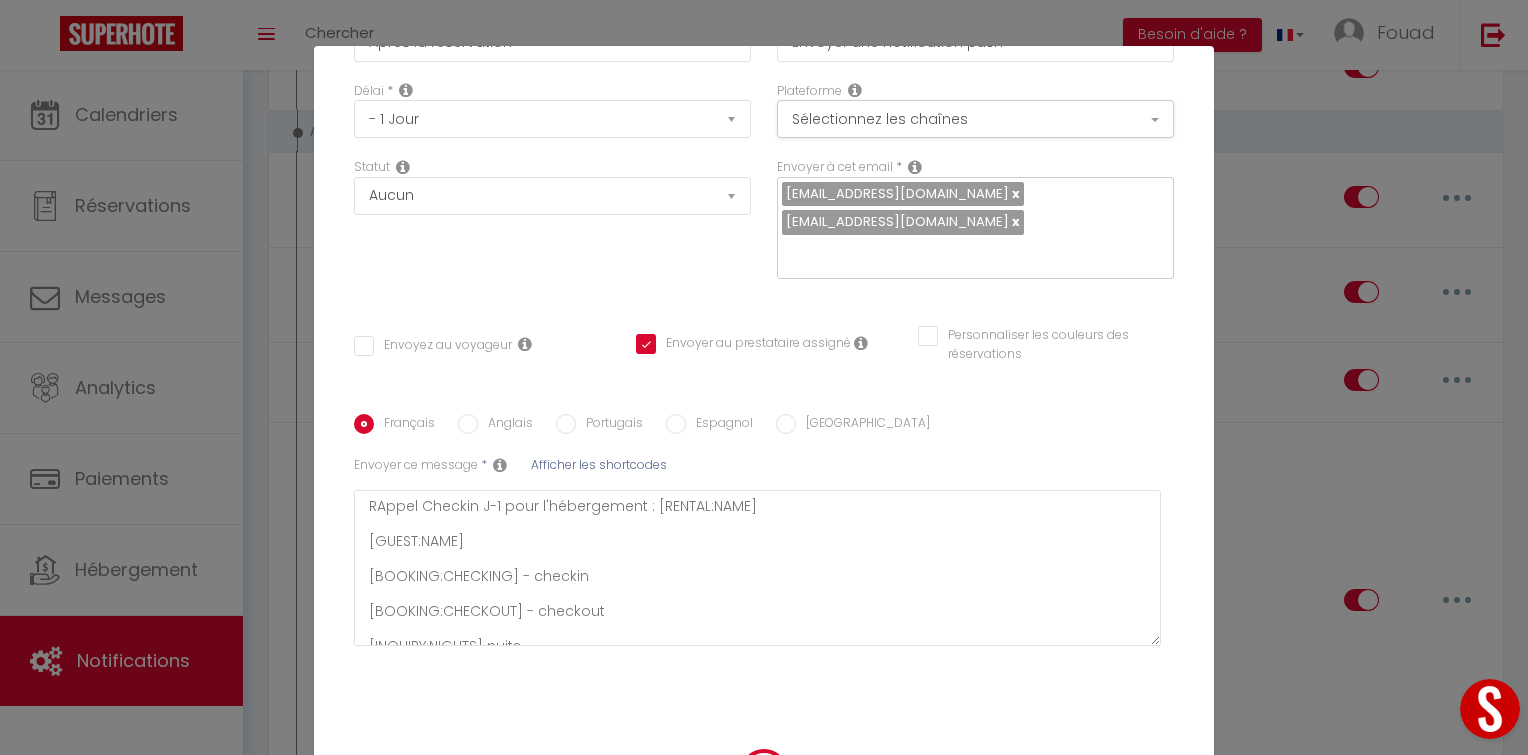 checkbox on "false" 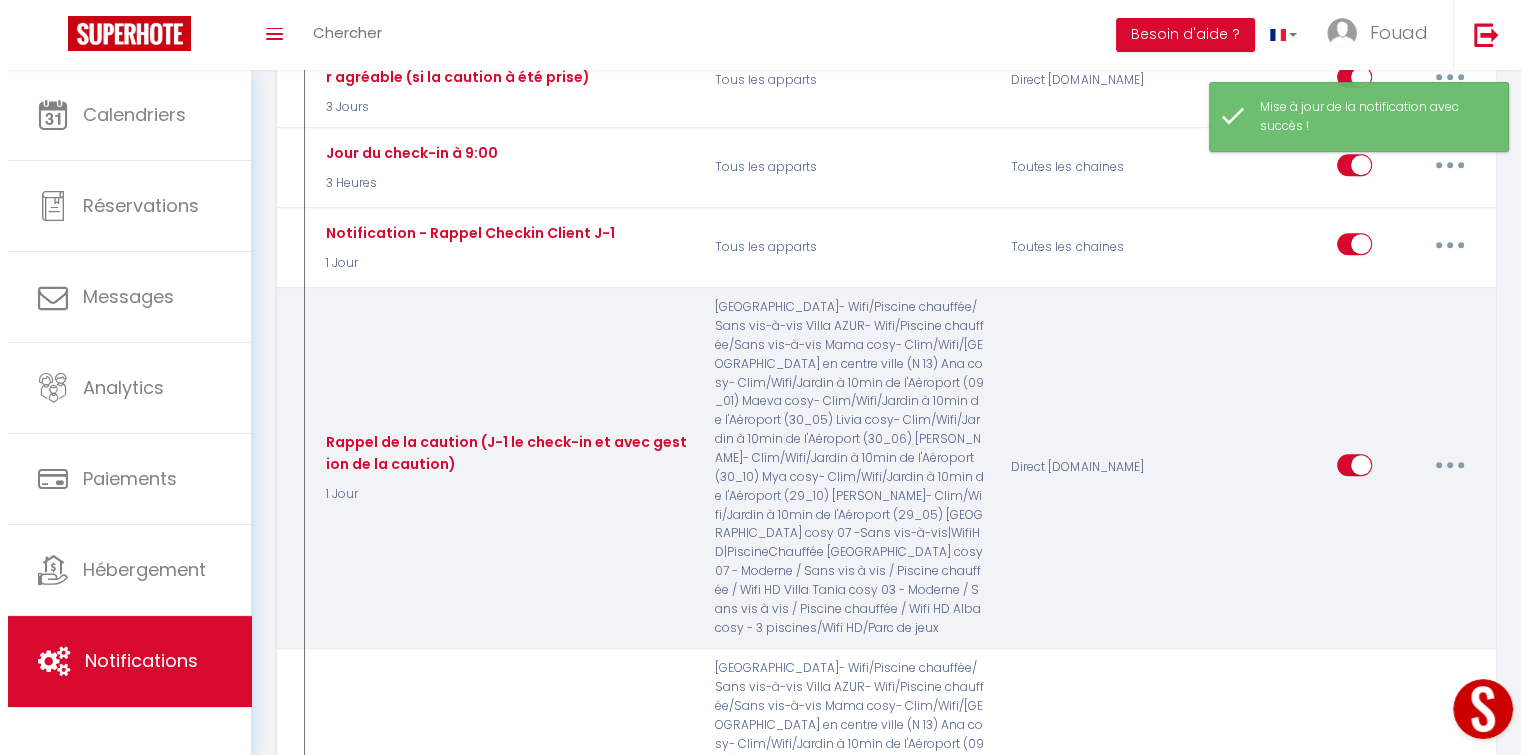 scroll, scrollTop: 1103, scrollLeft: 0, axis: vertical 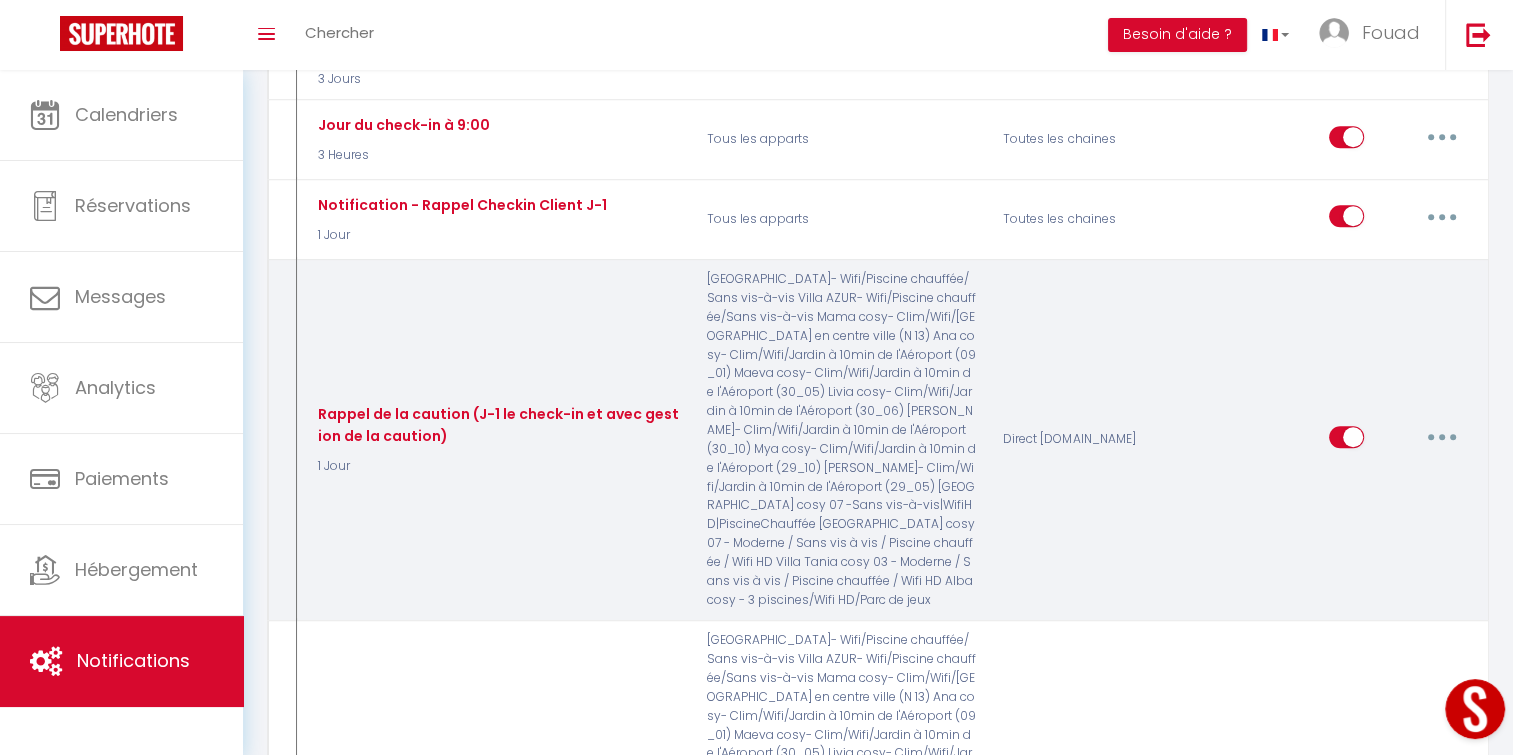 click at bounding box center (1442, 437) 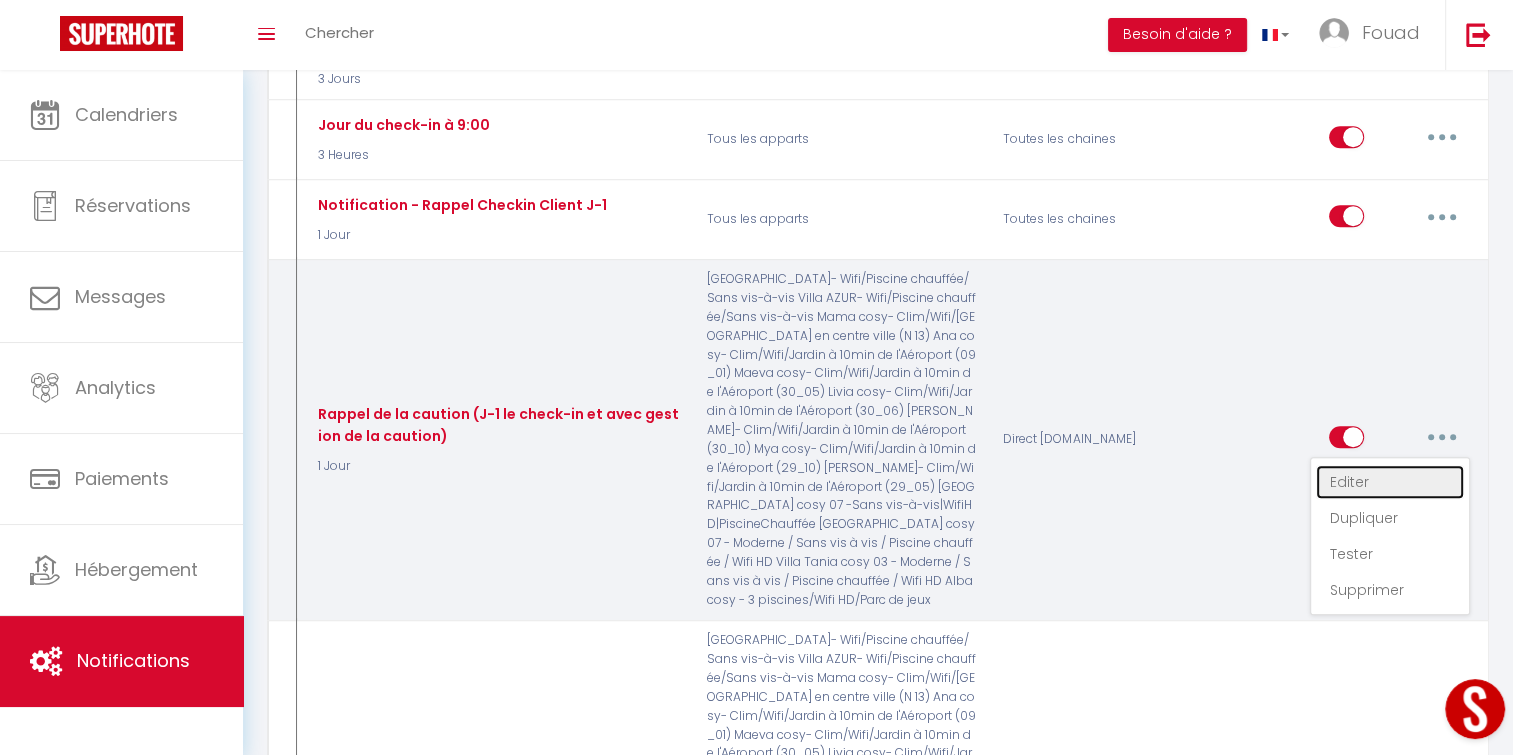 click on "Editer" at bounding box center (1390, 482) 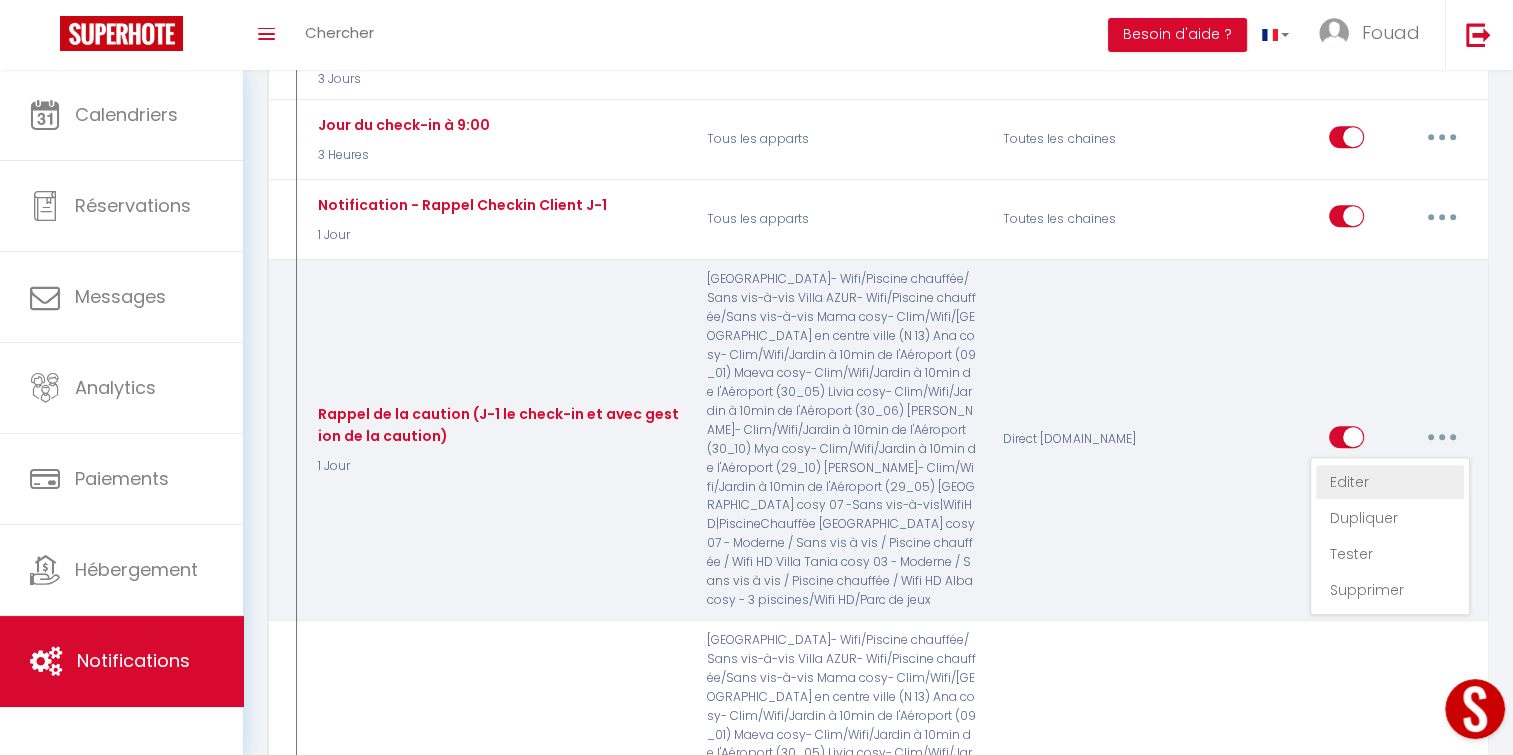 type on "Rappel de la caution (J-1 le check-in et avec gestion de la caution)" 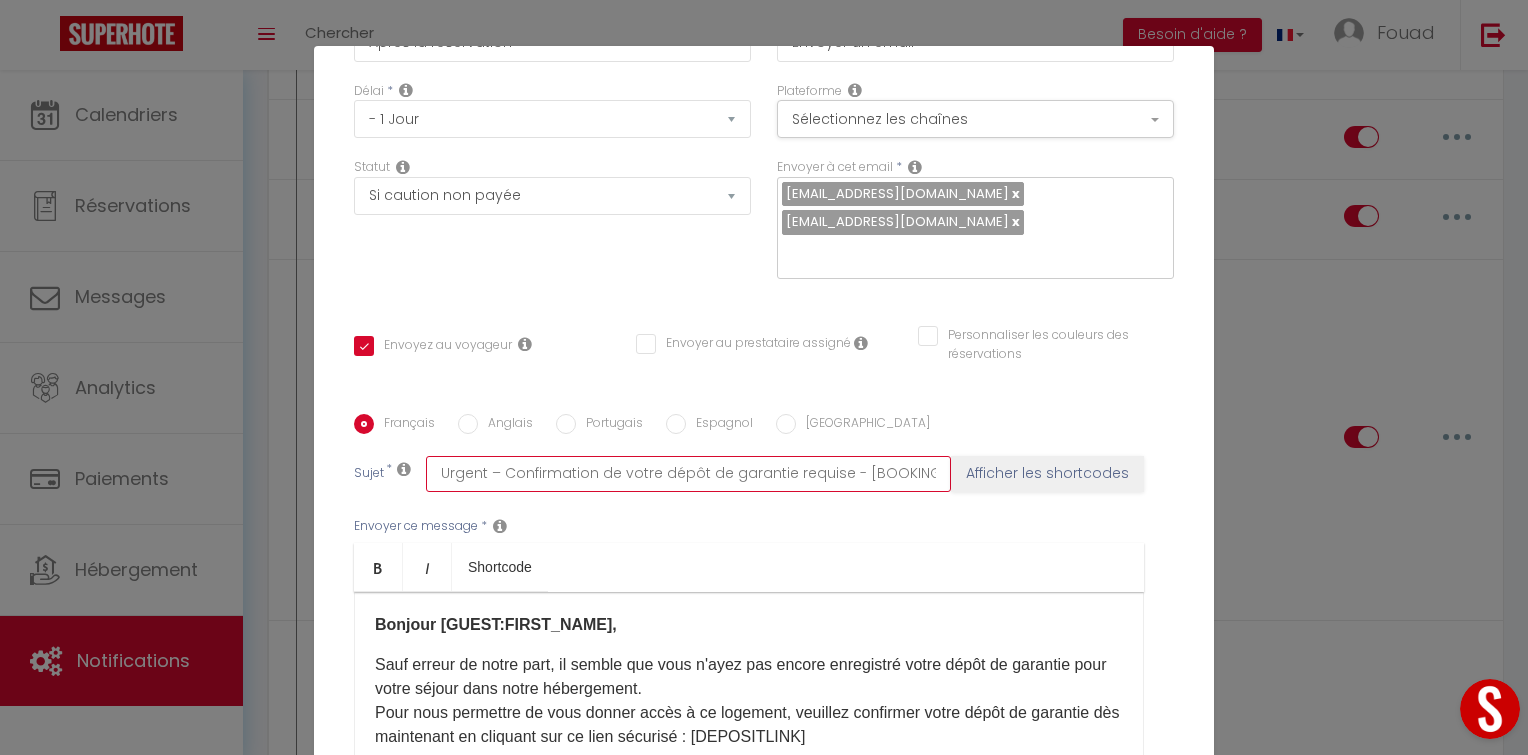 click on "Urgent – Confirmation de votre dépôt de garantie requise - [BOOKING:ID]" at bounding box center (688, 474) 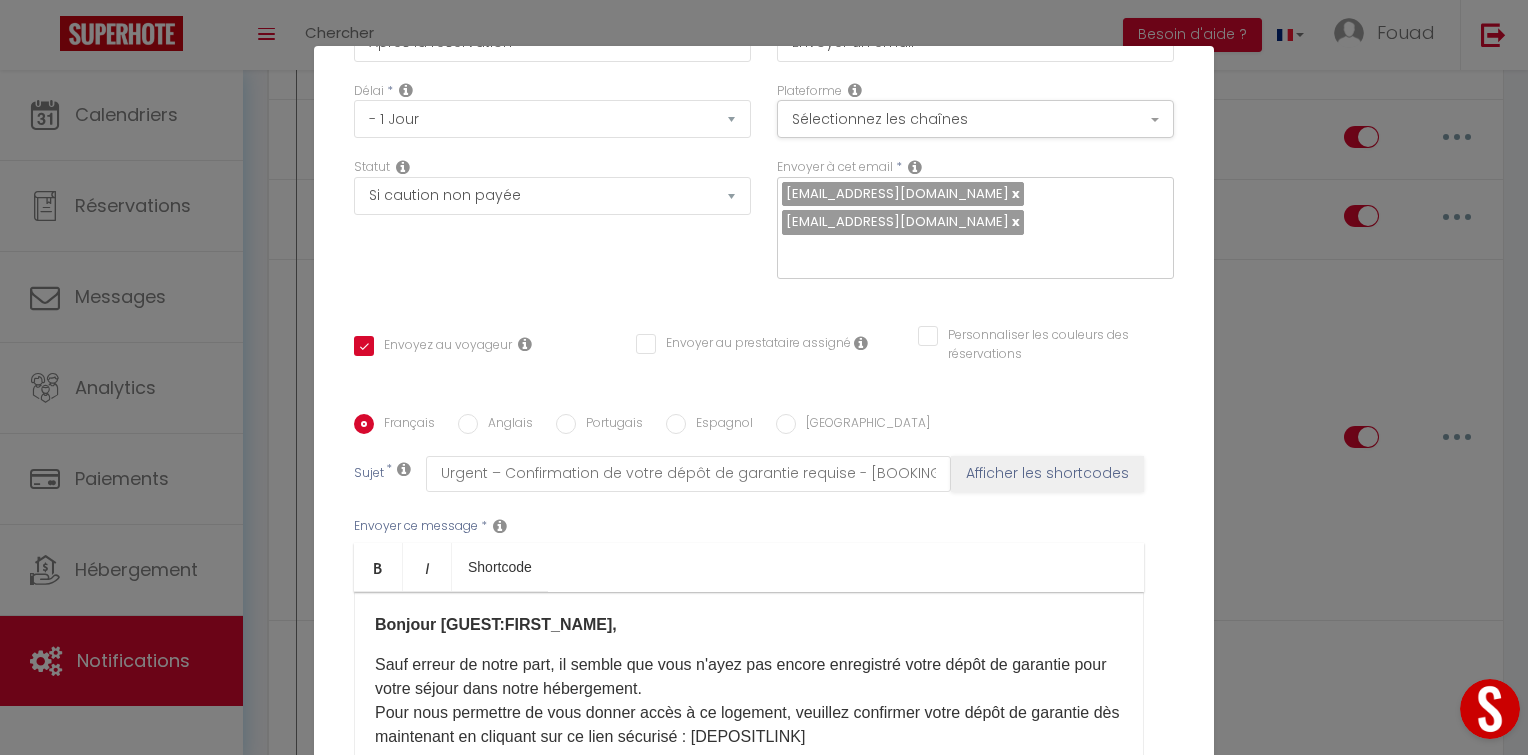 click on "Envoyer ce message   *     Bold Italic Shortcode Rich text editor Bonjour [GUEST:FIRST_NAME],
Sauf erreur de notre part, il semble que vous n'ayez pas [MEDICAL_DATA] enregistré votre dépôt de garantie pour votre séjour dans notre hébergement. Pour nous permettre de vous donner accès à ce logement, veuillez confirmer votre dépôt de garantie dès maintenant en cliquant sur ce lien sécurisé : [DEPOSITLINK]
Sans réception de votre caution d'ici 19:00 [DATE], nous serons malheureusement contraints d'annuler votre réservation conformément à nos conditions générales.
Si vous avez des questions ou des préoccupations, n'hésitez pas à nous contacter via whatsapp. Voici notre numéro : [Numéro de téléphone]
Nous espérons que tout sera en ordre rapidement et que nous aurons le plaisir de vous accueillir comme prévu. 😊​
Merci de votre compréhension.
Cordialement,
L'équipe Moderna Agency ​" at bounding box center (764, 654) 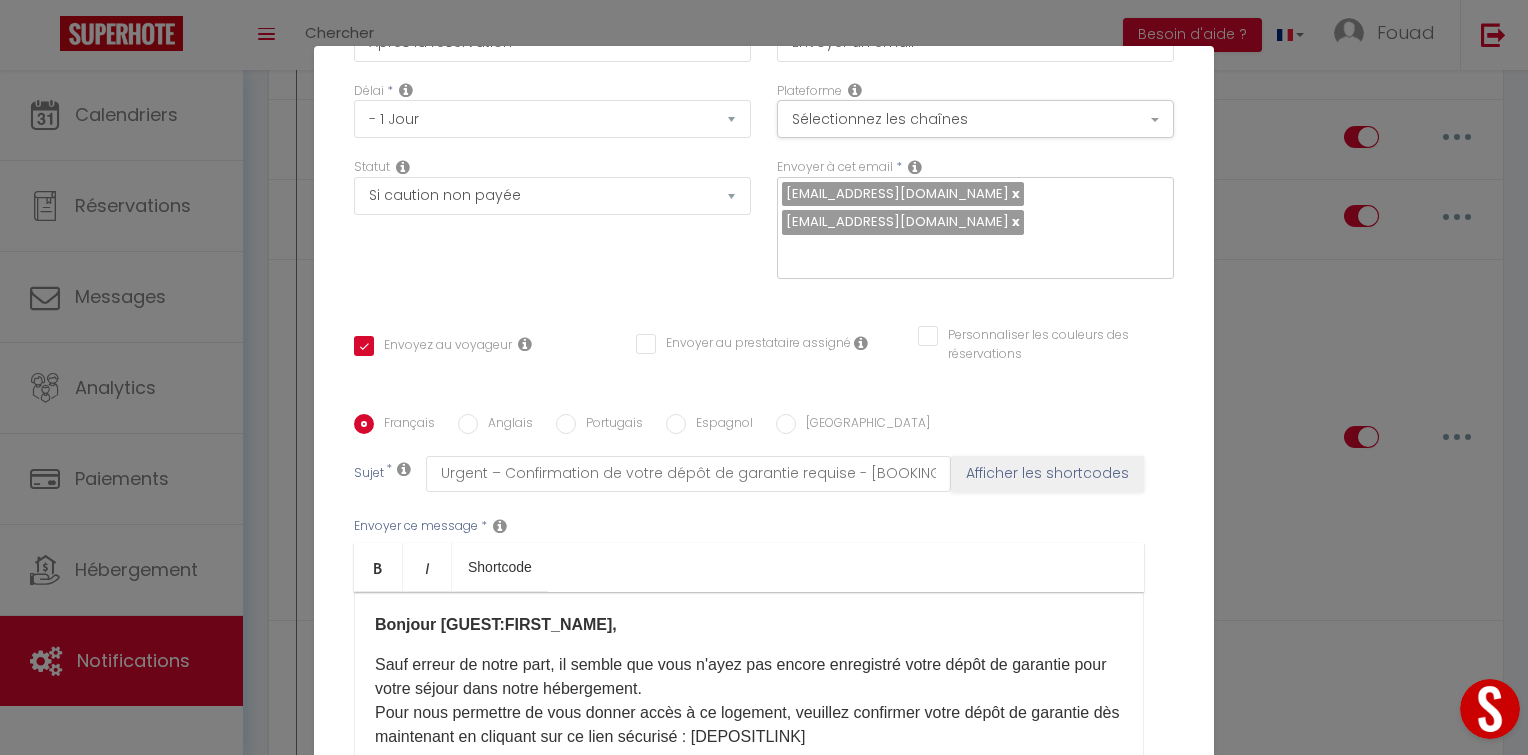 click on "Anglais" at bounding box center [468, 424] 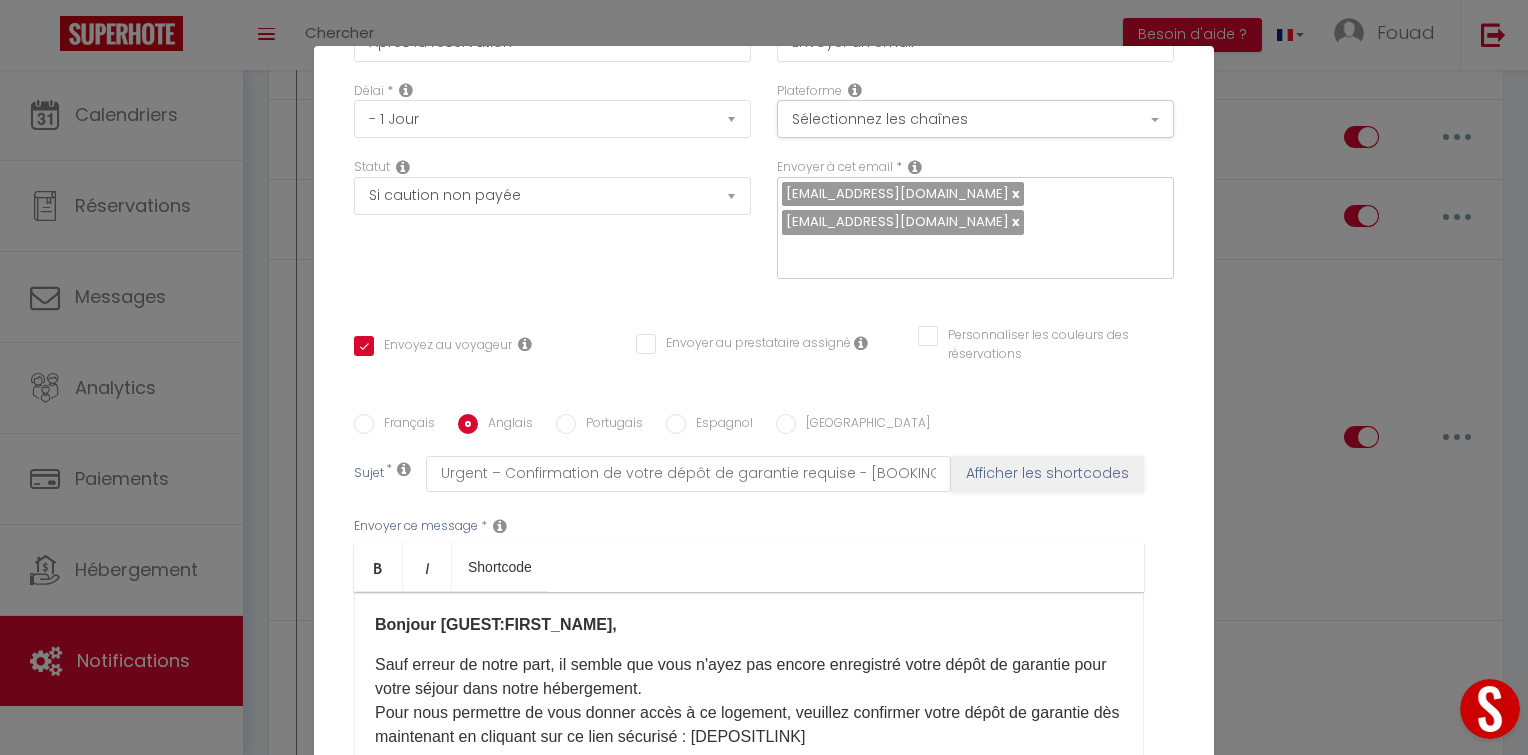 checkbox on "true" 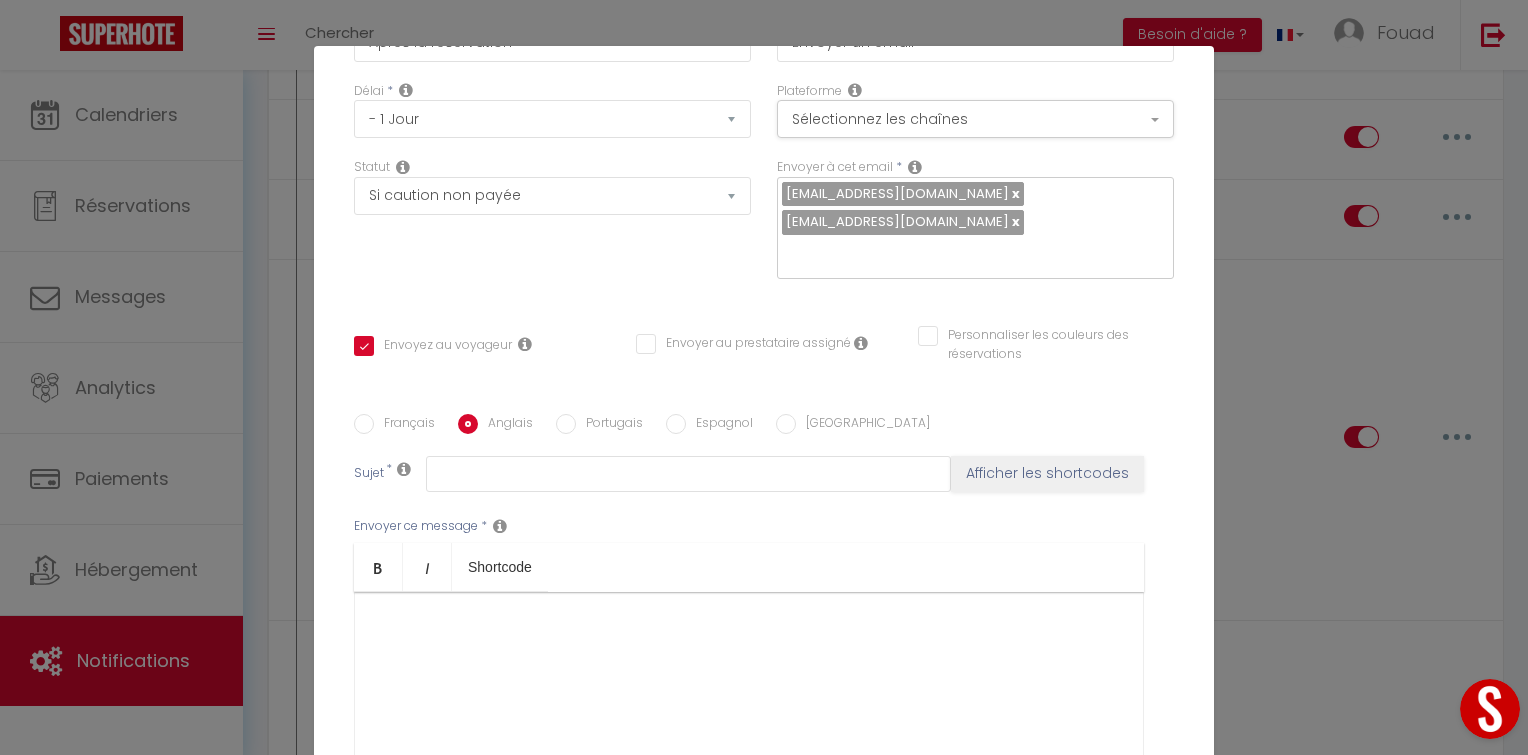 click at bounding box center [749, 692] 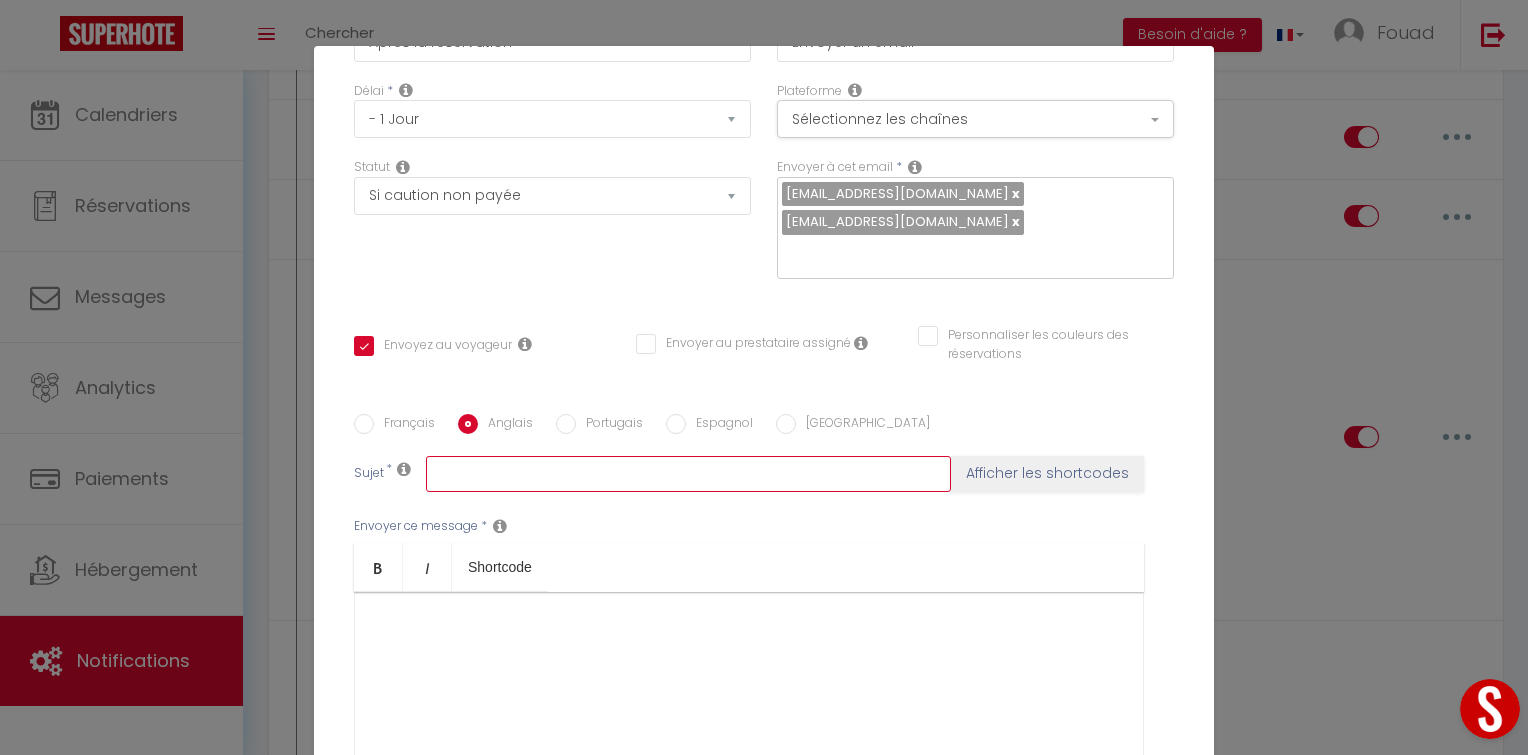 click at bounding box center [688, 474] 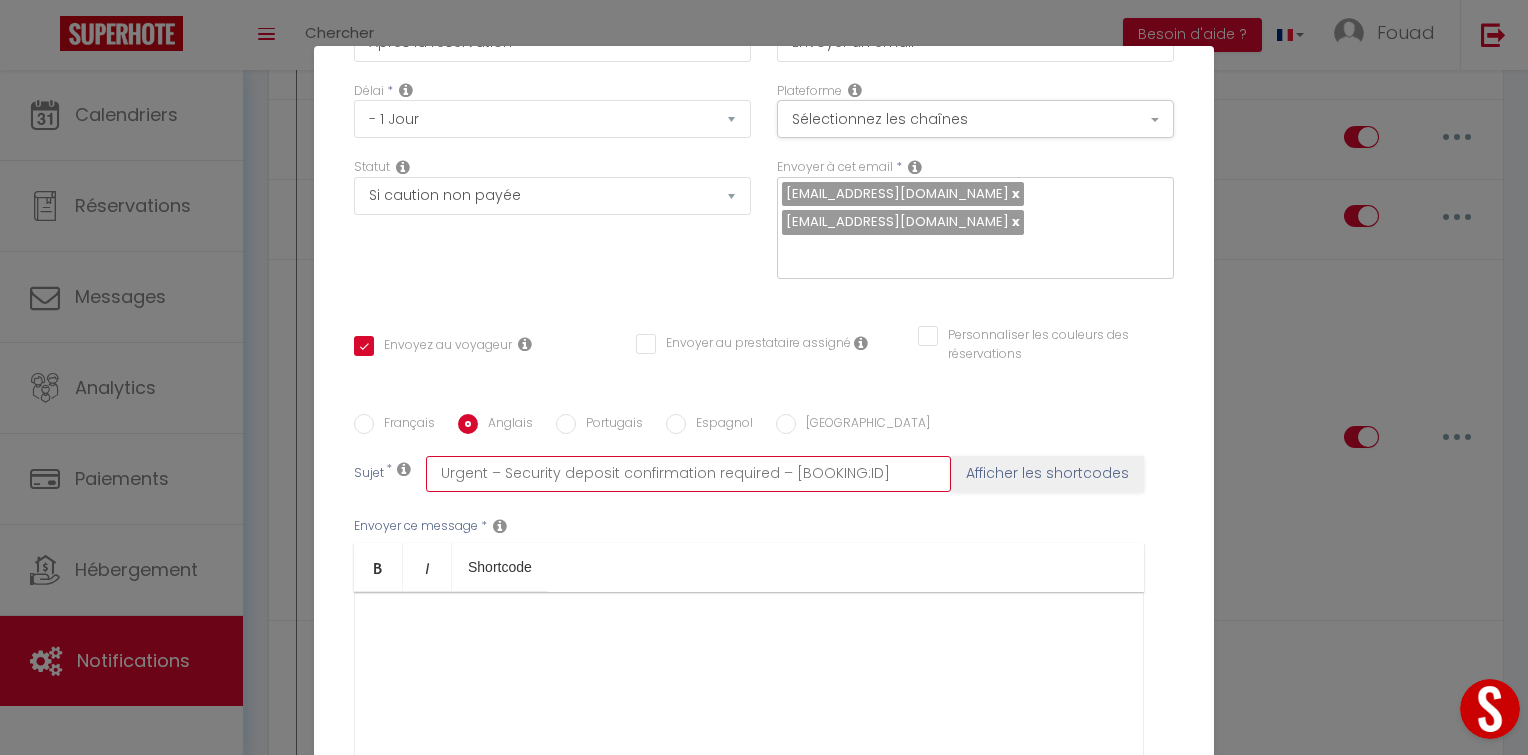 checkbox on "true" 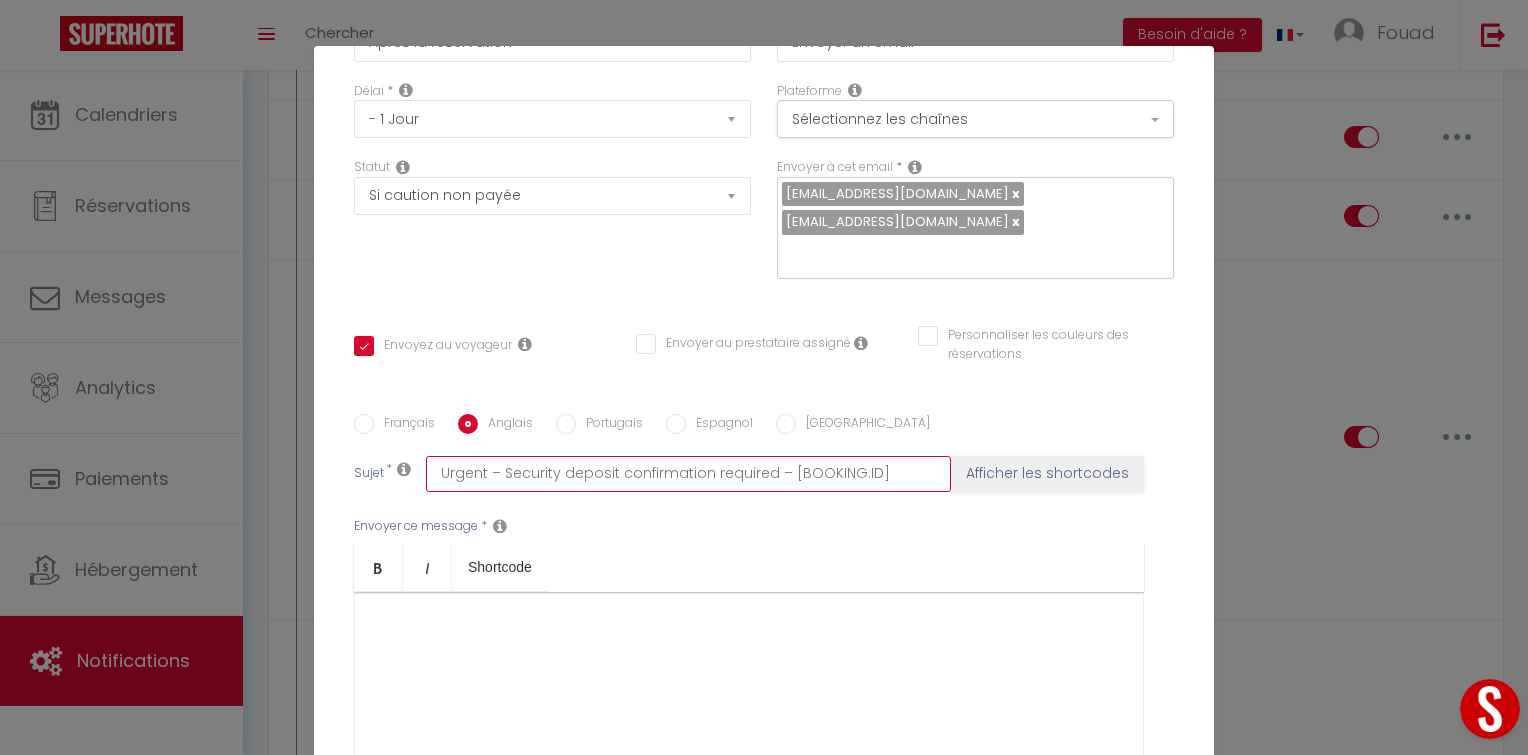type on "Urgent – Security deposit confirmation required – [BOOKING:ID]" 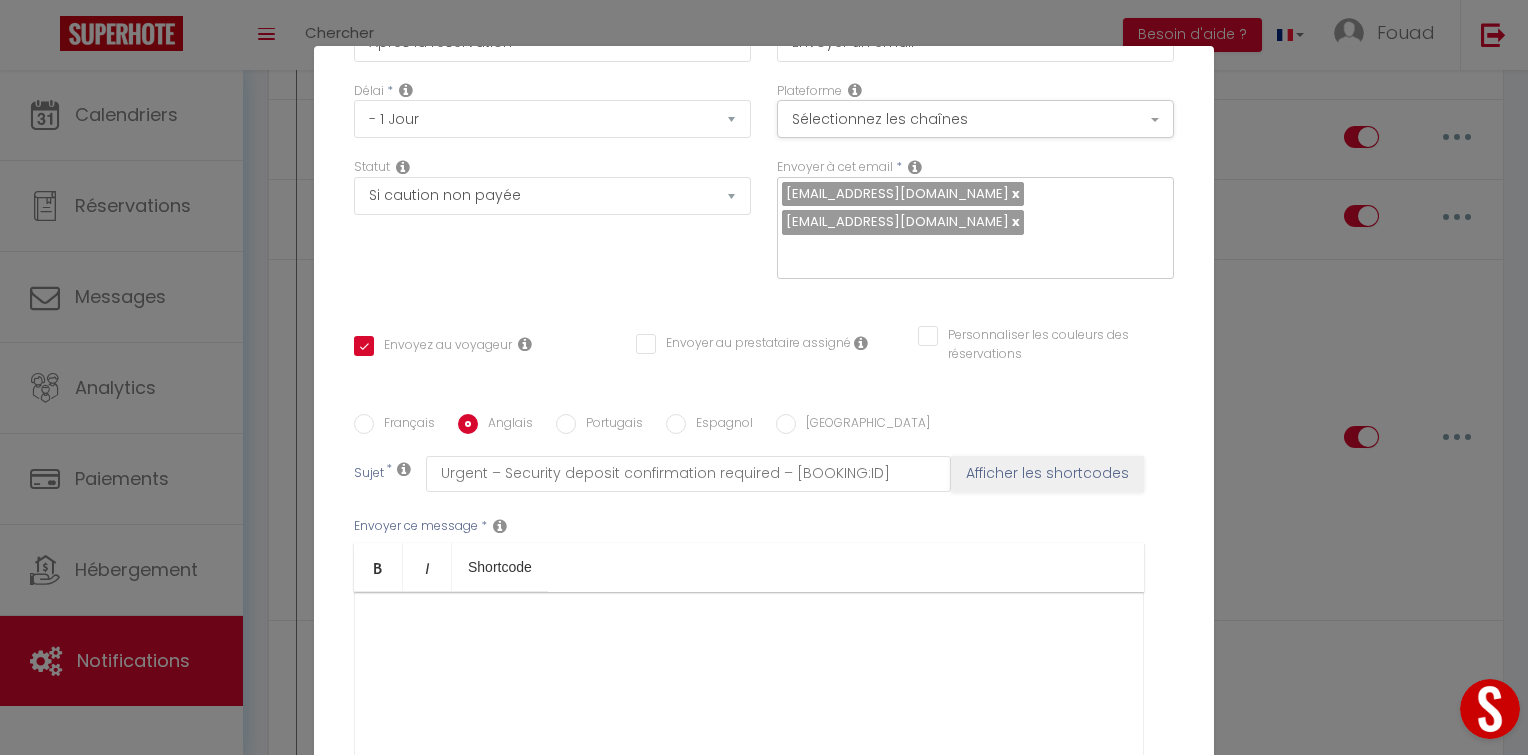 click on "Espagnol" at bounding box center (676, 424) 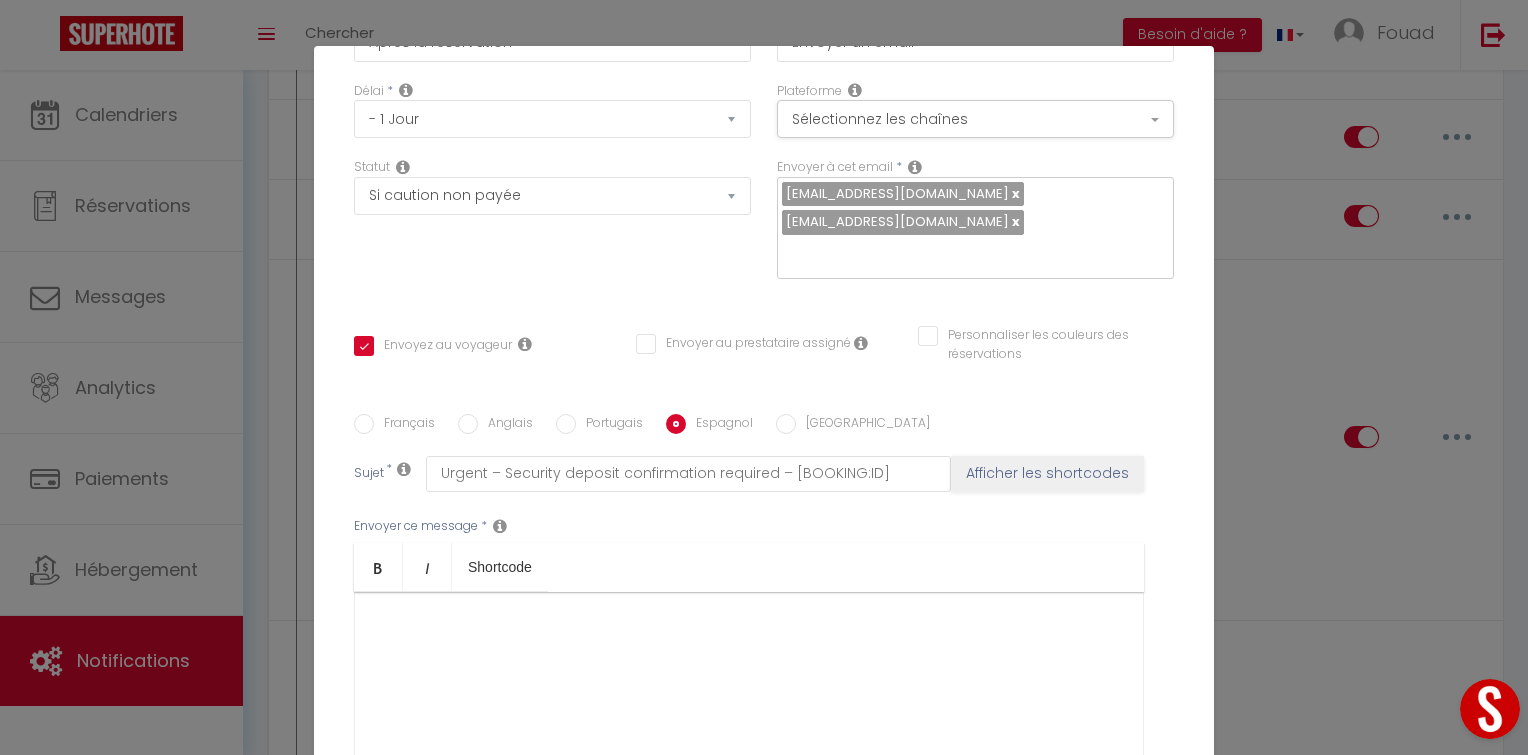checkbox on "true" 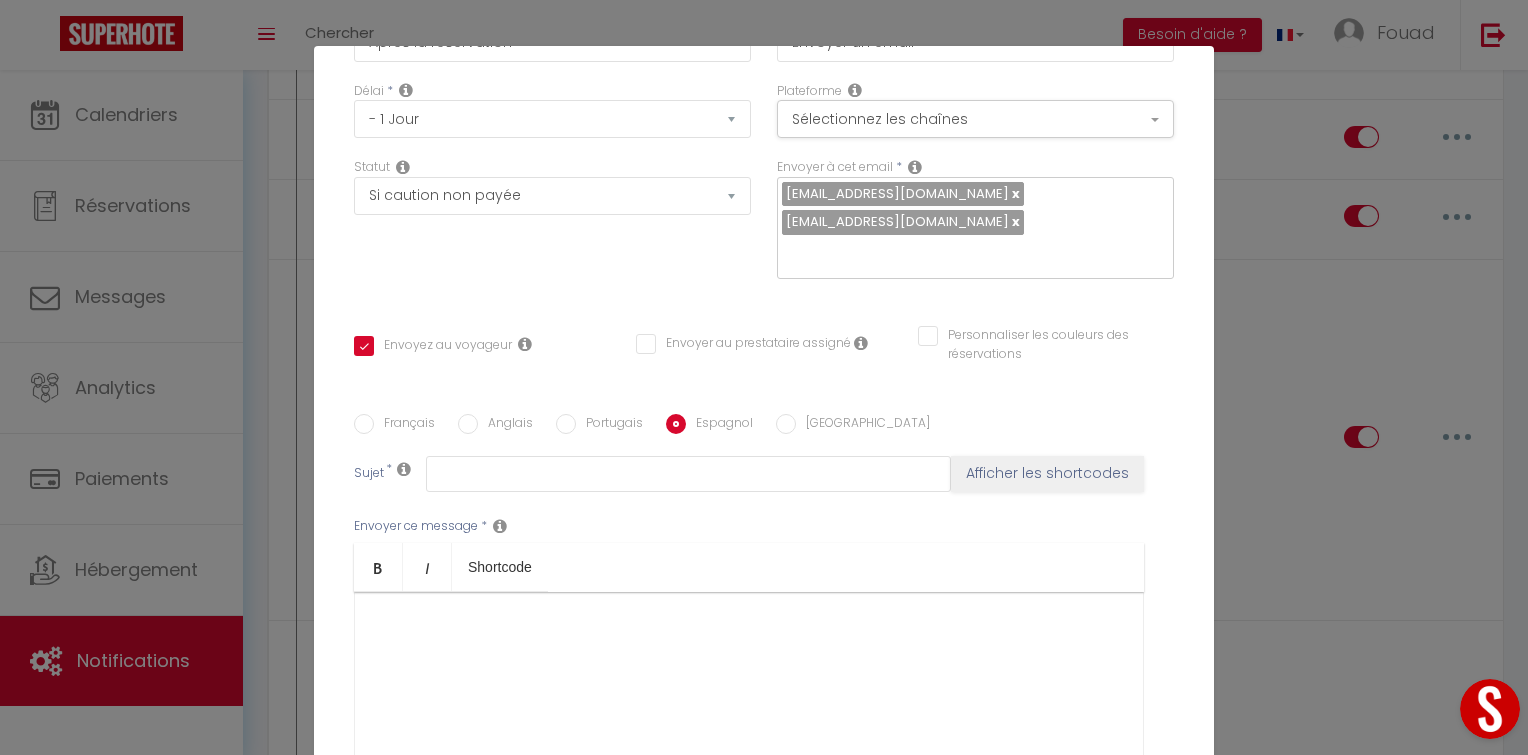 click at bounding box center (749, 692) 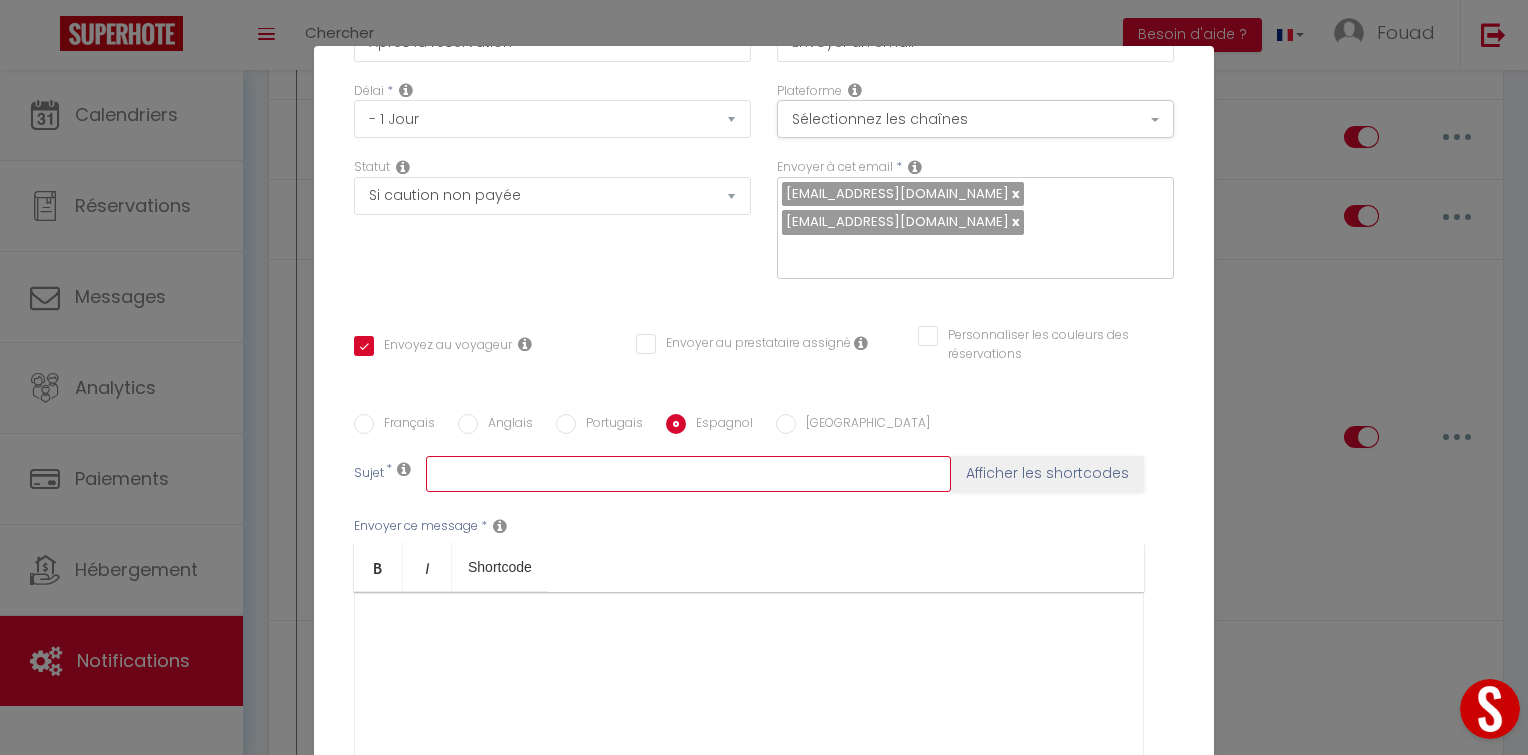 paste on "Urgente – Confirmación de su depósito de garantía requerida – [BOOKING:ID]" 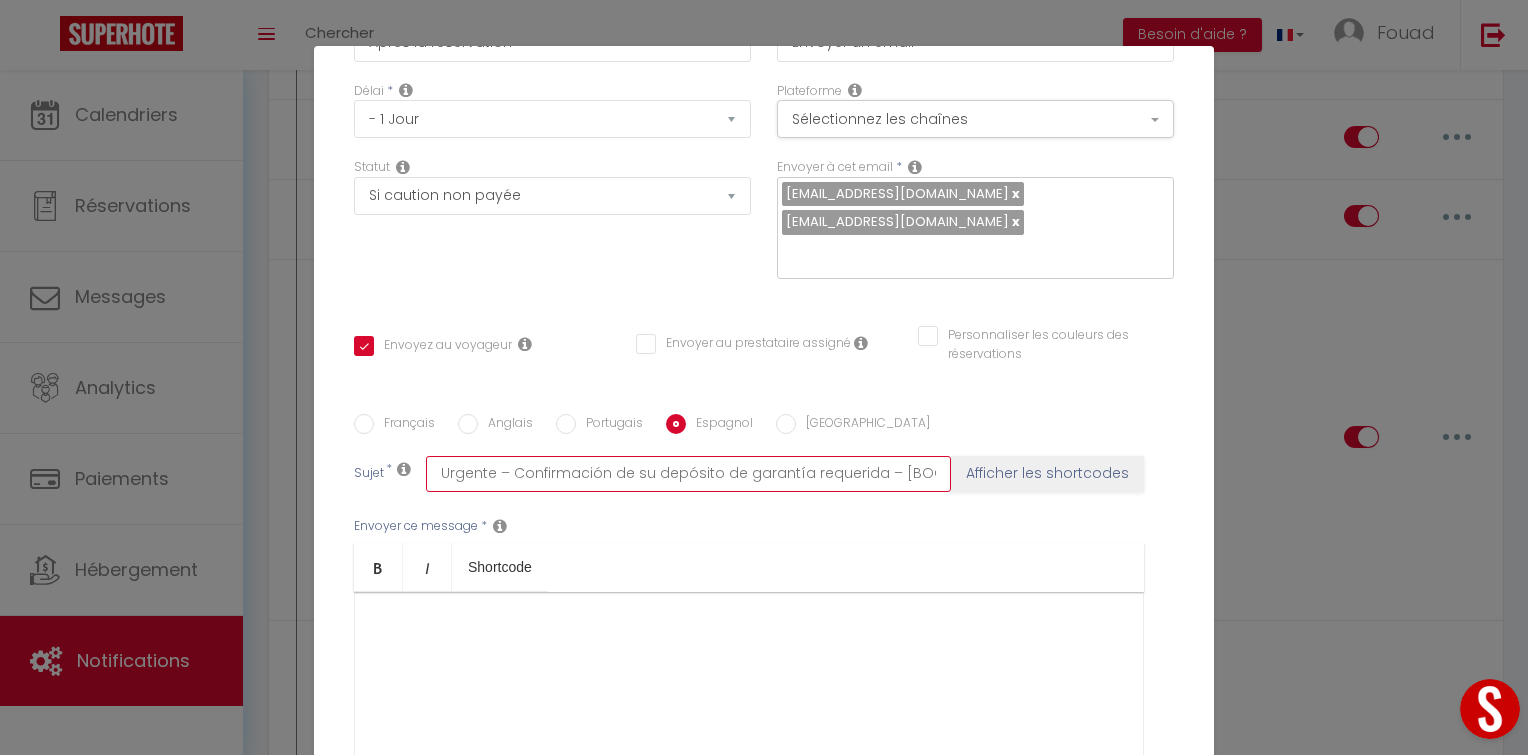 checkbox on "true" 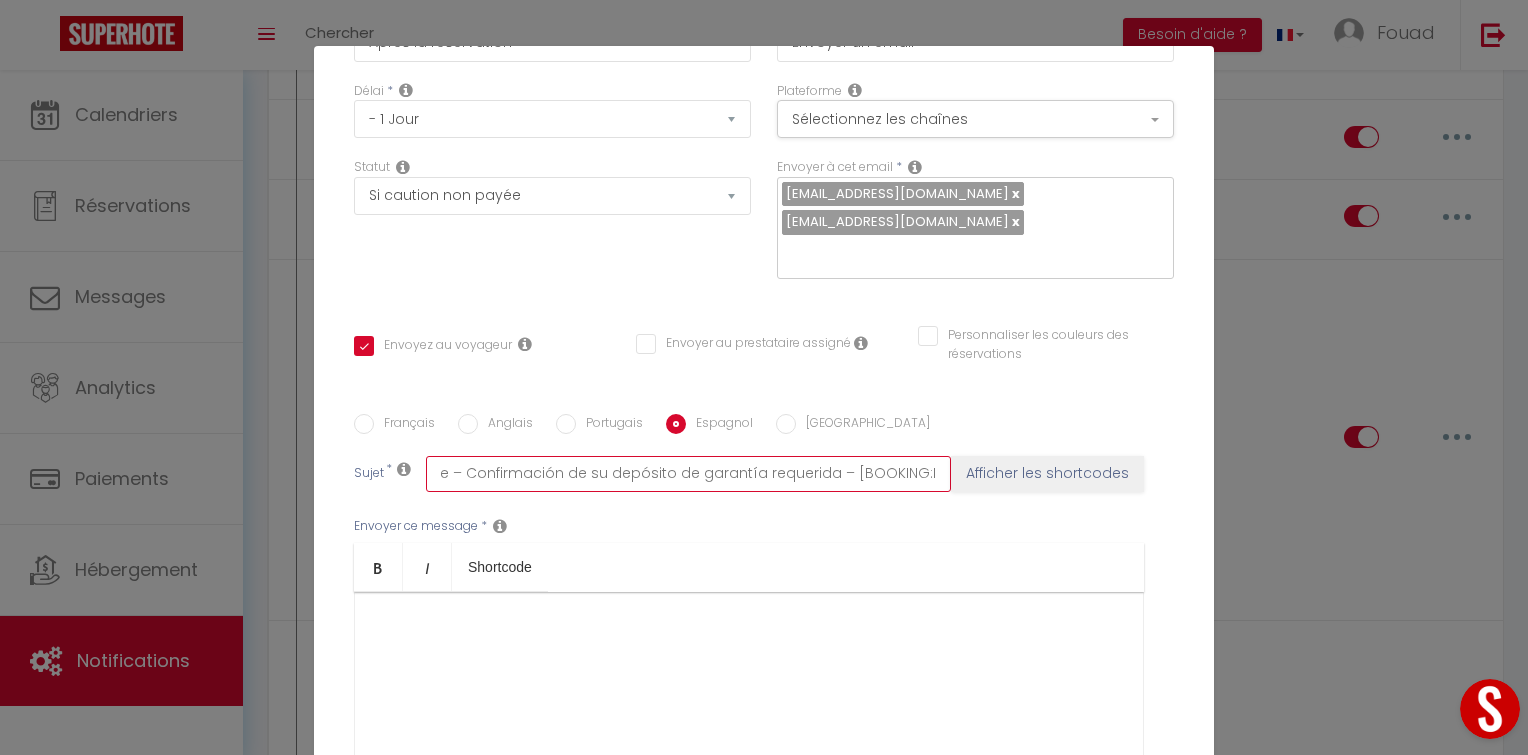 type on "Urgente – Confirmación de su depósito de garantía requerida – [BOOKING:ID]" 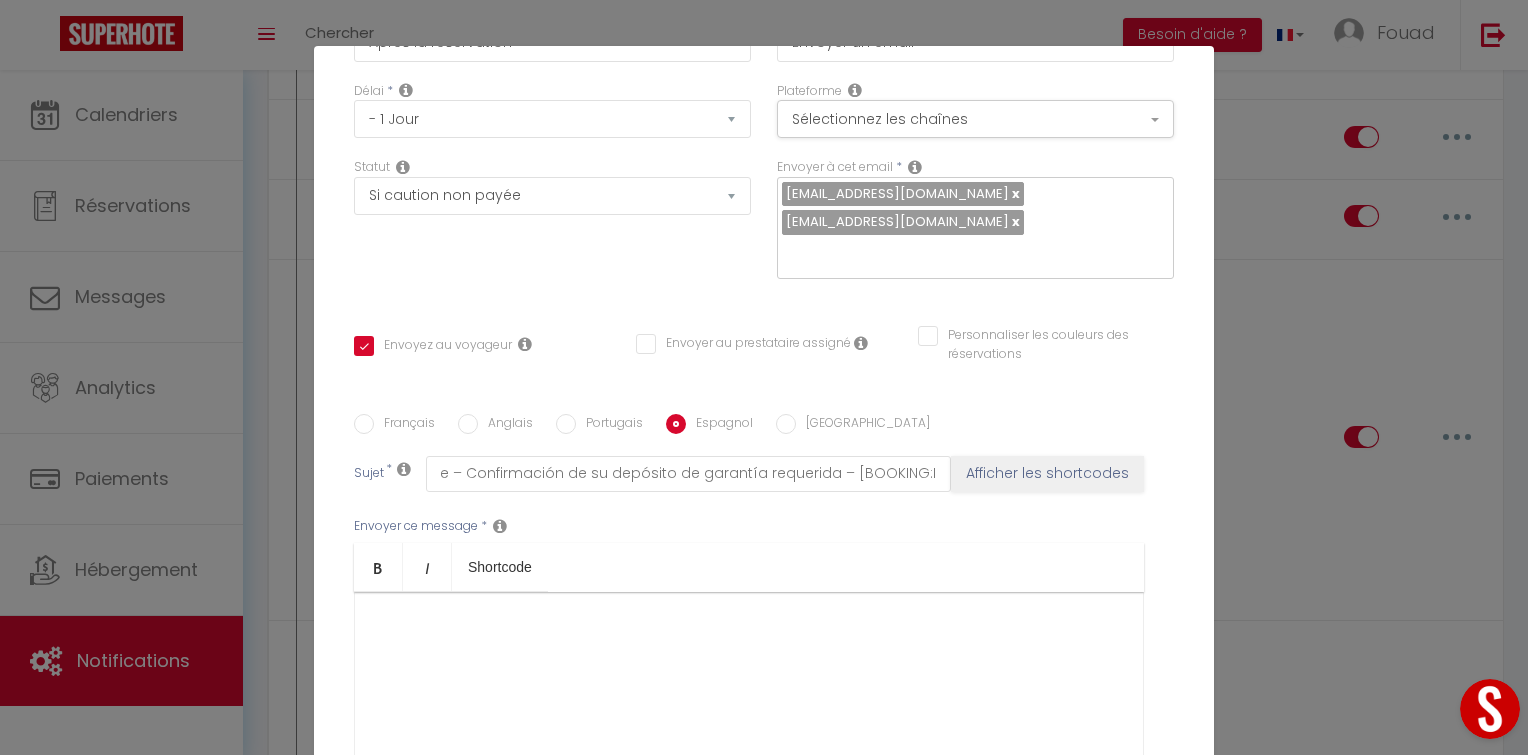 scroll, scrollTop: 0, scrollLeft: 0, axis: both 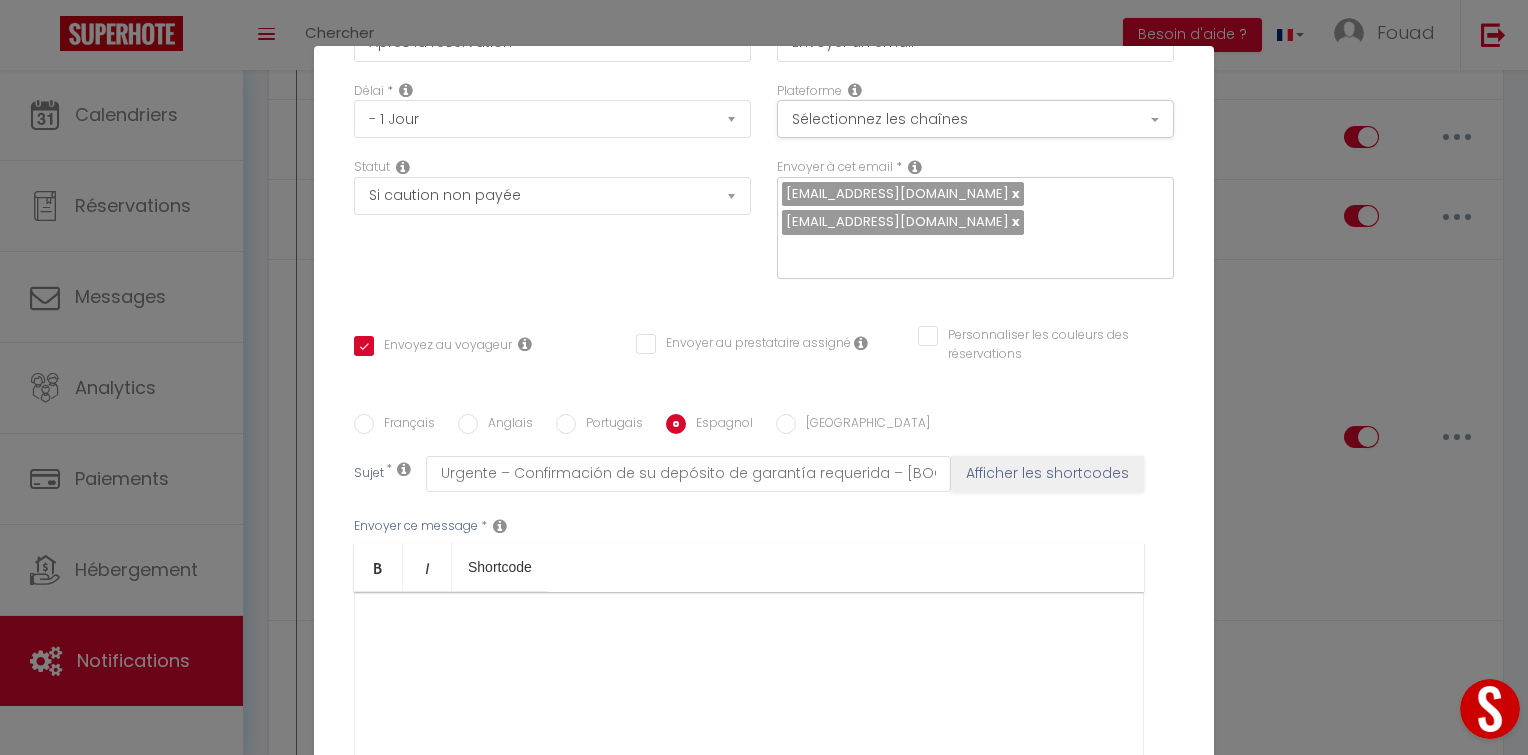 click on "Anglais" at bounding box center (505, 425) 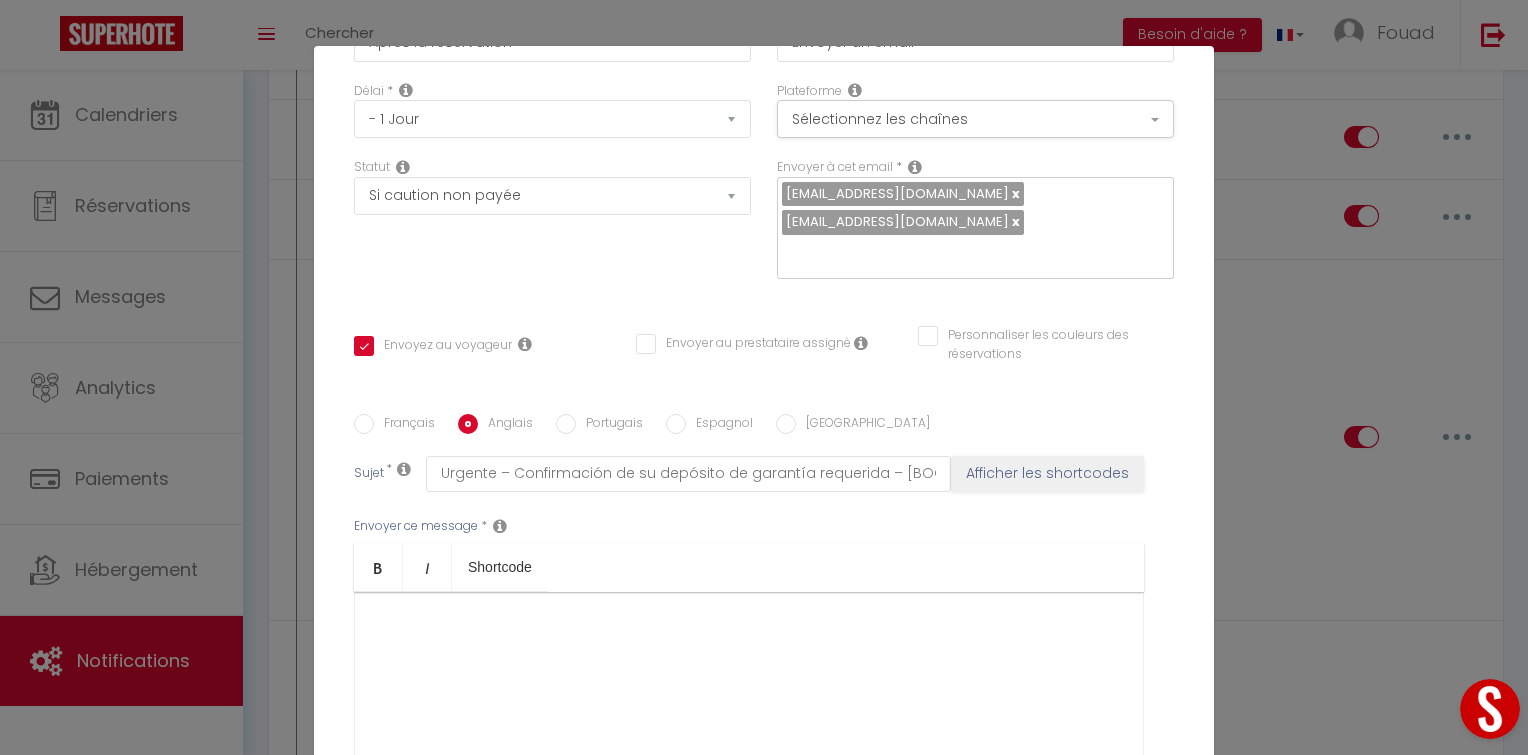 checkbox on "true" 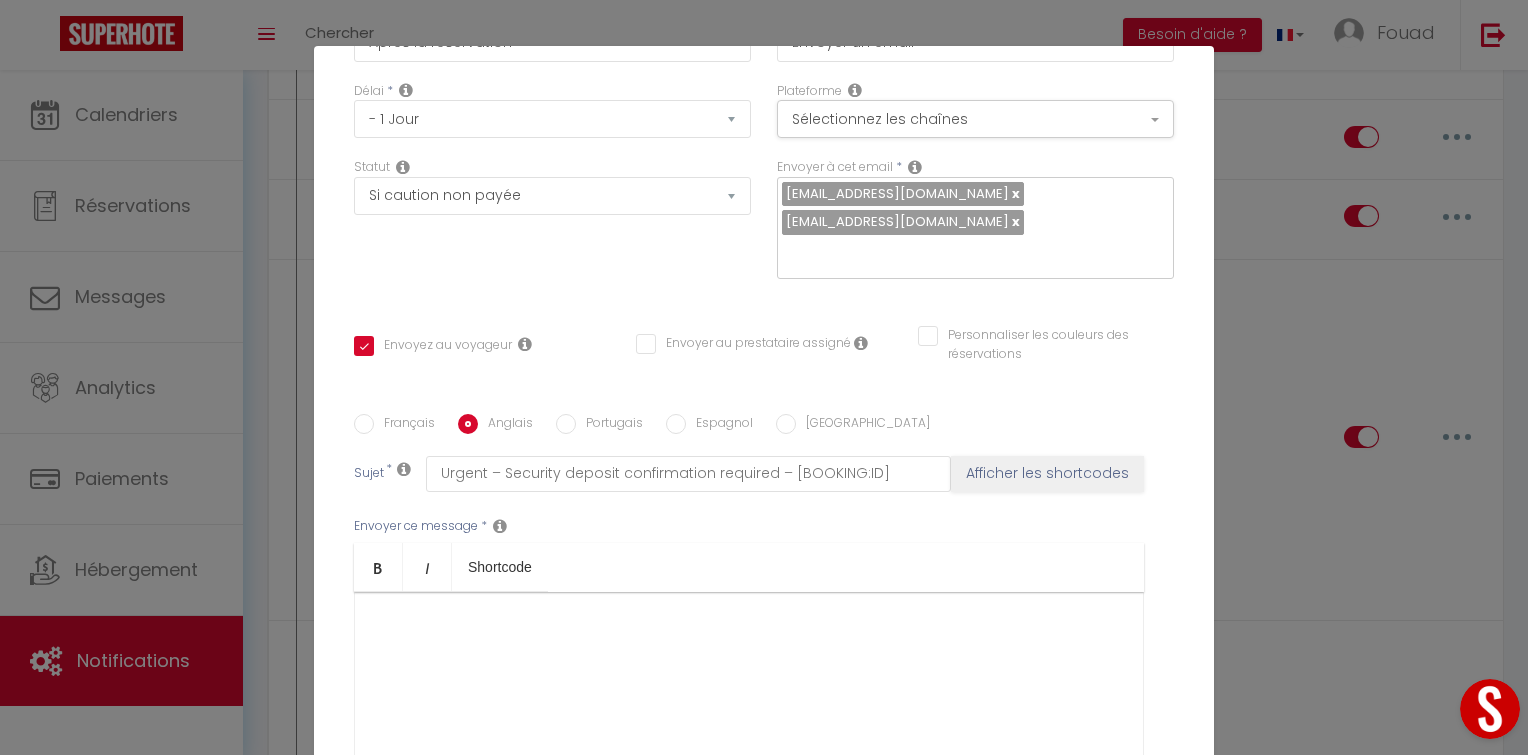 click on "Français" at bounding box center (404, 425) 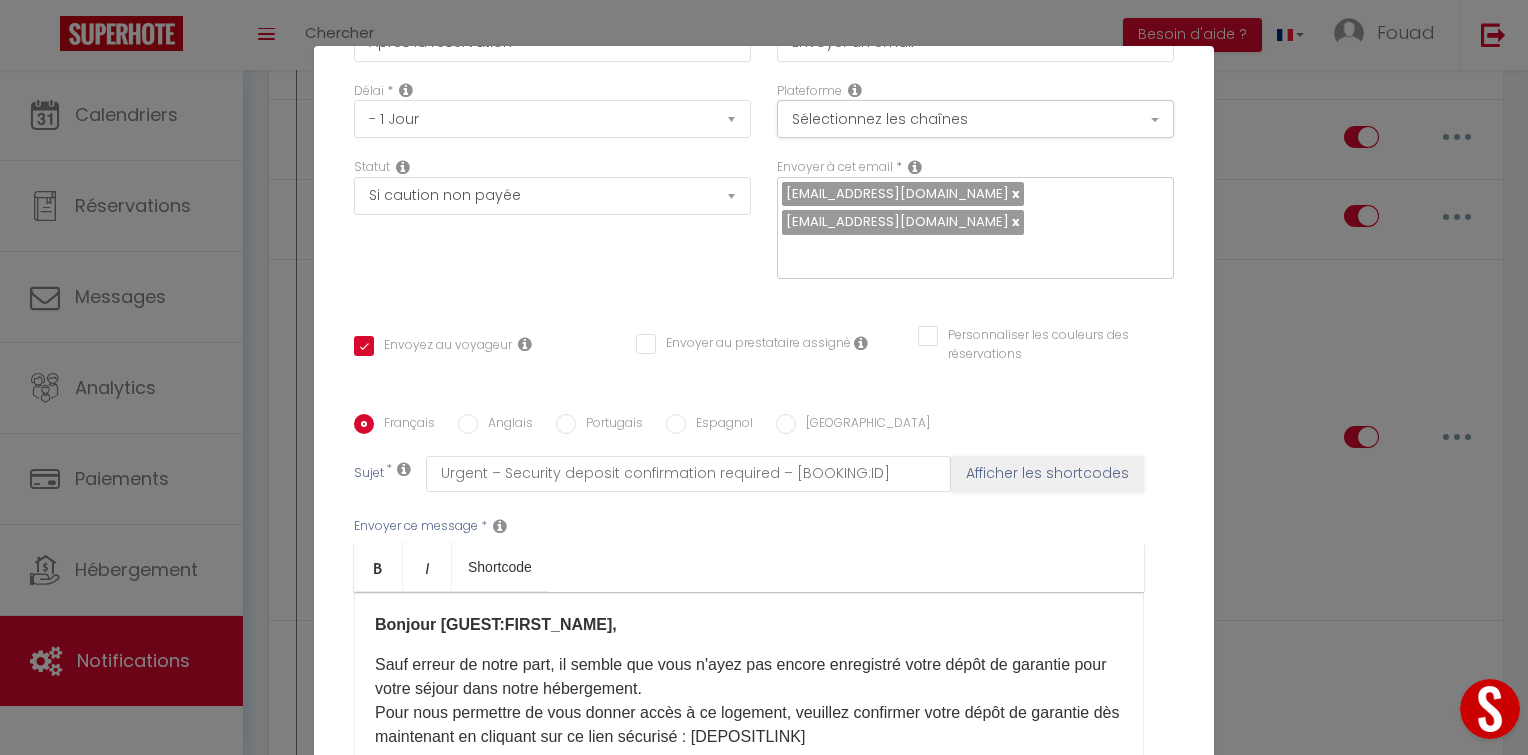 checkbox on "true" 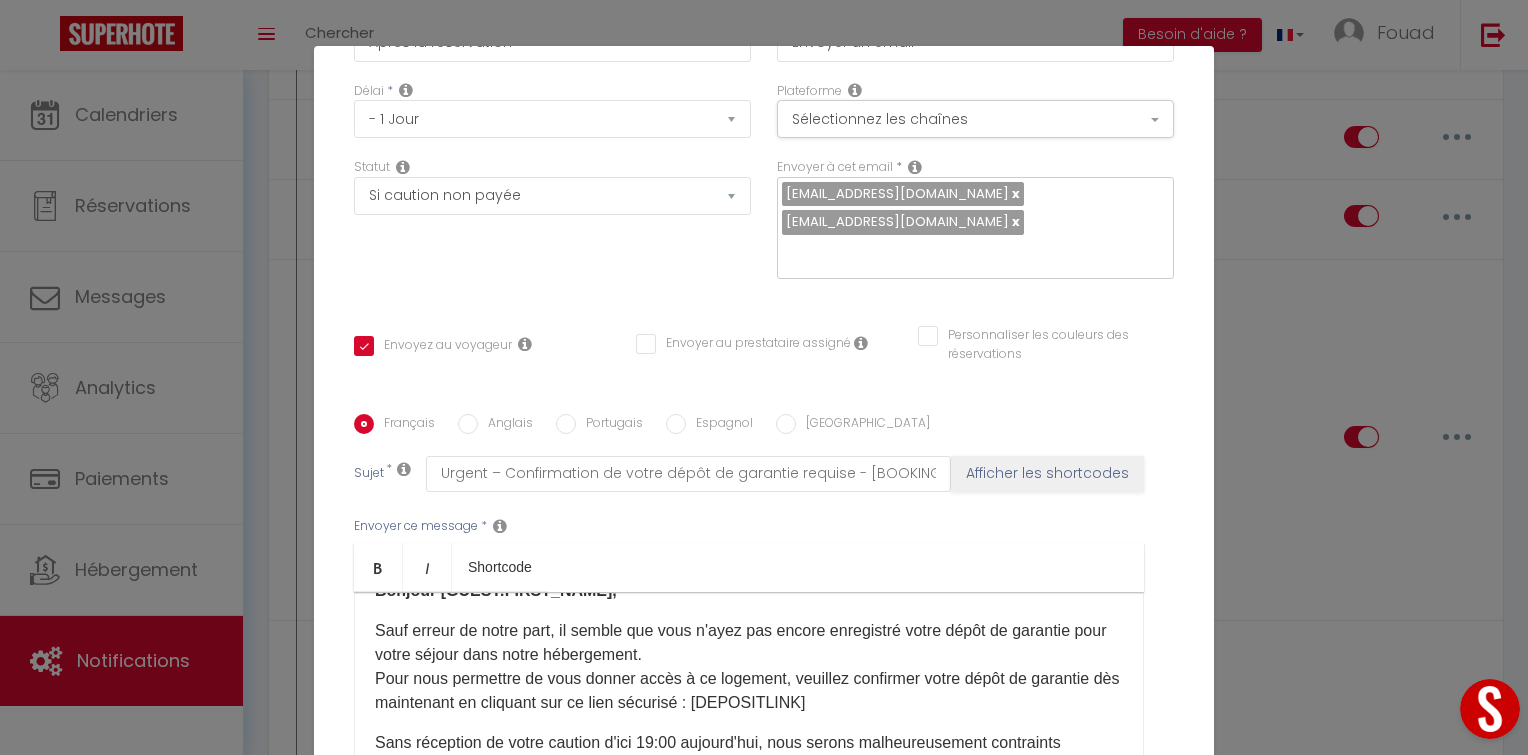 scroll, scrollTop: 32, scrollLeft: 0, axis: vertical 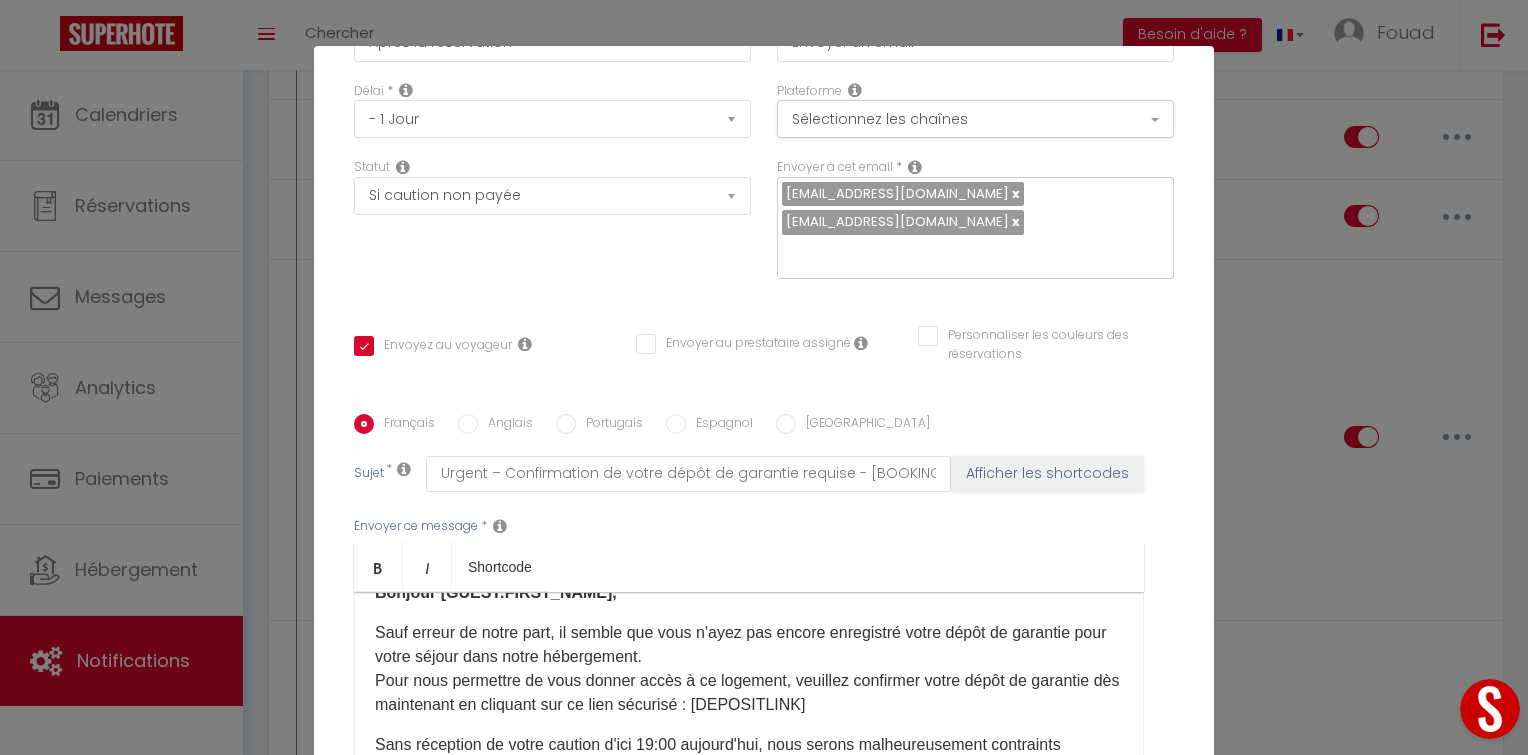 click on "Sauf erreur de notre part, il semble que vous n'ayez pas encore enregistré votre dépôt de garantie pour votre séjour dans notre hébergement. Pour nous permettre de vous donner accès à ce logement, veuillez confirmer votre dépôt de garantie dès maintenant en cliquant sur ce lien sécurisé : [DEPOSITLINK]" at bounding box center [749, 669] 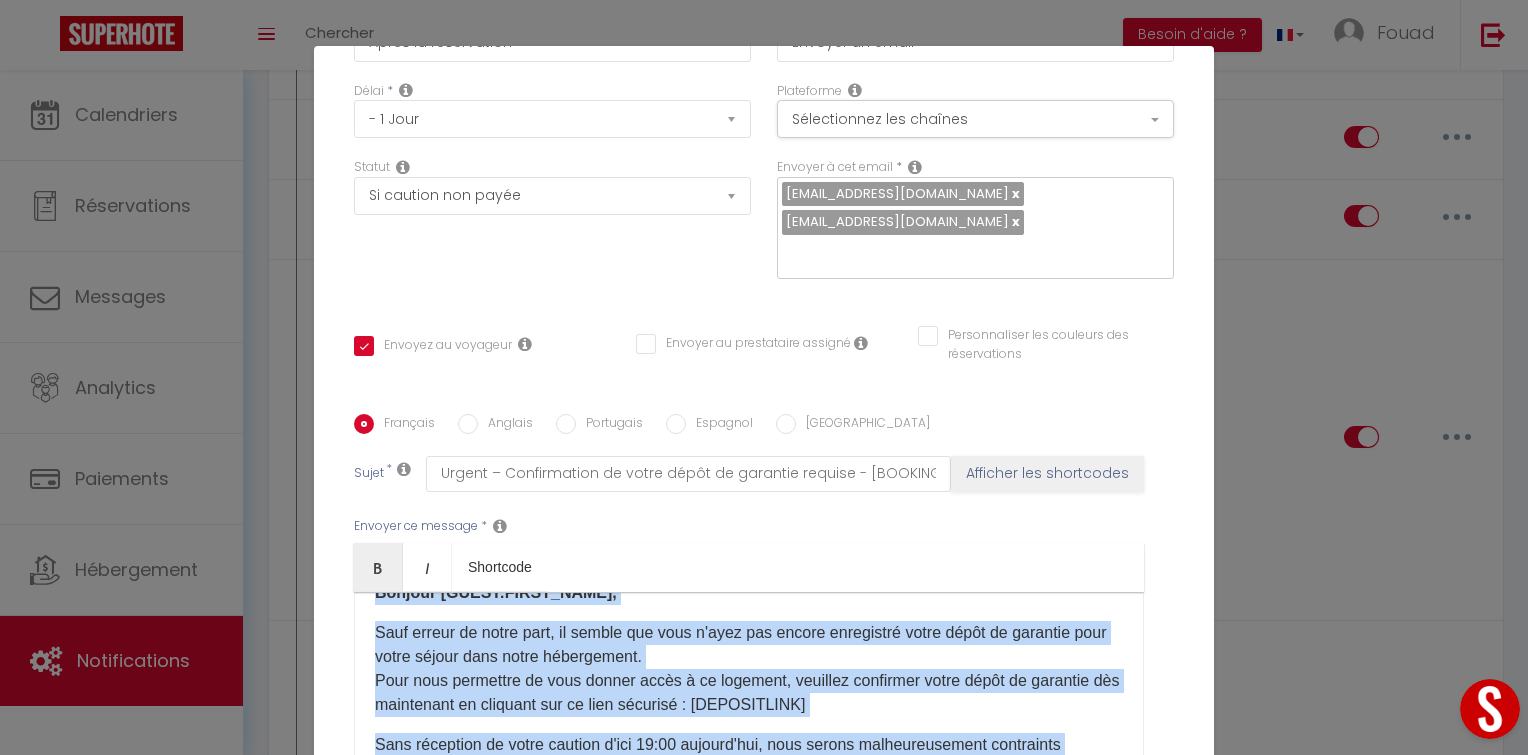 copy on "Bonjour [GUEST:FIRST_NAME],
Sauf erreur de notre part, il semble que vous n'ayez pas encore enregistré votre dépôt de garantie pour votre séjour dans notre hébergement. Pour nous permettre de vous donner accès à ce logement, veuillez confirmer votre dépôt de garantie dès maintenant en cliquant sur ce lien sécurisé : [DEPOSITLINK]
Sans réception de votre caution d'ici 19:00 [DATE], nous serons malheureusement contraints d'annuler votre réservation conformément à nos conditions générales.
Si vous avez des questions ou des préoccupations, n'hésitez pas à nous contacter via whatsapp. Voici notre numéro : [Numéro de téléphone]
Nous espérons que tout sera en ordre rapidement et que nous aurons le plaisir de vous accueillir comme prévu. 😊​
Merci de votre compréhension.
Cordialement,
L'équipe Moderna Agency ​" 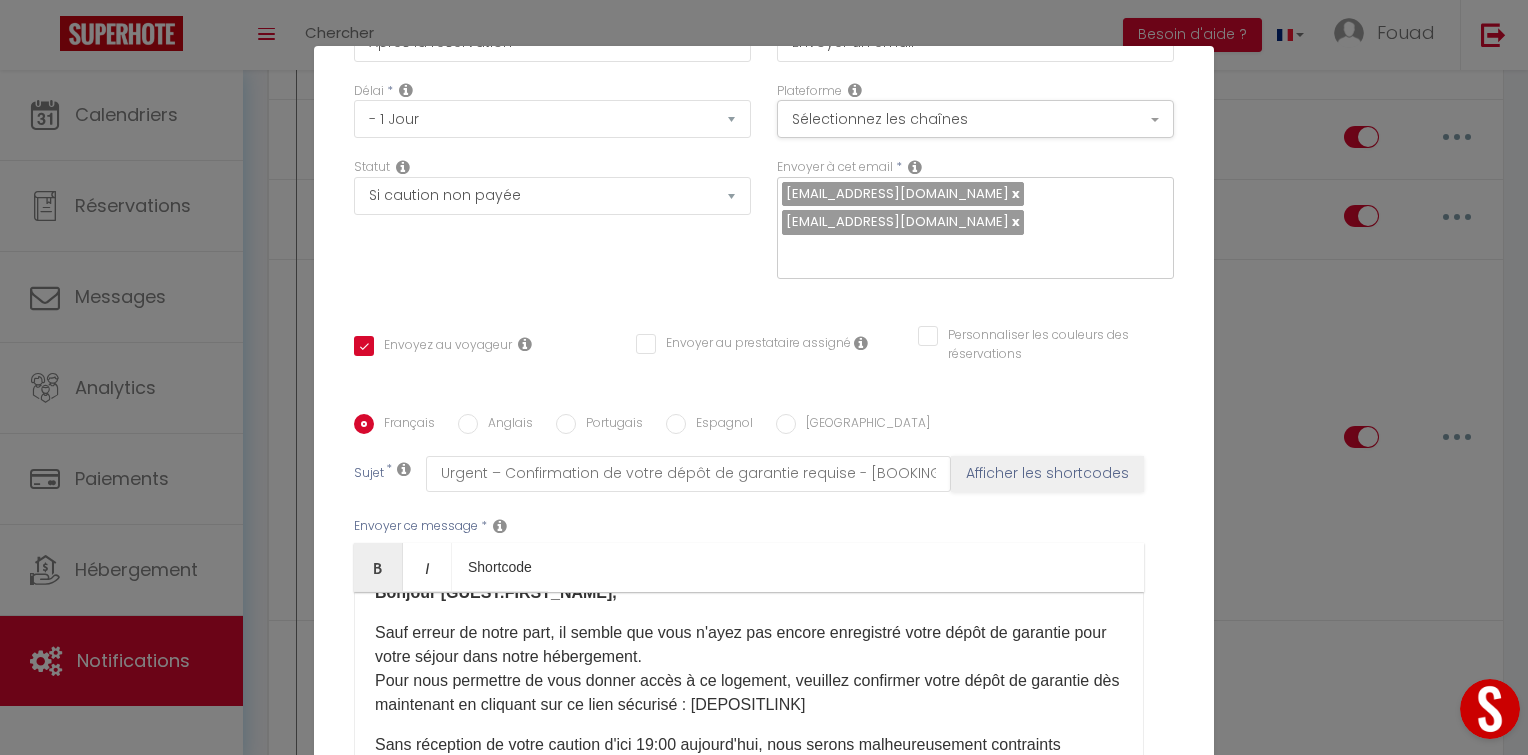 scroll, scrollTop: 0, scrollLeft: 0, axis: both 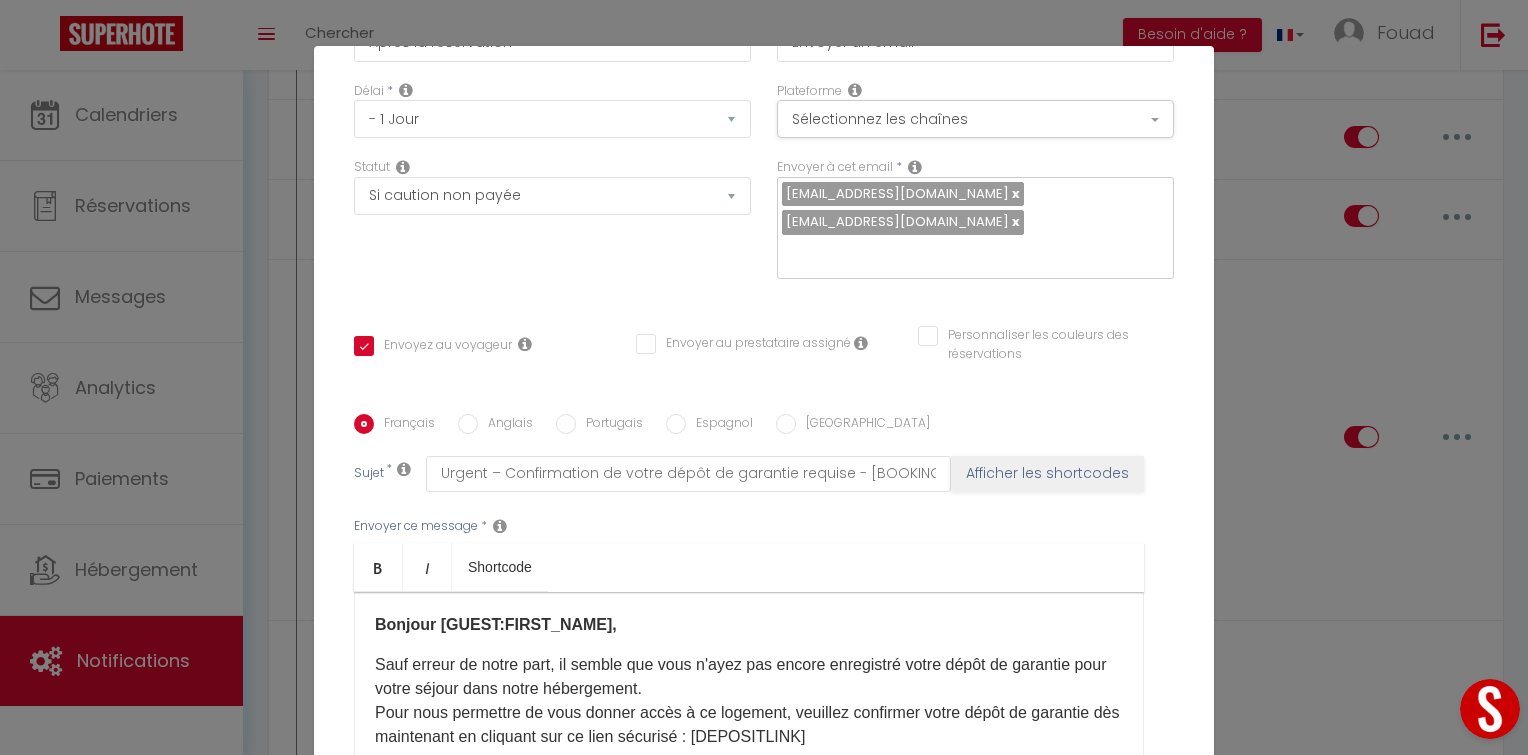 click on "Anglais" at bounding box center (468, 424) 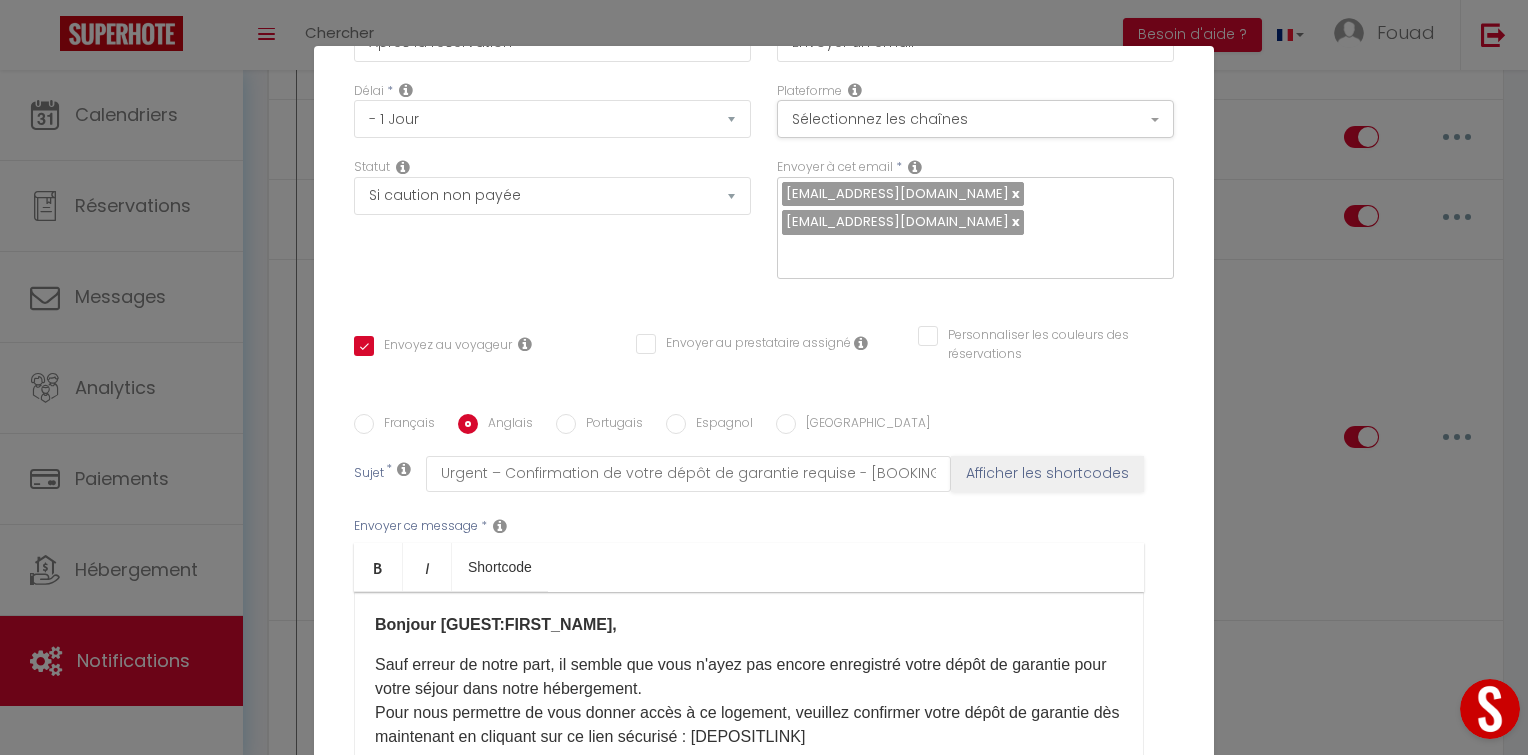 checkbox on "true" 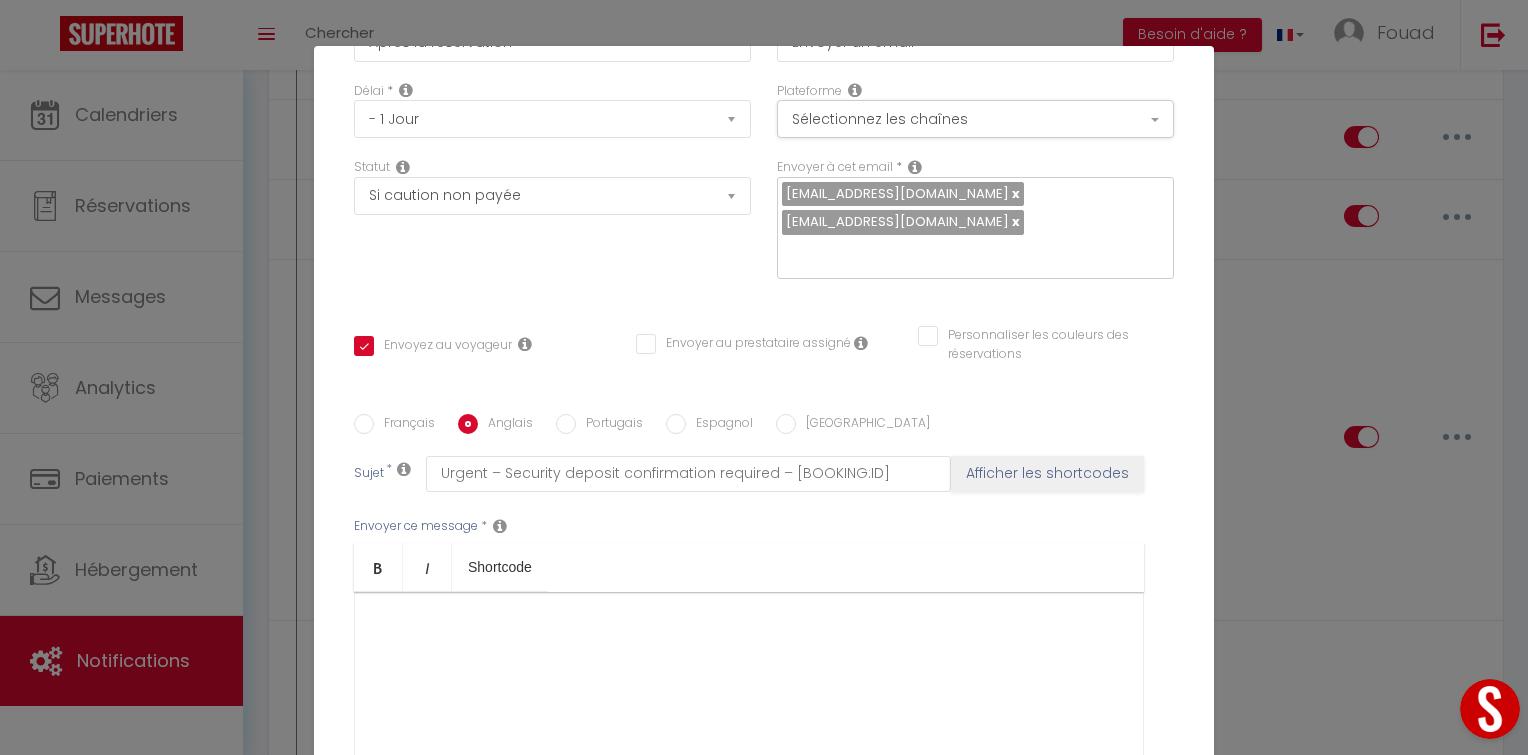 click at bounding box center (749, 692) 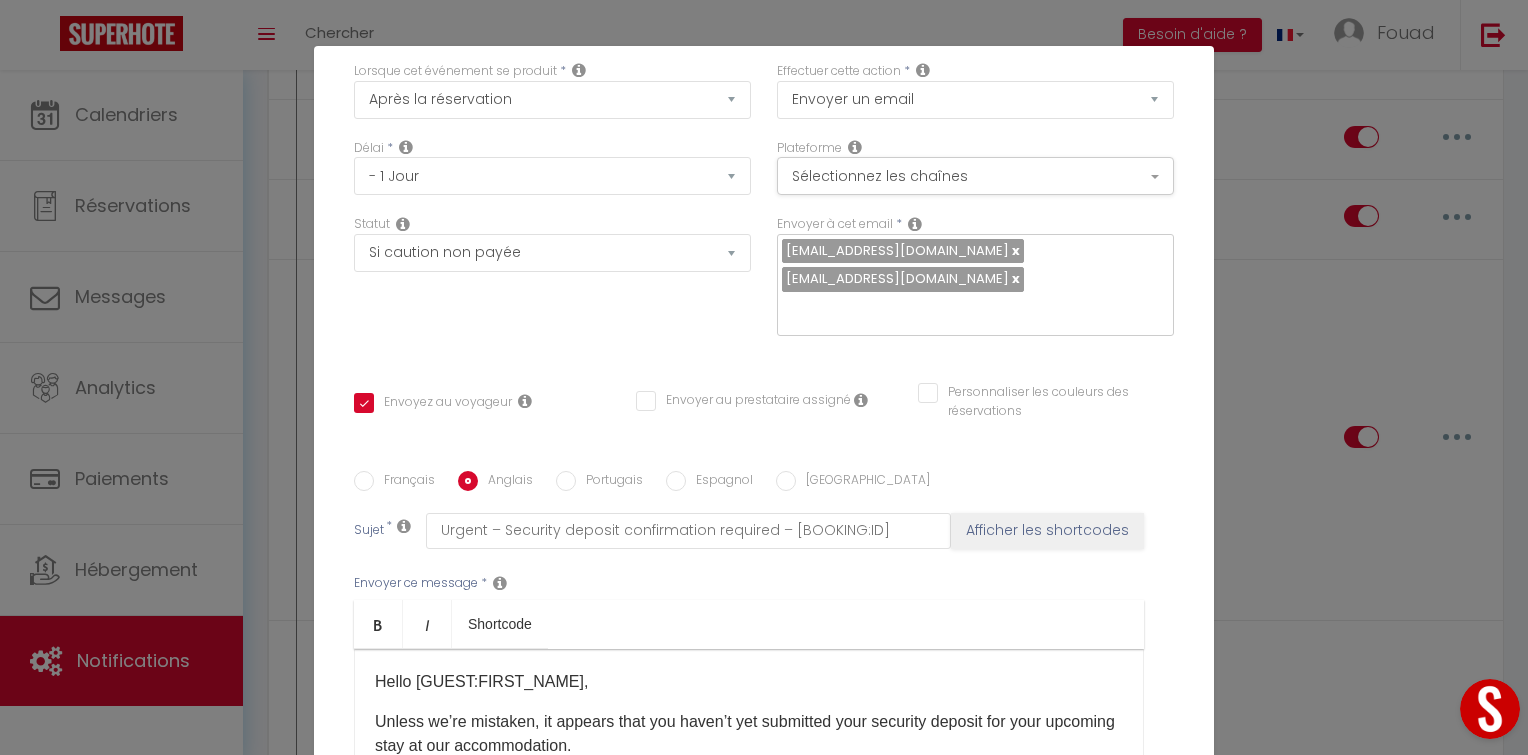 scroll, scrollTop: 154, scrollLeft: 0, axis: vertical 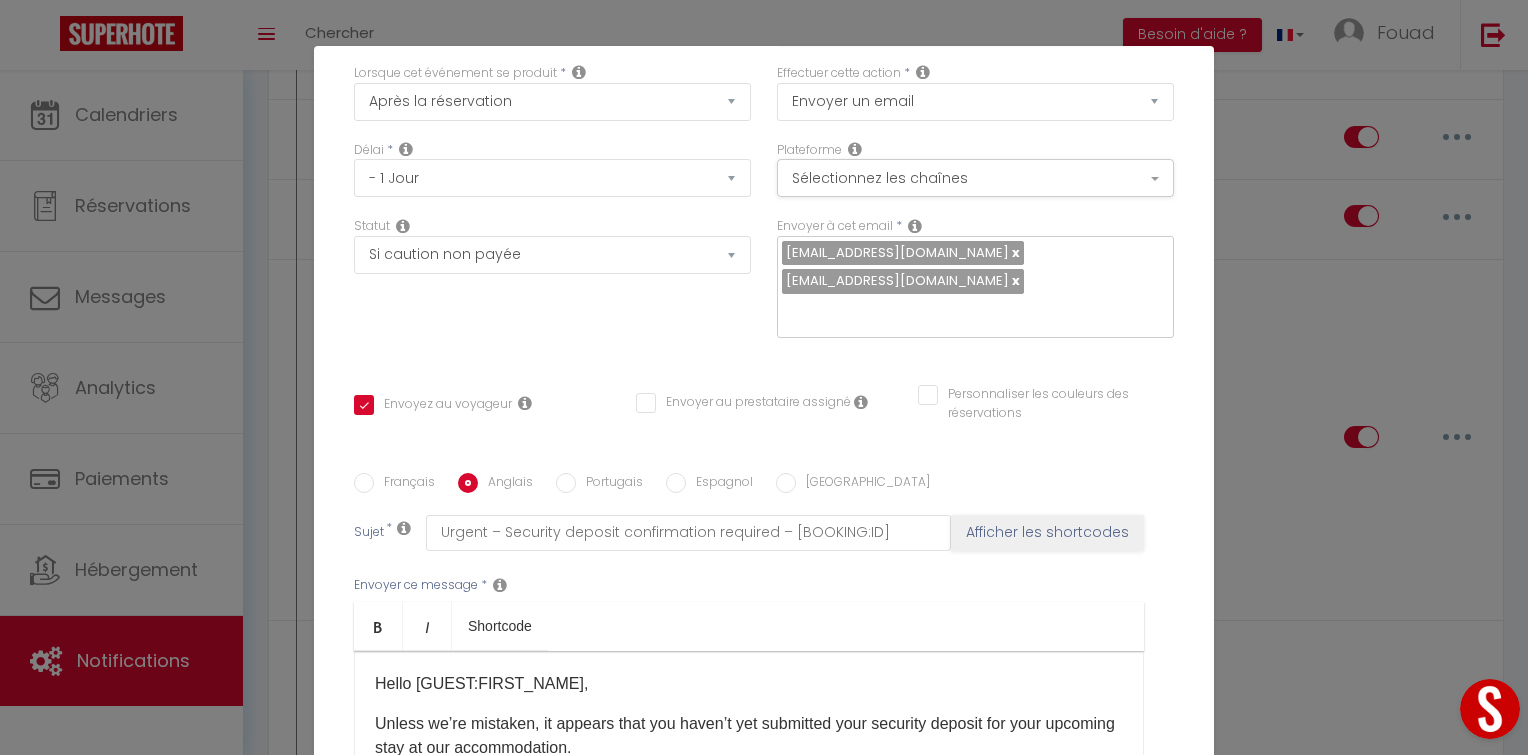 click on "Français" at bounding box center (404, 484) 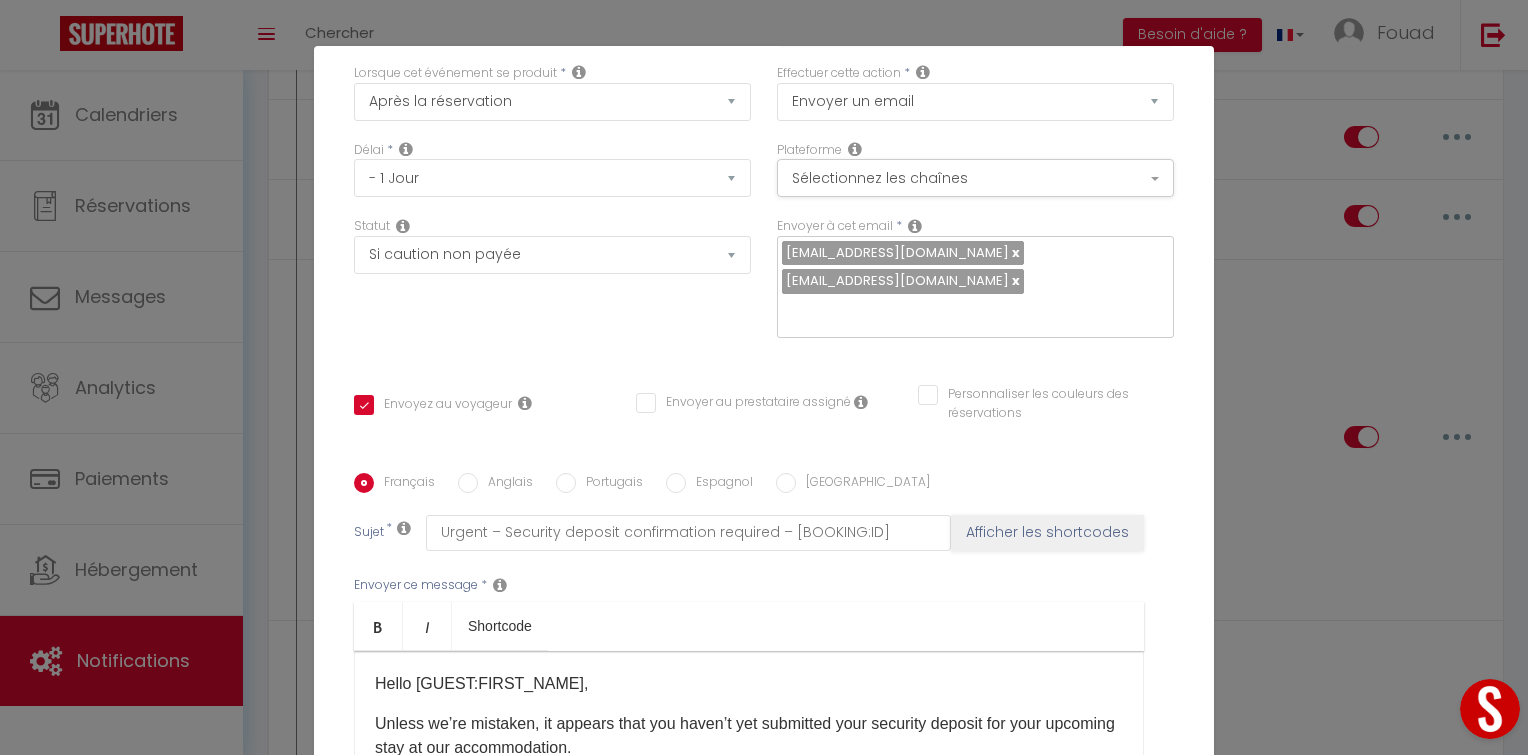 checkbox on "true" 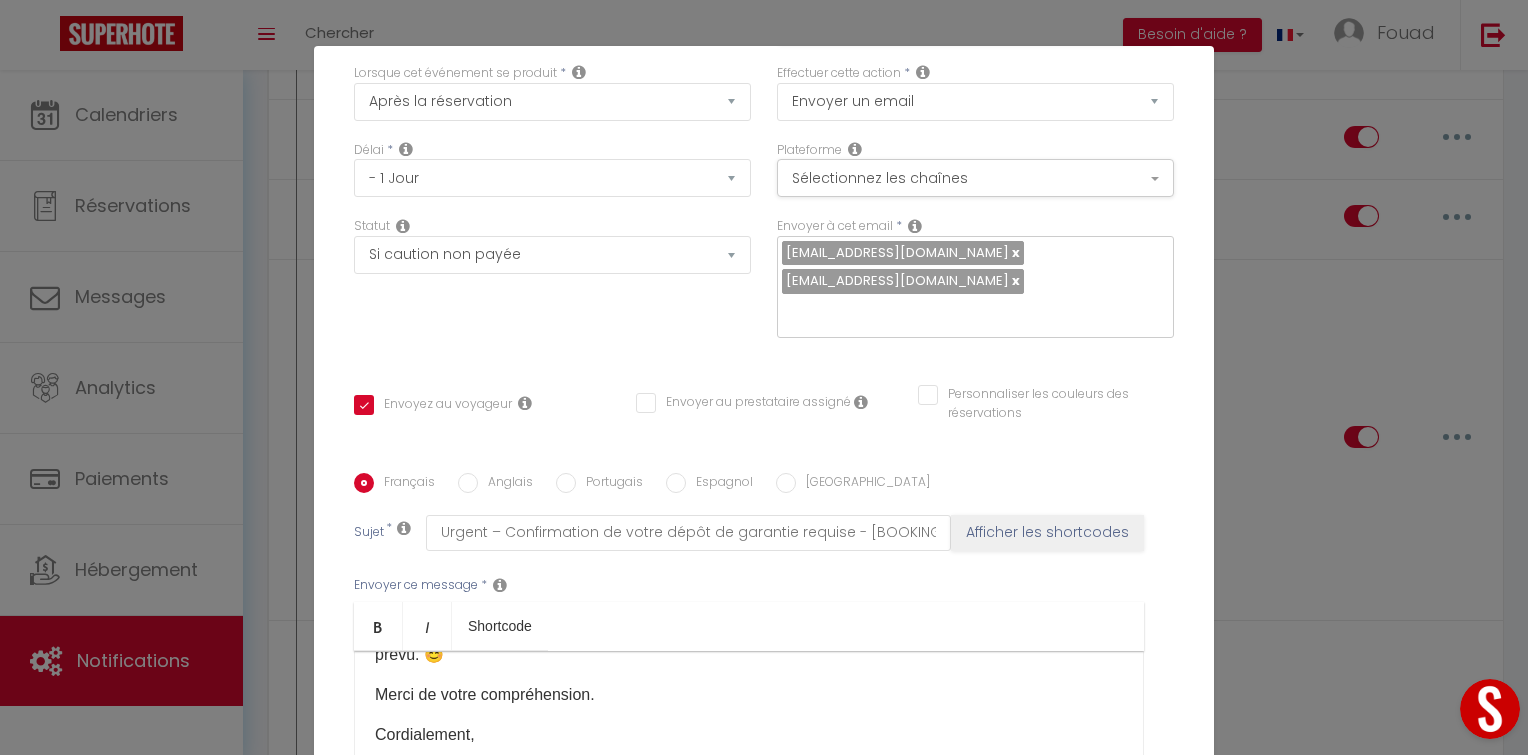 scroll, scrollTop: 332, scrollLeft: 0, axis: vertical 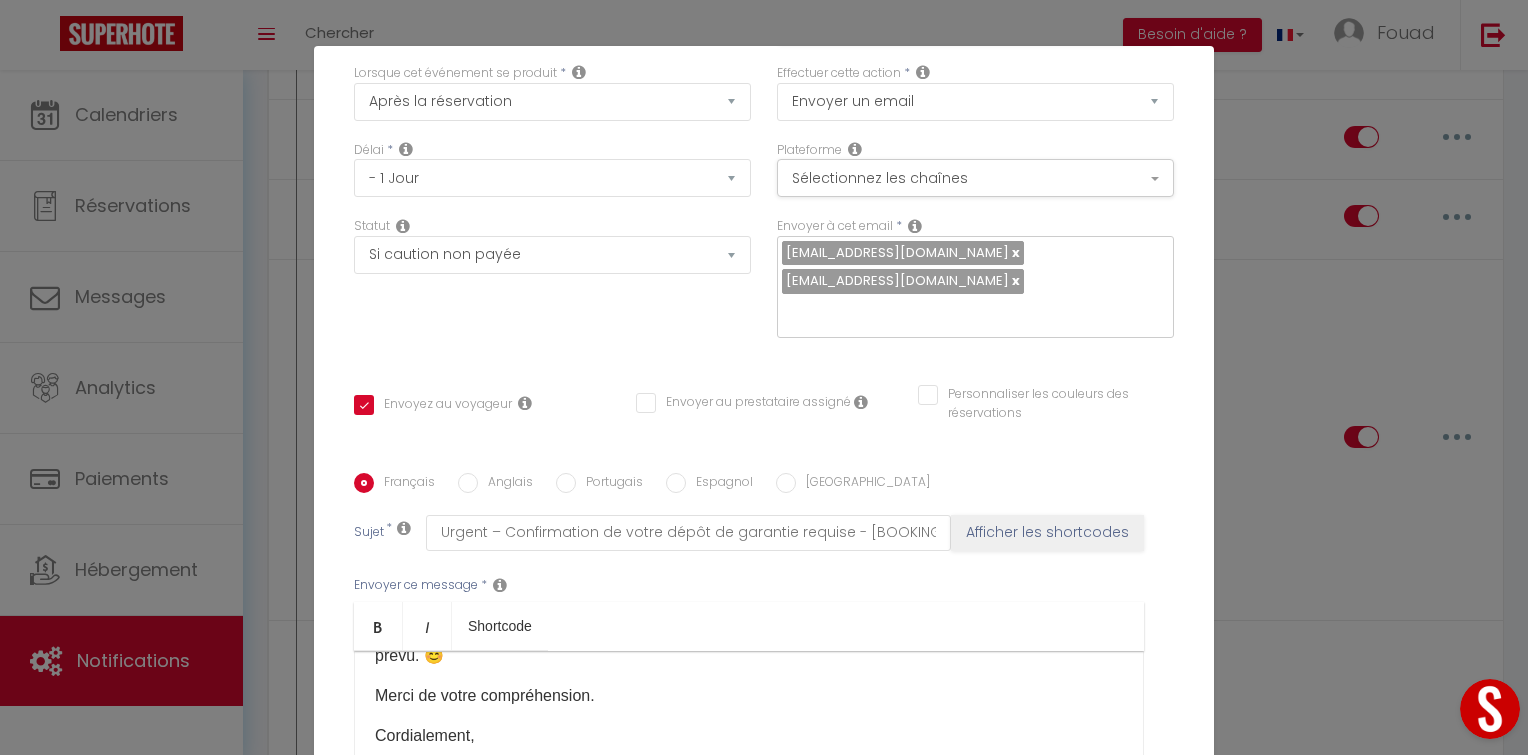 click on "Anglais" at bounding box center [468, 483] 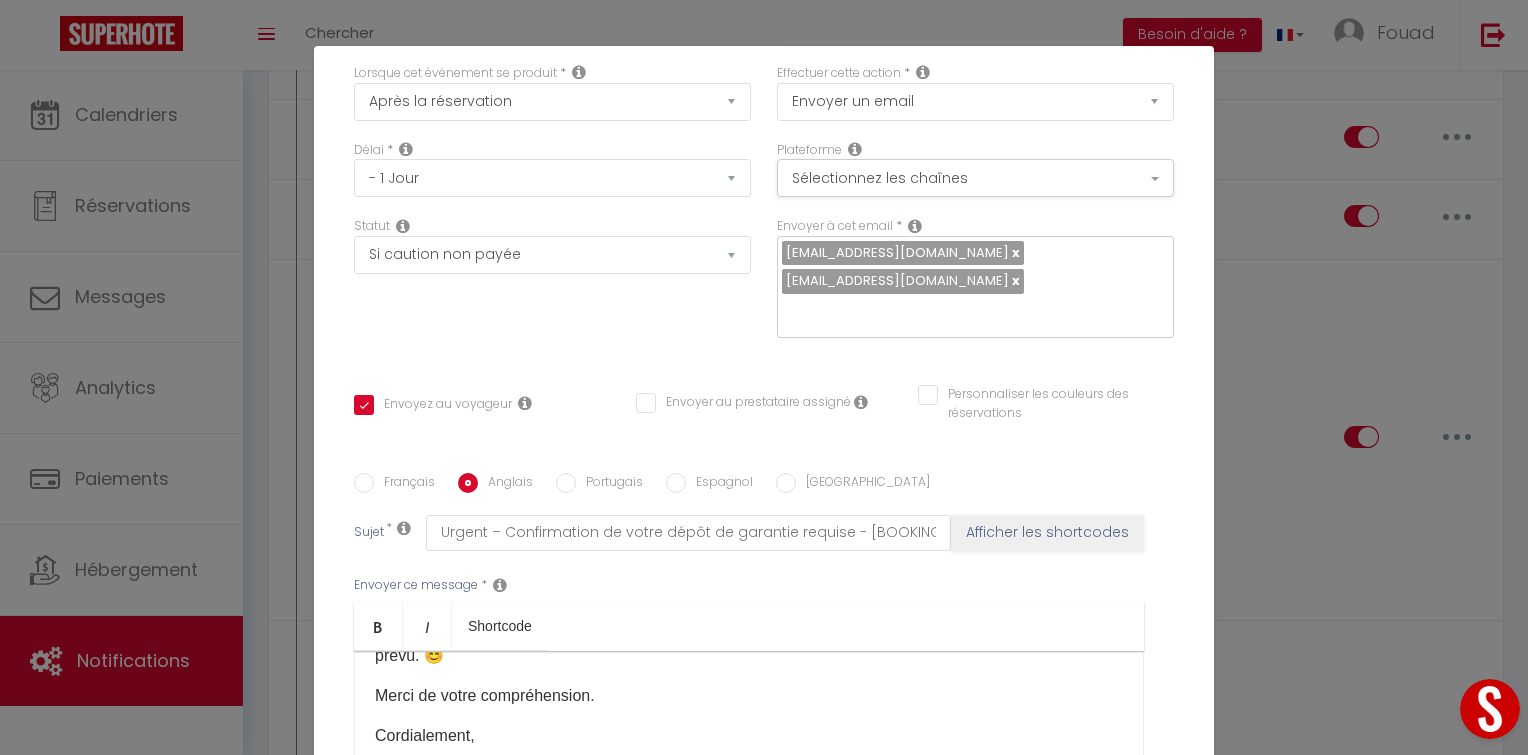 checkbox on "true" 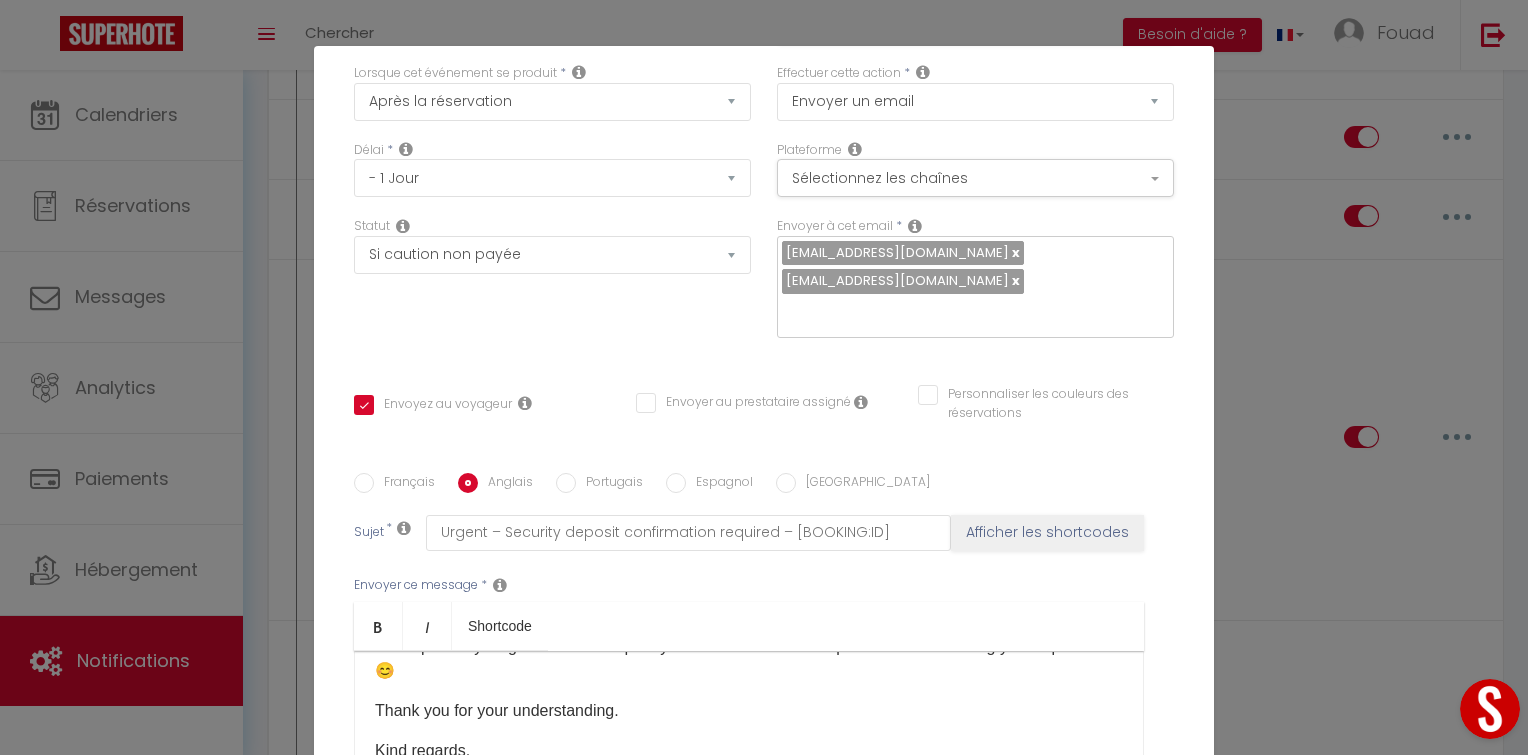 scroll, scrollTop: 0, scrollLeft: 0, axis: both 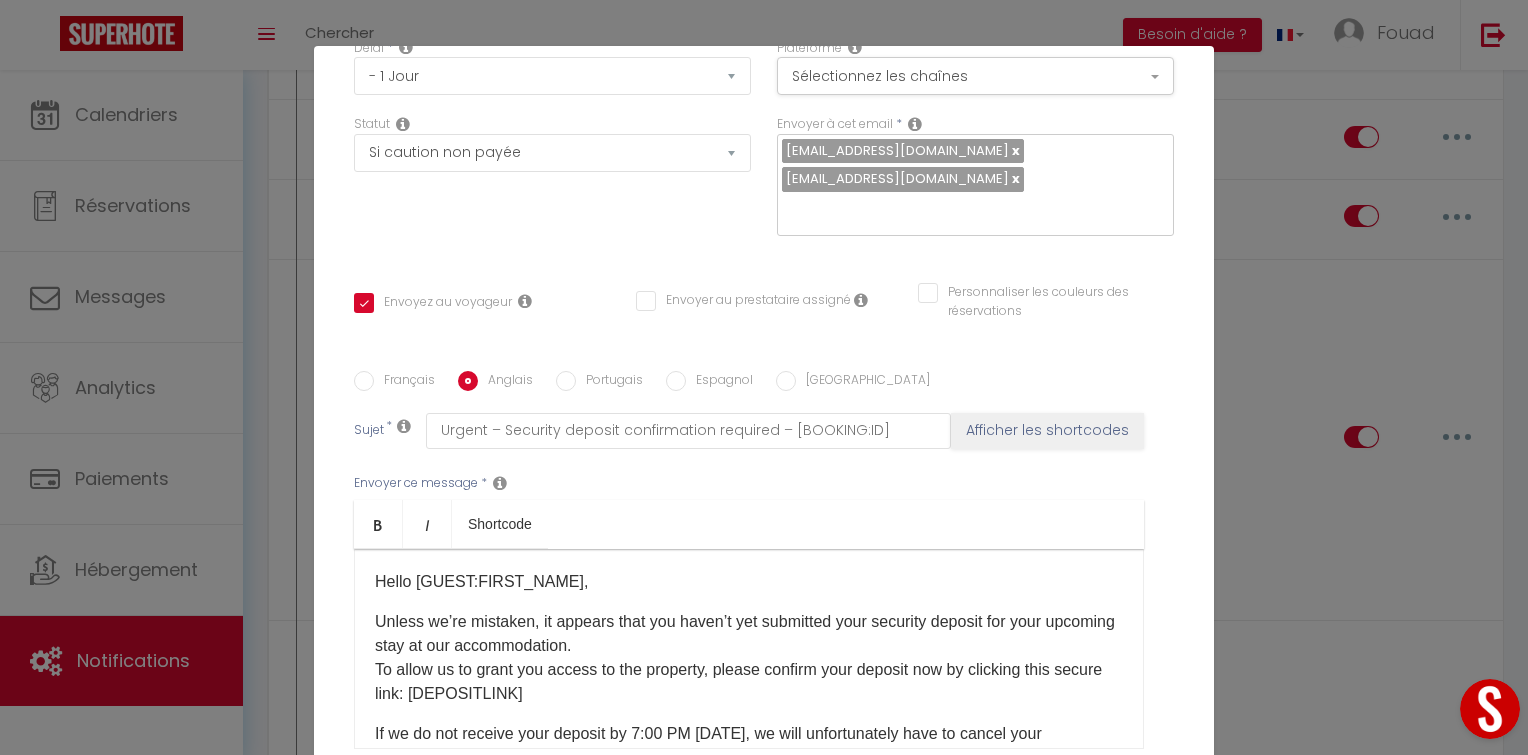 click on "Unless we’re mistaken, it appears that you haven’t yet submitted your security deposit for your upcoming stay at our accommodation.
To allow us to grant you access to the property, please confirm your deposit now by clicking this secure link: [DEPOSITLINK]" at bounding box center [749, 658] 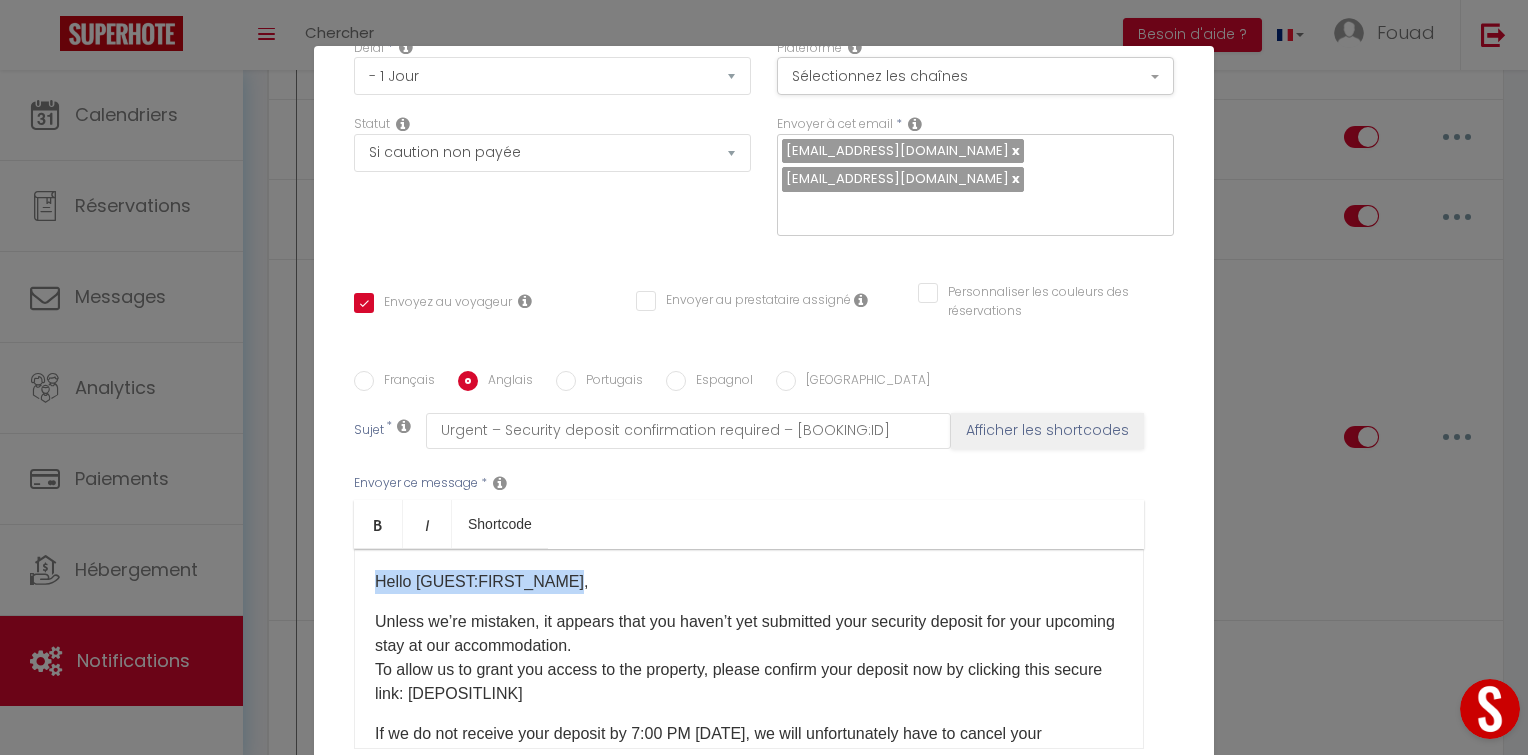 drag, startPoint x: 557, startPoint y: 491, endPoint x: 315, endPoint y: 500, distance: 242.1673 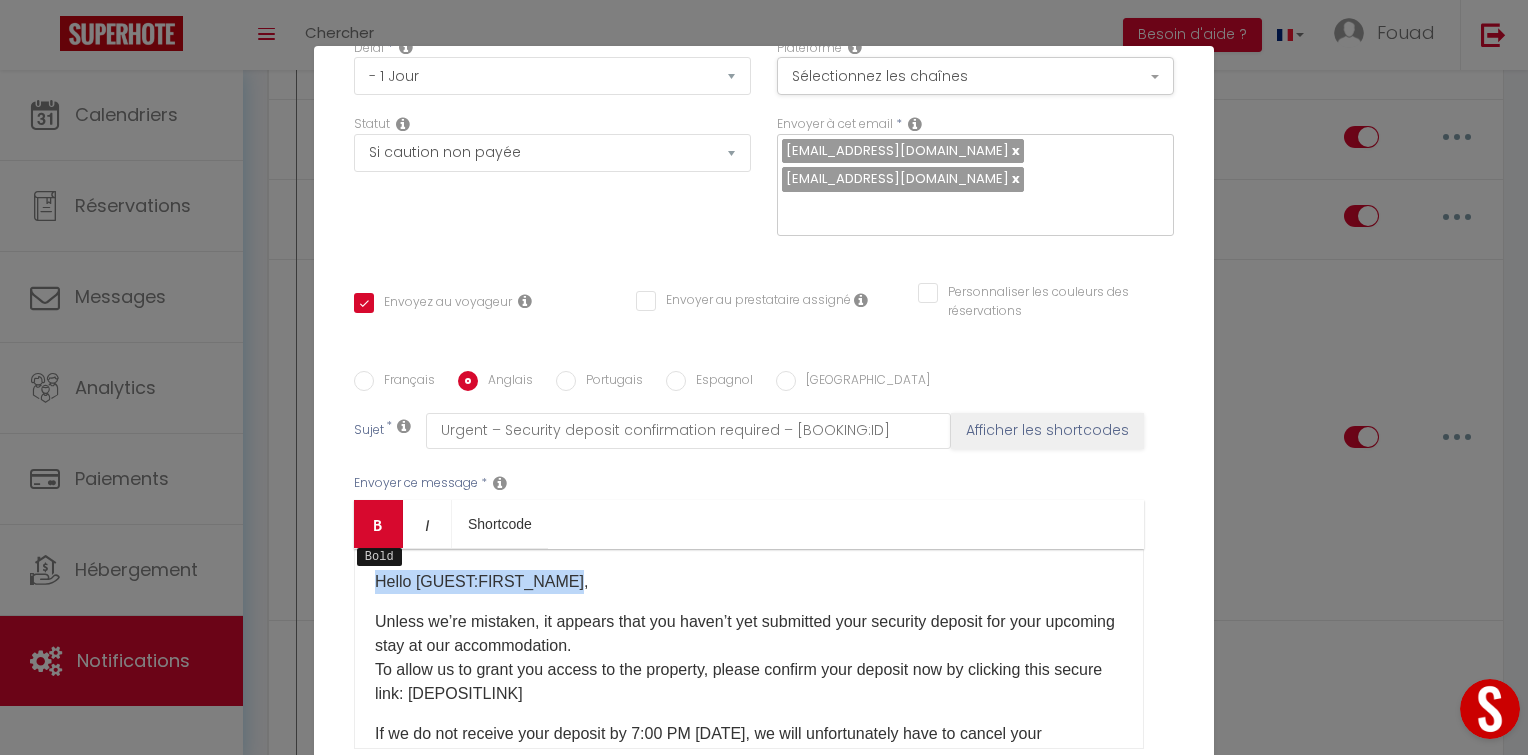 type 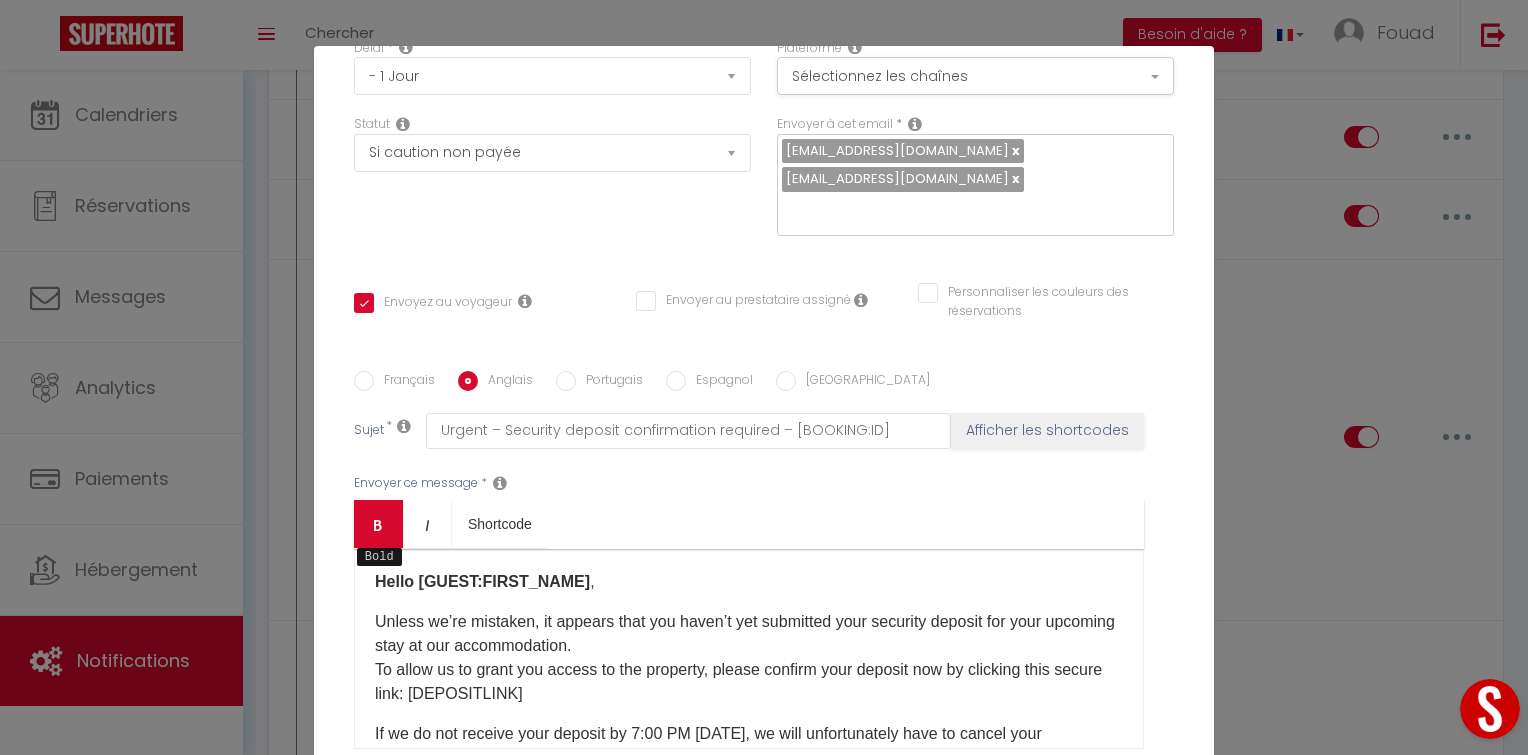click on "Bold" at bounding box center [378, 524] 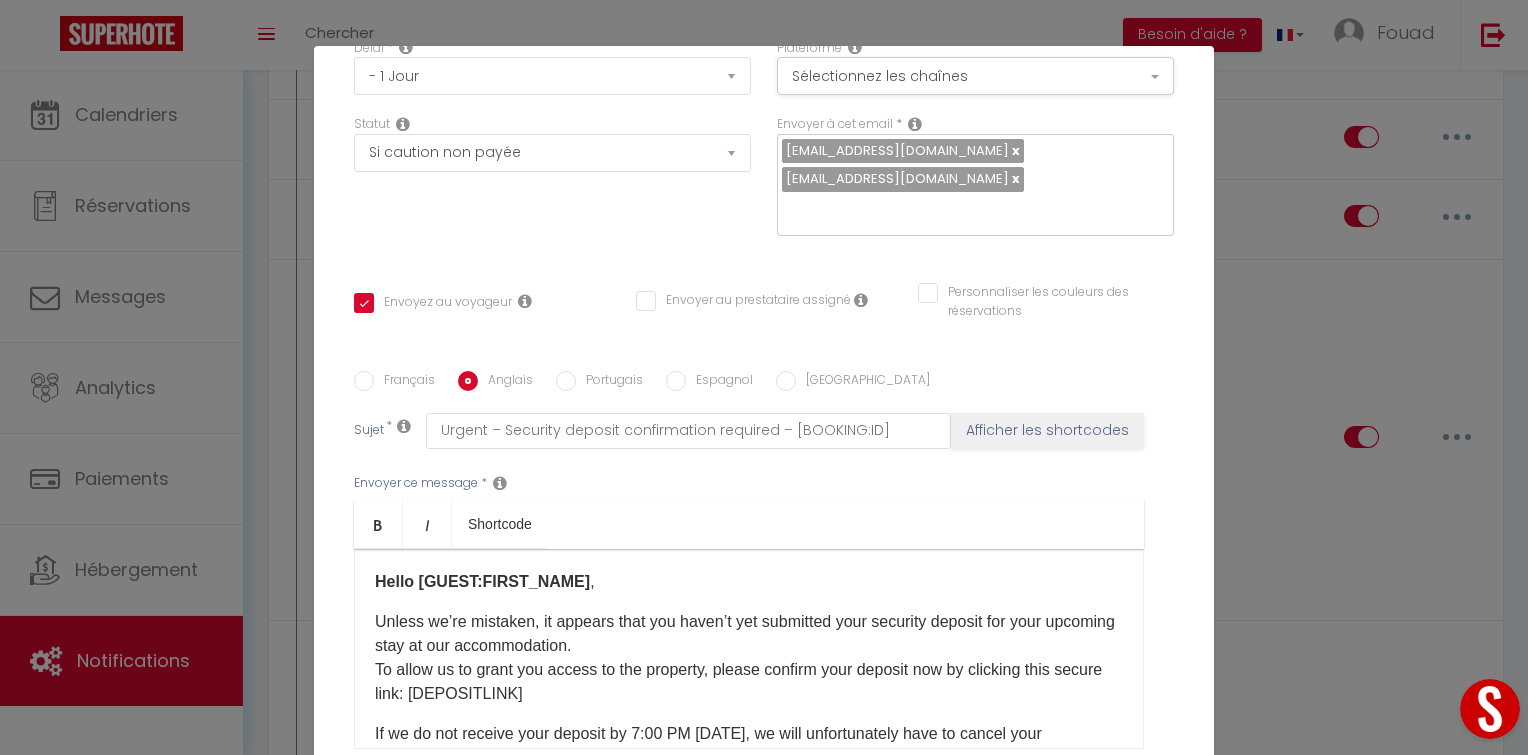 click on "Hello [GUEST:FIRST_NAME] ,
Unless we’re mistaken, it appears that you haven’t yet submitted your security deposit for your upcoming stay at our accommodation.
To allow us to grant you access to the property, please confirm your deposit now by clicking this secure link: [DEPOSITLINK]
If we do not receive your deposit by 7:00 PM [DATE], we will unfortunately have to cancel your reservation in accordance with our general terms and conditions.
If you have any questions or concerns, feel free to contact us via WhatsApp. Here is our number: [Numéro de téléphone]
We hope everything will be sorted quickly and that we’ll have the pleasure of welcoming you as planned 😊
Thank you for your understanding.
Kind regards,
The Moderna Agency Team ​" at bounding box center [749, 649] 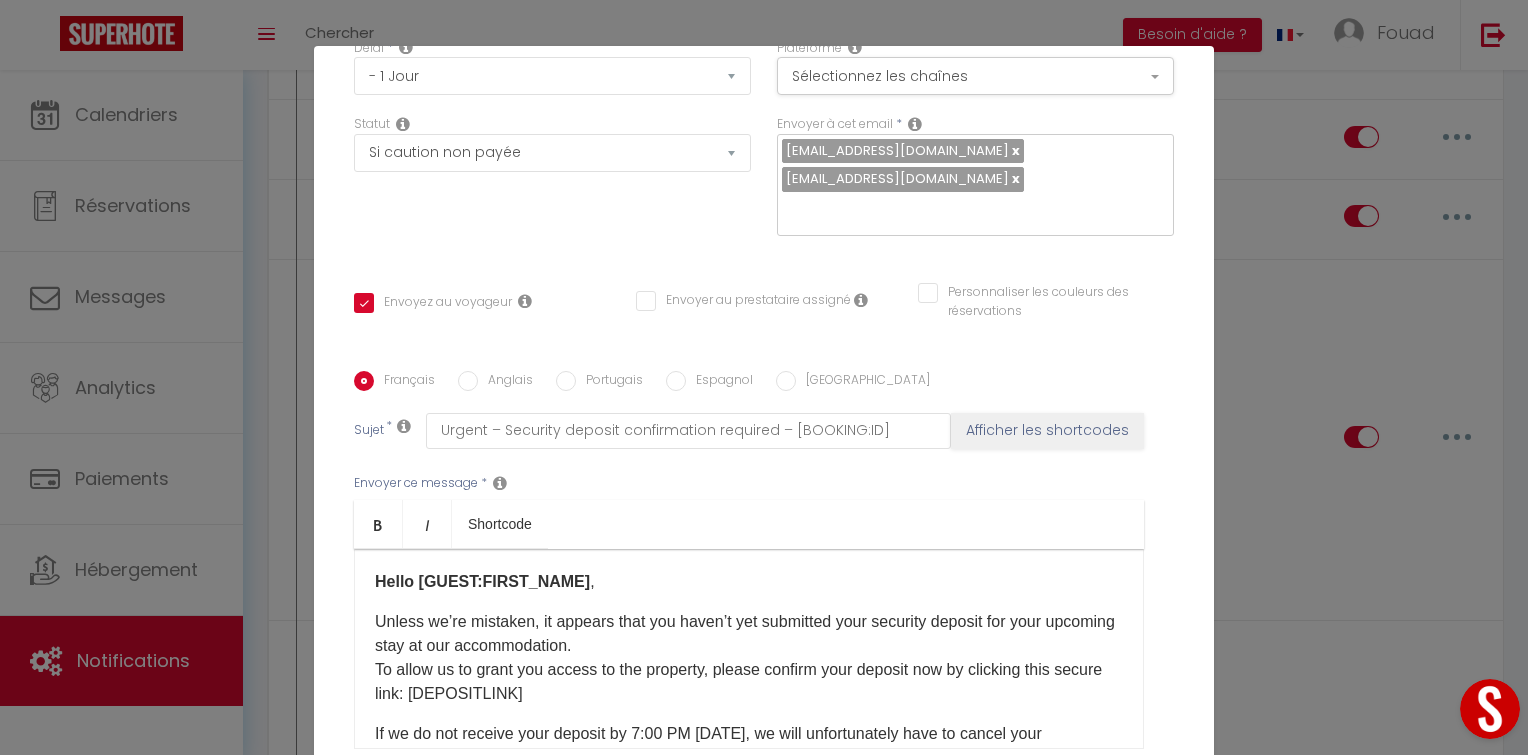 checkbox on "true" 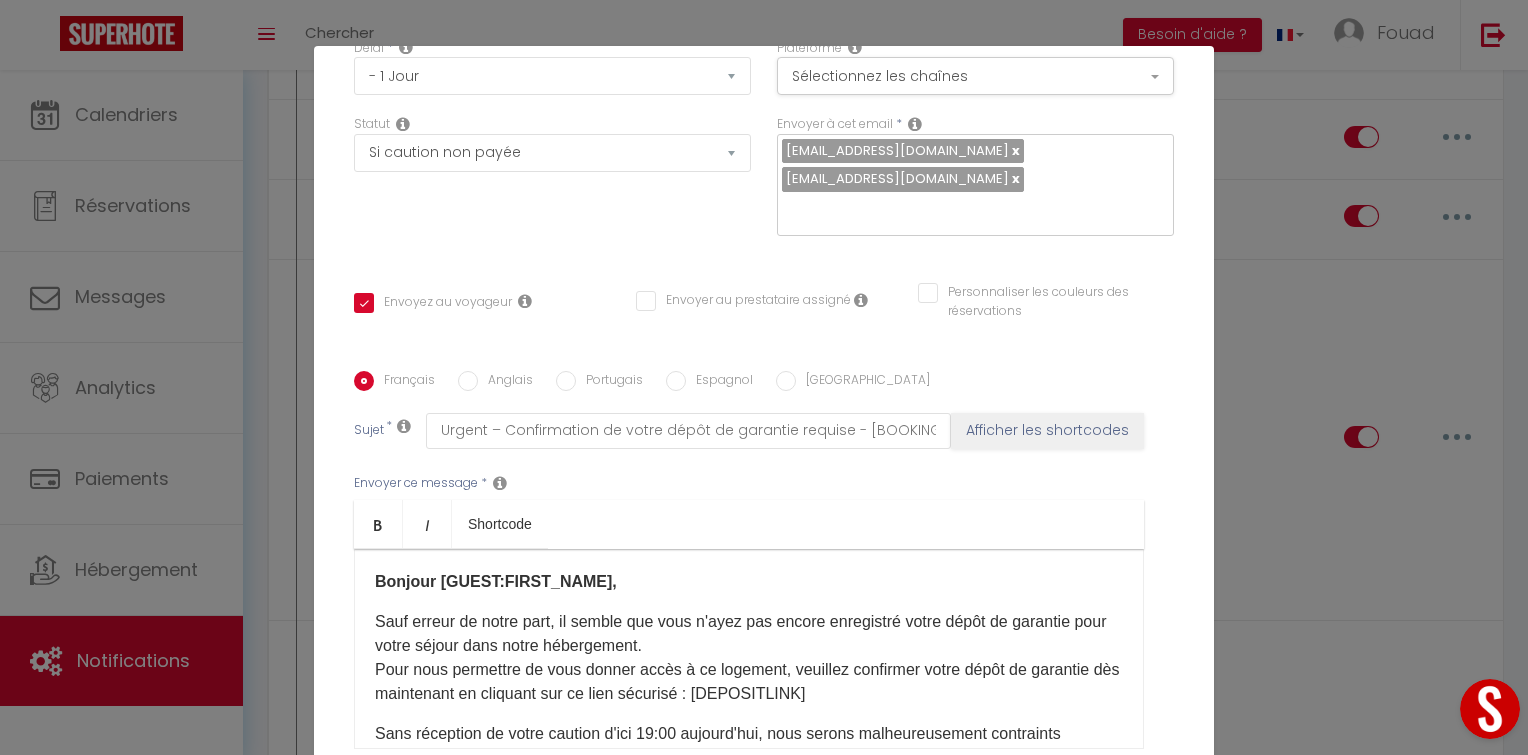 click on "Anglais" at bounding box center (505, 382) 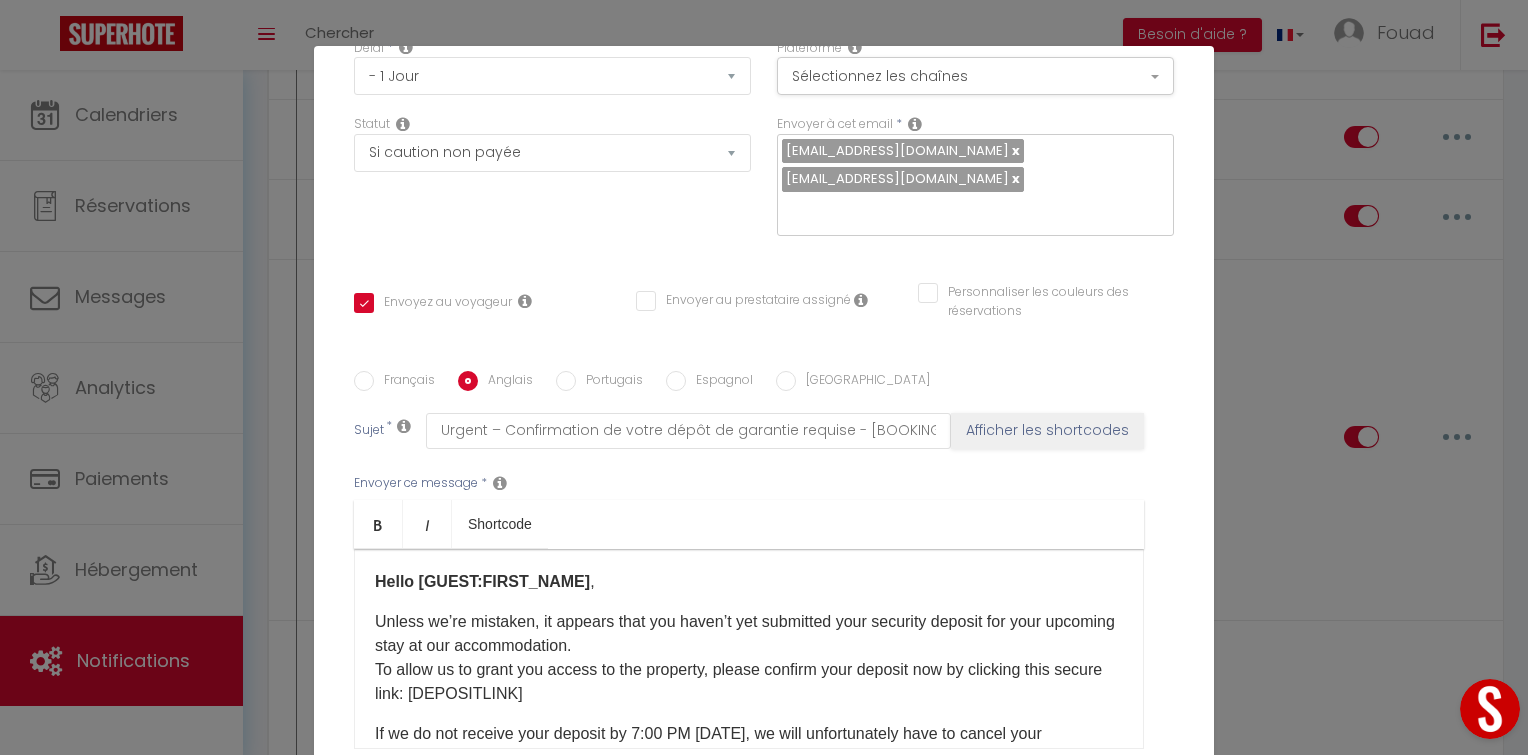 checkbox on "true" 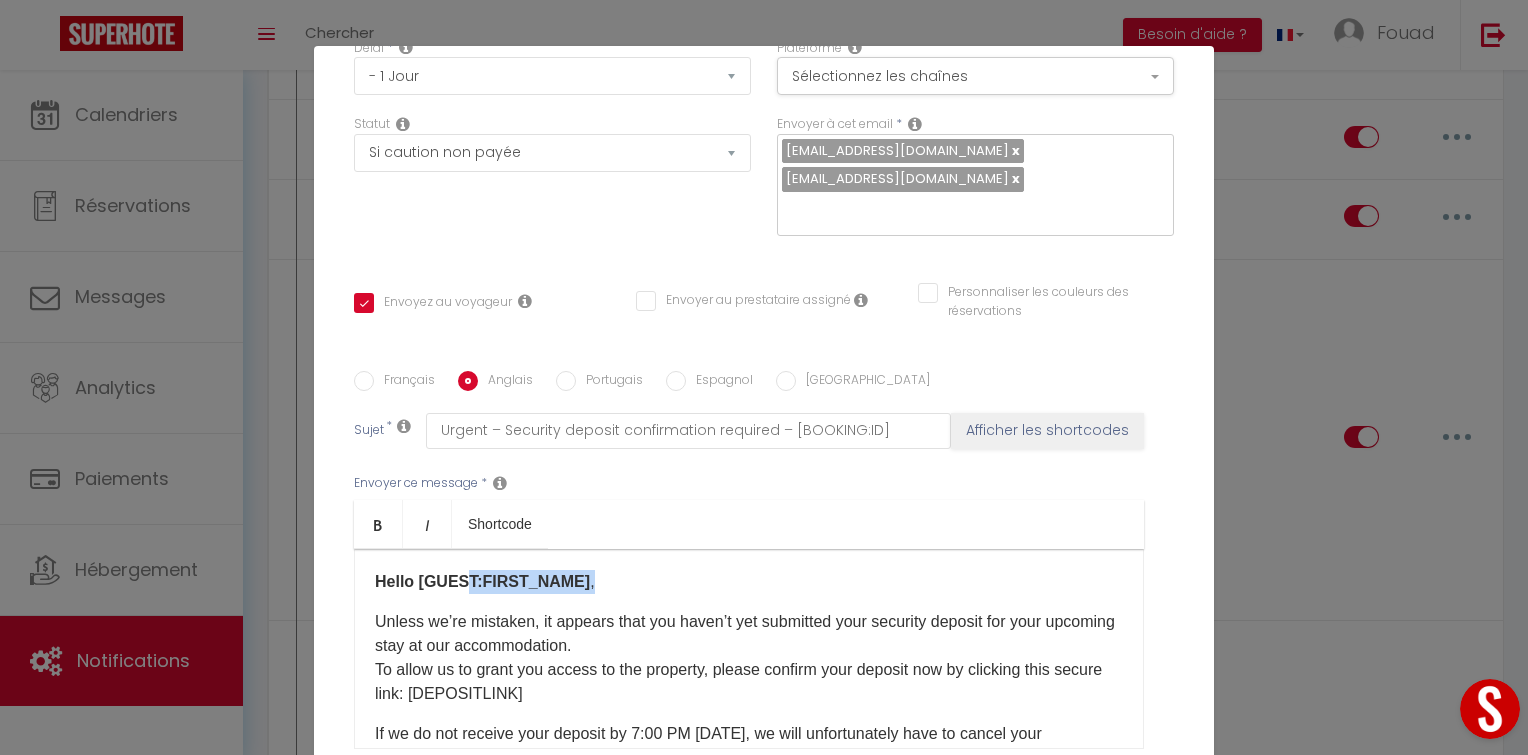 drag, startPoint x: 612, startPoint y: 487, endPoint x: 454, endPoint y: 476, distance: 158.38245 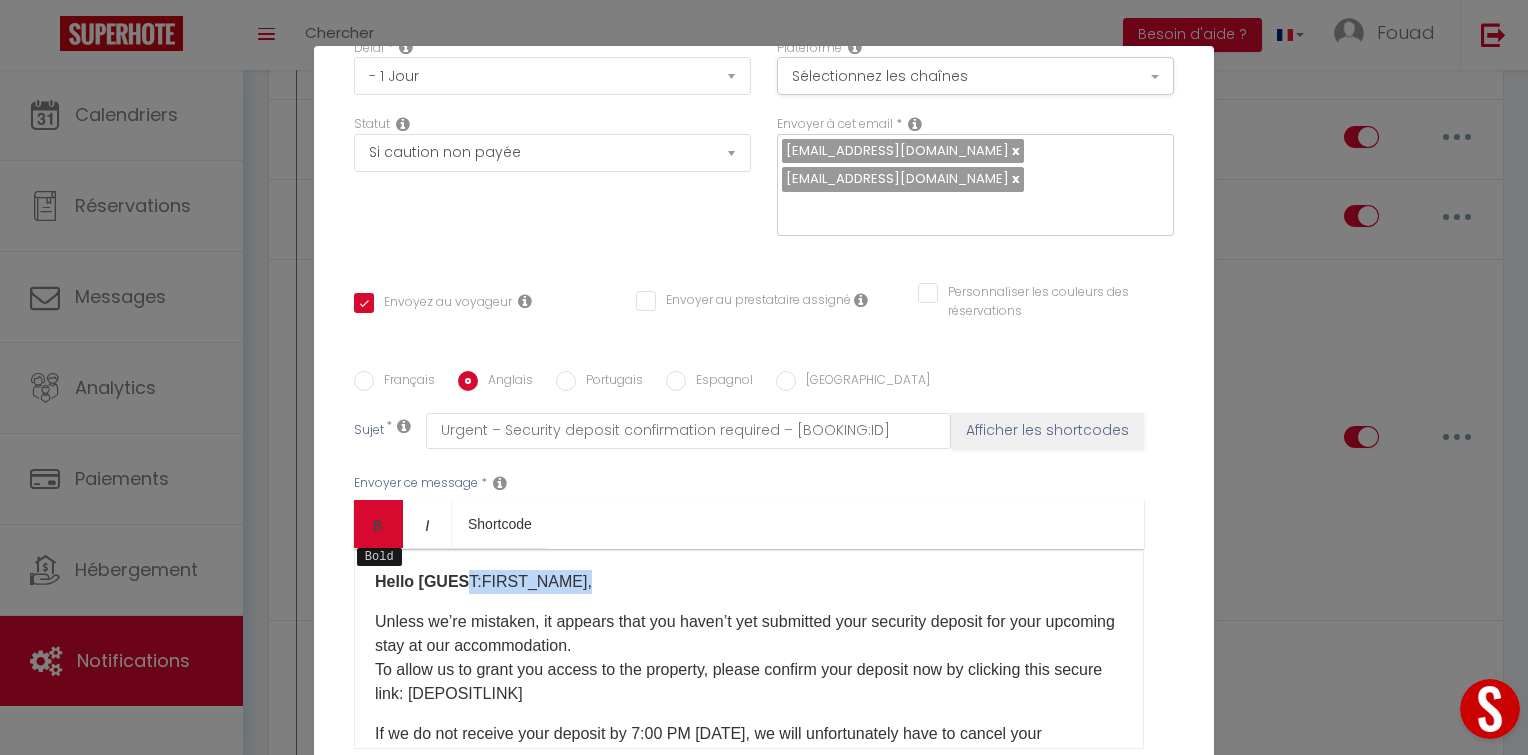 click on "Bold" at bounding box center [378, 524] 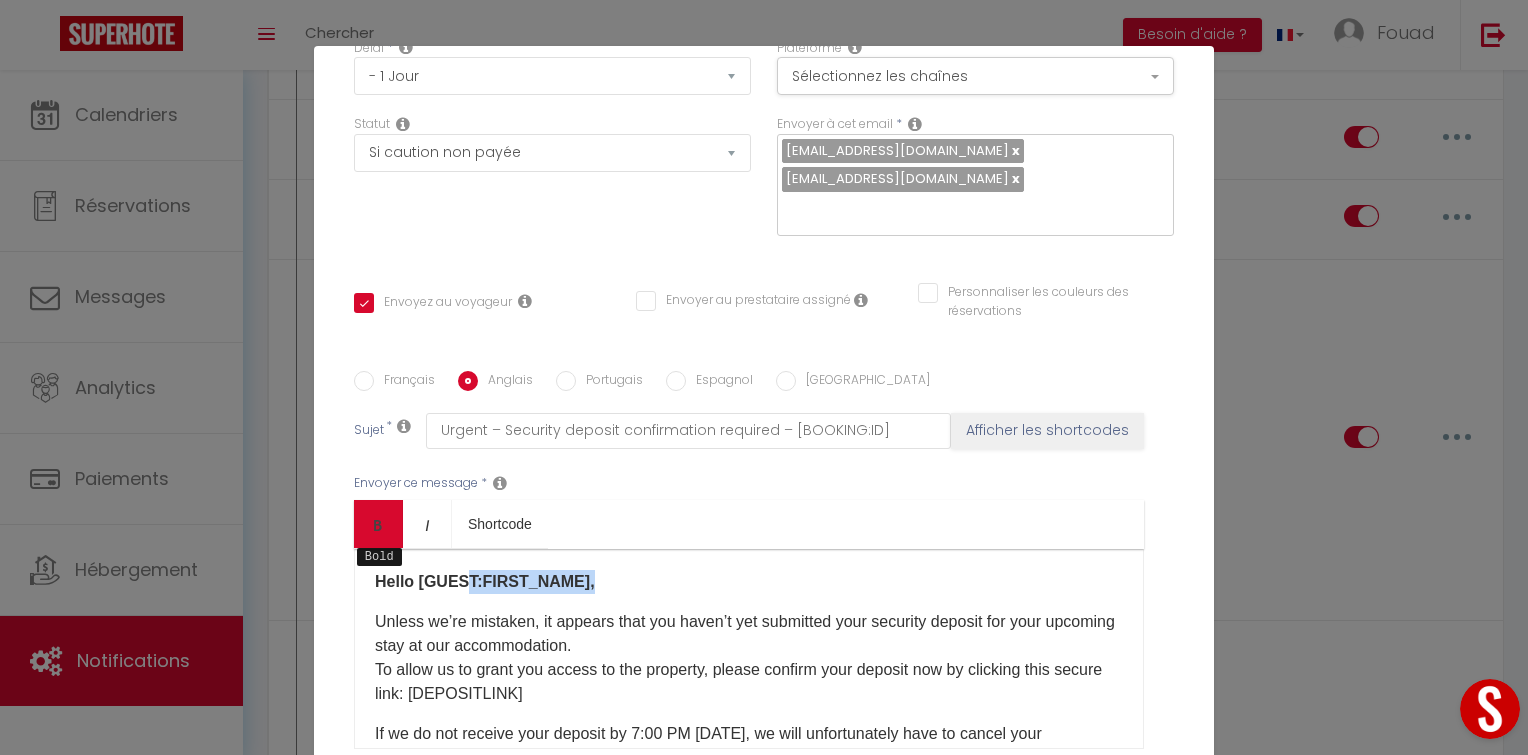 click on "Bold" at bounding box center [378, 524] 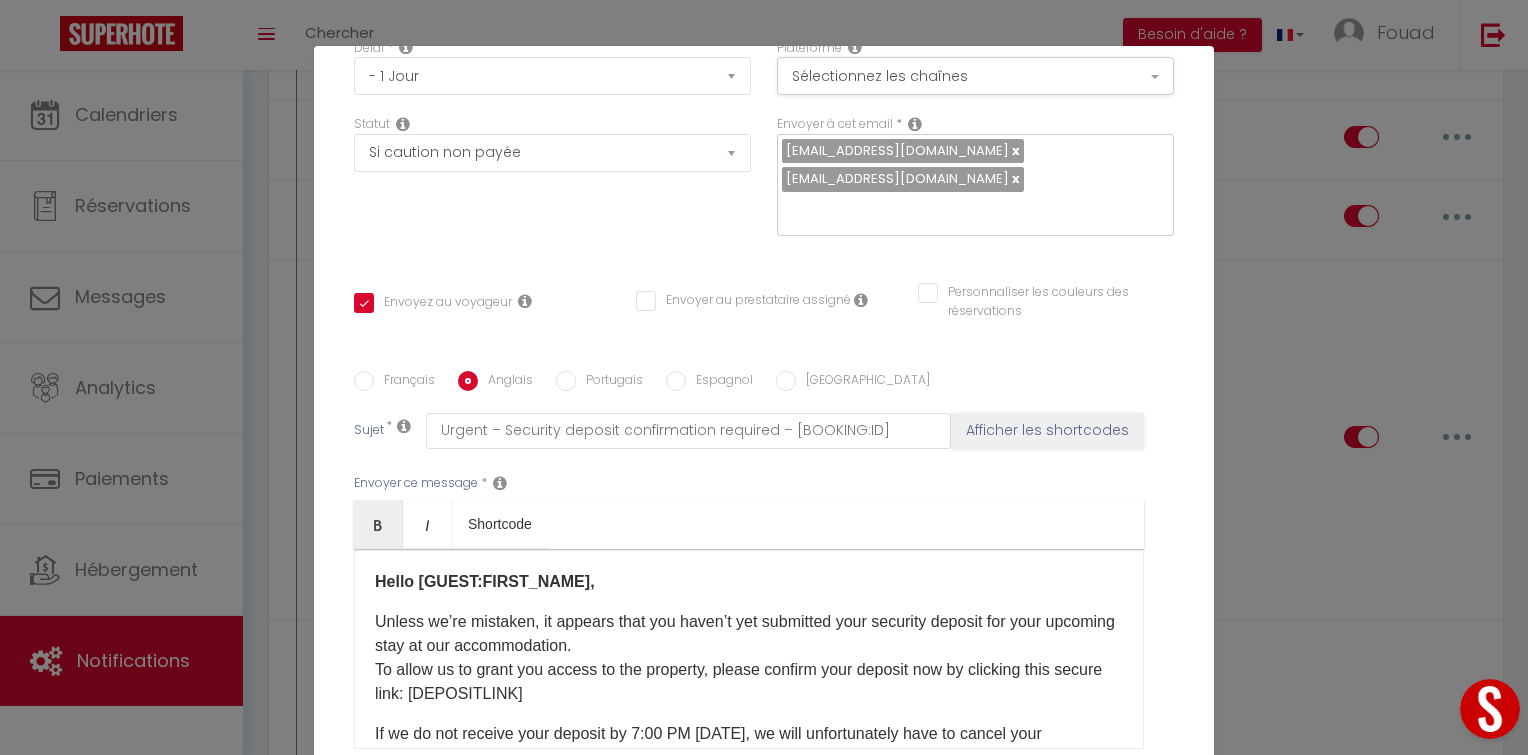 click on "Unless we’re mistaken, it appears that you haven’t yet submitted your security deposit for your upcoming stay at our accommodation.
To allow us to grant you access to the property, please confirm your deposit now by clicking this secure link: [DEPOSITLINK]" at bounding box center (749, 658) 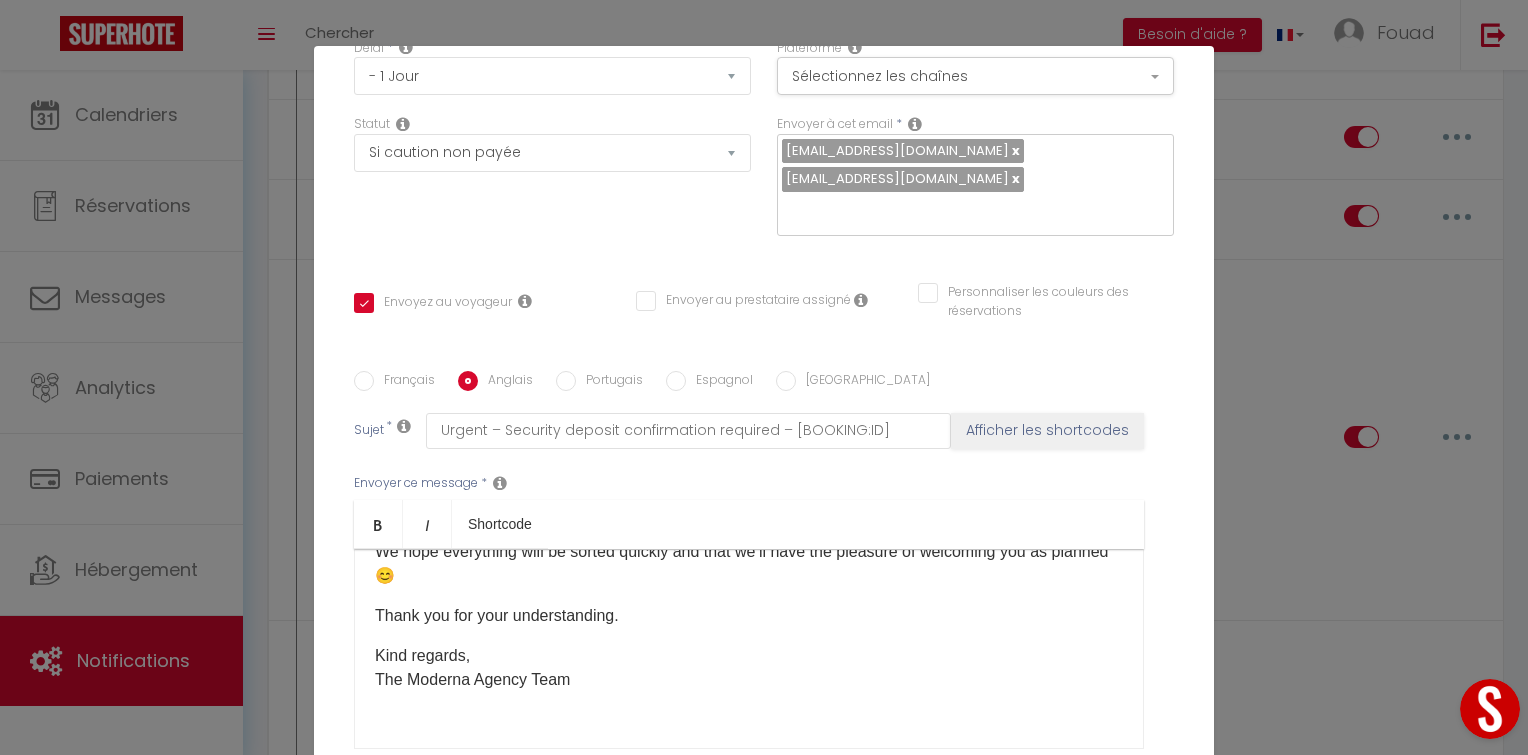 scroll, scrollTop: 317, scrollLeft: 0, axis: vertical 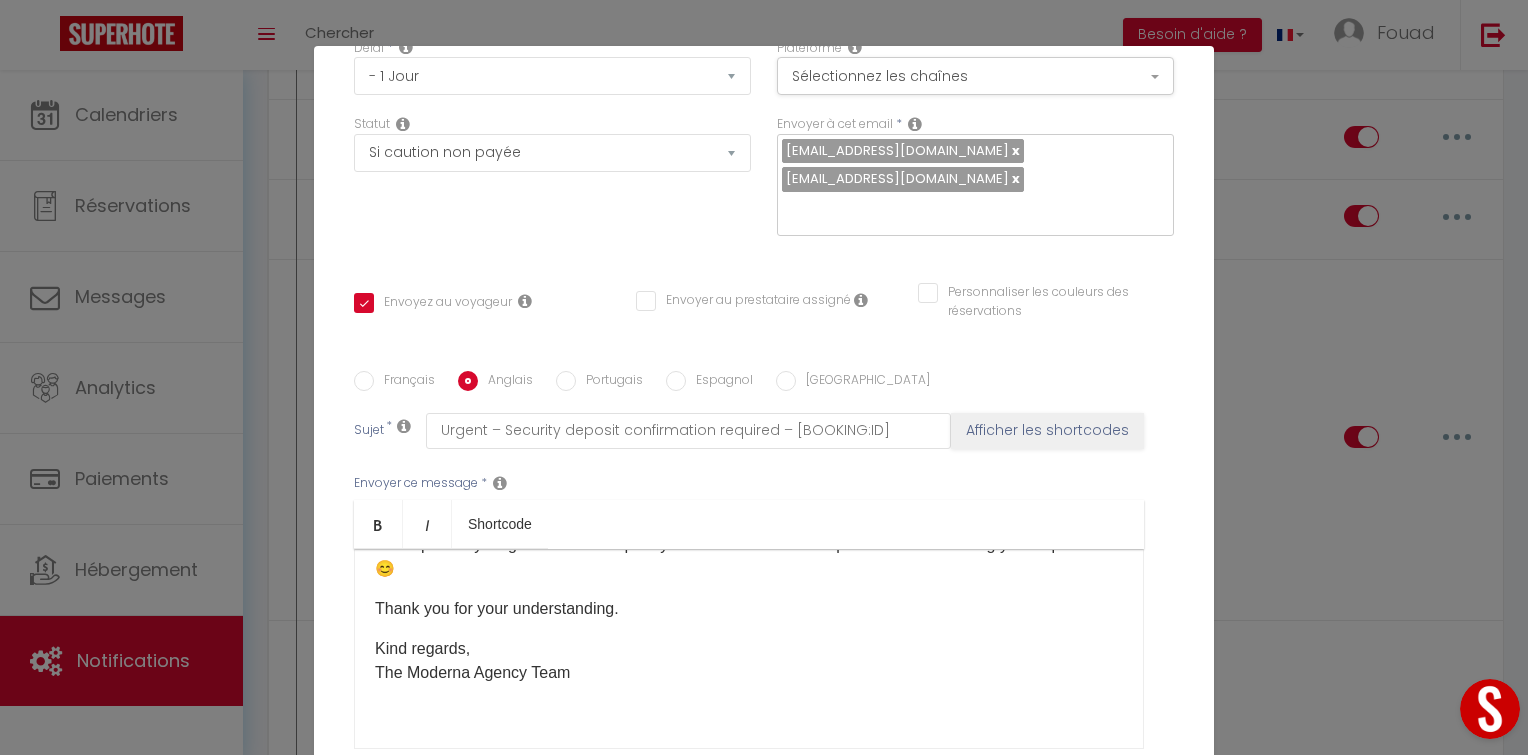 click on "Hello [GUES T:FIRST_NAME] ,
Unless we’re mistaken, it appears that you haven’t yet submitted your security deposit for your upcoming stay at our accommodation.
To allow us to grant you access to the property, please confirm your deposit now by clicking this secure link: [DEPOSITLINK]
If we do not receive your deposit by 7:00 PM [DATE], we will unfortunately have to cancel your reservation in accordance with our general terms and conditions.
If you have any questions or concerns, feel free to contact us via WhatsApp. Here is our number: [Numéro de téléphone]
We hope everything will be sorted quickly and that we’ll have the pleasure of welcoming you as planned 😊
Thank you for your understanding.
Kind regards,
The Moderna Agency Team ​" at bounding box center (749, 649) 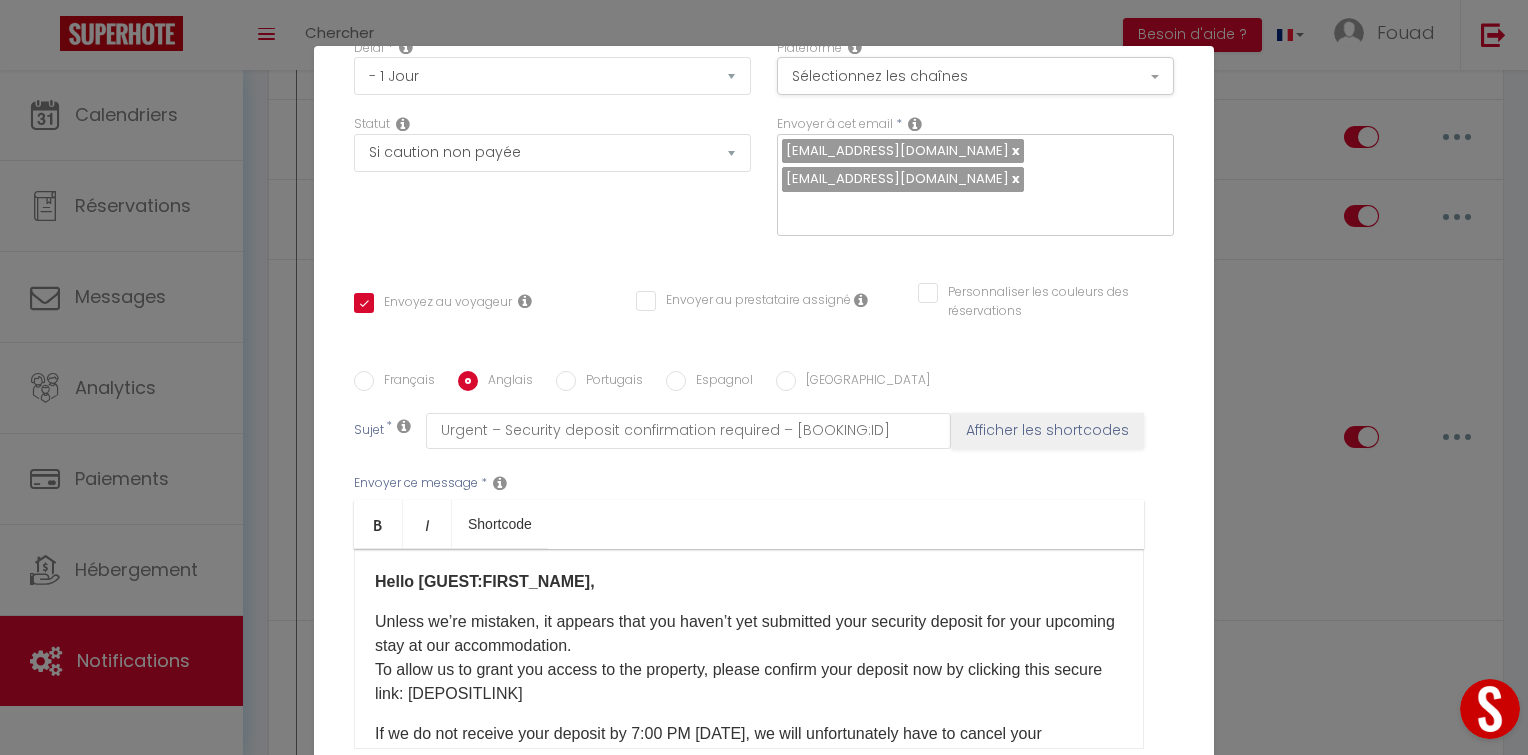 scroll, scrollTop: 0, scrollLeft: 0, axis: both 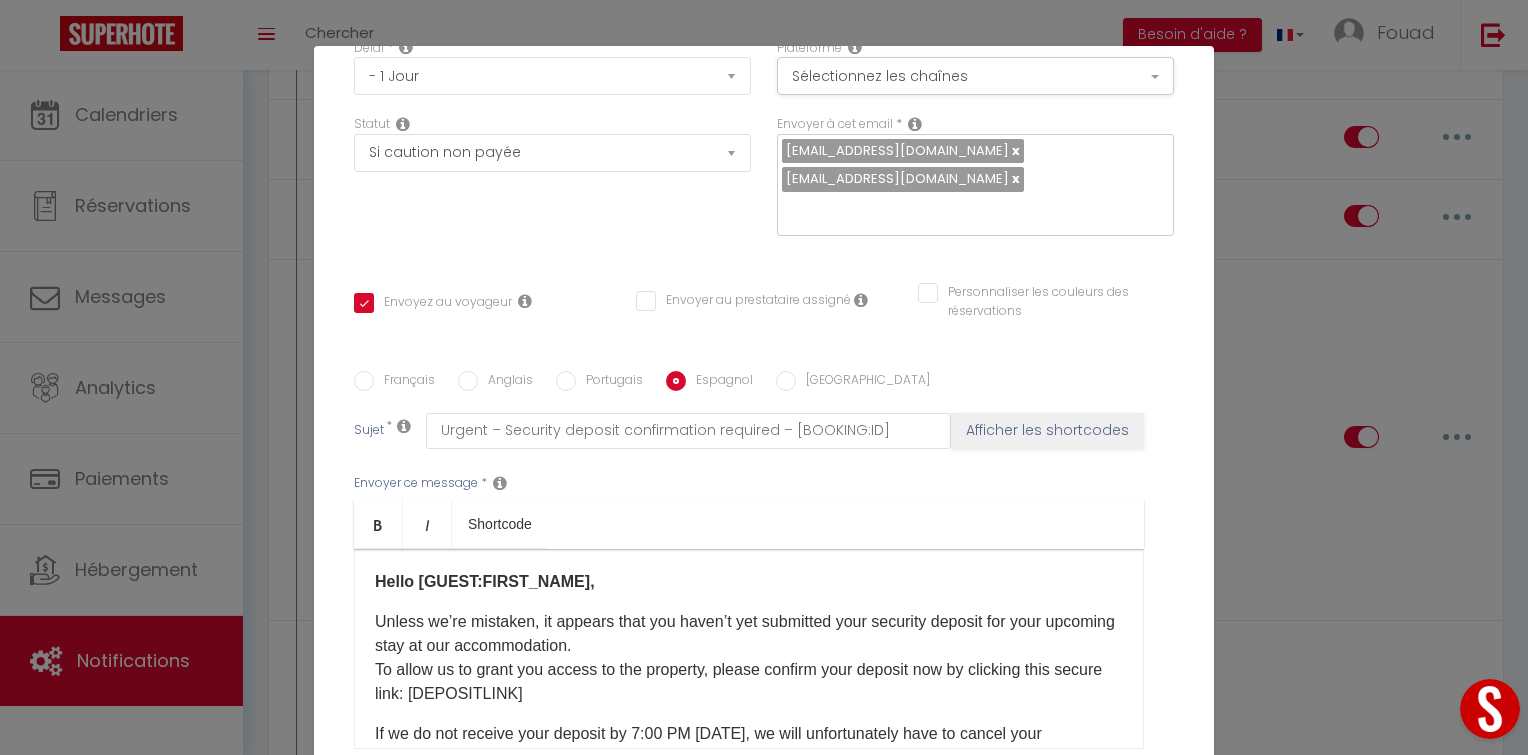 checkbox on "true" 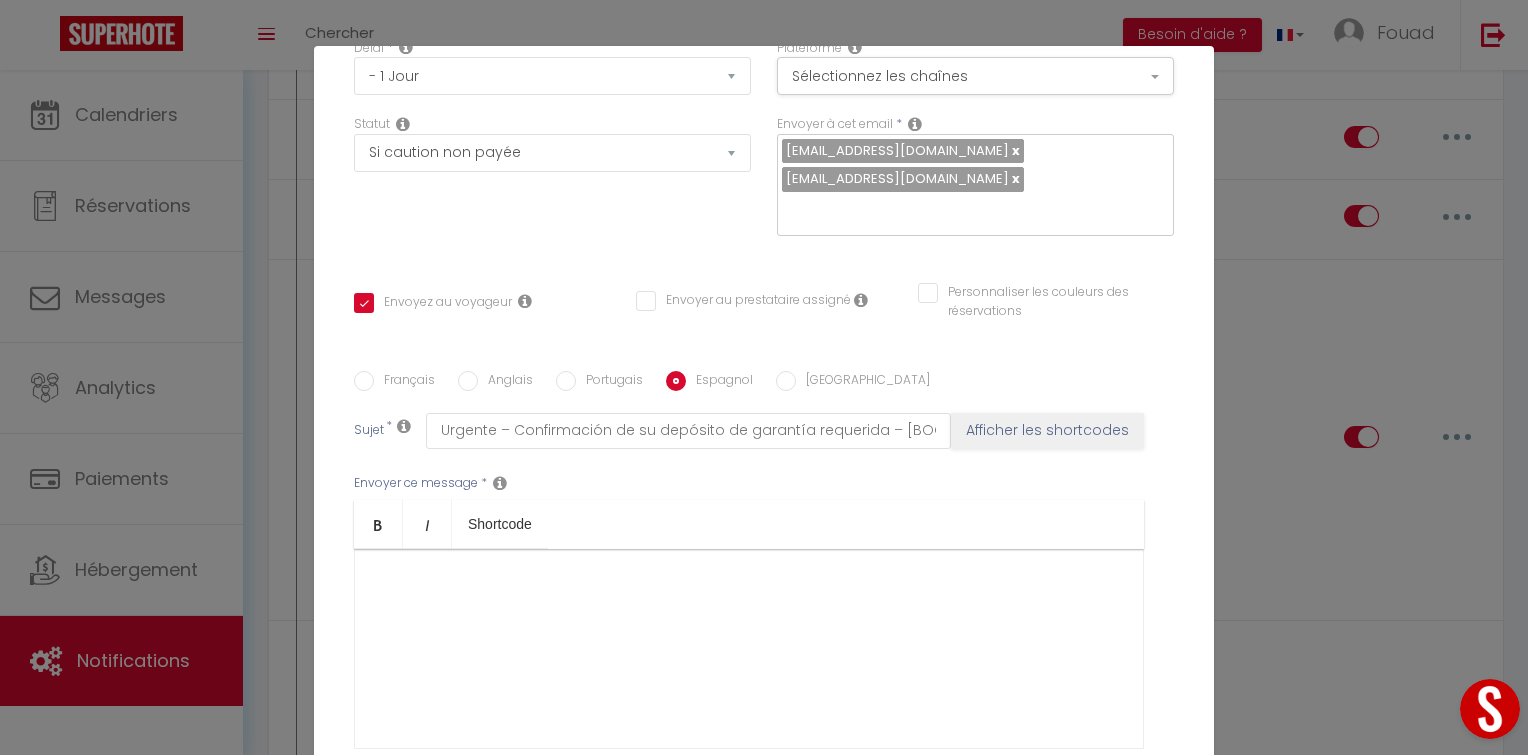 click at bounding box center [749, 649] 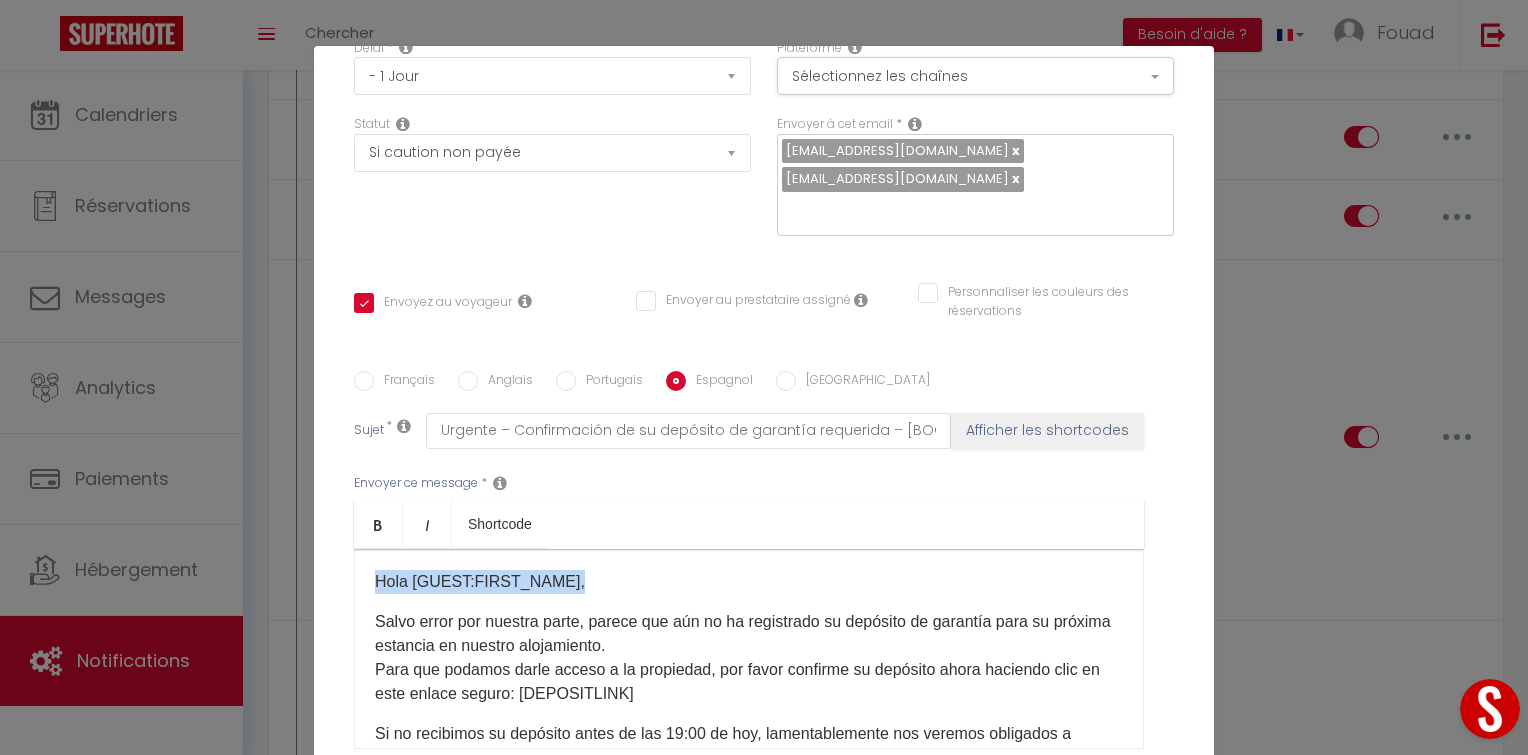 drag, startPoint x: 592, startPoint y: 496, endPoint x: 332, endPoint y: 496, distance: 260 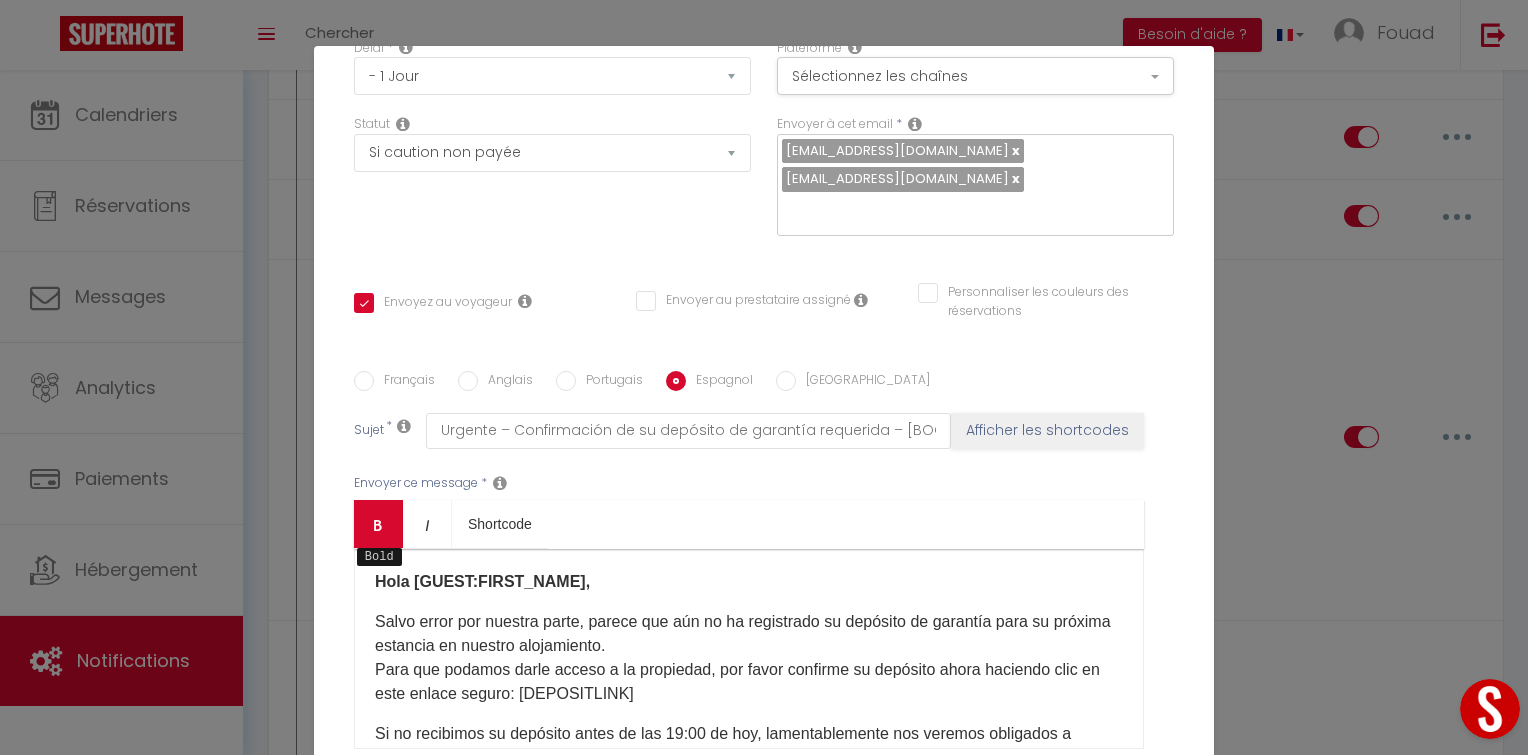 click on "Bold" at bounding box center [378, 524] 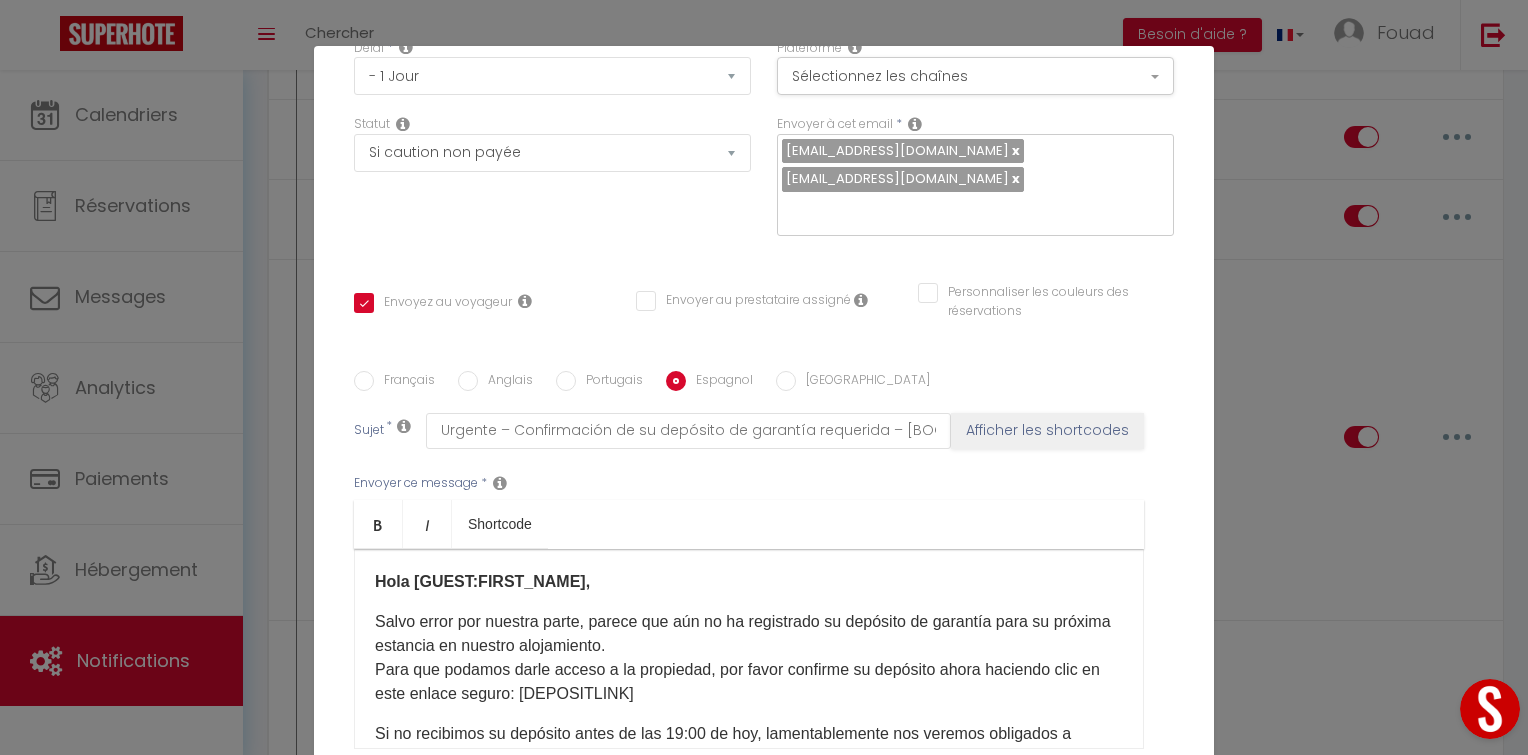 click on "Salvo error por nuestra parte, parece que aún no ha registrado su depósito de garantía para su próxima estancia en nuestro alojamiento.
Para que podamos darle acceso a la propiedad, por favor confirme su depósito ahora haciendo clic en este enlace seguro: [DEPOSITLINK]" at bounding box center (749, 658) 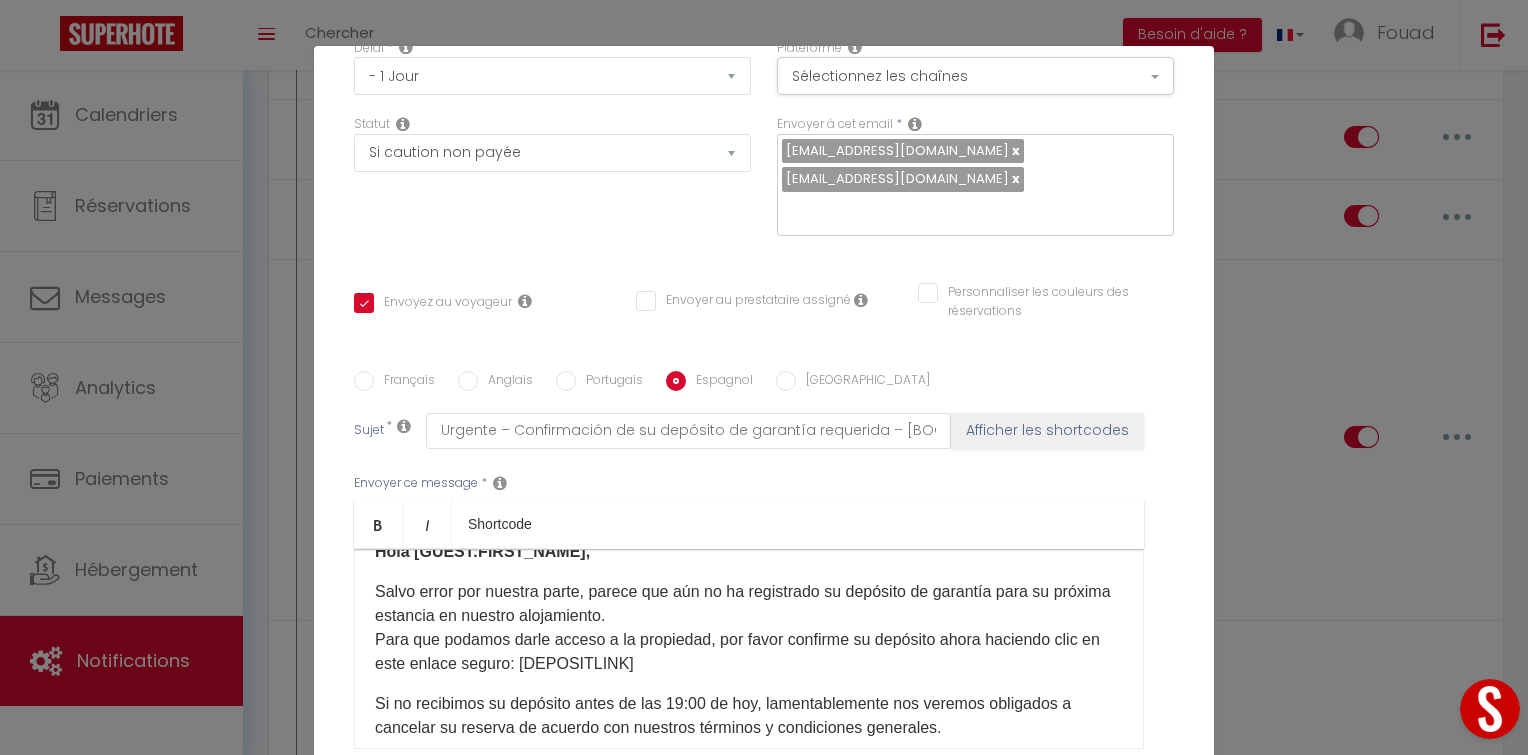 scroll, scrollTop: 31, scrollLeft: 0, axis: vertical 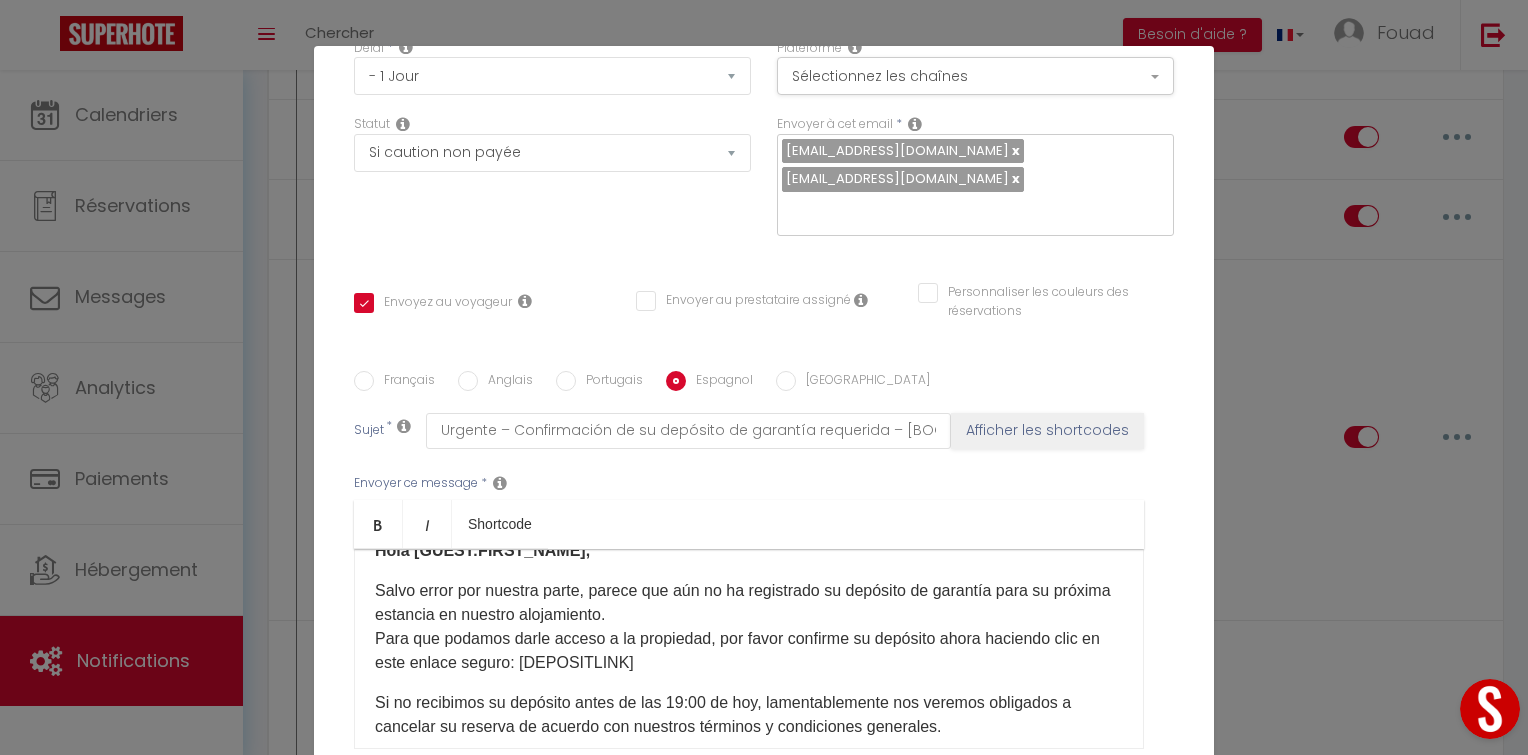 click on "Français" at bounding box center (404, 382) 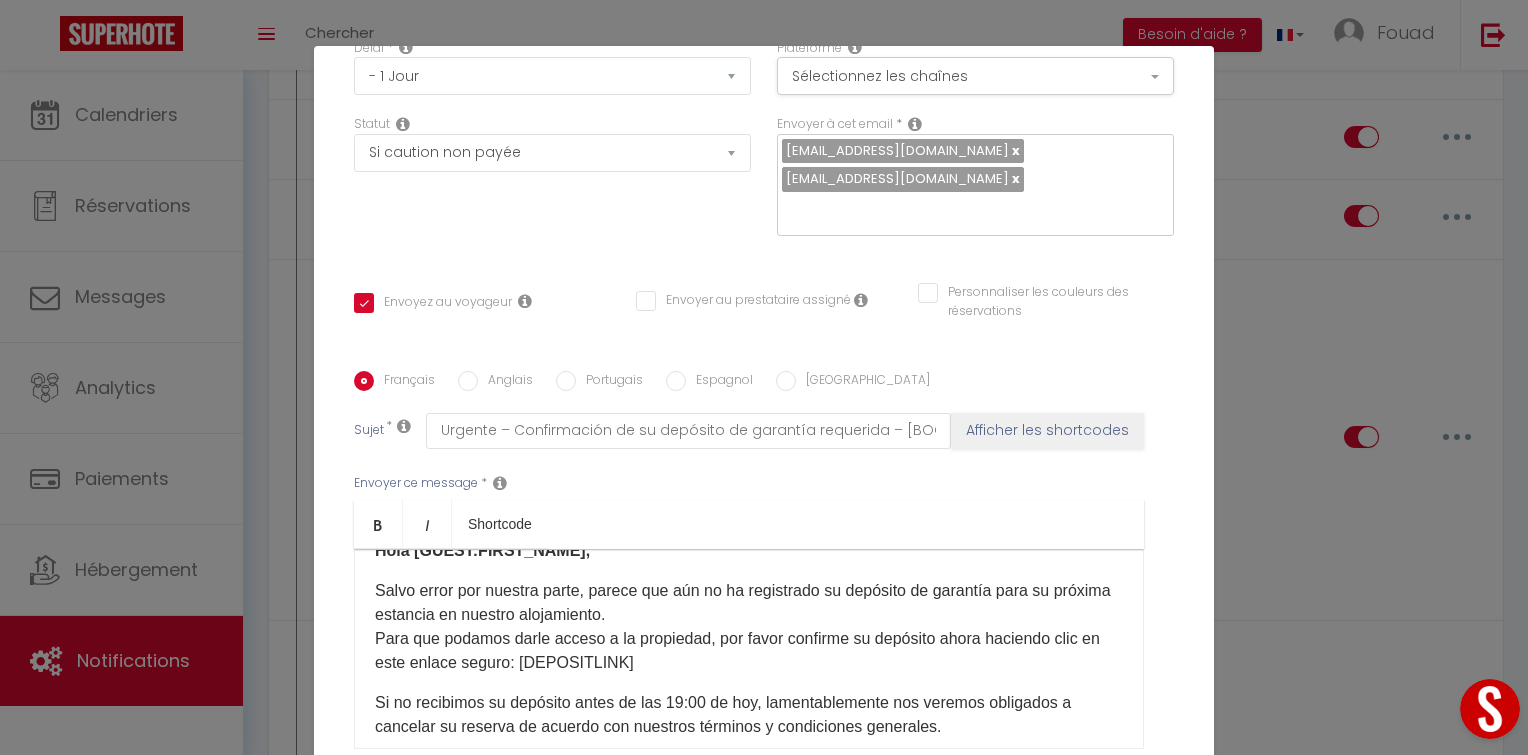checkbox on "true" 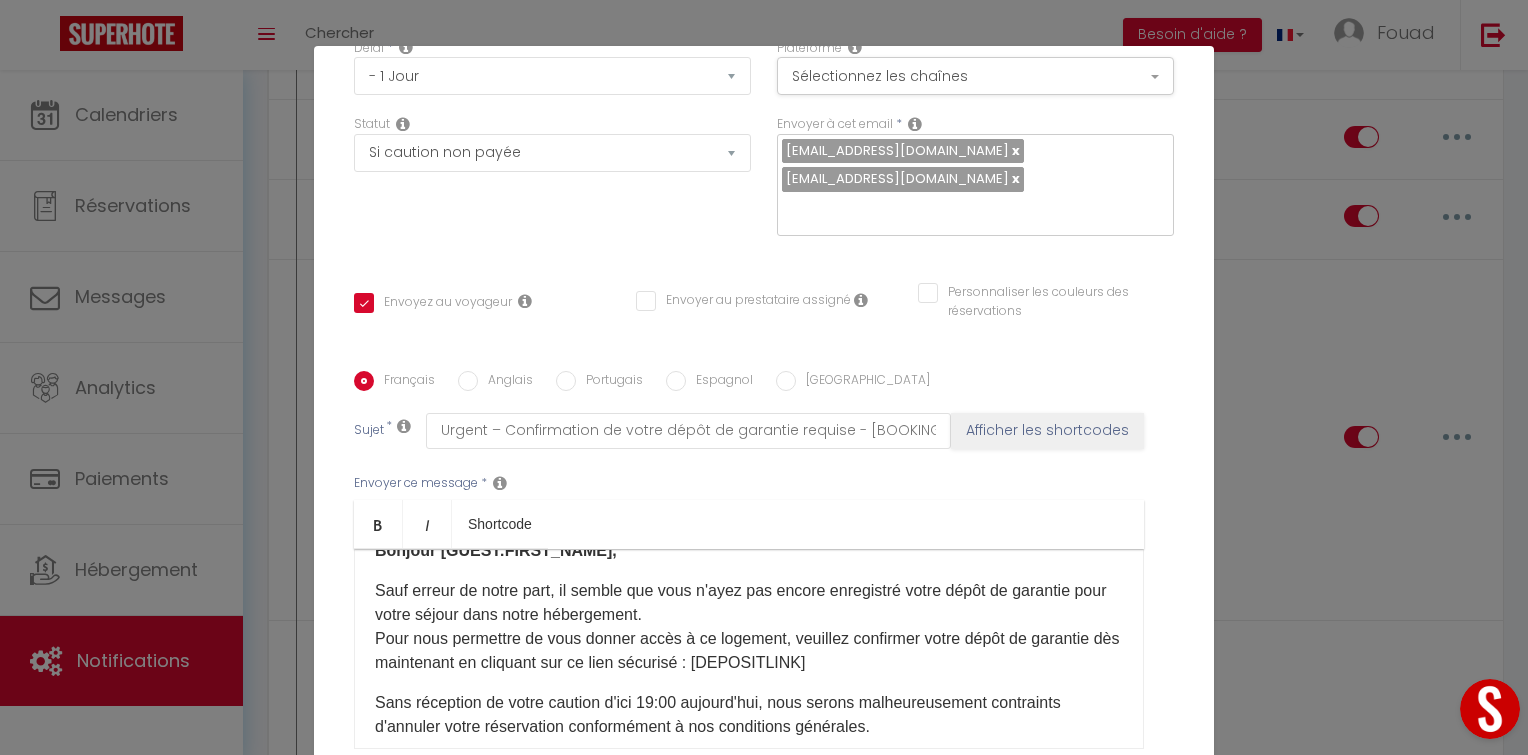 click on "Espagnol" at bounding box center [719, 382] 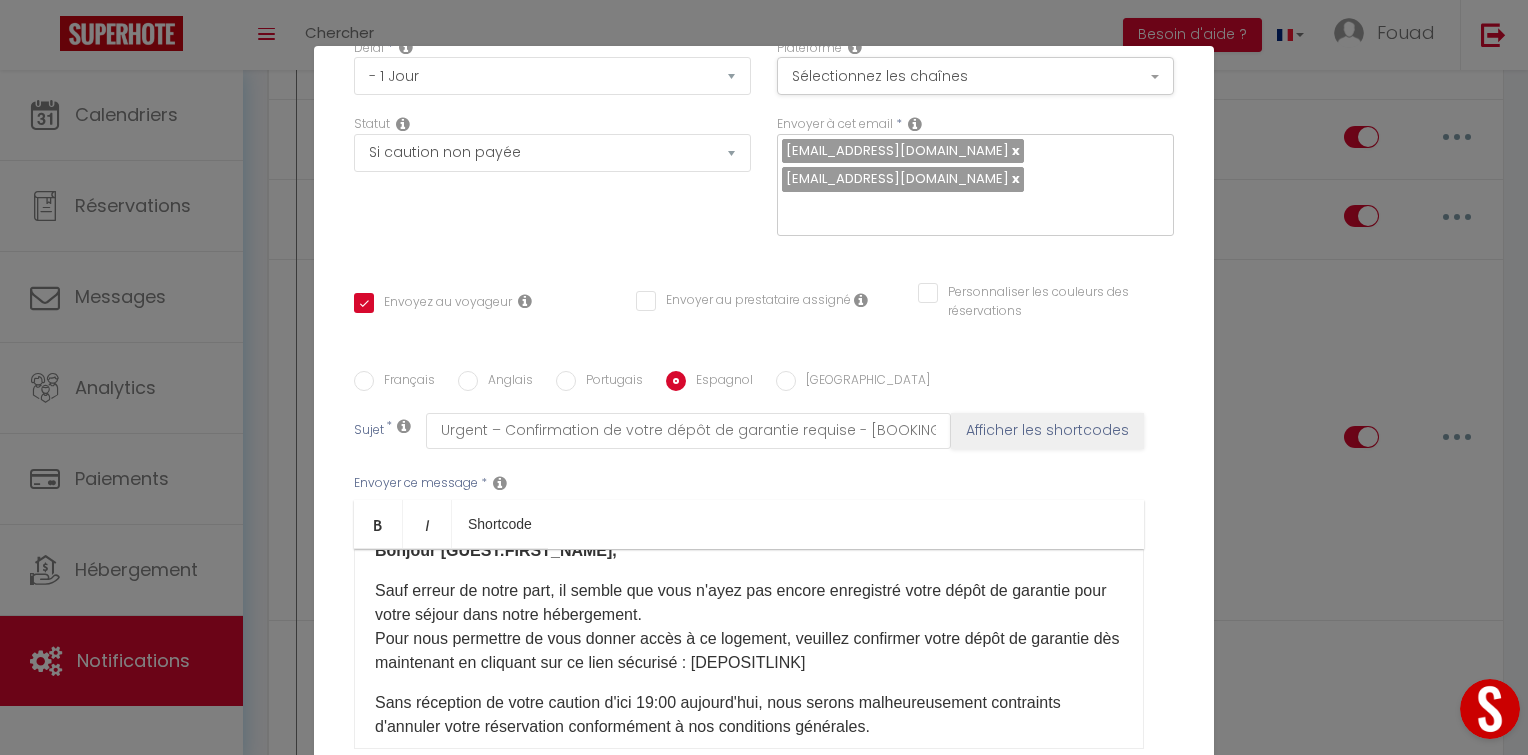 checkbox on "true" 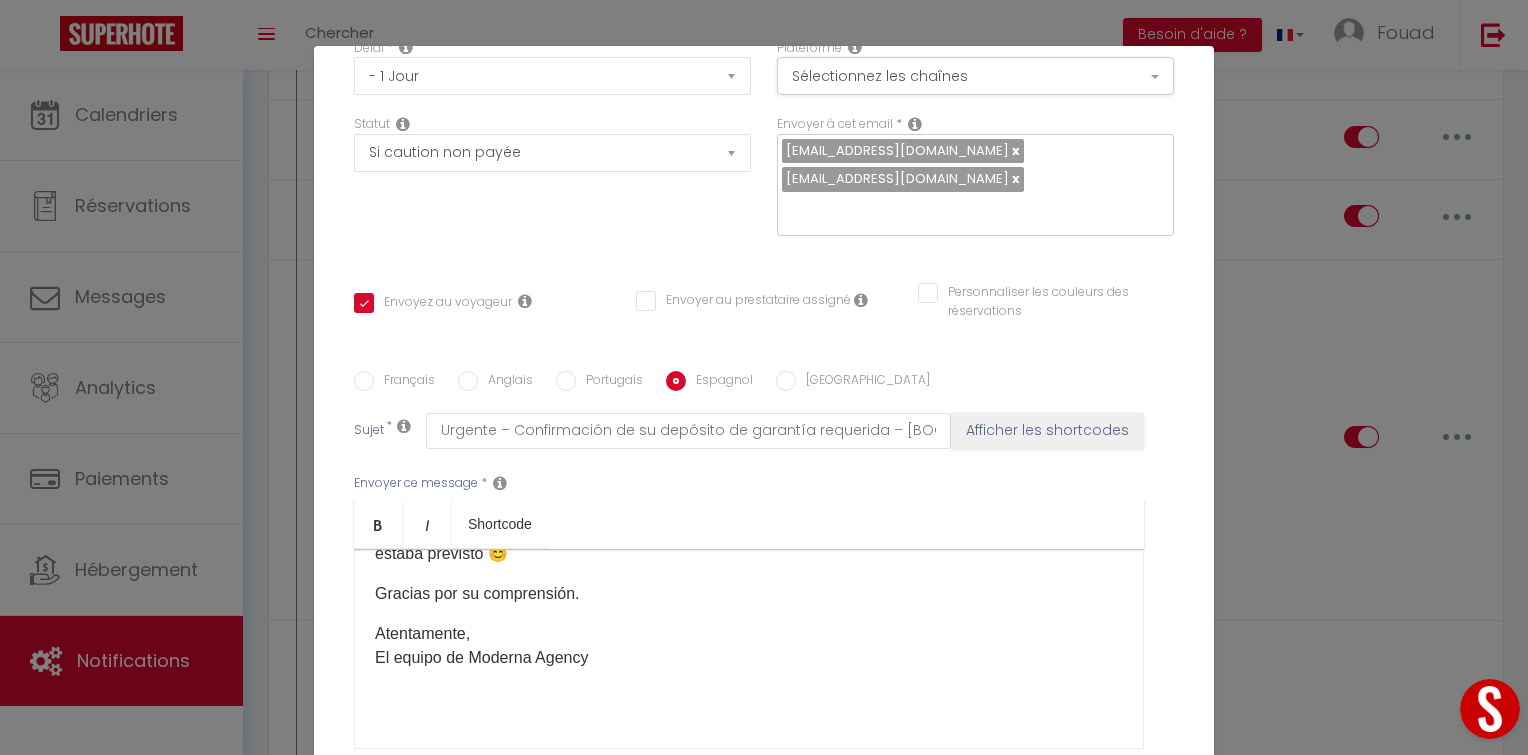 scroll, scrollTop: 333, scrollLeft: 0, axis: vertical 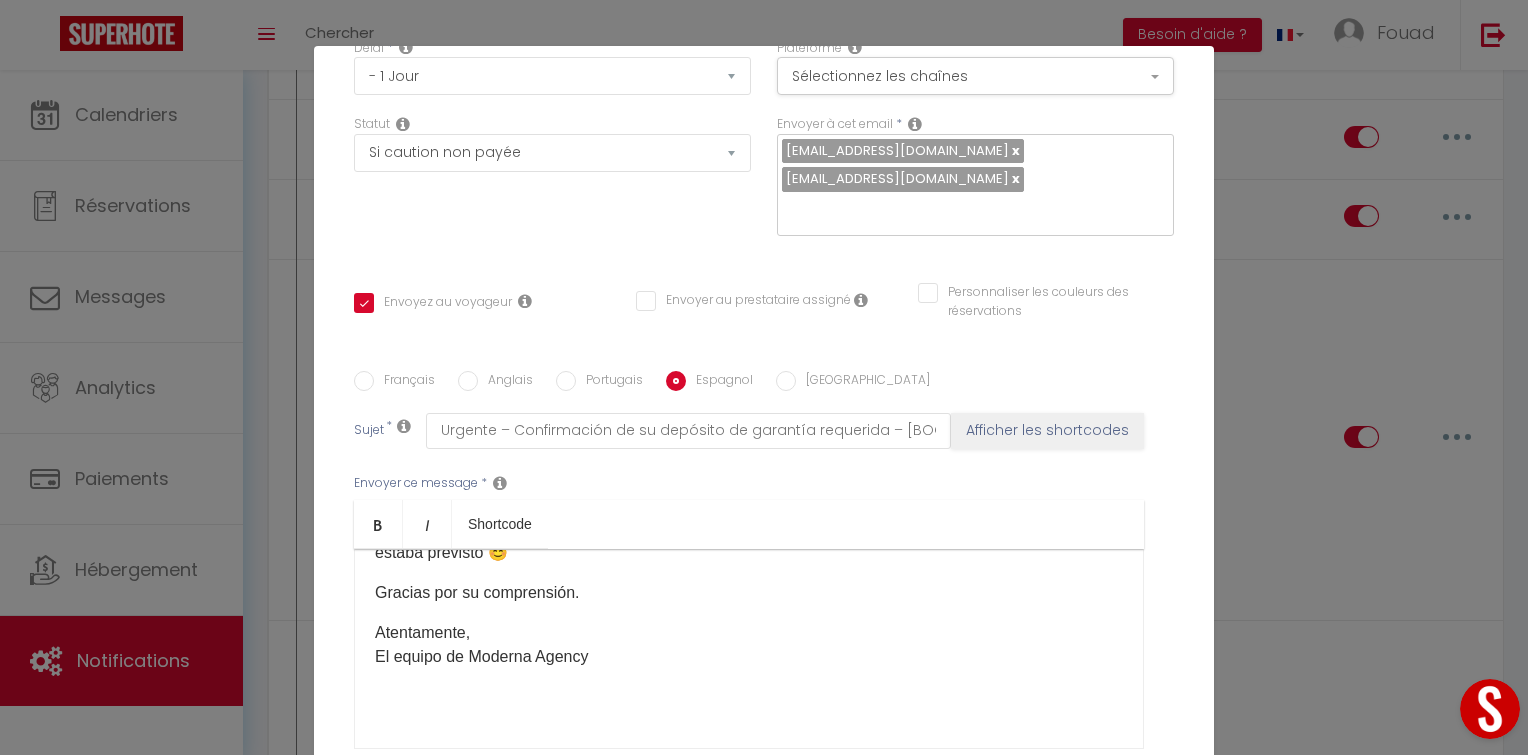 click on "​" at bounding box center [749, 697] 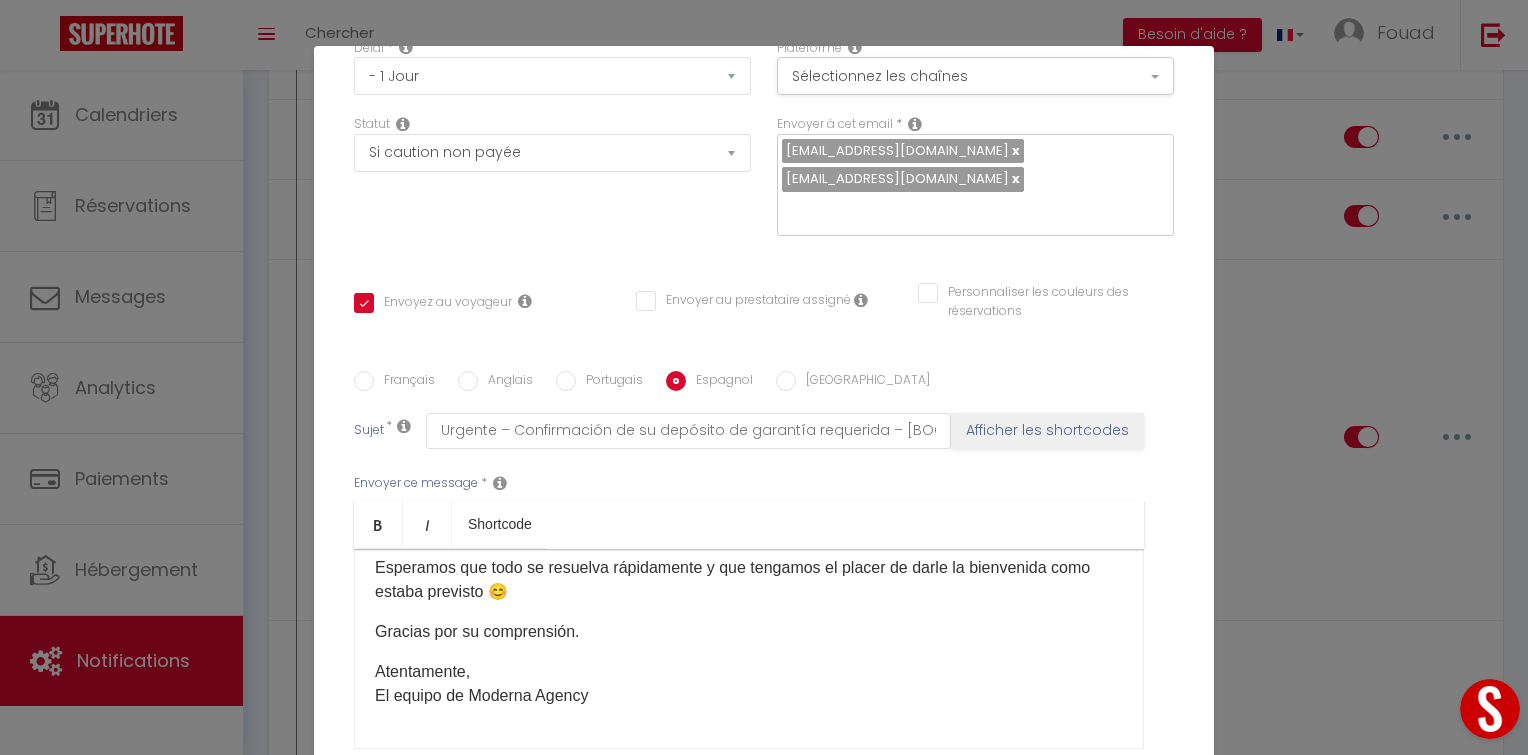 scroll, scrollTop: 293, scrollLeft: 0, axis: vertical 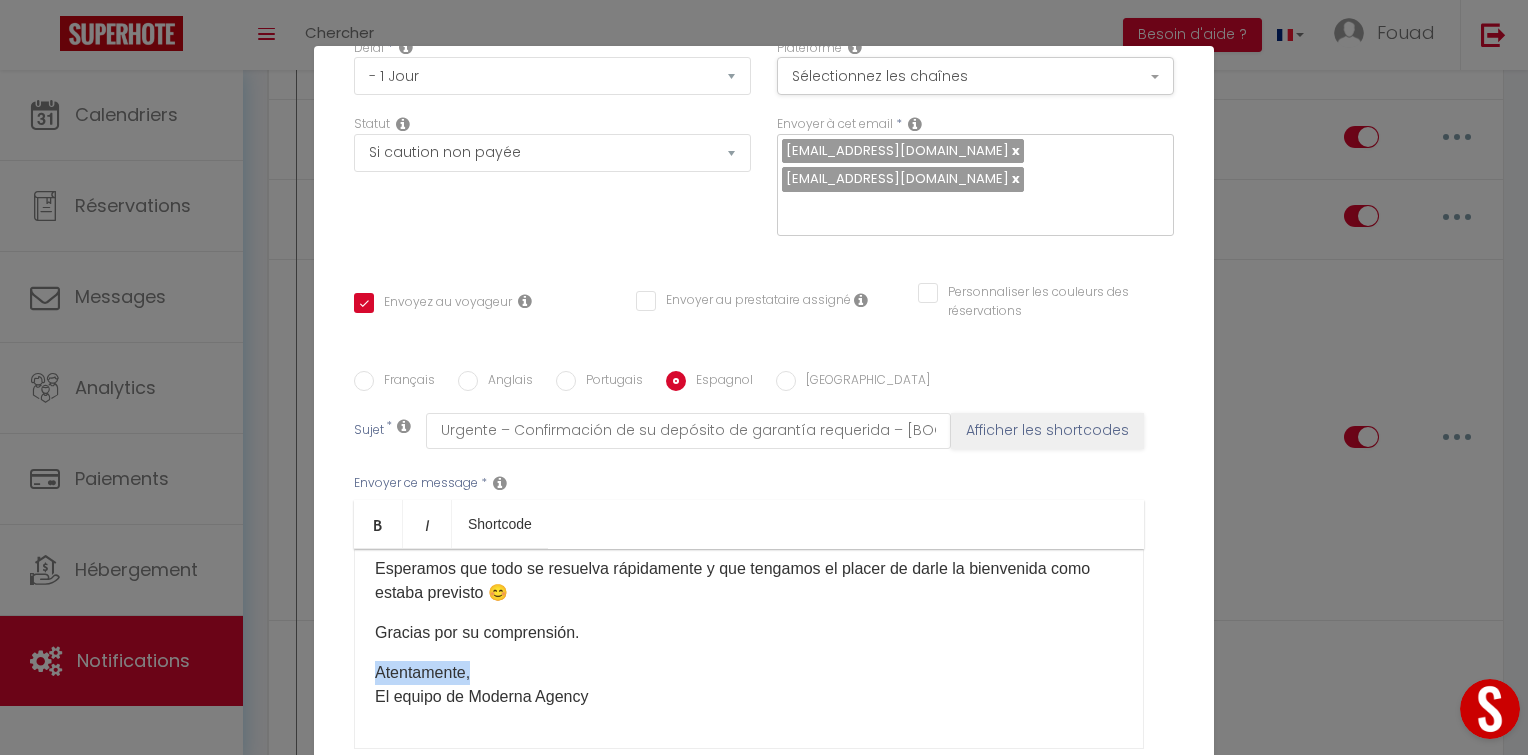 drag, startPoint x: 500, startPoint y: 584, endPoint x: 324, endPoint y: 587, distance: 176.02557 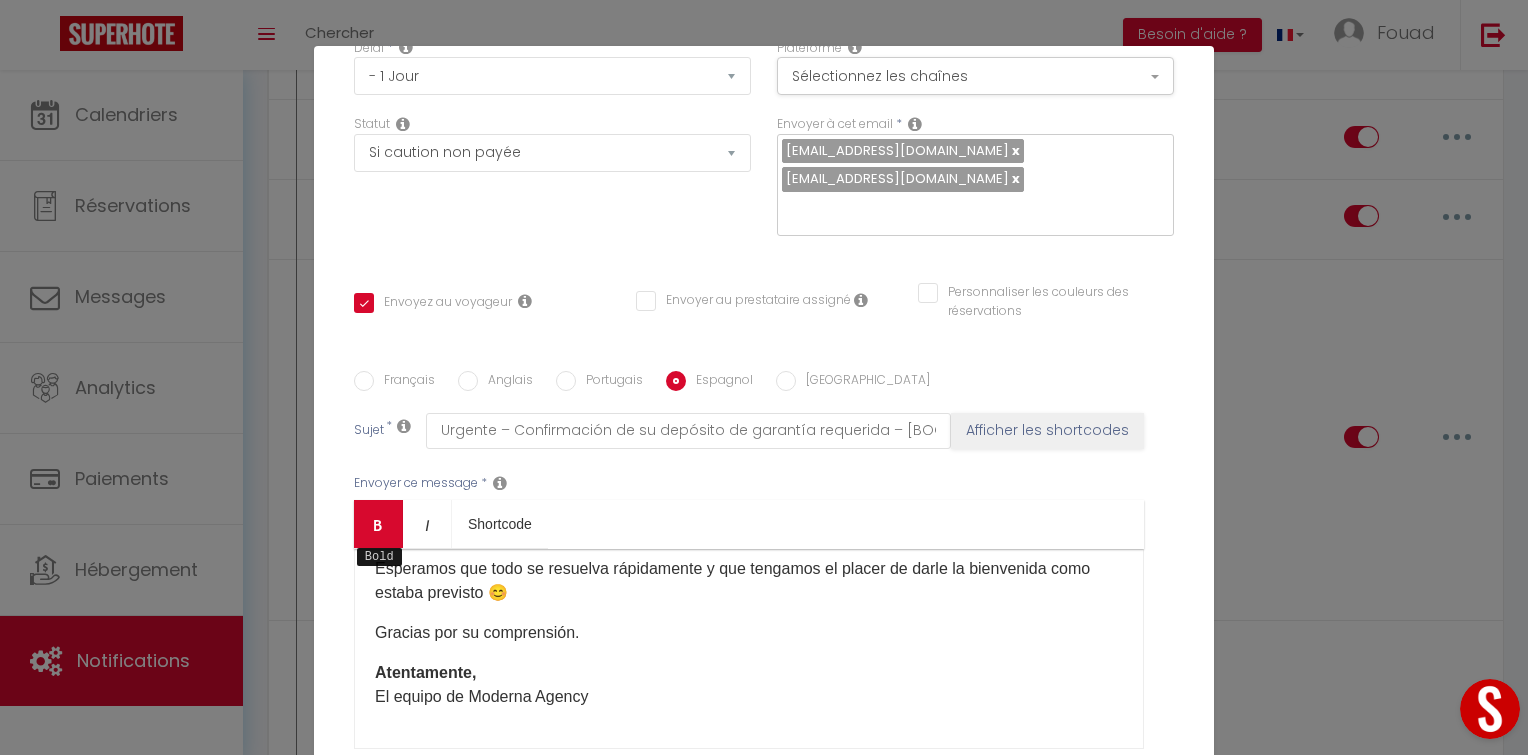 click on "Bold" at bounding box center [378, 524] 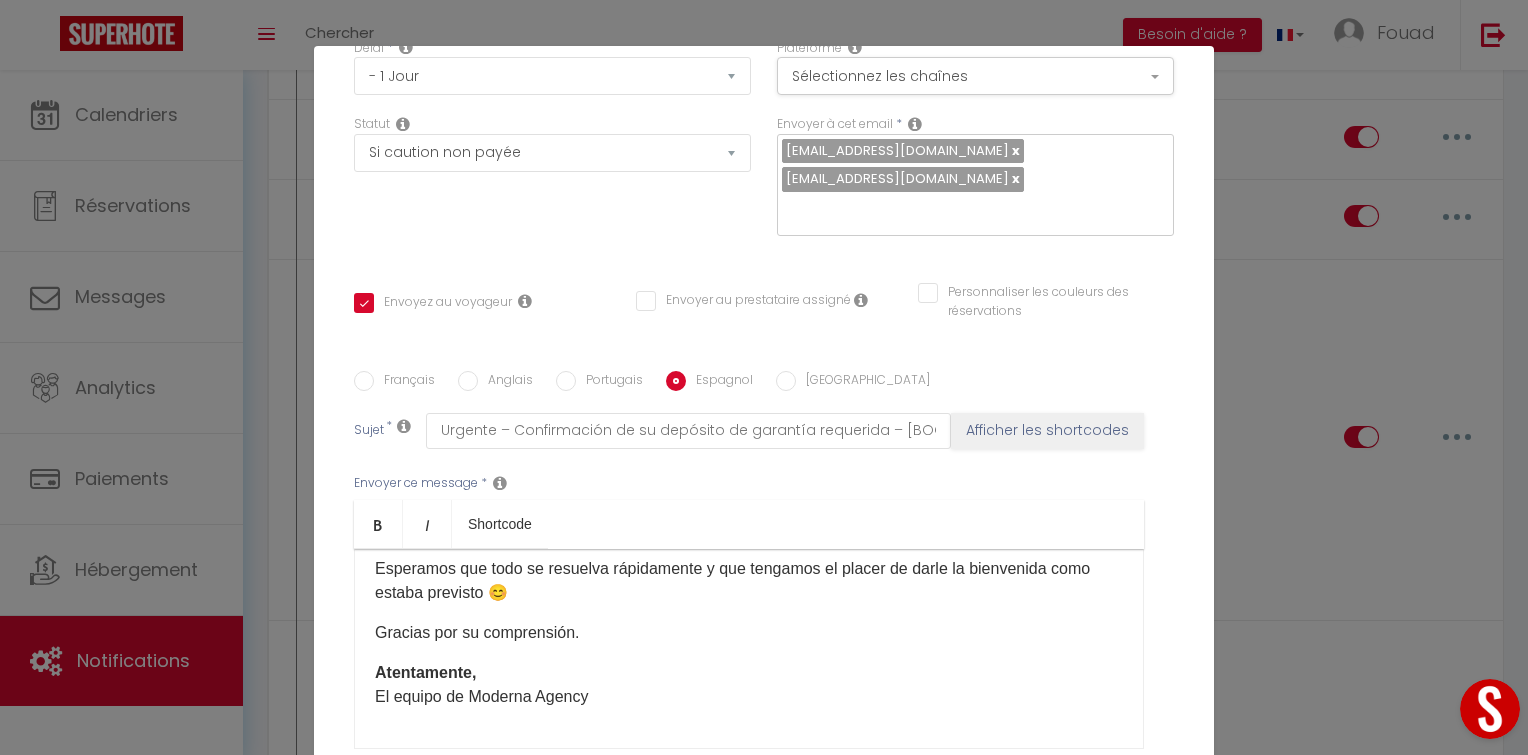 click on "Anglais" at bounding box center [505, 382] 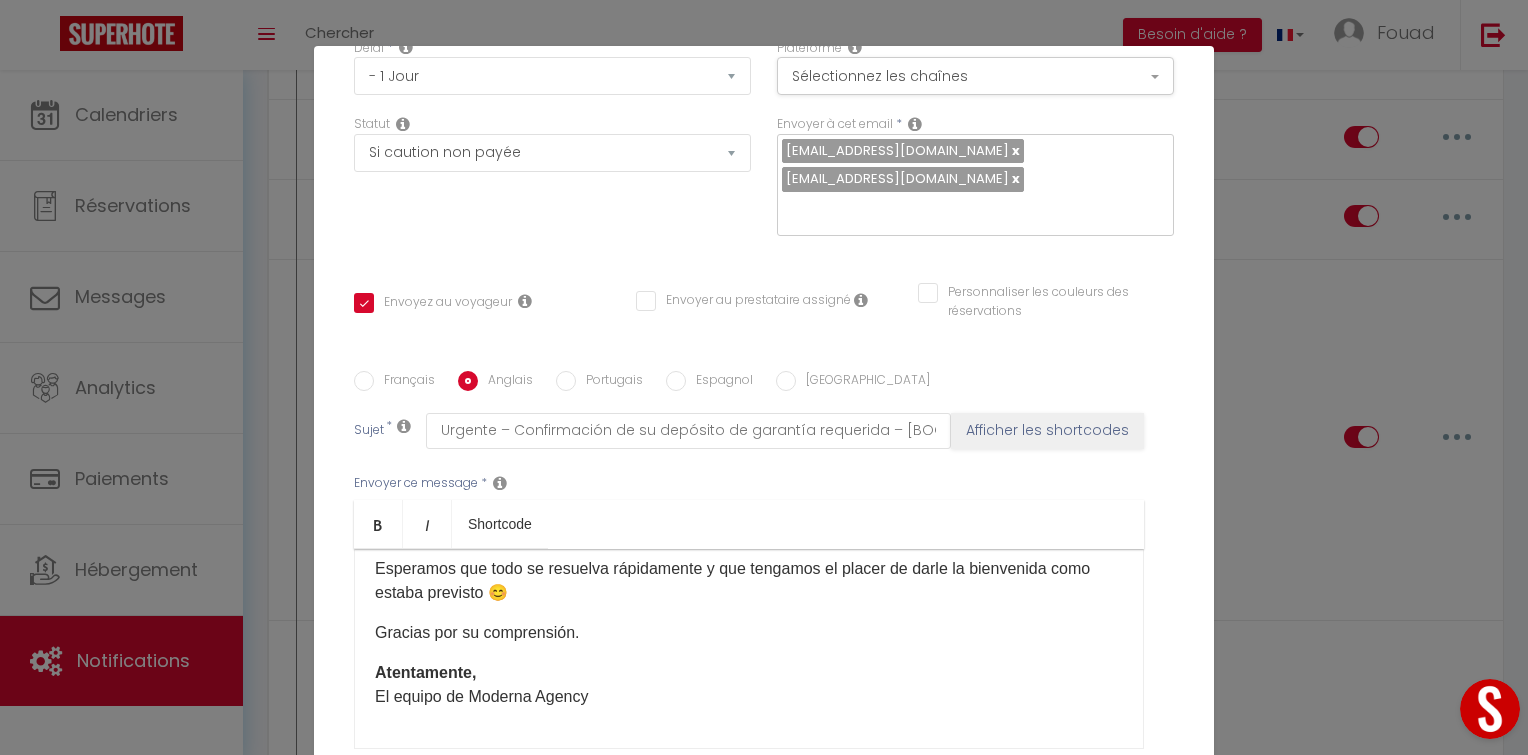 checkbox on "true" 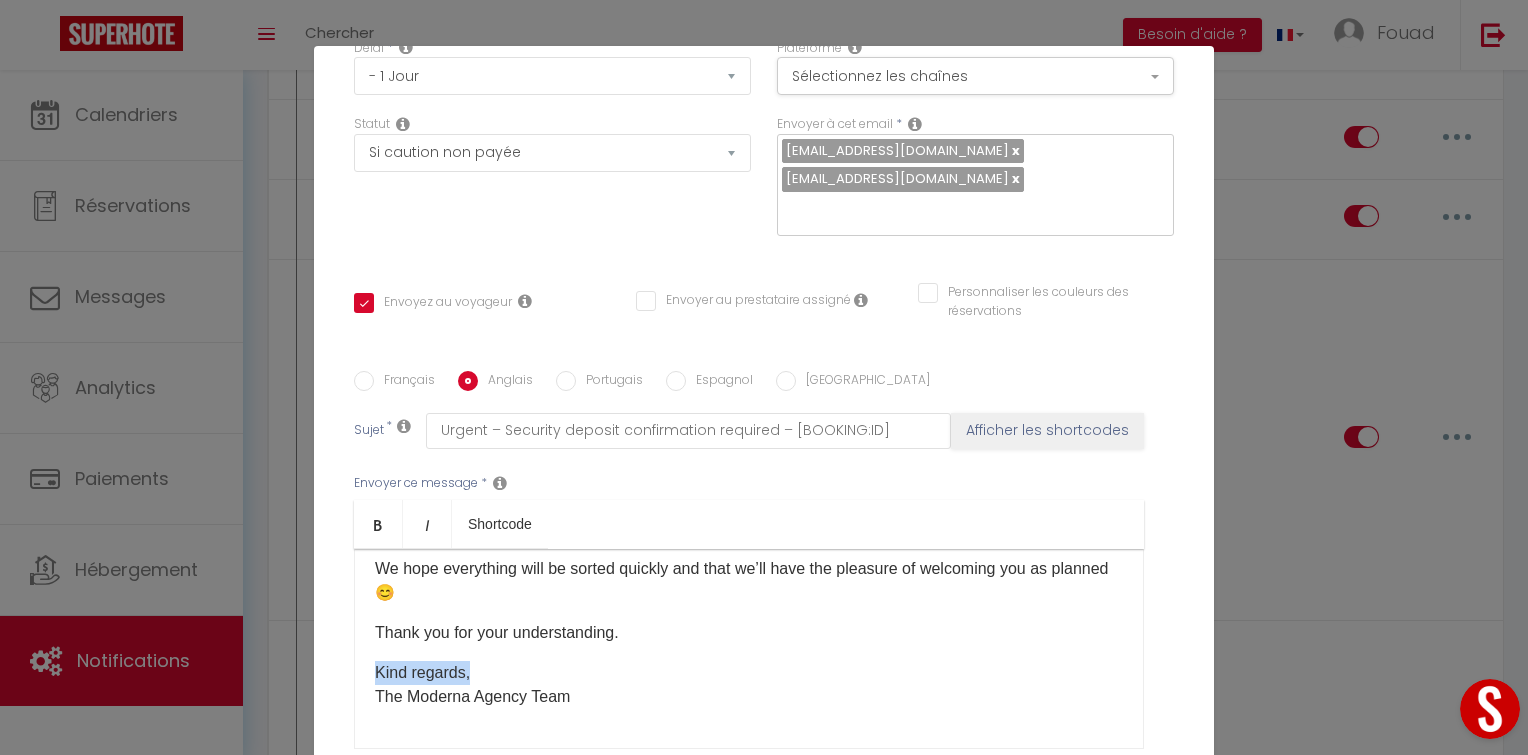drag, startPoint x: 499, startPoint y: 580, endPoint x: 359, endPoint y: 580, distance: 140 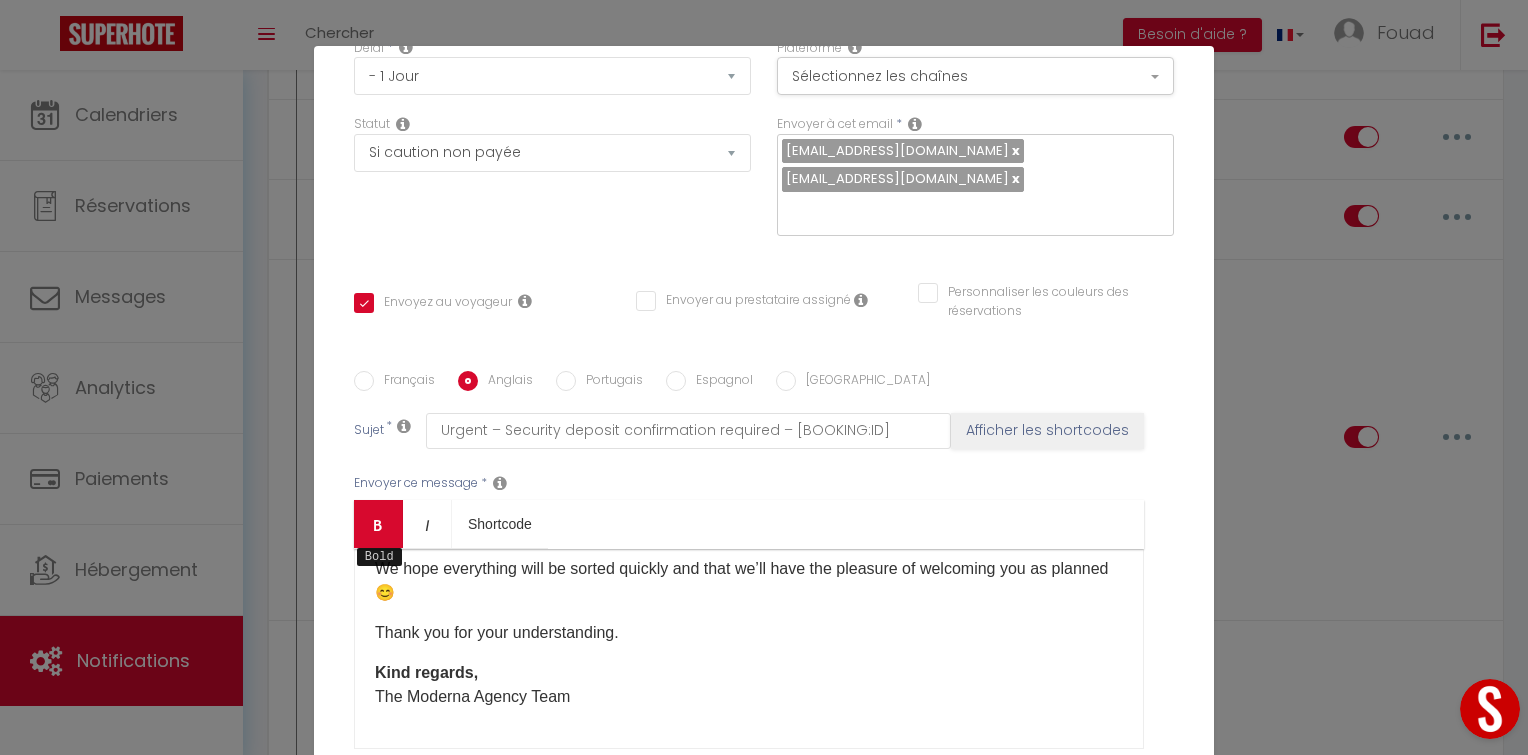click on "Bold" at bounding box center [378, 524] 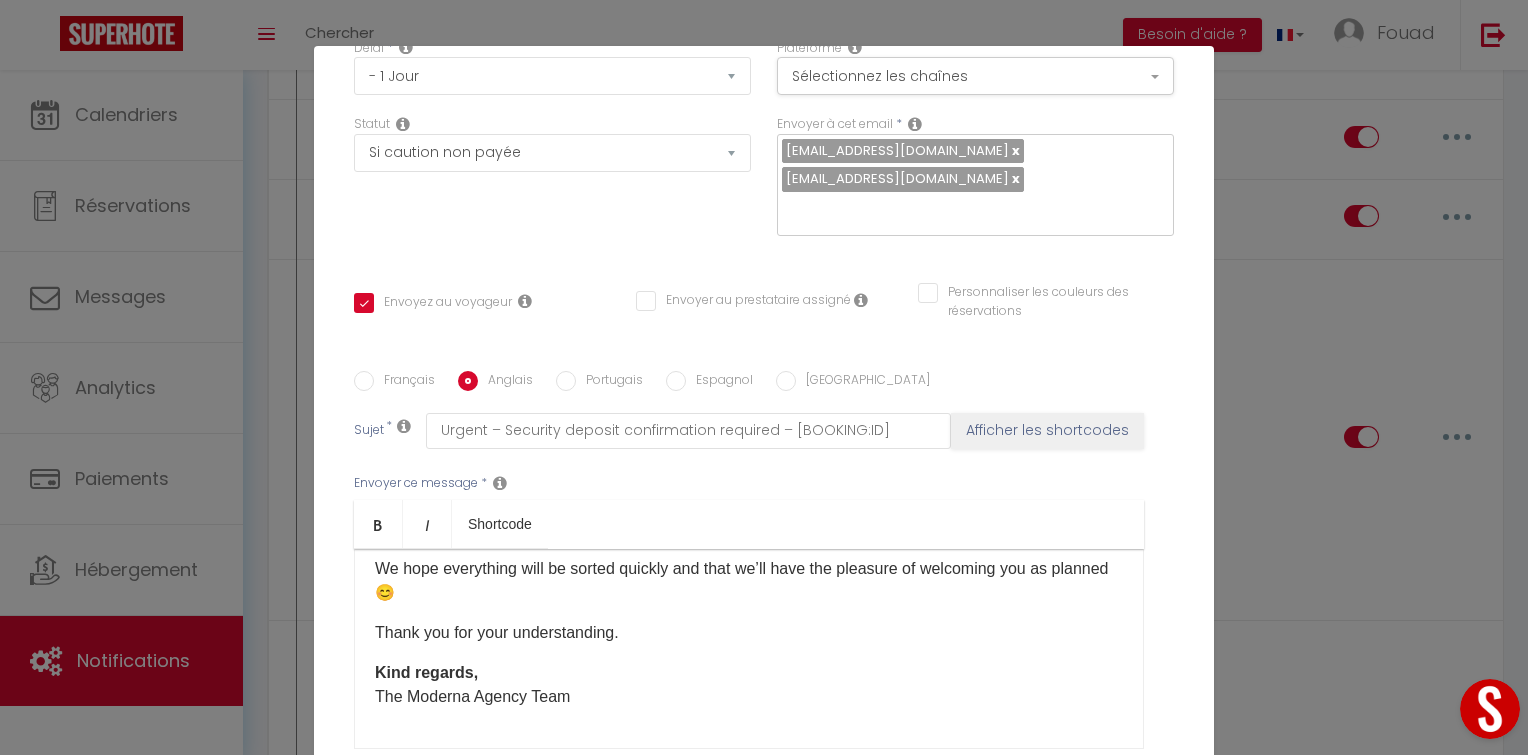 click on "Français" at bounding box center [404, 382] 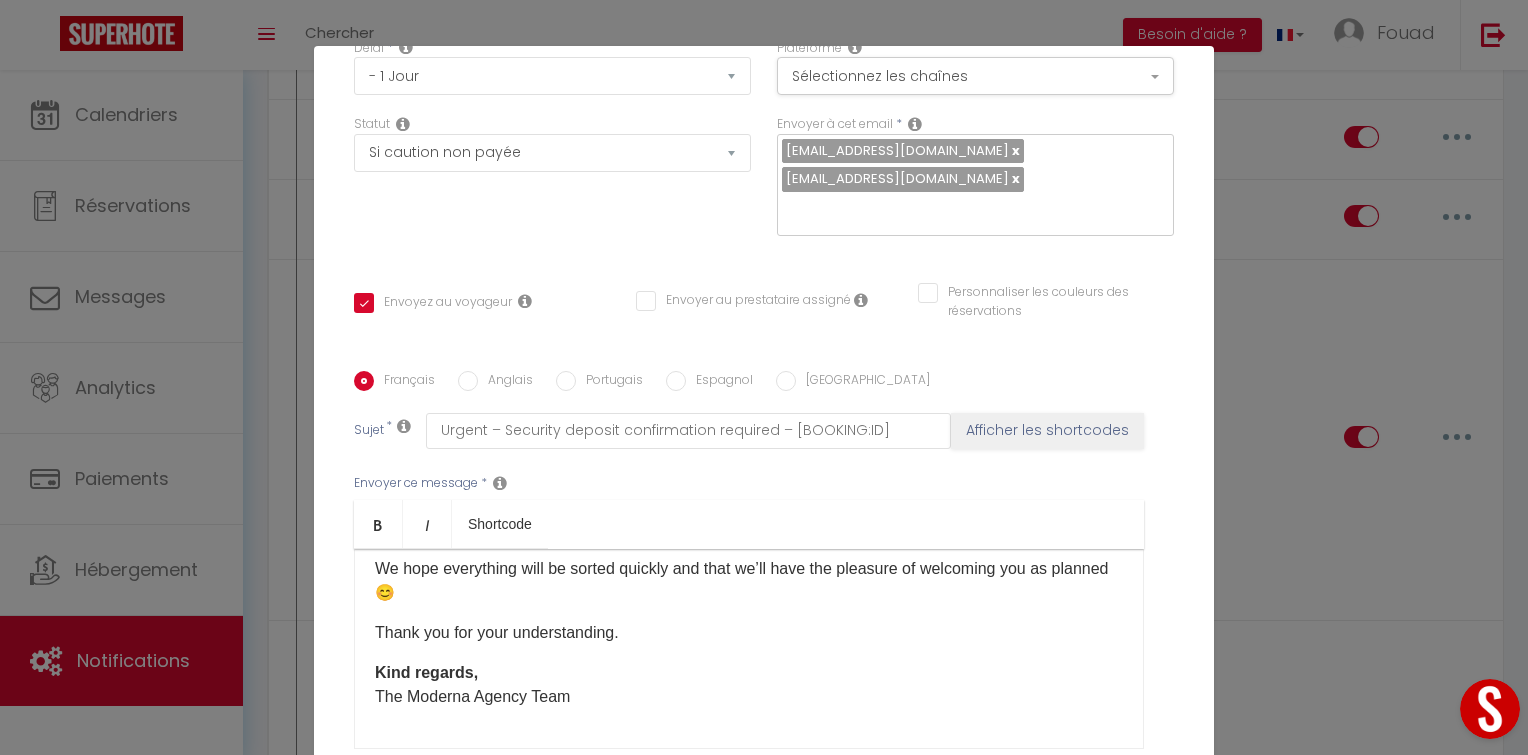 checkbox on "true" 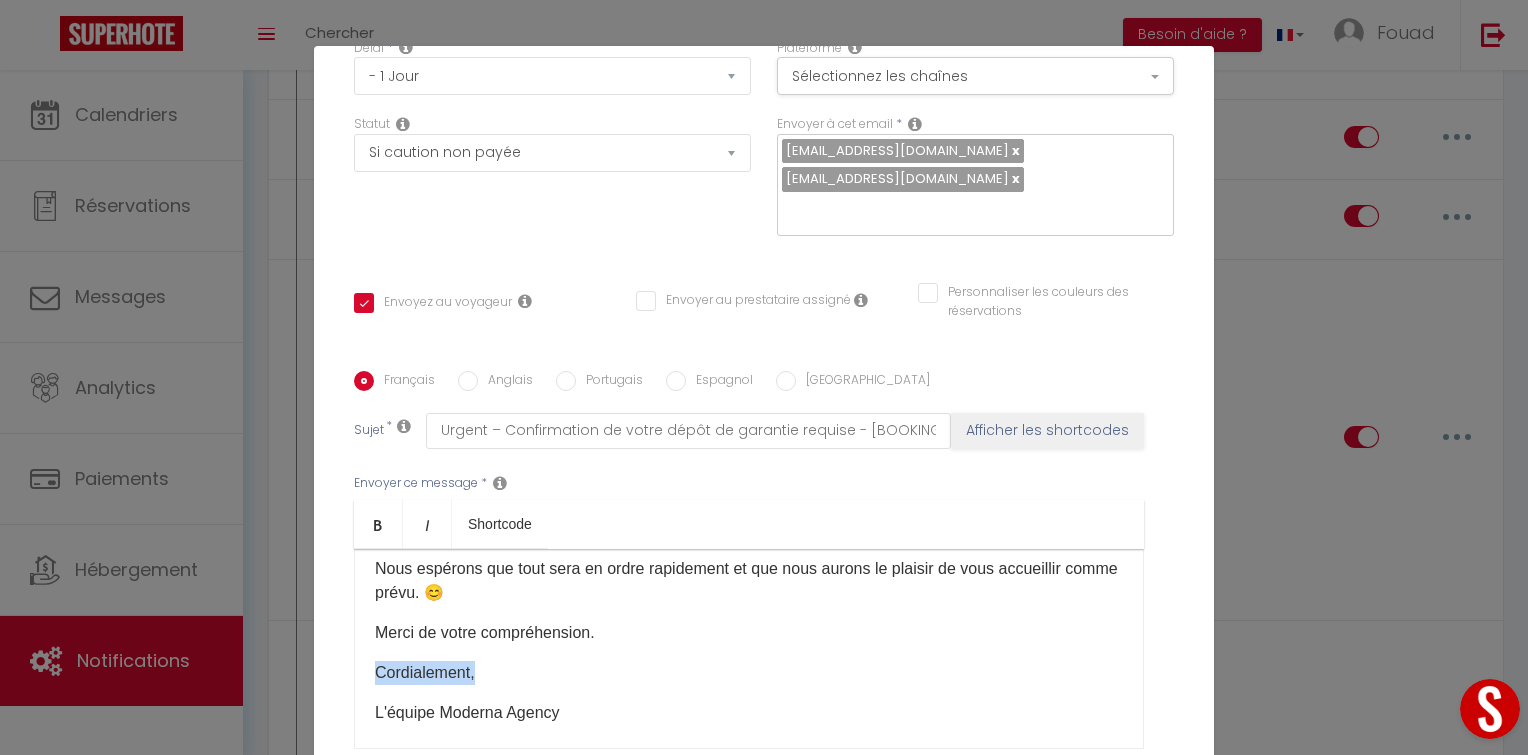 drag, startPoint x: 508, startPoint y: 565, endPoint x: 317, endPoint y: 567, distance: 191.01047 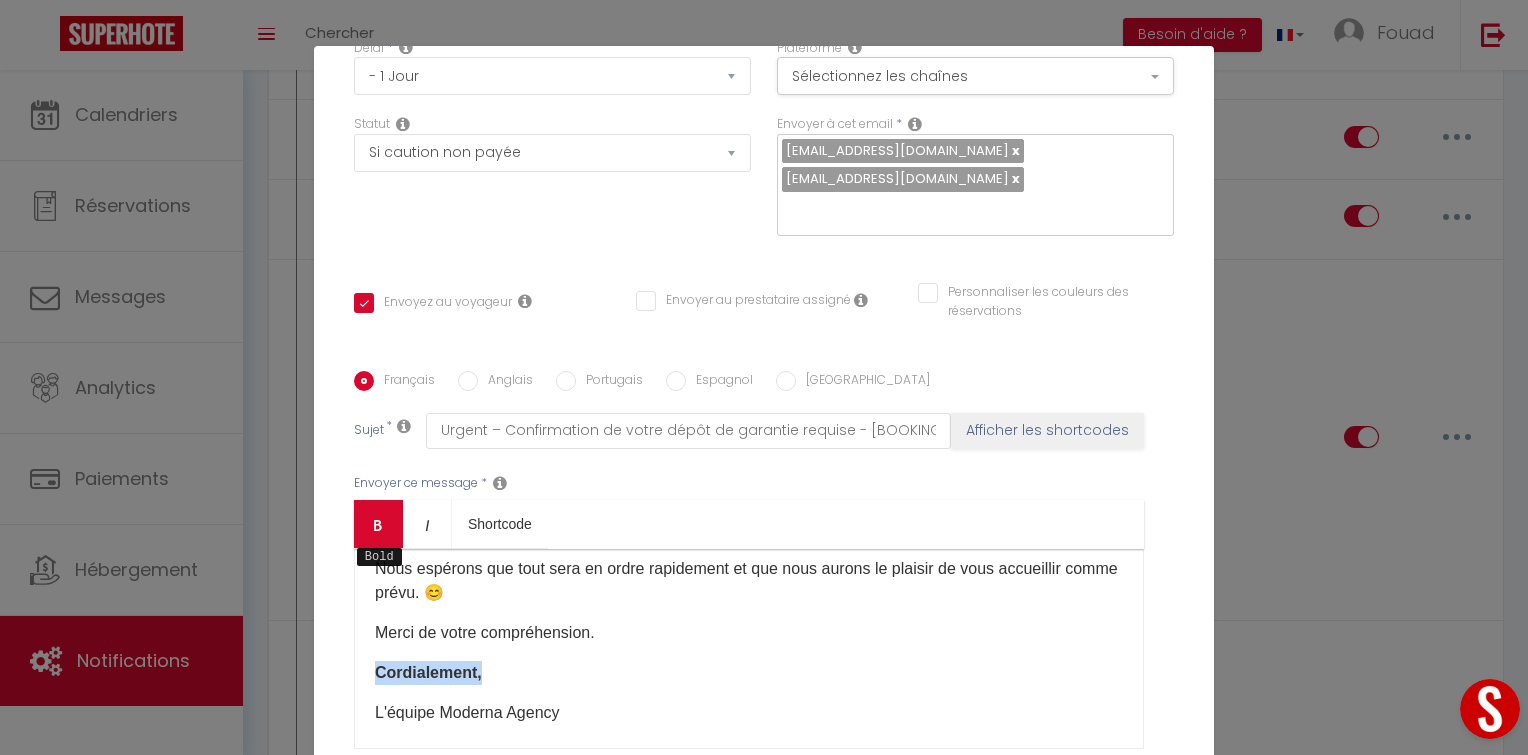 click on "Bold" at bounding box center (378, 524) 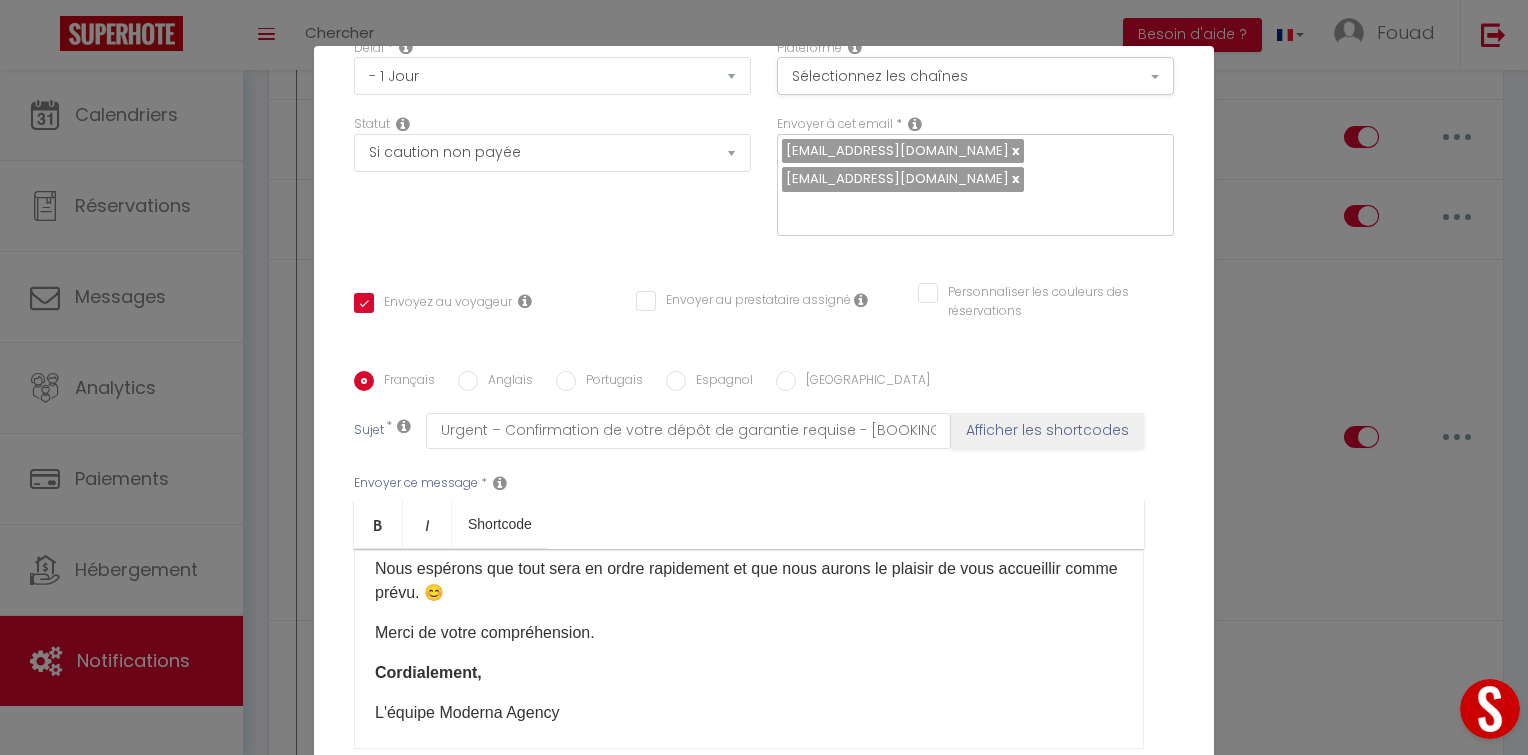 click on "Bold Italic Shortcode" at bounding box center (749, 524) 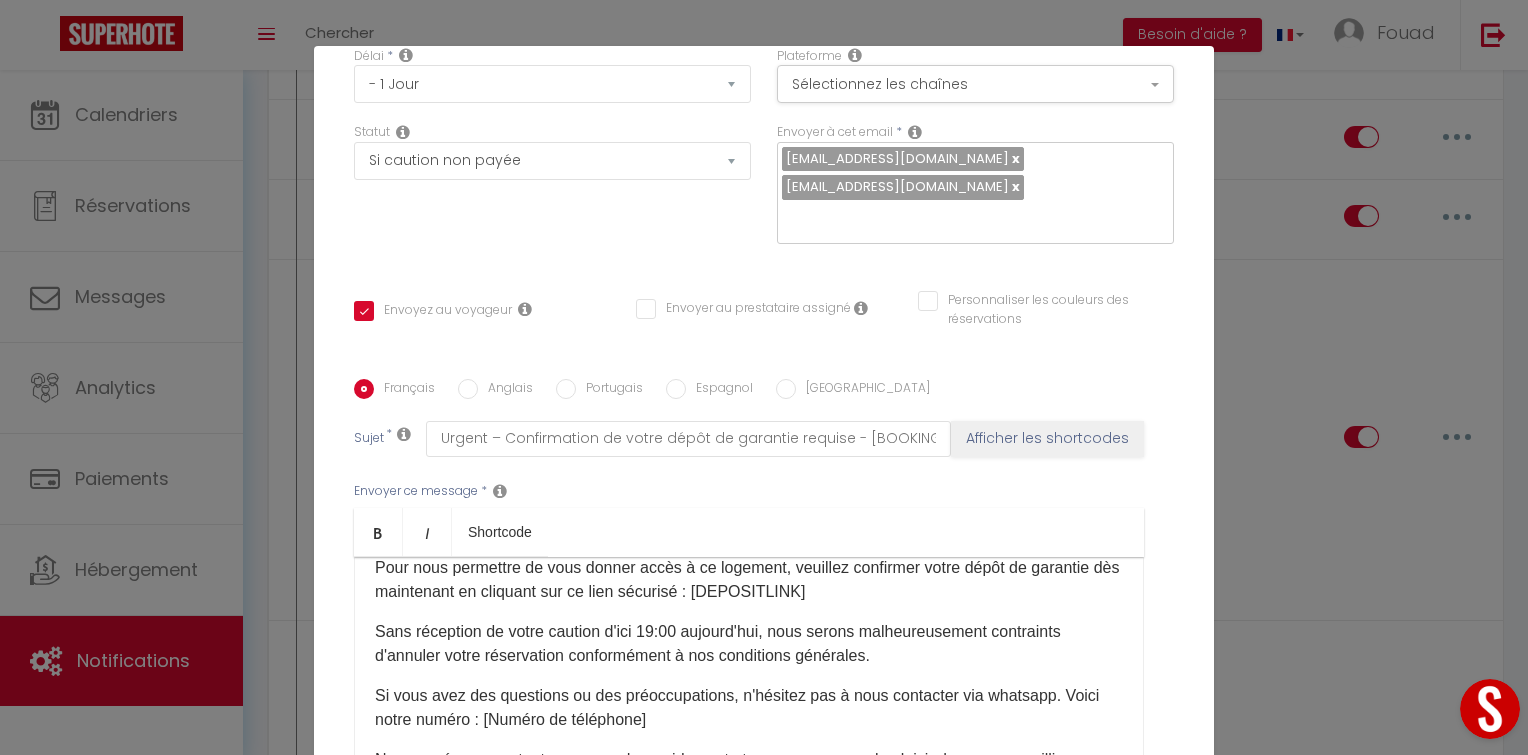 scroll, scrollTop: 0, scrollLeft: 0, axis: both 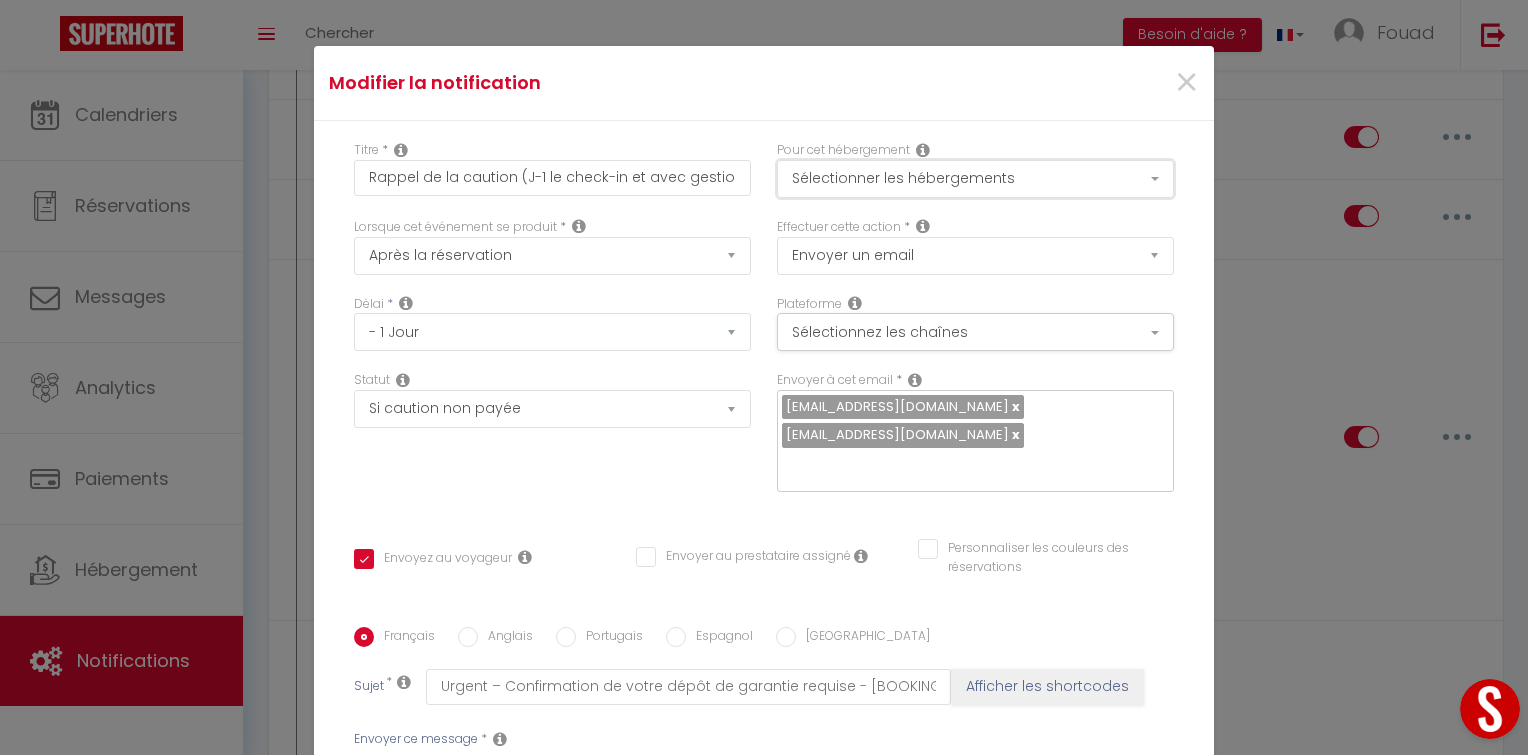 click on "Sélectionner les hébergements" at bounding box center (975, 179) 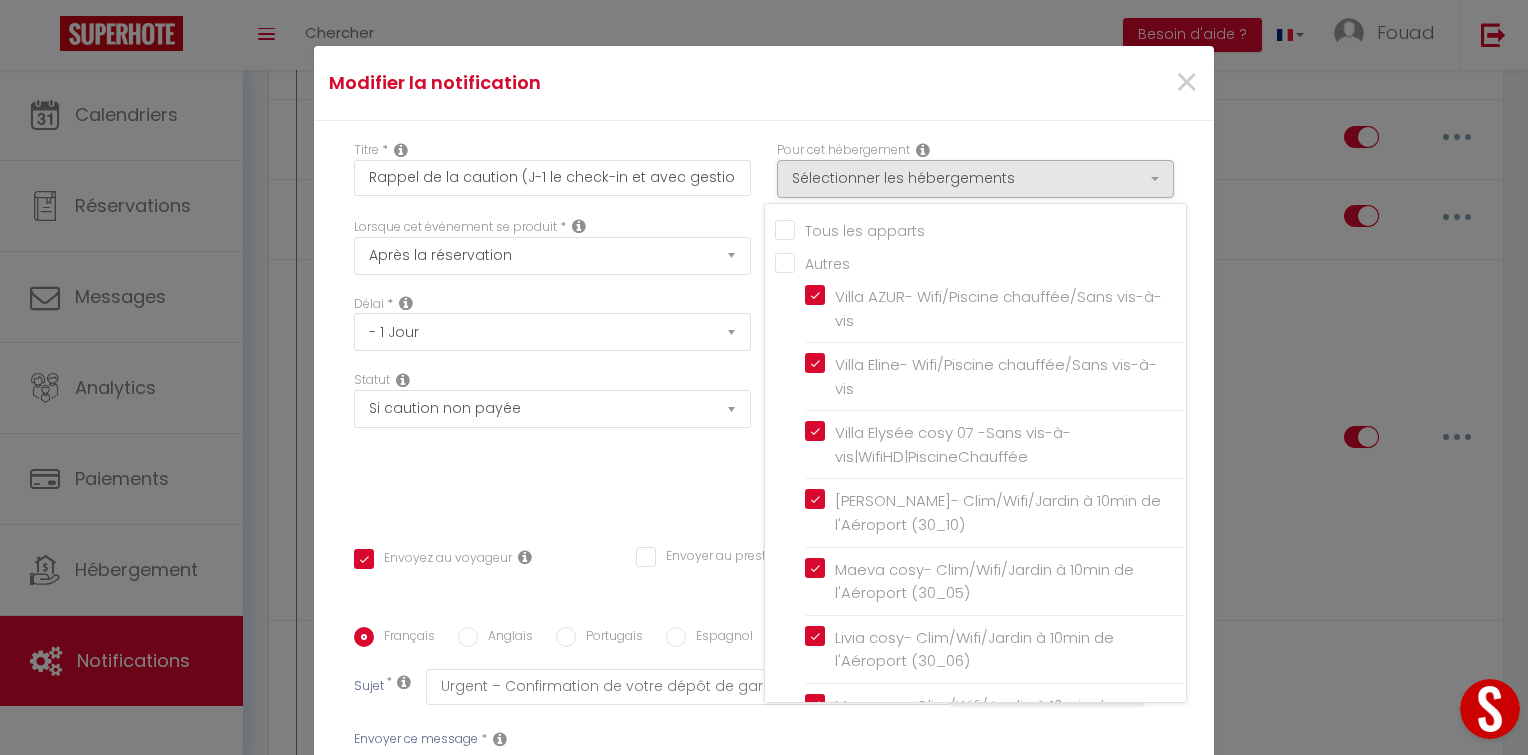 click on "Villa Kissi cosy 16 - Moderne / Sans vis à vis / Piscine chauffée / Wifi HD" at bounding box center [996, 1126] 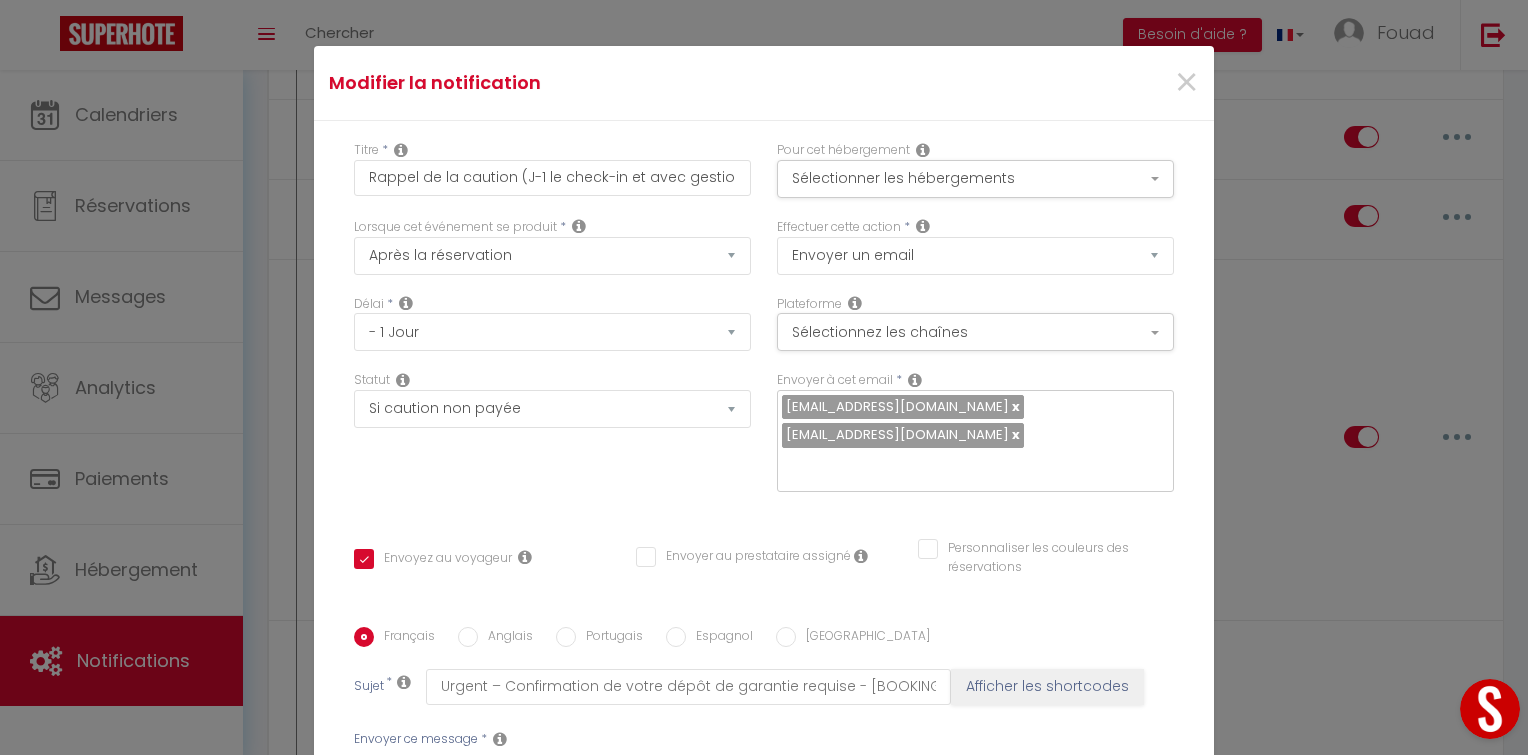 checkbox on "true" 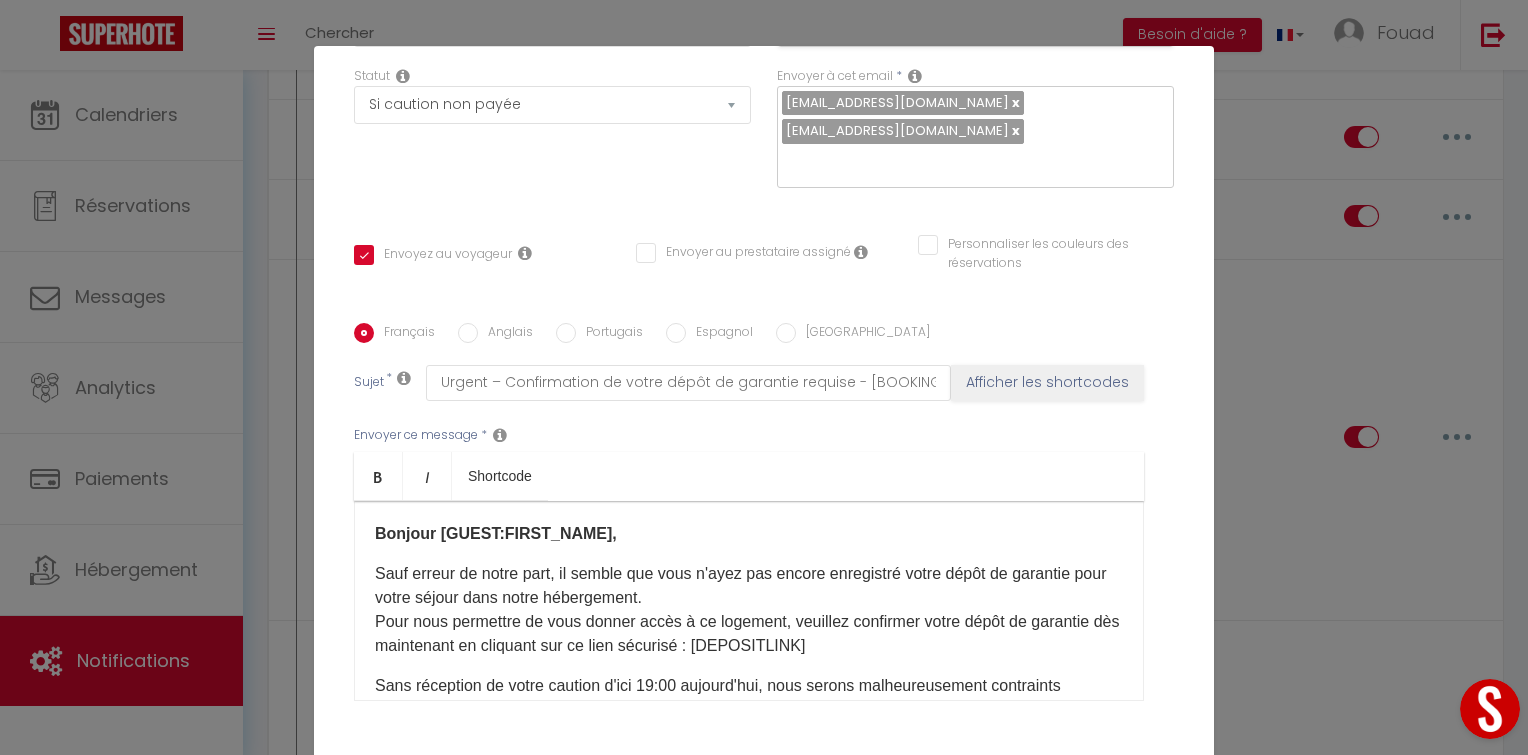 scroll, scrollTop: 348, scrollLeft: 0, axis: vertical 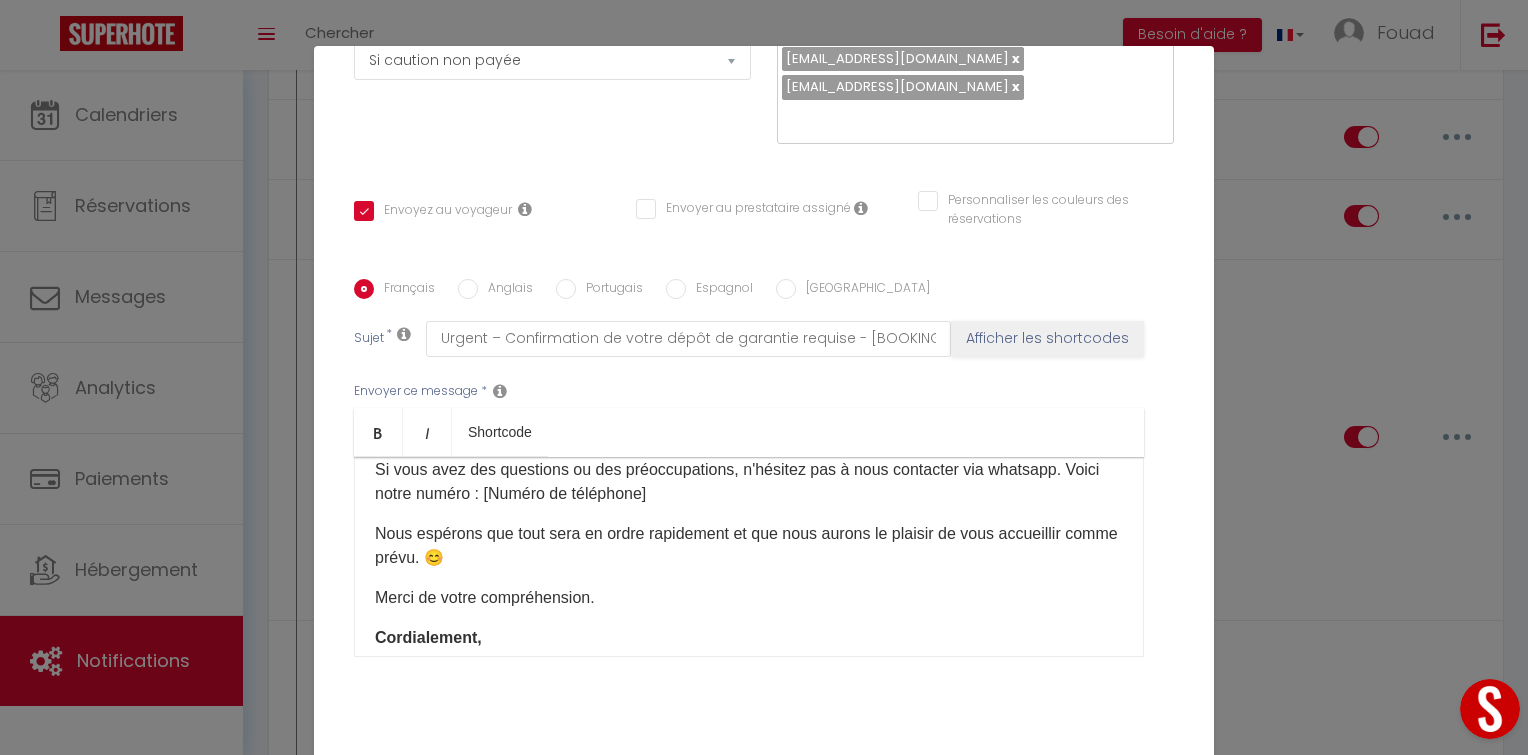 click on "Mettre à jour" at bounding box center (808, 781) 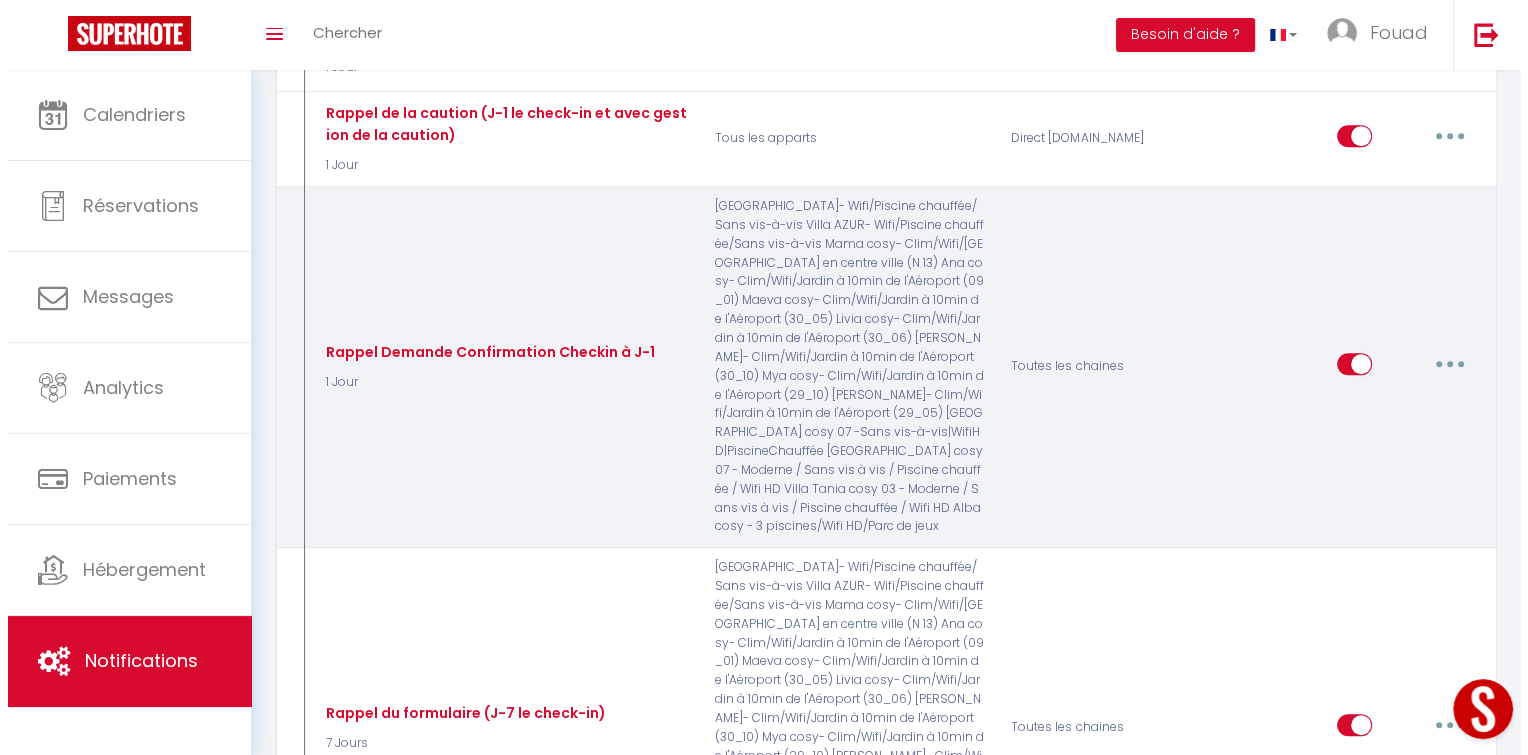 scroll, scrollTop: 1247, scrollLeft: 0, axis: vertical 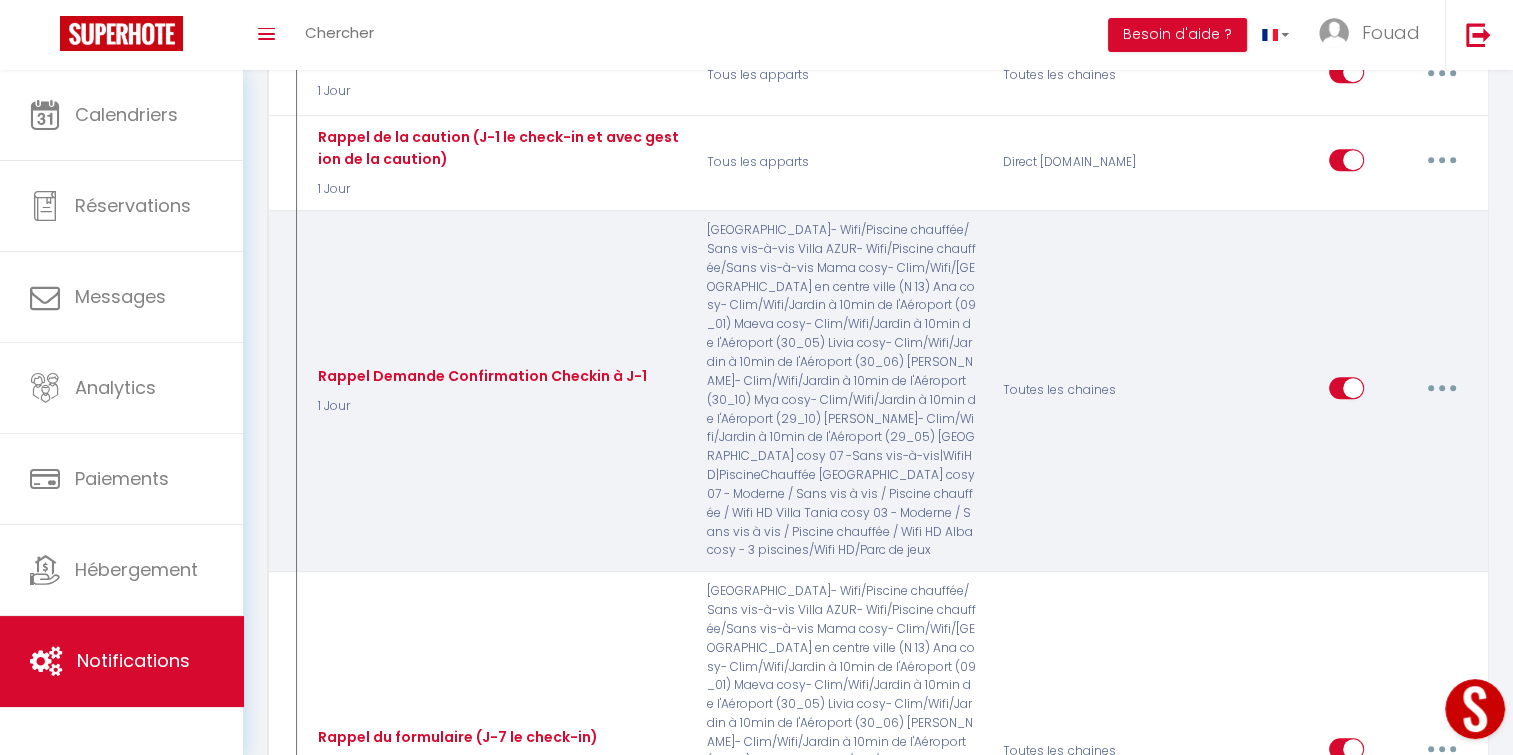 click at bounding box center (1442, 388) 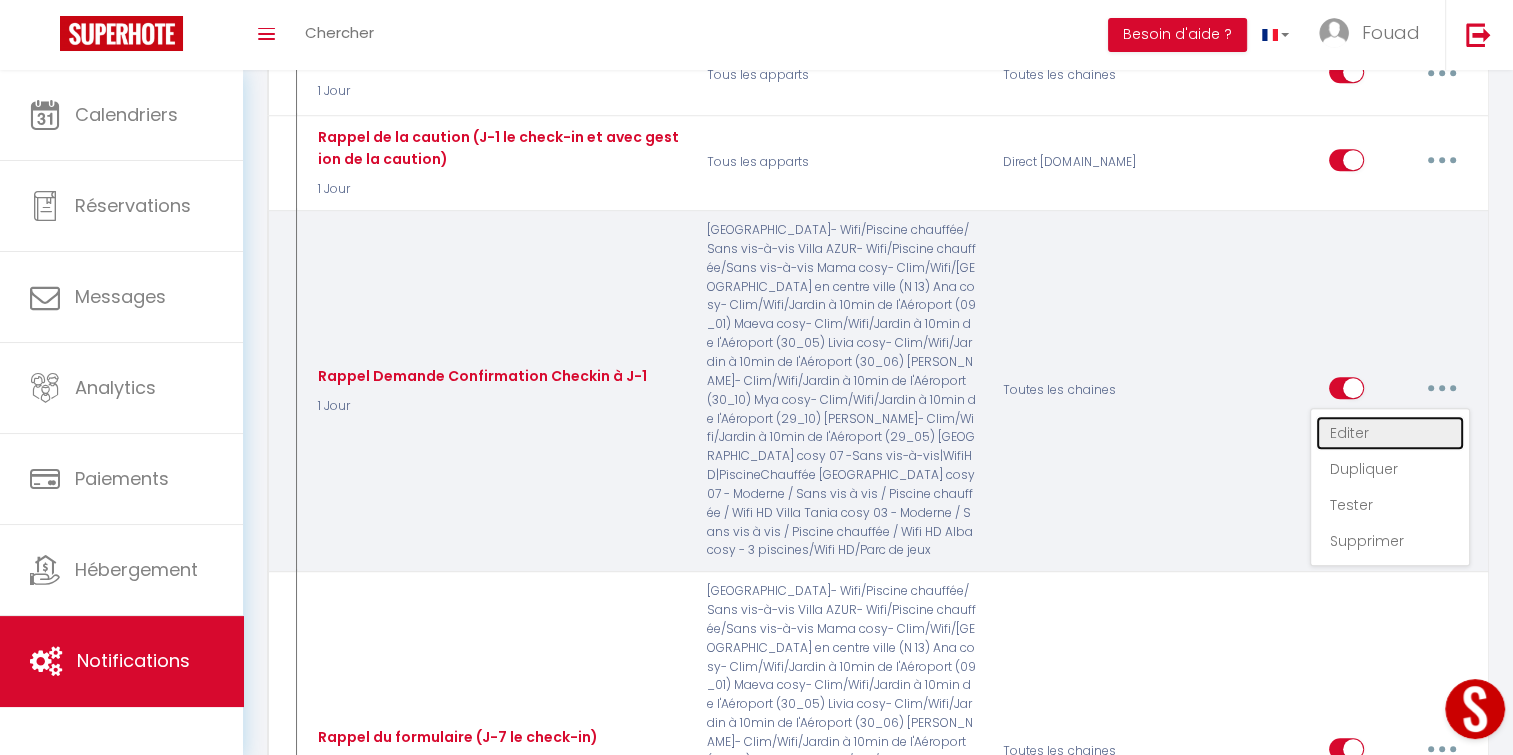 click on "Editer" at bounding box center [1390, 433] 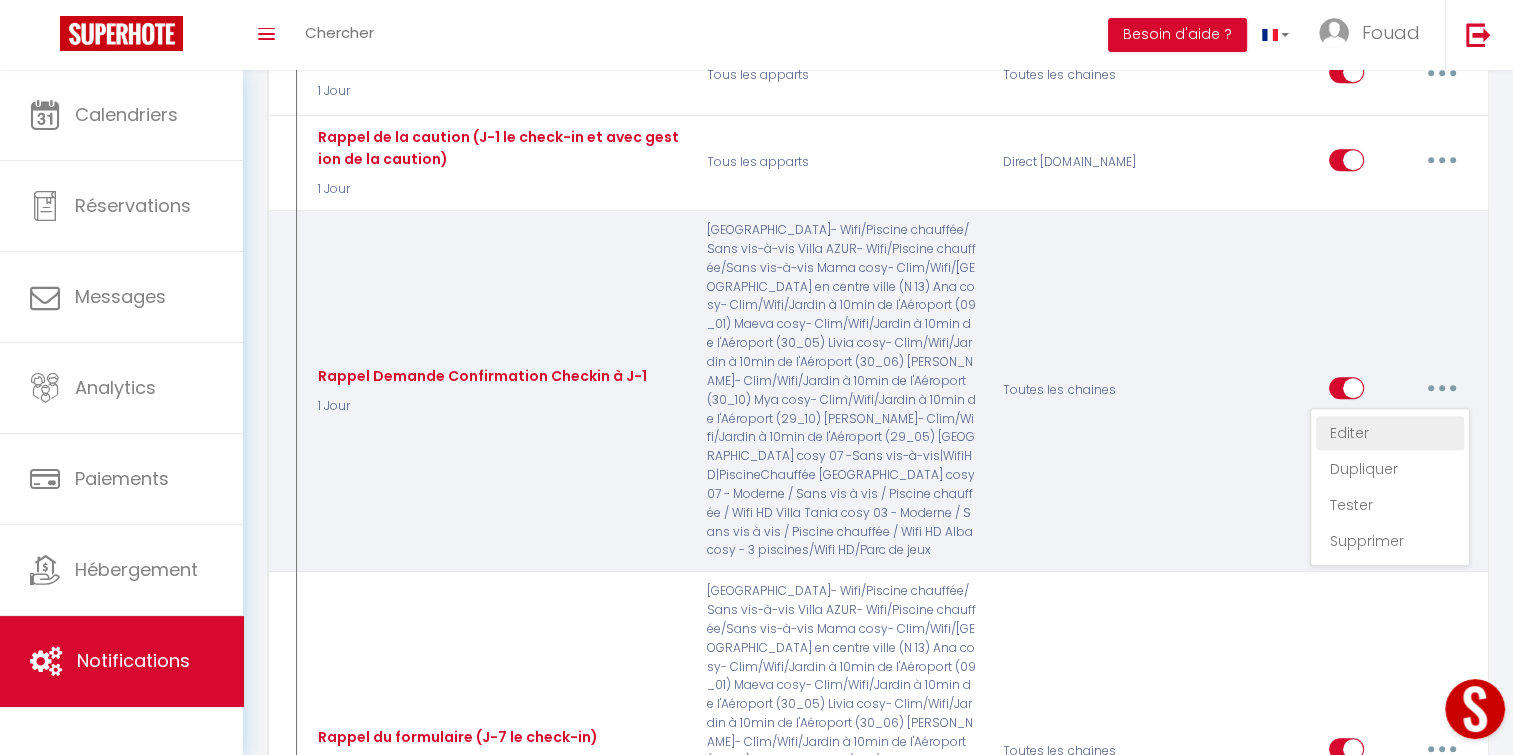 type on "Rappel Demande Confirmation Checkin à J-1" 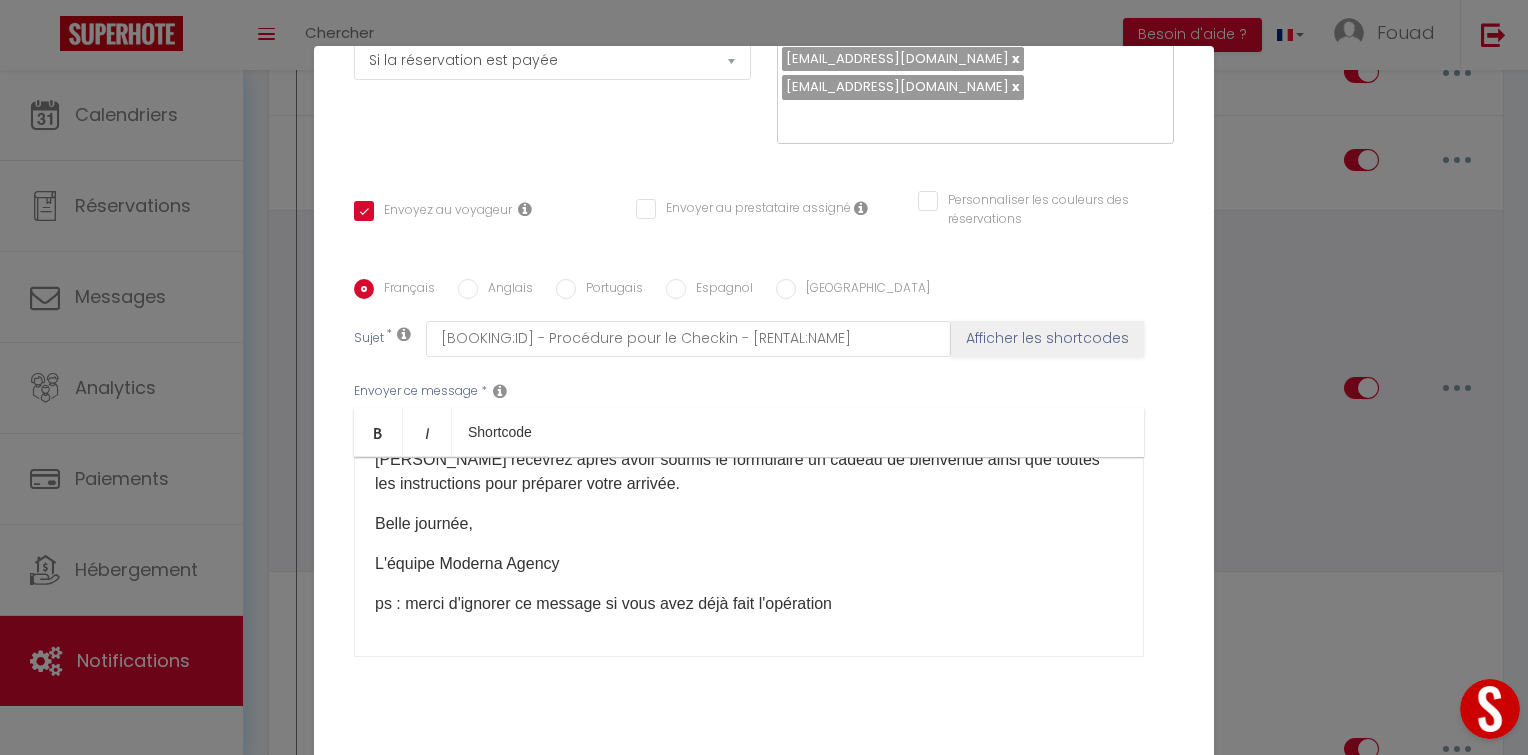 scroll, scrollTop: 157, scrollLeft: 0, axis: vertical 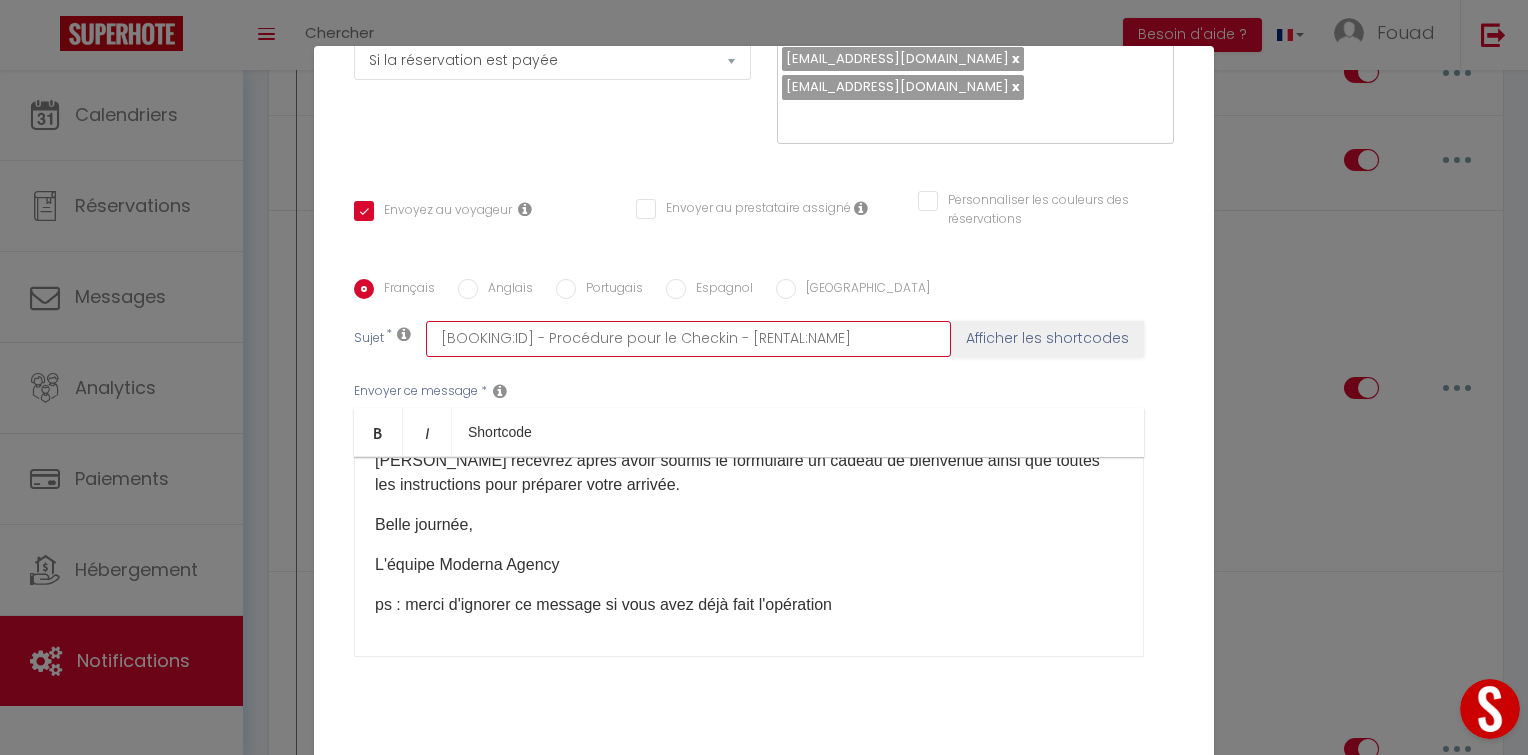 click on "[BOOKING:ID] - Procédure pour le Checkin - [RENTAL:NAME]" at bounding box center (688, 339) 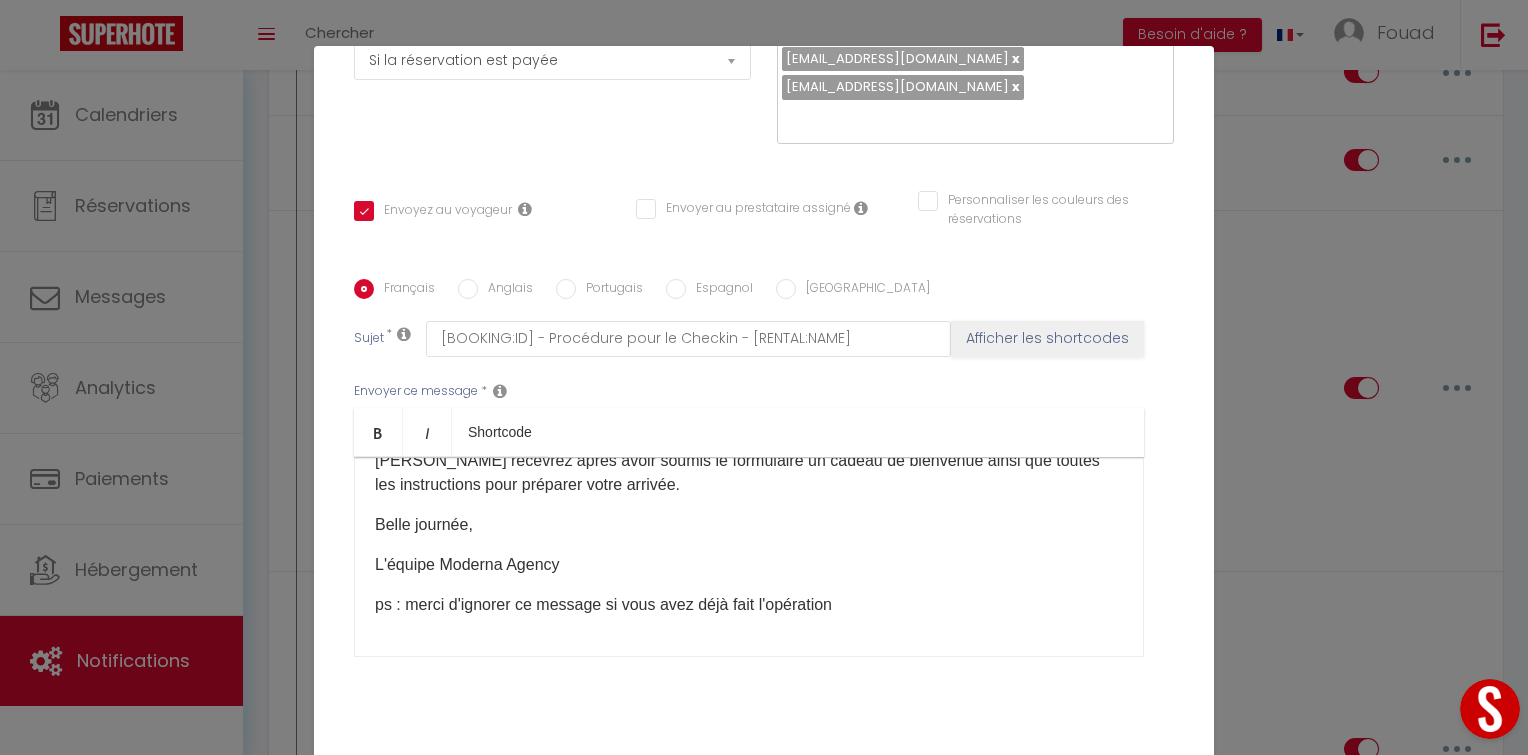 click on "[PERSON_NAME] recevrez après avoir soumis le formulaire un cadeau de bienvenue ainsi que toutes les instructions pour préparer votre arrivée." at bounding box center (749, 473) 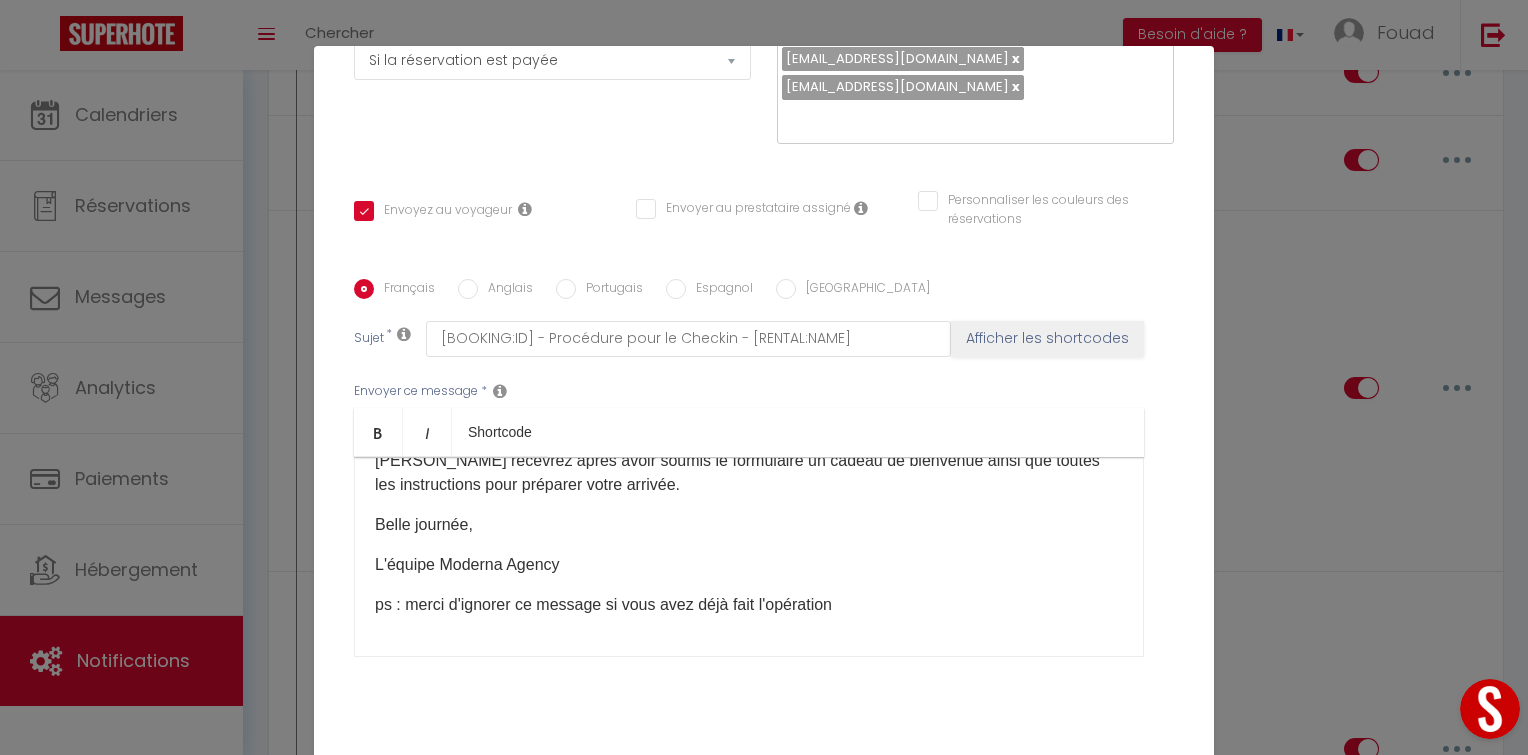 click on "Français     Anglais     Portugais     Espagnol     Italien   Sujet   *     [BOOKING:ID] - Procédure pour le Checkin - [RENTAL:NAME]   Afficher les shortcodes   Envoyer ce message   *     Bold Italic Shortcode Rich text editor Bonjour [GUEST:FIRST_NAME],
IMPORTANT : Si ce n'est pas déjà fait, afin de recevoir toutes les instructions détaillées pour votre checkin au [RENTAL:NAME], je vous invite à remplir MAINTENANT ce formulaire rapide (30 secondes) : [CHECKIN_FORM_URL]
Vous recevrez après avoir soumis le formulaire un cadeau de bienvenue ainsi que toutes les instructions pour préparer votre arrivée.
Belle journée,
L'équipe Moderna Agency
ps : merci d'ignorer ce message si vous avez déjà fait l'opération   Envoyer ce message   *     Afficher les shortcodes" at bounding box center [764, 480] 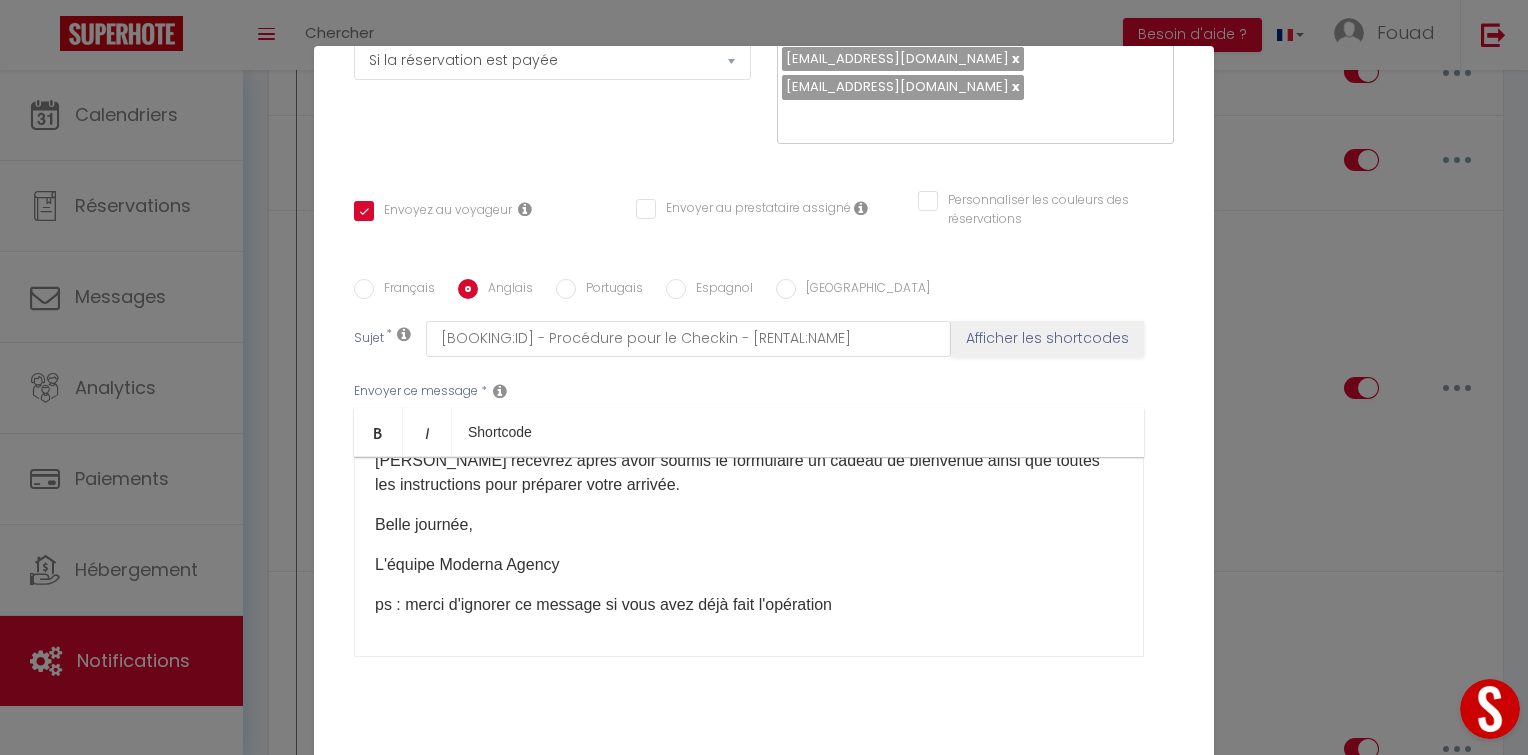 checkbox on "true" 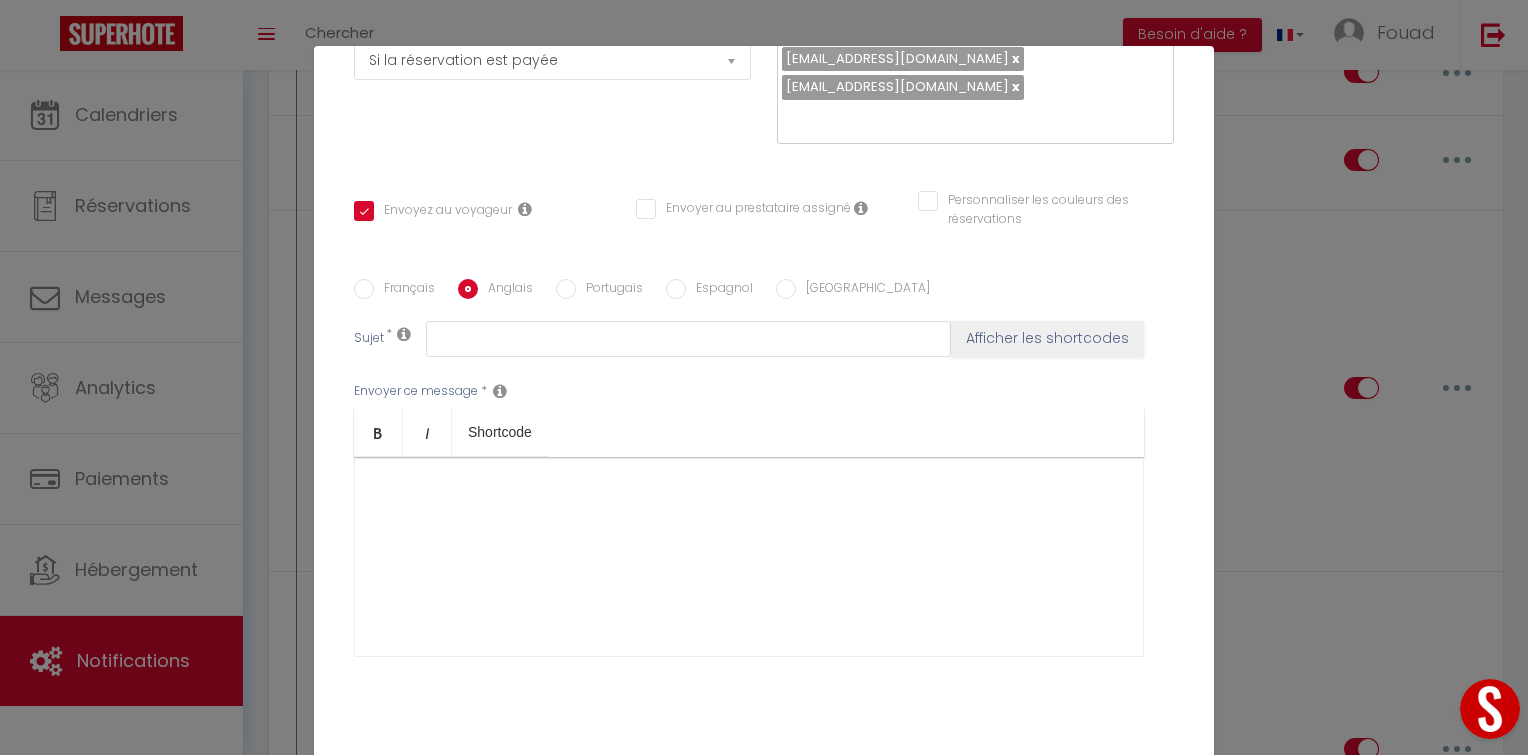 scroll, scrollTop: 0, scrollLeft: 0, axis: both 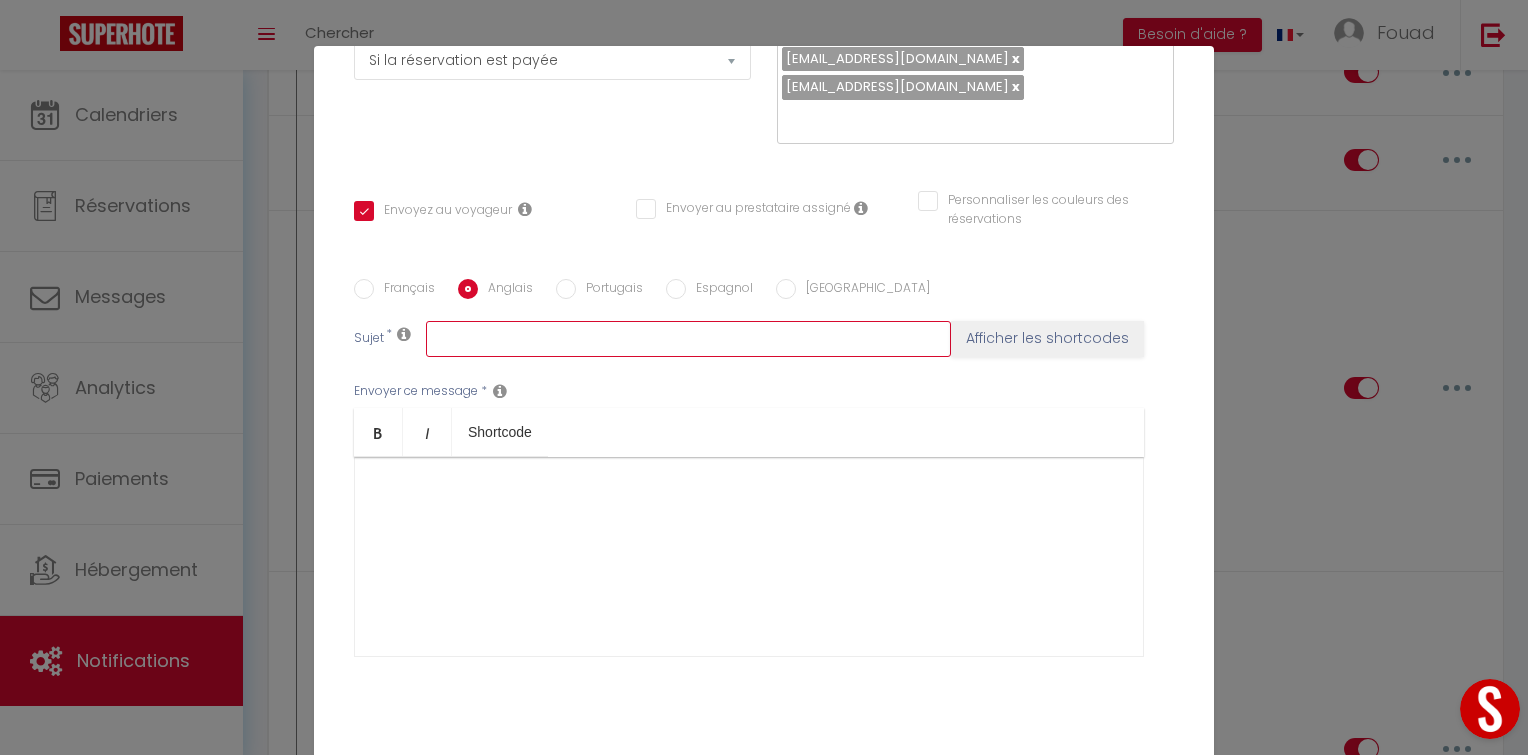 click at bounding box center (688, 339) 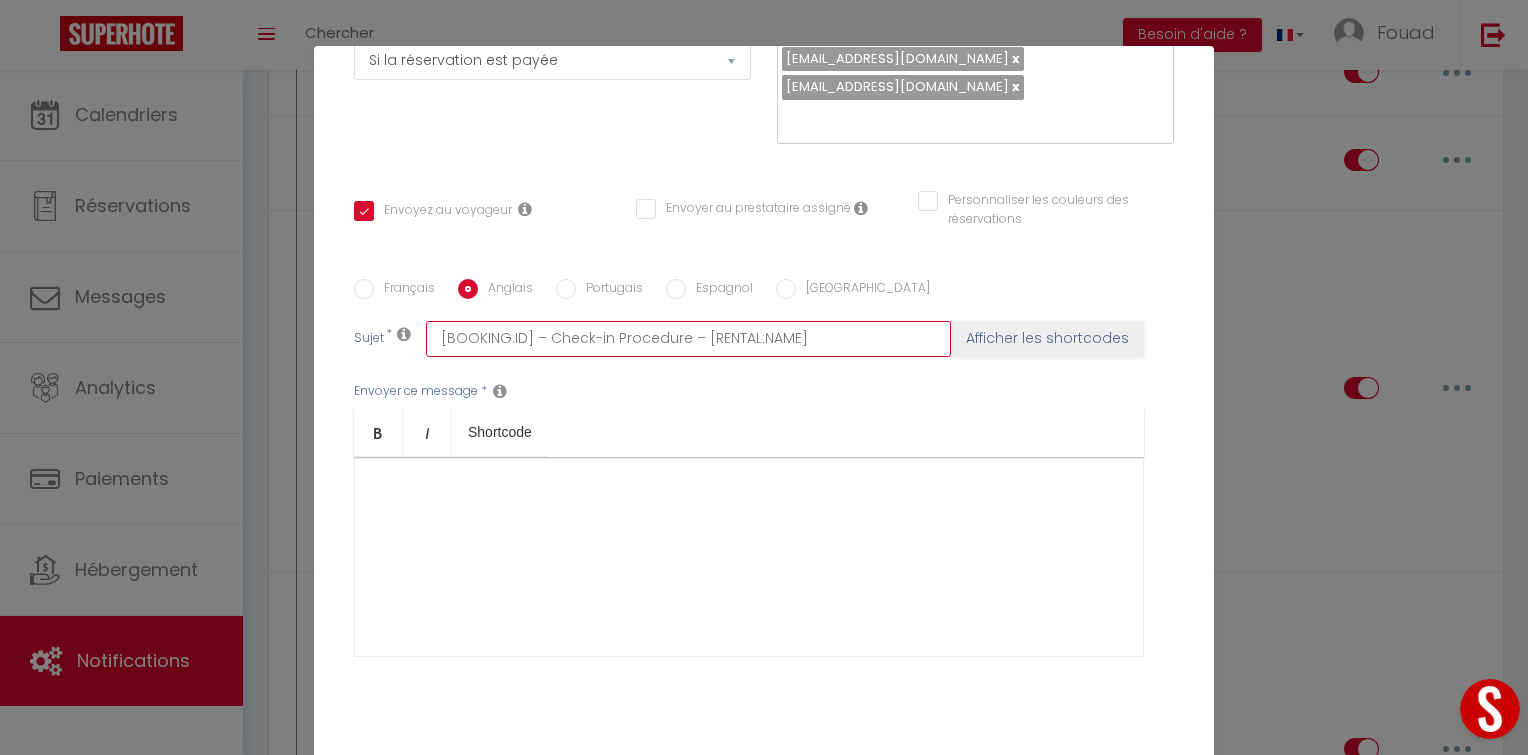 checkbox on "true" 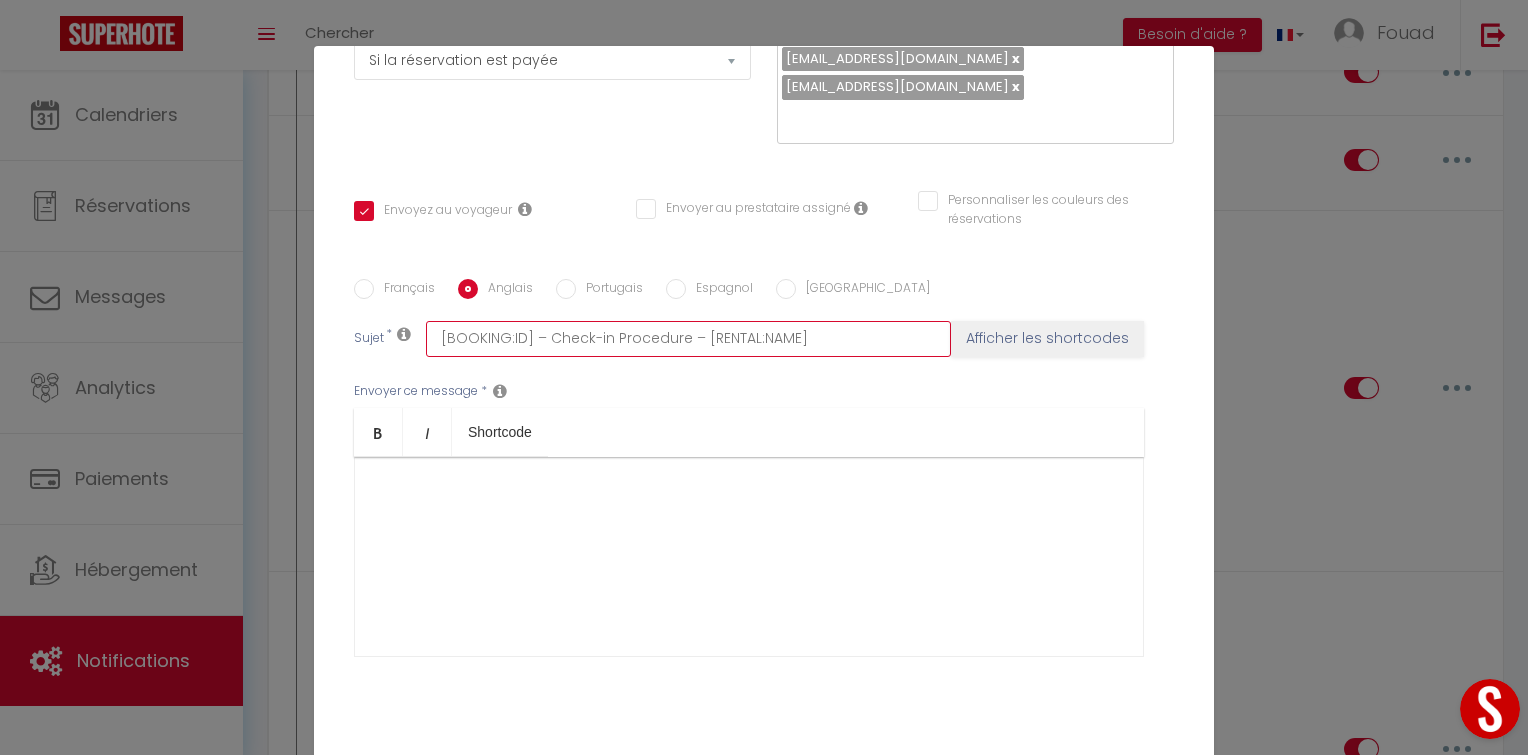 type on "[BOOKING:ID] – Check-in Procedure – [RENTAL:NAME]" 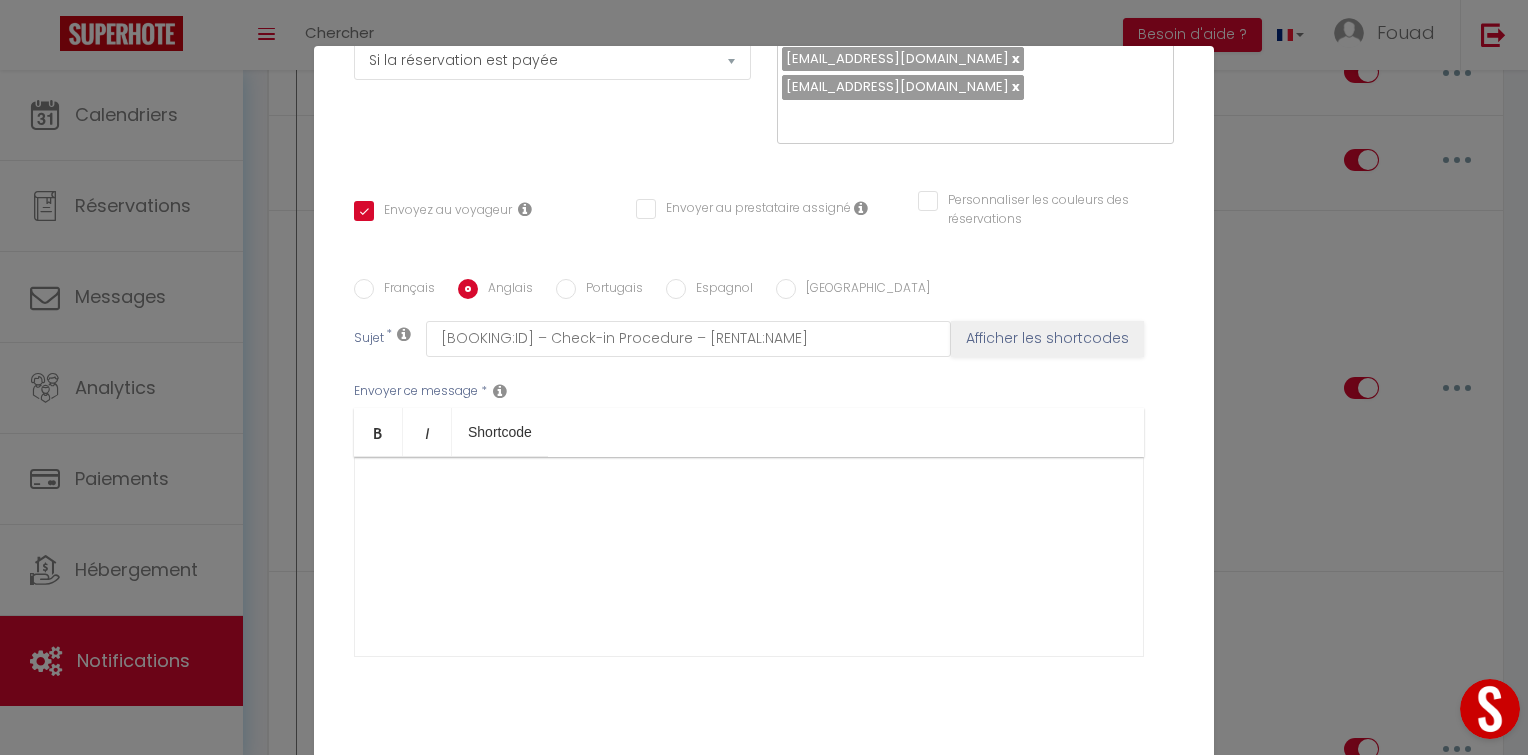 click on "Espagnol" at bounding box center (719, 290) 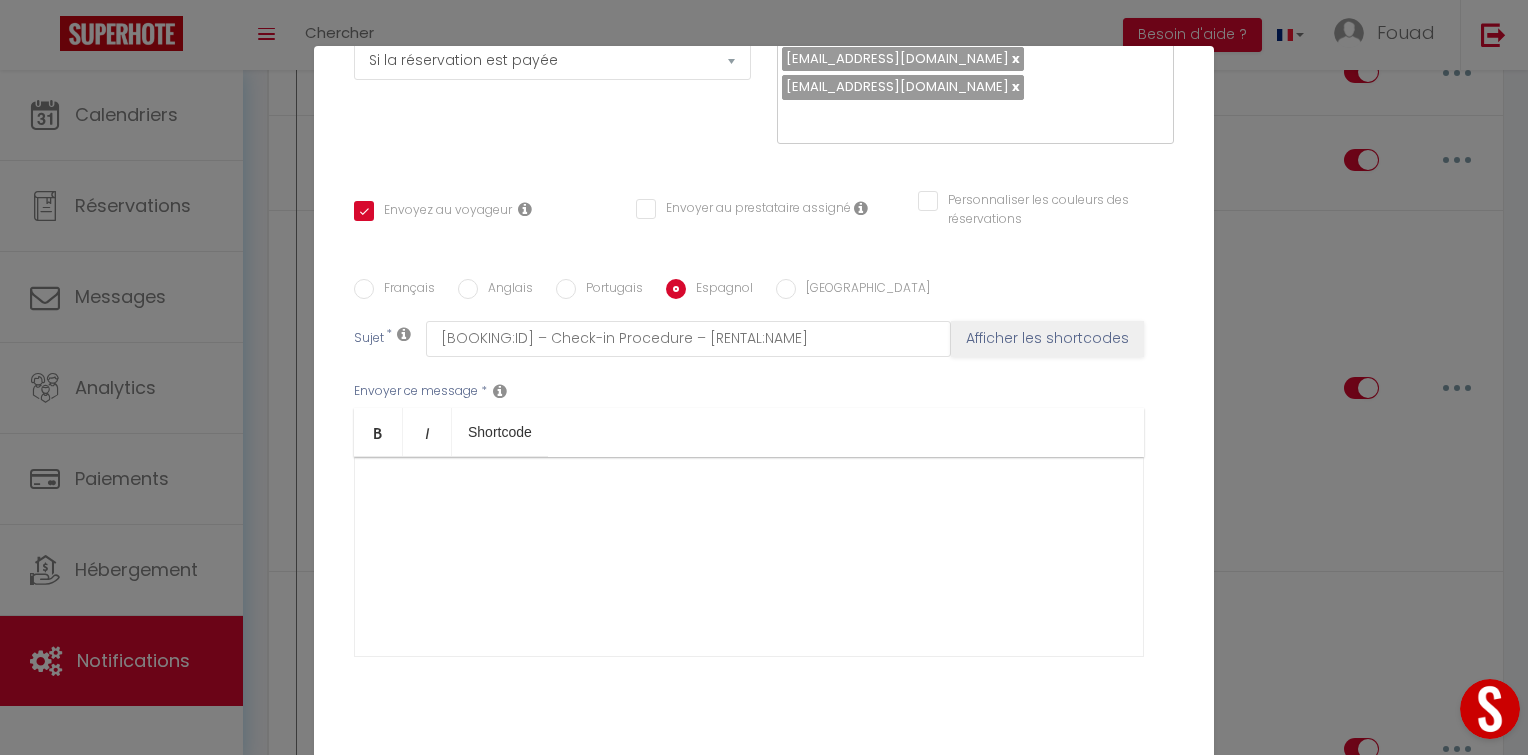 checkbox on "true" 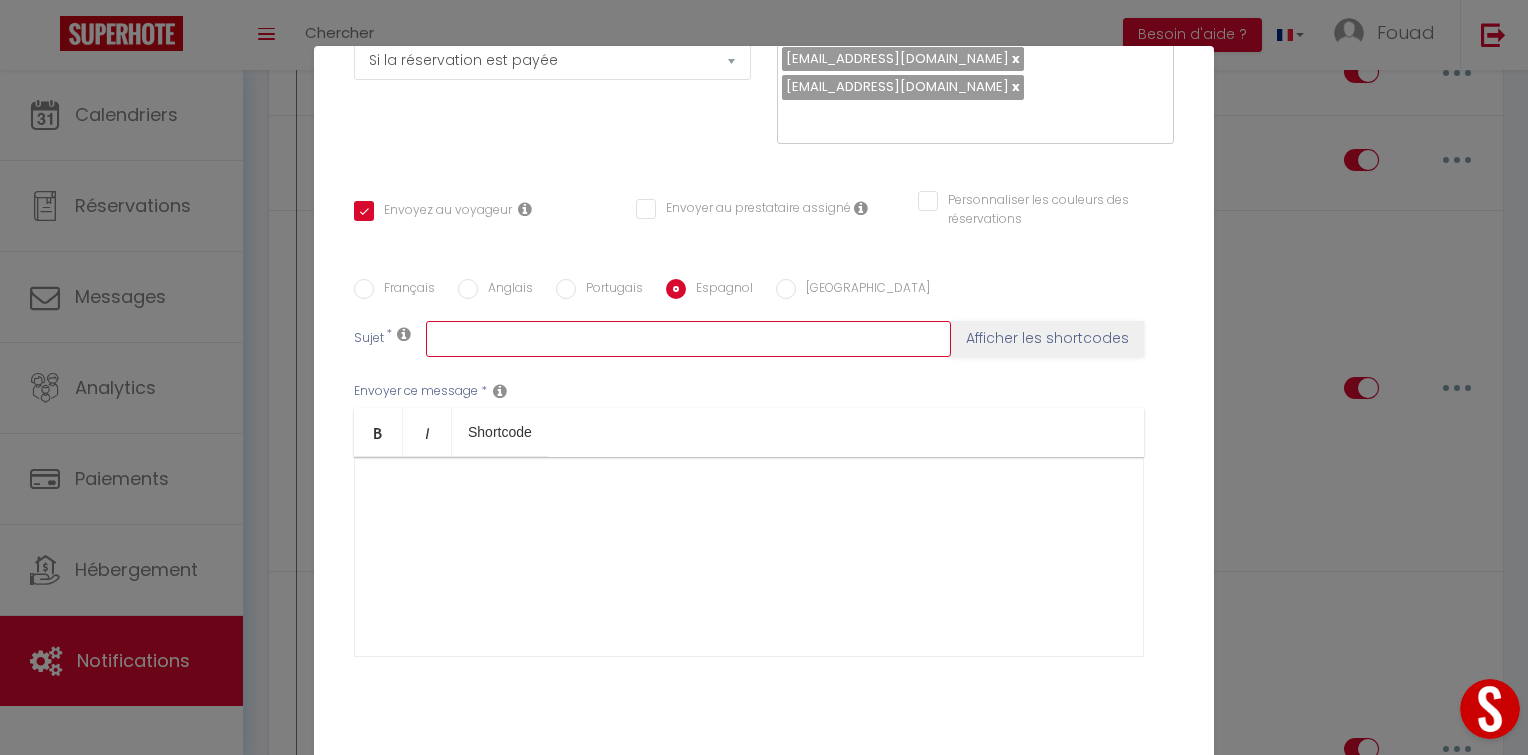 click at bounding box center (688, 339) 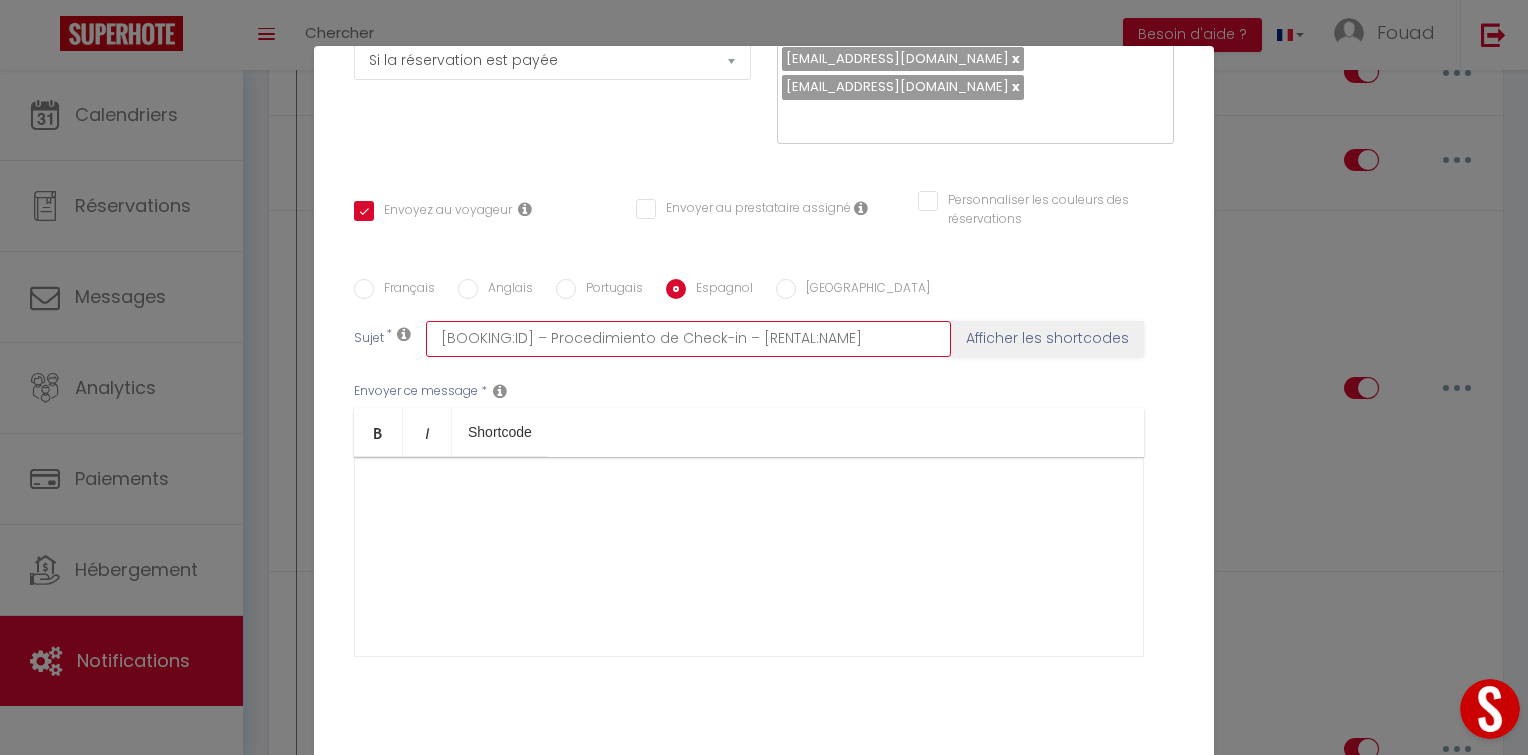 checkbox on "true" 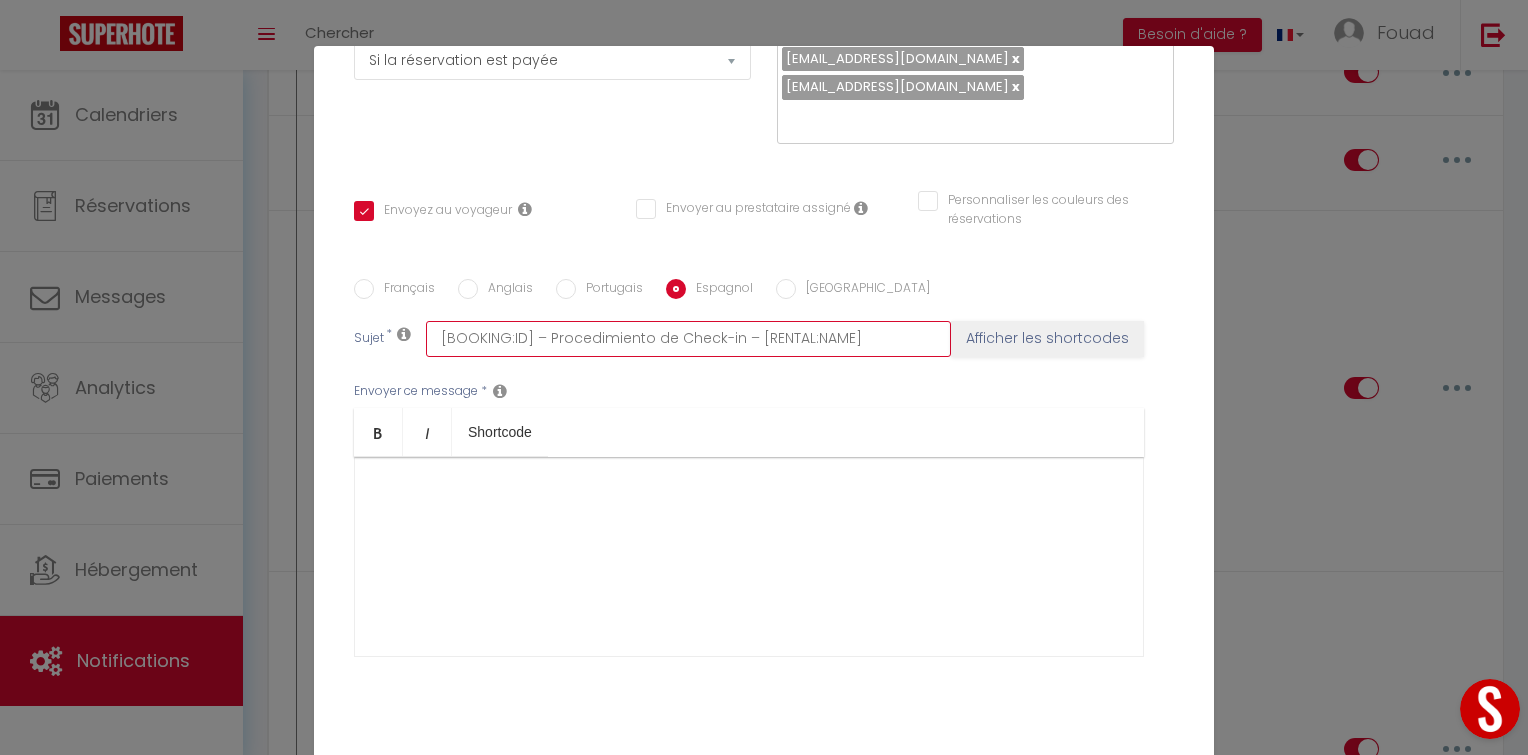 type on "[BOOKING:ID] – Procedimiento de Check-in – [RENTAL:NAME]" 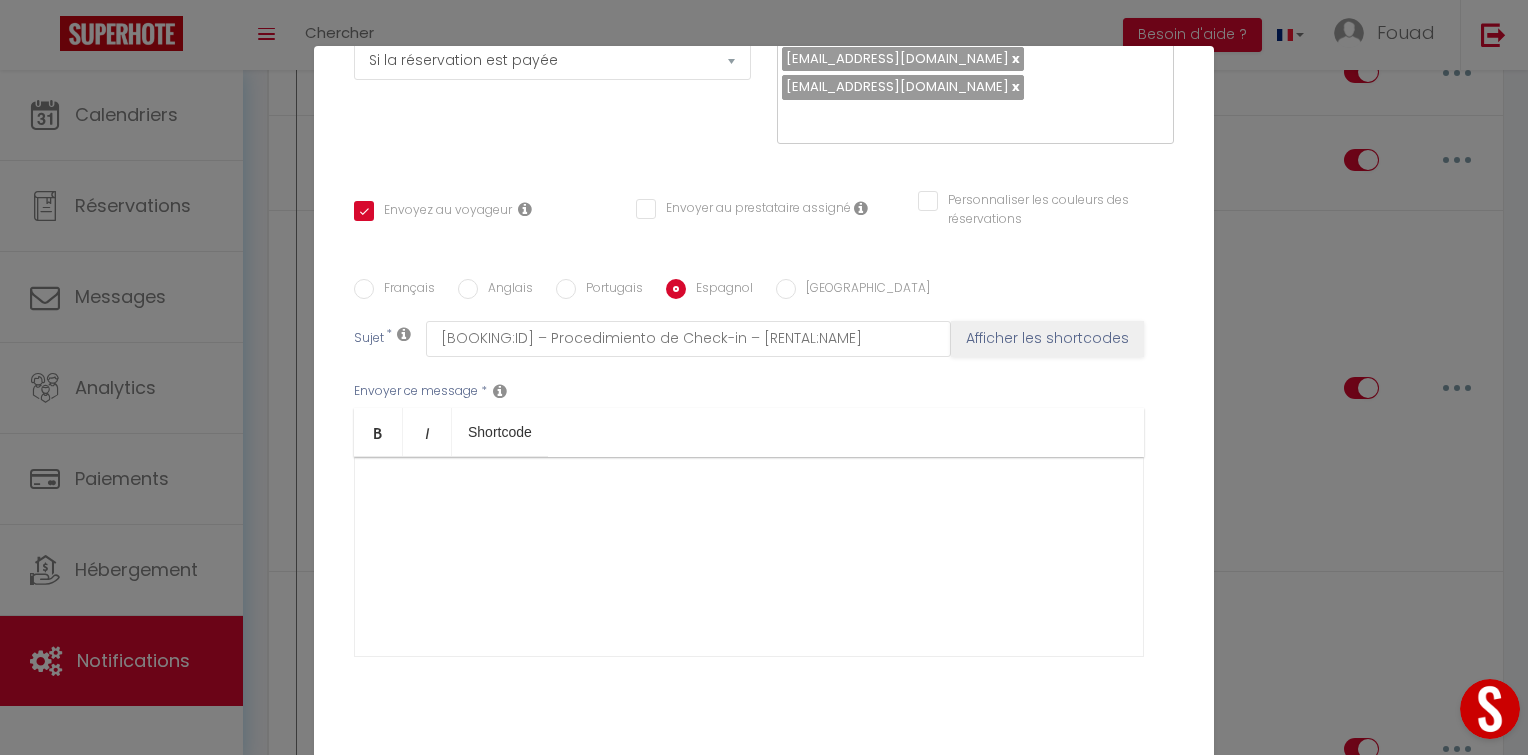 click on "Français" at bounding box center [404, 290] 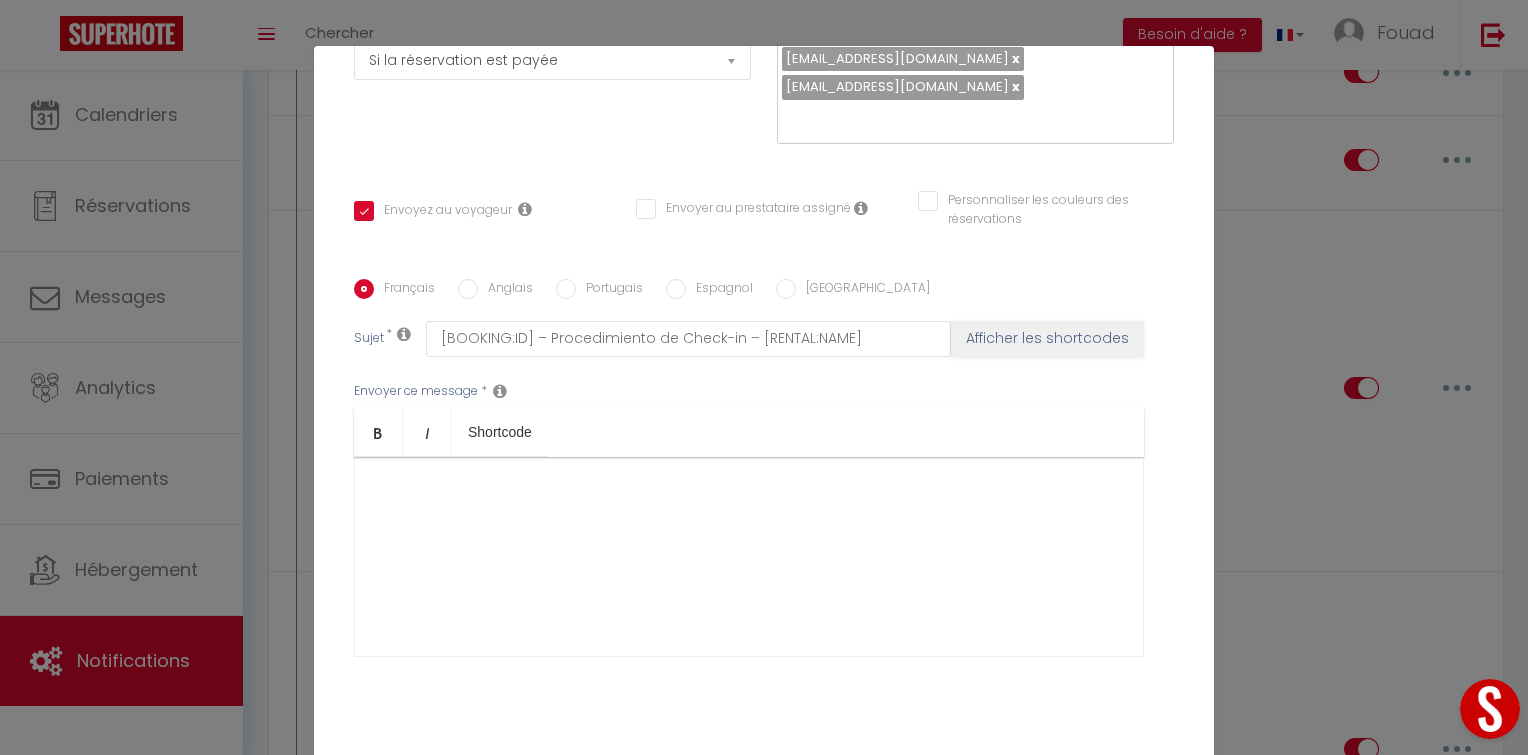 checkbox on "true" 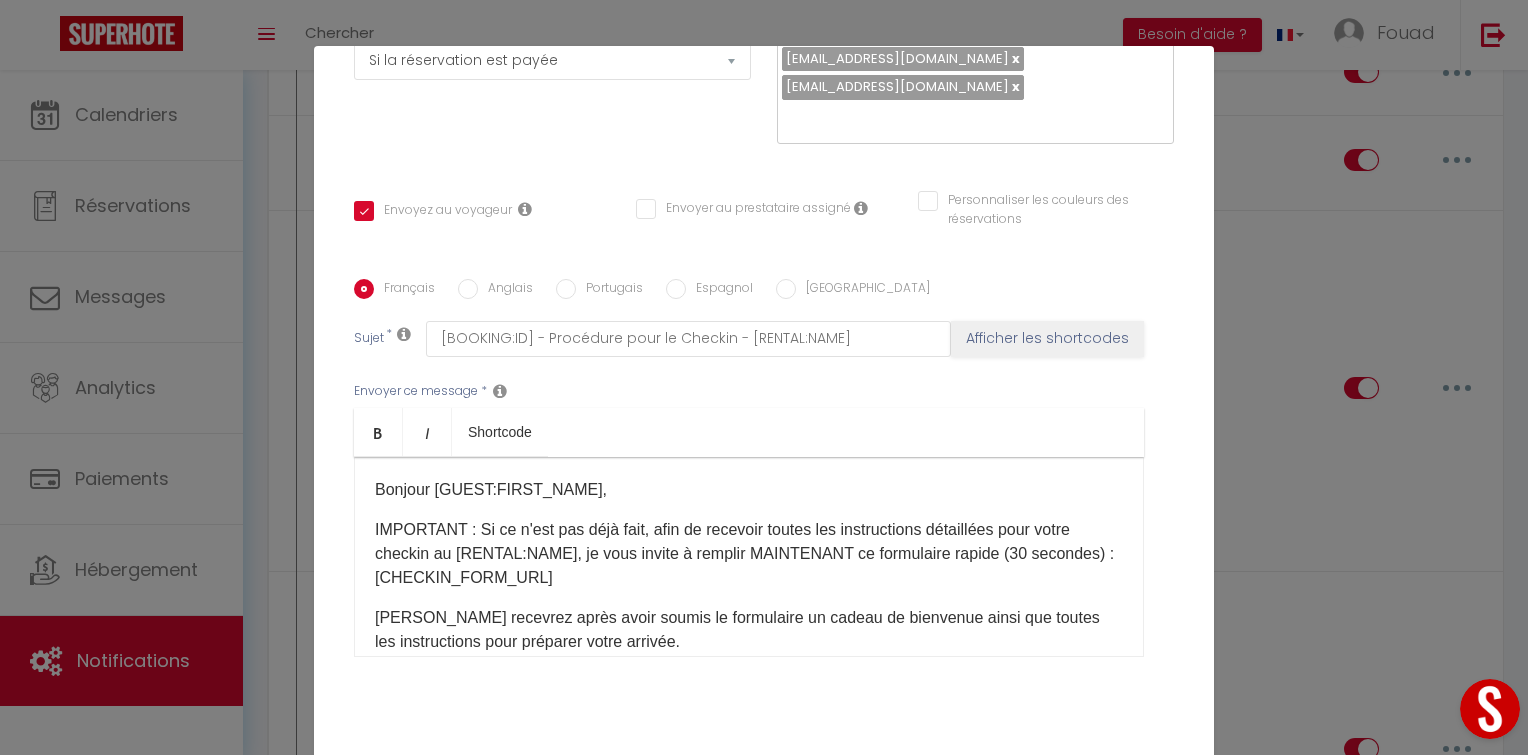 click on "IMPORTANT : Si ce n'est pas déjà fait, afin de recevoir toutes les instructions détaillées pour votre checkin au [RENTAL:NAME], je vous invite à remplir MAINTENANT ce formulaire rapide (30 secondes) : [CHECKIN_FORM_URL]" at bounding box center (749, 554) 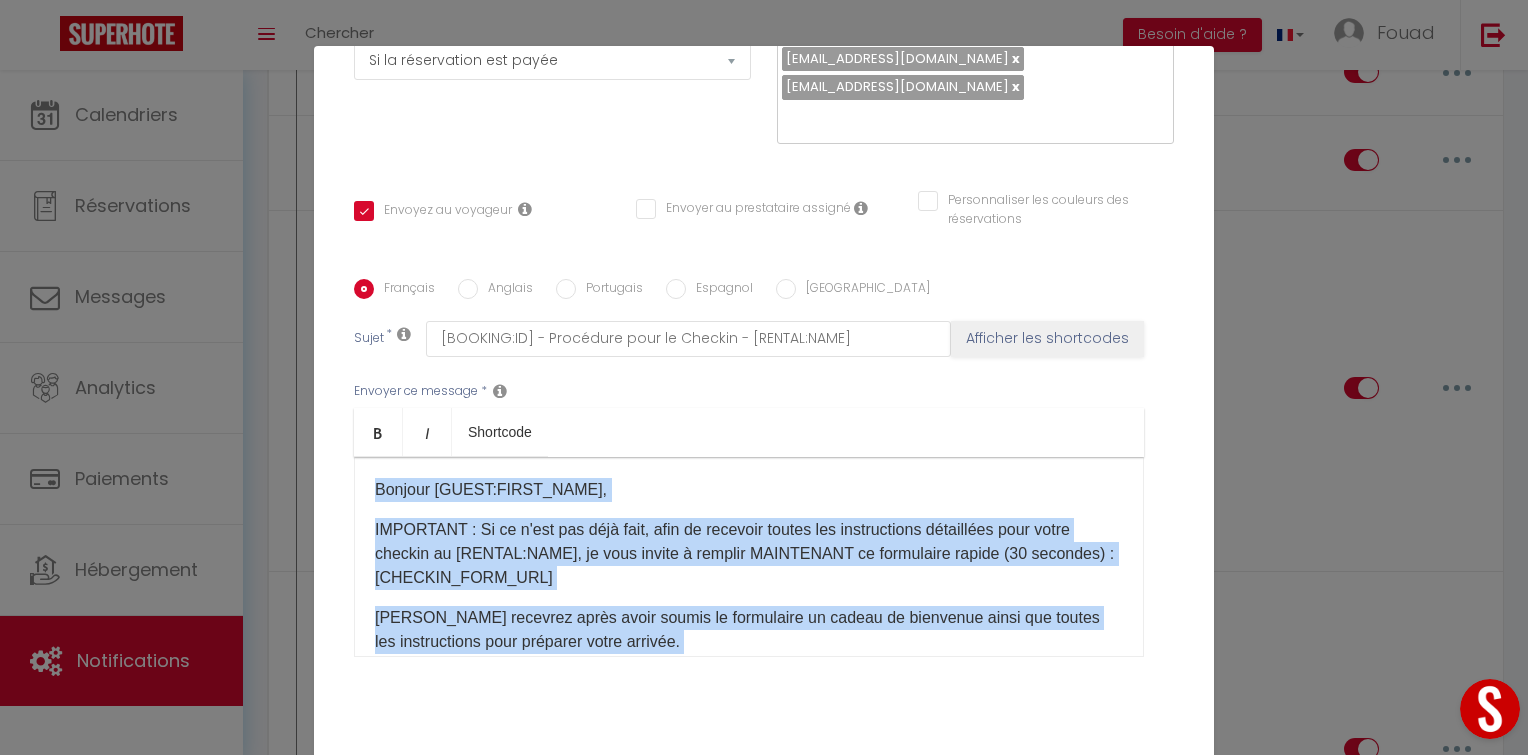 copy on "Bonjour [GUEST:FIRST_NAME],
IMPORTANT : Si ce n'est pas déjà fait, afin de recevoir toutes les instructions détaillées pour votre checkin au [RENTAL:NAME], je vous invite à remplir MAINTENANT ce formulaire rapide (30 secondes) : [CHECKIN_FORM_URL]
Vous recevrez après avoir soumis le formulaire un cadeau de bienvenue ainsi que toutes les instructions pour préparer votre arrivée.
Belle journée,
L'équipe Moderna Agency
ps : merci d'ignorer ce message si vous avez déjà fait l'opération" 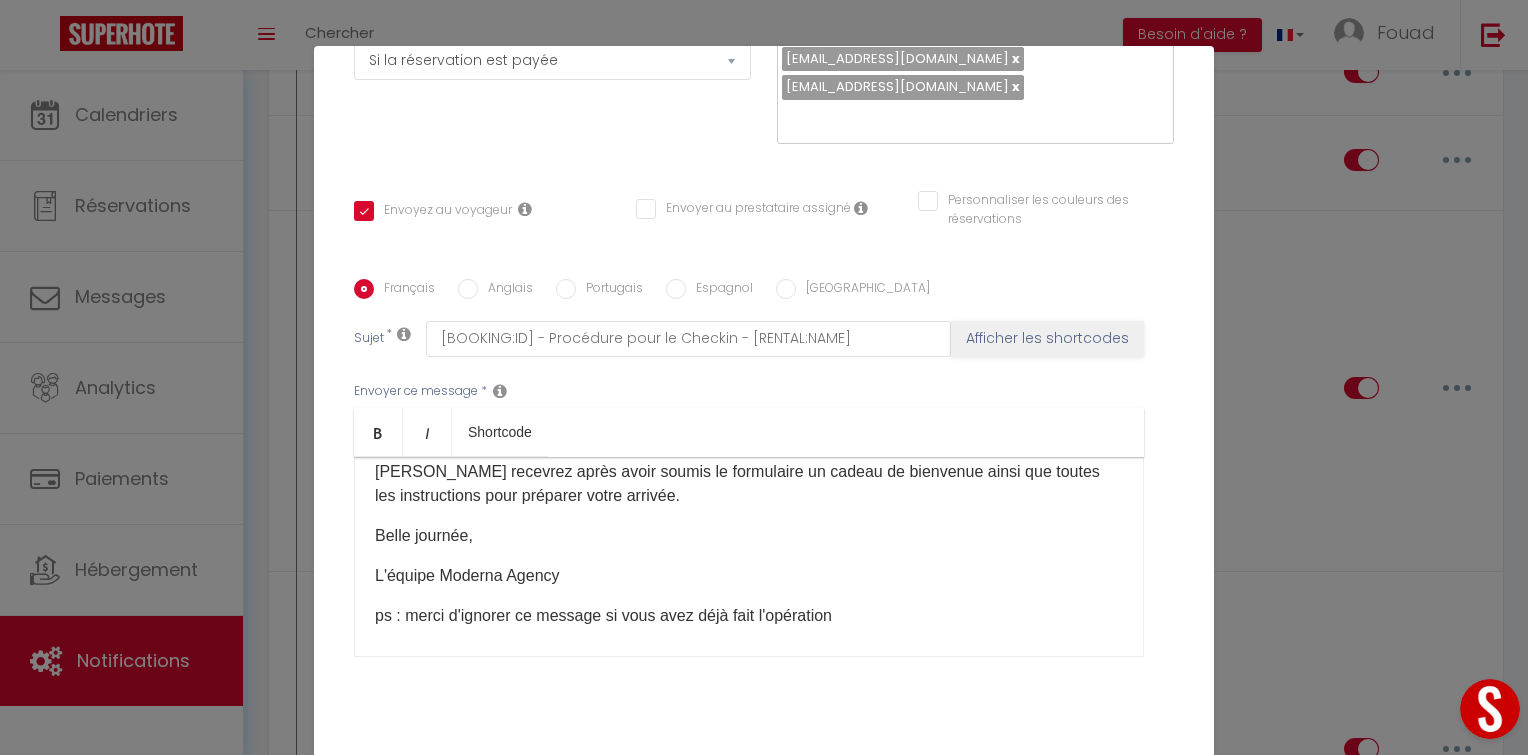 scroll, scrollTop: 157, scrollLeft: 0, axis: vertical 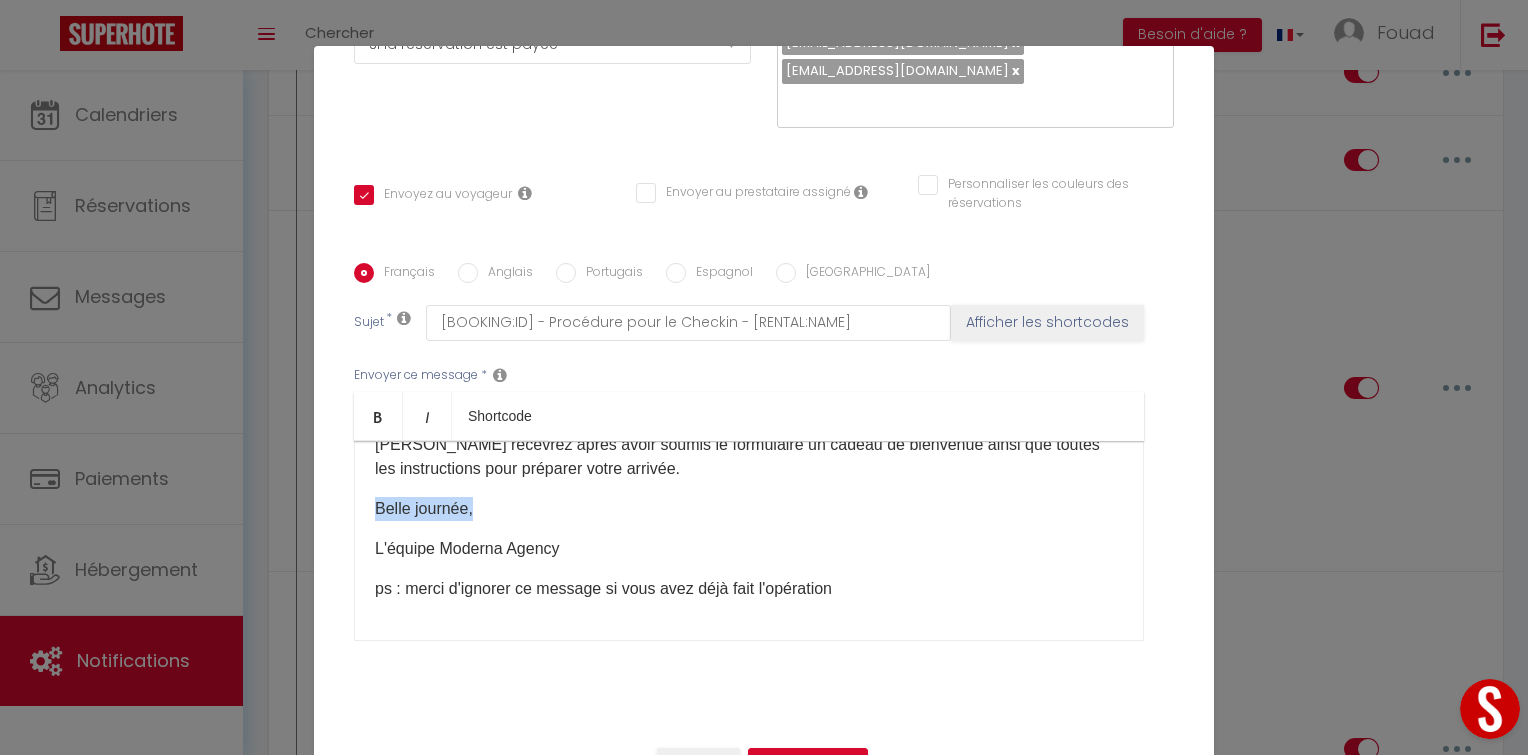 drag, startPoint x: 480, startPoint y: 424, endPoint x: 348, endPoint y: 418, distance: 132.13629 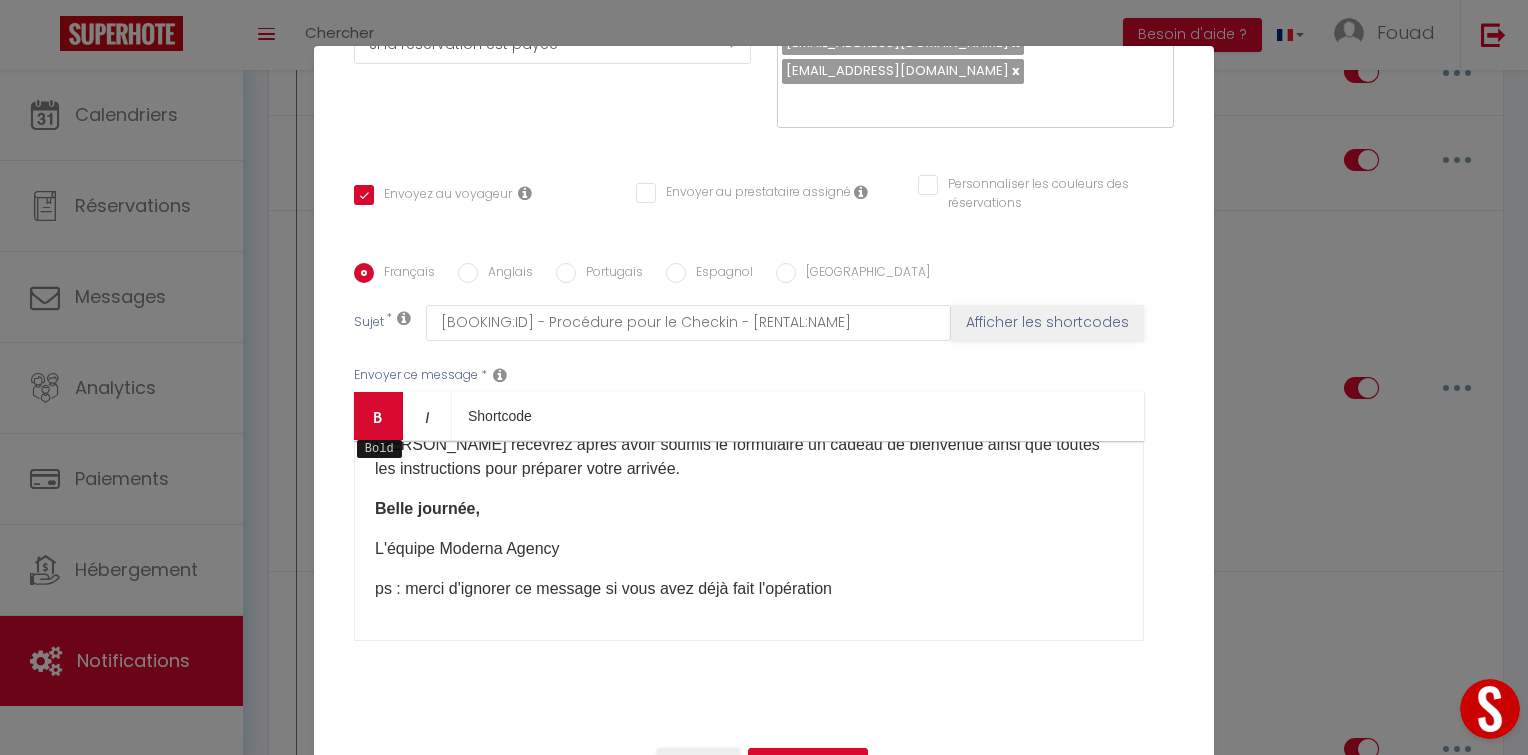 click on "Bold" at bounding box center [378, 416] 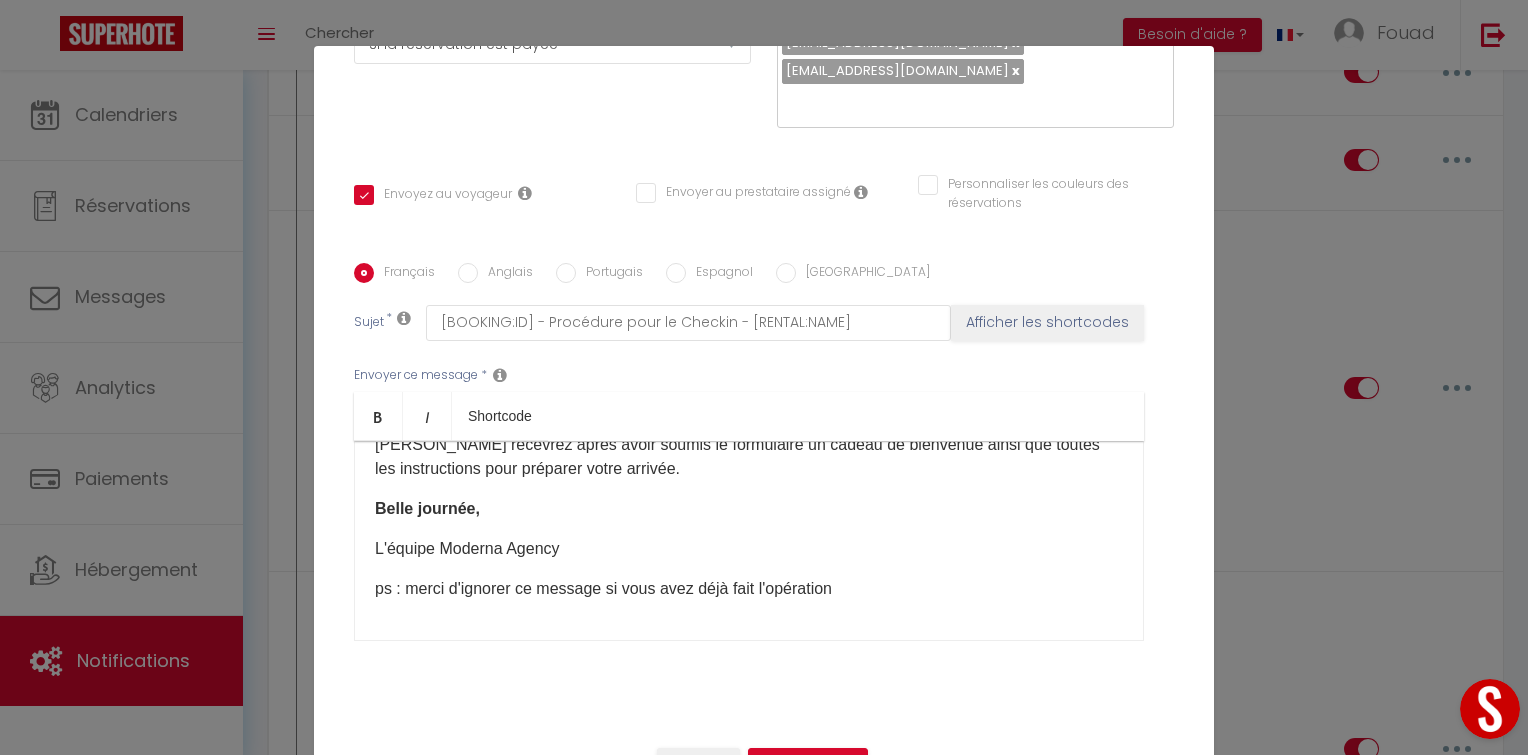 scroll, scrollTop: 0, scrollLeft: 0, axis: both 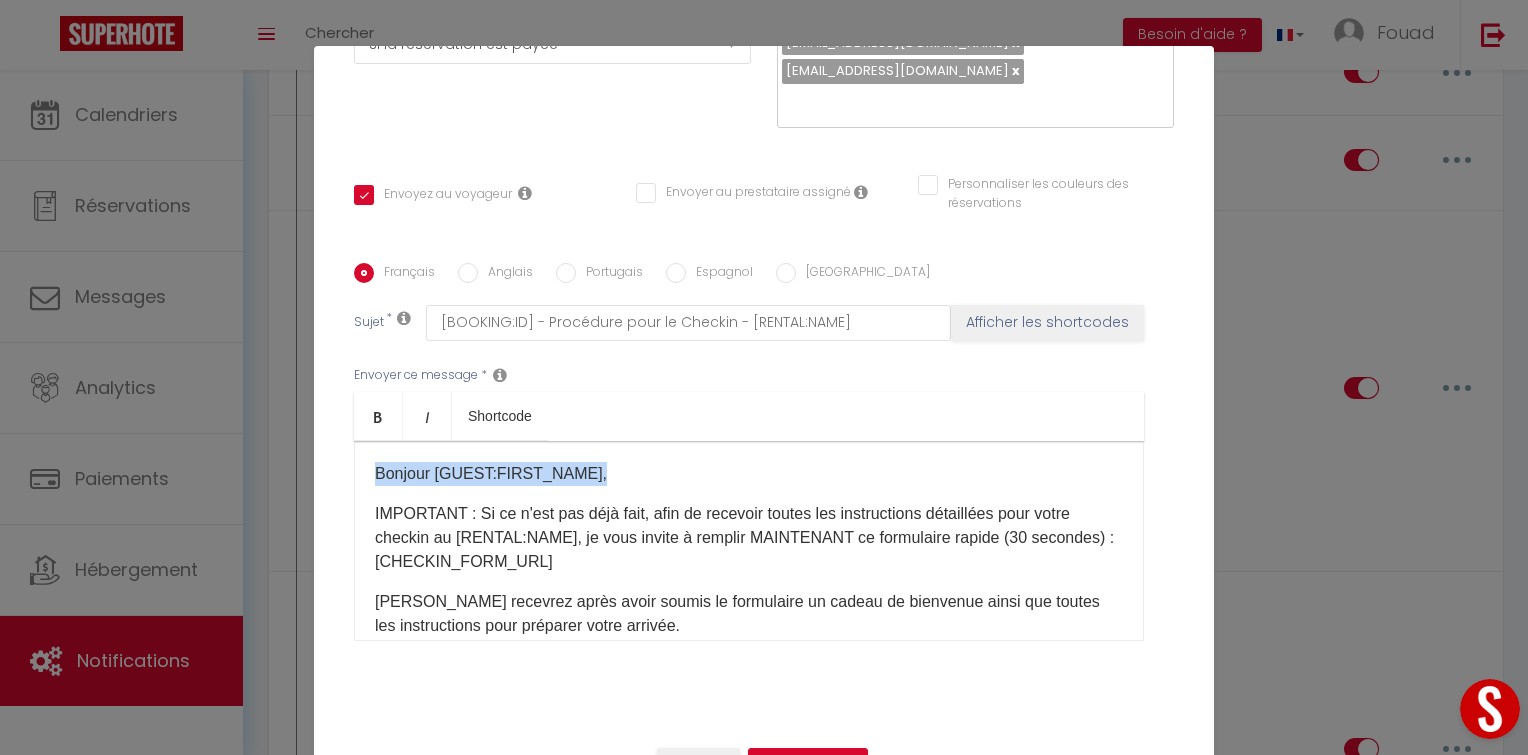 drag, startPoint x: 602, startPoint y: 386, endPoint x: 330, endPoint y: 382, distance: 272.02942 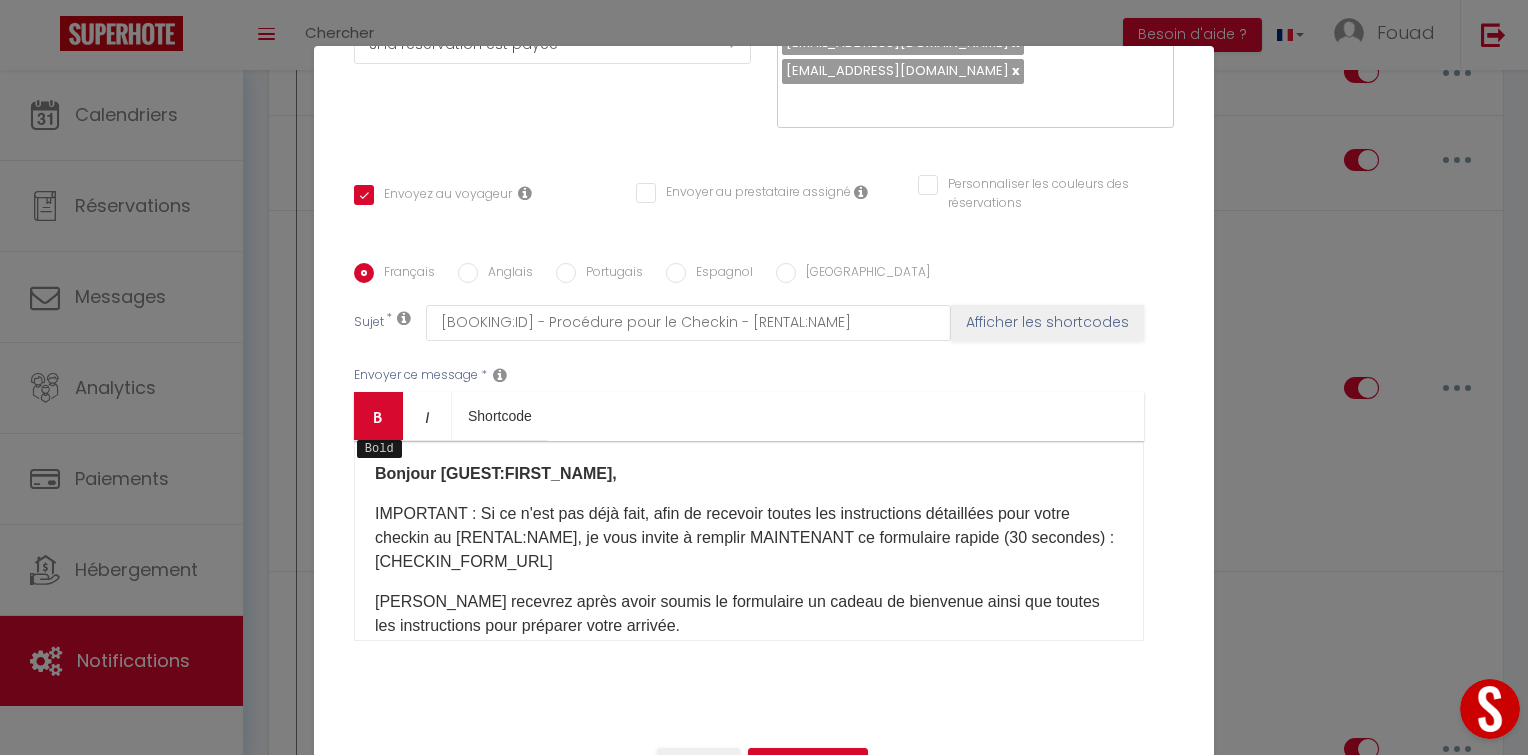 click on "Bold" at bounding box center (378, 416) 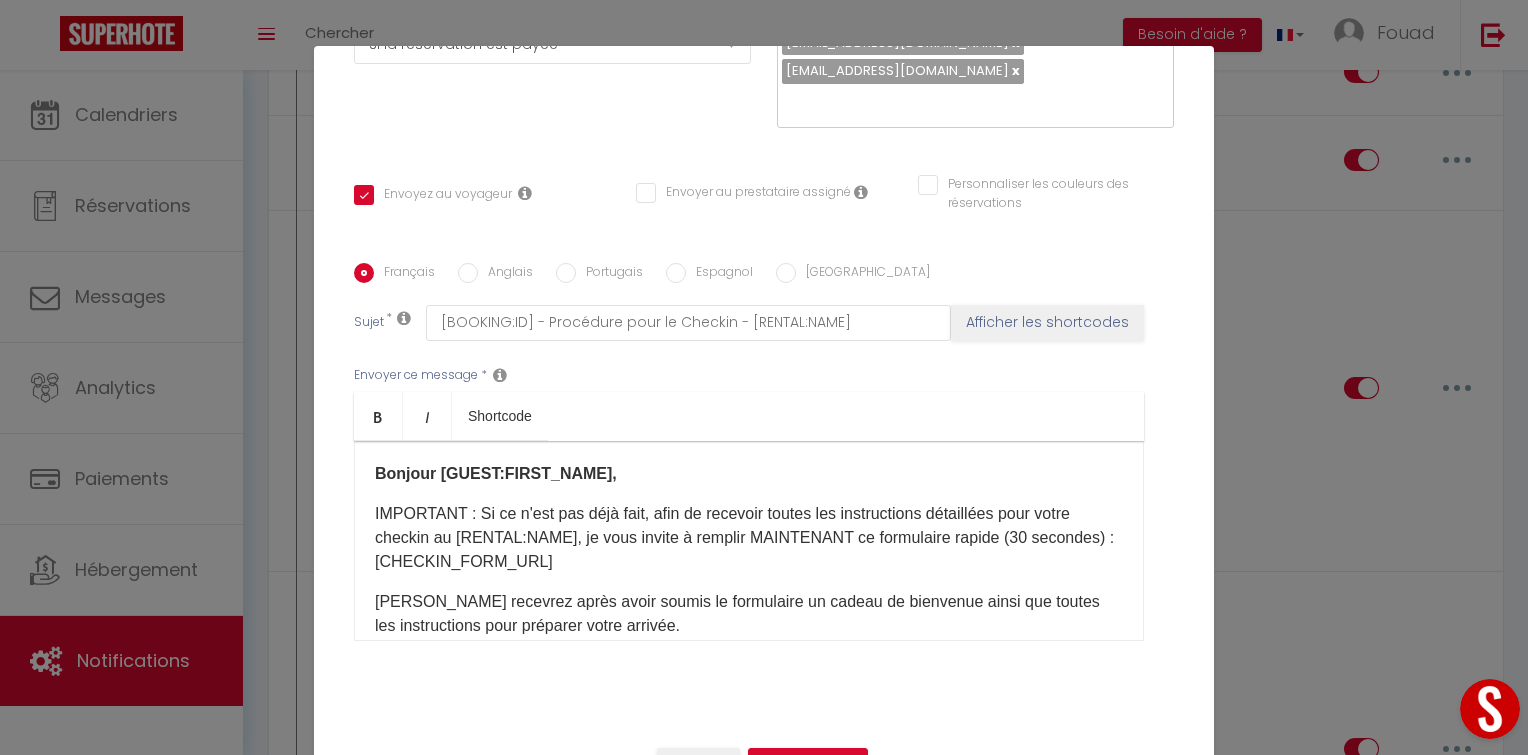click on "Anglais" at bounding box center [505, 274] 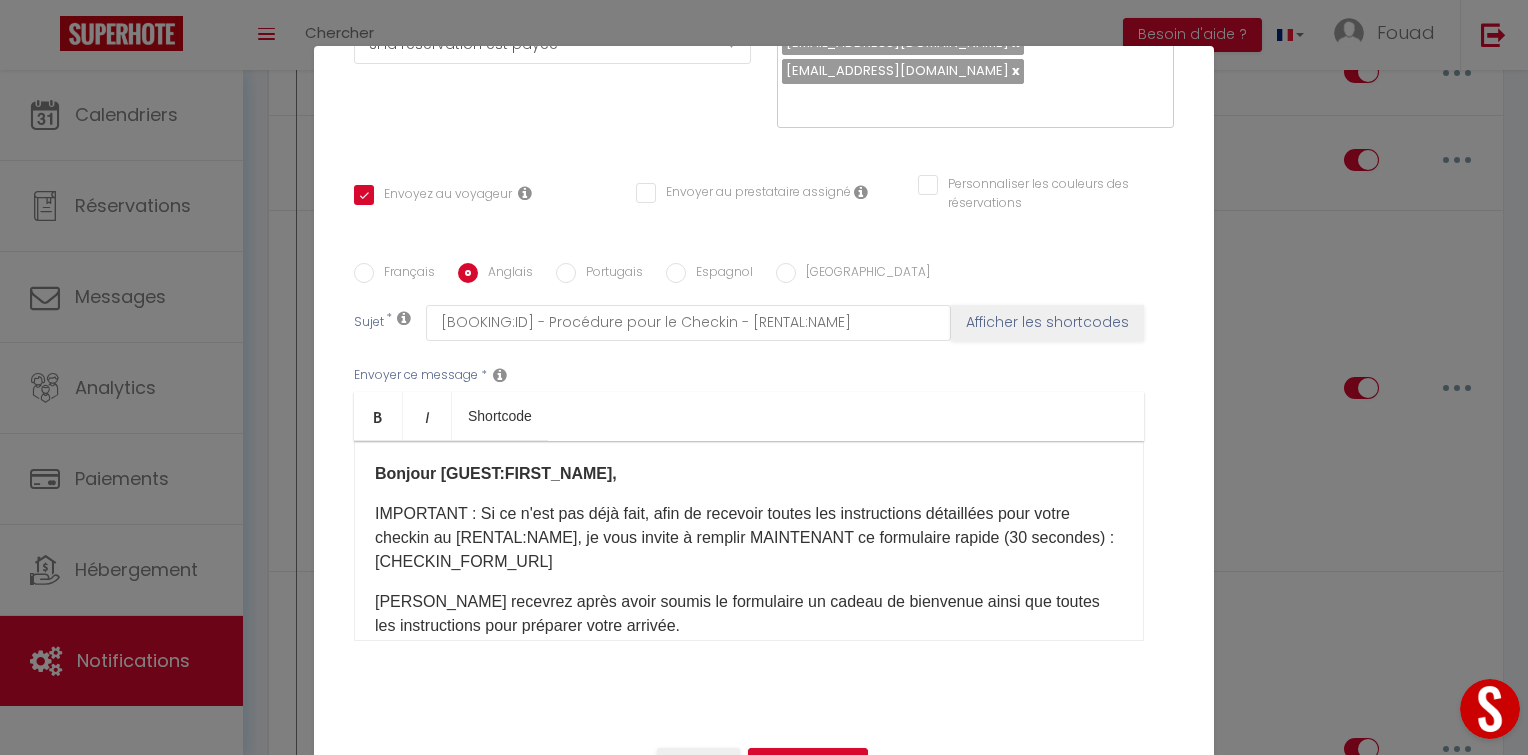checkbox on "true" 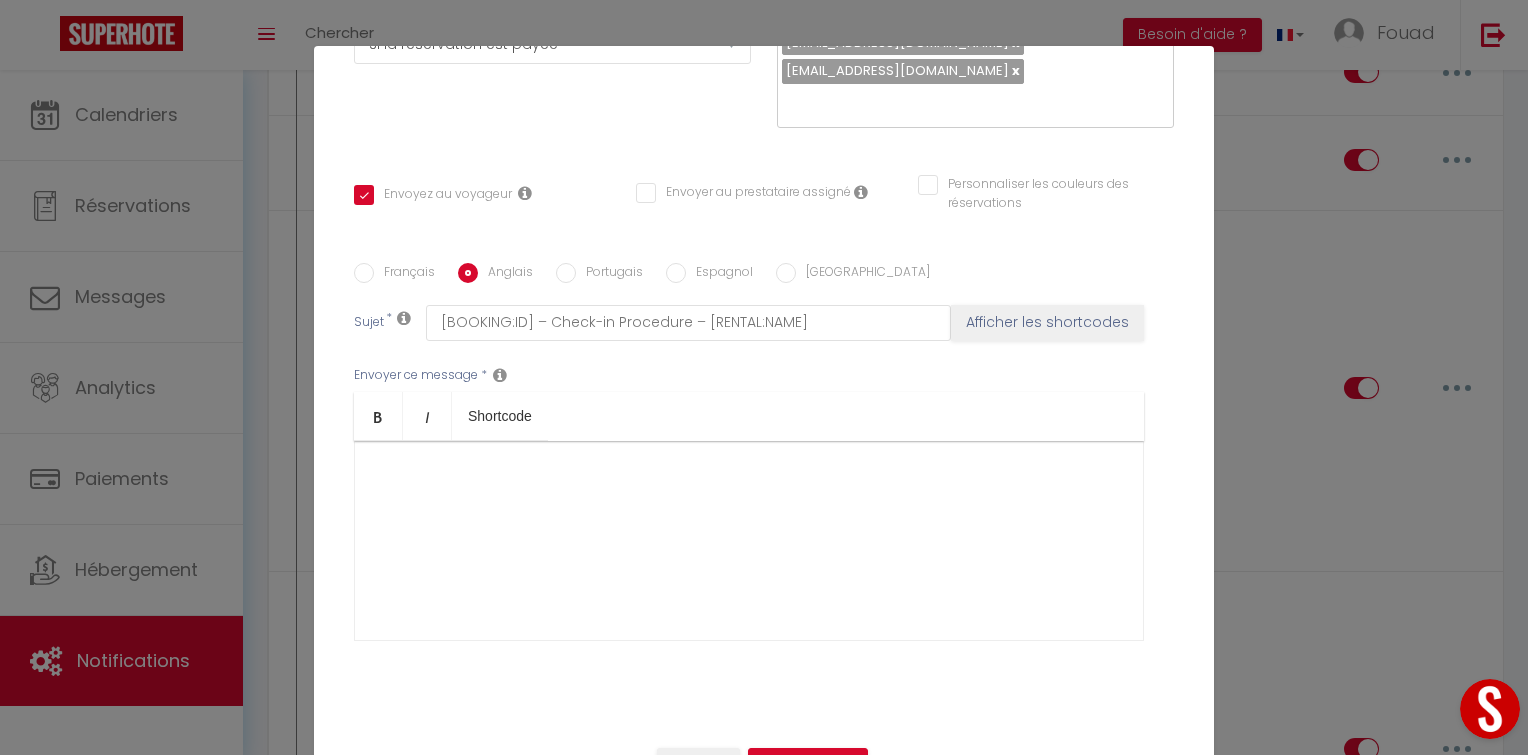 click at bounding box center [749, 541] 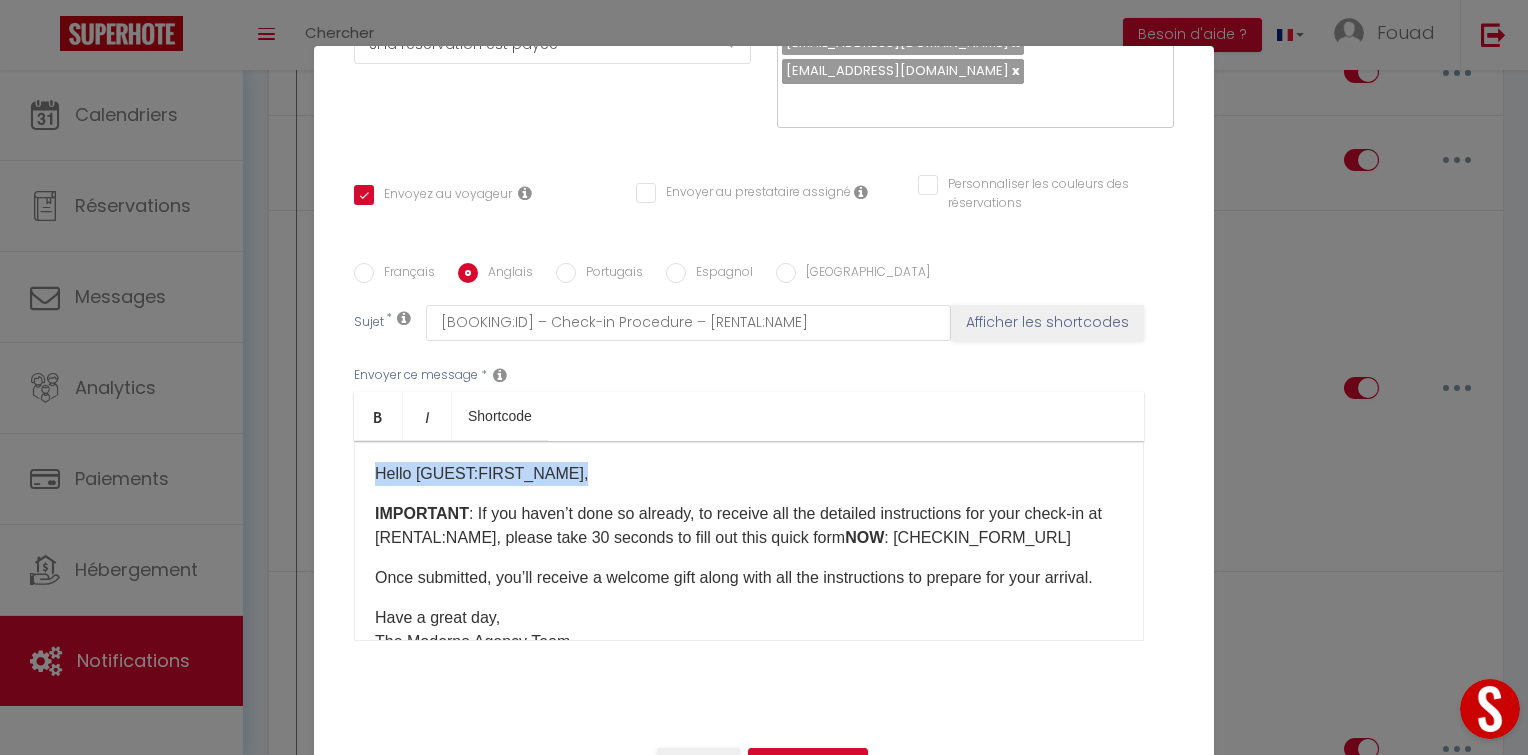 drag, startPoint x: 570, startPoint y: 383, endPoint x: 218, endPoint y: 374, distance: 352.11505 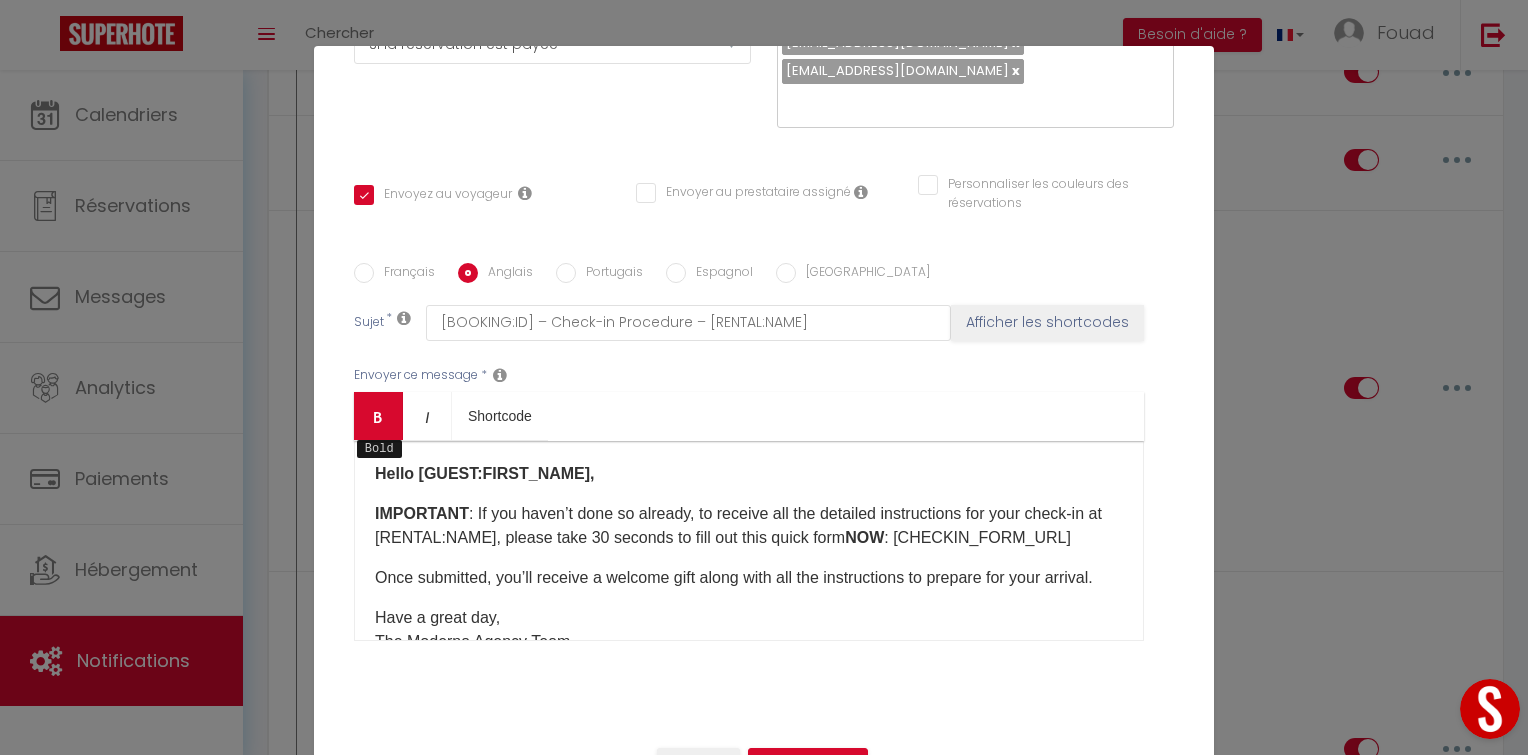 click on "Bold" at bounding box center [378, 416] 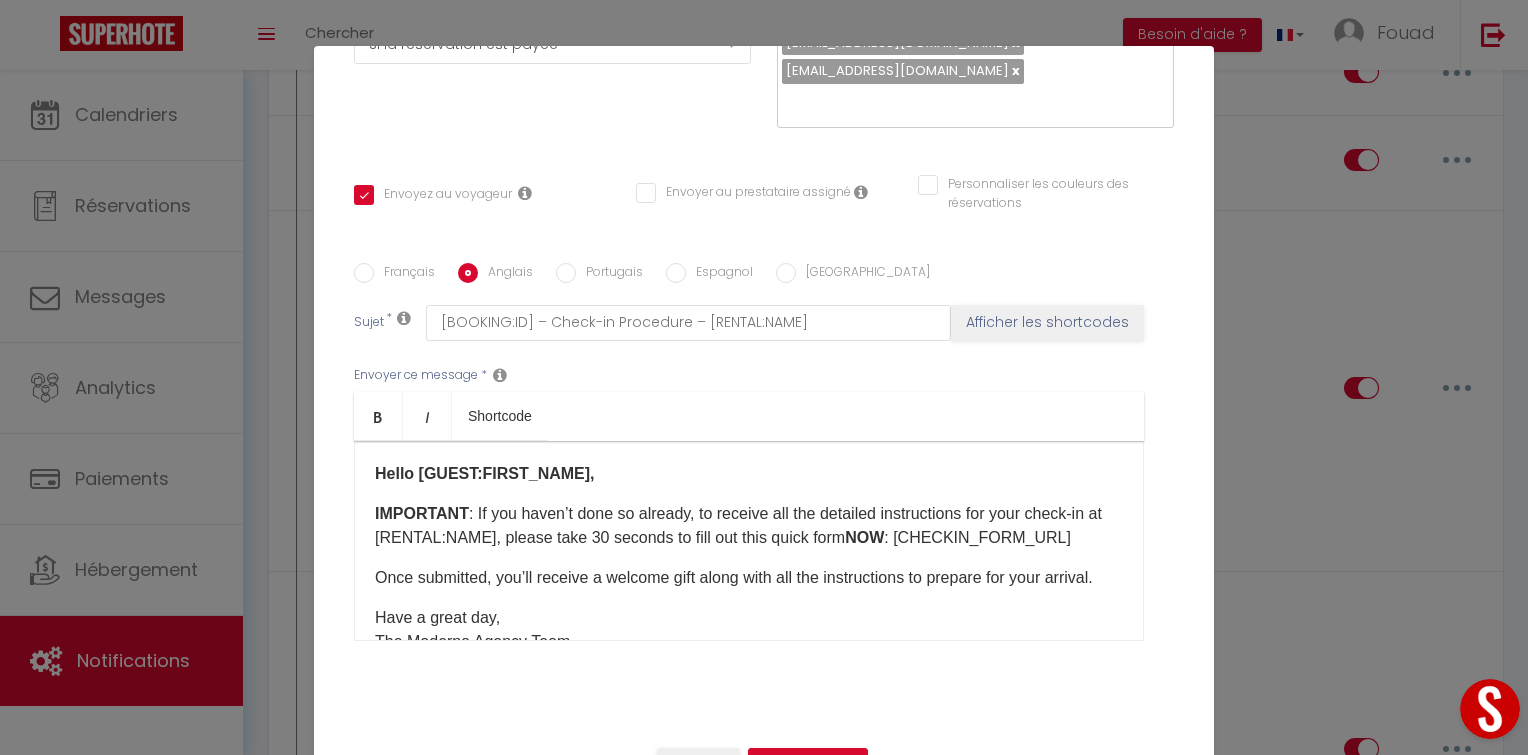 click on "IMPORTANT" at bounding box center [422, 513] 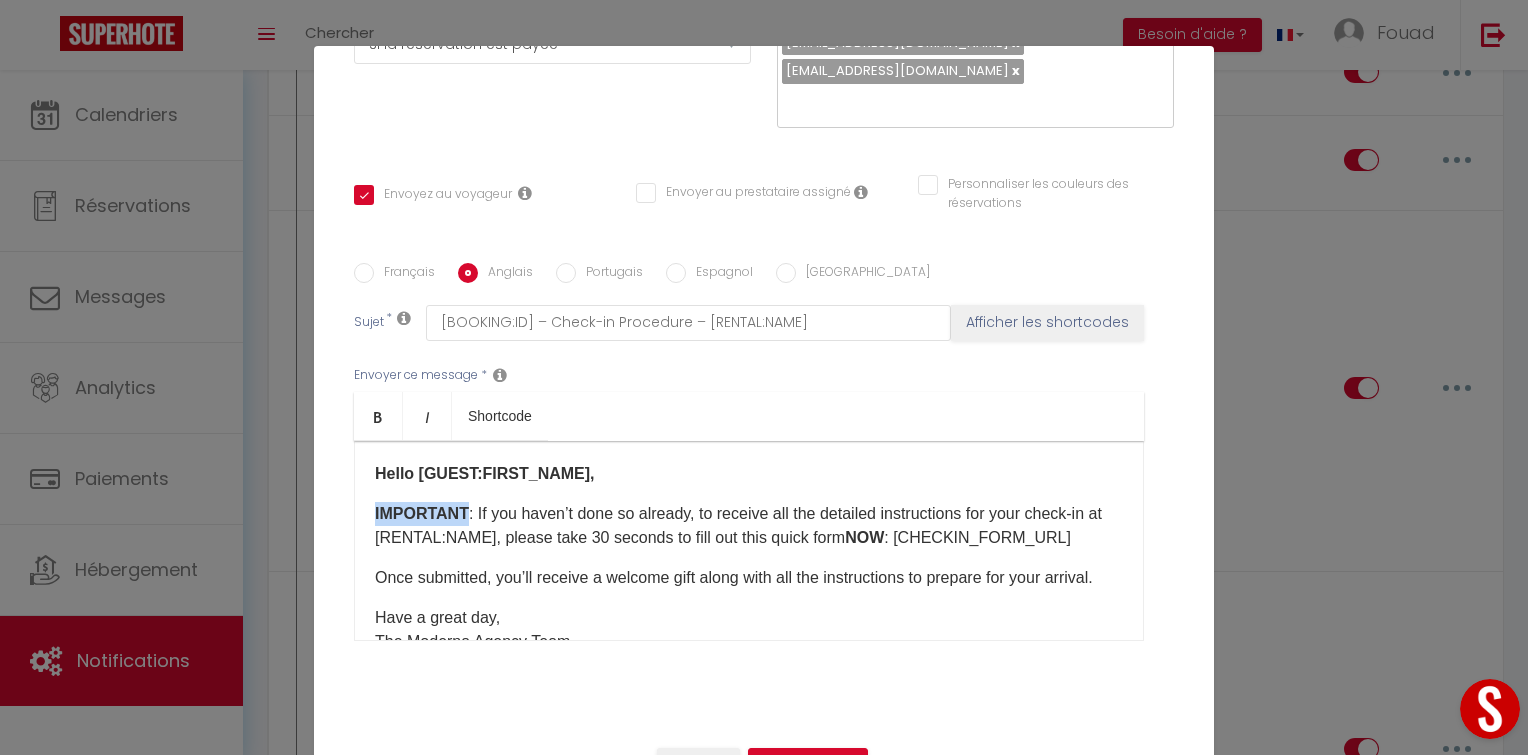 click on "IMPORTANT" at bounding box center (422, 513) 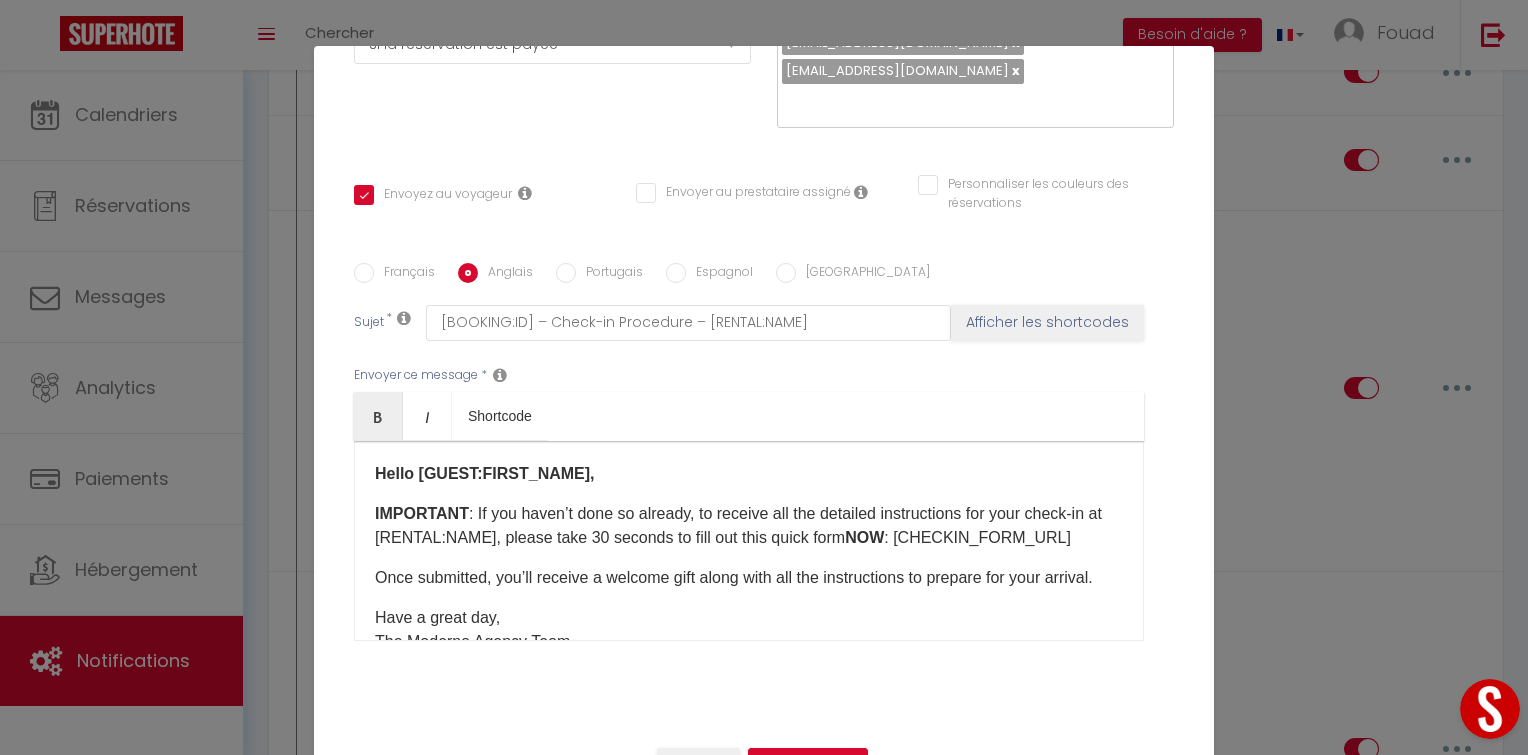 click on "Titre   *     Rappel Demande Confirmation Checkin à J-1   Pour cet hébergement
Sélectionner les hébergements
Tous les apparts
Autres
Villa AZUR- Wifi/Piscine chauffée/Sans vis-à-vis
[GEOGRAPHIC_DATA]- Wifi/Piscine chauffée/Sans vis-à-vis
[GEOGRAPHIC_DATA] cosy 07 -Sans vis-à-vis|WifiHD|PiscineChauffée
[PERSON_NAME]/Wifi/Jardin à 10min de l'Aéroport (30_10)
Maeva cosy- Clim/Wifi/Jardin à 10min de l'Aéroport (30_05)
*      Co2" at bounding box center [764, 249] 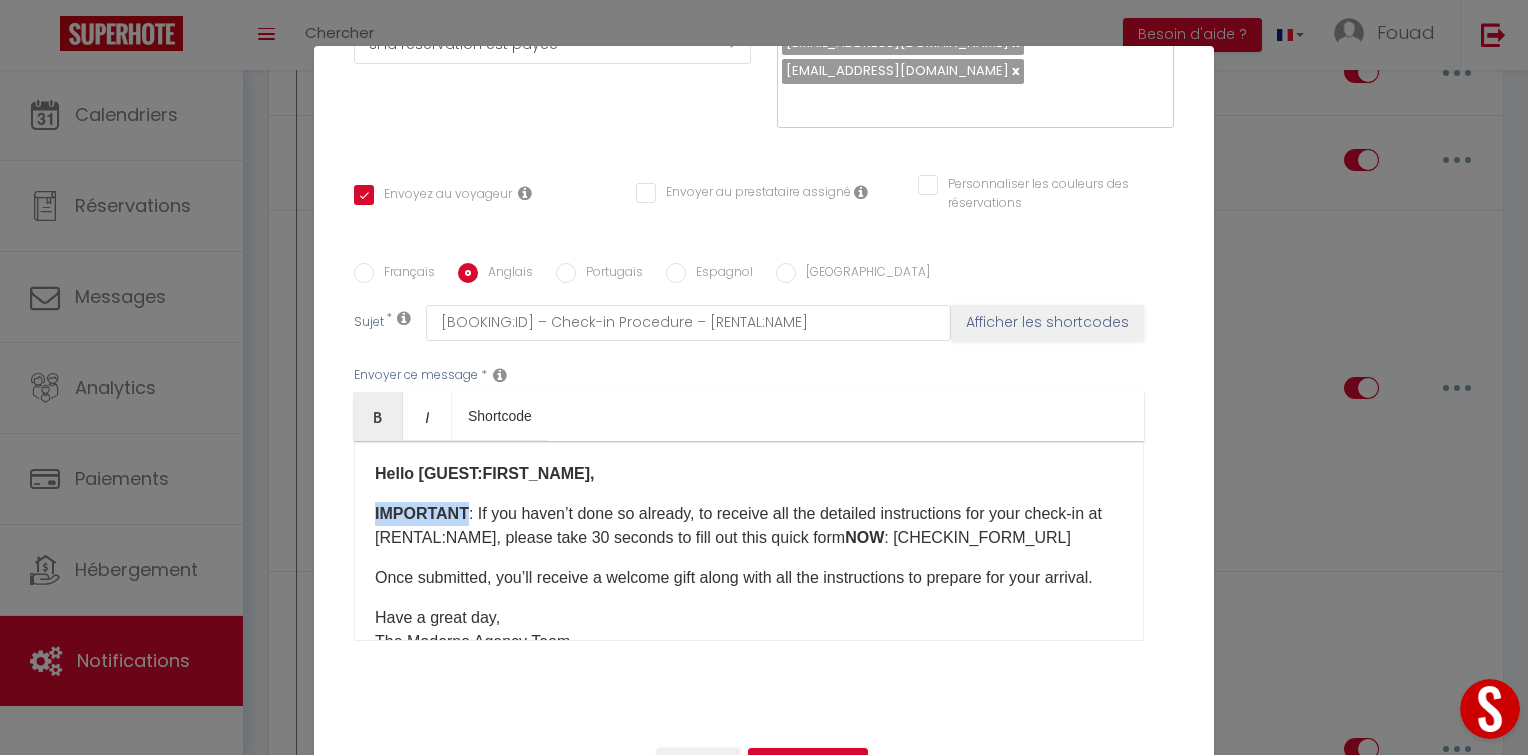 click on "IMPORTANT" at bounding box center [422, 513] 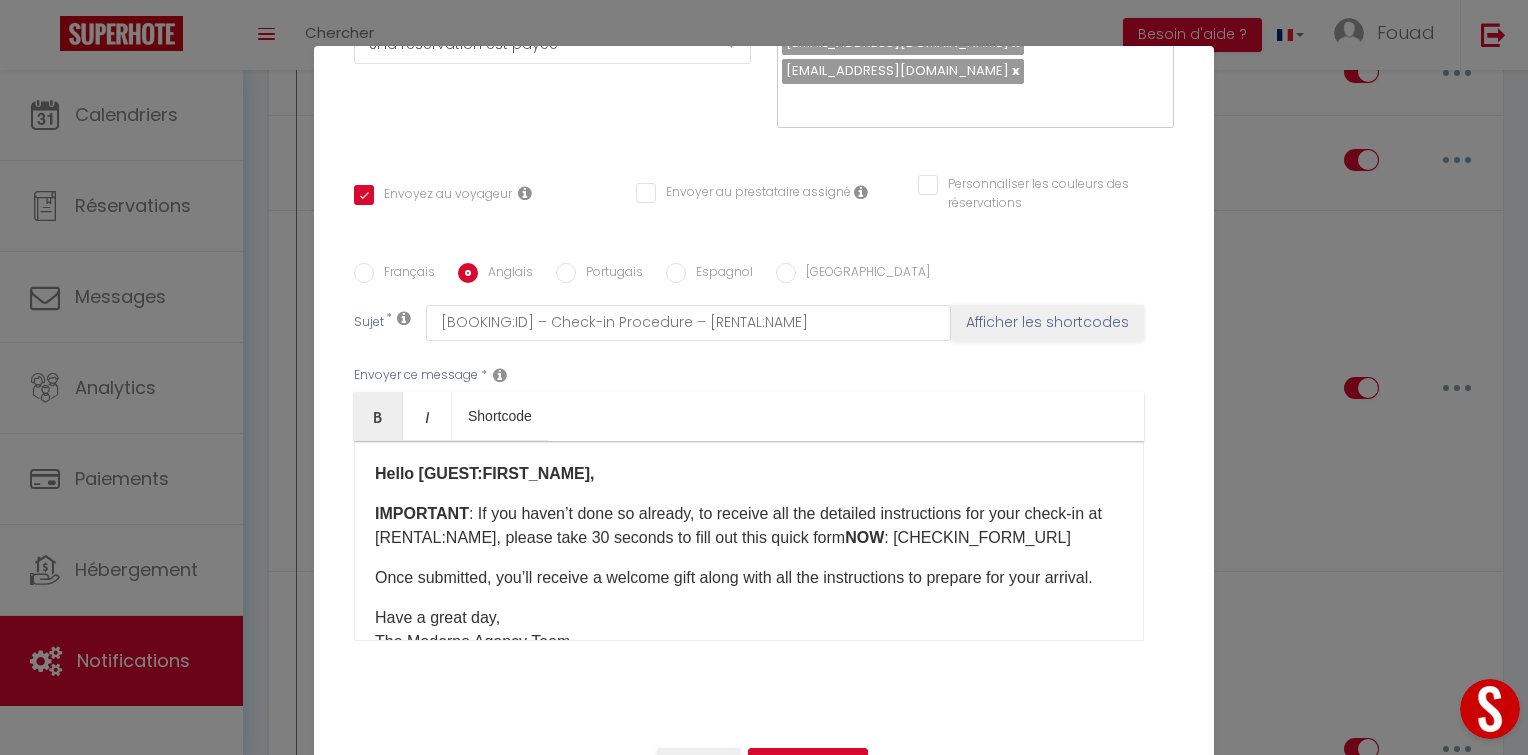 click on "IMPORTANT : If you haven’t done so already, to receive all the detailed instructions for your check-in at [RENTAL:NAME], please take 30 seconds to fill out this quick form  NOW : [CHECKIN_FORM_URL]" at bounding box center [749, 526] 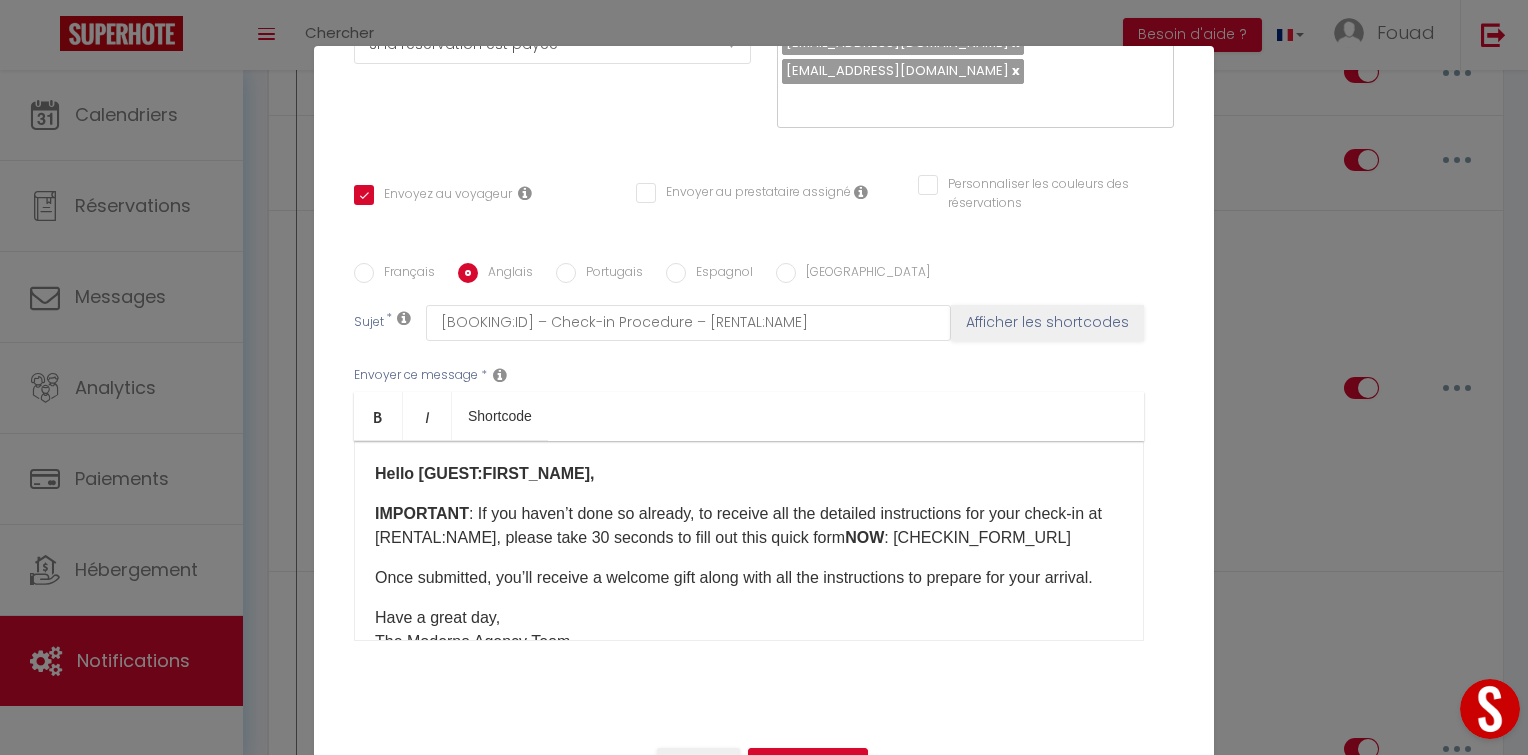 scroll, scrollTop: 181, scrollLeft: 0, axis: vertical 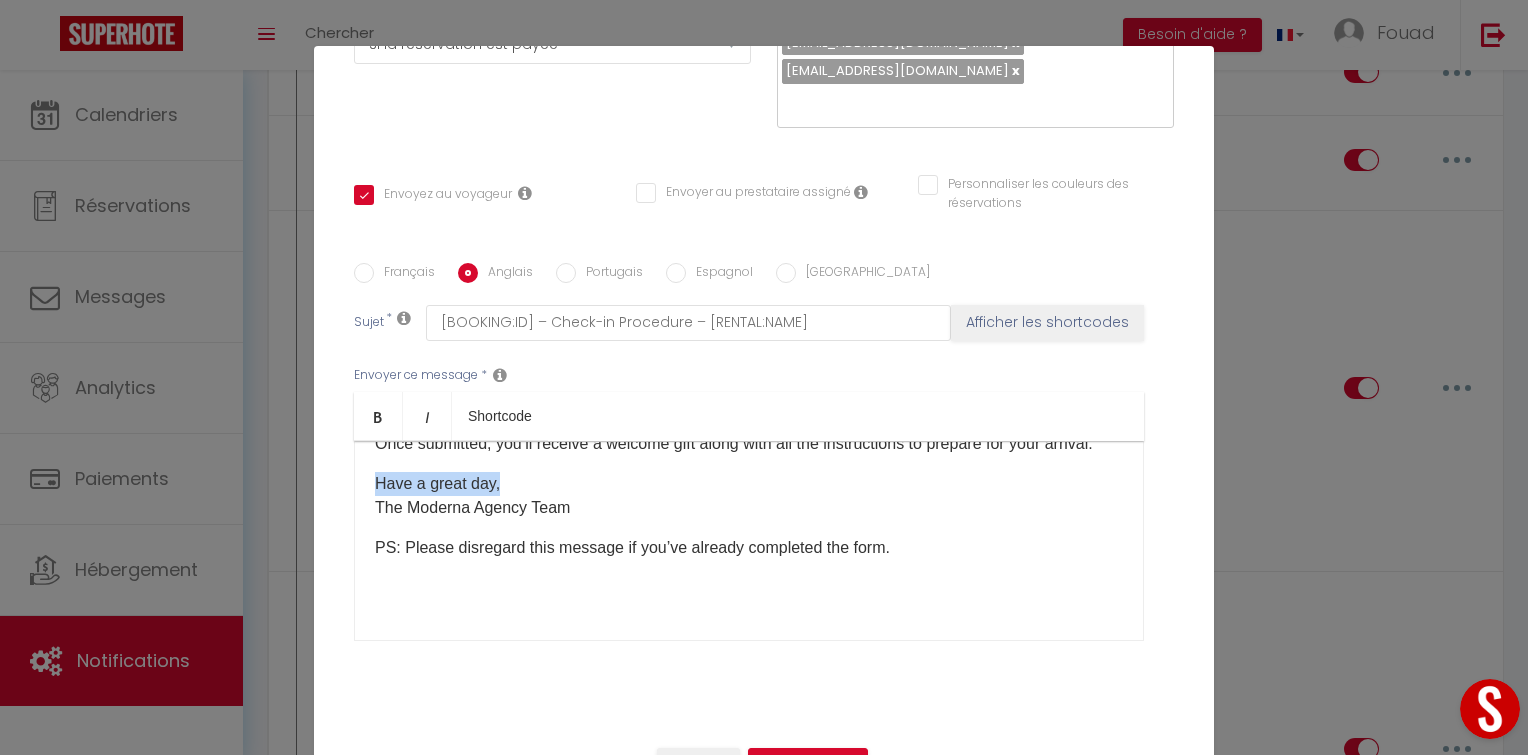drag, startPoint x: 519, startPoint y: 389, endPoint x: 297, endPoint y: 391, distance: 222.009 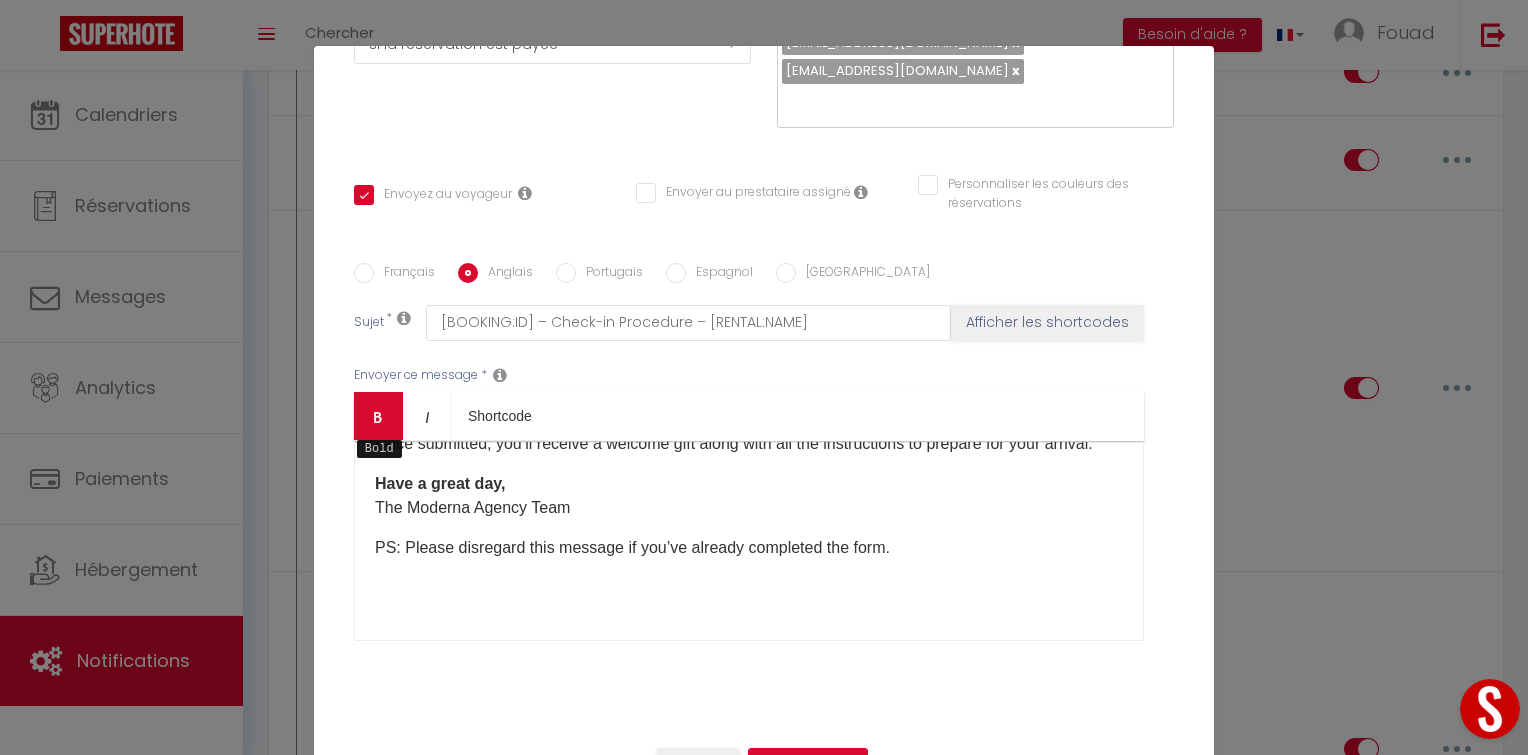 click on "Bold" at bounding box center [378, 416] 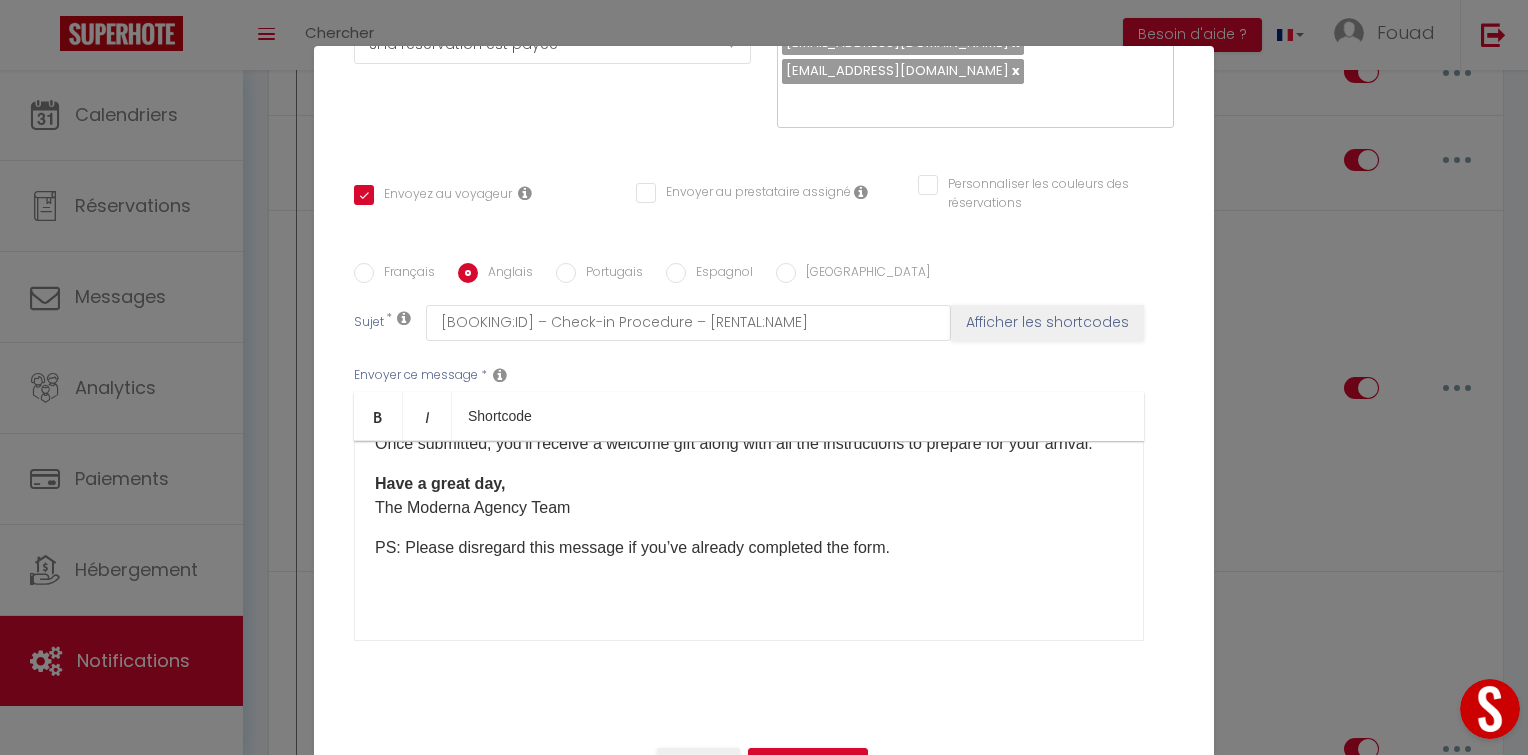 click on "Français" at bounding box center [404, 274] 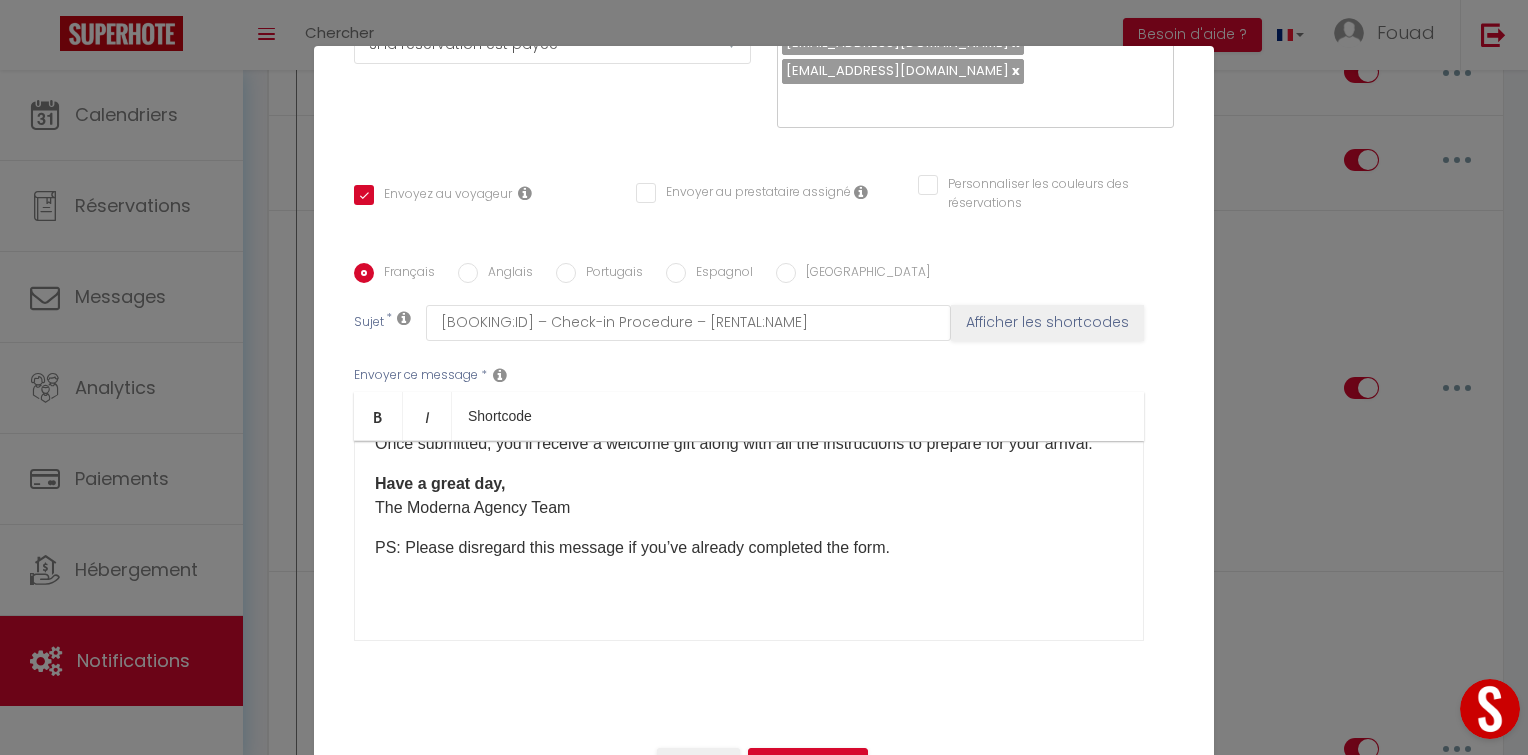 checkbox on "true" 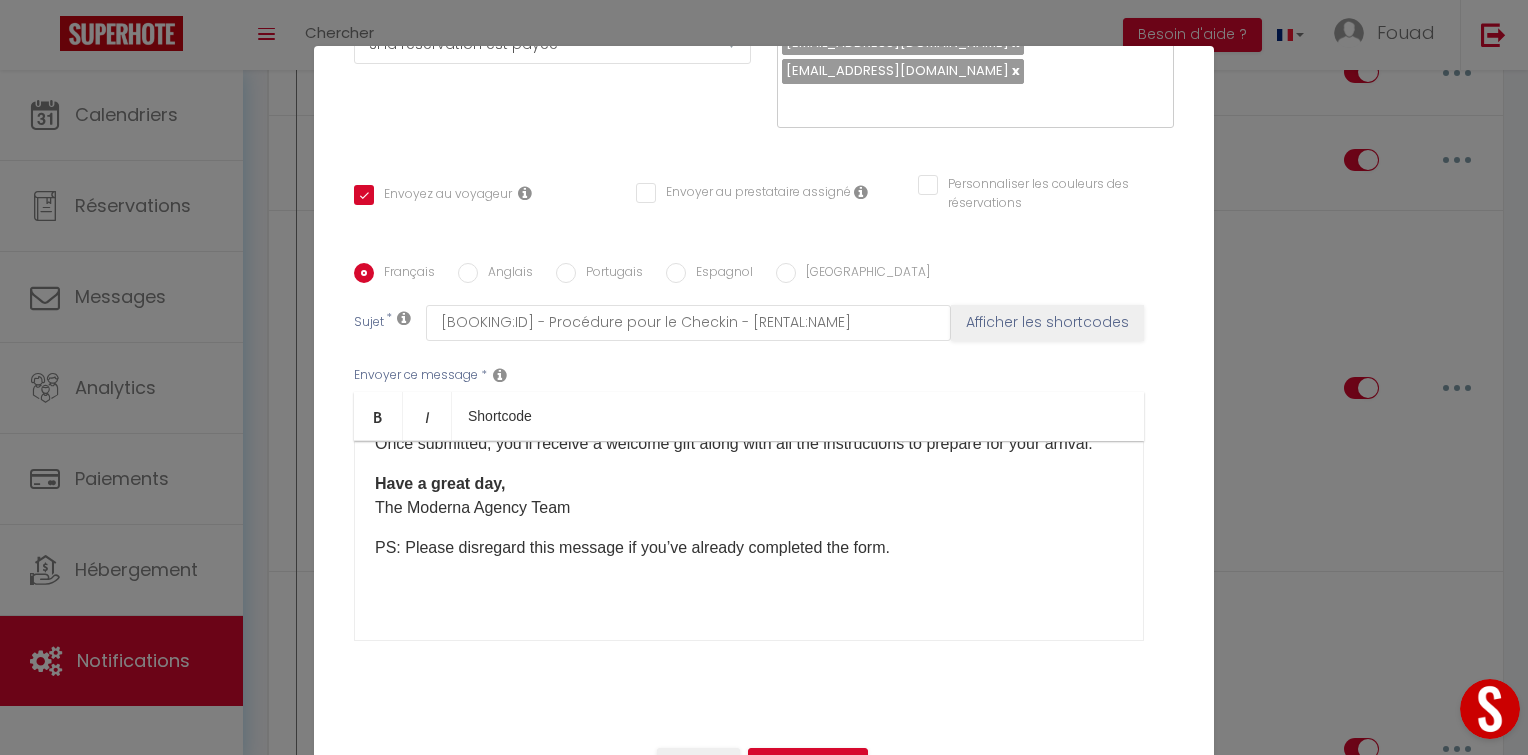 scroll, scrollTop: 157, scrollLeft: 0, axis: vertical 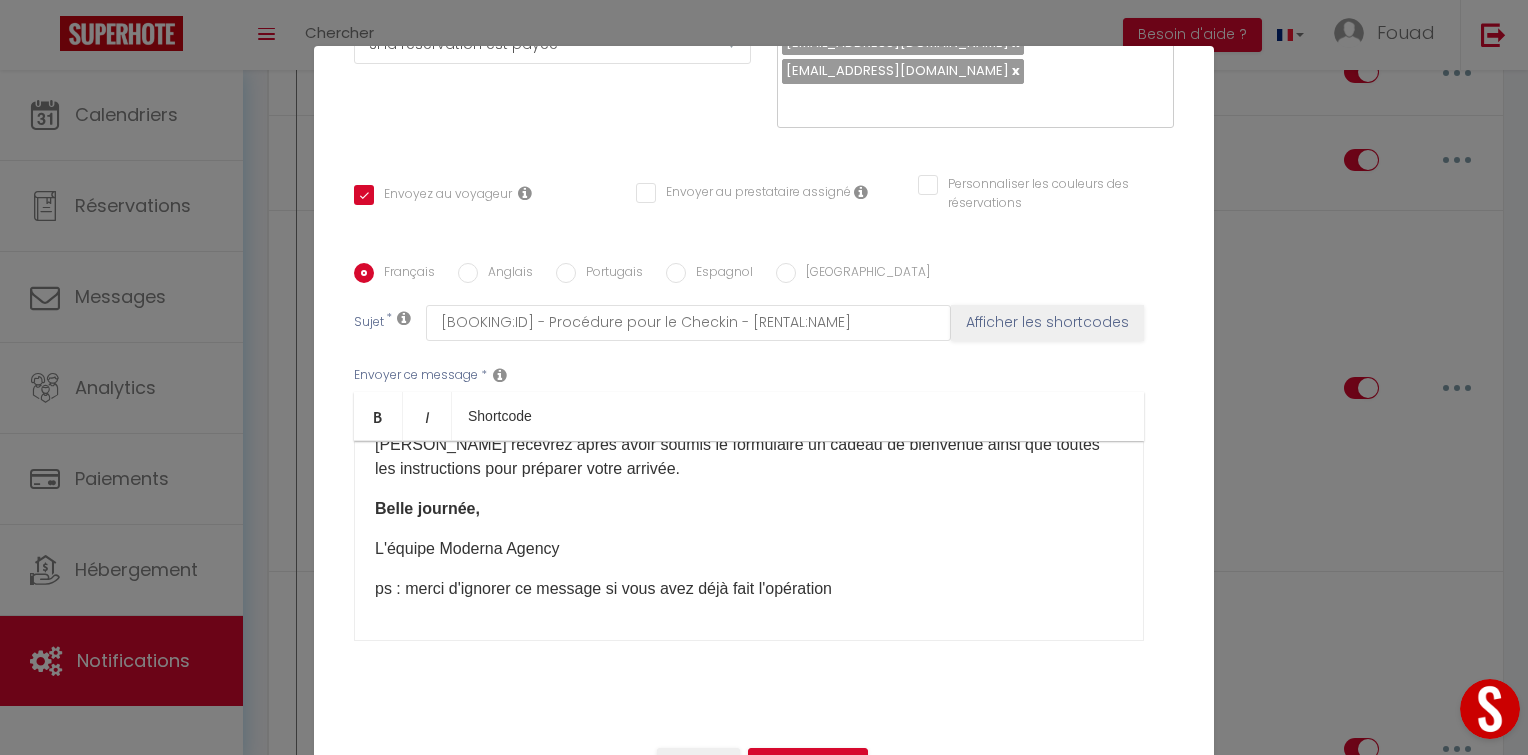 click on "Anglais" at bounding box center [468, 273] 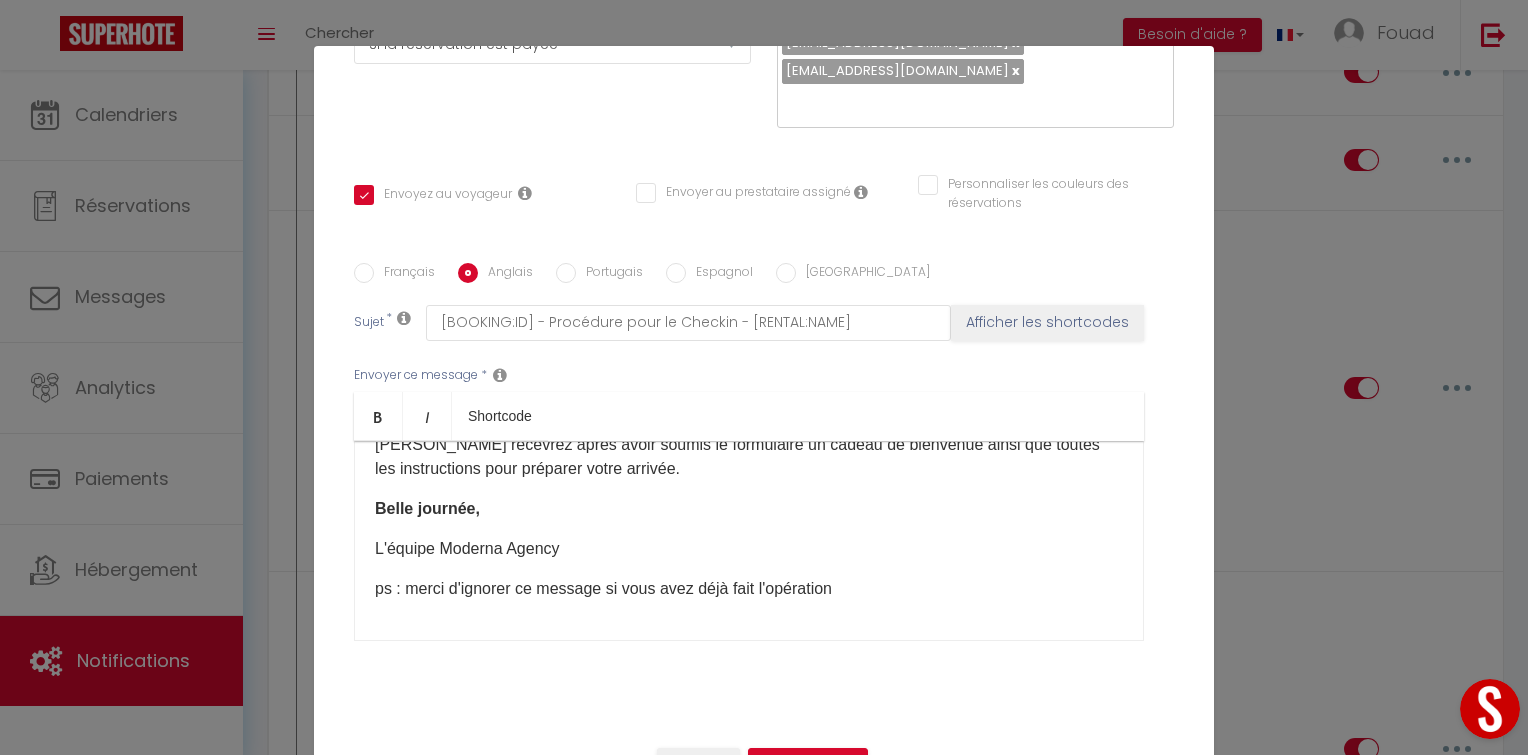 checkbox on "true" 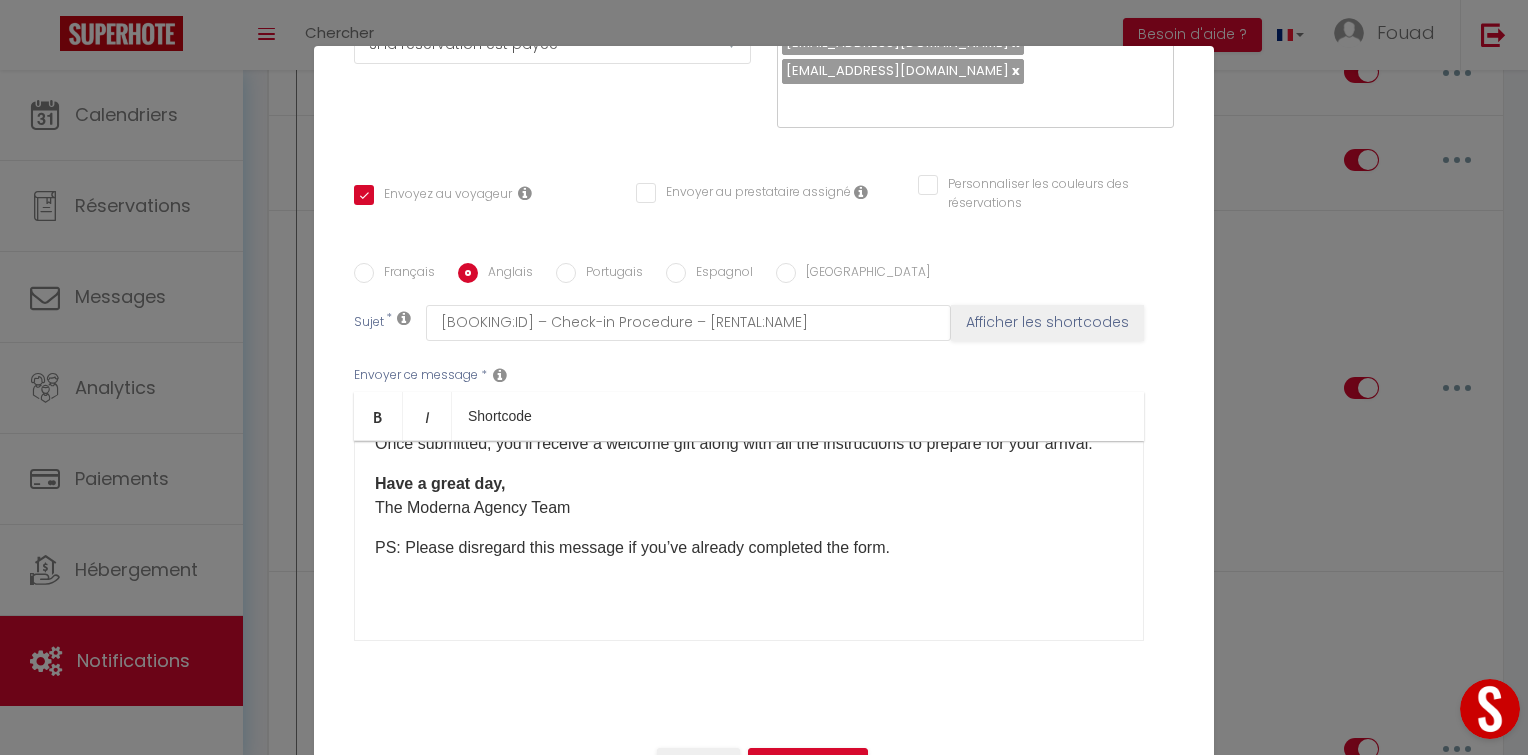click on "Have a great day,
The Moderna Agency Team" at bounding box center (749, 496) 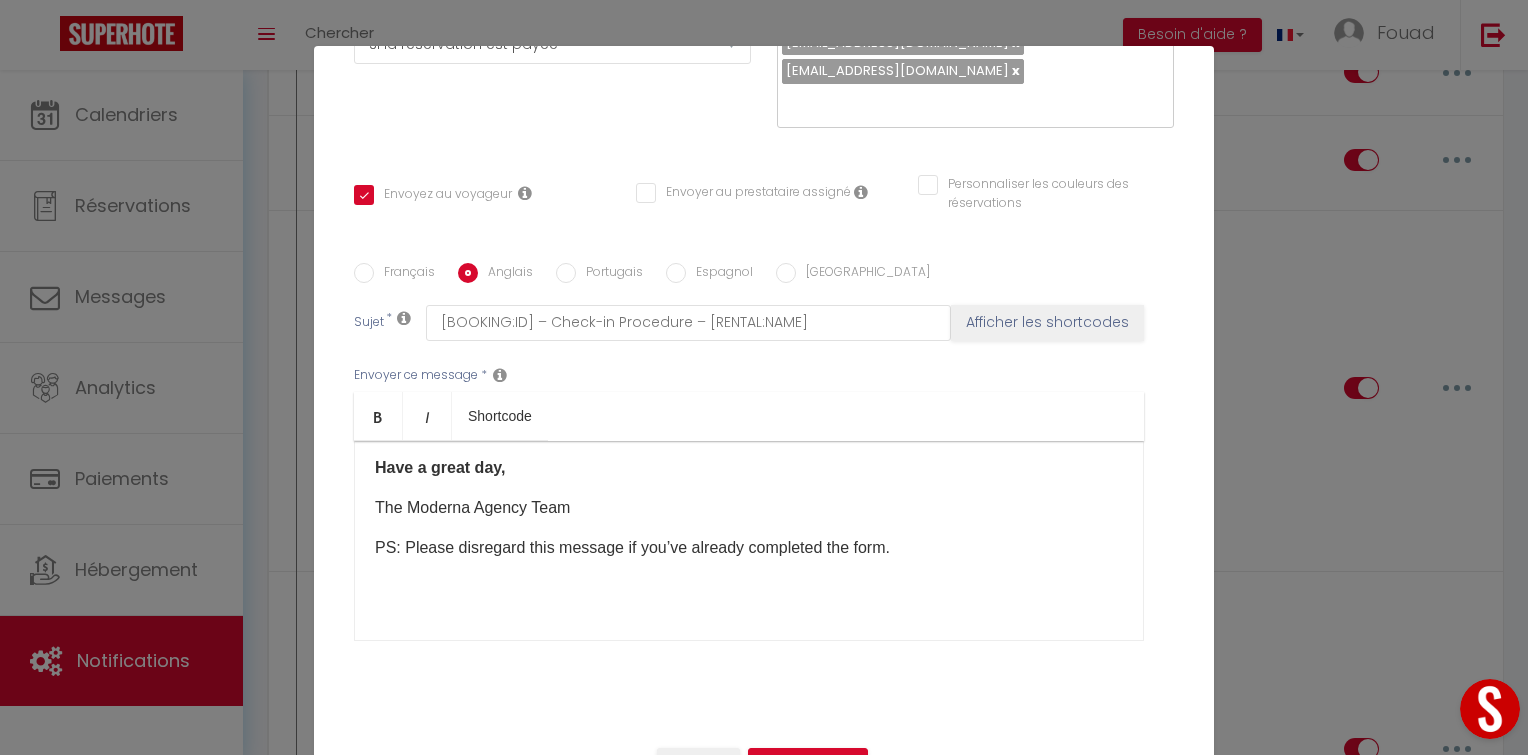 click on "Français" at bounding box center (364, 273) 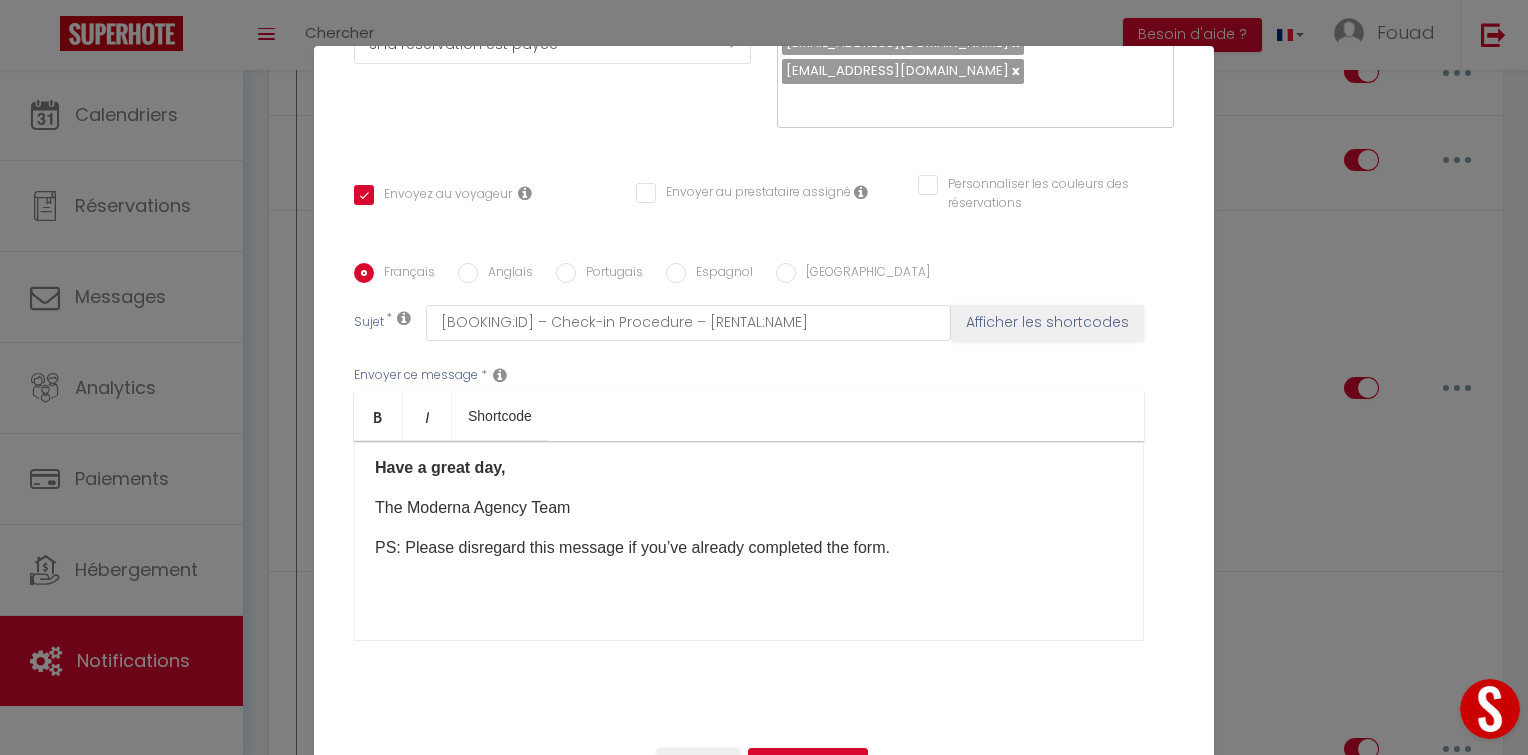 checkbox on "true" 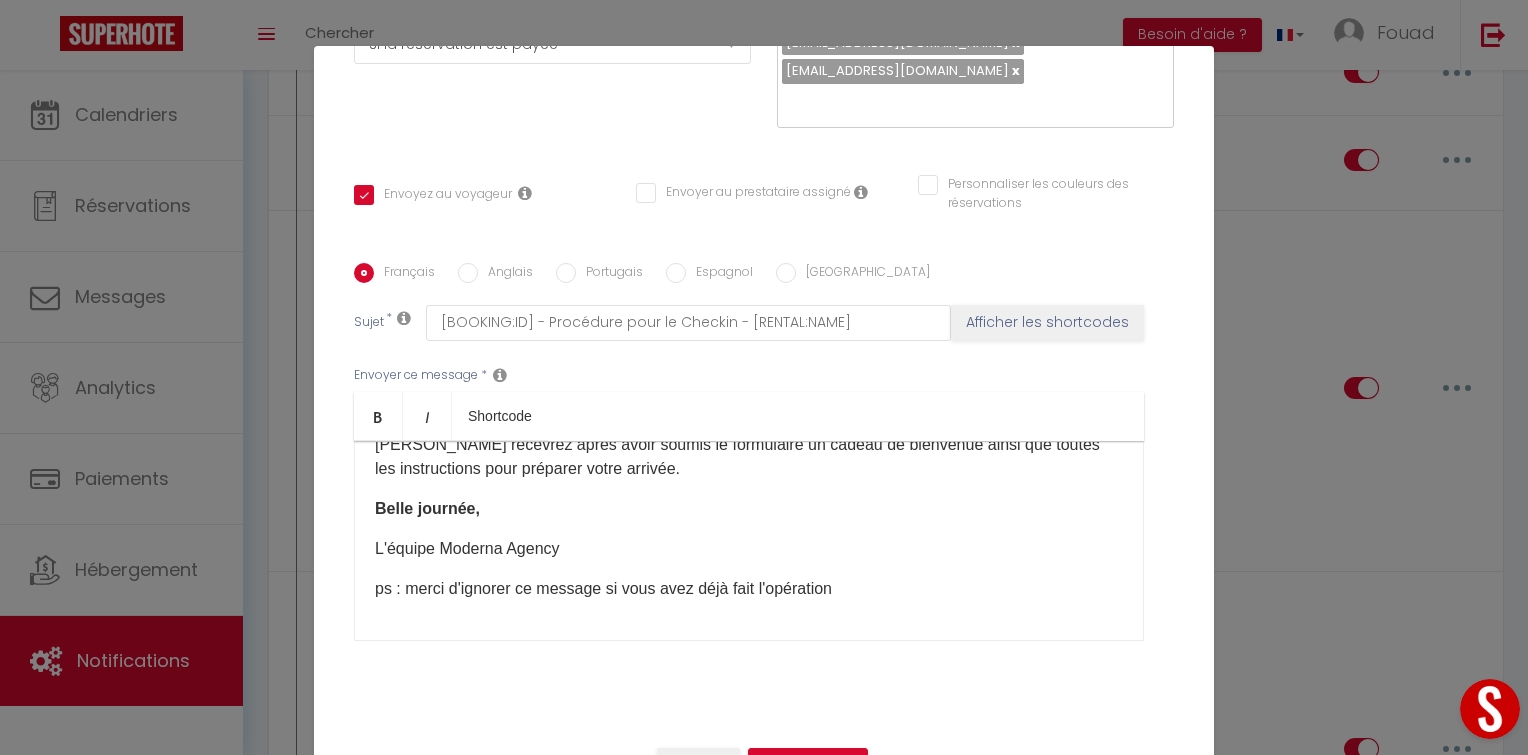 click on "Anglais" at bounding box center (505, 274) 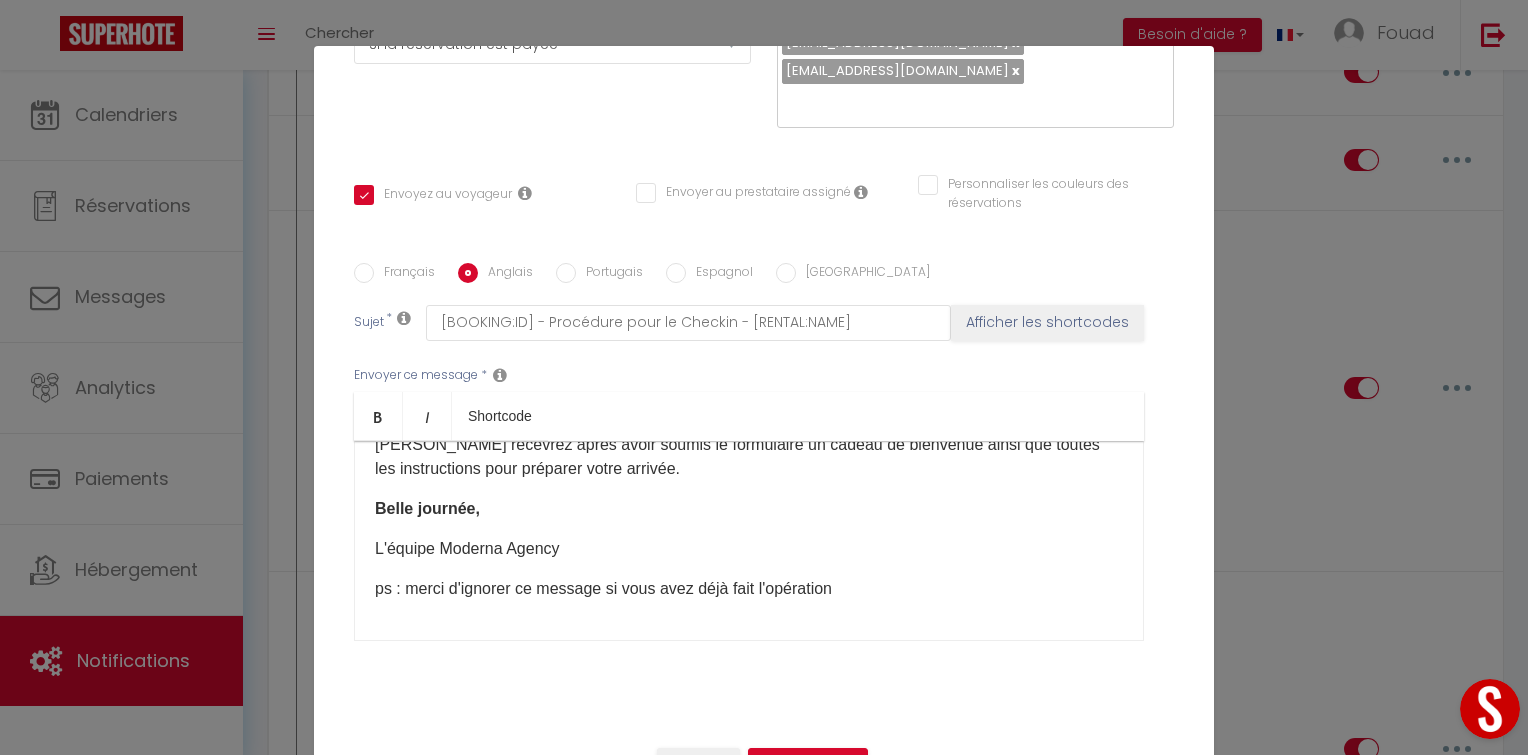 checkbox on "true" 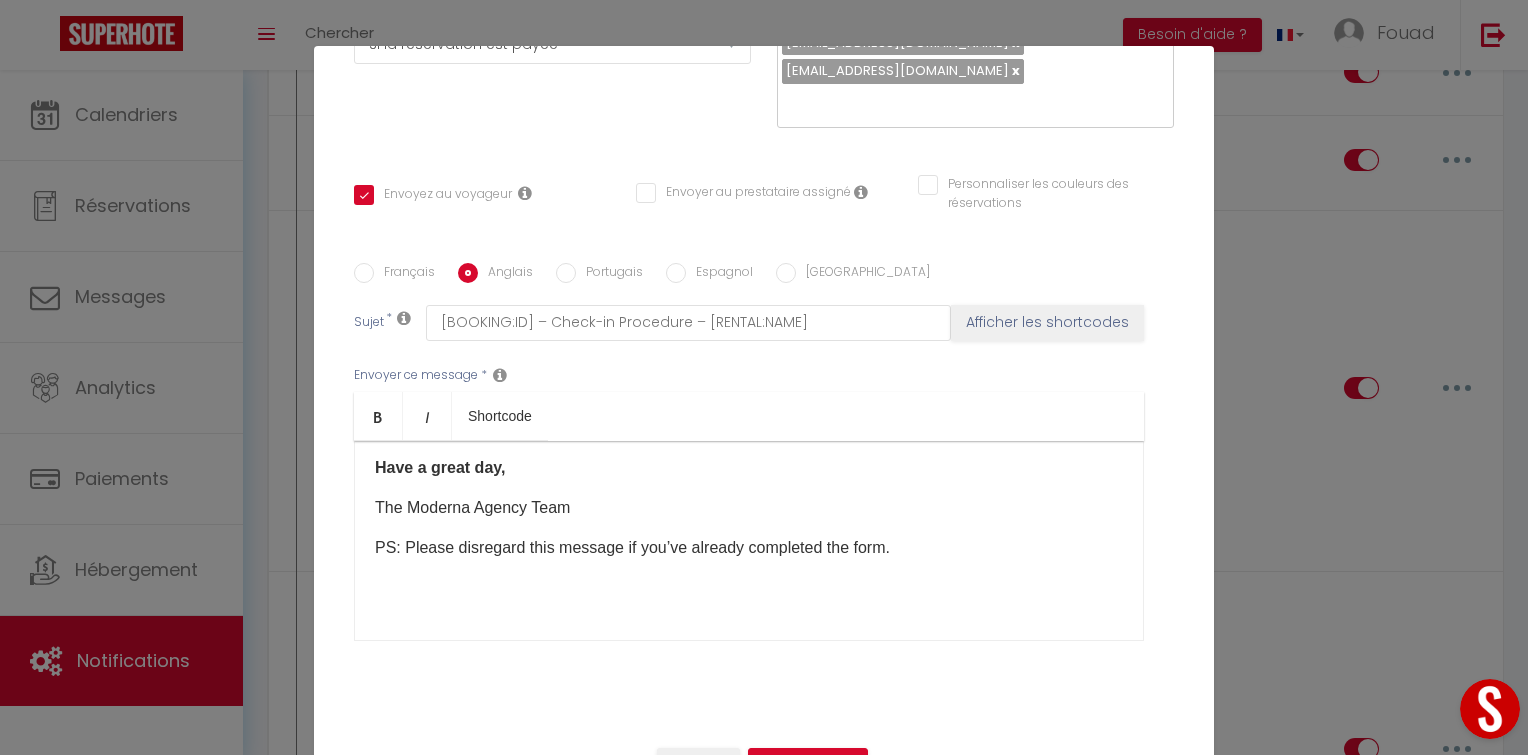 click on "Espagnol" at bounding box center [676, 273] 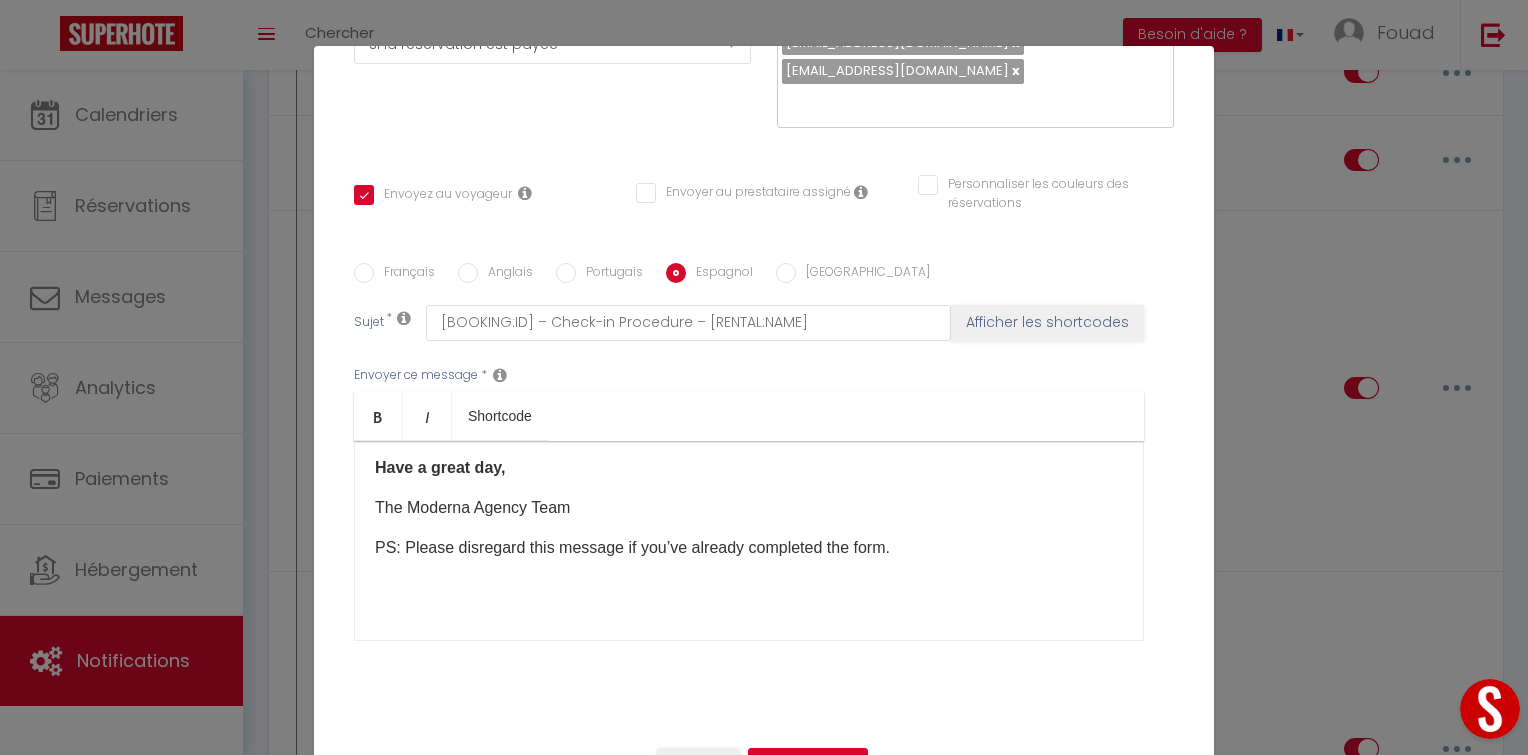 checkbox on "true" 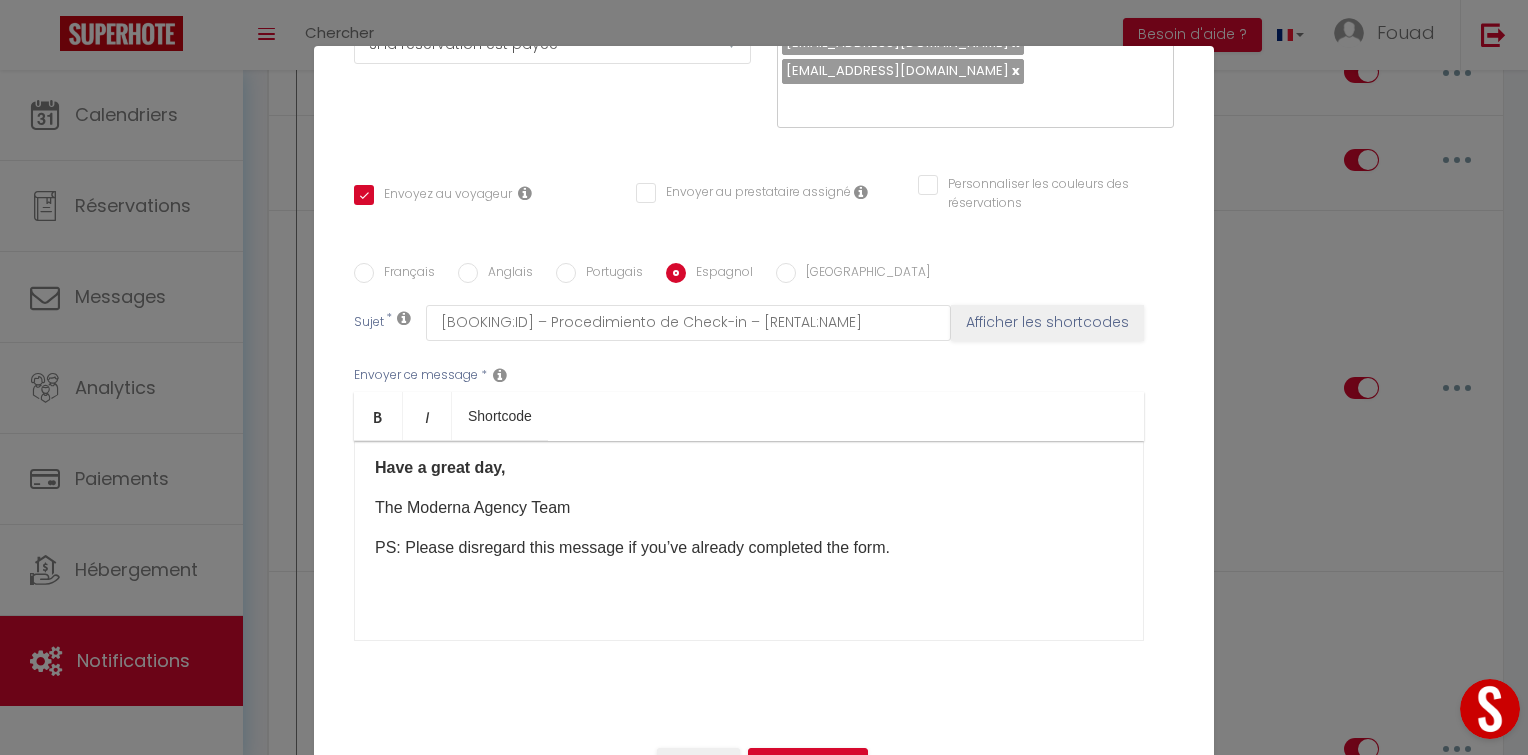 scroll, scrollTop: 0, scrollLeft: 0, axis: both 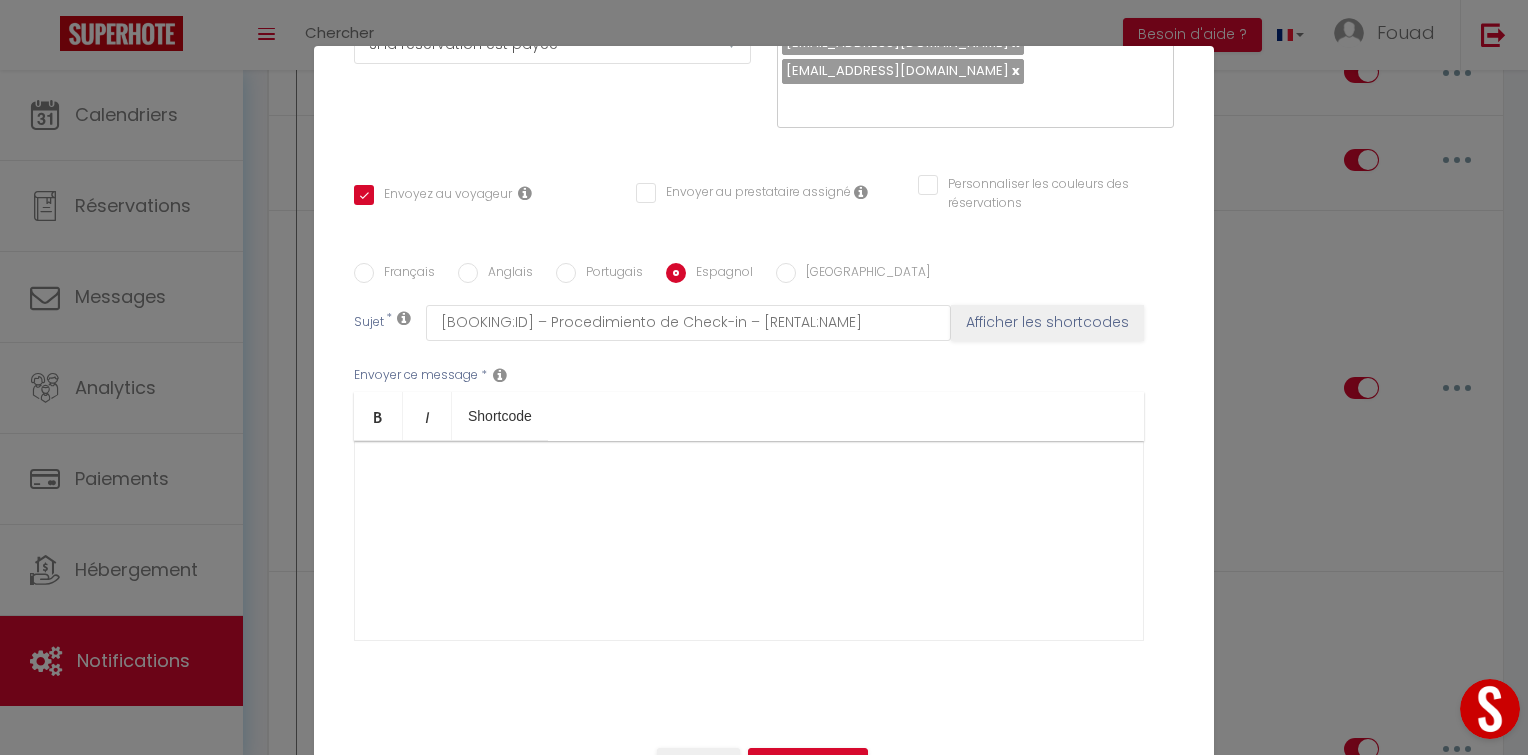 click at bounding box center (749, 541) 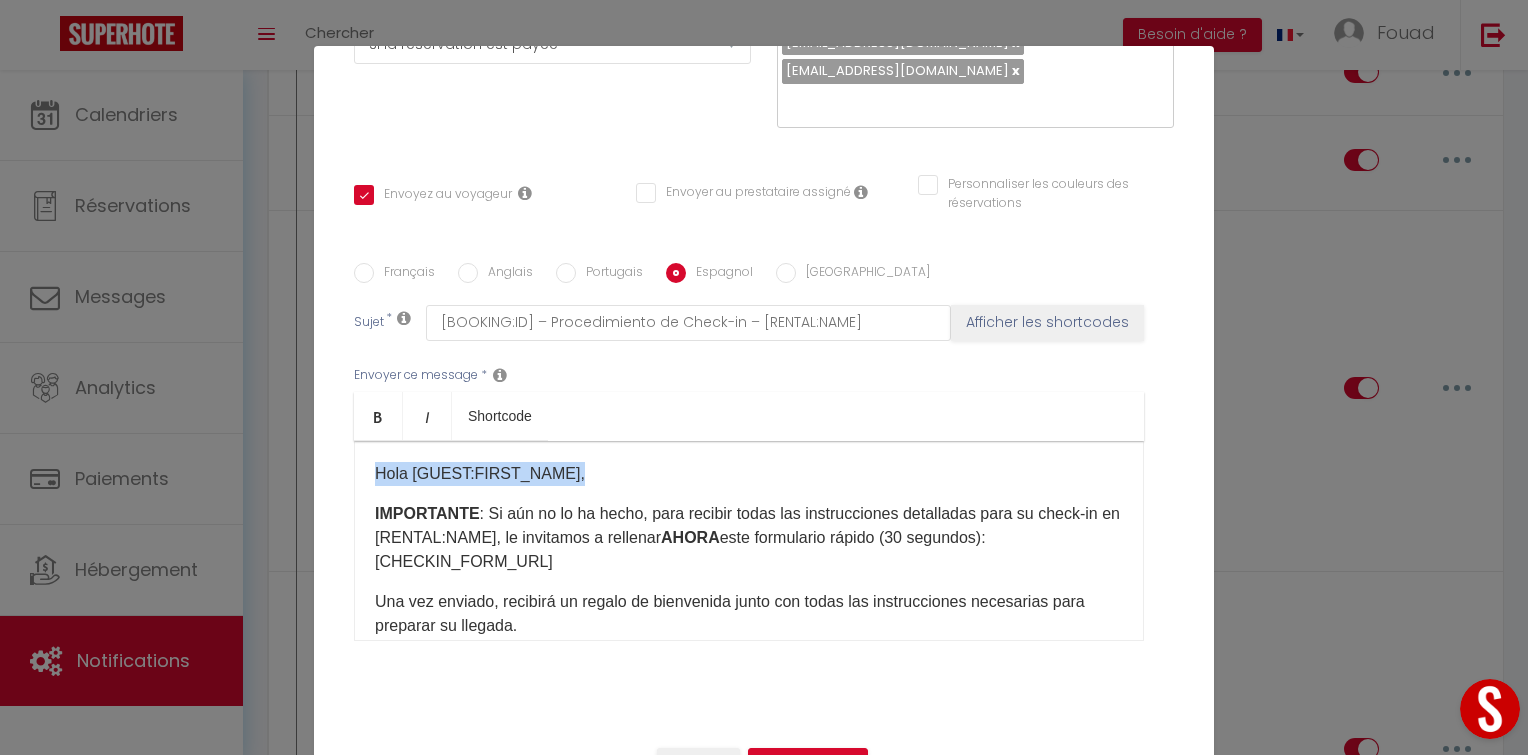 drag, startPoint x: 576, startPoint y: 389, endPoint x: 316, endPoint y: 392, distance: 260.0173 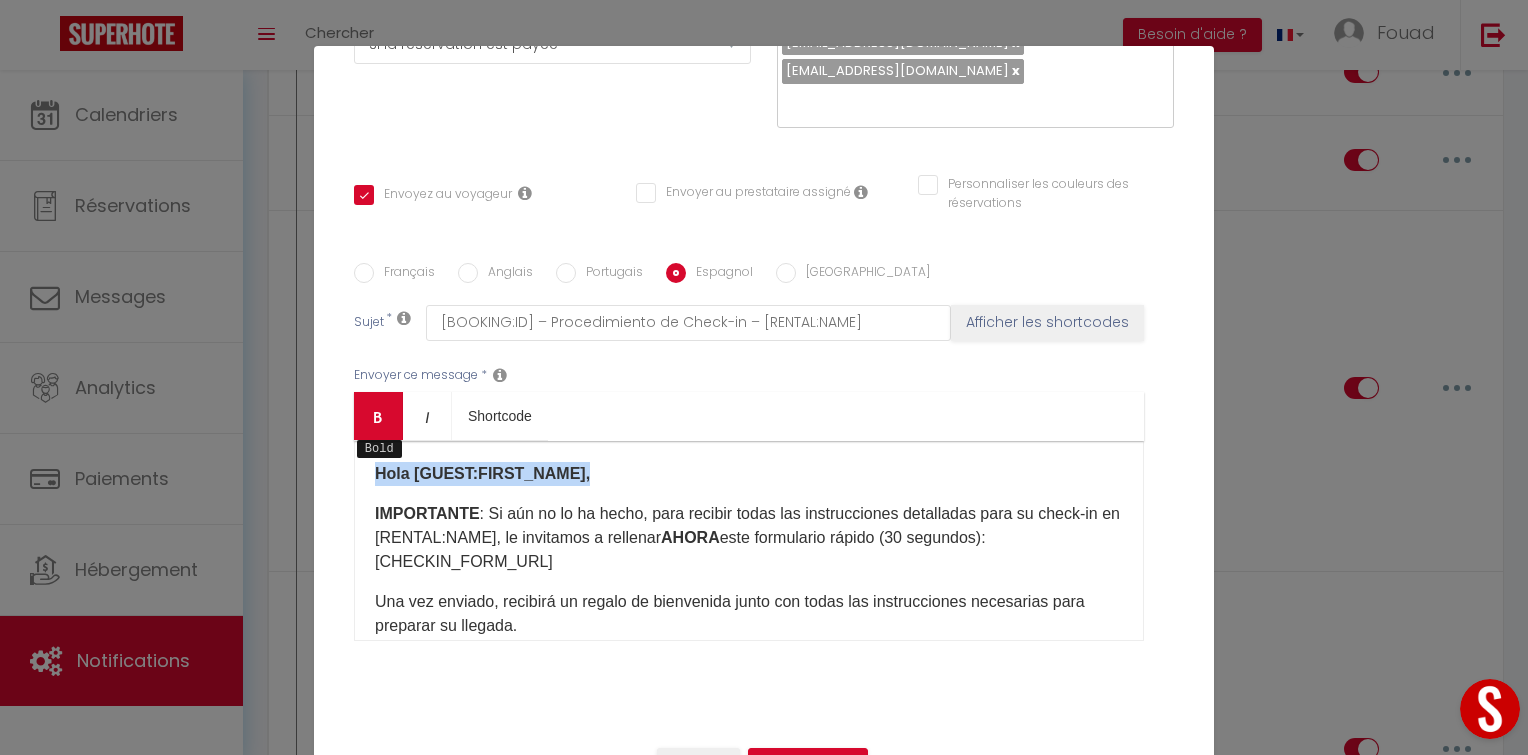 click on "Bold" at bounding box center [378, 416] 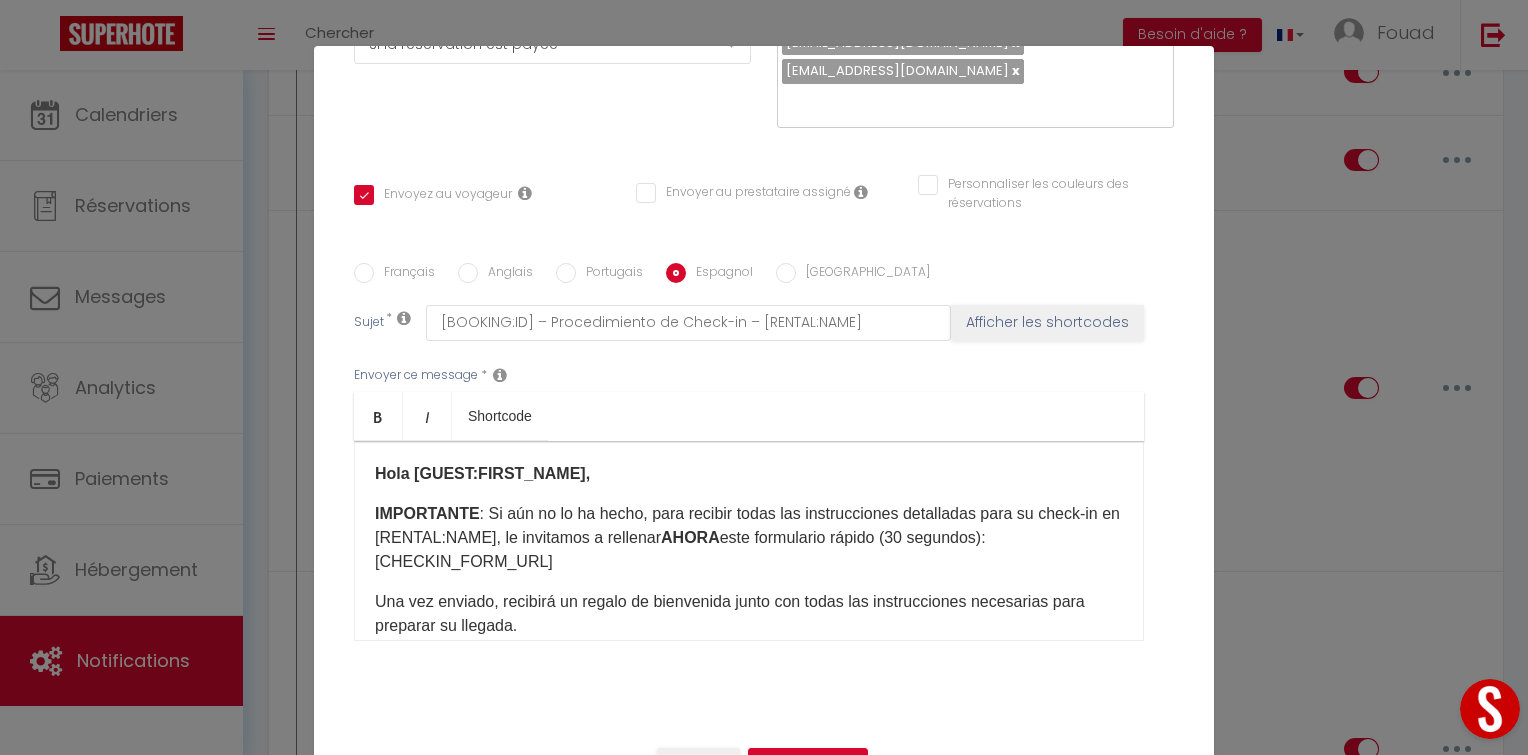 drag, startPoint x: 600, startPoint y: 429, endPoint x: 574, endPoint y: 437, distance: 27.202942 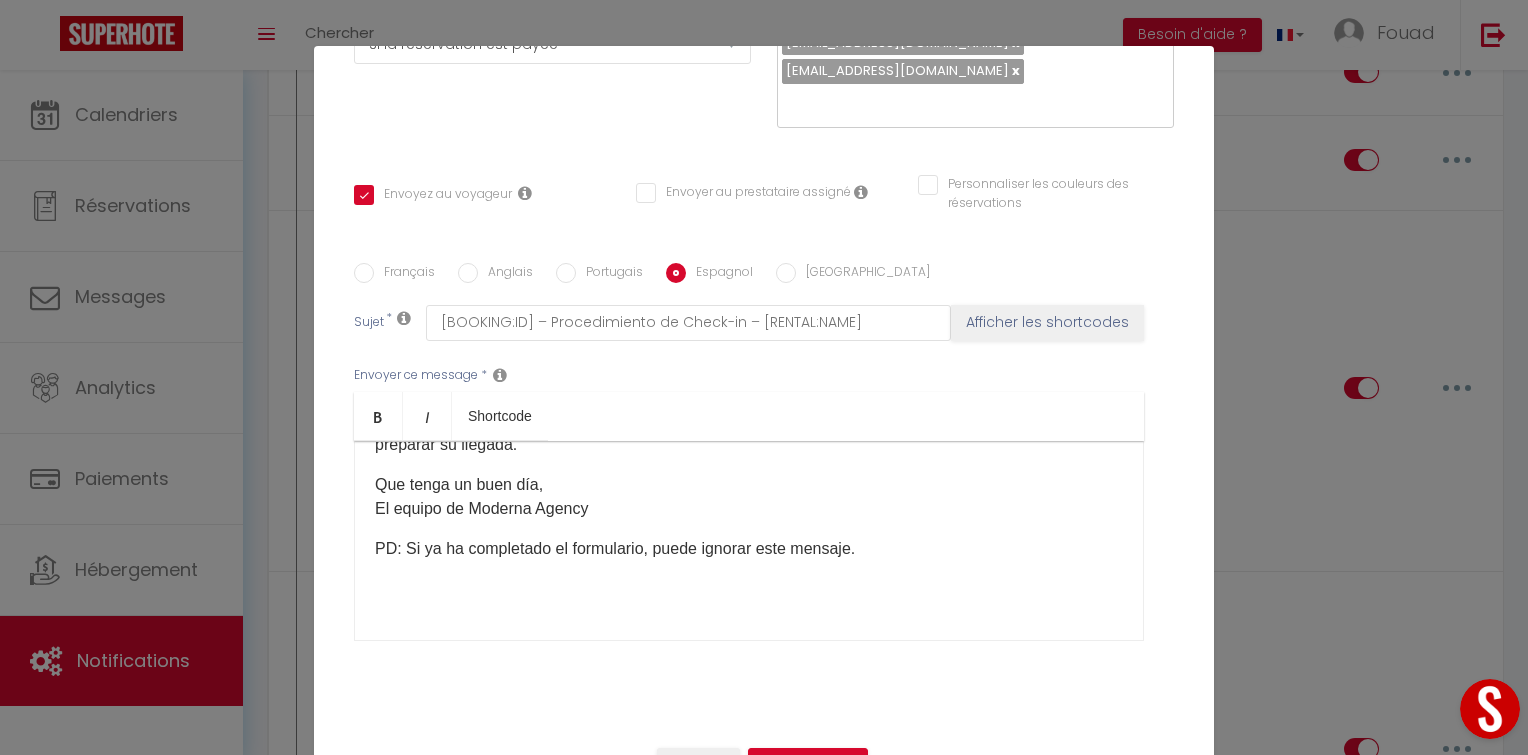 click on "Que tenga un buen día,
El equipo de Moderna Agency" at bounding box center [749, 497] 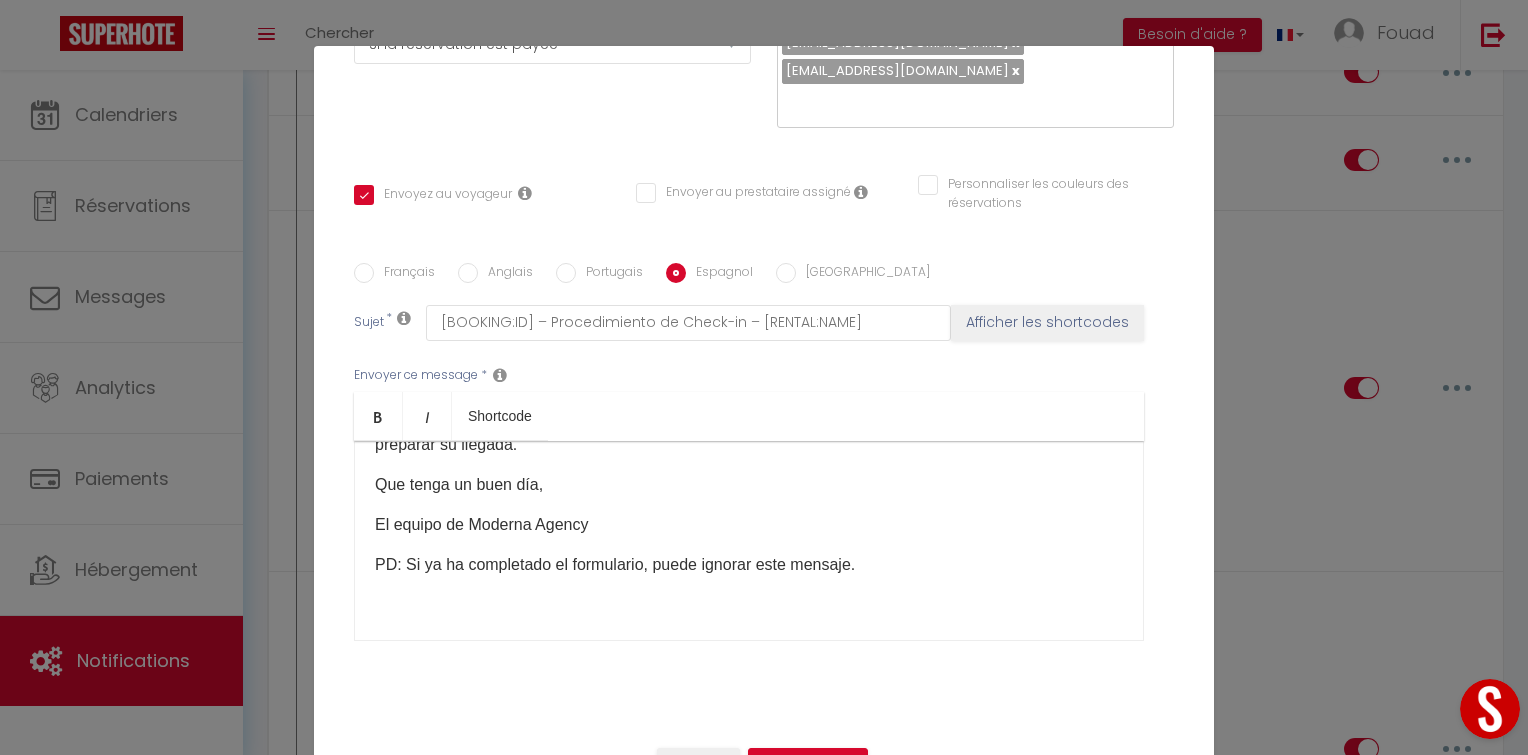 drag, startPoint x: 543, startPoint y: 398, endPoint x: 324, endPoint y: 407, distance: 219.18486 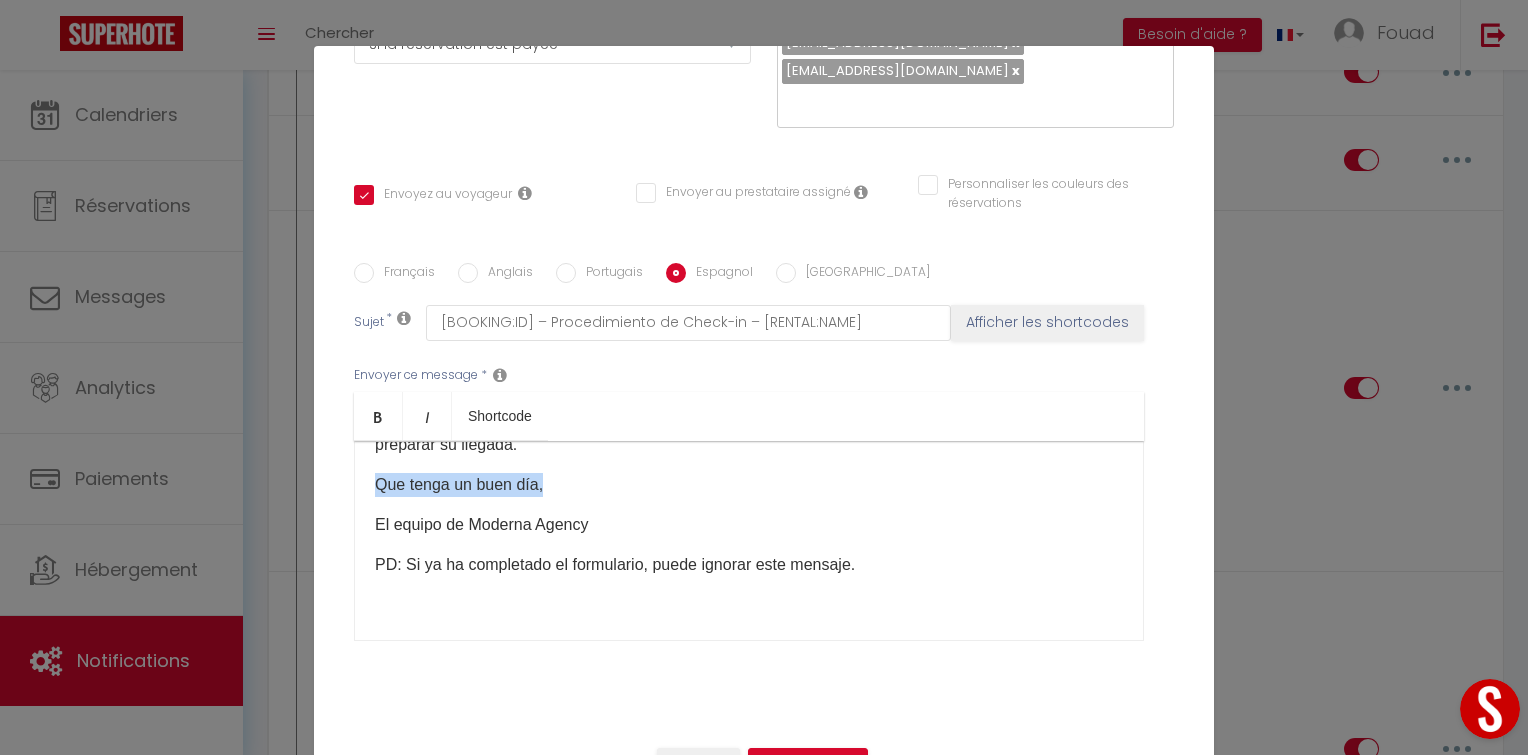 drag, startPoint x: 548, startPoint y: 396, endPoint x: 355, endPoint y: 395, distance: 193.0026 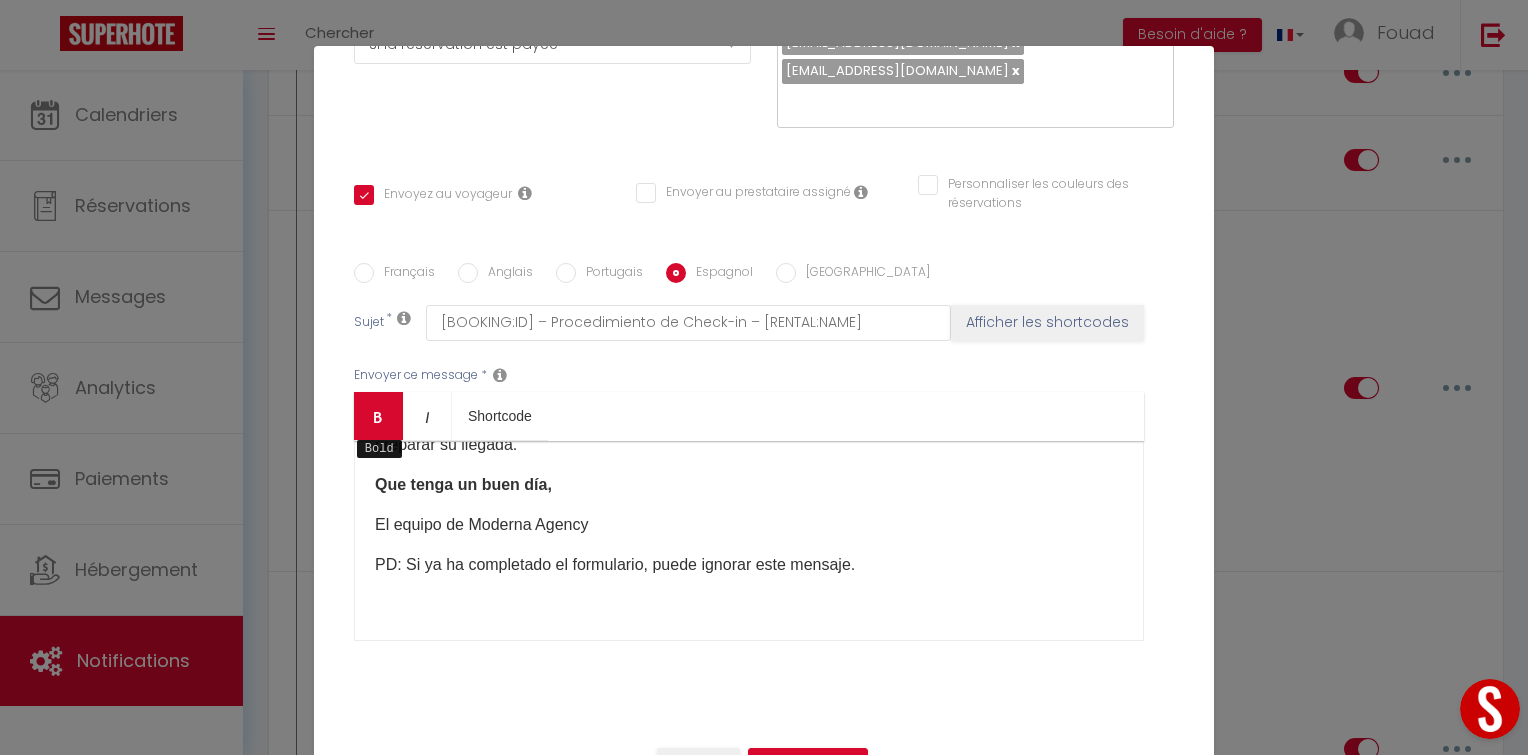 click on "Bold" at bounding box center [378, 416] 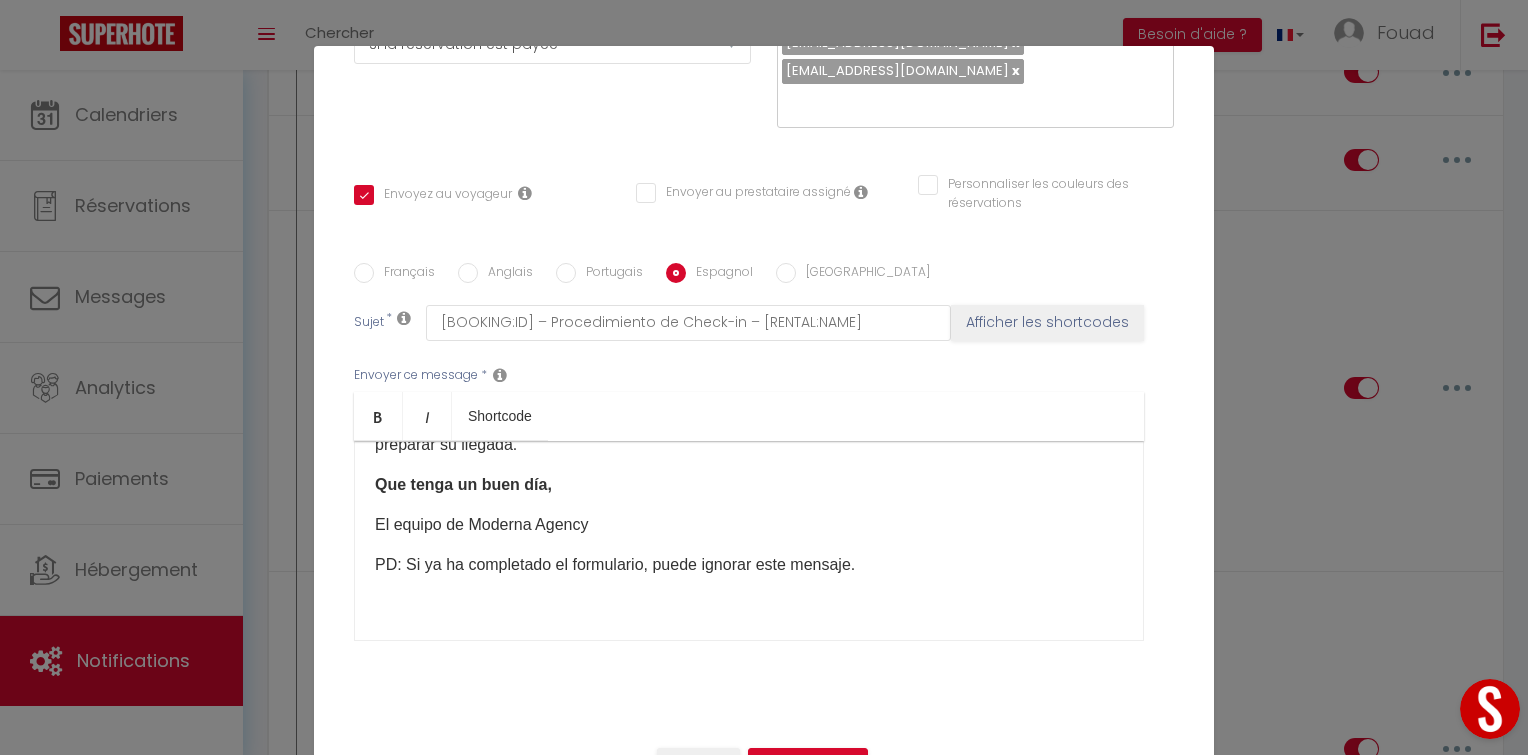click on "Hola [GUEST:FIRST_NAME],
IMPORTANTE : Si aún no lo ha hecho, para recibir todas las instrucciones detalladas para su check-in en [RENTAL:NAME], le invitamos a rellenar  AHORA  este formulario rápido (30 segundos): [CHECKIN_FORM_URL]
Una vez enviado, recibirá un regalo de bienvenida junto con todas las instrucciones necesarias para preparar su llegada.
Que tenga un buen día,
El equipo de Moderna Agency
PD: Si ya ha completado el formulario, puede ignorar este mensaje. ​" at bounding box center [749, 541] 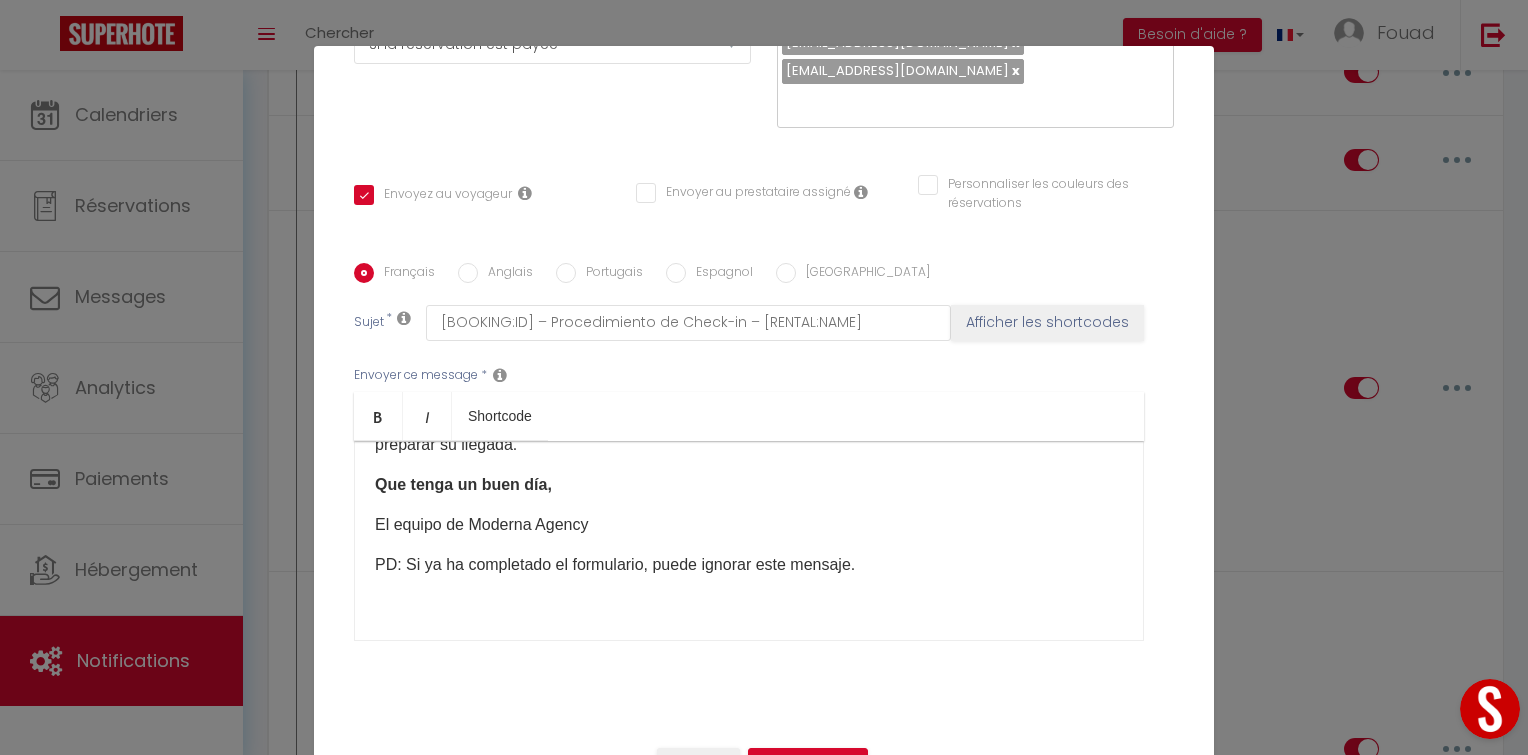 checkbox on "true" 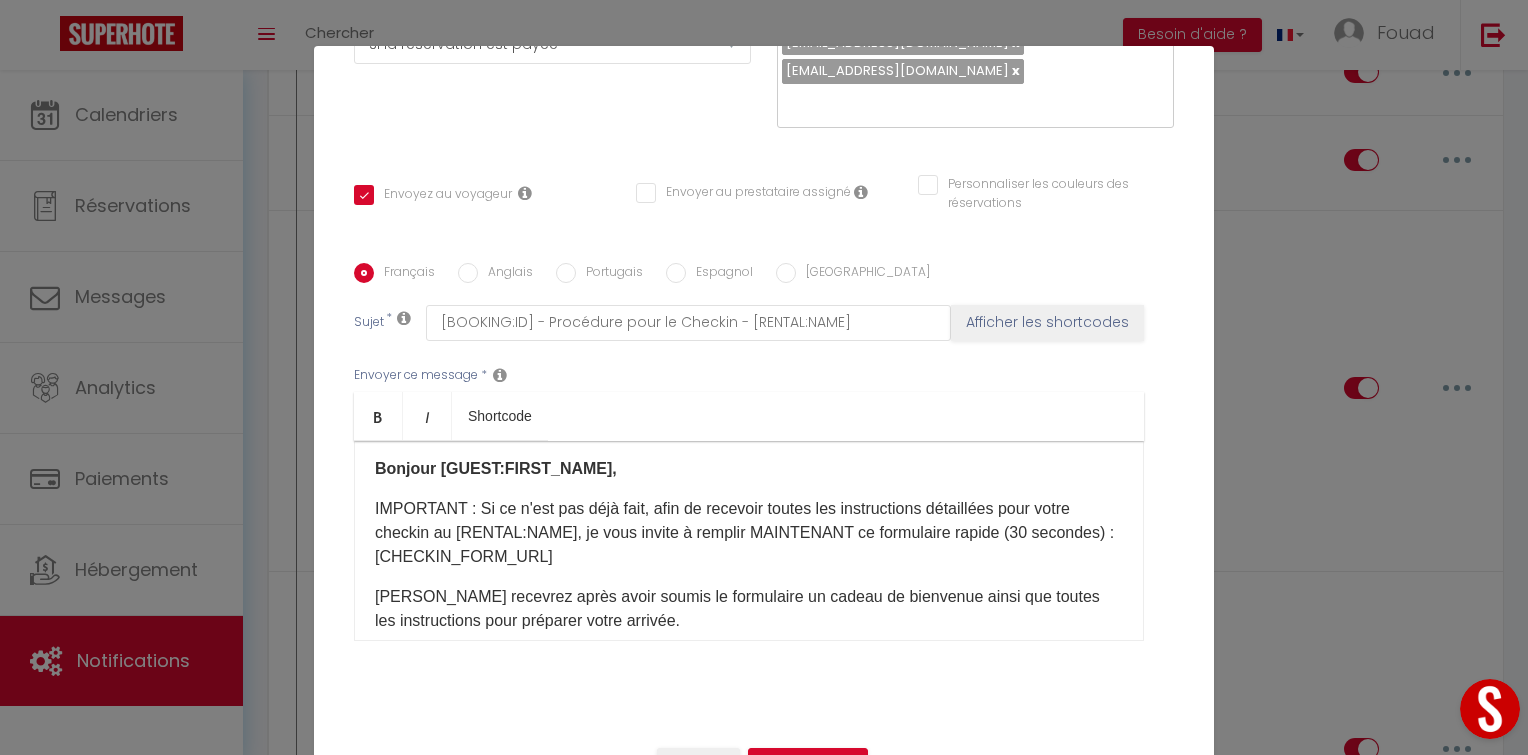 scroll, scrollTop: 0, scrollLeft: 0, axis: both 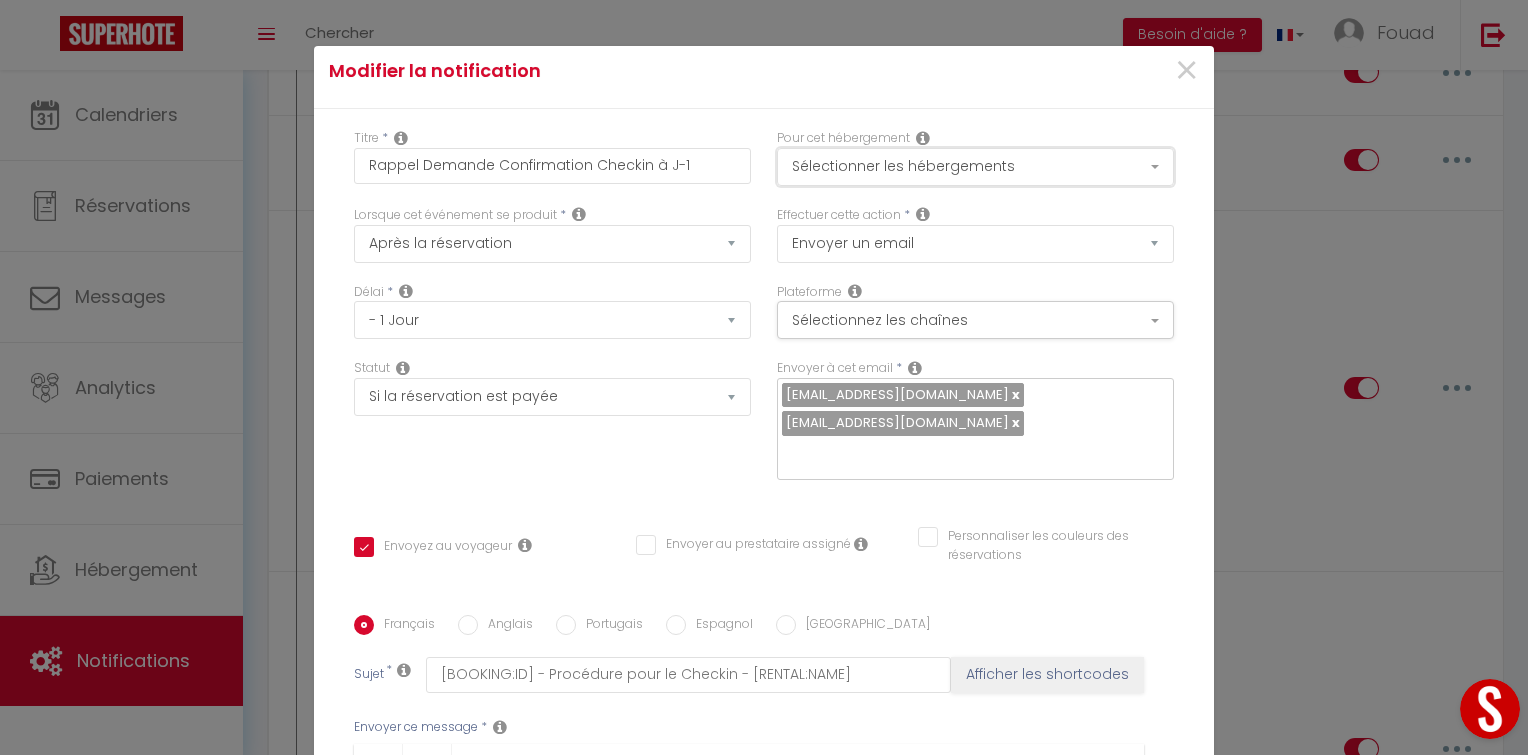 click on "Sélectionner les hébergements" at bounding box center [975, 167] 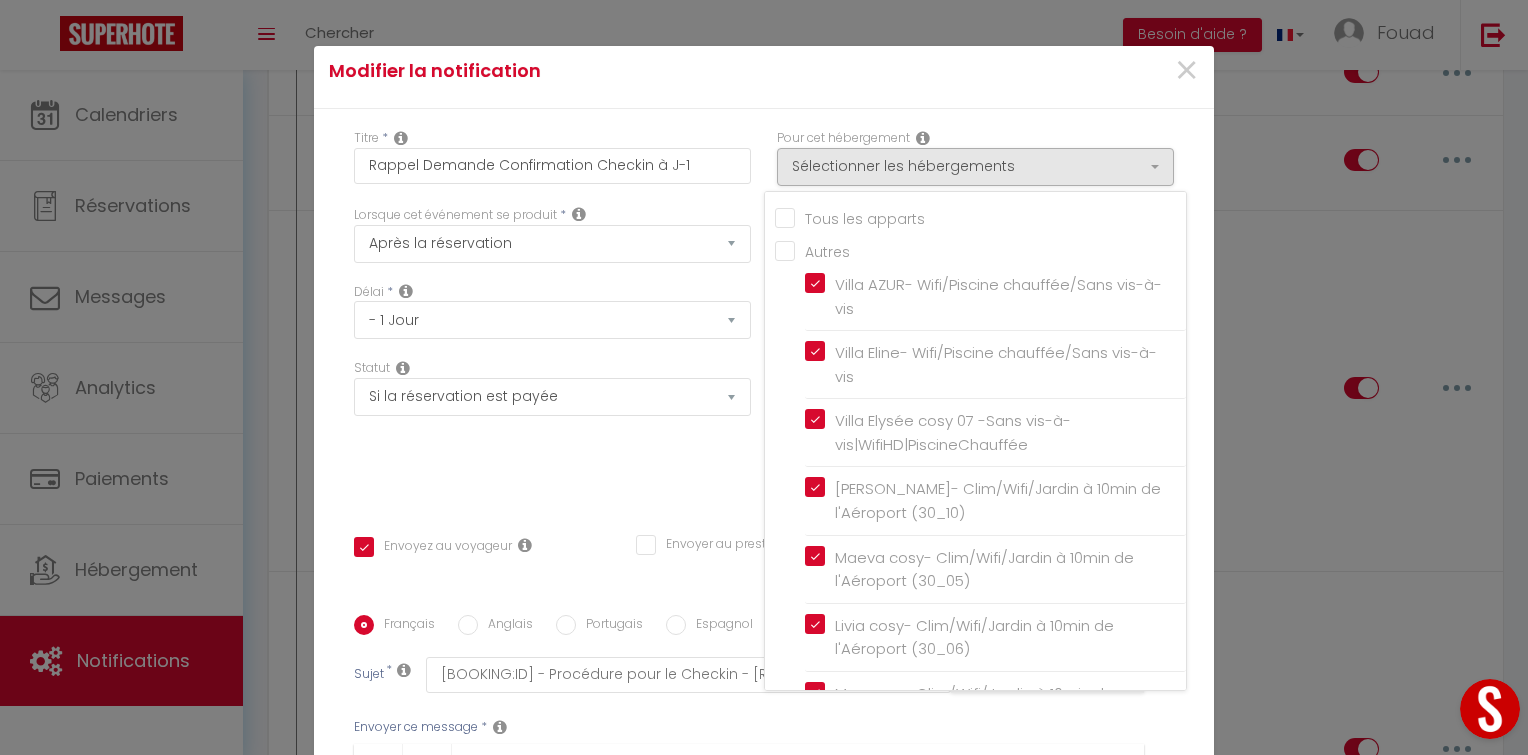 click on "Villa Kissi cosy 16 - Moderne / Sans vis à vis / Piscine chauffée / Wifi HD" at bounding box center (995, 1114) 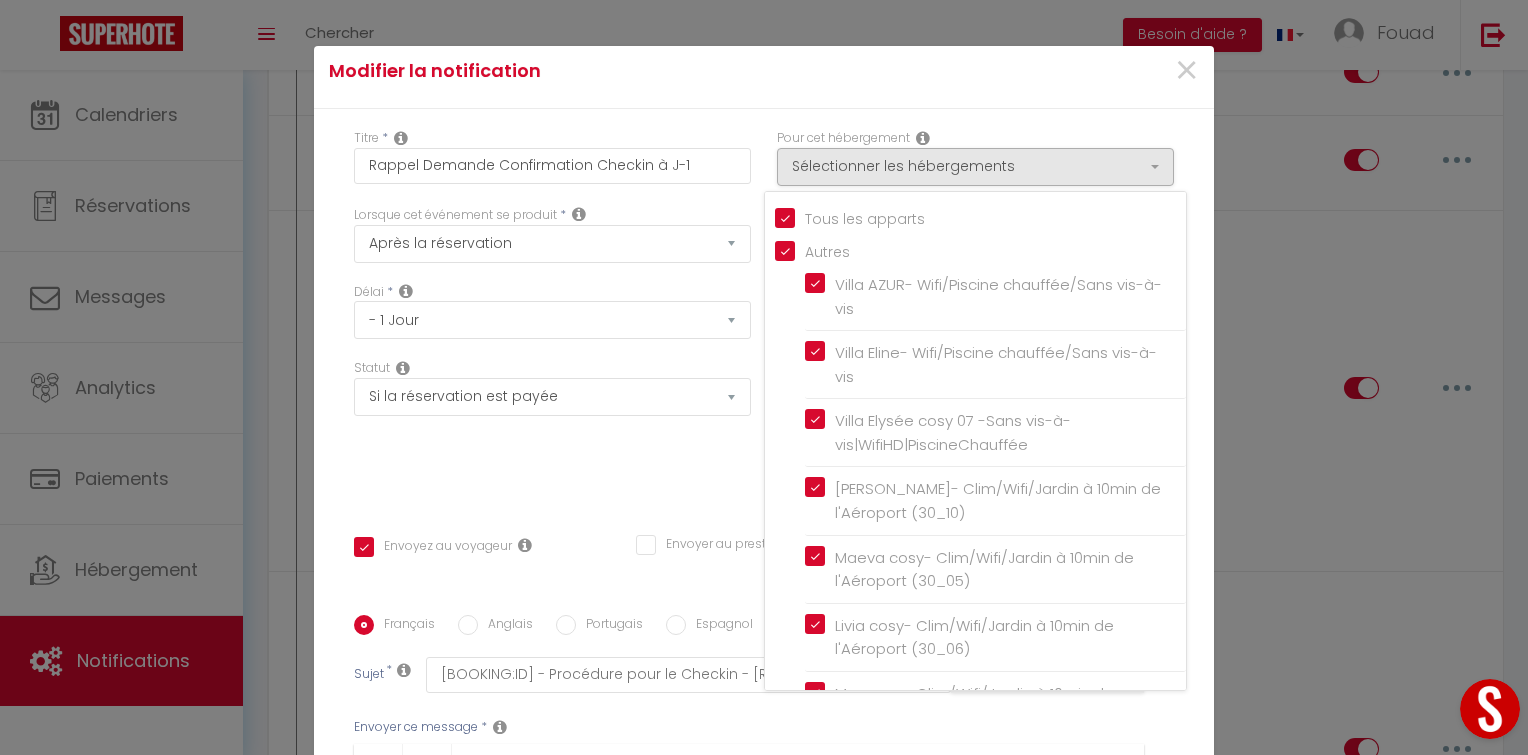 checkbox on "true" 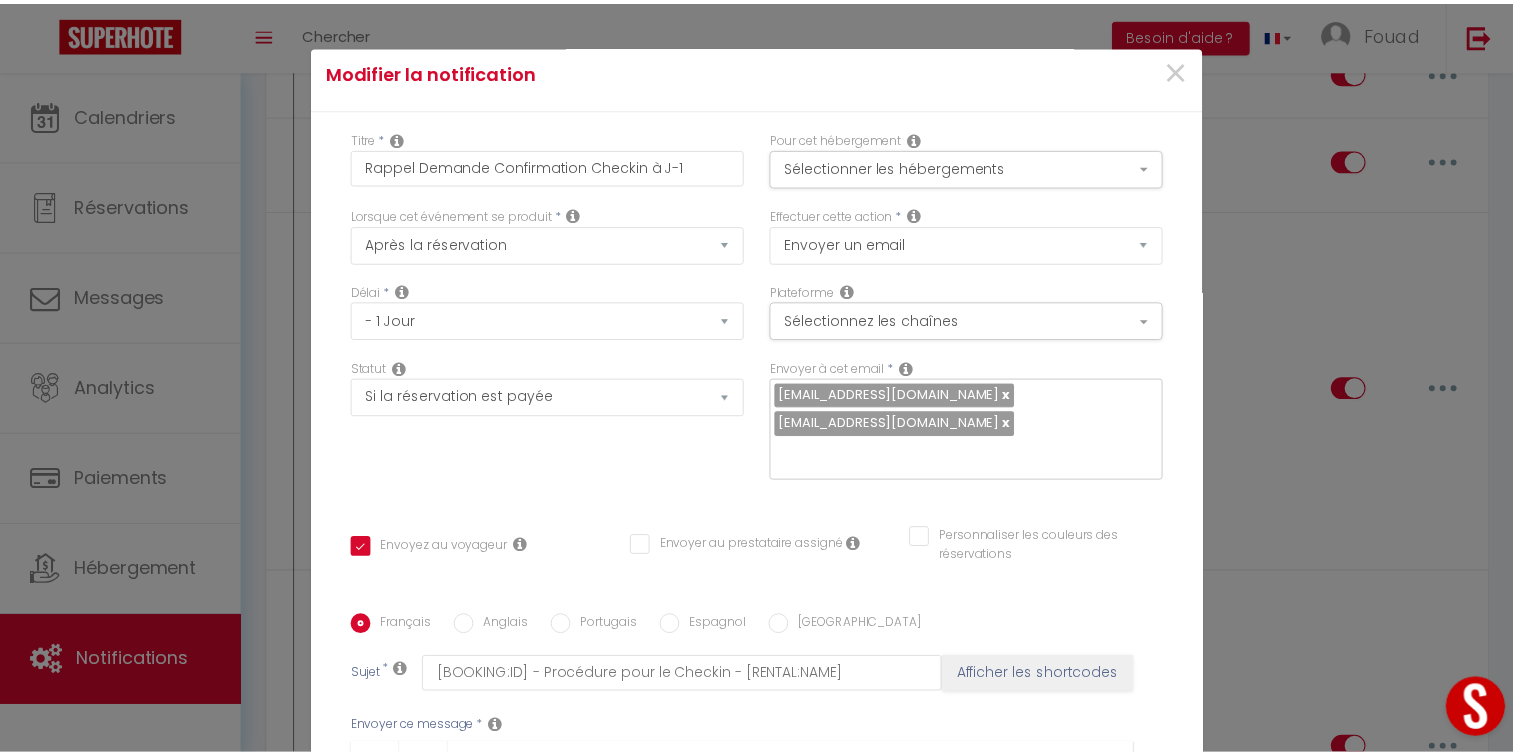scroll, scrollTop: 364, scrollLeft: 0, axis: vertical 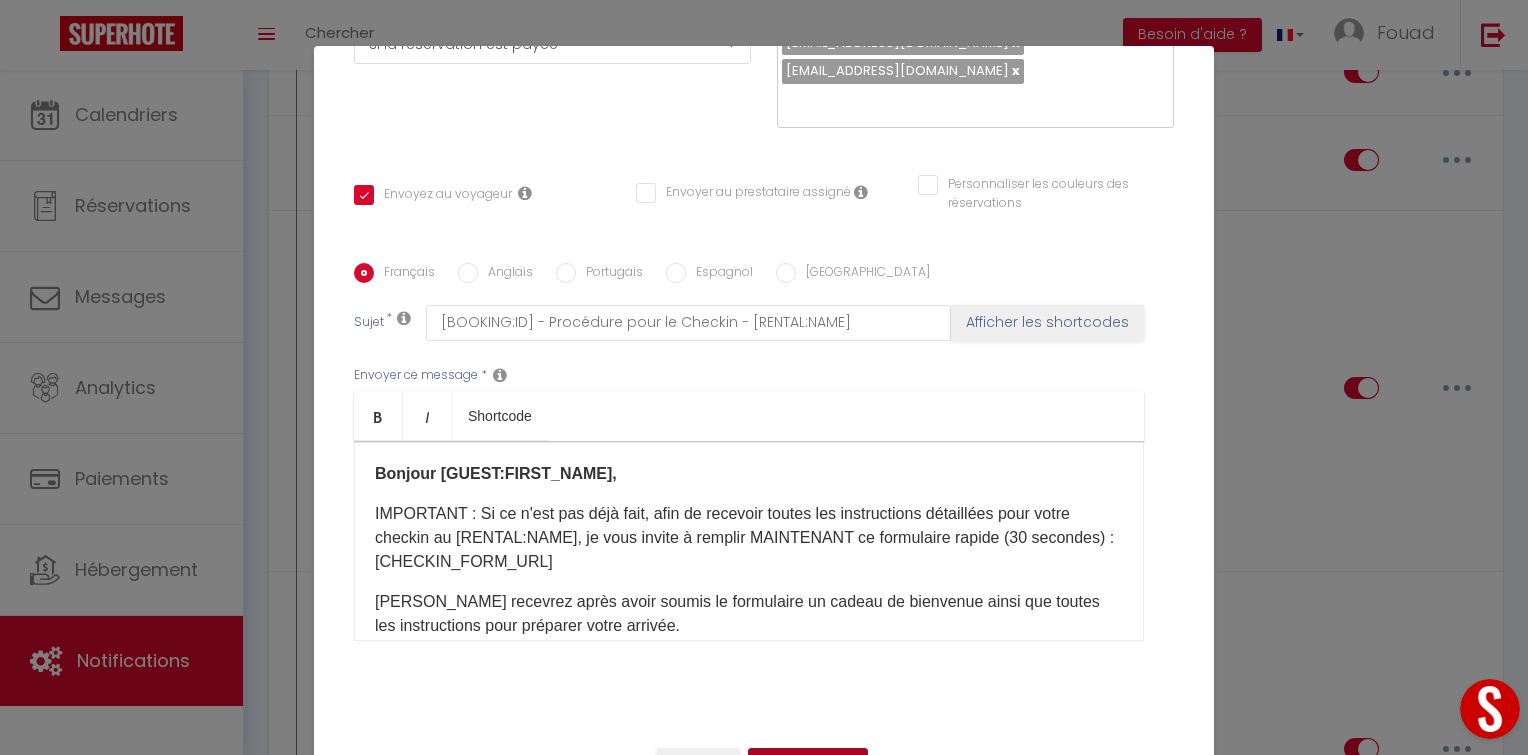 click on "Mettre à jour" at bounding box center (808, 765) 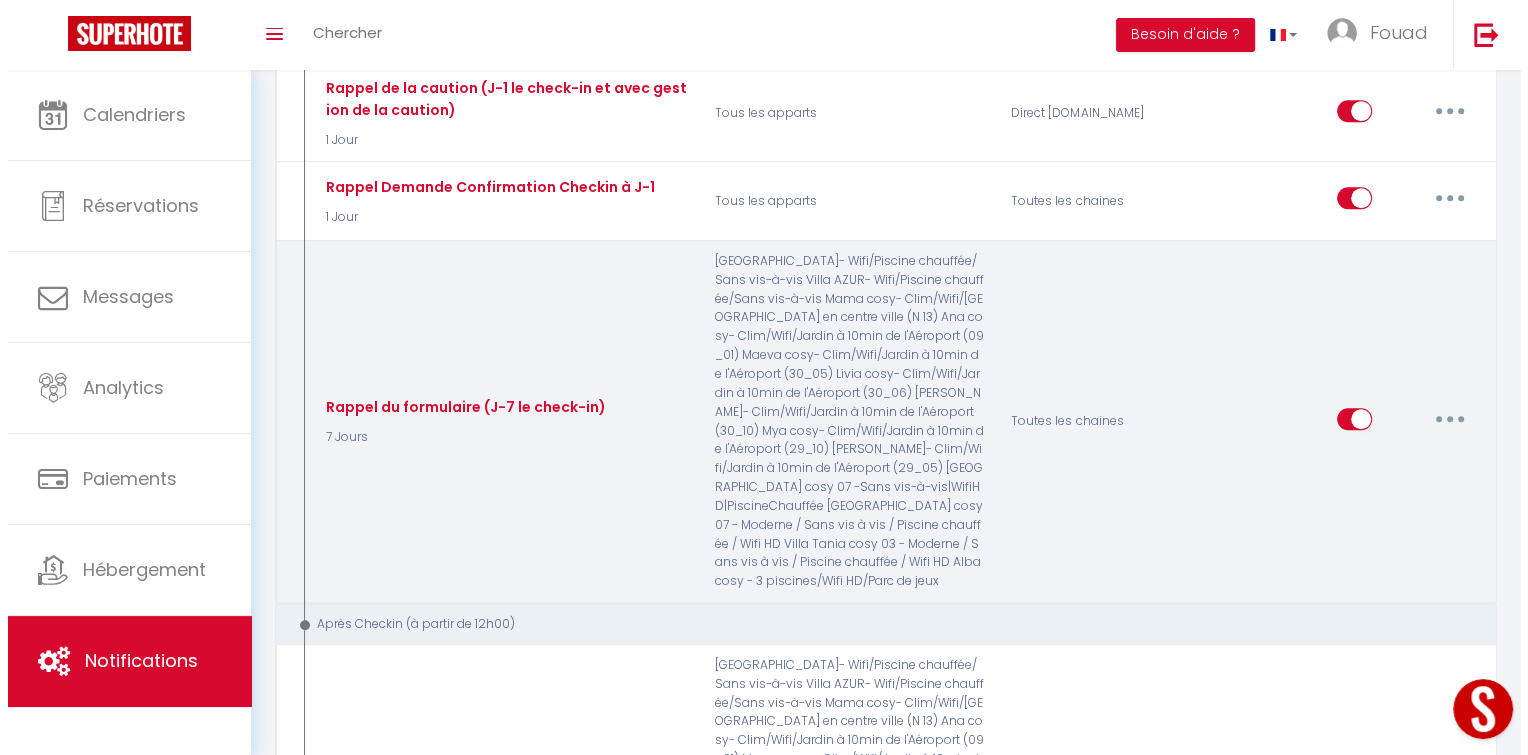 scroll, scrollTop: 1296, scrollLeft: 0, axis: vertical 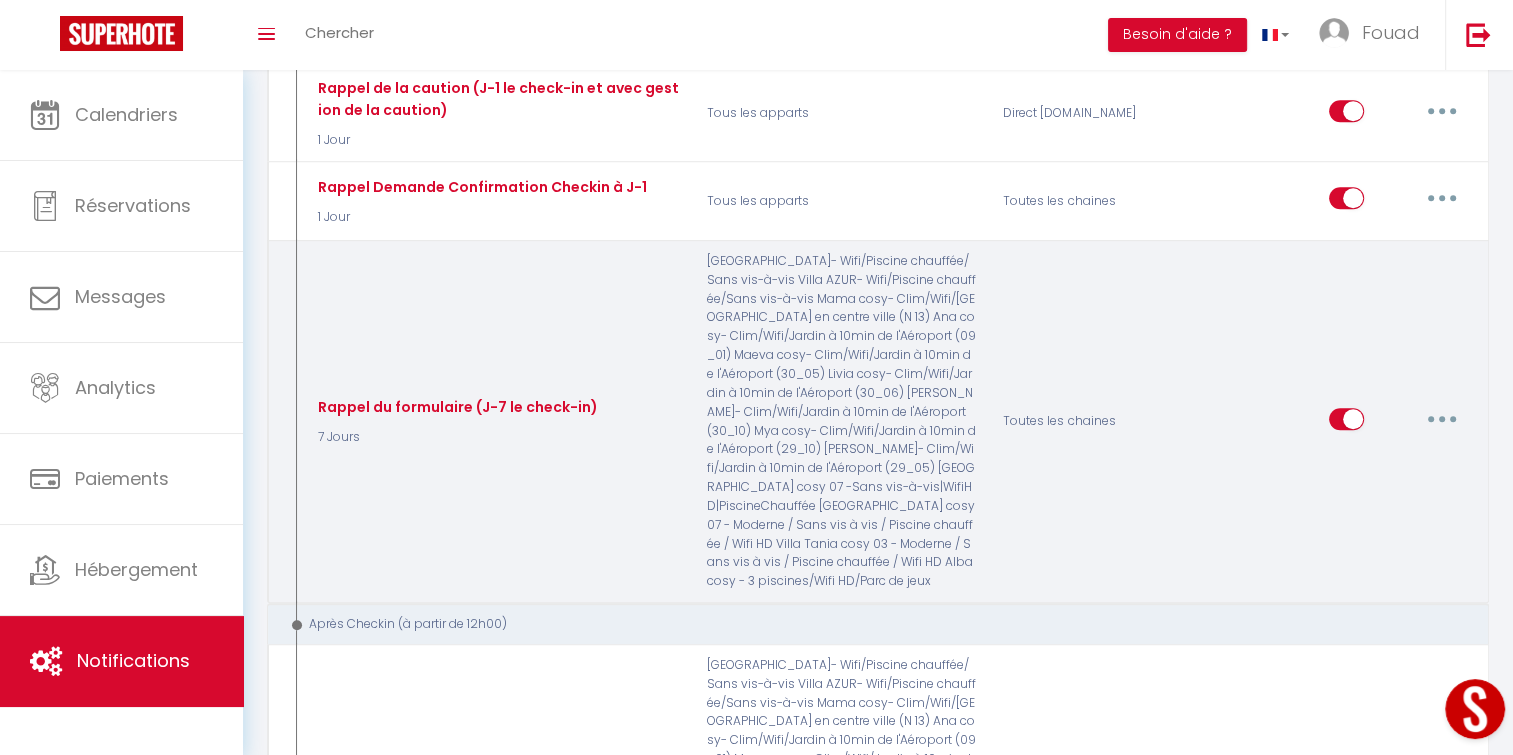 click at bounding box center (1442, 419) 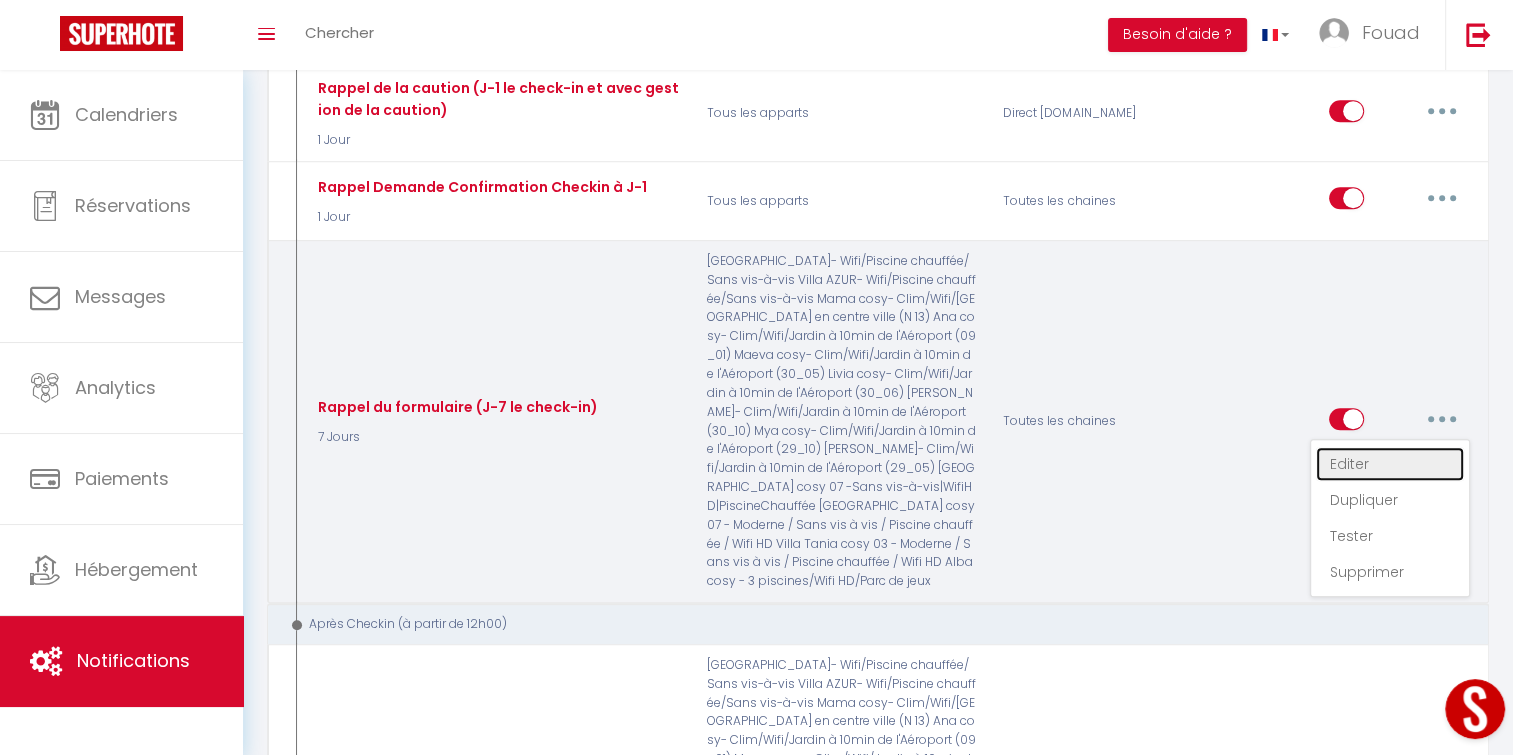 click on "Editer" at bounding box center (1390, 464) 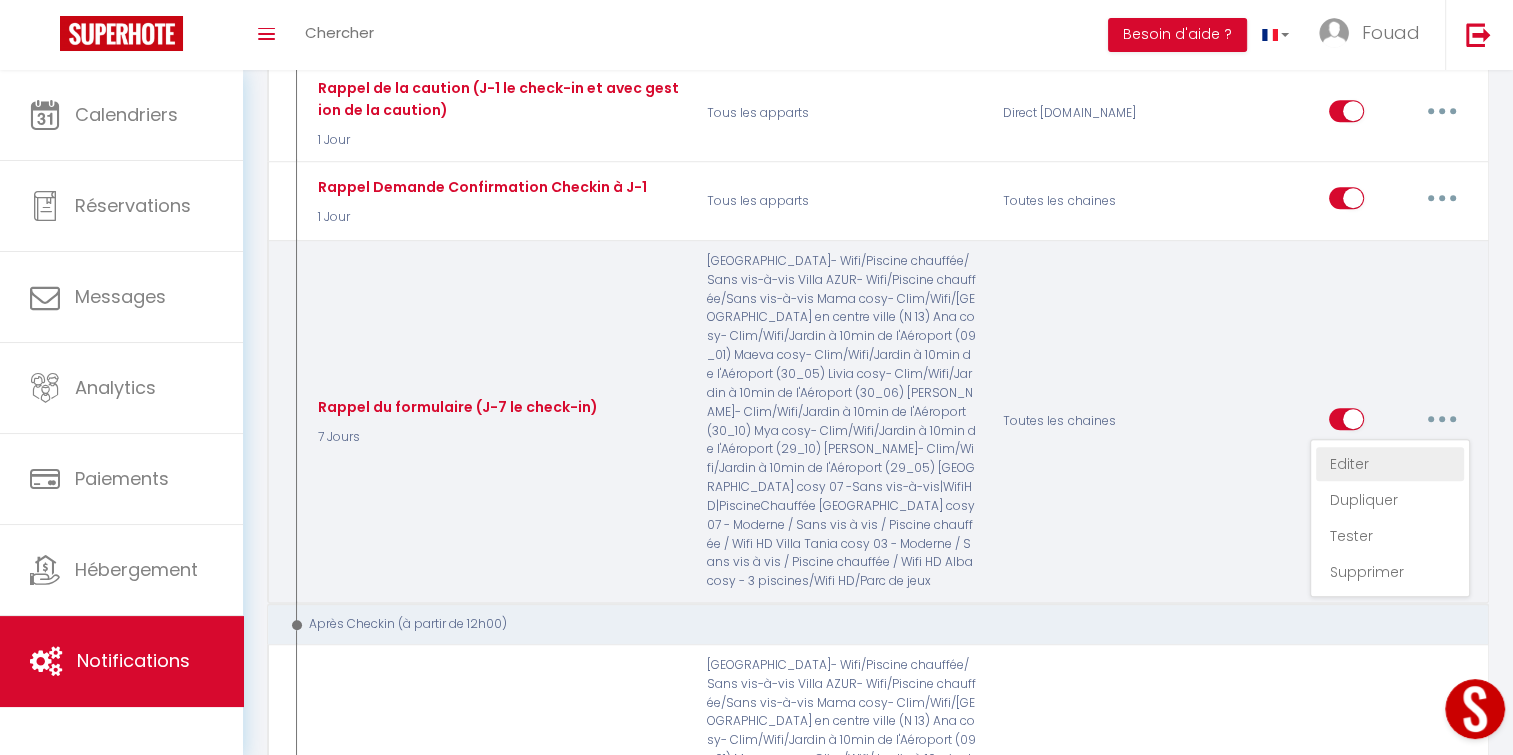 type on "Rappel du formulaire (J-7 le check-in)" 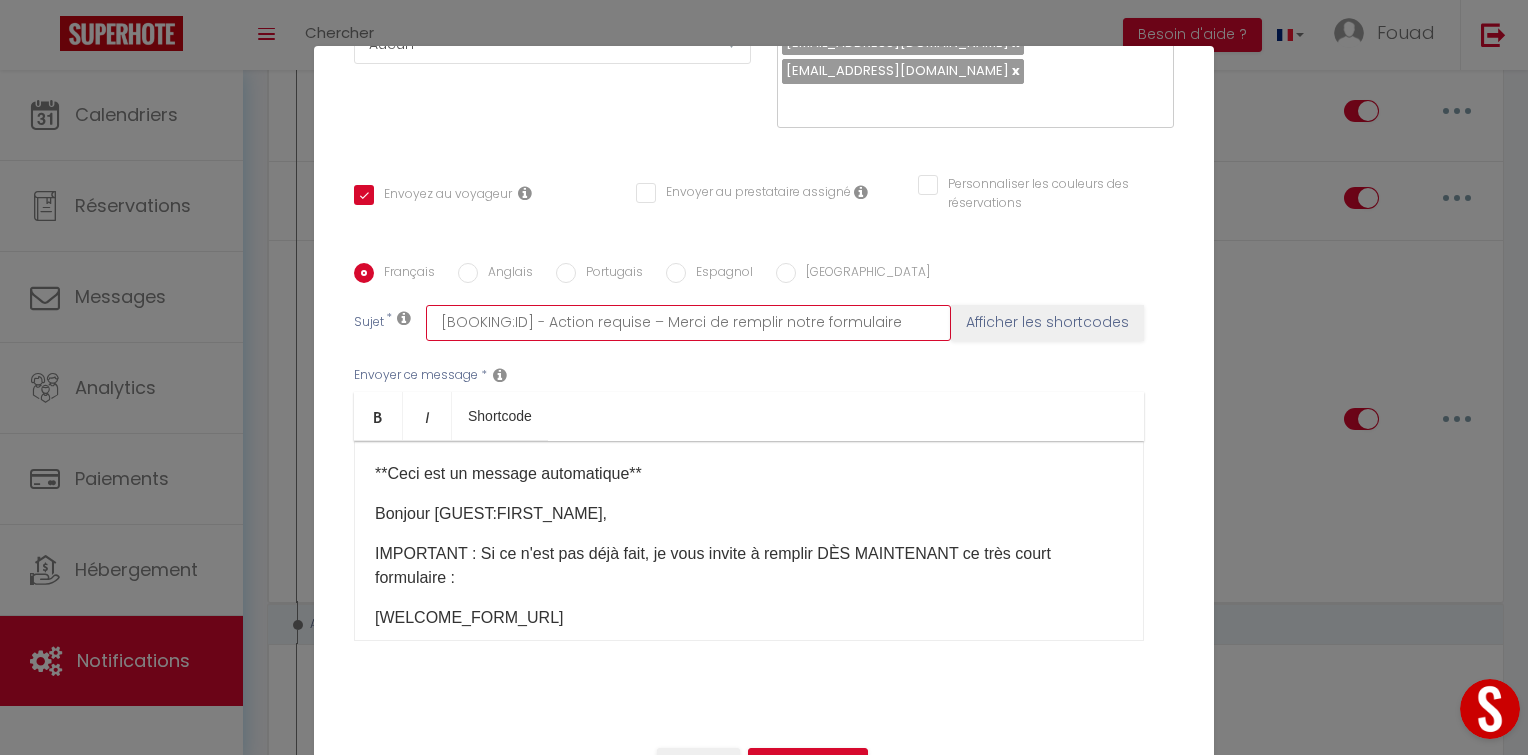 click on "[BOOKING:ID] - Action requise – Merci de remplir notre formulaire" at bounding box center [688, 323] 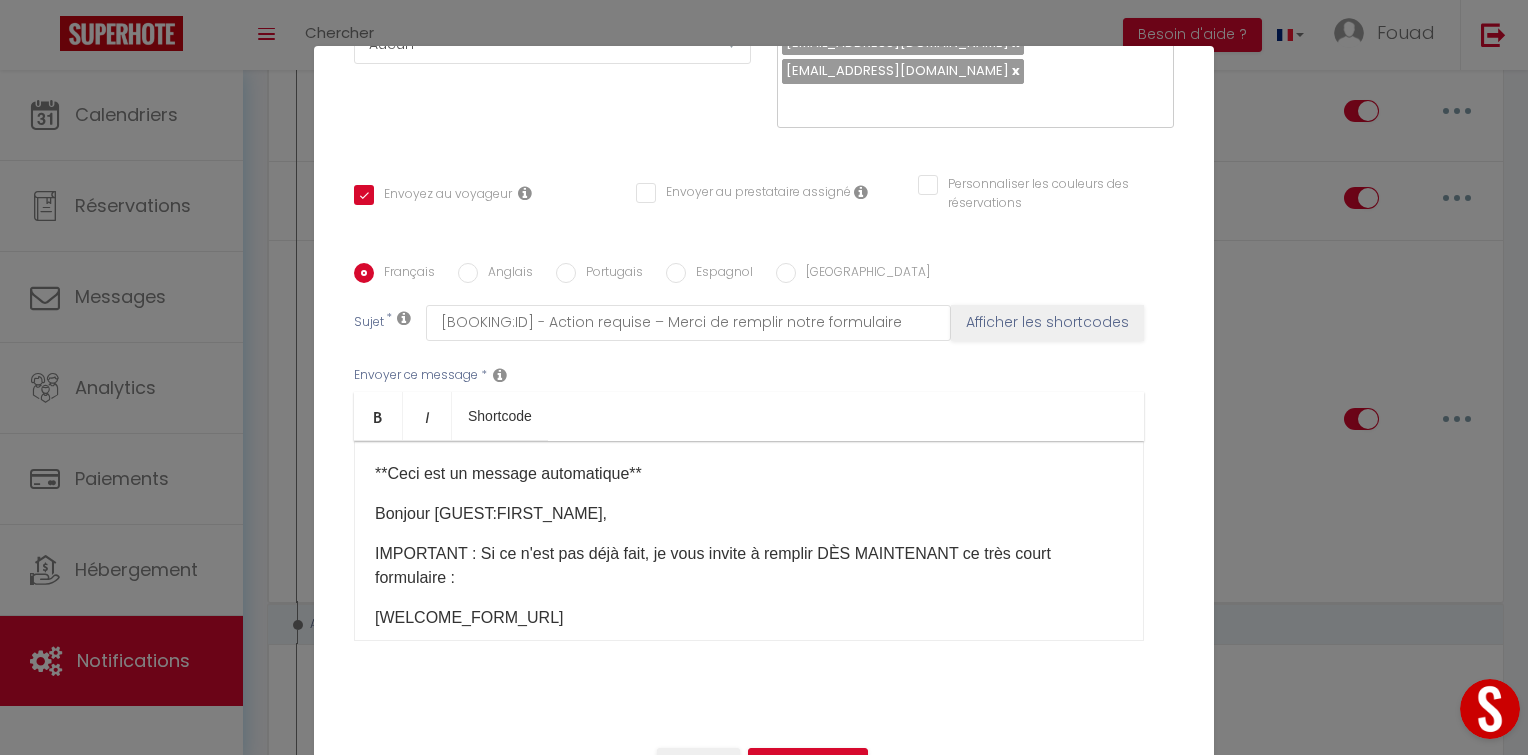 click on "Envoyer ce message   *     Bold Italic Shortcode Rich text editor **Ceci est un message automatique**
Bonjour [GUEST:FIRST_NAME],
IMPORTANT : Si ce n'est pas déjà fait, je vous invite à remplir DÈS MAINTENANT ce très court formulaire :
[WELCOME_FORM_URL]
En vous souhaitant une agréable journée,
Moderna Agency
PS : Ne pas tenir compte de ce message si vous l'avez déjà rempli Cordialement, L'équipe Moderna Agency" at bounding box center (764, 503) 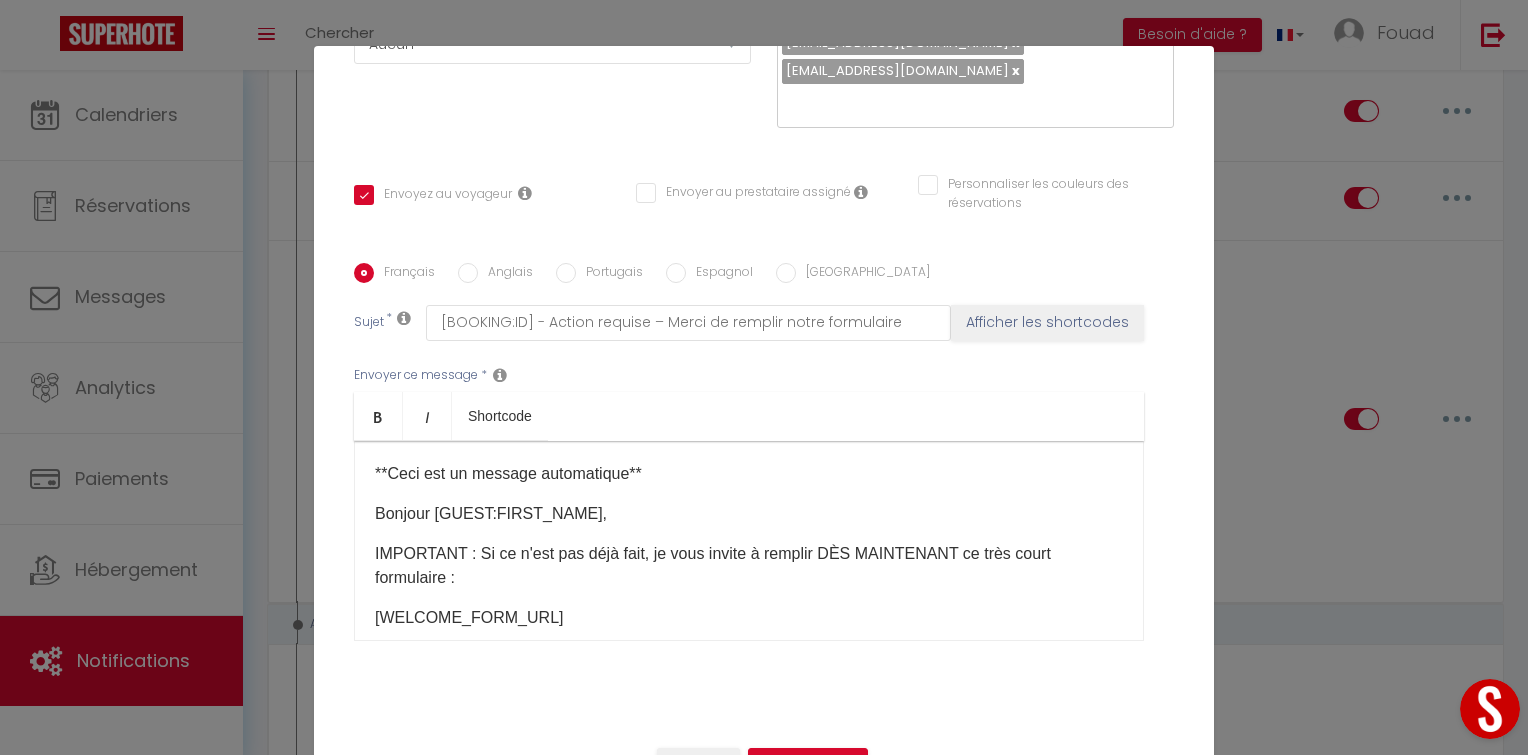 click on "Anglais" at bounding box center (468, 273) 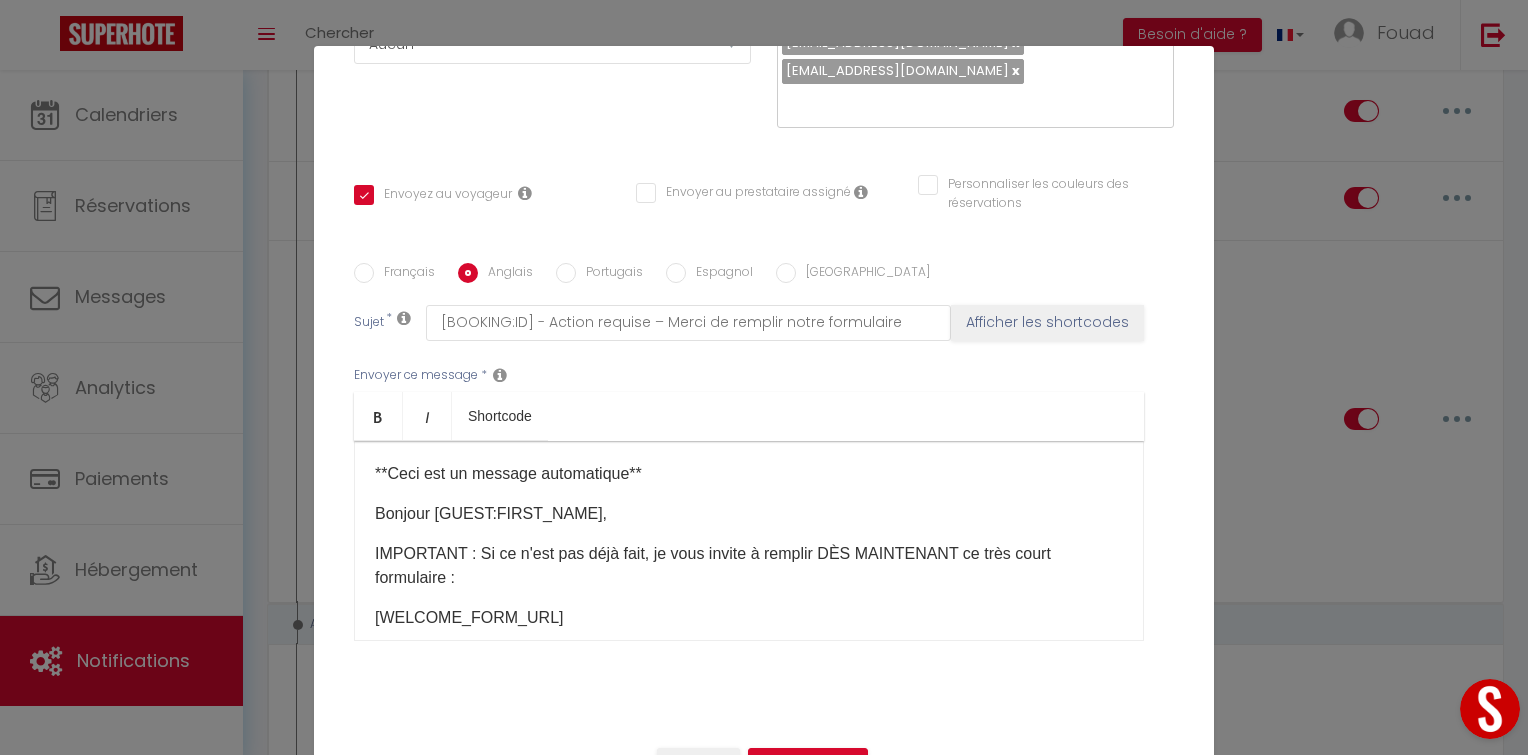 checkbox on "true" 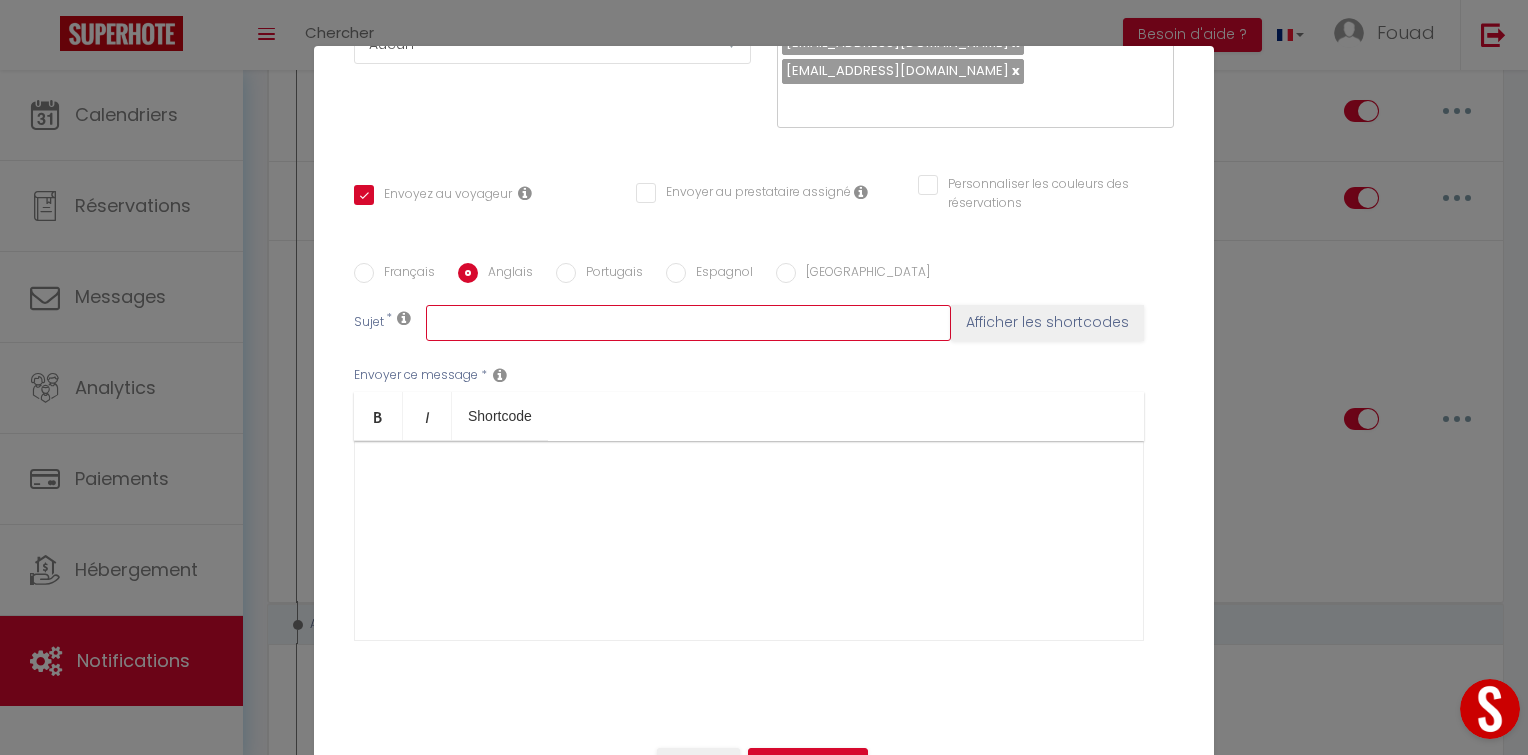click at bounding box center (688, 323) 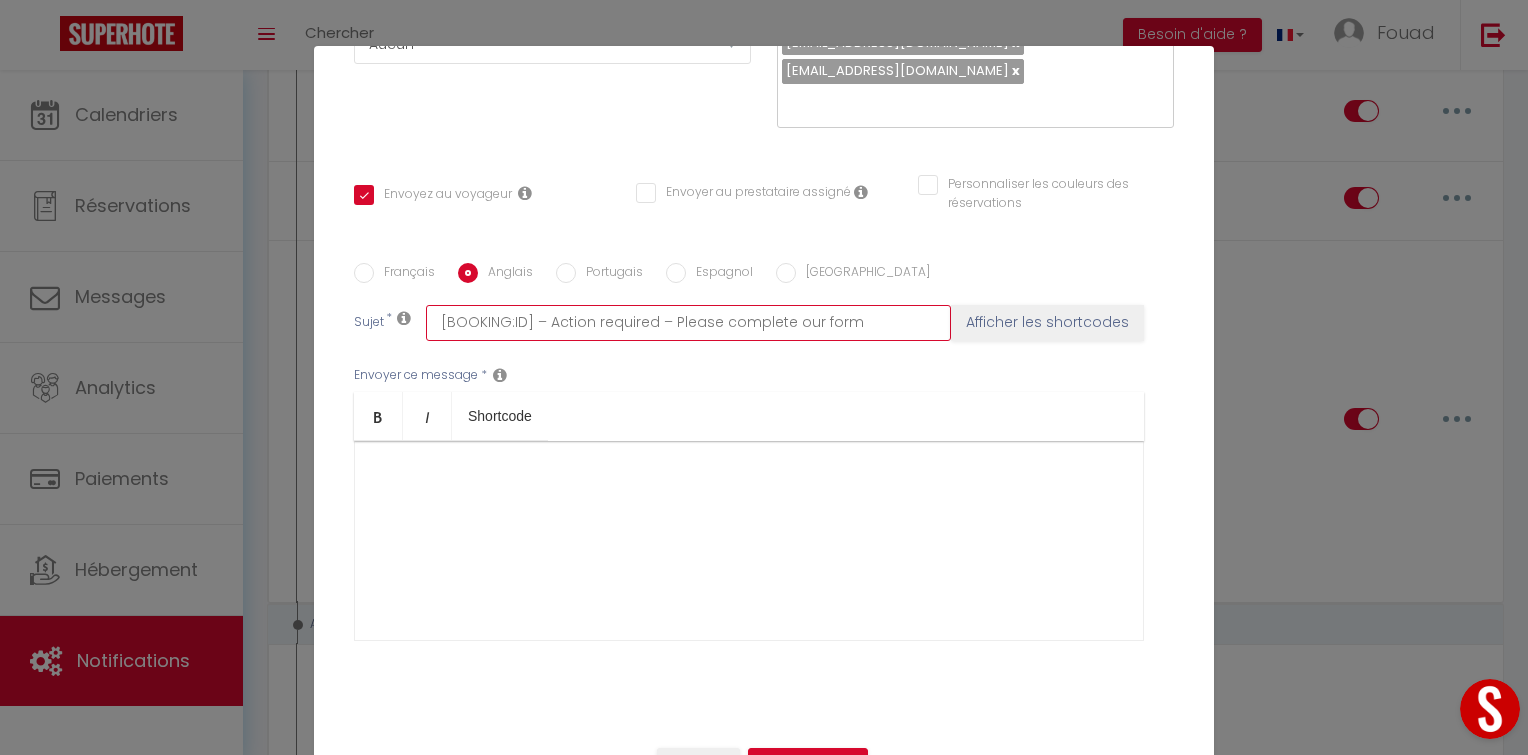checkbox on "true" 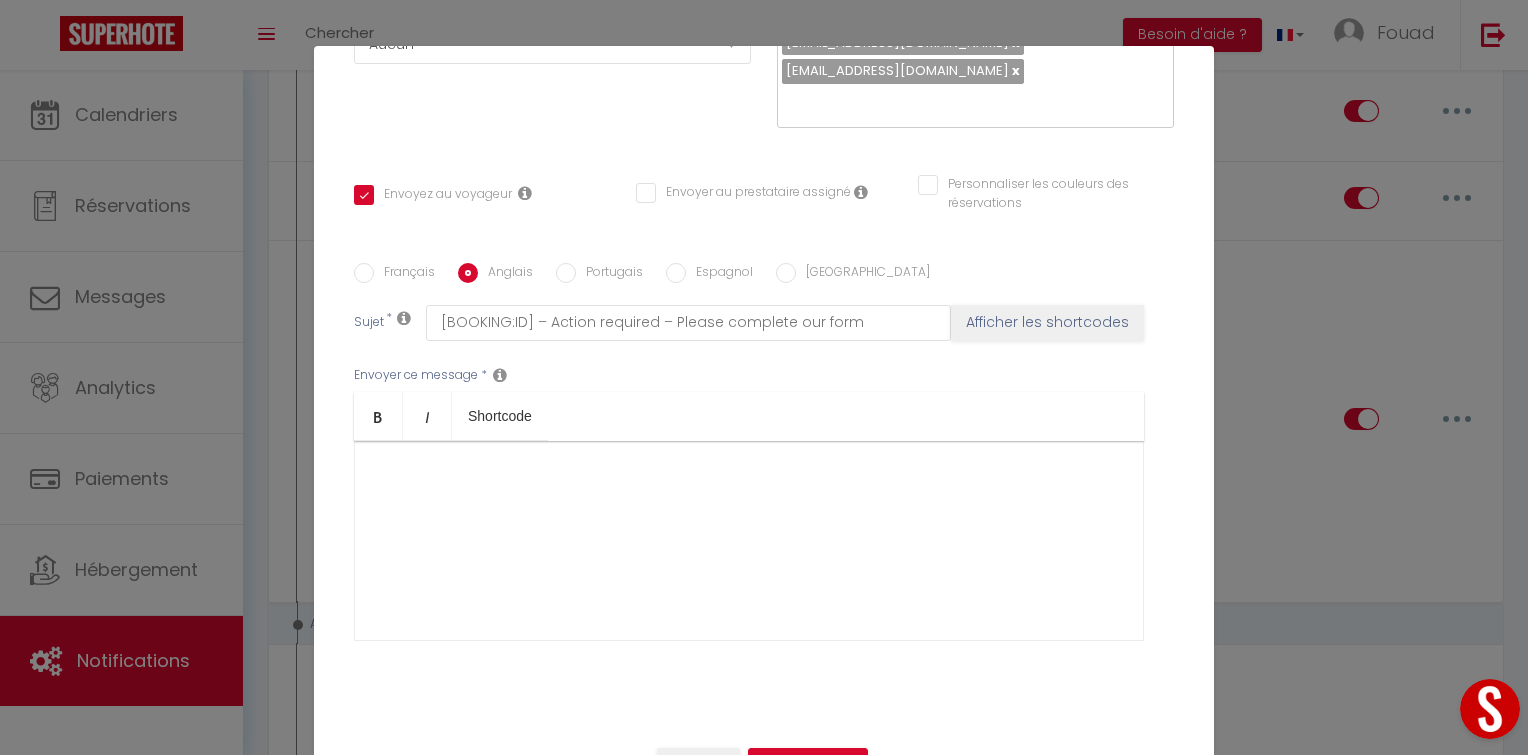 click on "Espagnol" at bounding box center [676, 273] 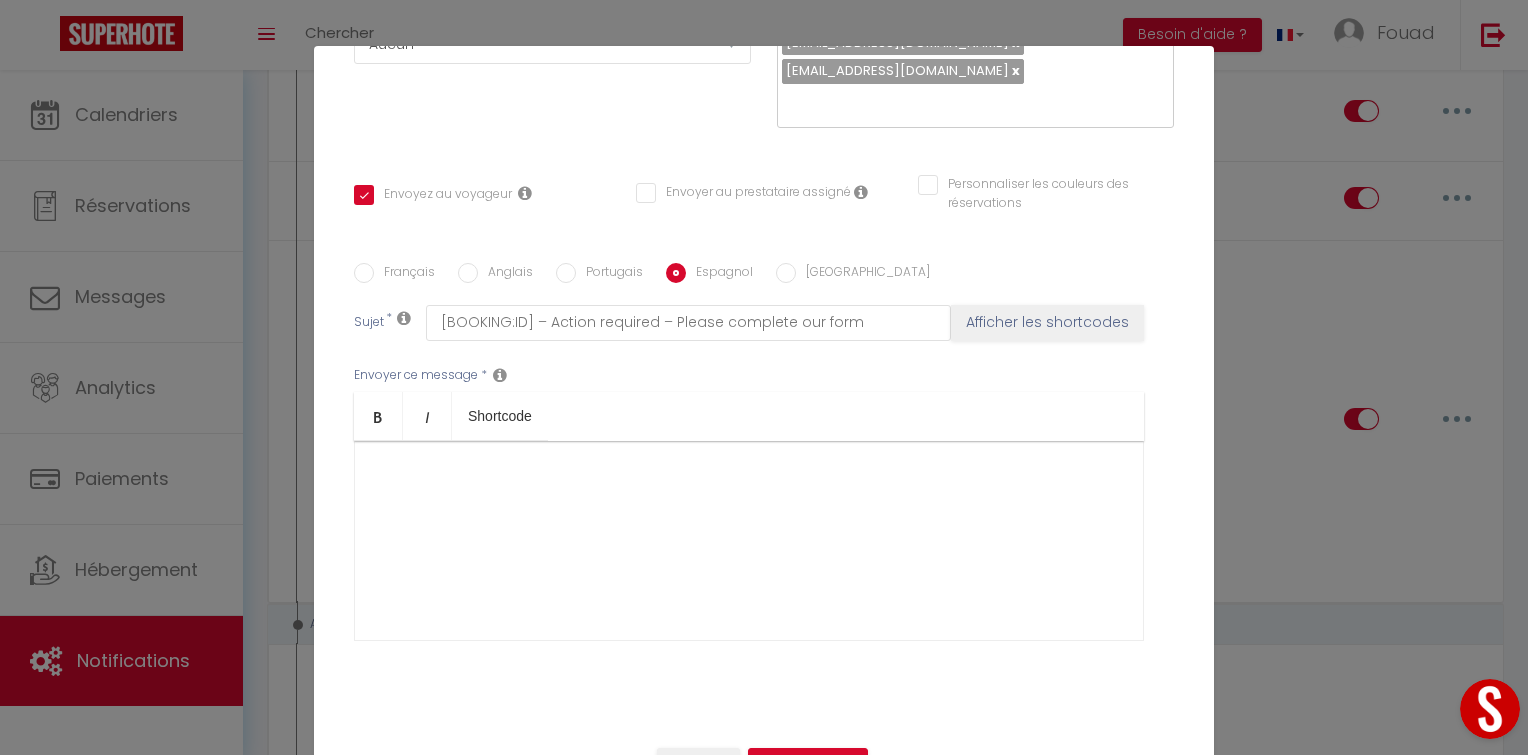checkbox on "true" 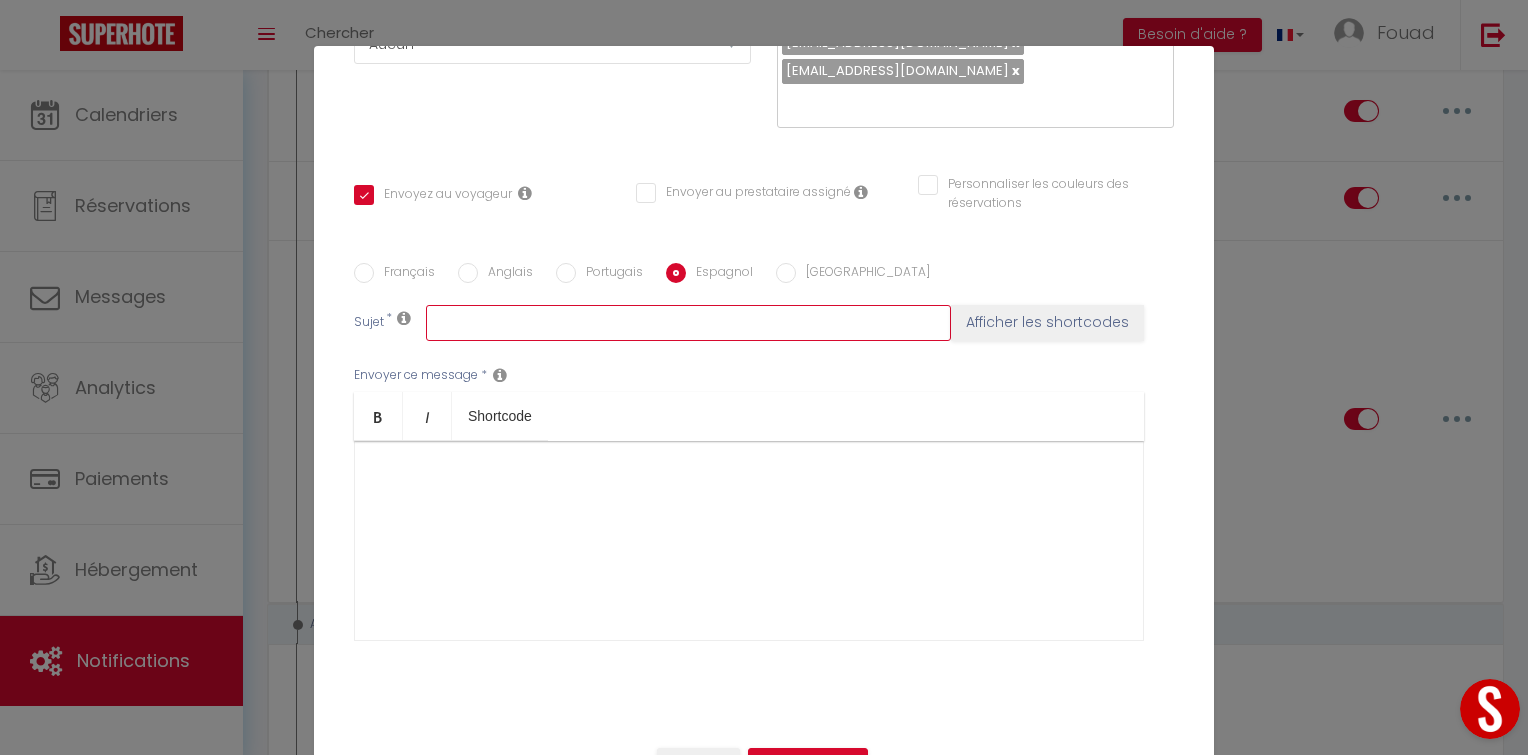 click at bounding box center [688, 323] 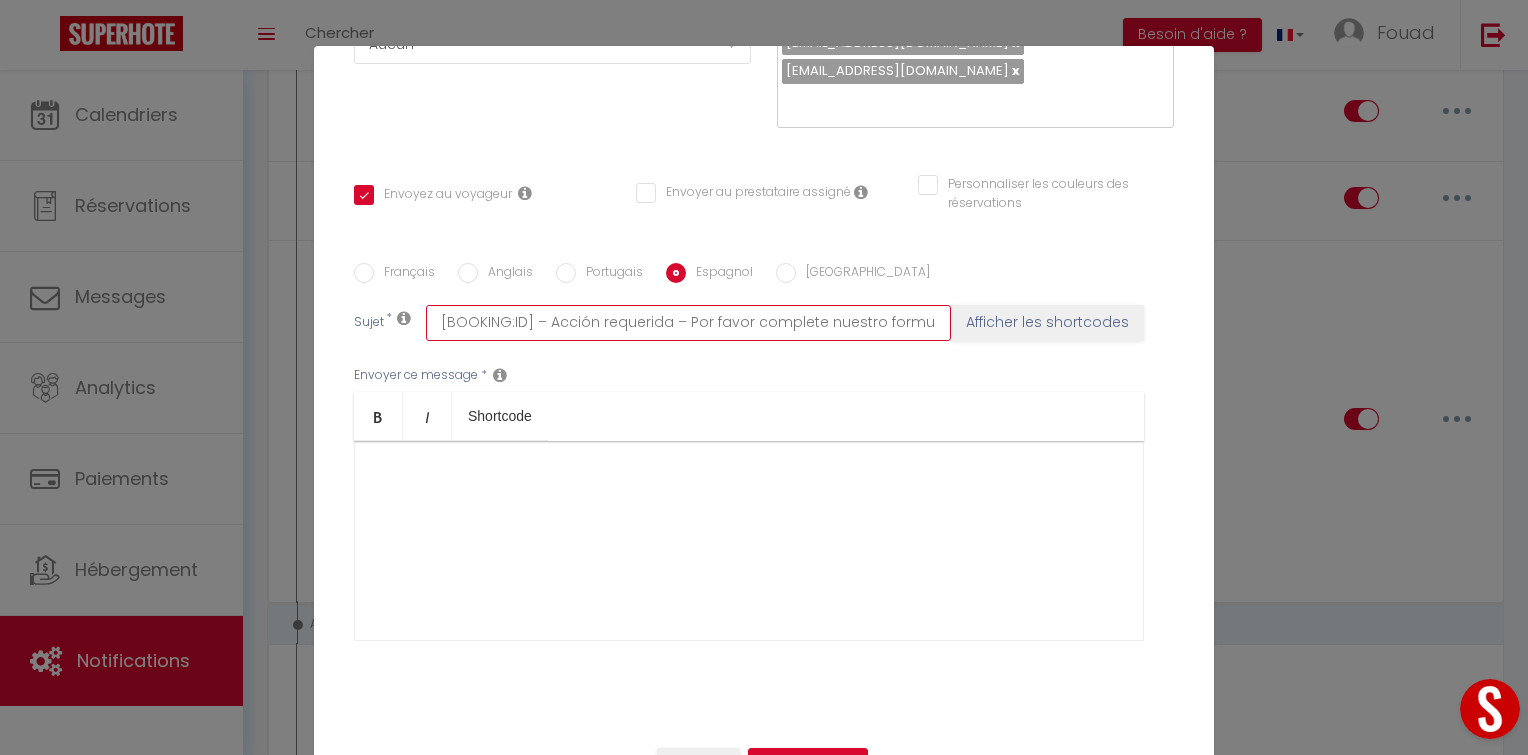 scroll, scrollTop: 0, scrollLeft: 16, axis: horizontal 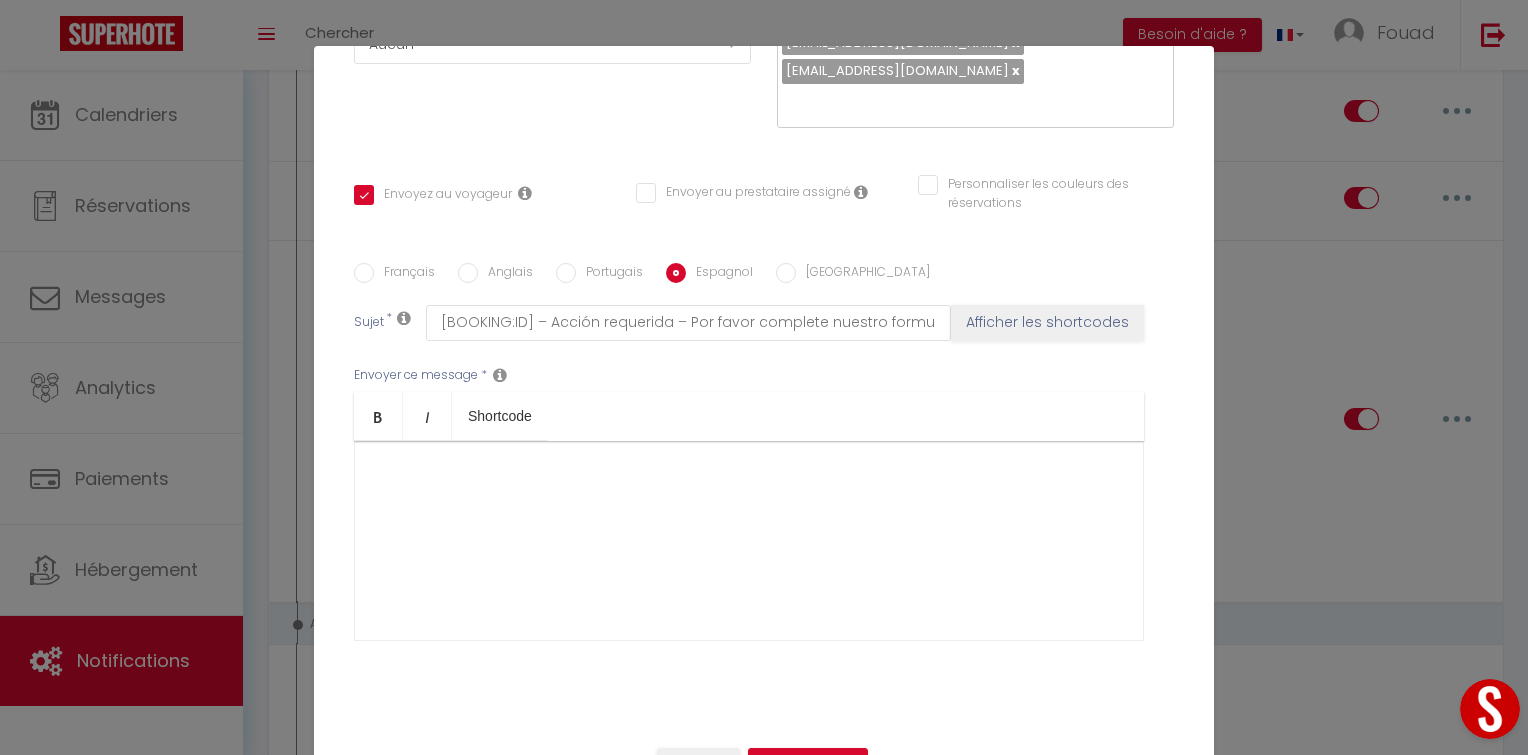 click on "Français" at bounding box center [404, 274] 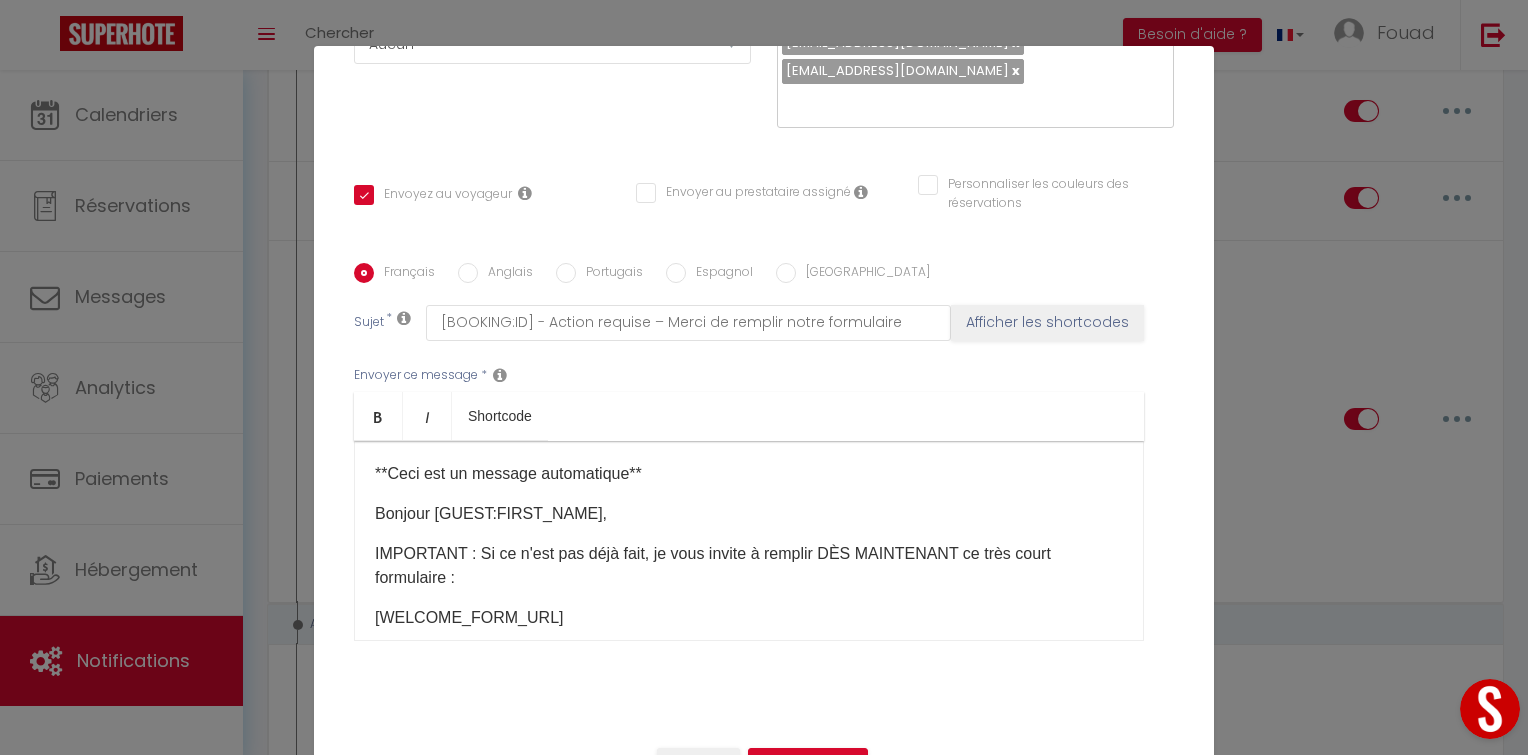 click on "Bonjour [GUEST:FIRST_NAME]," at bounding box center (749, 514) 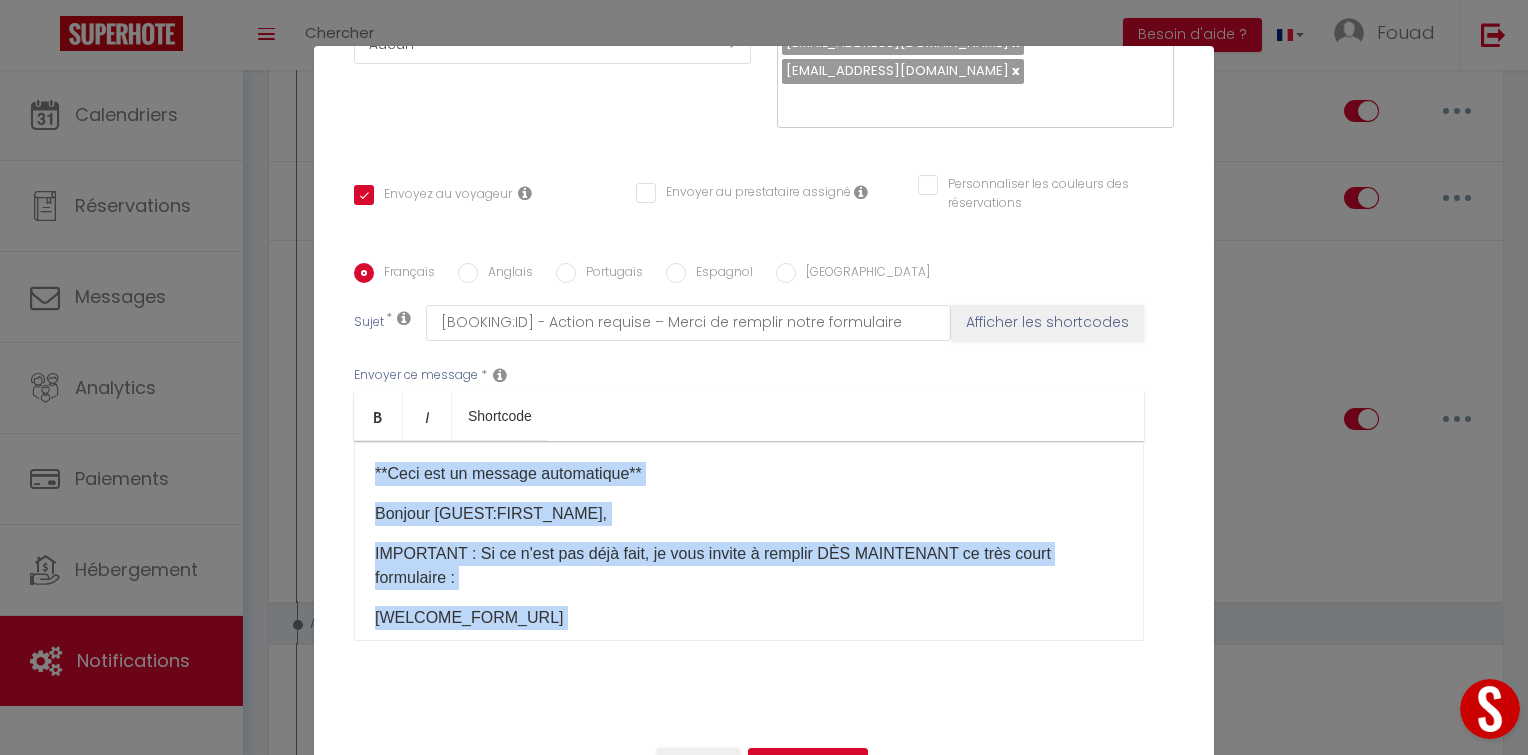 copy on "**Ceci est un message automatique**
Bonjour [GUEST:FIRST_NAME],
IMPORTANT : Si ce n'est pas déjà fait, je vous invite à remplir DÈS MAINTENANT ce très court formulaire :
[WELCOME_FORM_URL]
En vous souhaitant une agréable journée,
Moderna Agency
PS : Ne pas tenir compte de ce message si vous l'avez déjà rempli Cordialement, L'équipe Moderna Agency" 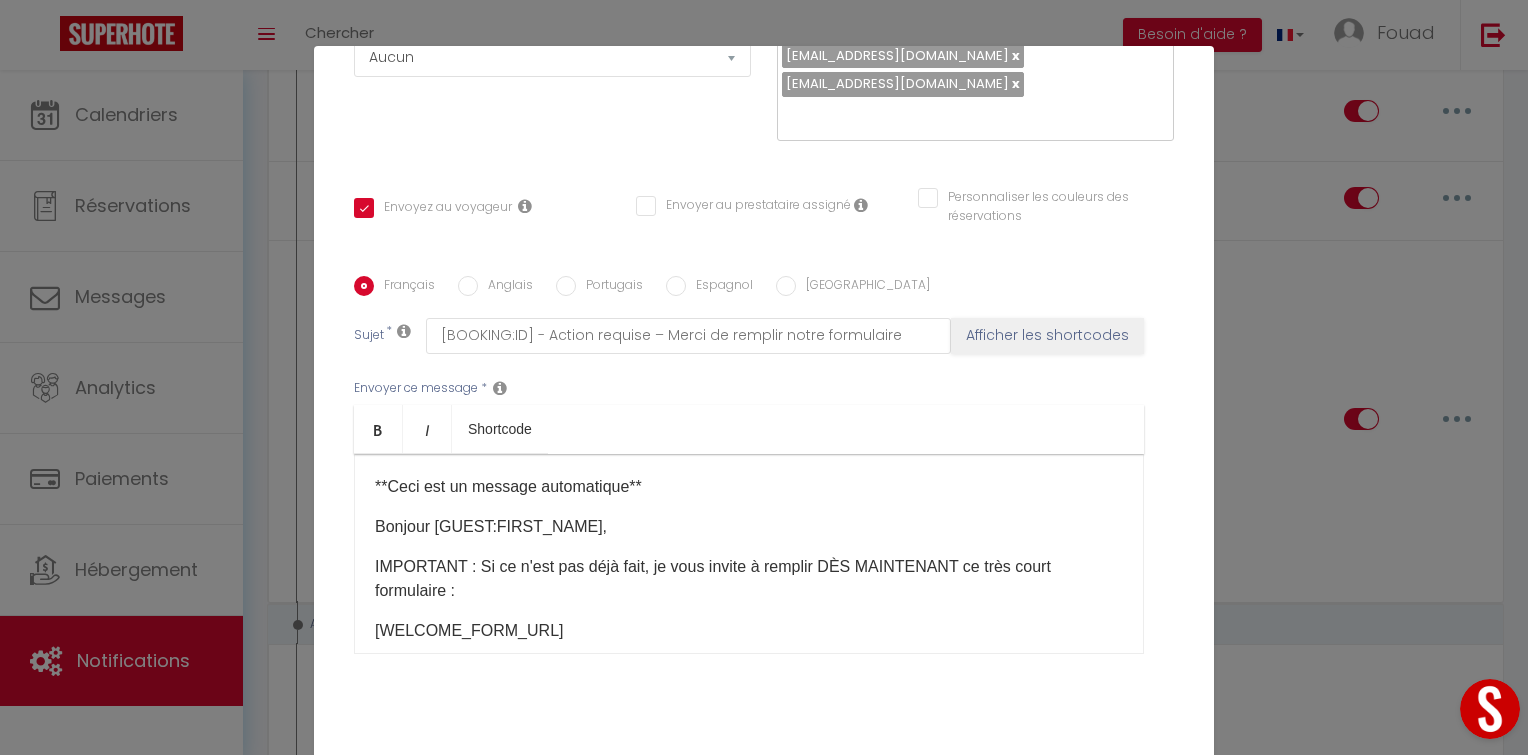 scroll, scrollTop: 358, scrollLeft: 0, axis: vertical 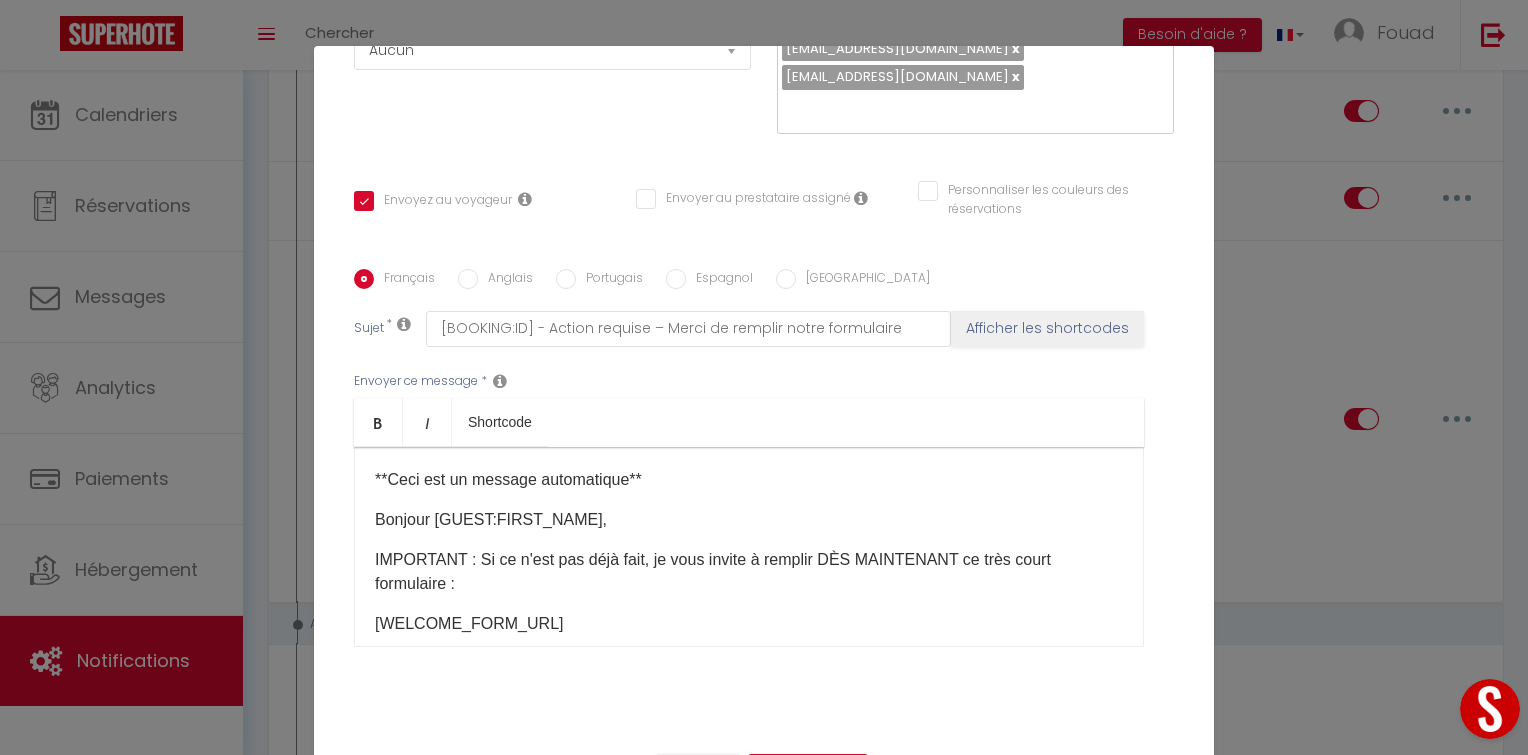 click on "Anglais" at bounding box center (505, 280) 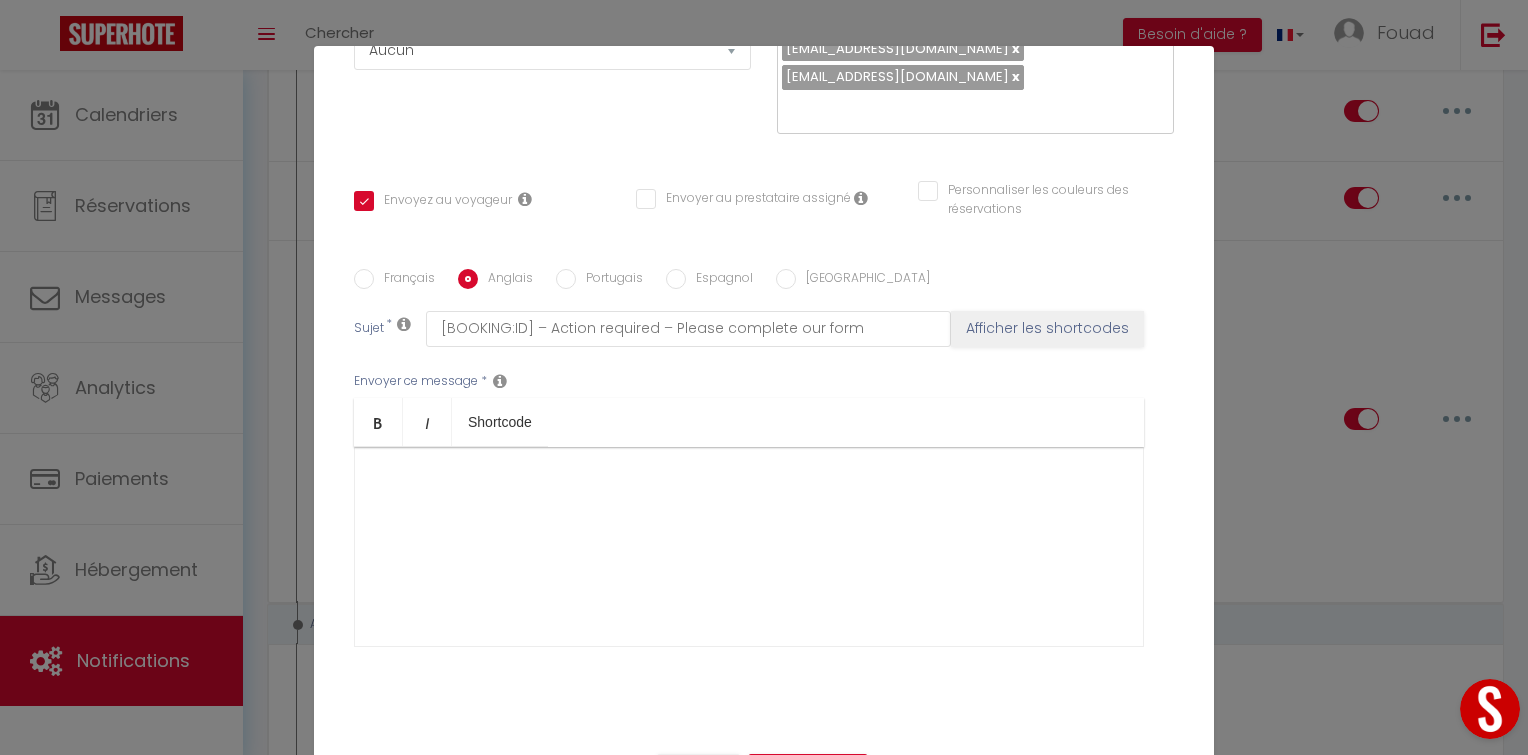 click at bounding box center (749, 547) 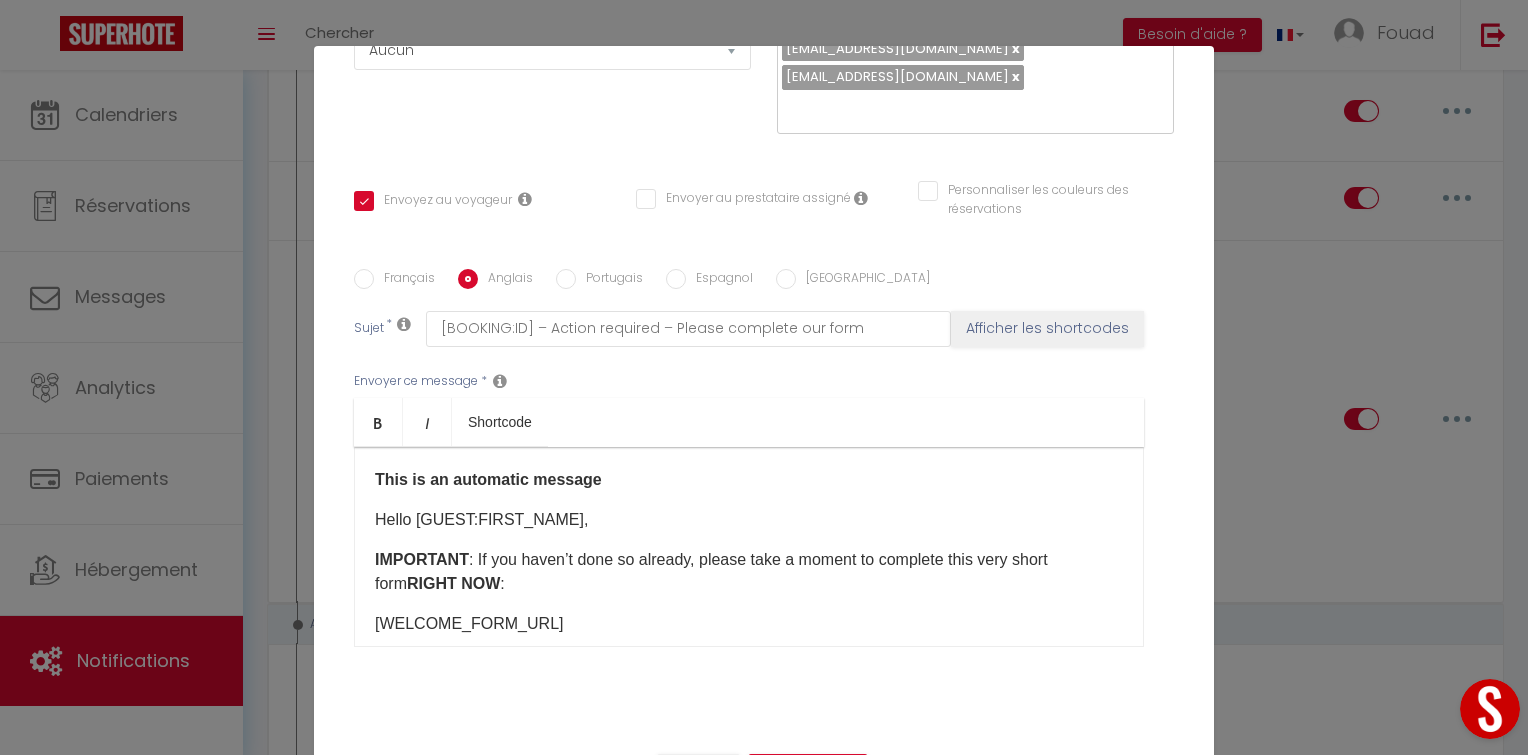 scroll, scrollTop: 306, scrollLeft: 0, axis: vertical 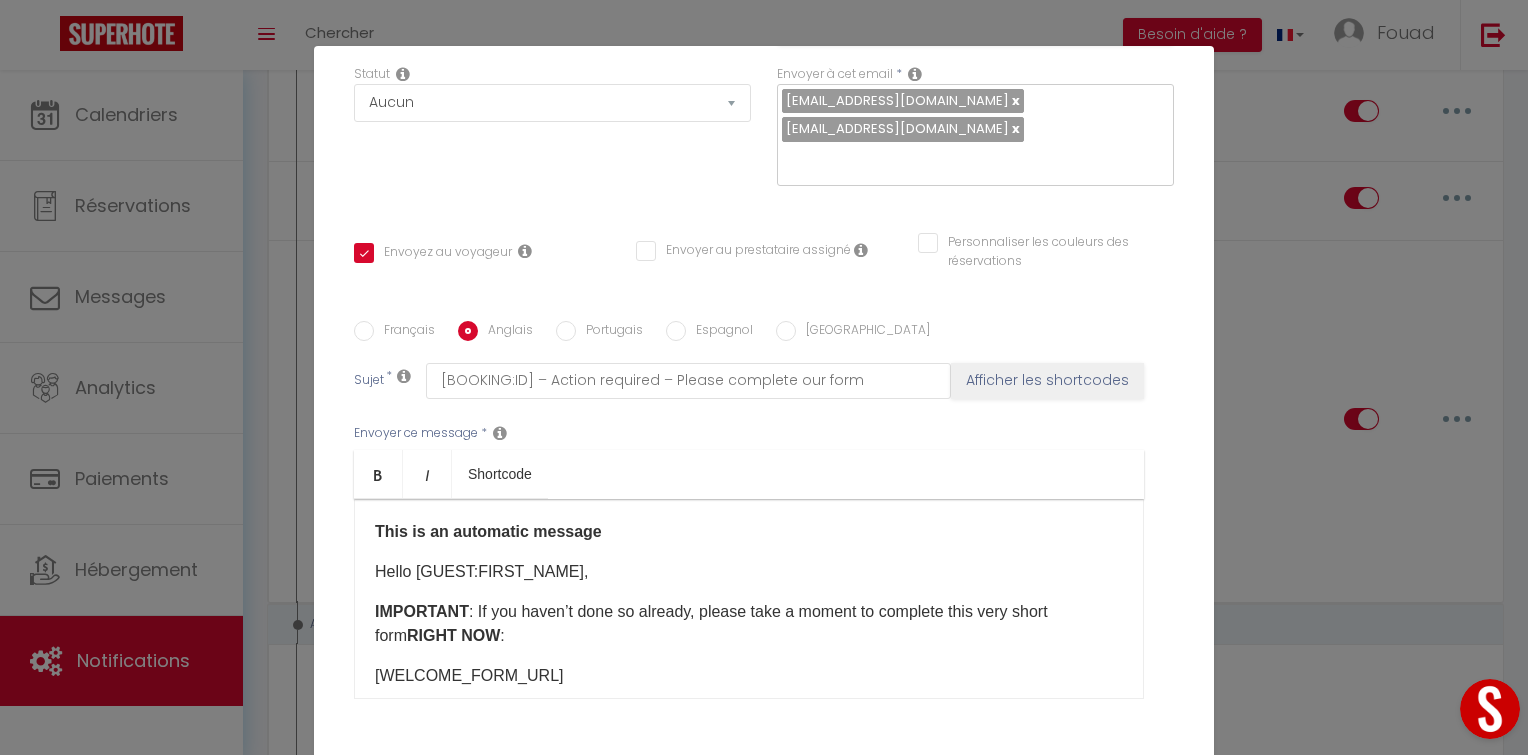 click on "This is an automatic message" at bounding box center [749, 532] 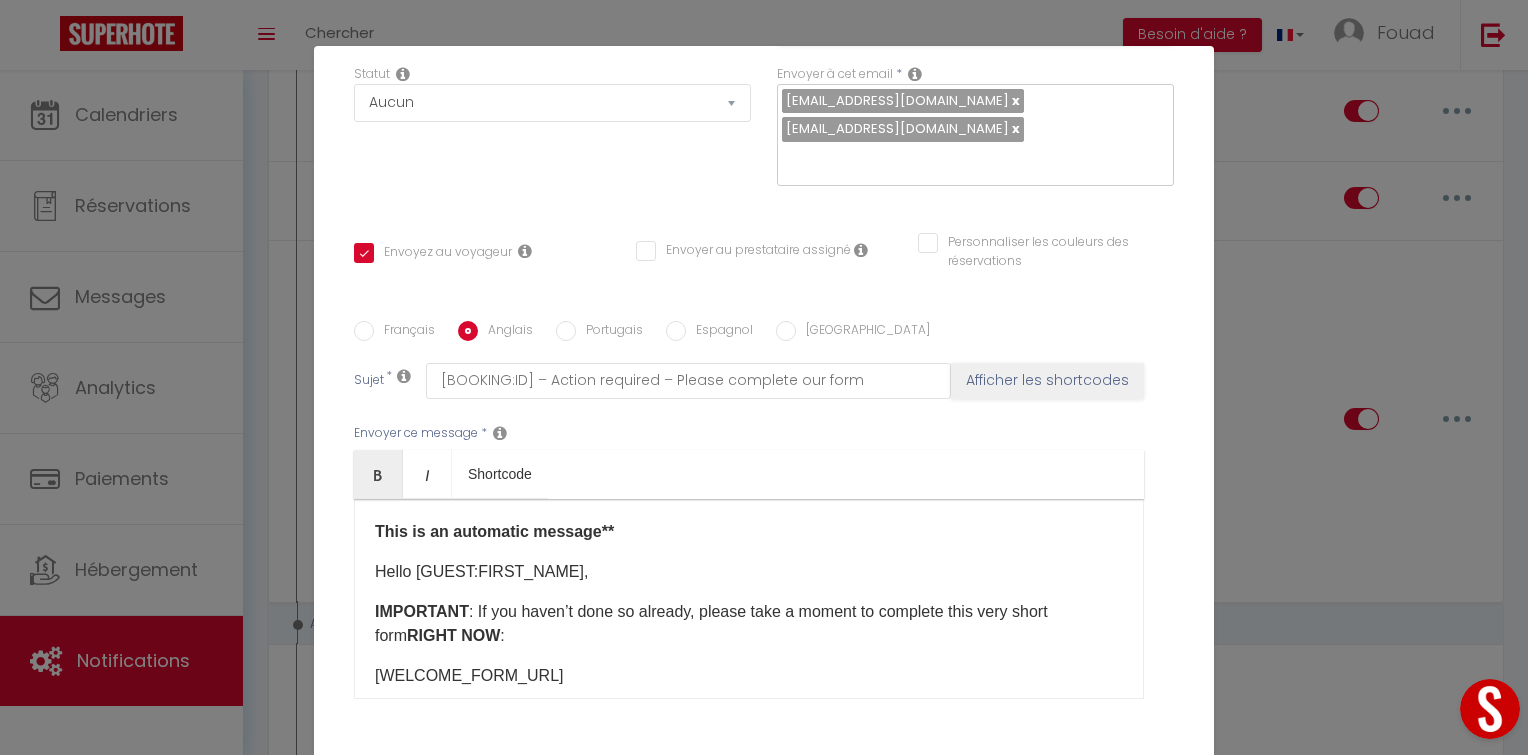 click on "This is an automatic message**" at bounding box center (494, 531) 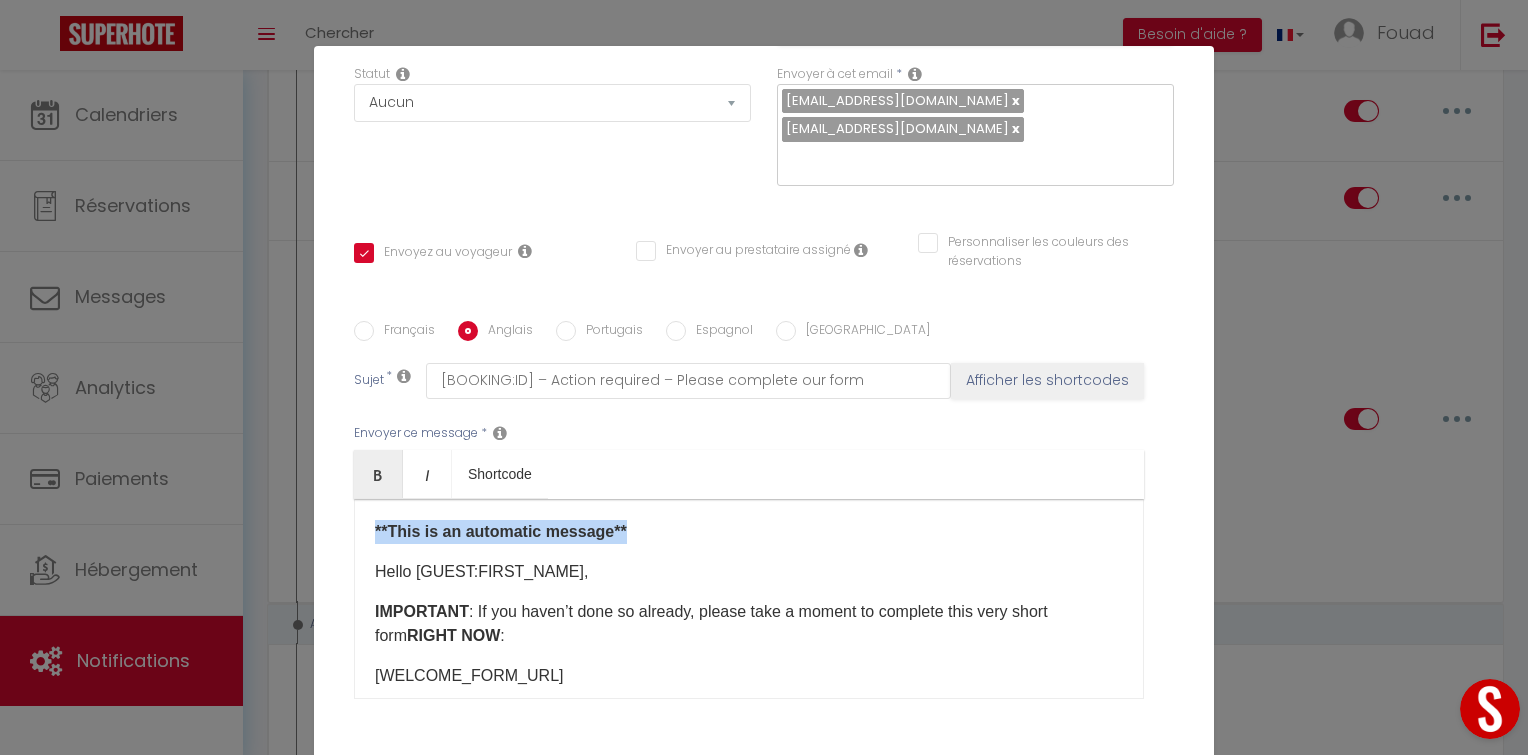 drag, startPoint x: 644, startPoint y: 437, endPoint x: 336, endPoint y: 438, distance: 308.00162 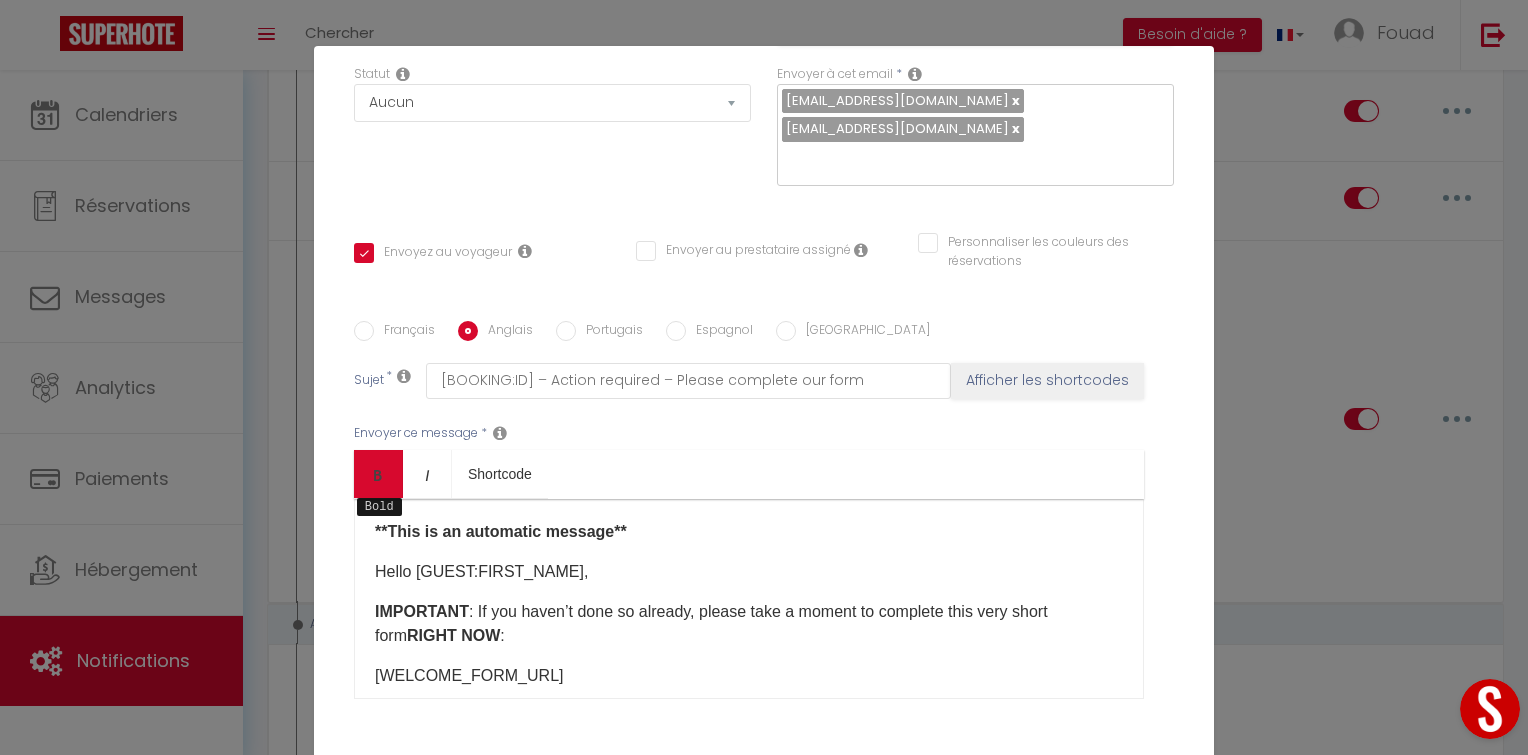 click on "Bold" at bounding box center (378, 474) 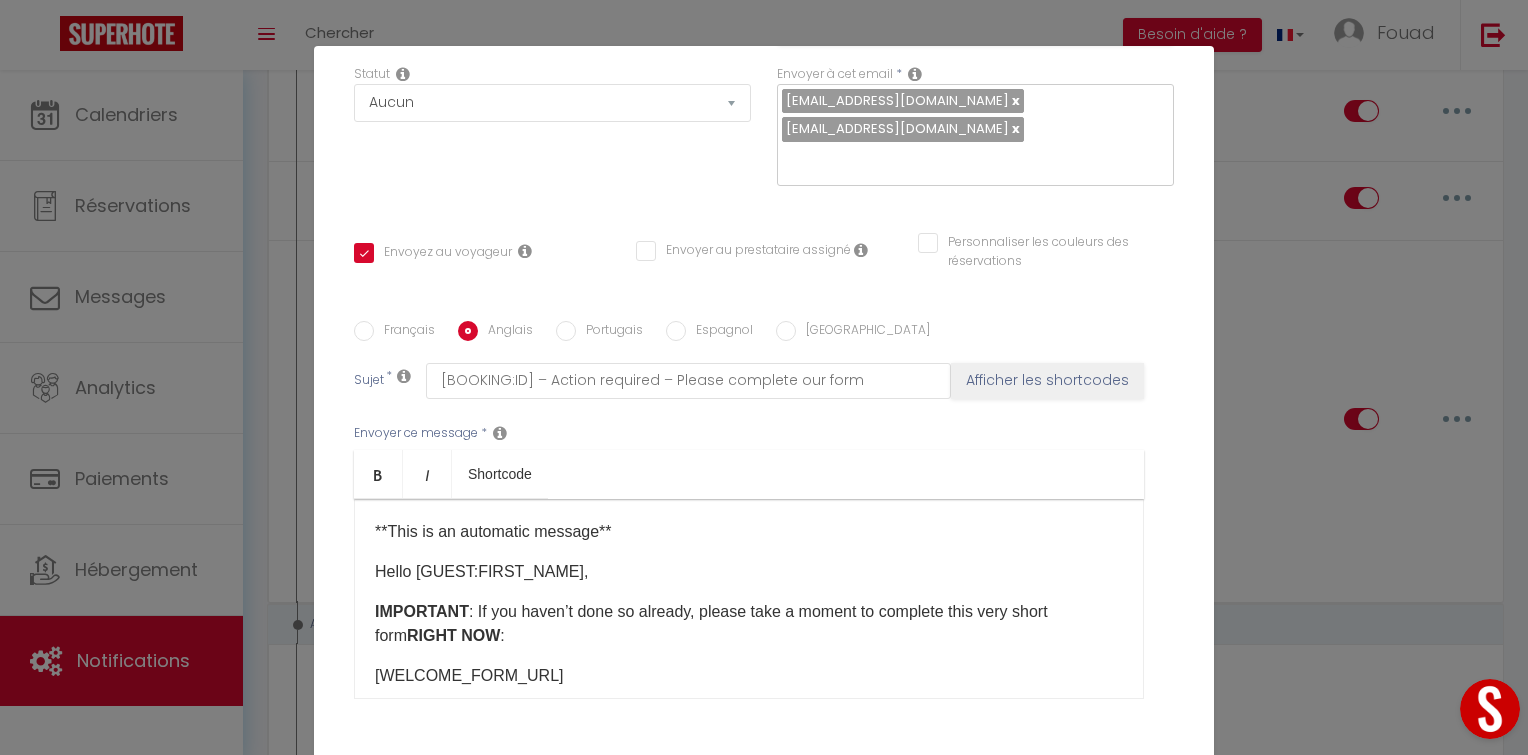 click on "**This is an automatic message**
Hello [GUEST:FIRST_NAME],
IMPORTANT : If you haven’t done so already, please take a moment to complete this very short form  RIGHT NOW :
[WELCOME_FORM_URL]
Wishing you a pleasant day,
Moderna Agency
PS : Please disregard this message if you’ve already completed the form.
Kind regards,
The Moderna Agency Team ​" at bounding box center [749, 599] 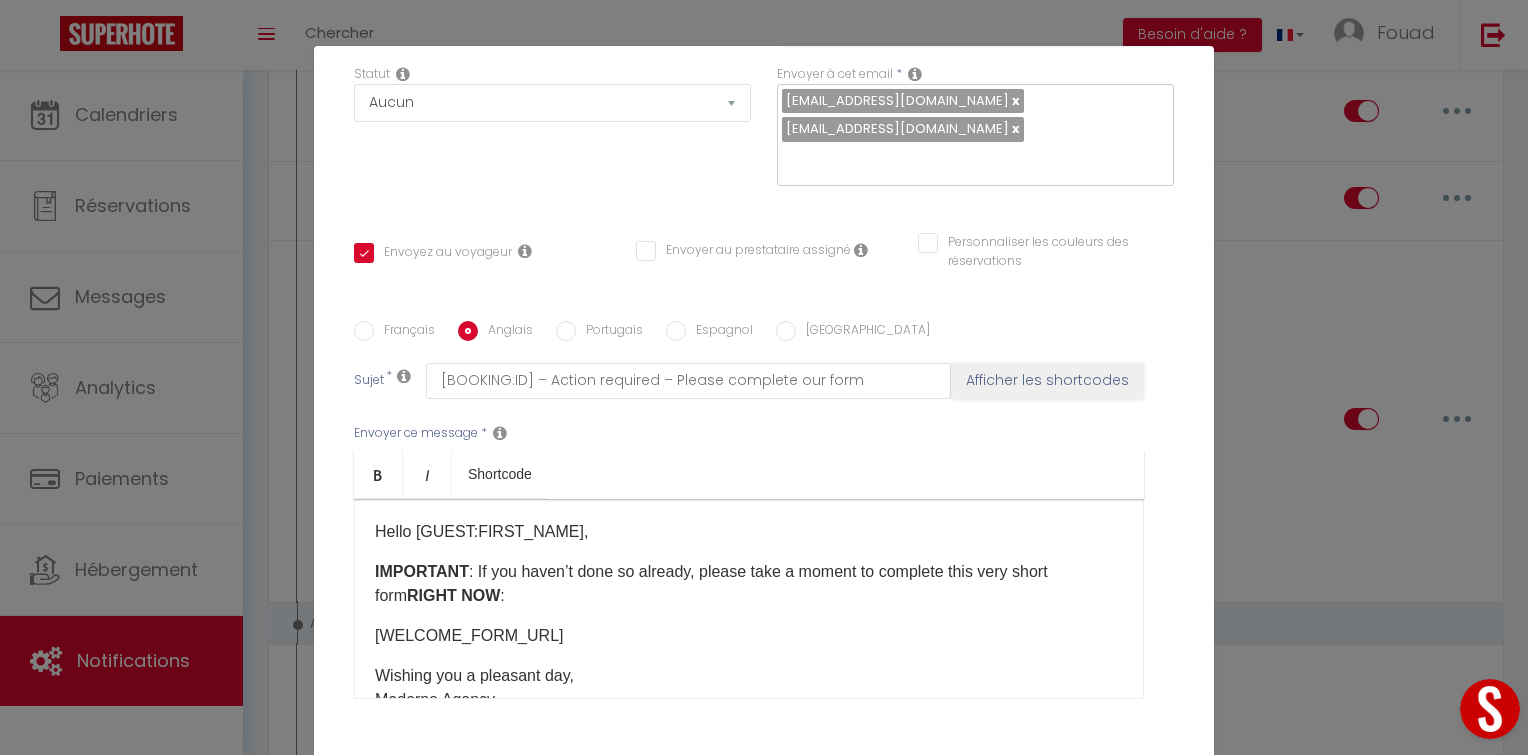 scroll, scrollTop: 48, scrollLeft: 0, axis: vertical 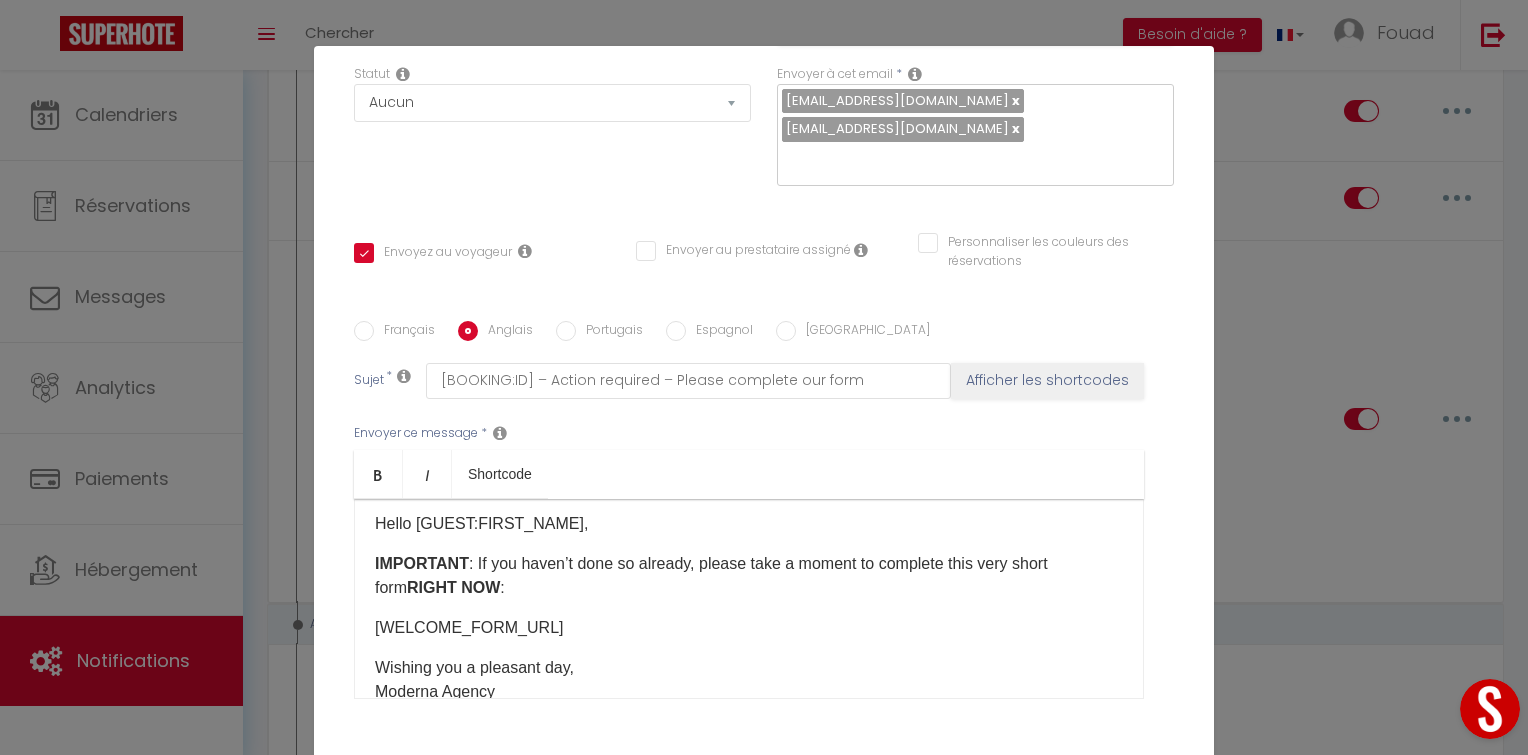 click on "IMPORTANT : If you haven’t done so already, please take a moment to complete this very short form  RIGHT NOW :" at bounding box center [749, 576] 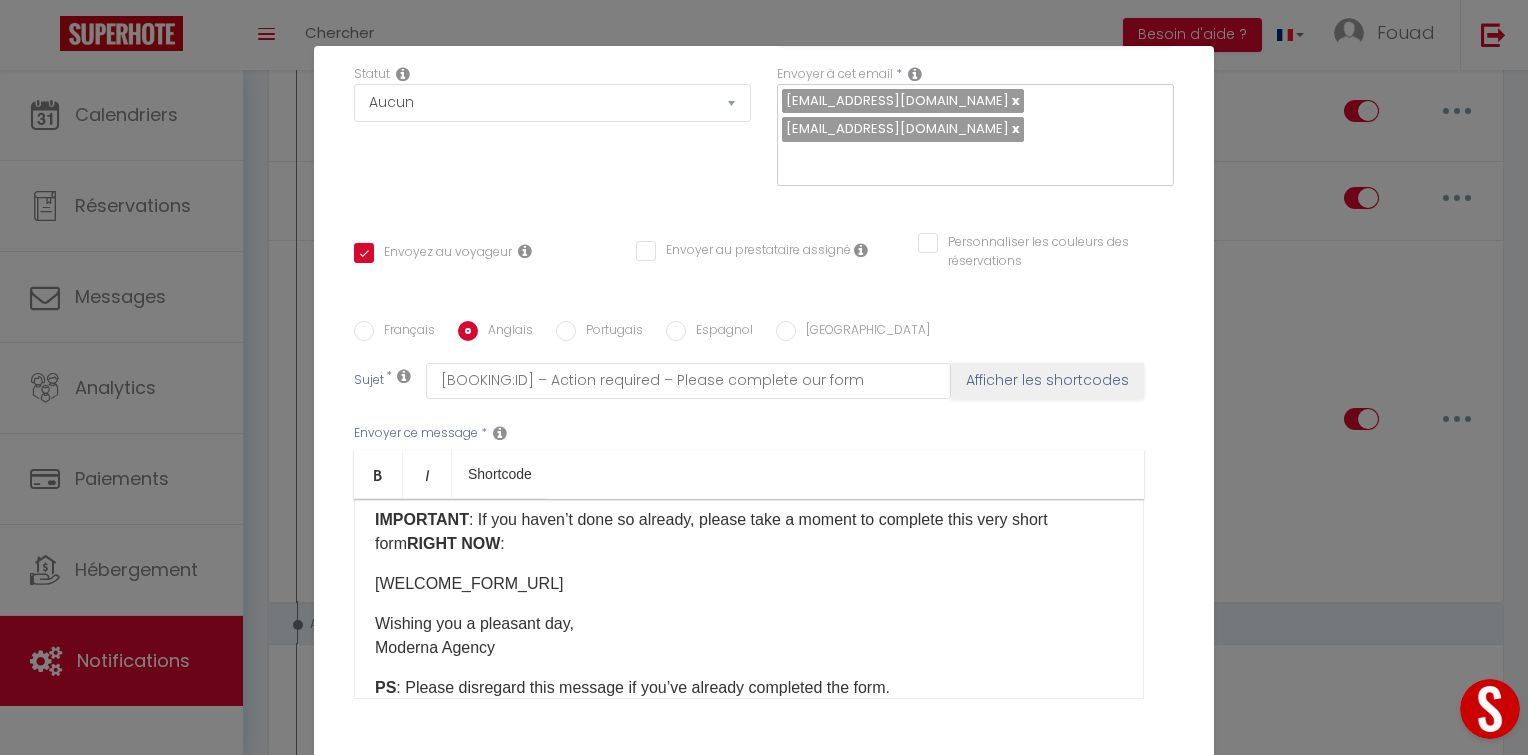 scroll, scrollTop: 221, scrollLeft: 0, axis: vertical 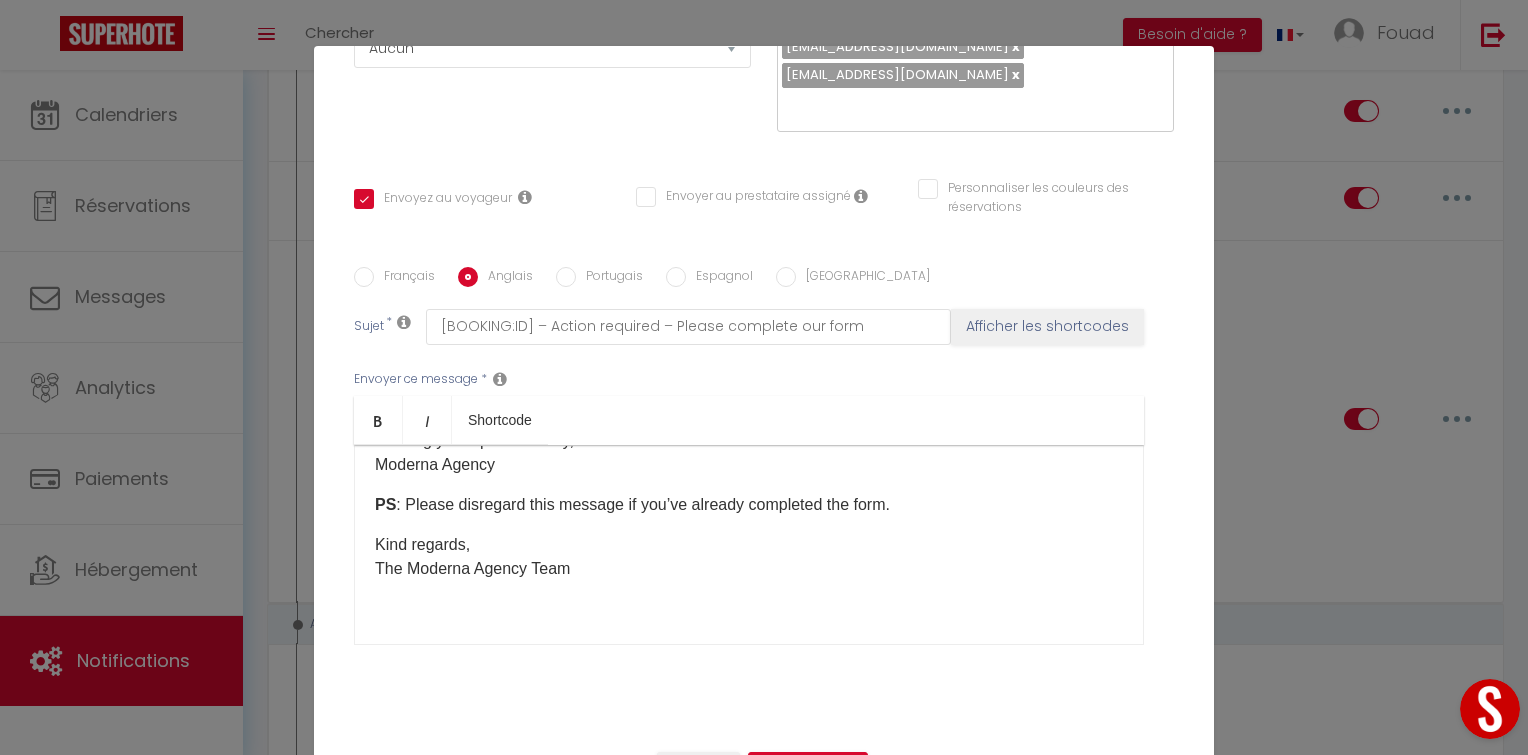 click on "Kind regards,
The Moderna Agency Team" at bounding box center (749, 557) 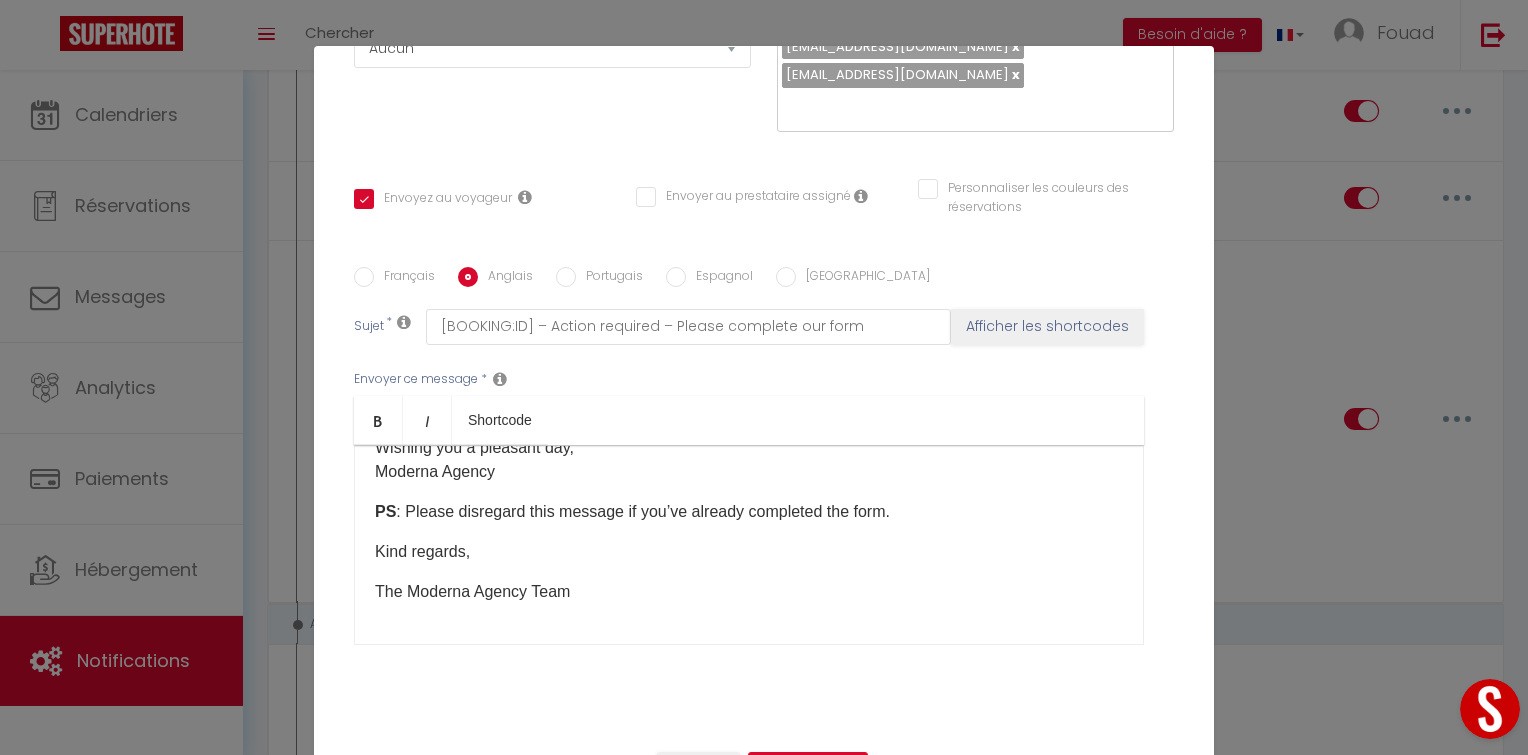 scroll, scrollTop: 213, scrollLeft: 0, axis: vertical 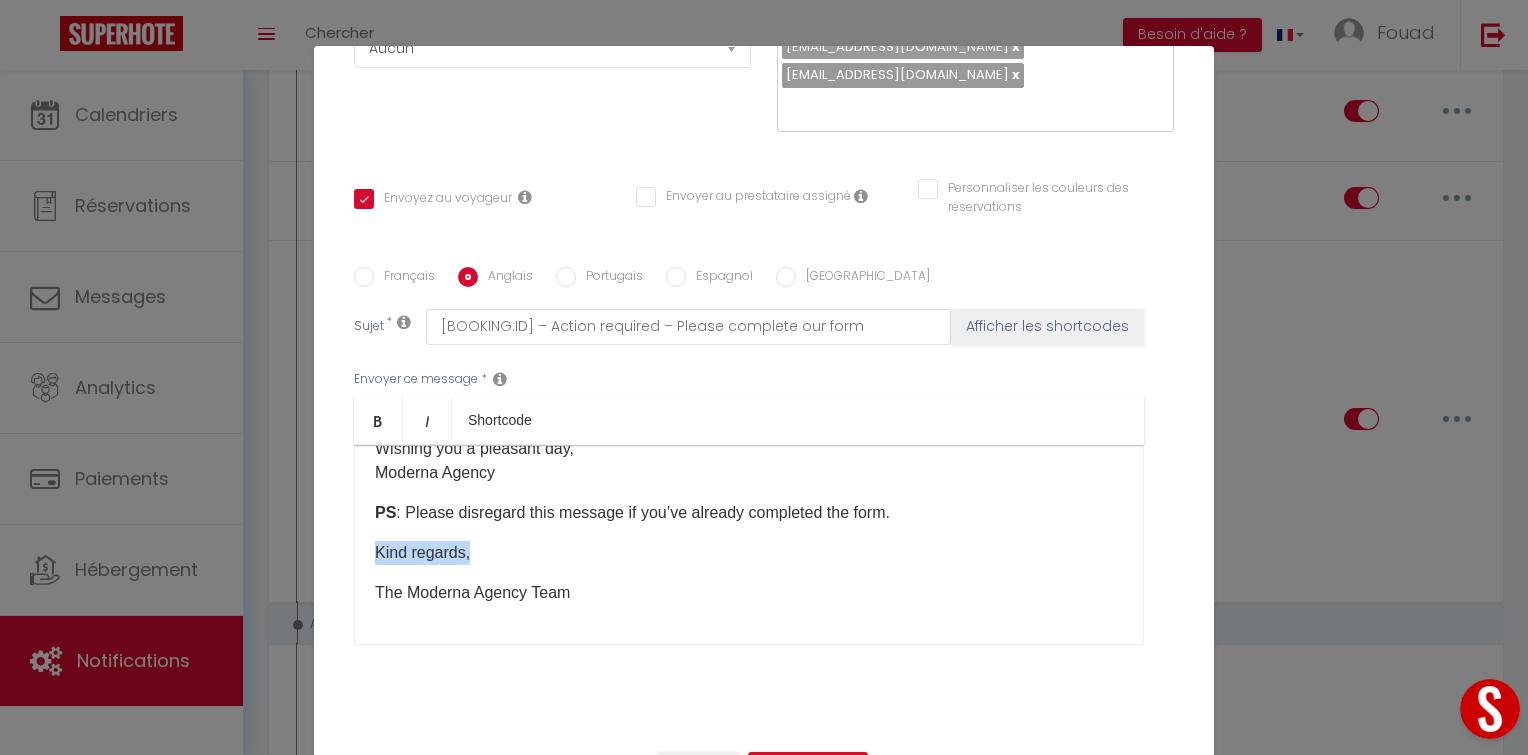 drag, startPoint x: 488, startPoint y: 466, endPoint x: 315, endPoint y: 458, distance: 173.18488 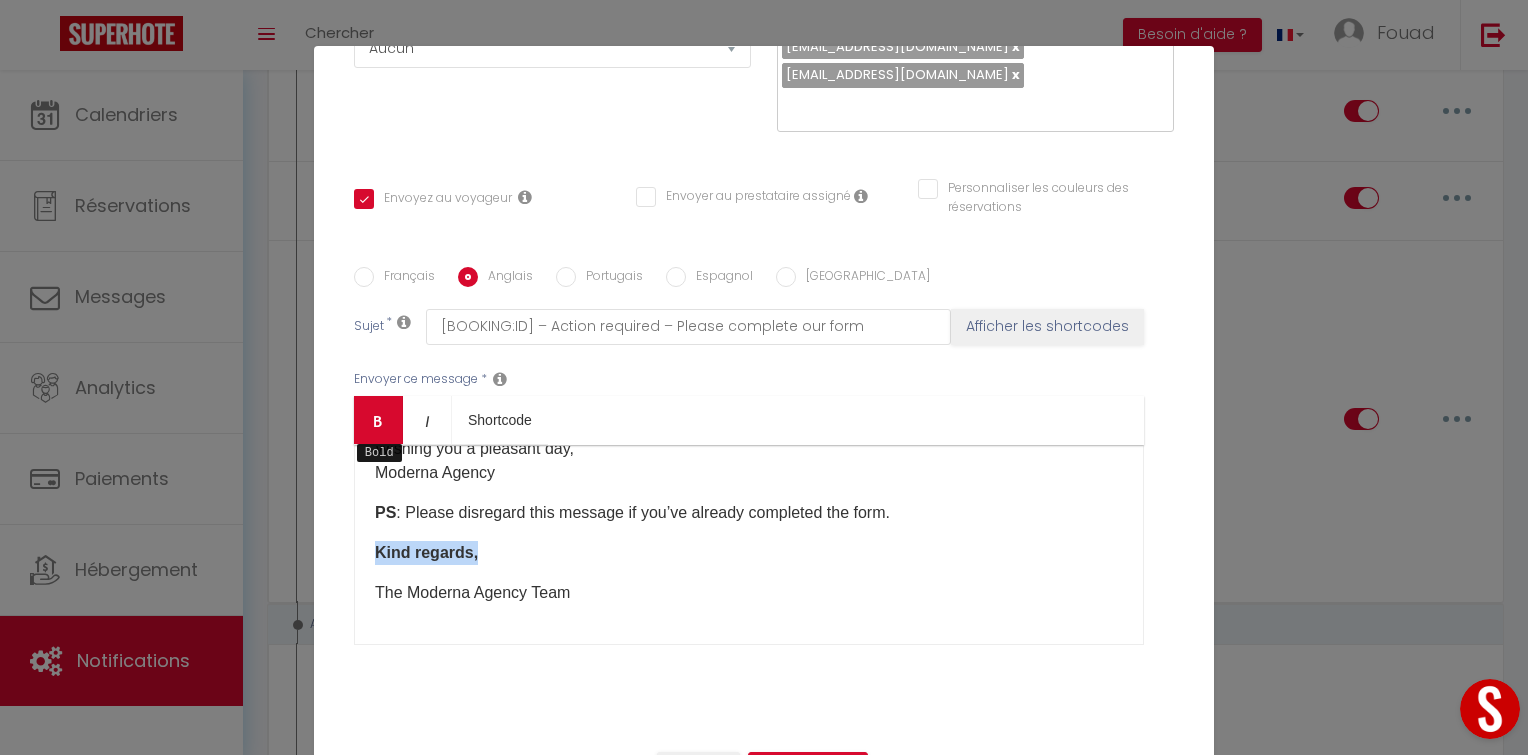 click on "Bold" at bounding box center (378, 420) 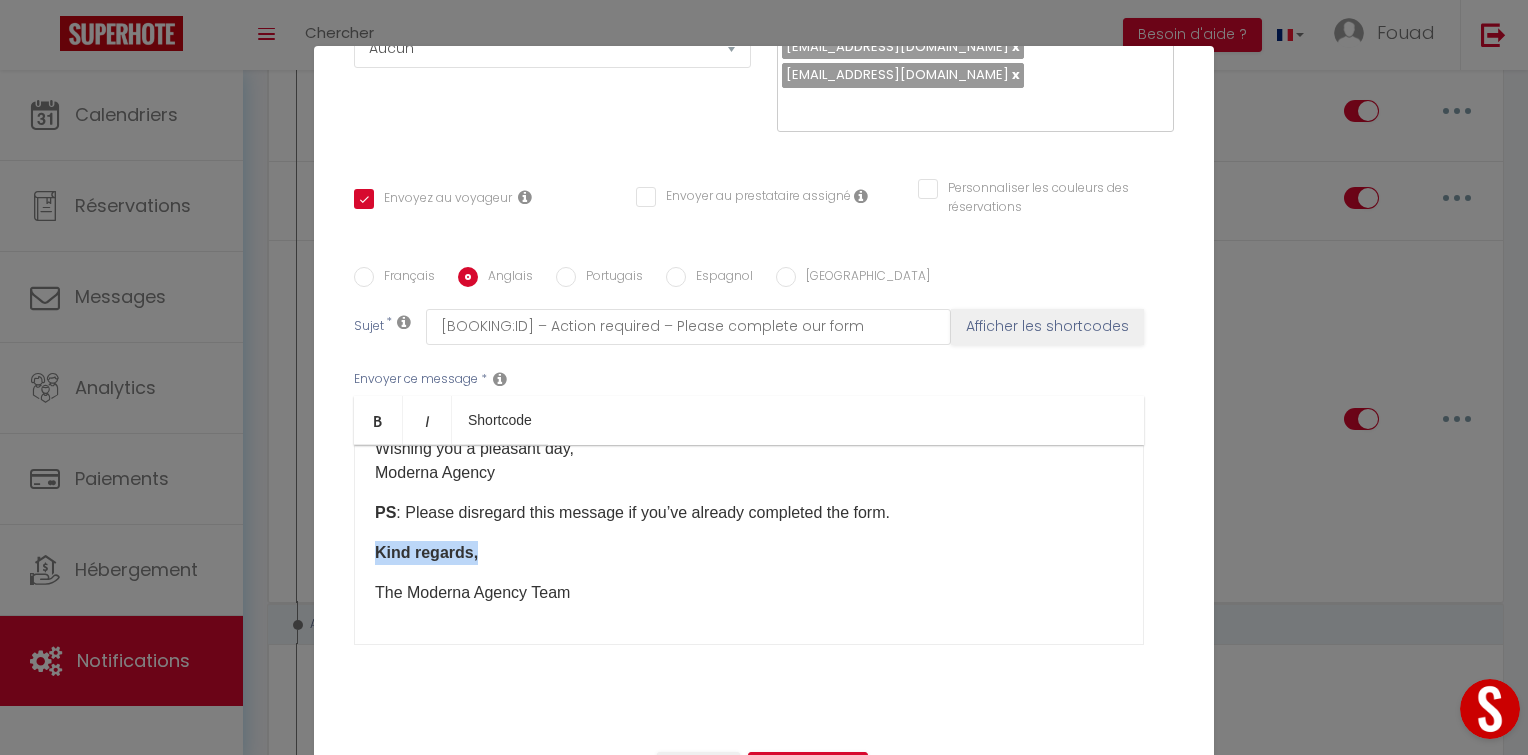 click on "Kind regards," at bounding box center [749, 553] 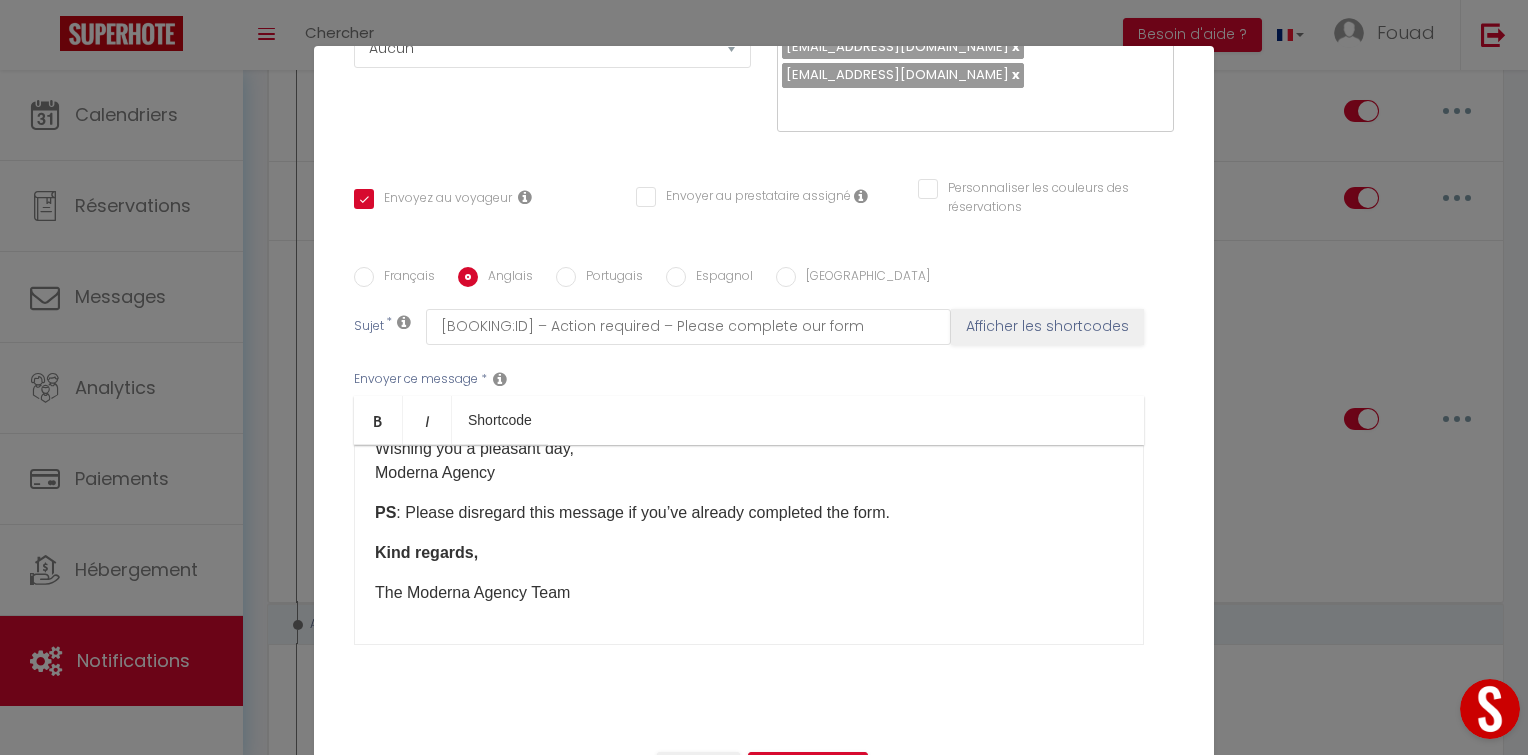 scroll, scrollTop: 0, scrollLeft: 0, axis: both 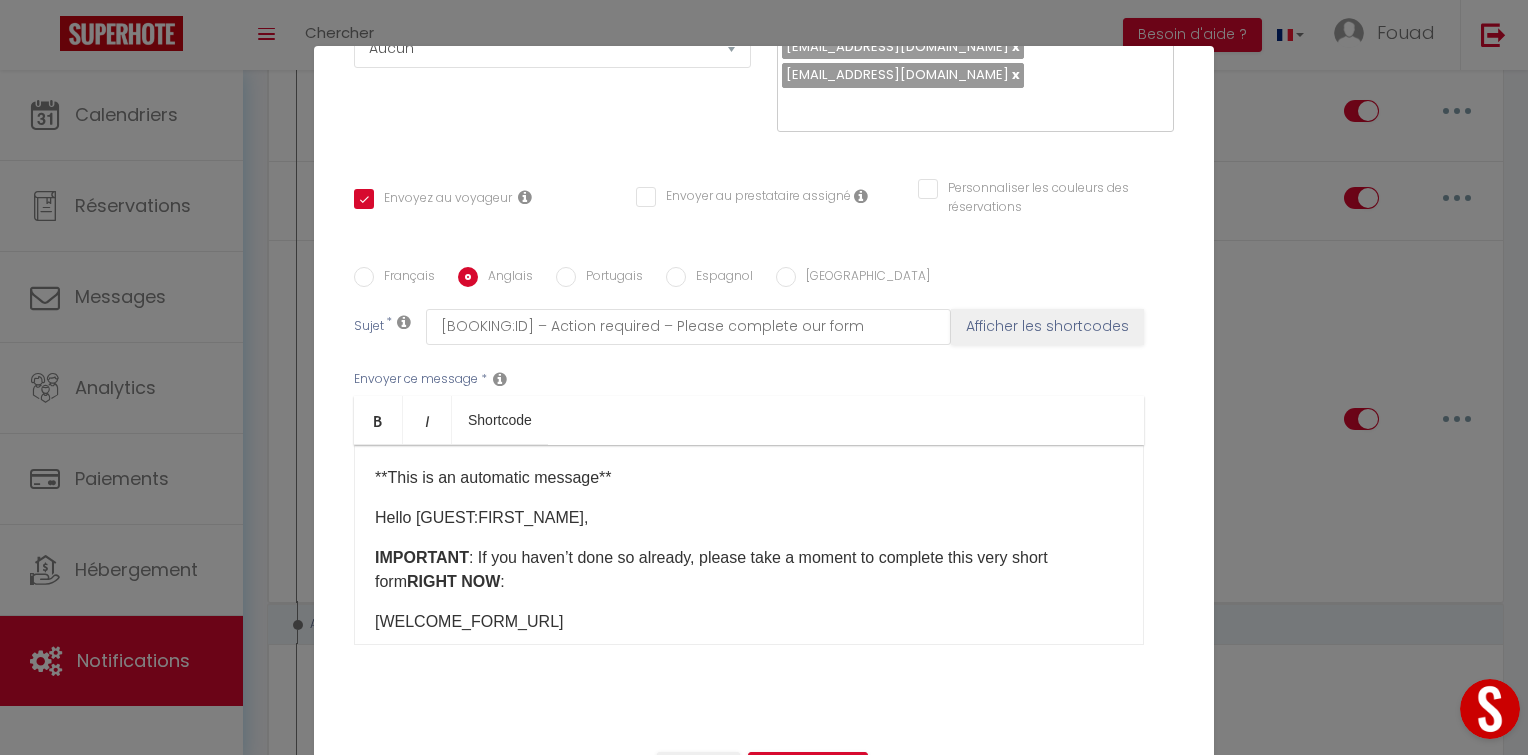 click on "IMPORTANT : If you haven’t done so already, please take a moment to complete this very short form  RIGHT NOW :" at bounding box center (749, 570) 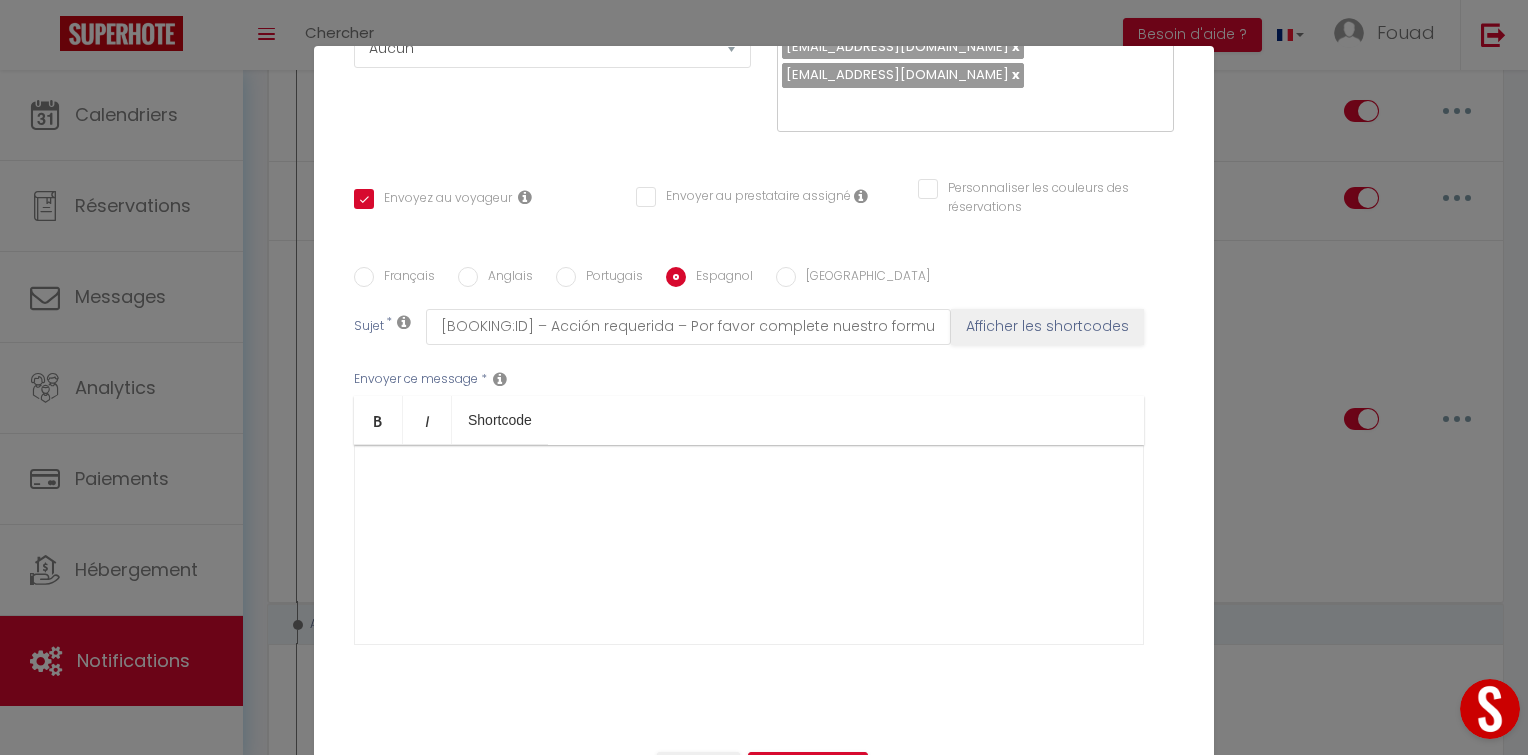 click at bounding box center (749, 545) 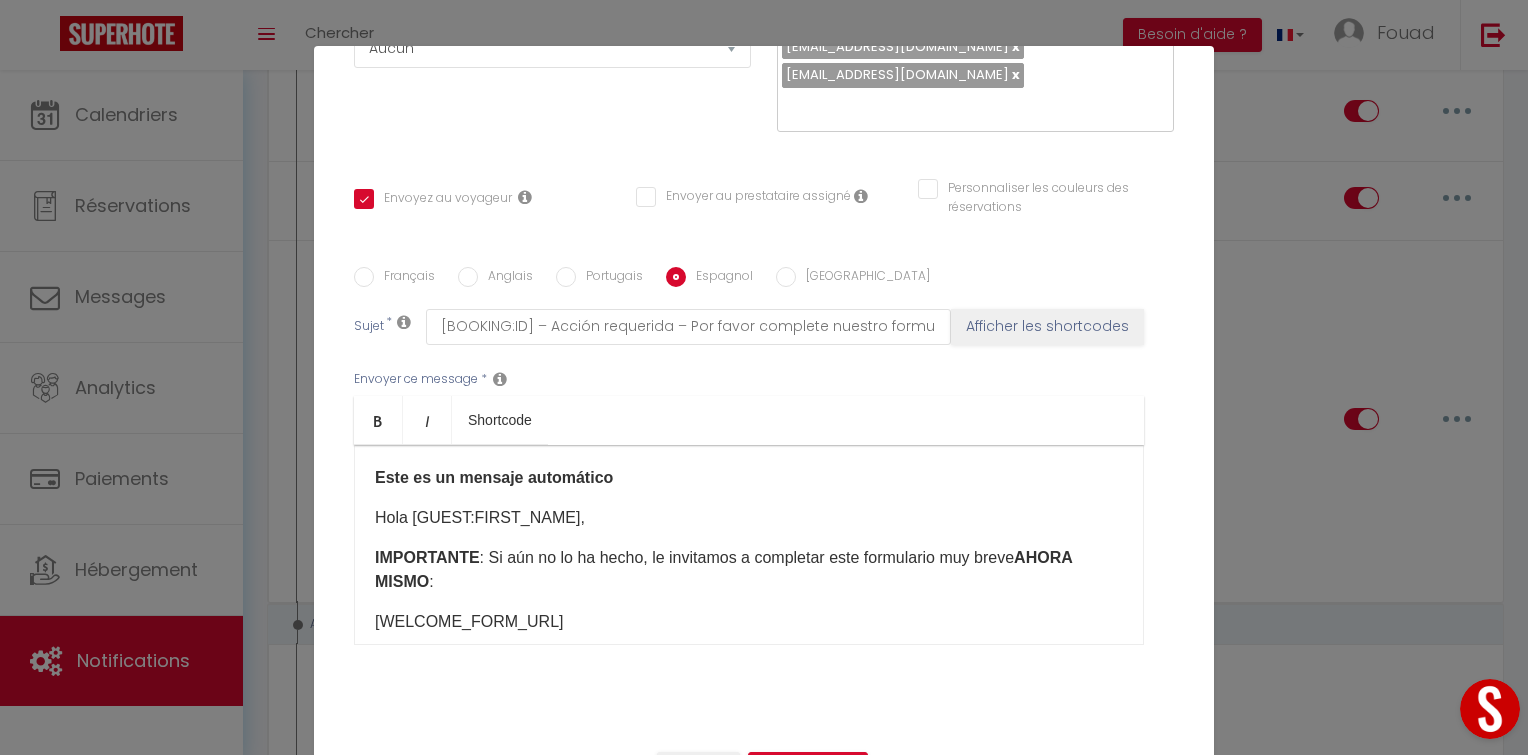 click on "Este es un mensaje automático" at bounding box center (749, 478) 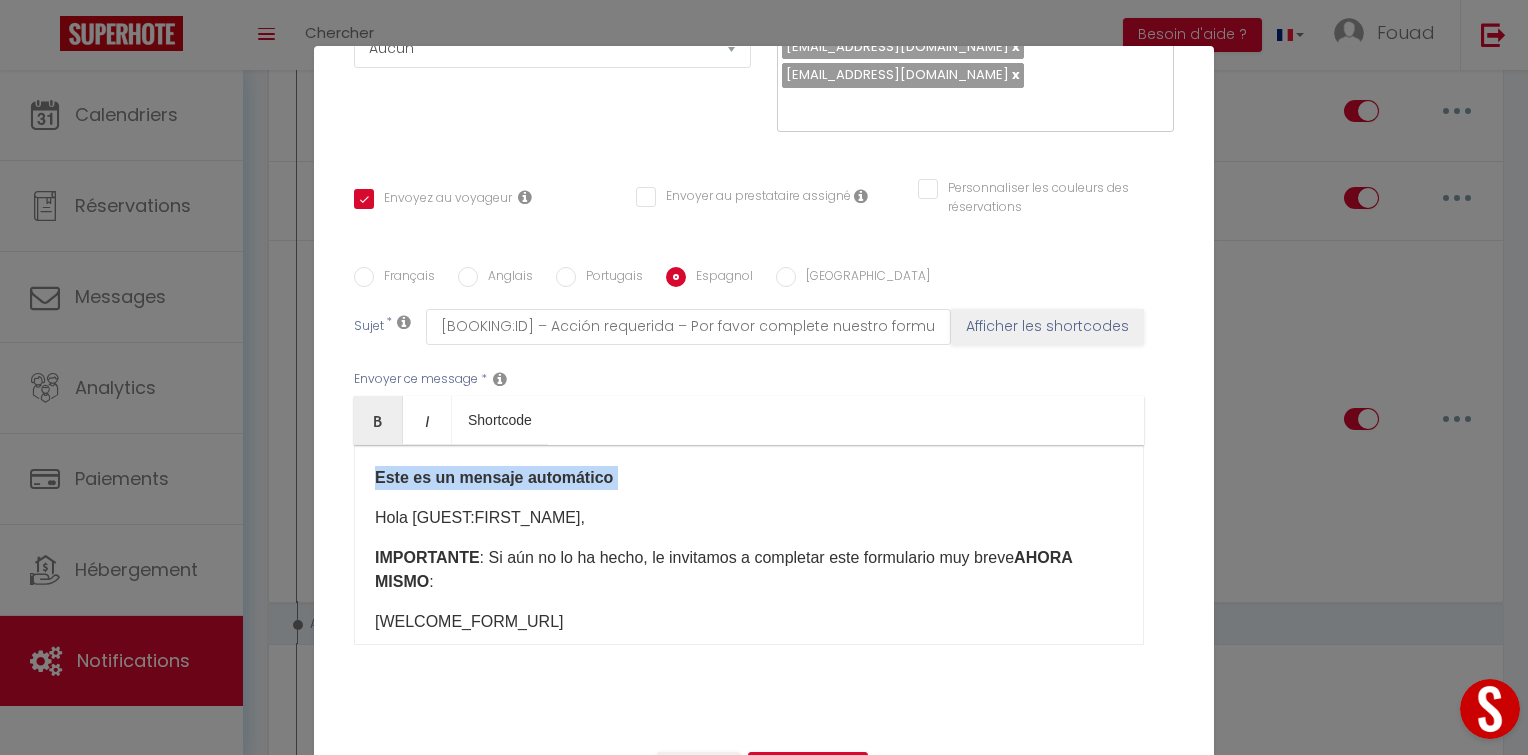 drag, startPoint x: 624, startPoint y: 386, endPoint x: 356, endPoint y: 389, distance: 268.01678 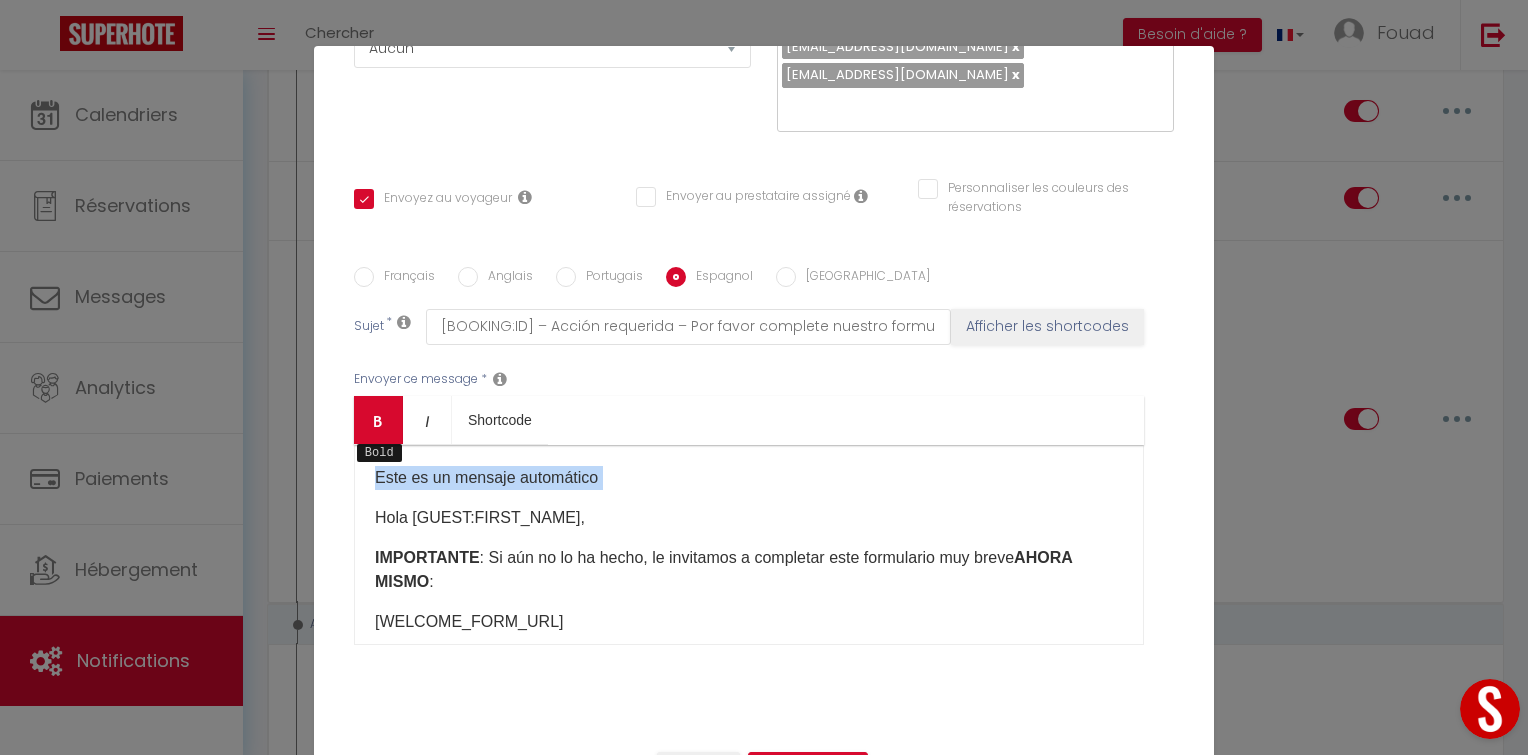 click at bounding box center (378, 421) 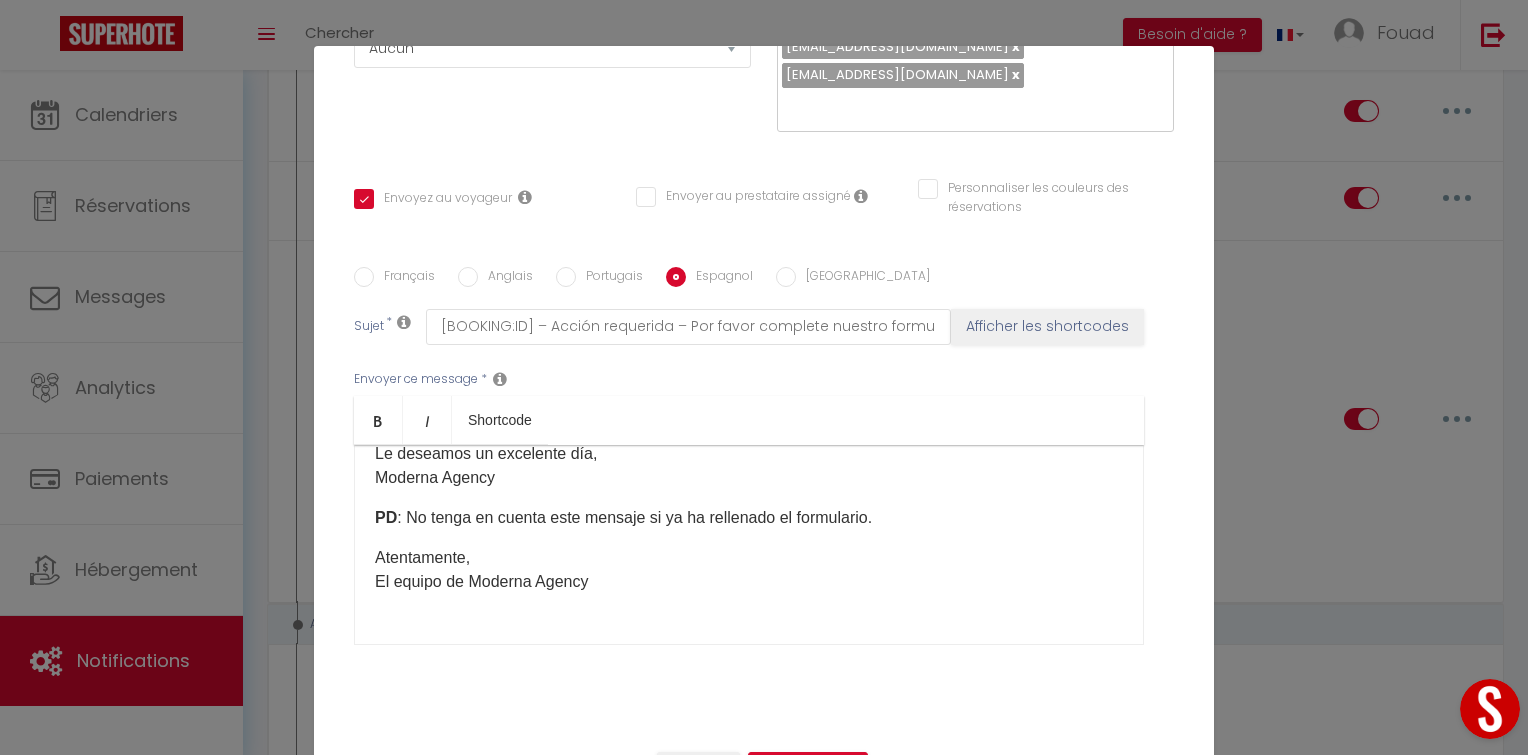 scroll, scrollTop: 221, scrollLeft: 0, axis: vertical 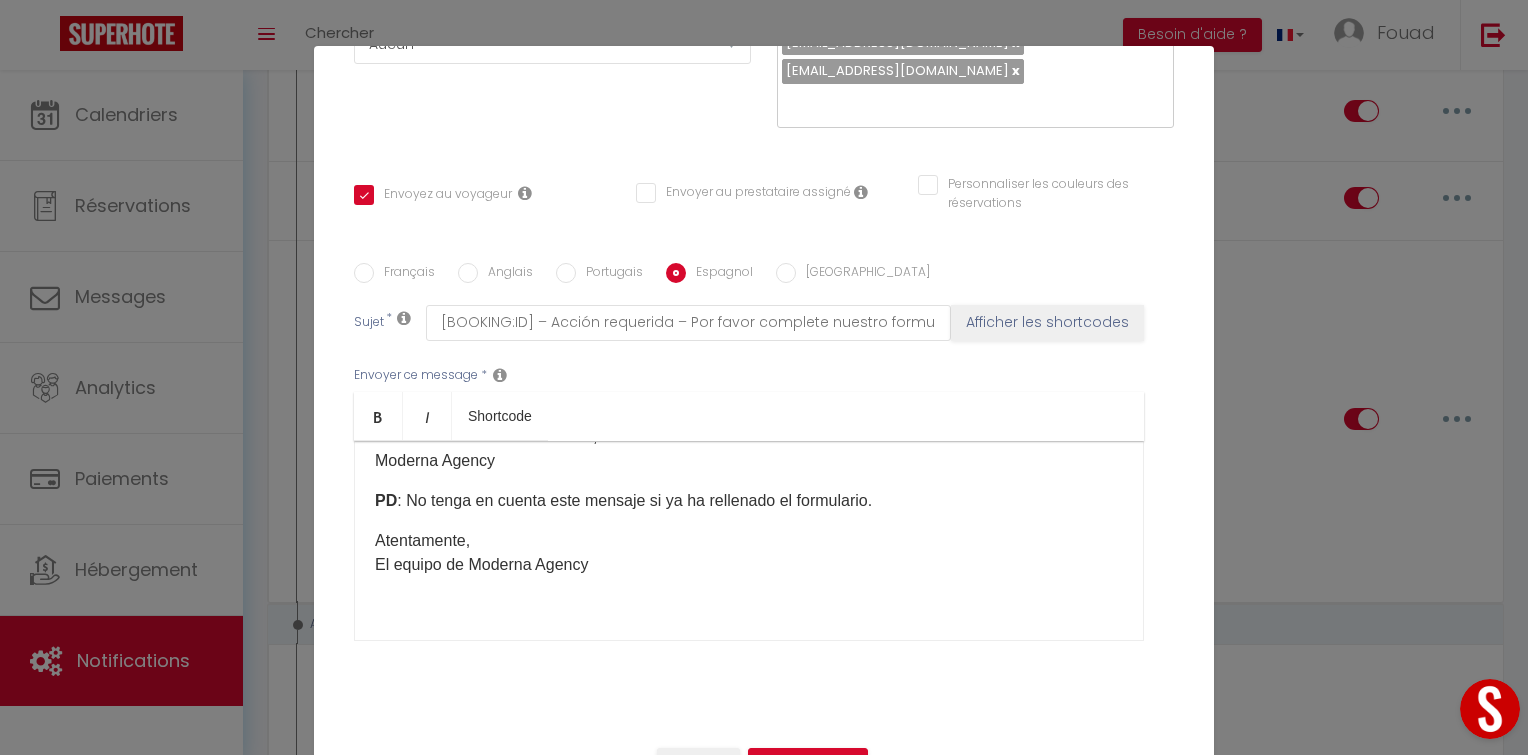click on "Atentamente,
El equipo de Moderna Agency" at bounding box center (749, 553) 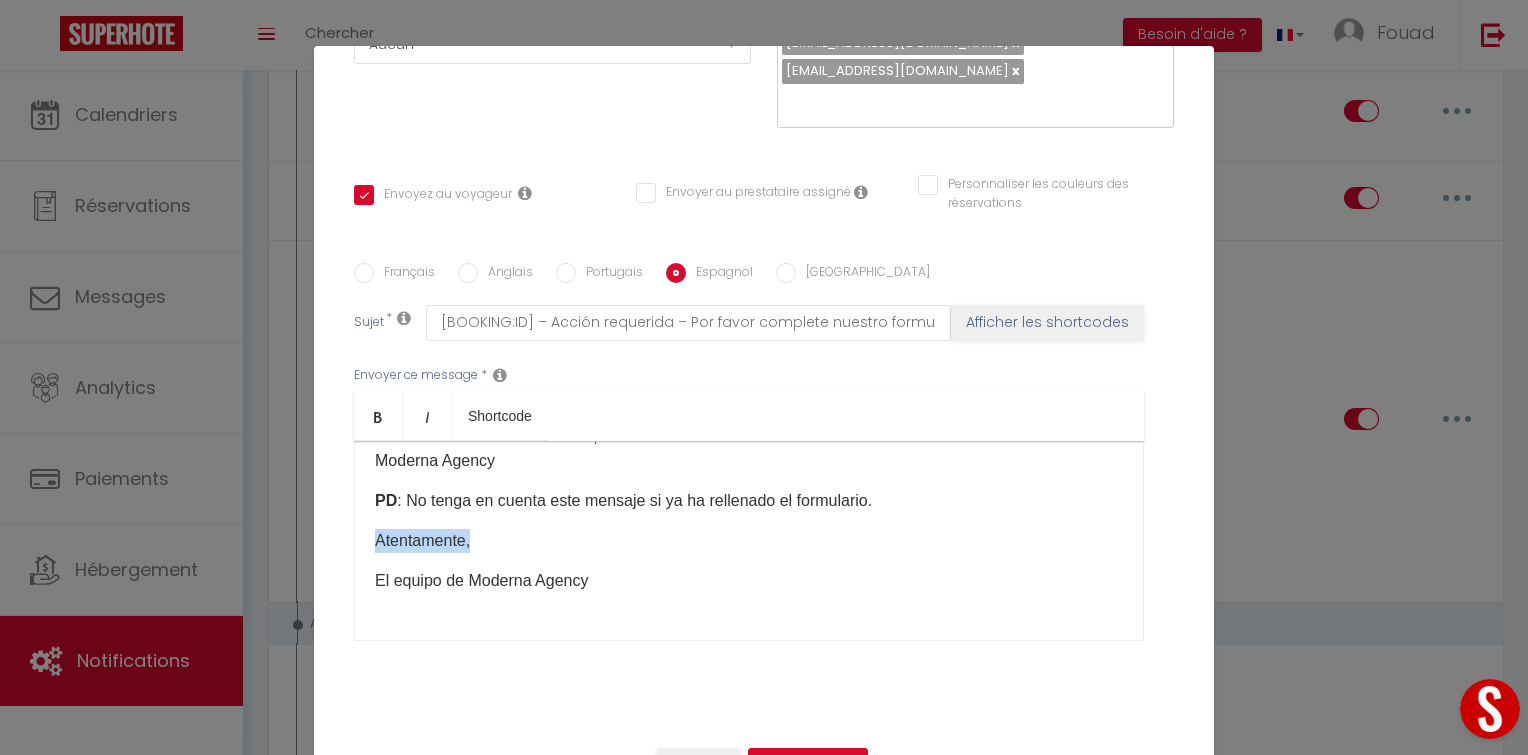 drag, startPoint x: 498, startPoint y: 449, endPoint x: 339, endPoint y: 452, distance: 159.0283 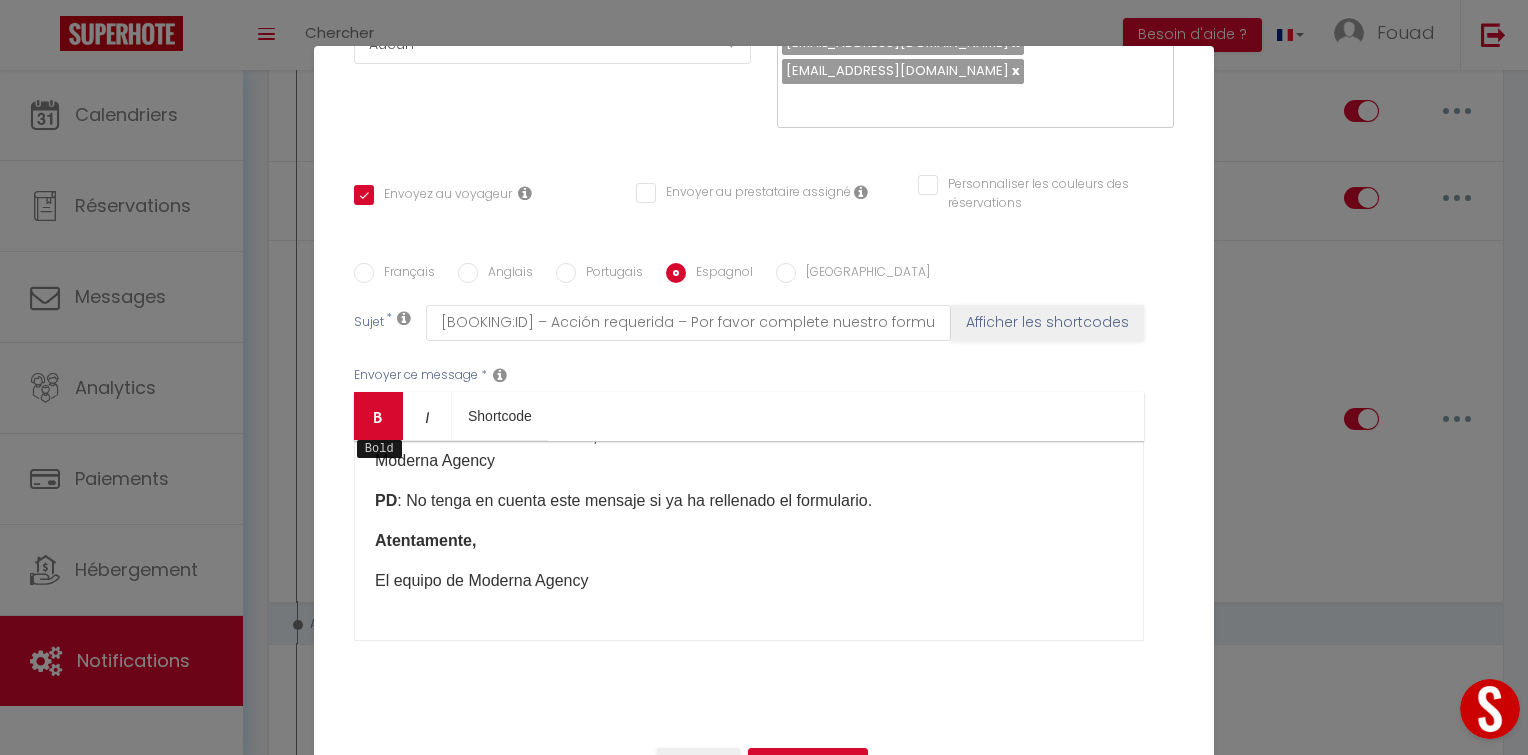click on "Bold" at bounding box center (378, 416) 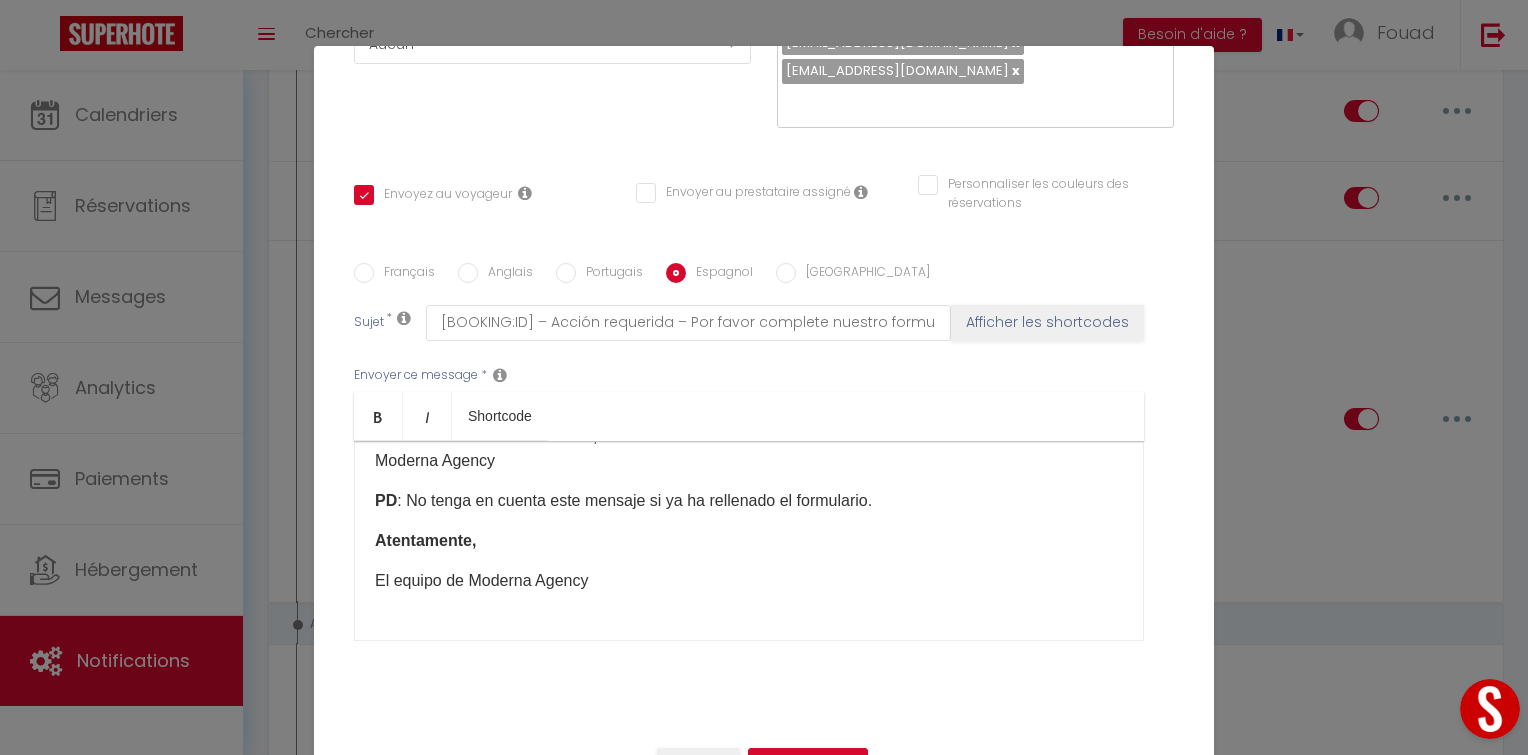 click on "**Este es un mensaje automático**
Hola [GUEST:FIRST_NAME],
IMPORTANTE : Si aún no lo ha hecho, le invitamos a completar este formulario muy breve  AHORA MISMO :
[WELCOME_FORM_URL]
Le deseamos un excelente día,
Moderna Agency
PD : No tenga en cuenta este mensaje si ya ha rellenado el formulario.
Atentamente,
El equipo de Moderna Agency ​" at bounding box center (749, 541) 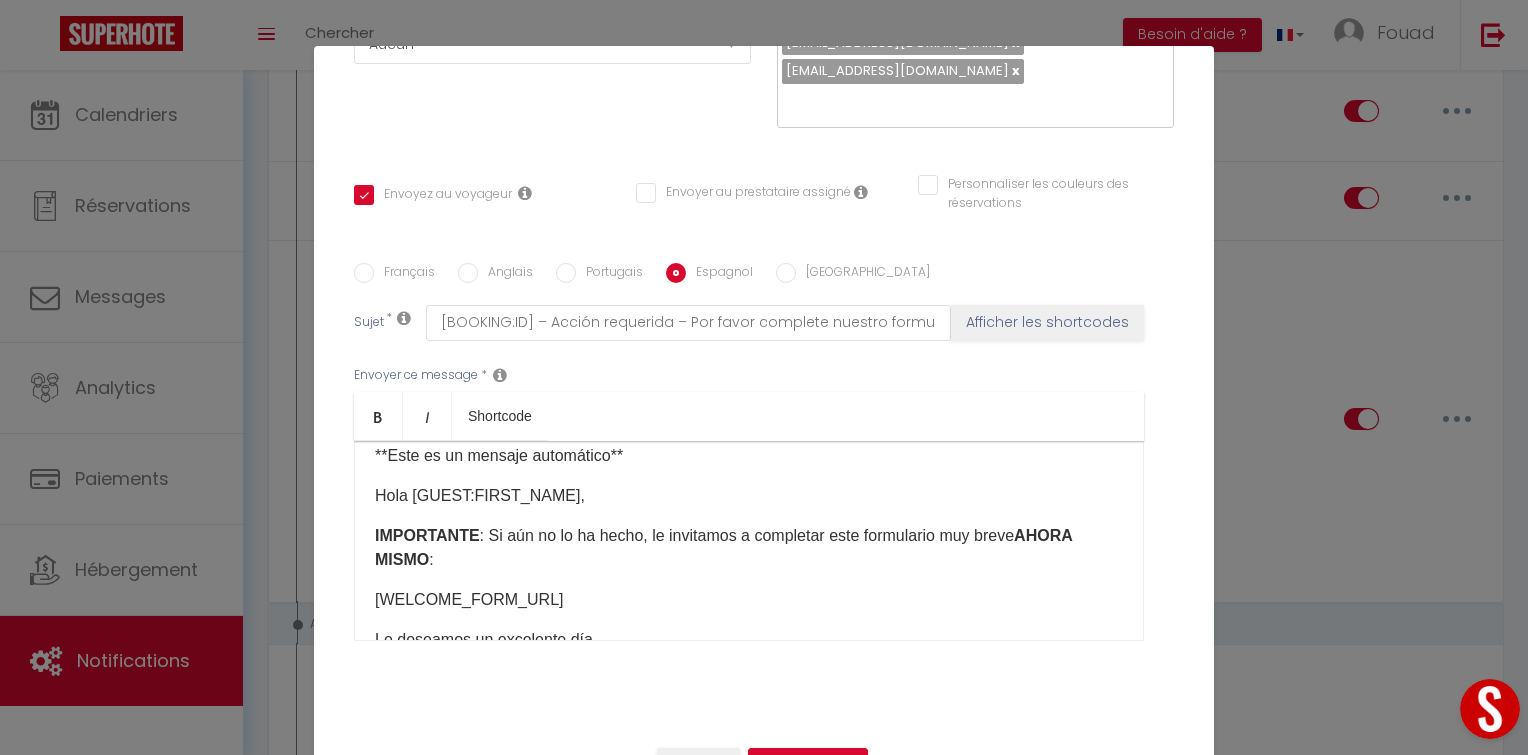scroll, scrollTop: 0, scrollLeft: 0, axis: both 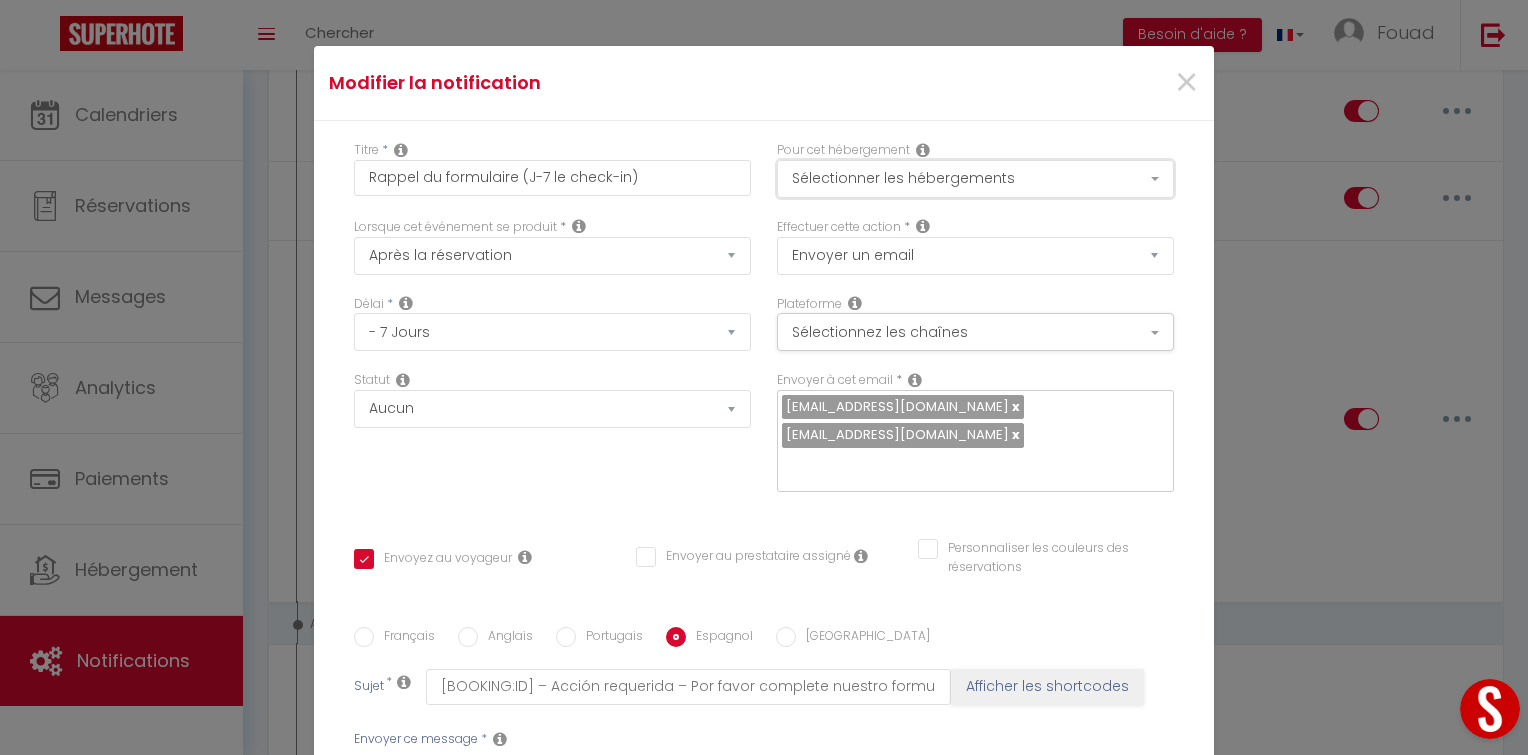 click on "Sélectionner les hébergements" at bounding box center [975, 179] 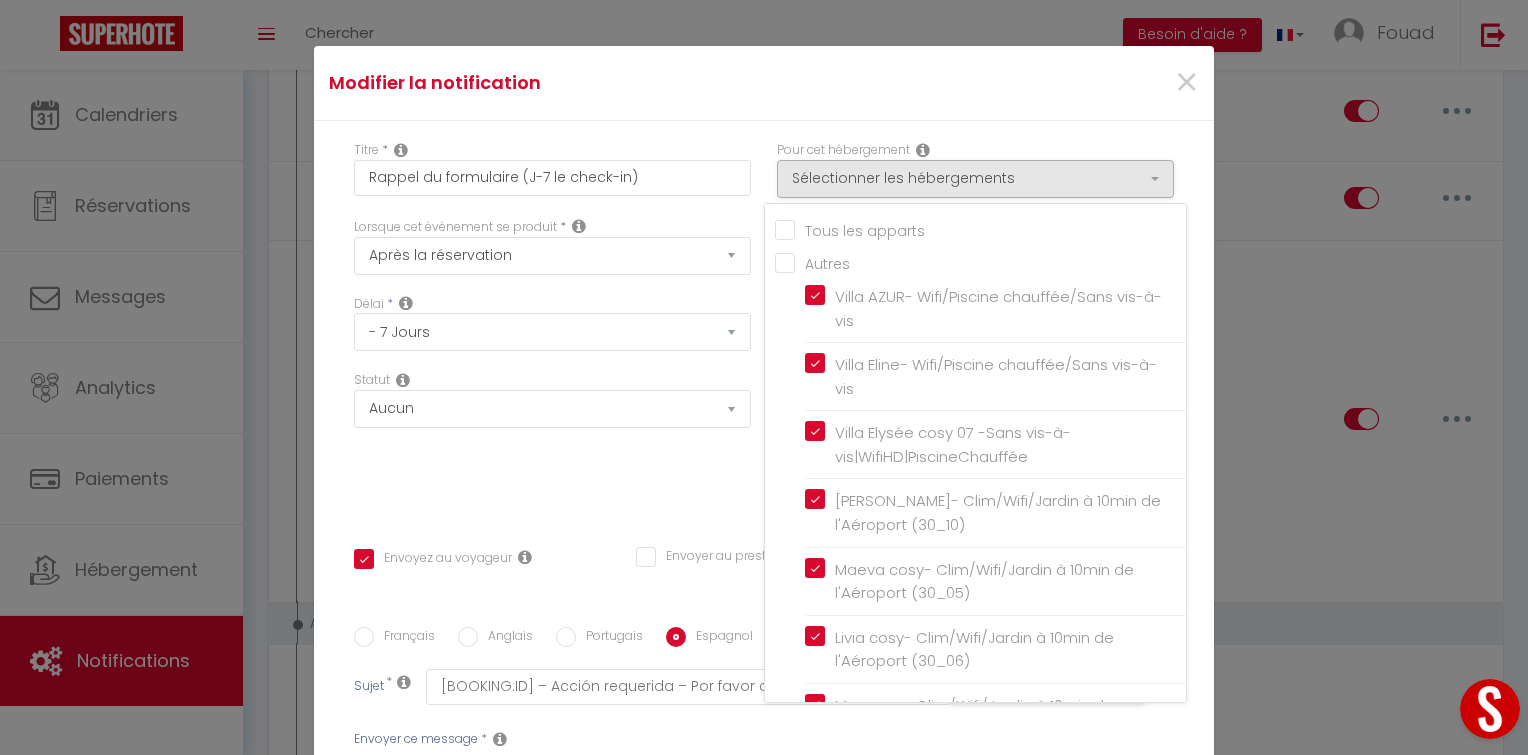 click on "Villa Kissi cosy 16 - Moderne / Sans vis à vis / Piscine chauffée / Wifi HD" at bounding box center (999, 1126) 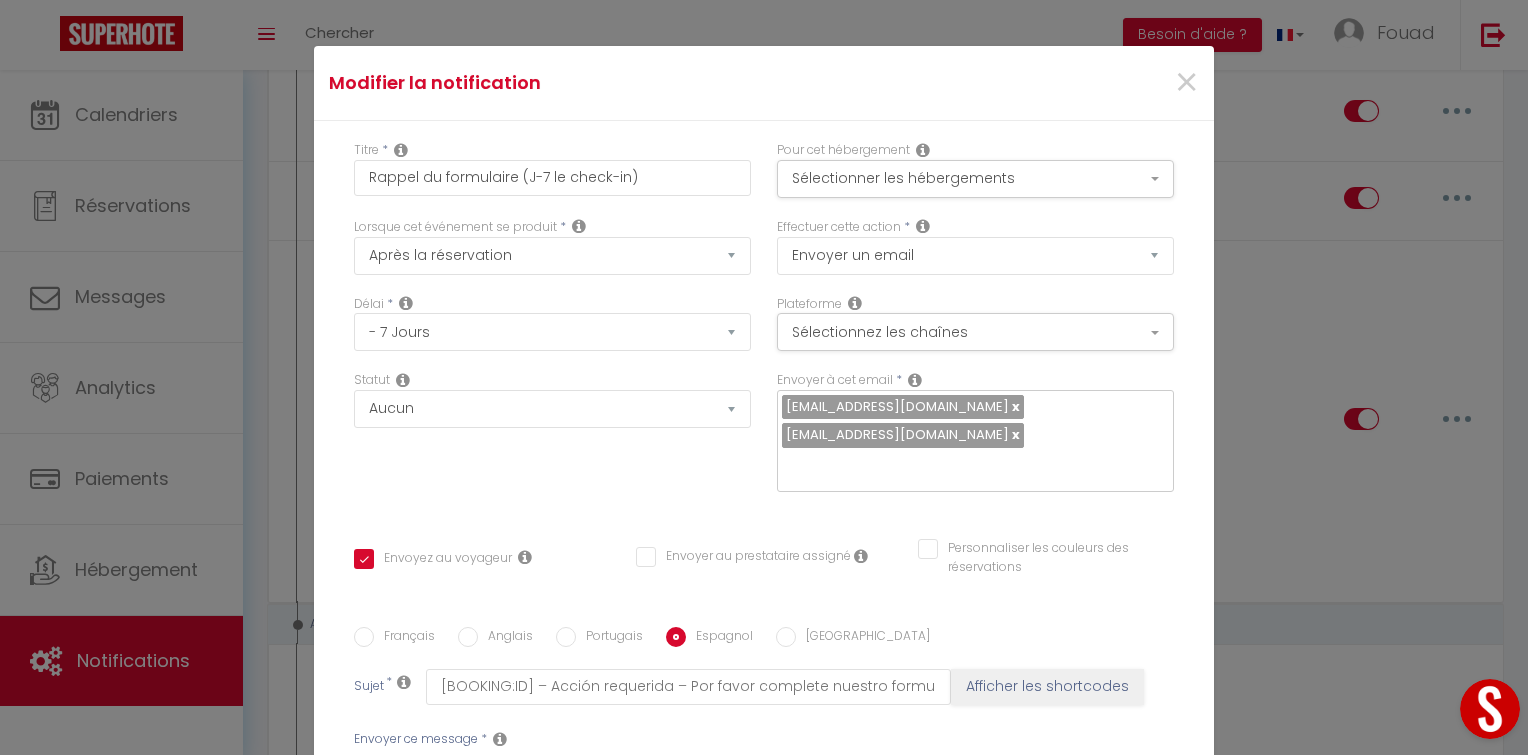 scroll, scrollTop: 364, scrollLeft: 0, axis: vertical 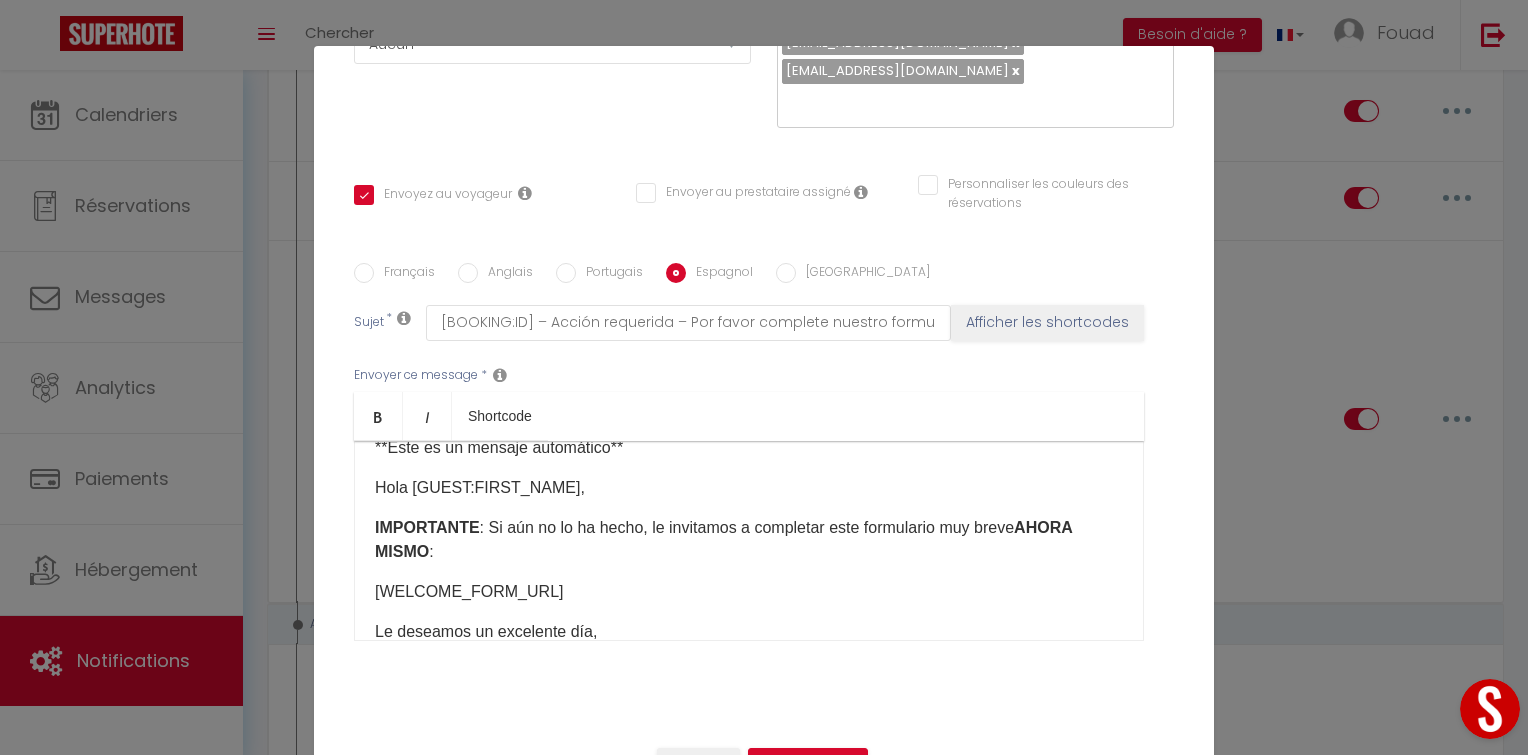 click on "Anglais" at bounding box center [505, 274] 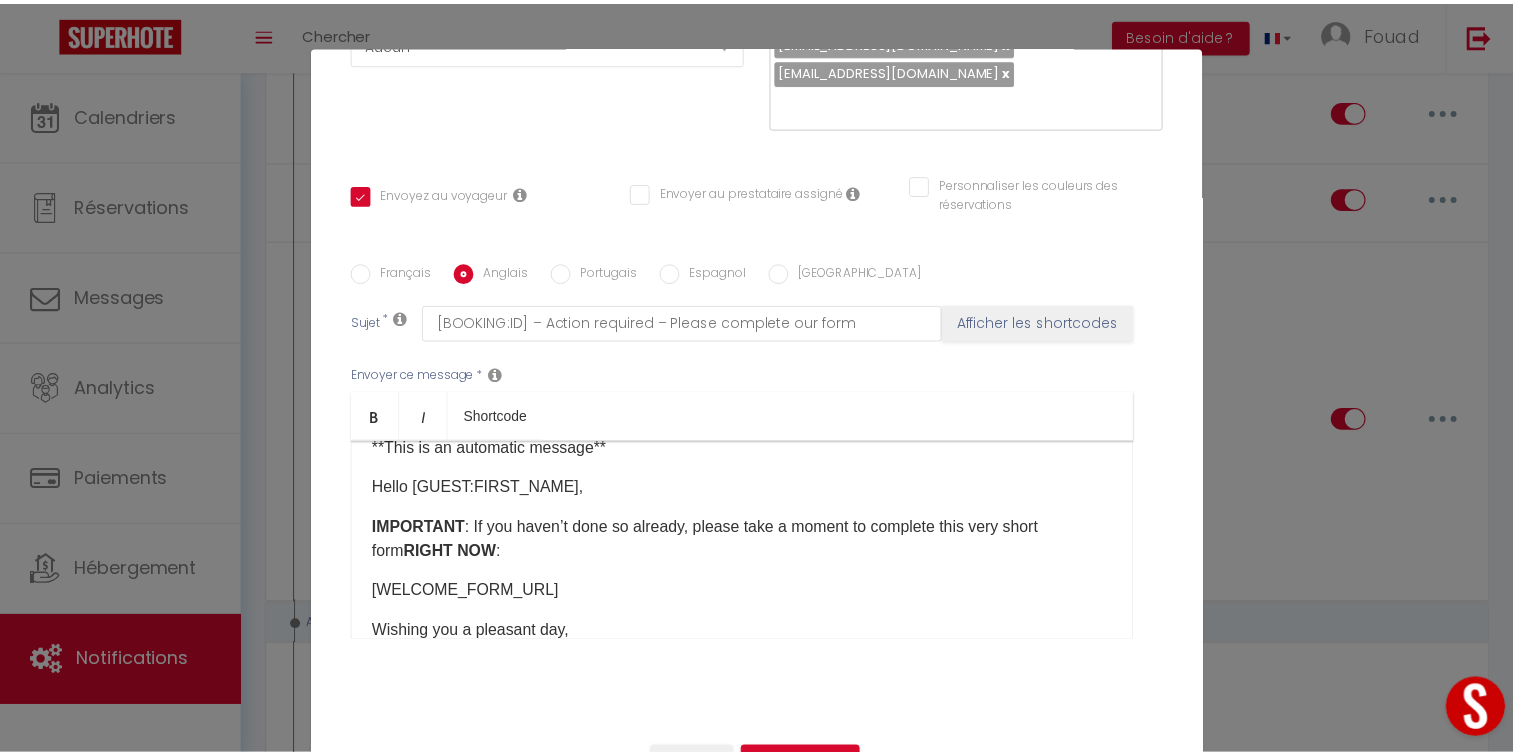 scroll, scrollTop: 213, scrollLeft: 0, axis: vertical 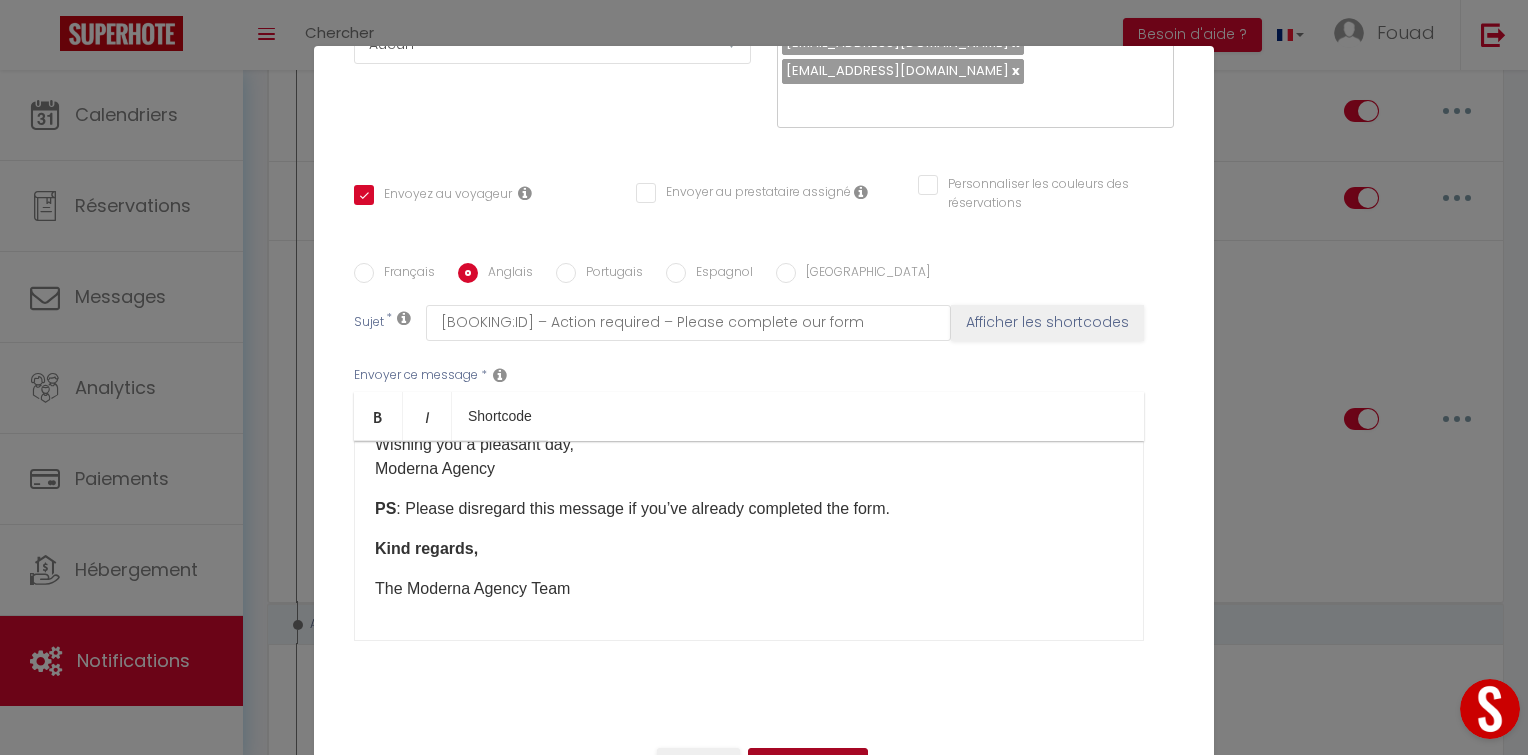 click on "Mettre à jour" at bounding box center [808, 765] 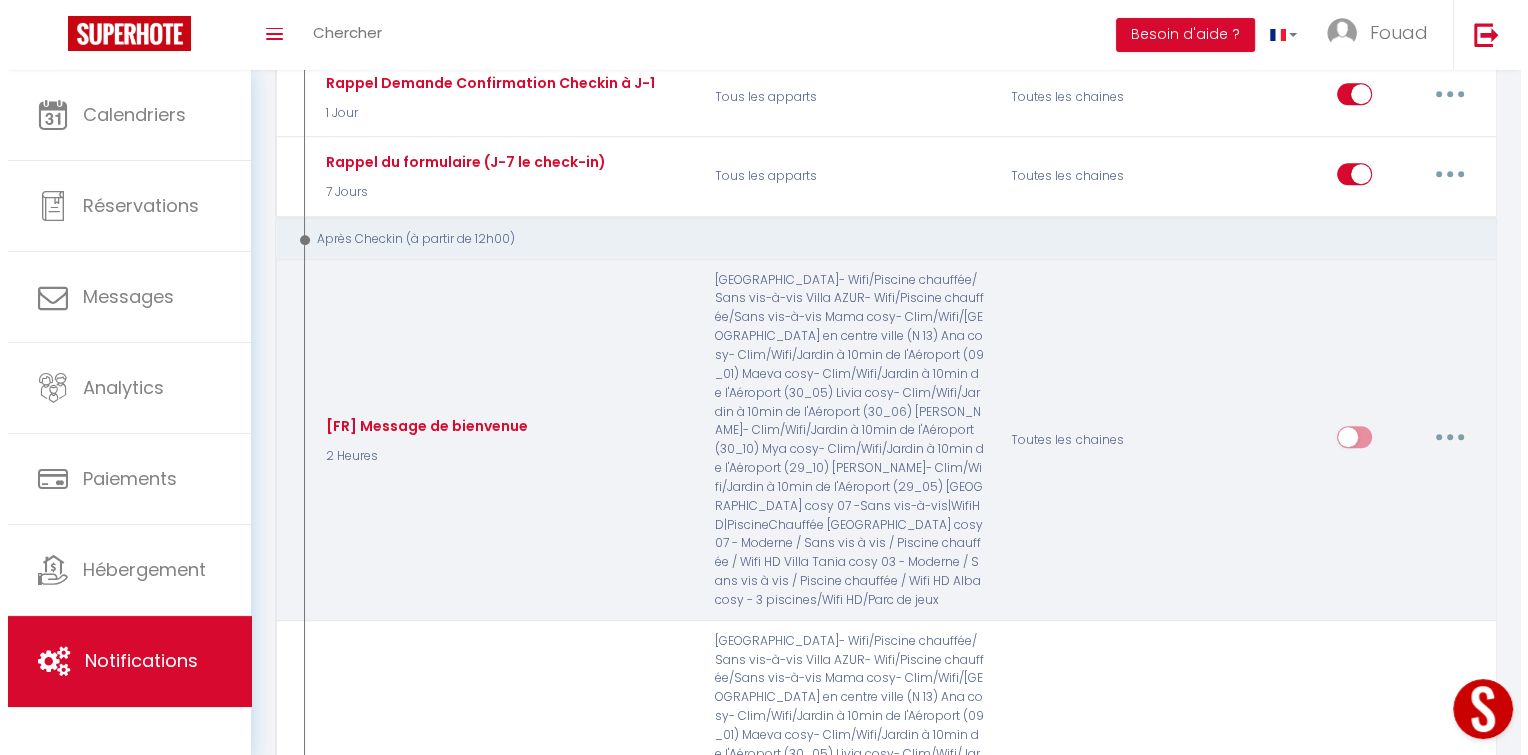 scroll, scrollTop: 1373, scrollLeft: 0, axis: vertical 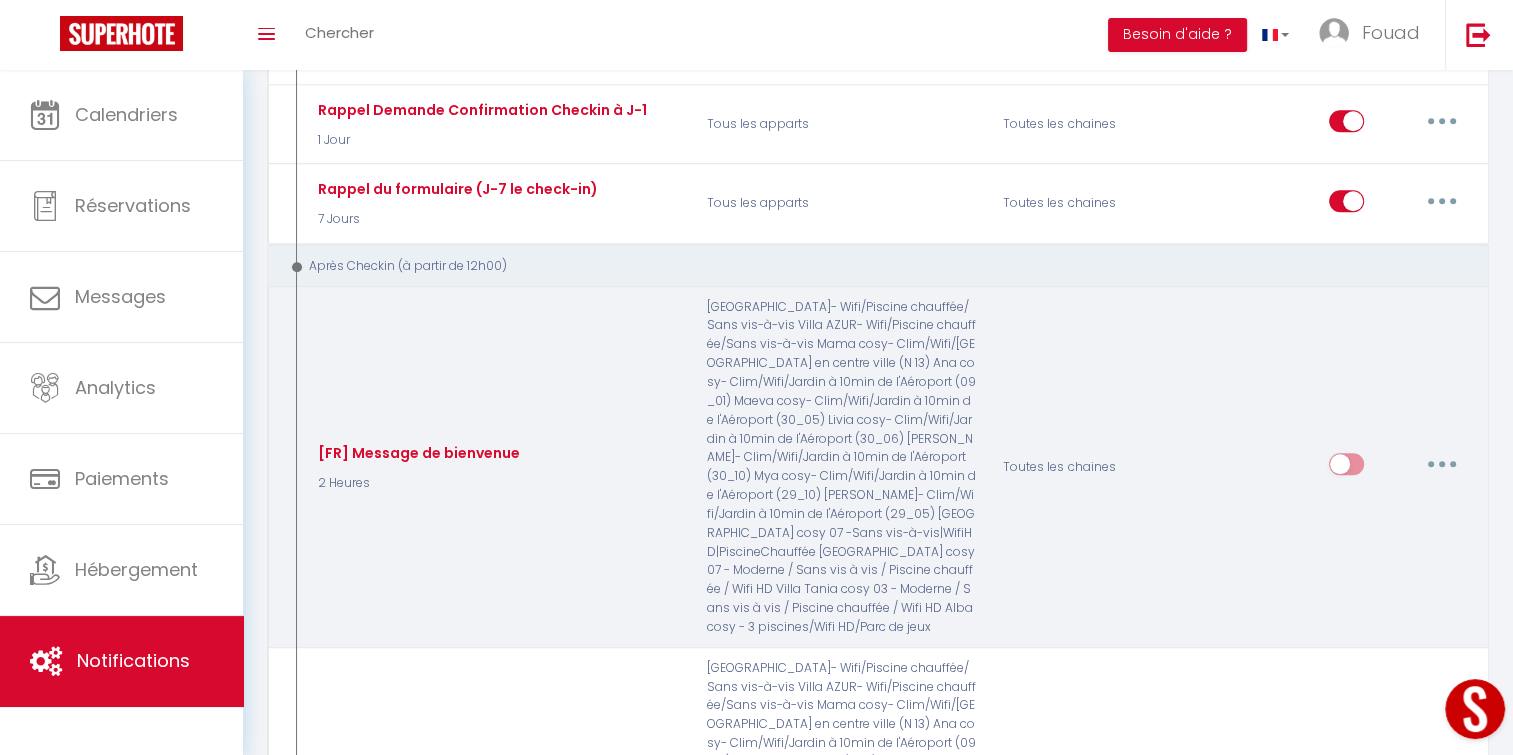 click at bounding box center (1442, 464) 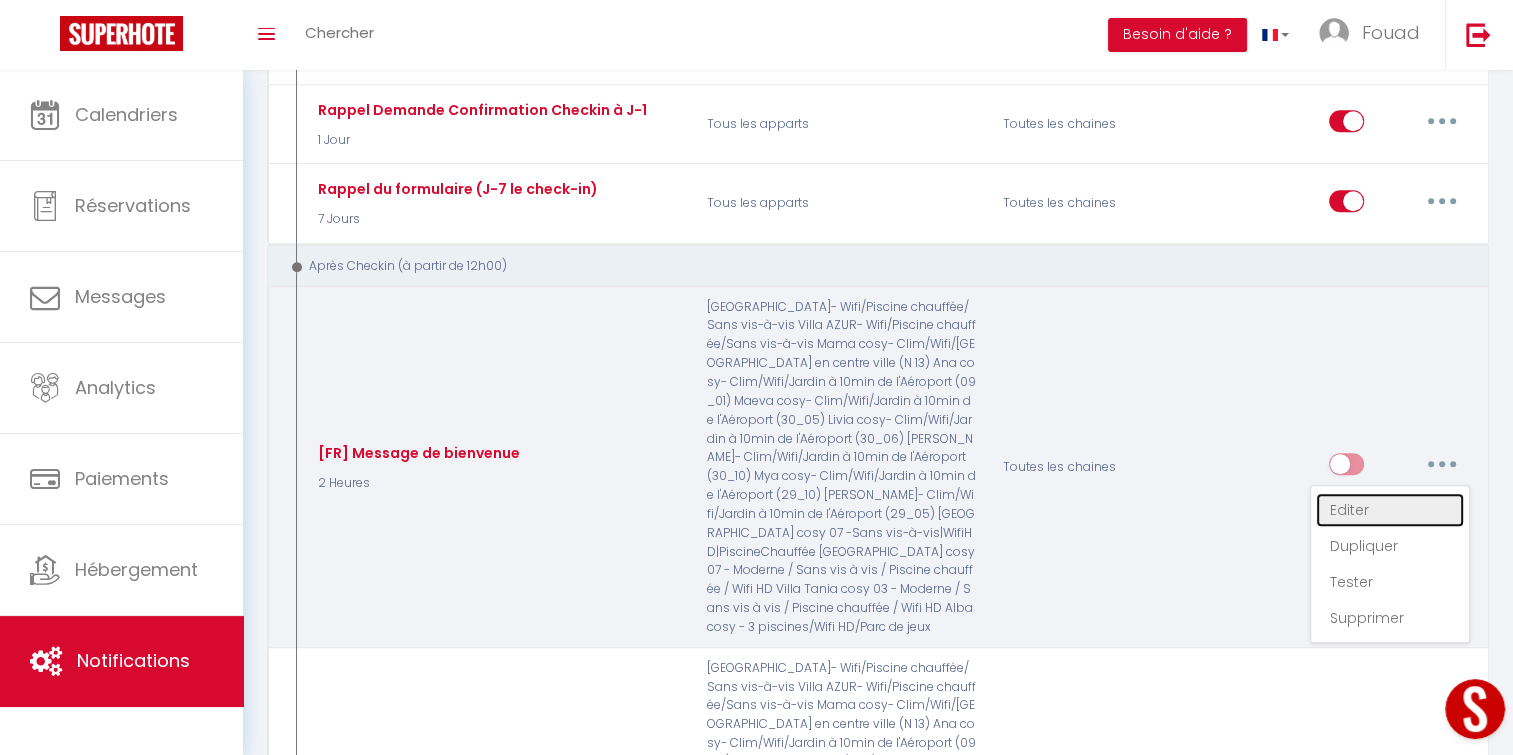 click on "Editer" at bounding box center [1390, 510] 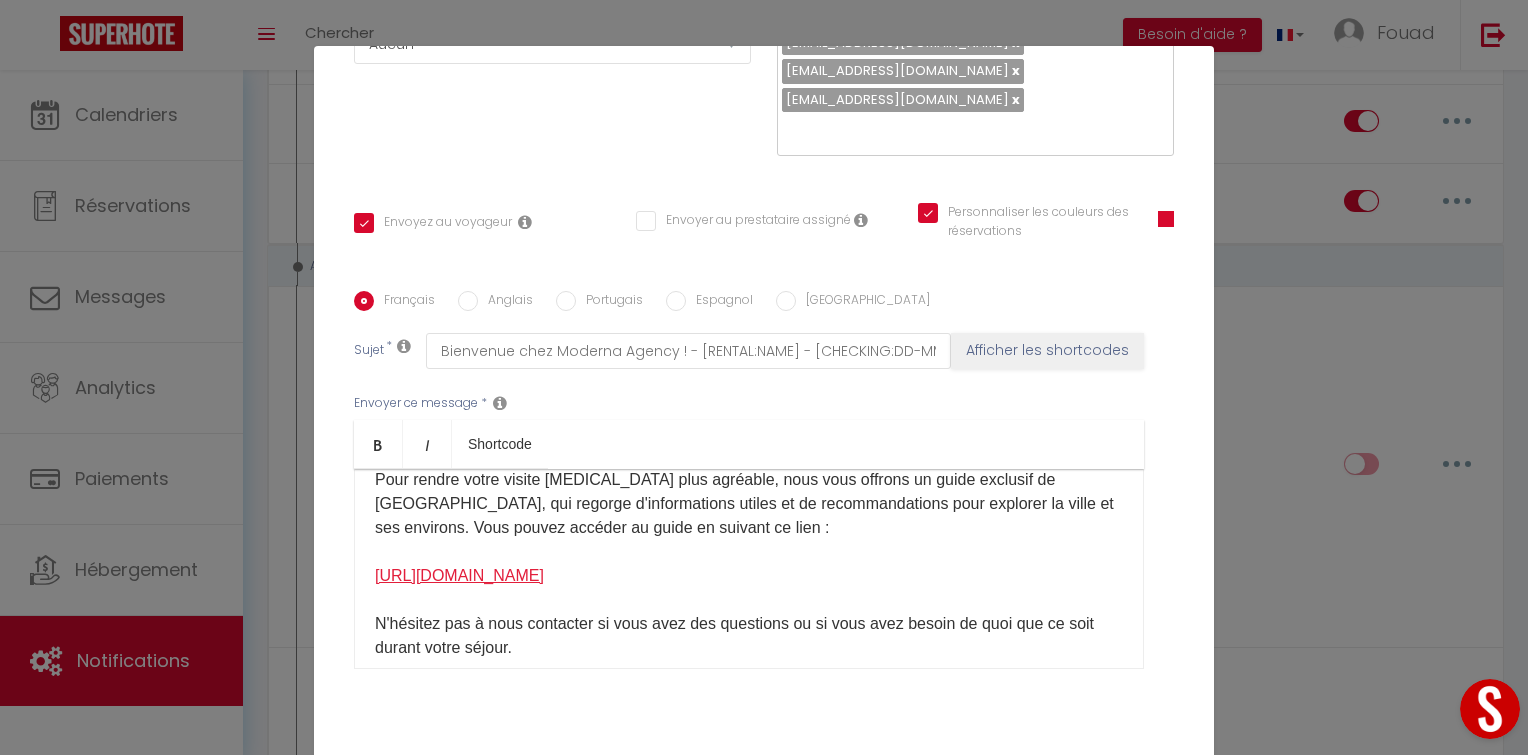 scroll, scrollTop: 317, scrollLeft: 0, axis: vertical 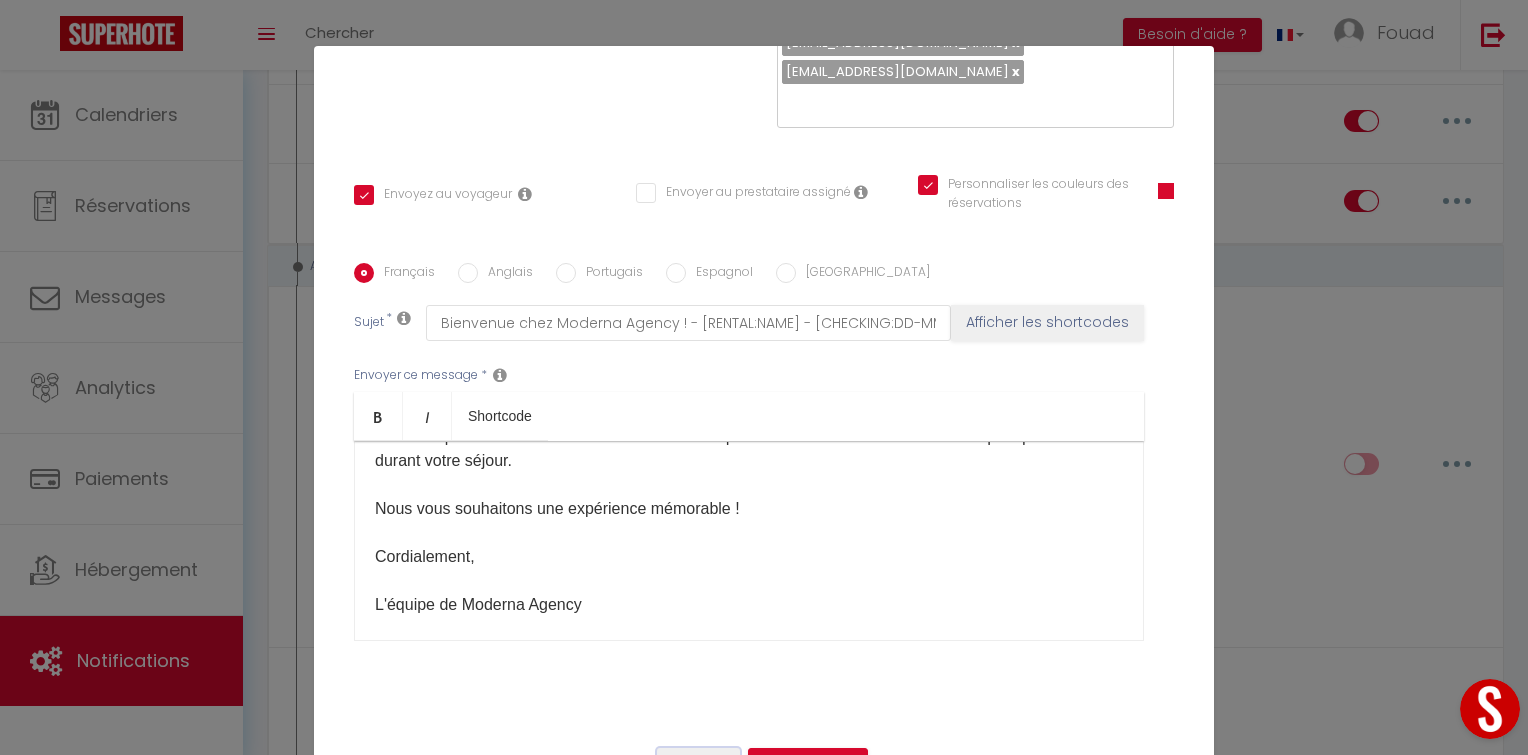 click on "Annuler" at bounding box center (698, 765) 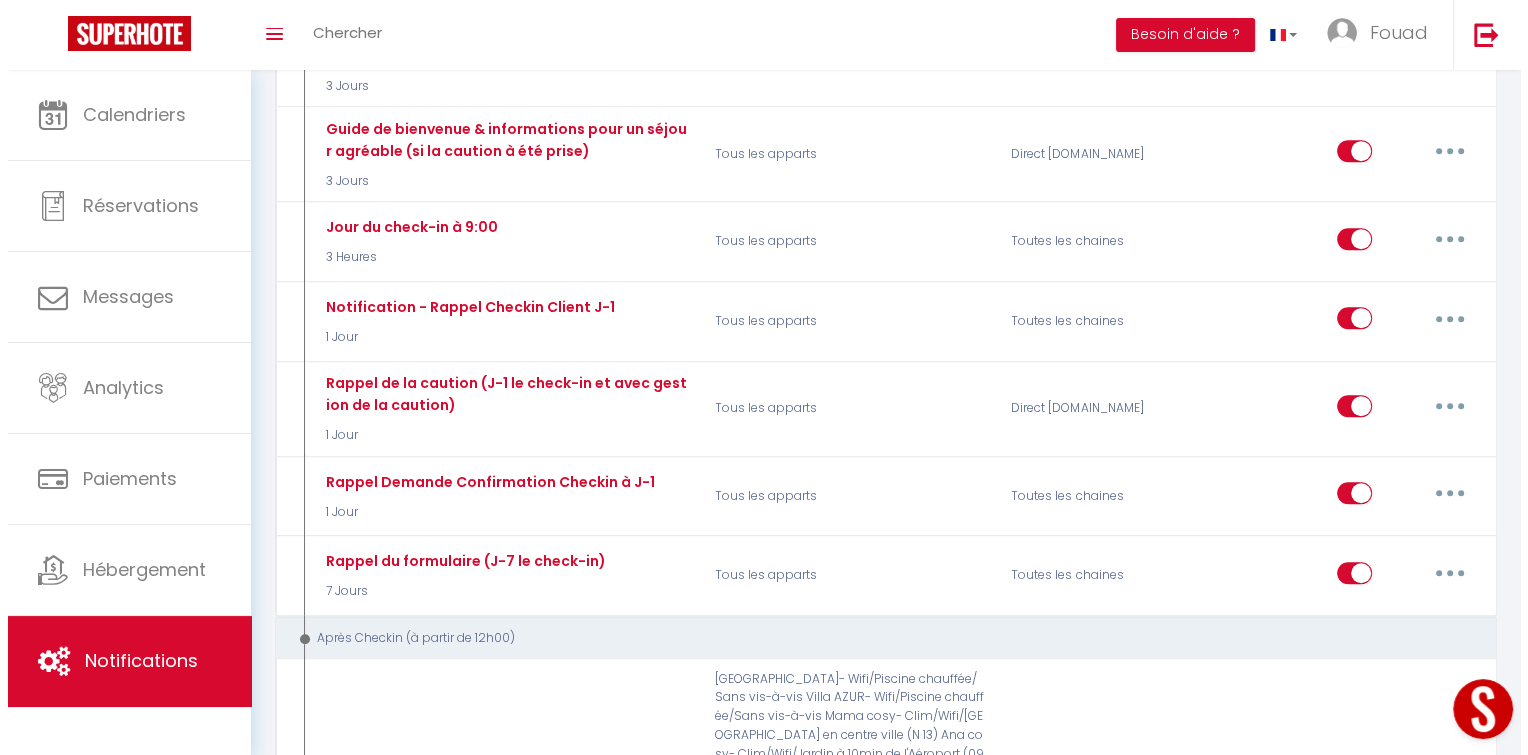 scroll, scrollTop: 973, scrollLeft: 0, axis: vertical 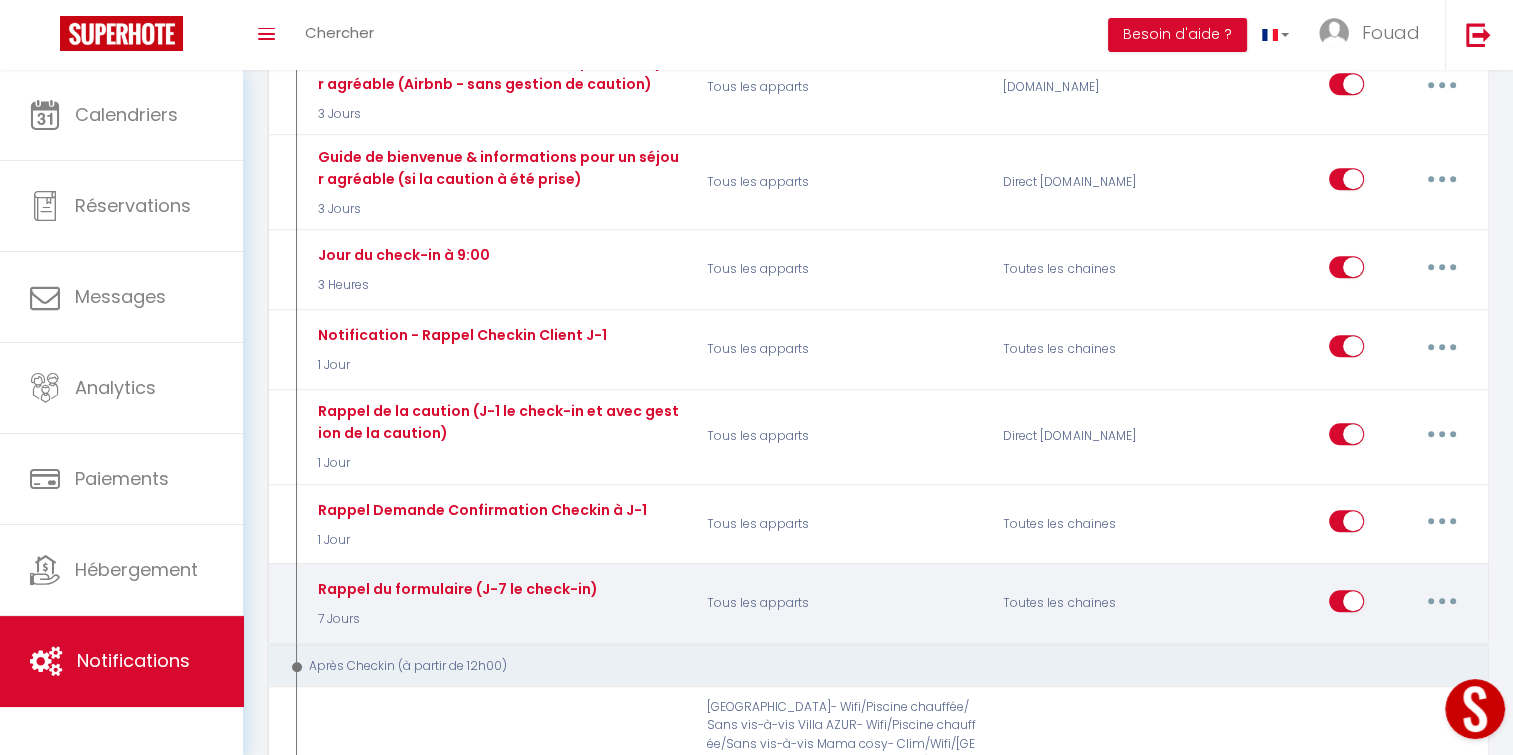 click at bounding box center [1442, 601] 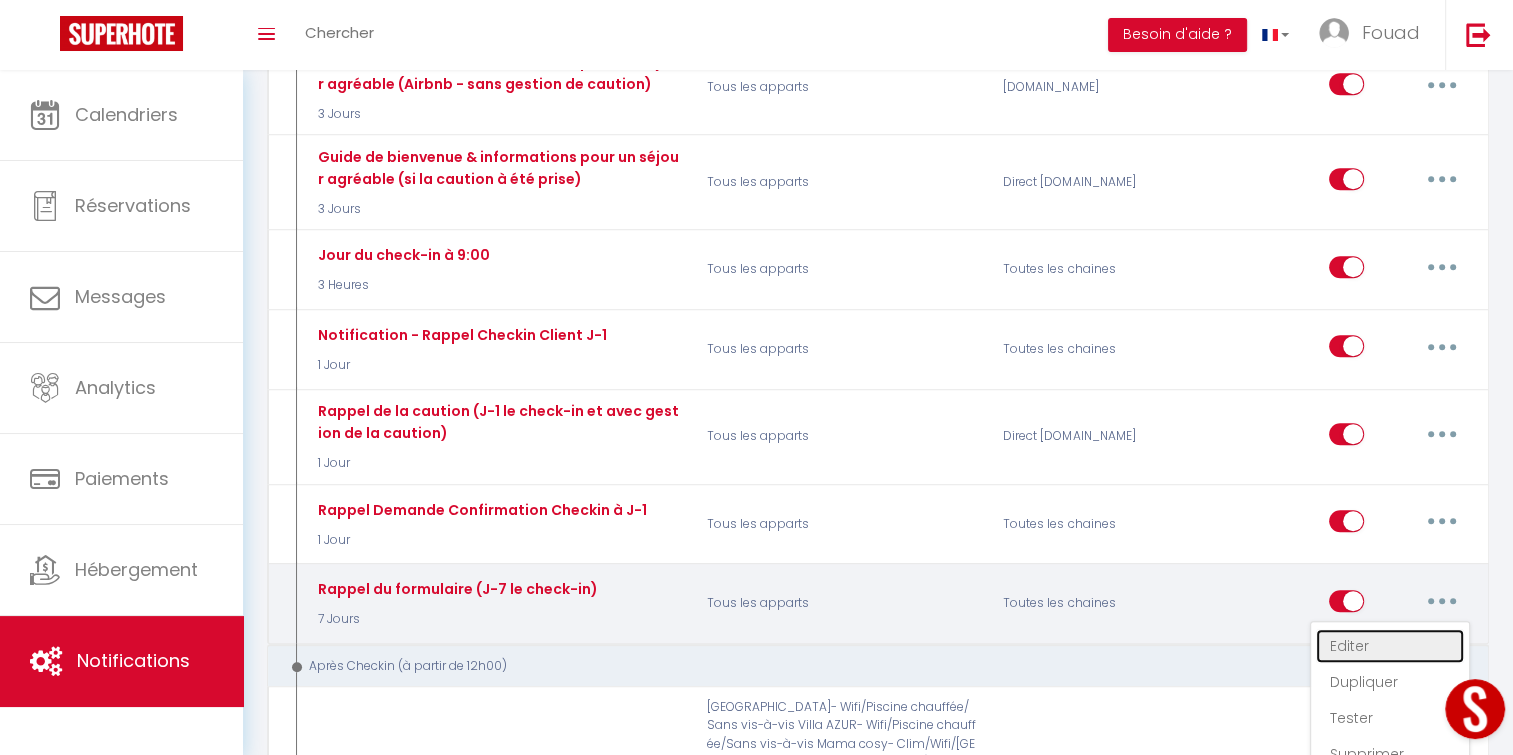 click on "Editer" at bounding box center (1390, 646) 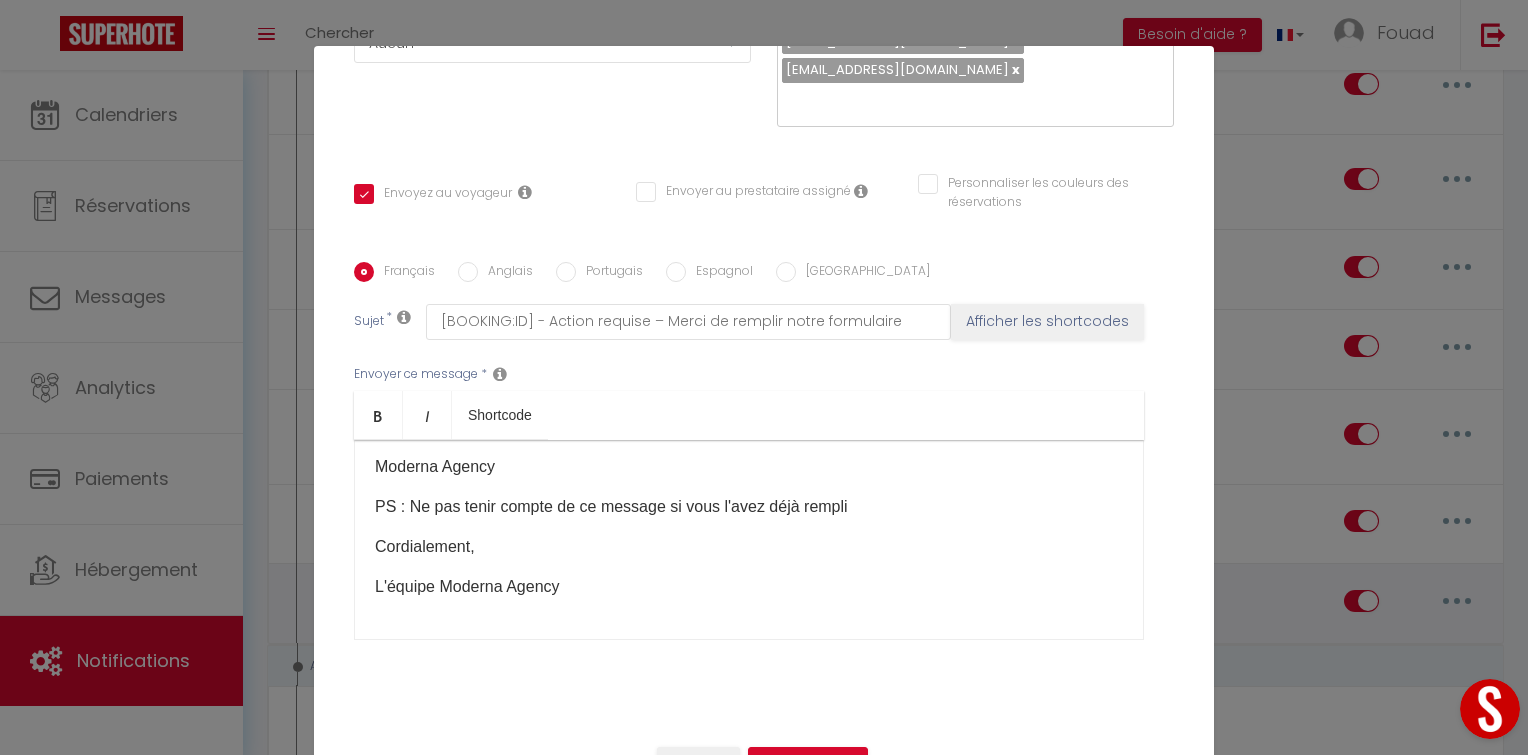 scroll, scrollTop: 229, scrollLeft: 0, axis: vertical 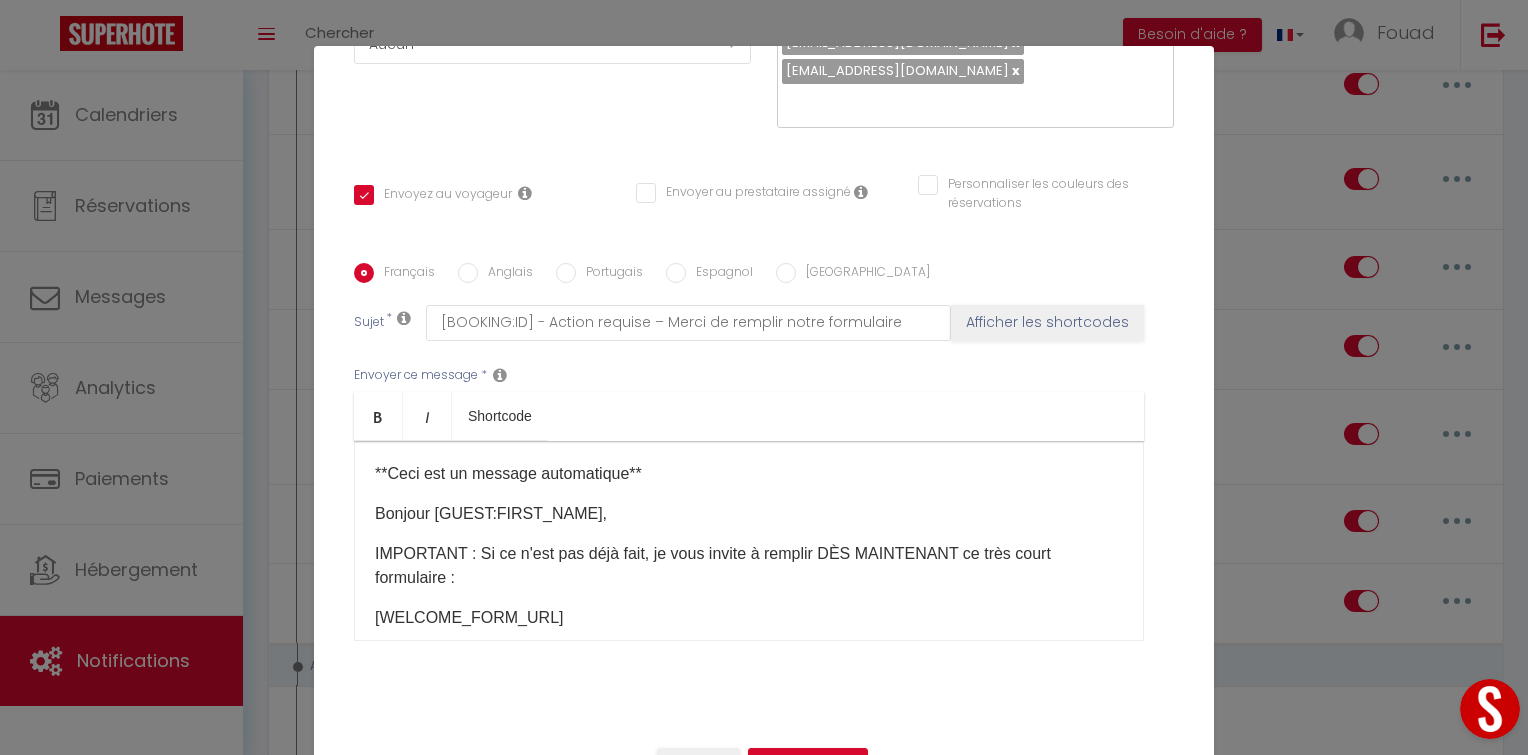 click on "Anglais" at bounding box center (505, 274) 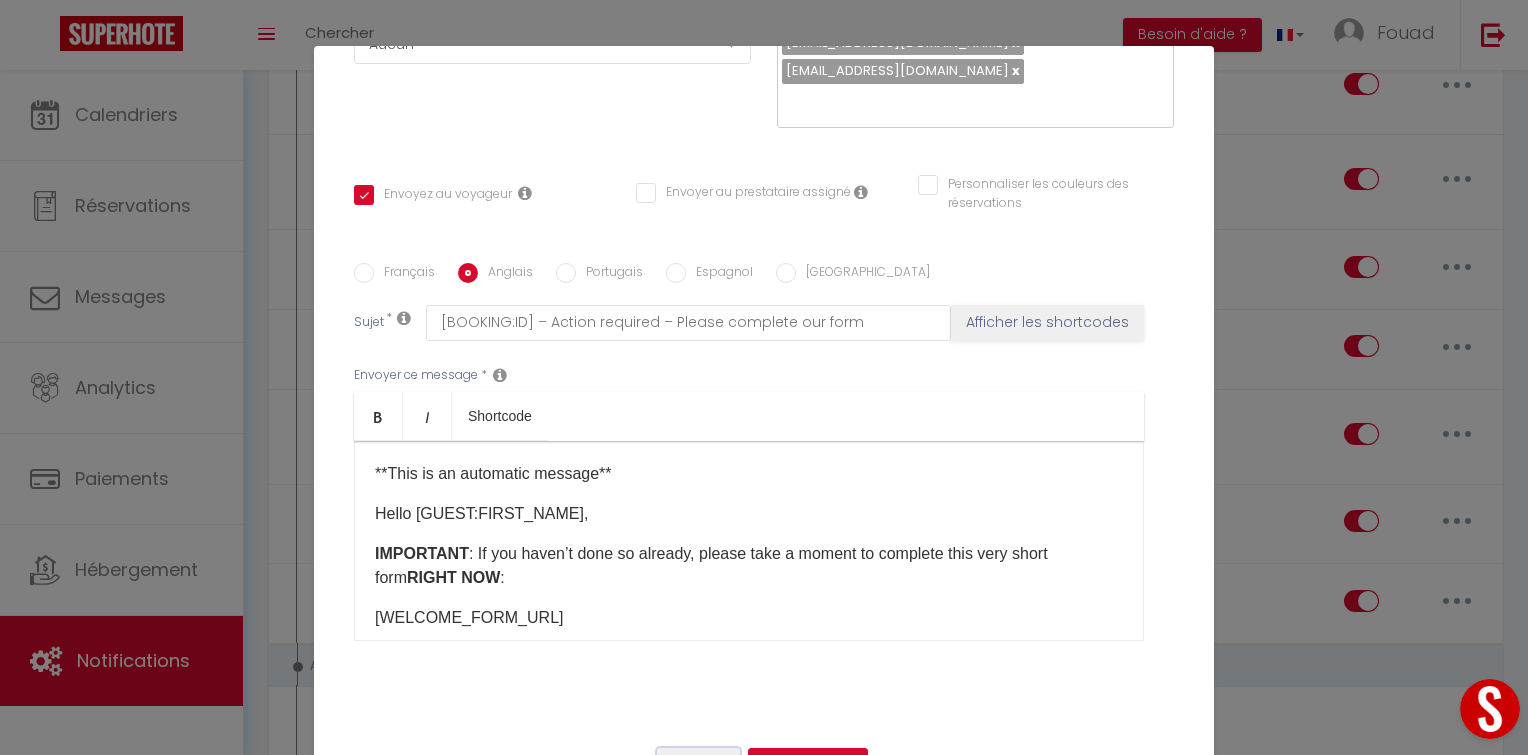 click on "Annuler" at bounding box center (698, 765) 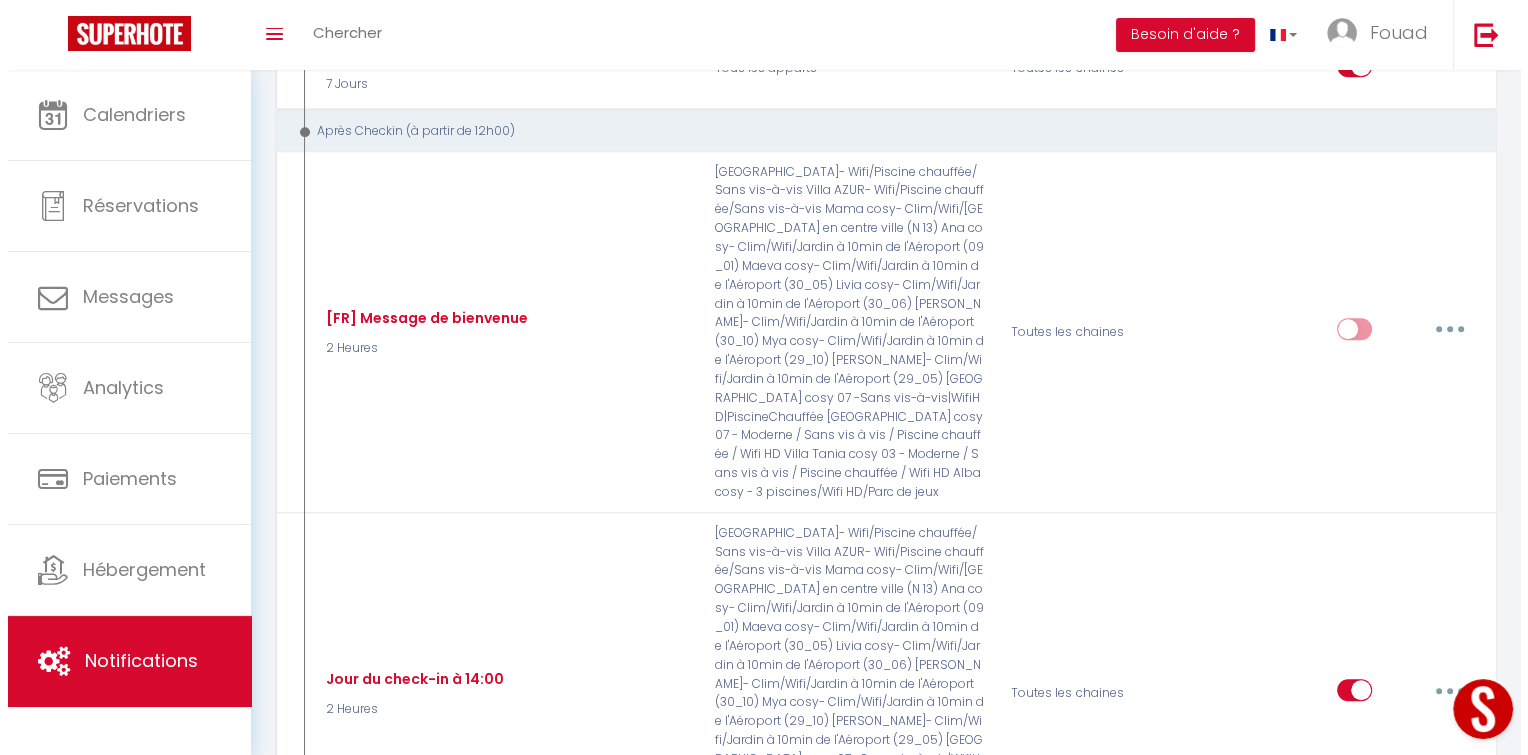 scroll, scrollTop: 1633, scrollLeft: 0, axis: vertical 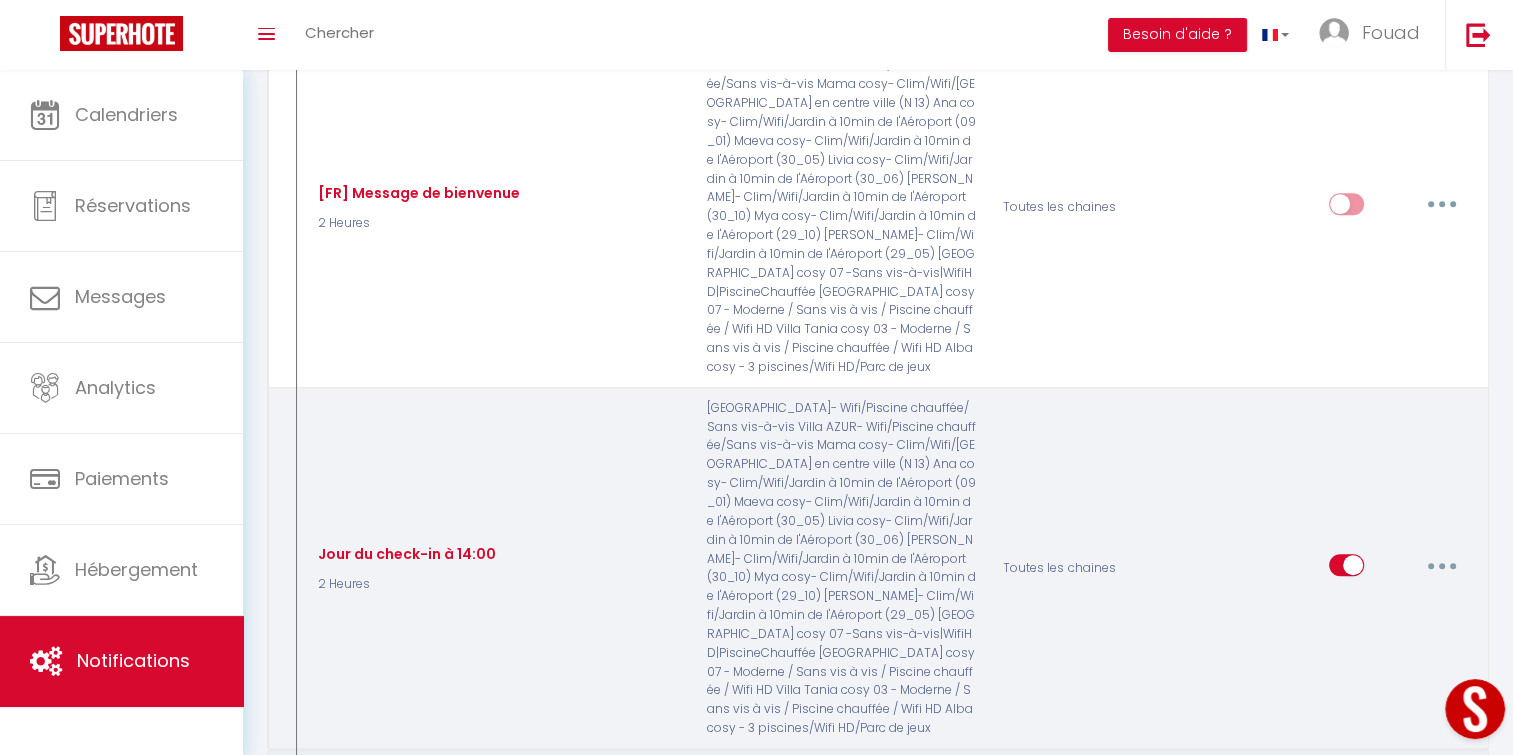 click at bounding box center [1442, 565] 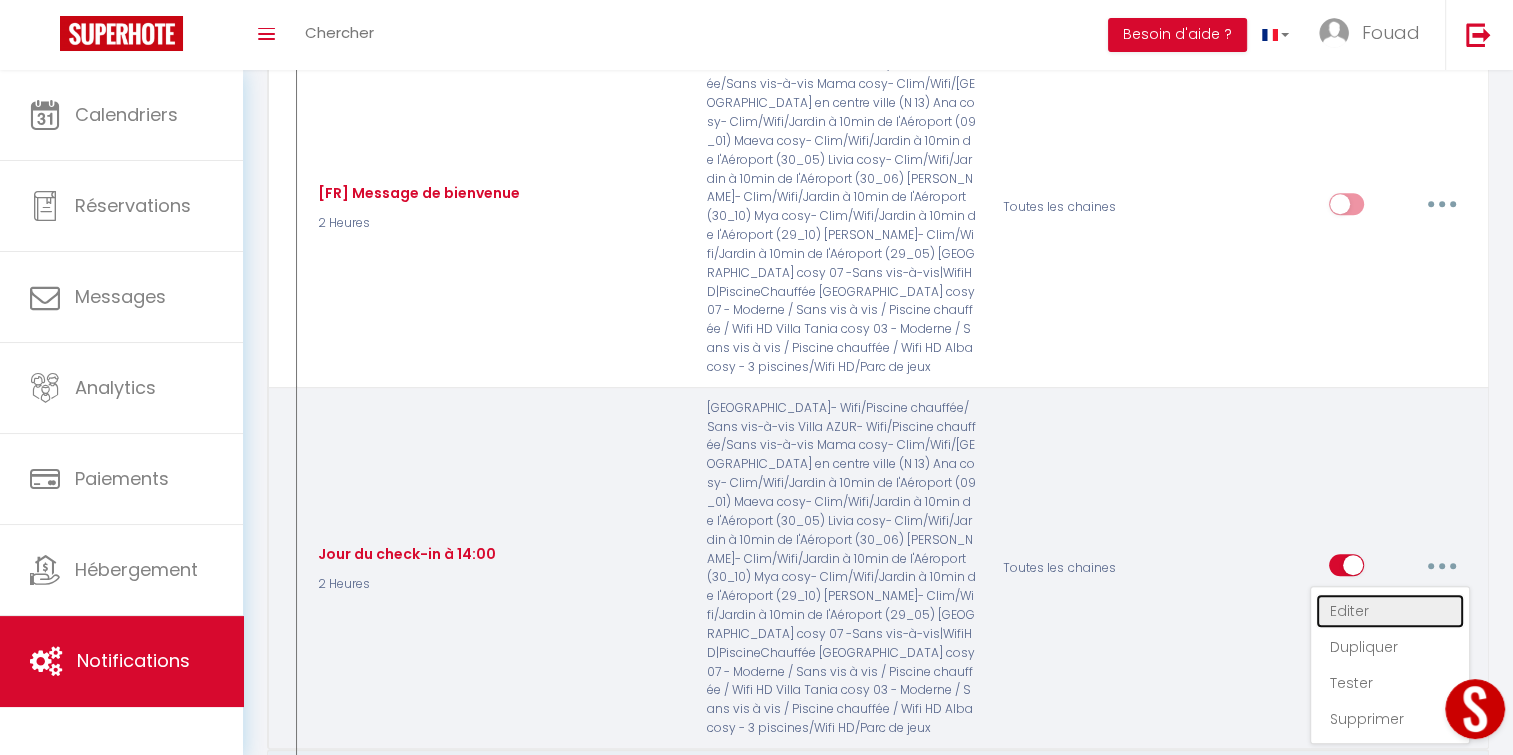 click on "Editer" at bounding box center [1390, 611] 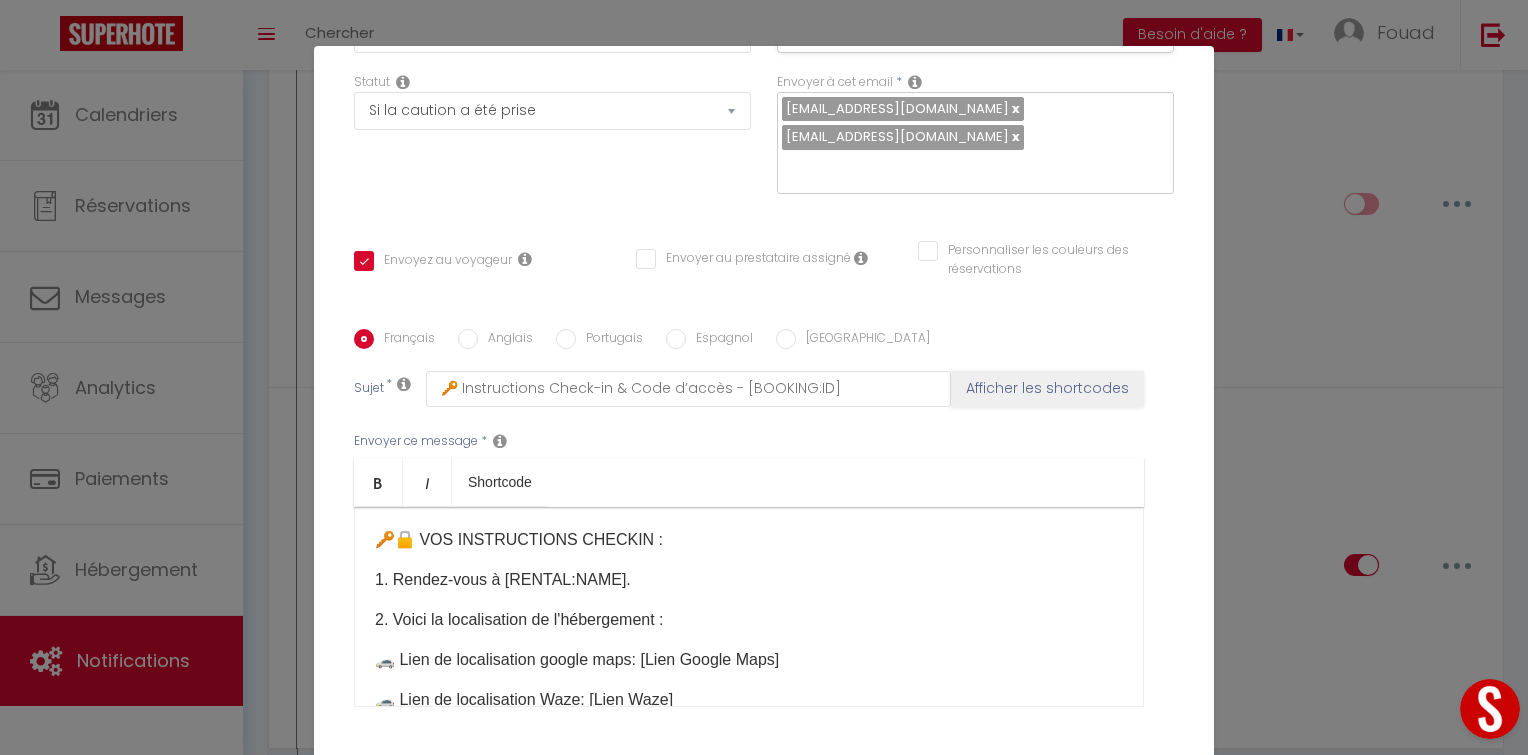 scroll, scrollTop: 299, scrollLeft: 0, axis: vertical 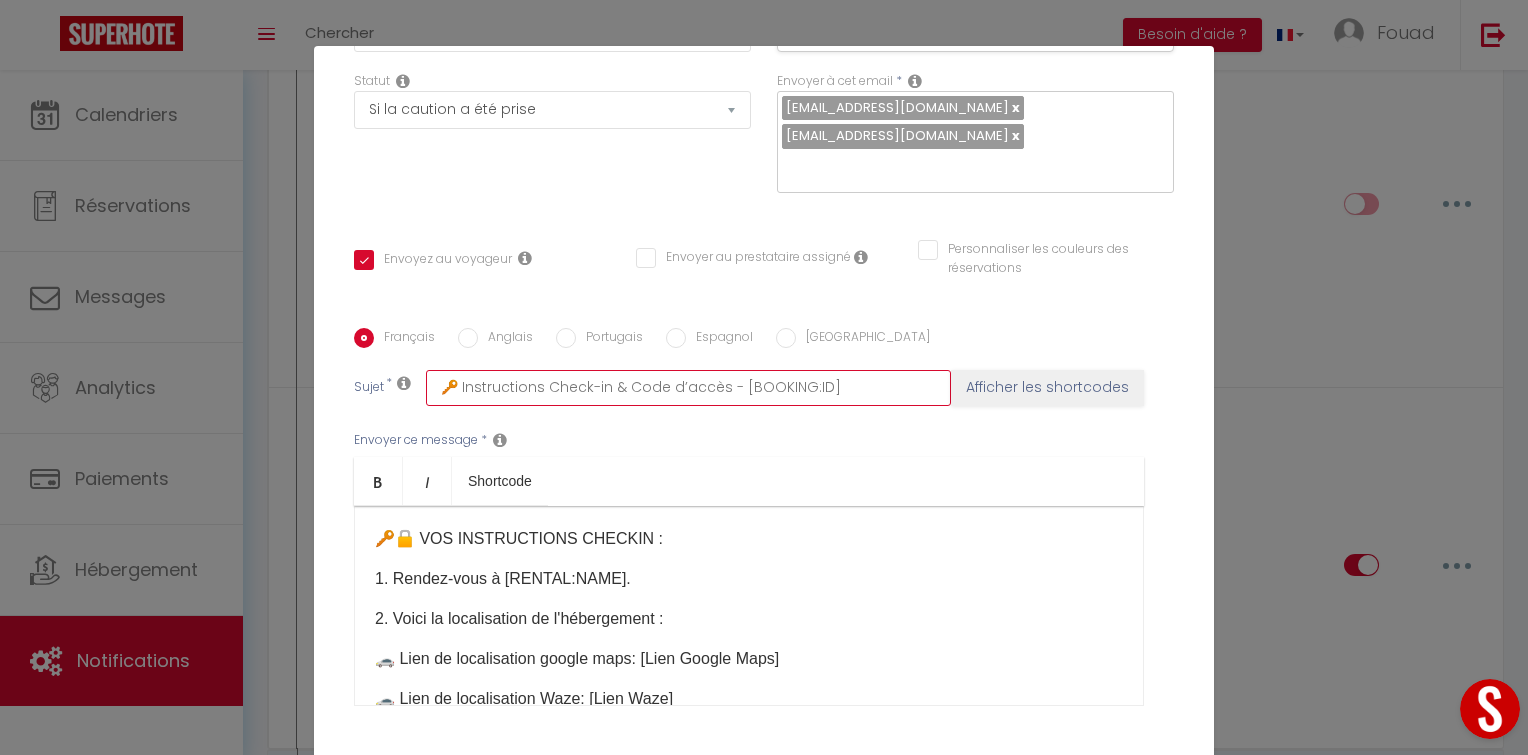 drag, startPoint x: 836, startPoint y: 292, endPoint x: 392, endPoint y: 284, distance: 444.07205 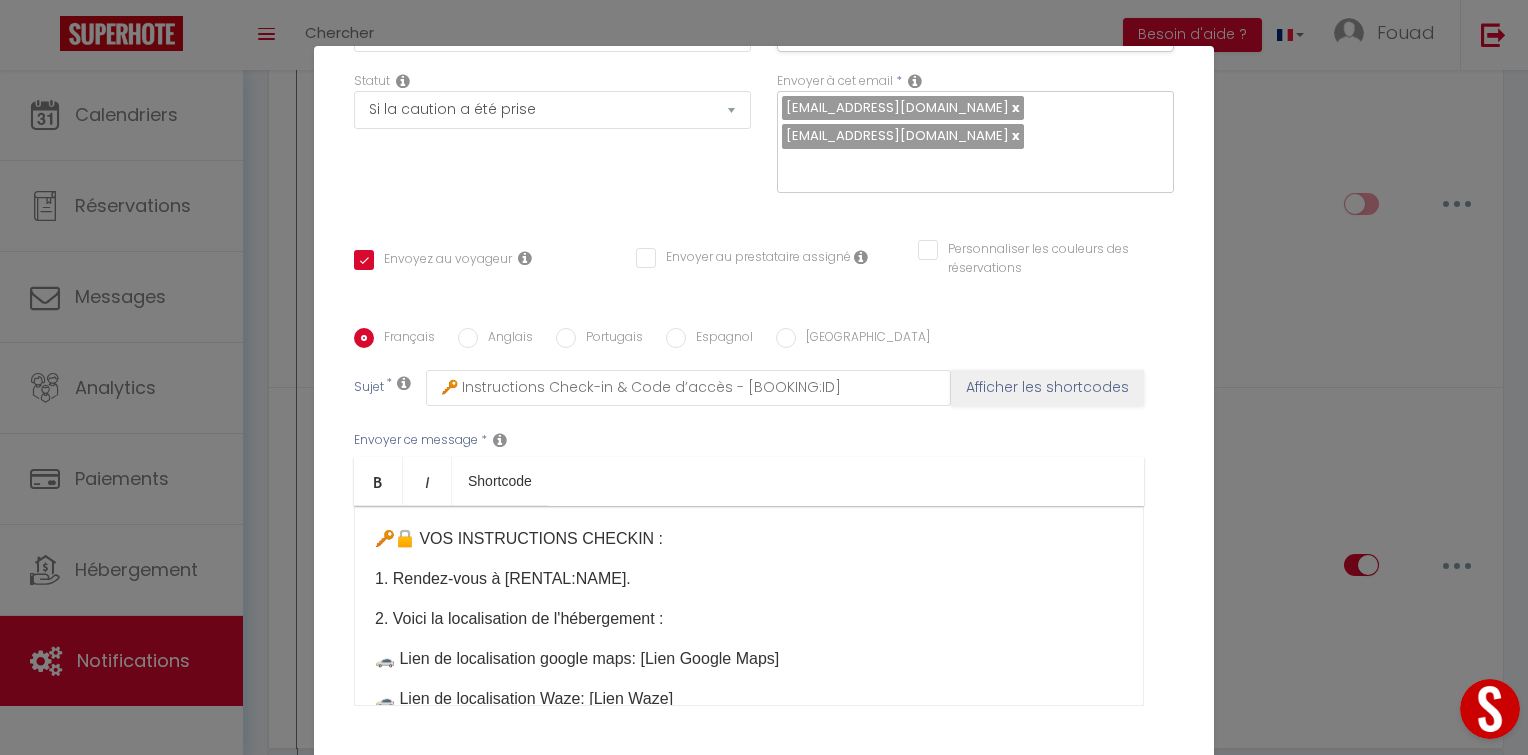 click on "Anglais" at bounding box center (468, 338) 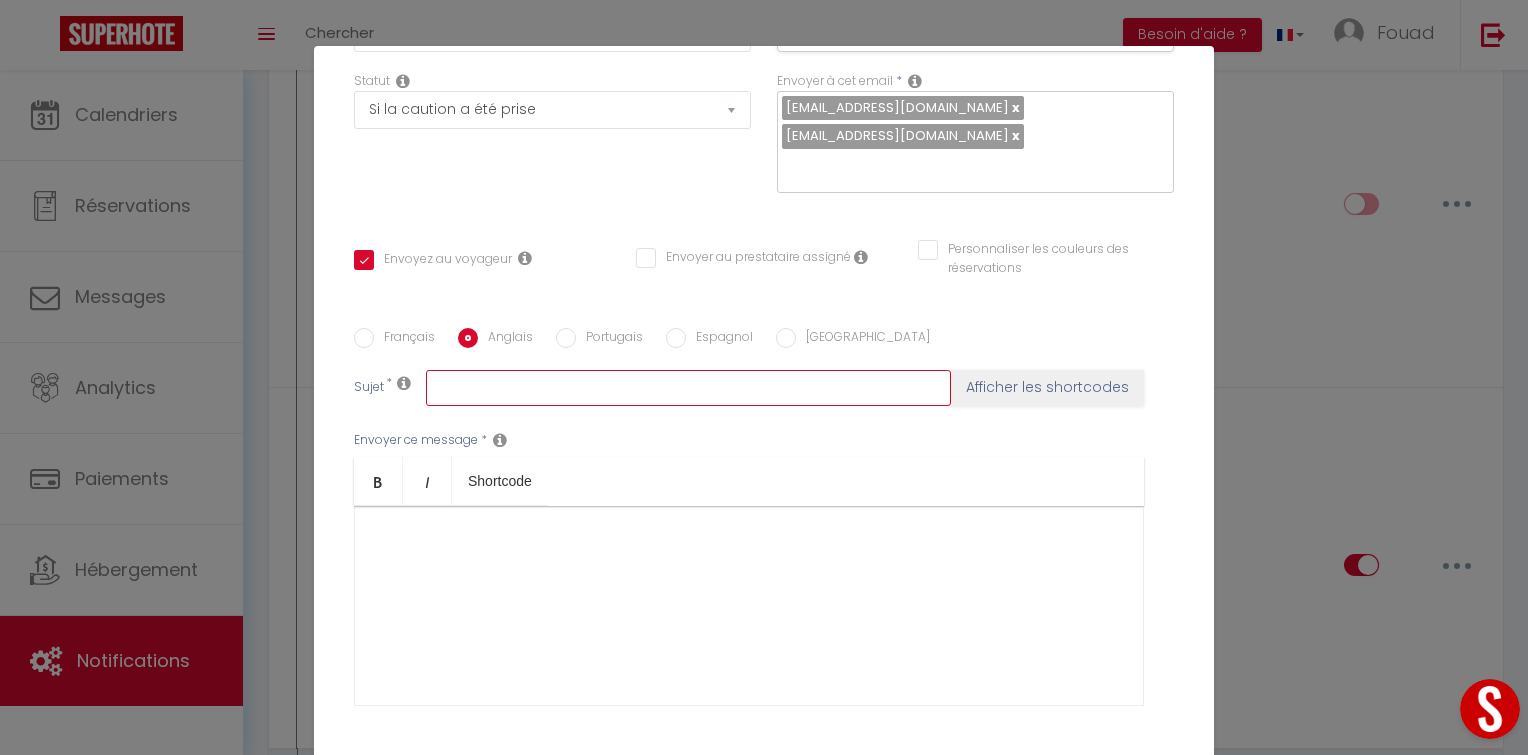click at bounding box center [688, 388] 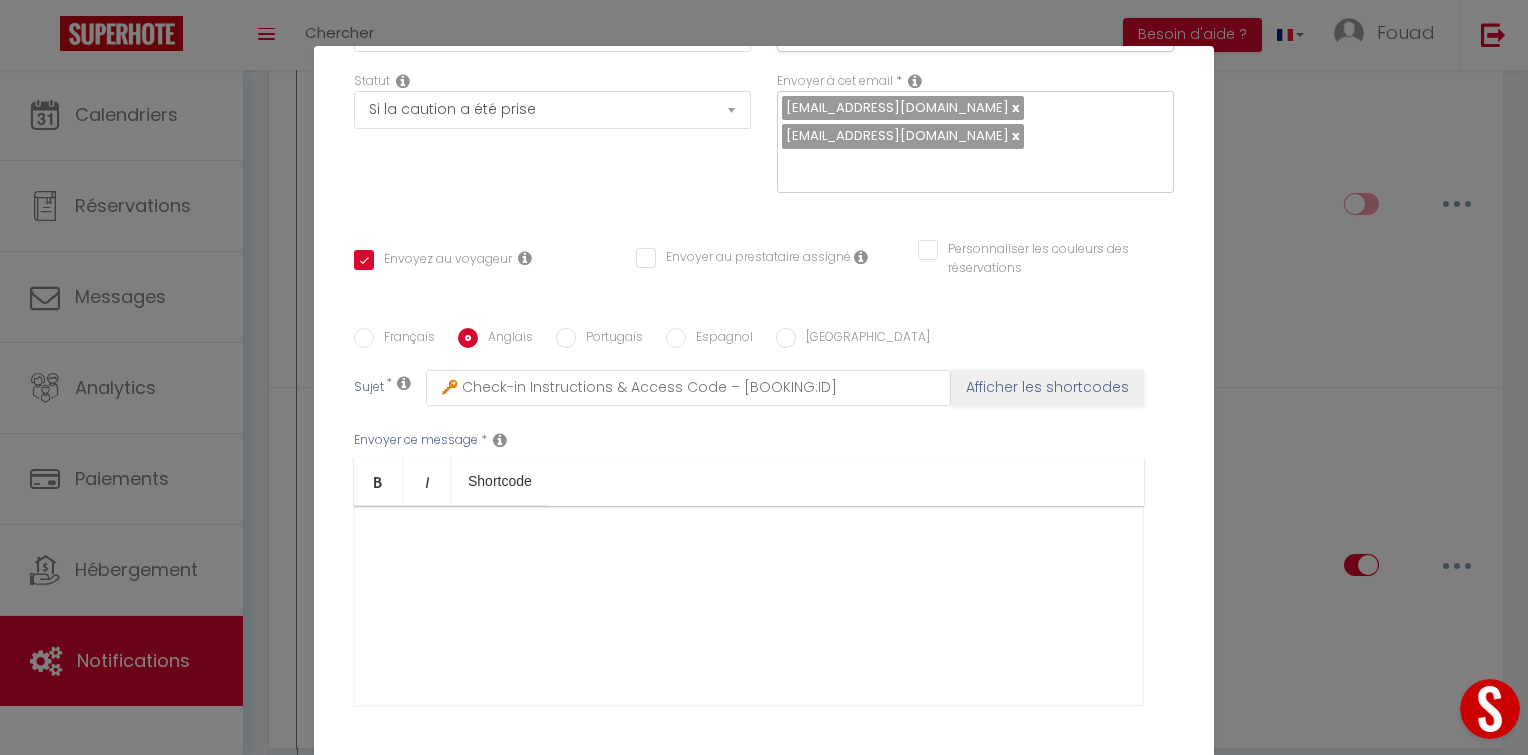 click on "Espagnol" at bounding box center [719, 339] 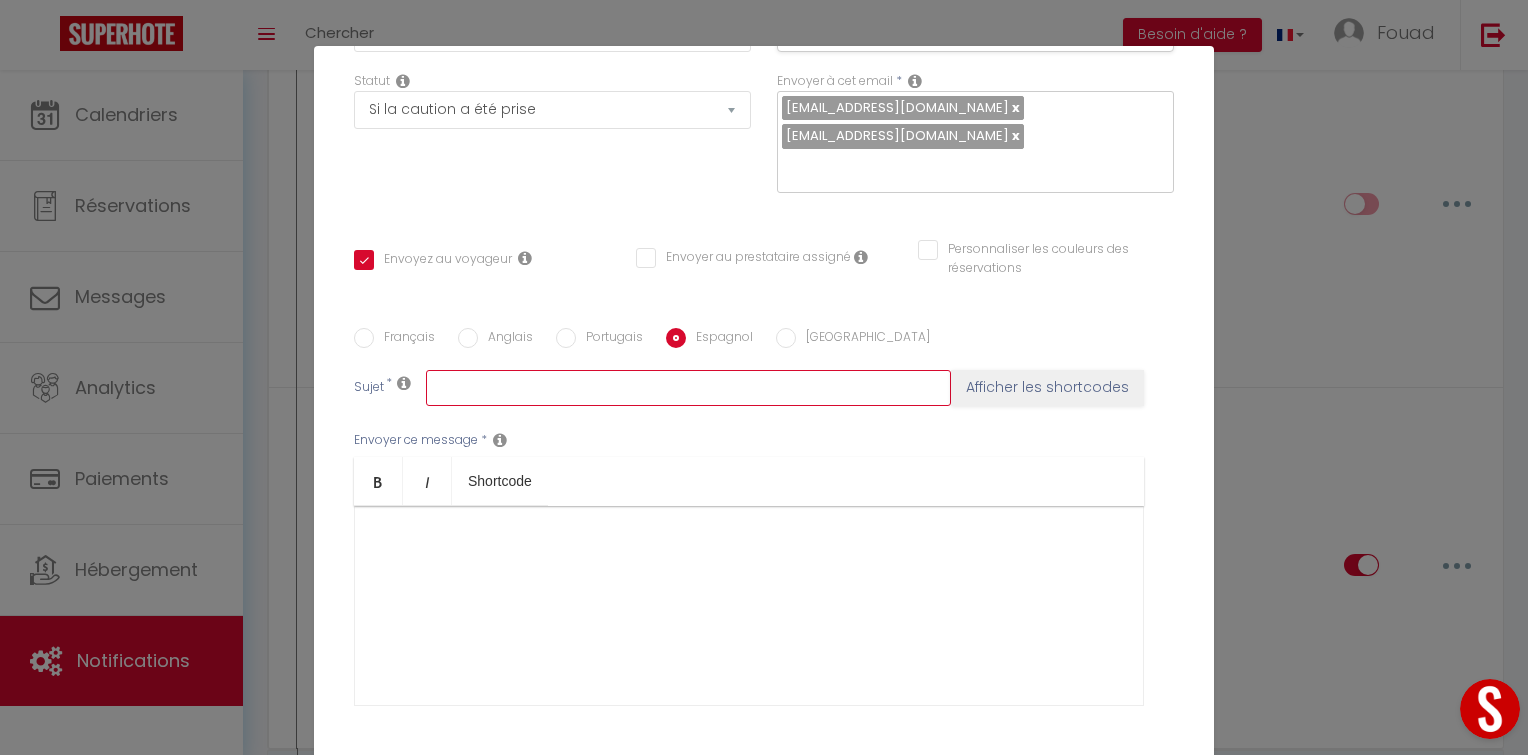 click at bounding box center (688, 388) 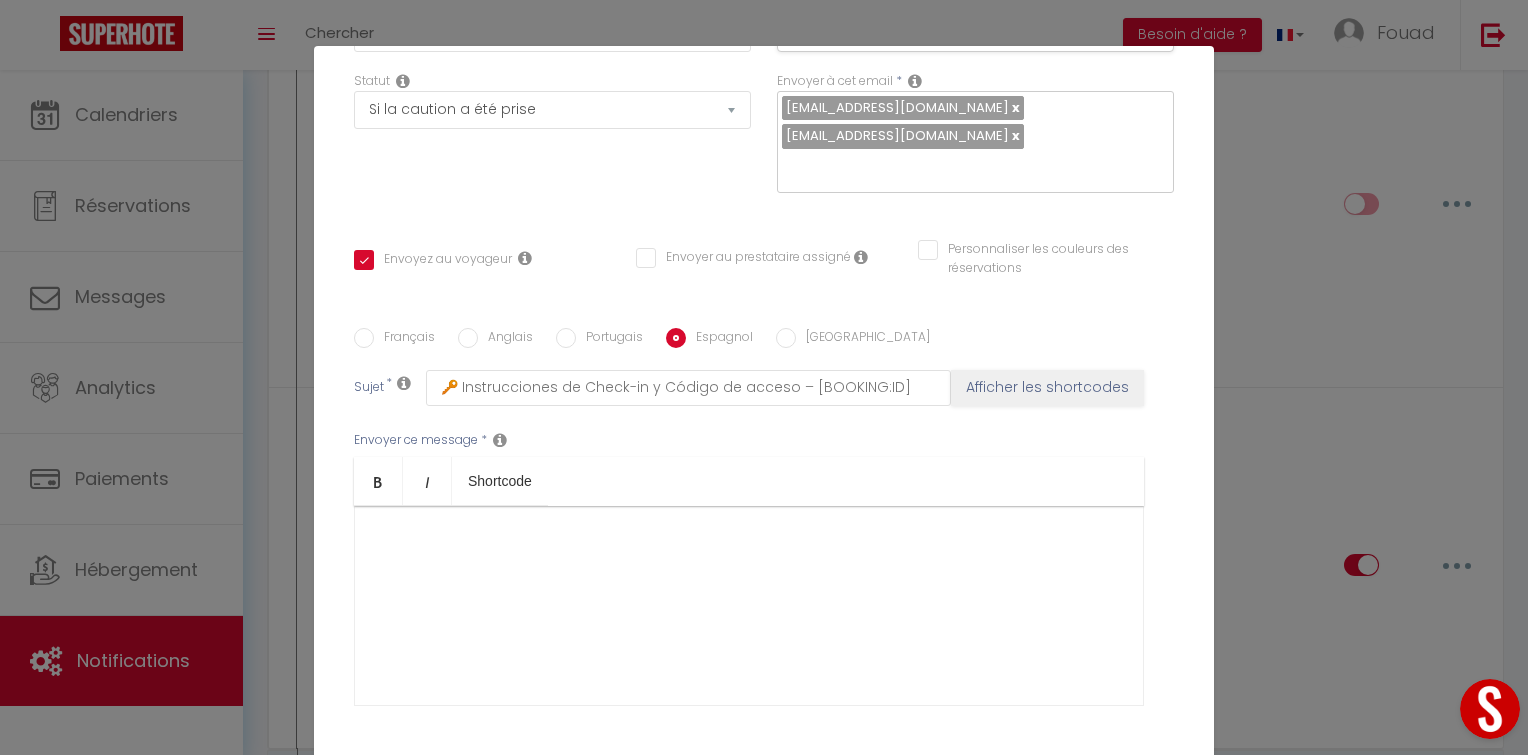 click on "Français" at bounding box center [404, 339] 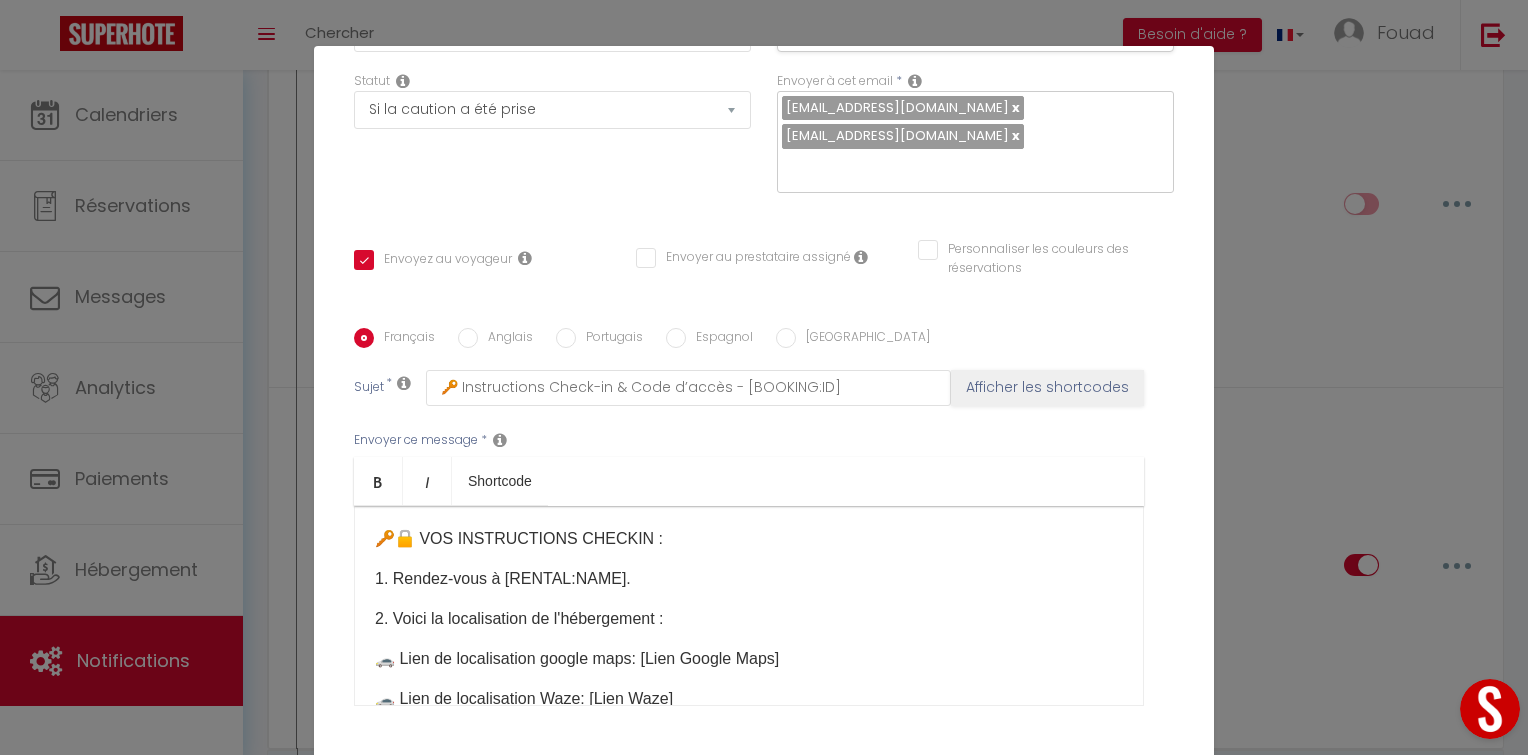 click on "2. Voici la localisation de l'hébergement :" at bounding box center (749, 619) 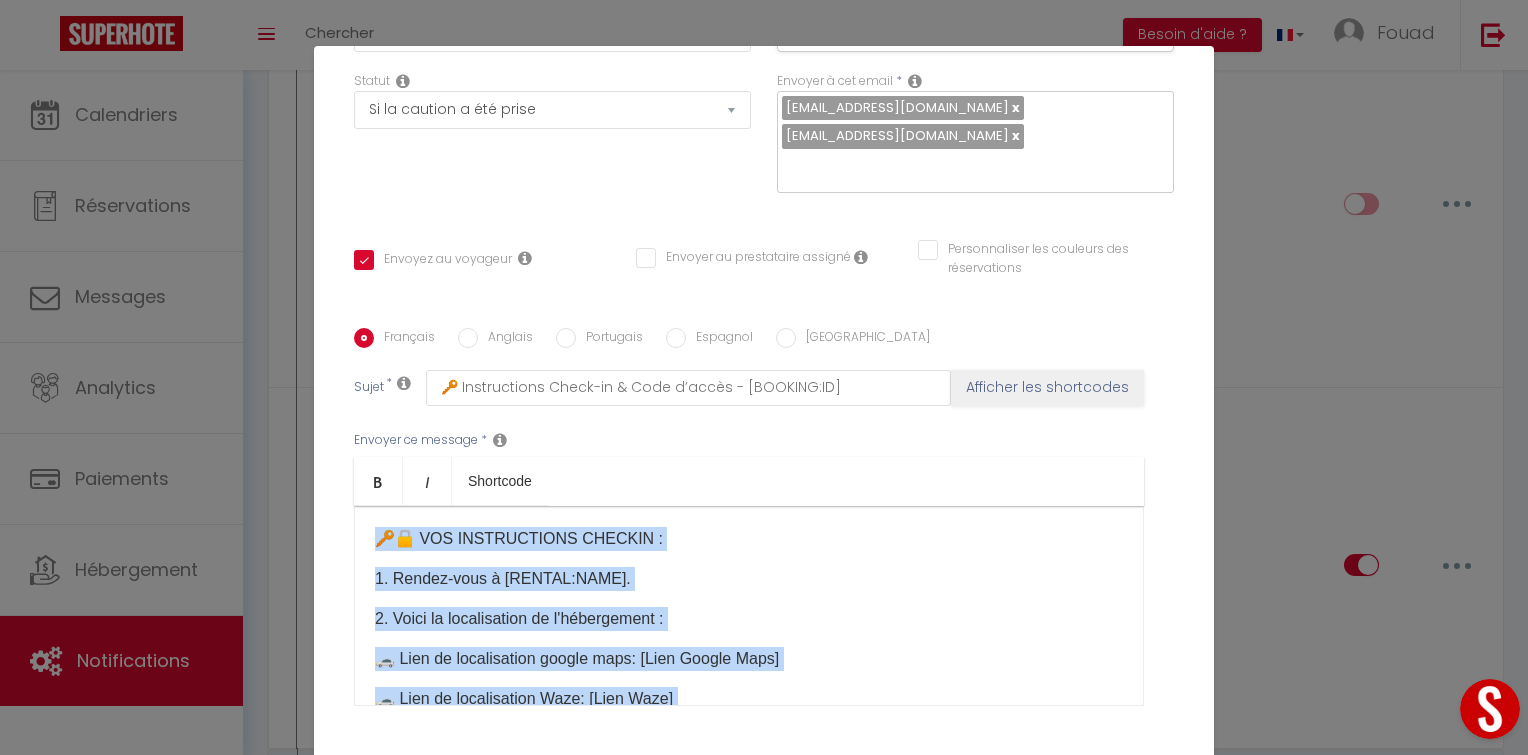 copy on "🔑🔒 VOS INSTRUCTIONS CHECKIN :
1. Rendez-vous à [RENTAL:NAME]. 2. Voici la localisation de l'hébergement :  🚗 Lien de localisation google maps: [Lien Google Maps]​
🚗 Lien de localisation Waze: [Lien Waze] 3. Envoyer les pièces d'identités de tous les voyageurs adultes avant votre arrivée (Cela permet d'accélérer la procédure d'enregistrement).​
4. Présentez vous à l'accueil sécurité de la résidence. 5. Stationner correctement votre véhicule.
6. Dirigez vous vers hébergement (n'hésitez pas à demander des informations aux agents de sécurité si besoin). 7. Composer le code sur le boitier à clé.
➡️ INSTRUCTIONS AVEC PHOTOS : [GuideBook_FR]​ ➡️ CODE DU BOITIER : [Code de la boite à clé]​ Passez un agréable séjour ☀️​ PS : N'hésitez pas à nous contacter via WhatsApp à tout moment pour toute information complémentaire Cordialement, L'équipe Moderna Agency (contact whatsapp: [Numéro de téléphone])​​" 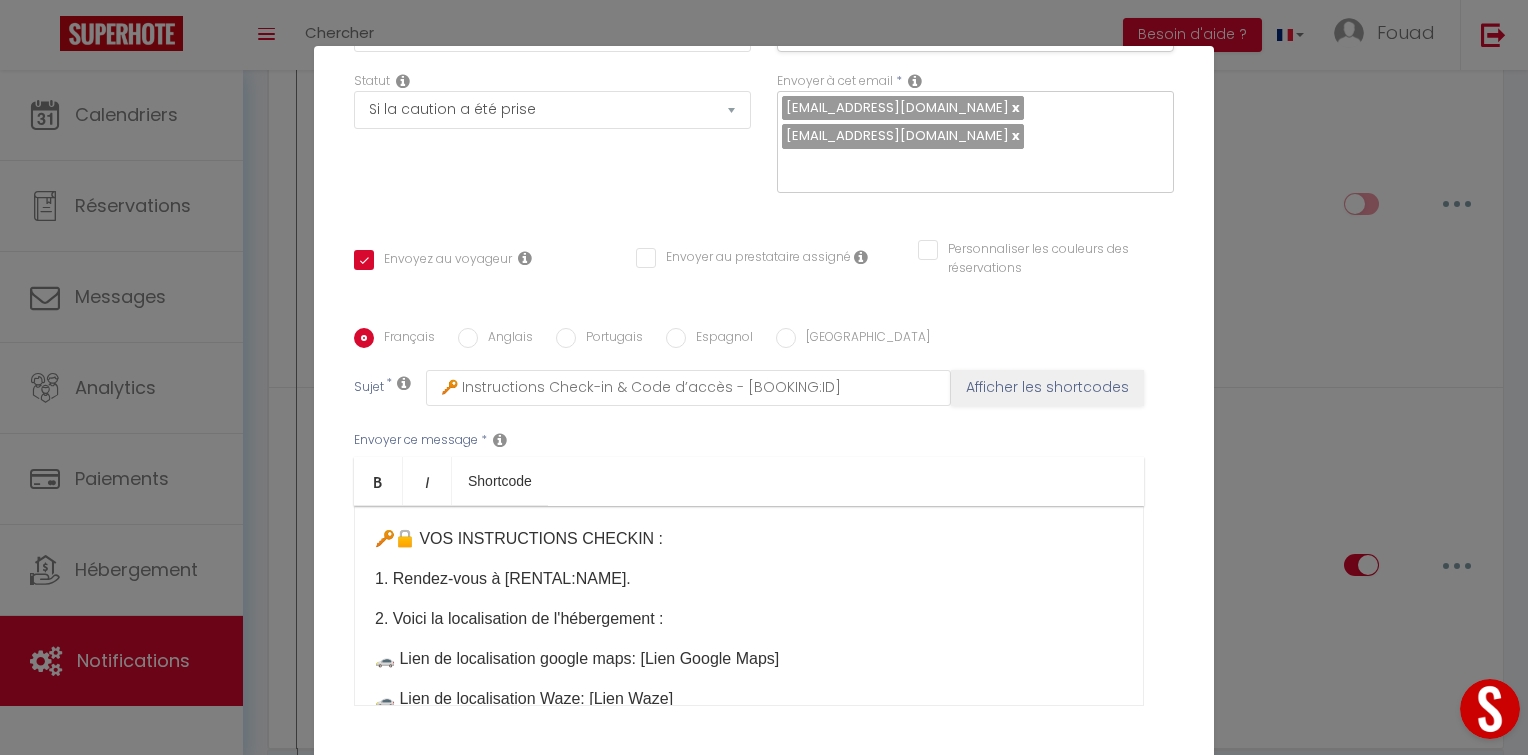 click on "Anglais" at bounding box center [505, 339] 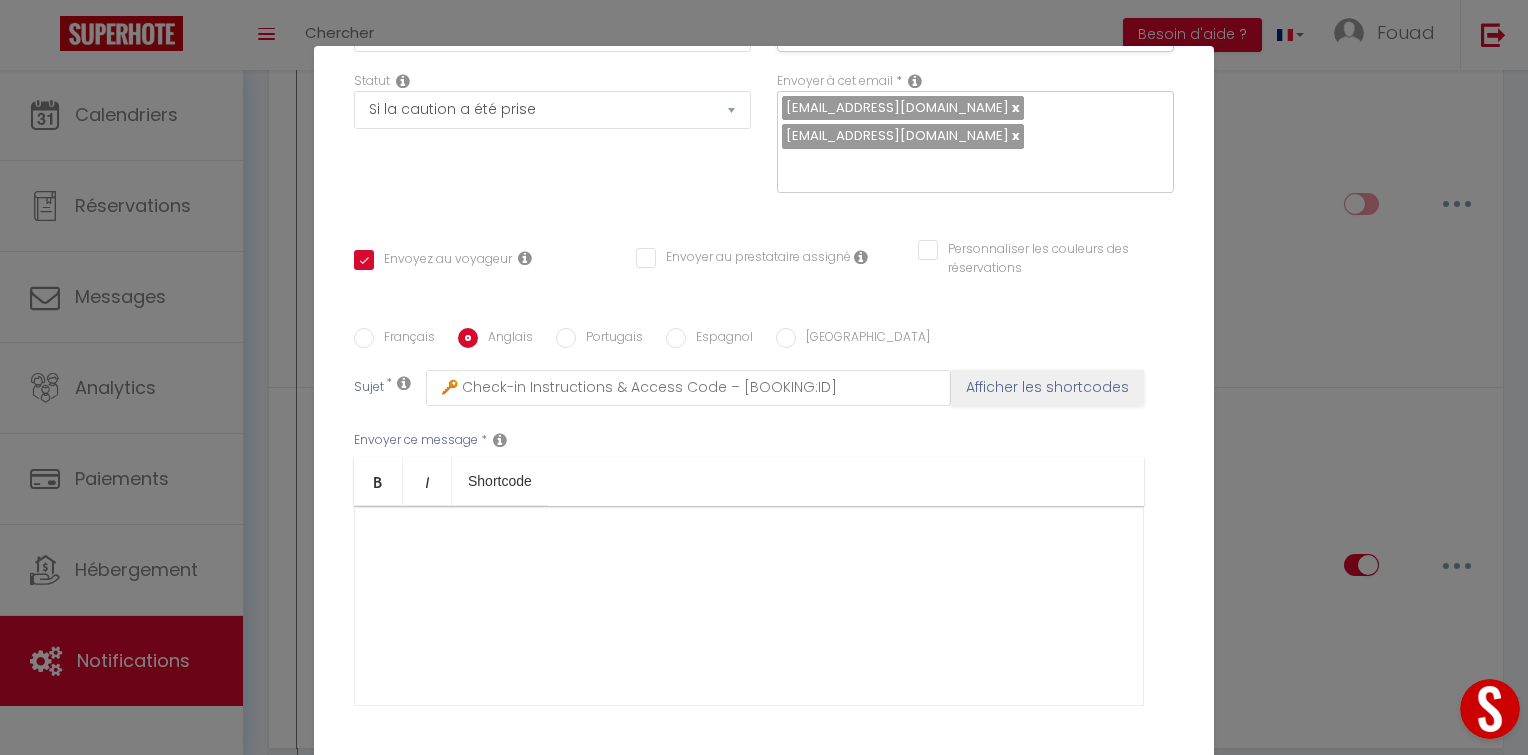 click at bounding box center [749, 606] 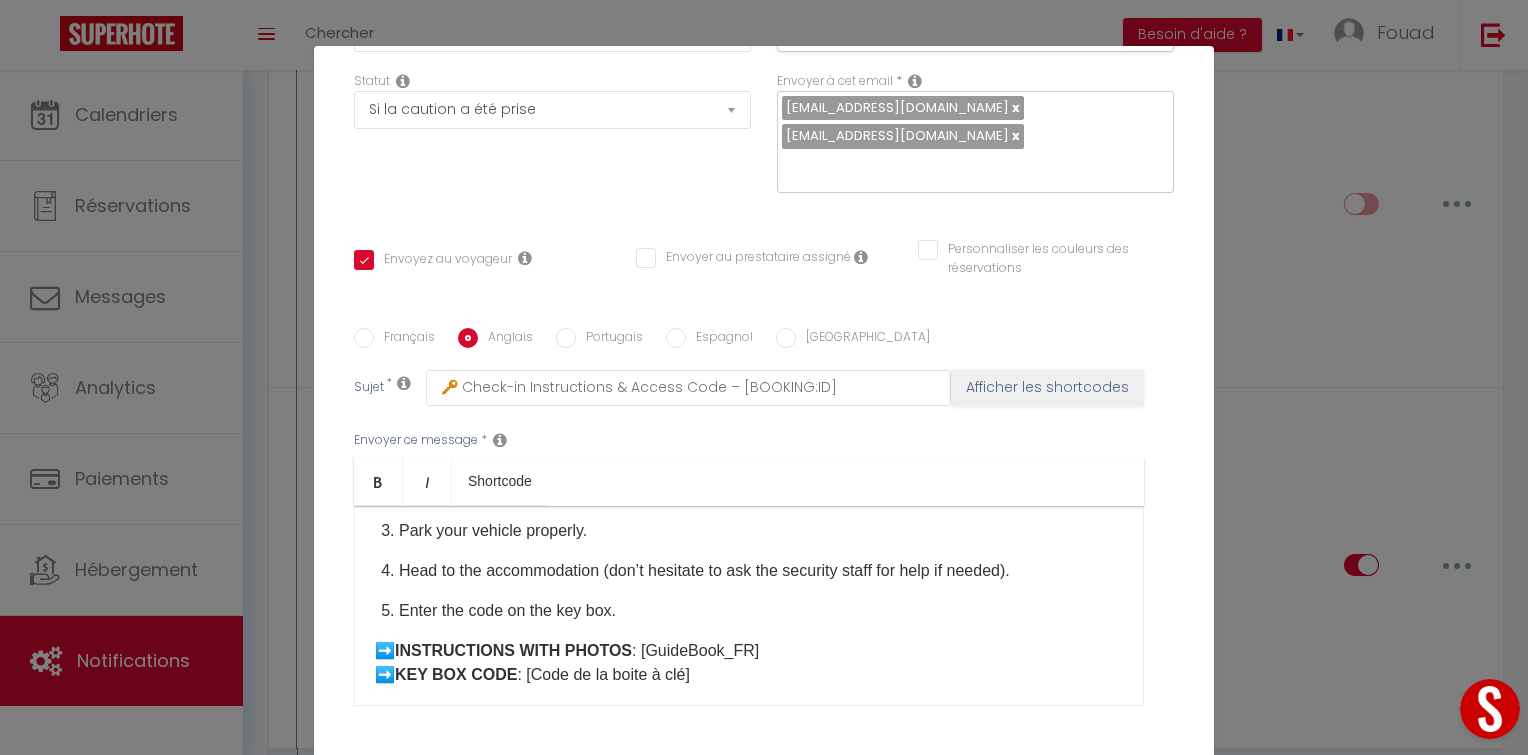 scroll, scrollTop: 335, scrollLeft: 0, axis: vertical 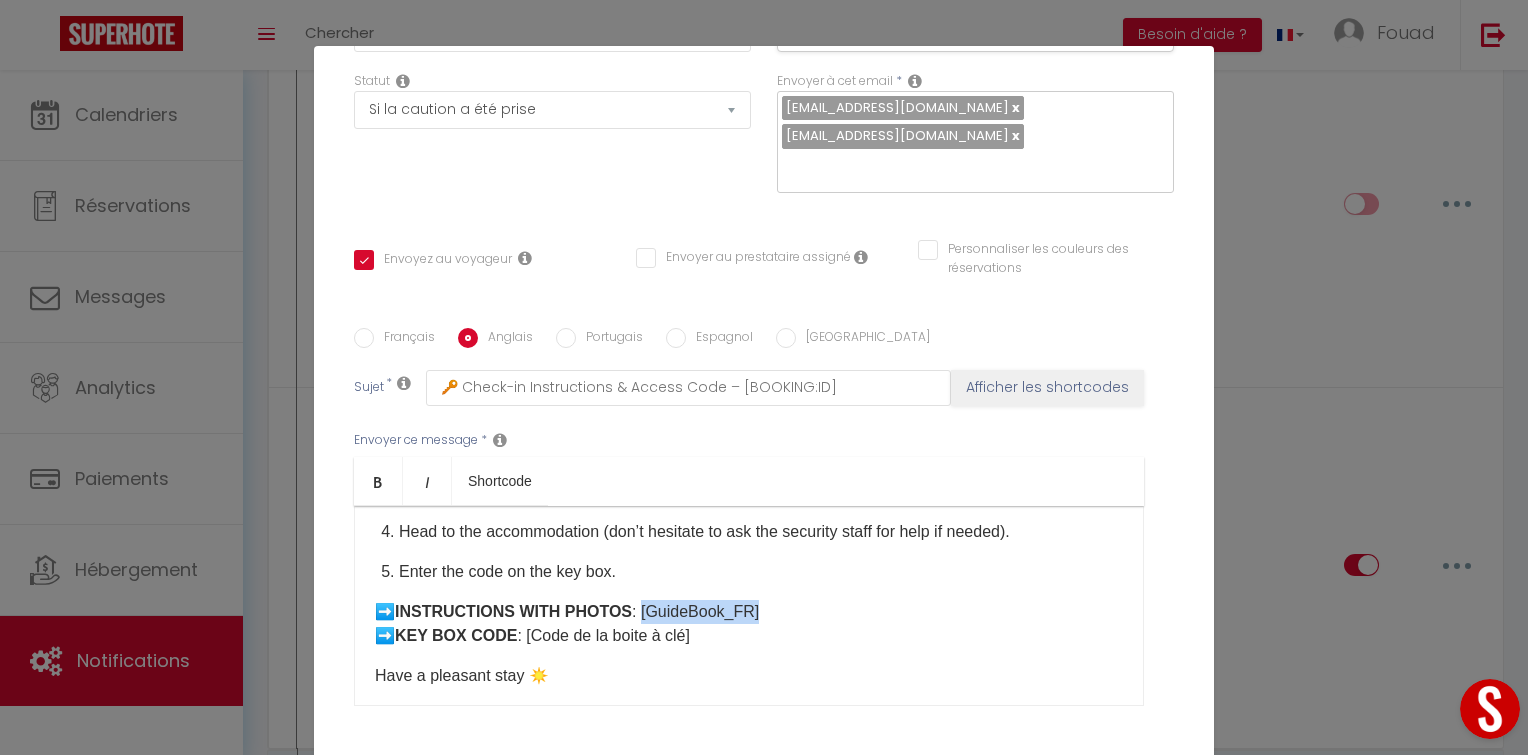drag, startPoint x: 740, startPoint y: 519, endPoint x: 623, endPoint y: 530, distance: 117.51595 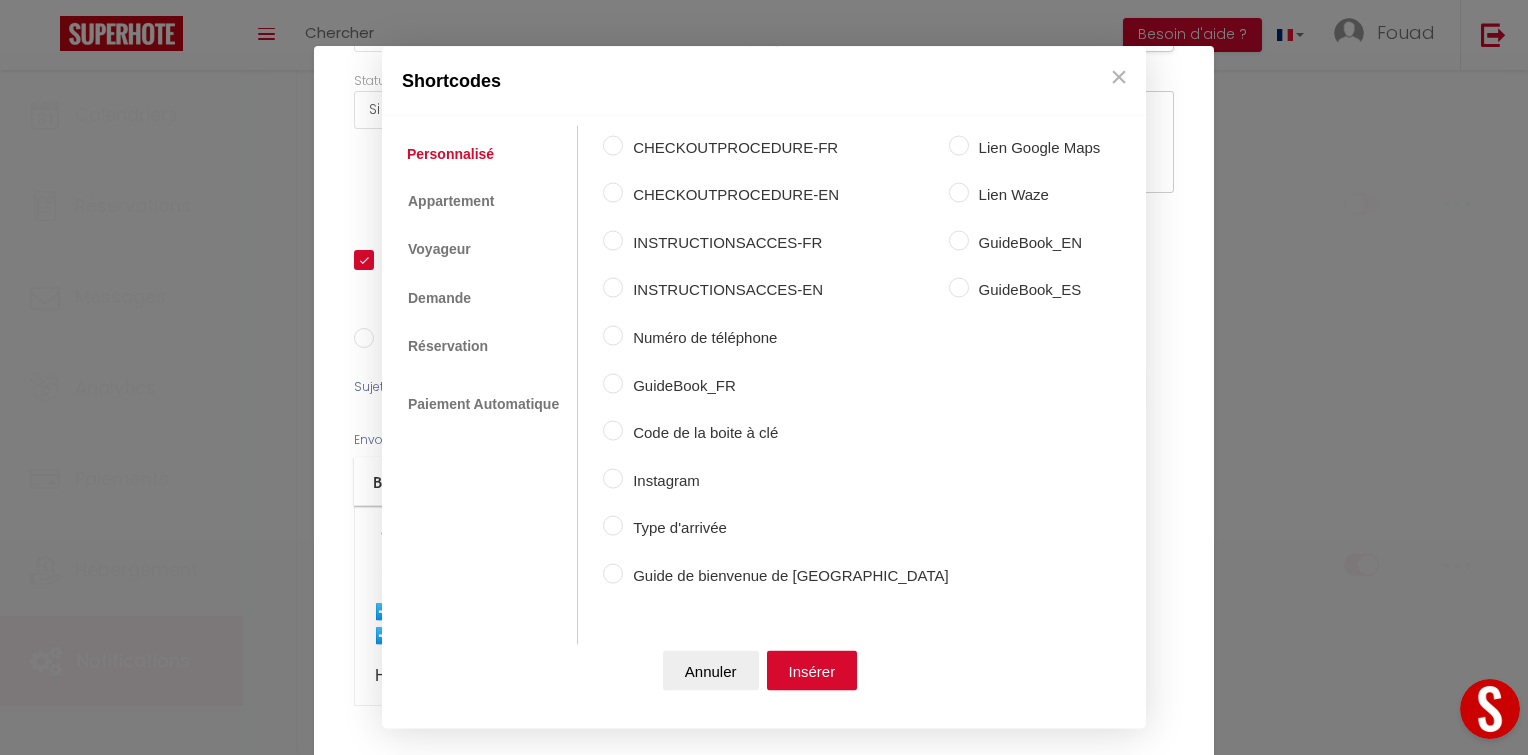 click on "Coaching SuperHote ce soir à 18h00, pour participer:  [URL][DOMAIN_NAME][SECURITY_DATA]   ×     Toggle navigation       Toggle Search     Toggle menubar     Chercher   BUTTON
Besoin d'aide ?
Fouad   Paramètres        Équipe     Résultat de la recherche   Aucun résultat     Calendriers     Réservations     Messages     Analytics      Paiements     Hébergement     Notifications                 Résultat de la recherche   Id   Appart   Voyageur    Checkin   Checkout   Nuits   Pers.   Plateforme   Statut     Résultat de la recherche   Aucun résultat          Notifications
Actions
Nouvelle Notification    Exporter    Importer    Tous les apparts    Villa AZUR- Wifi/Piscine chauffée/Sans vis-à-vis [GEOGRAPHIC_DATA]- Wifi/Piscine chauffée/Sans vis-à-vis [GEOGRAPHIC_DATA] cosy 07 -Sans vis-à-vis|WifiHD|PiscineChauffée       Nouveau shortcode personnalisé" at bounding box center (764, 2050) 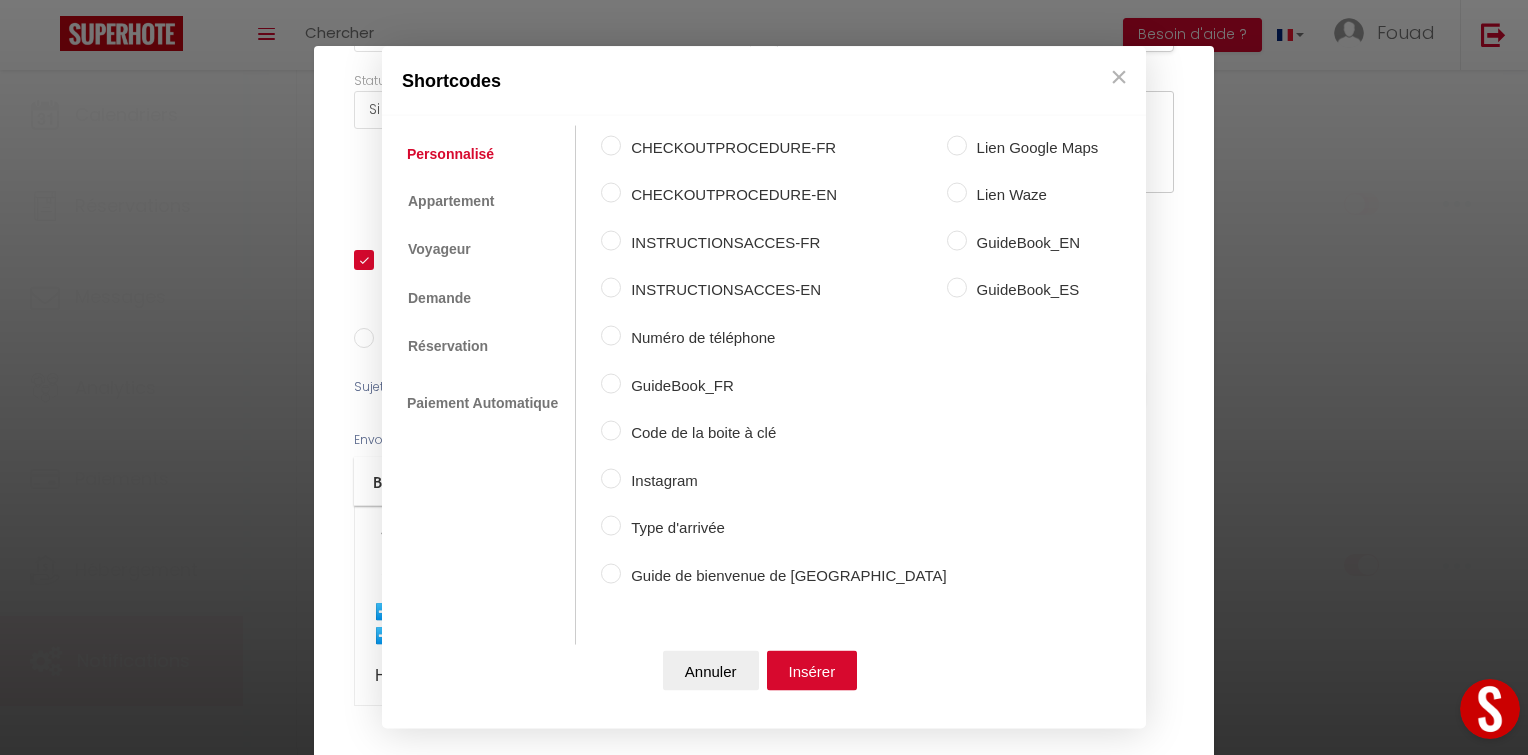 click on "GuideBook_EN" at bounding box center (1033, 242) 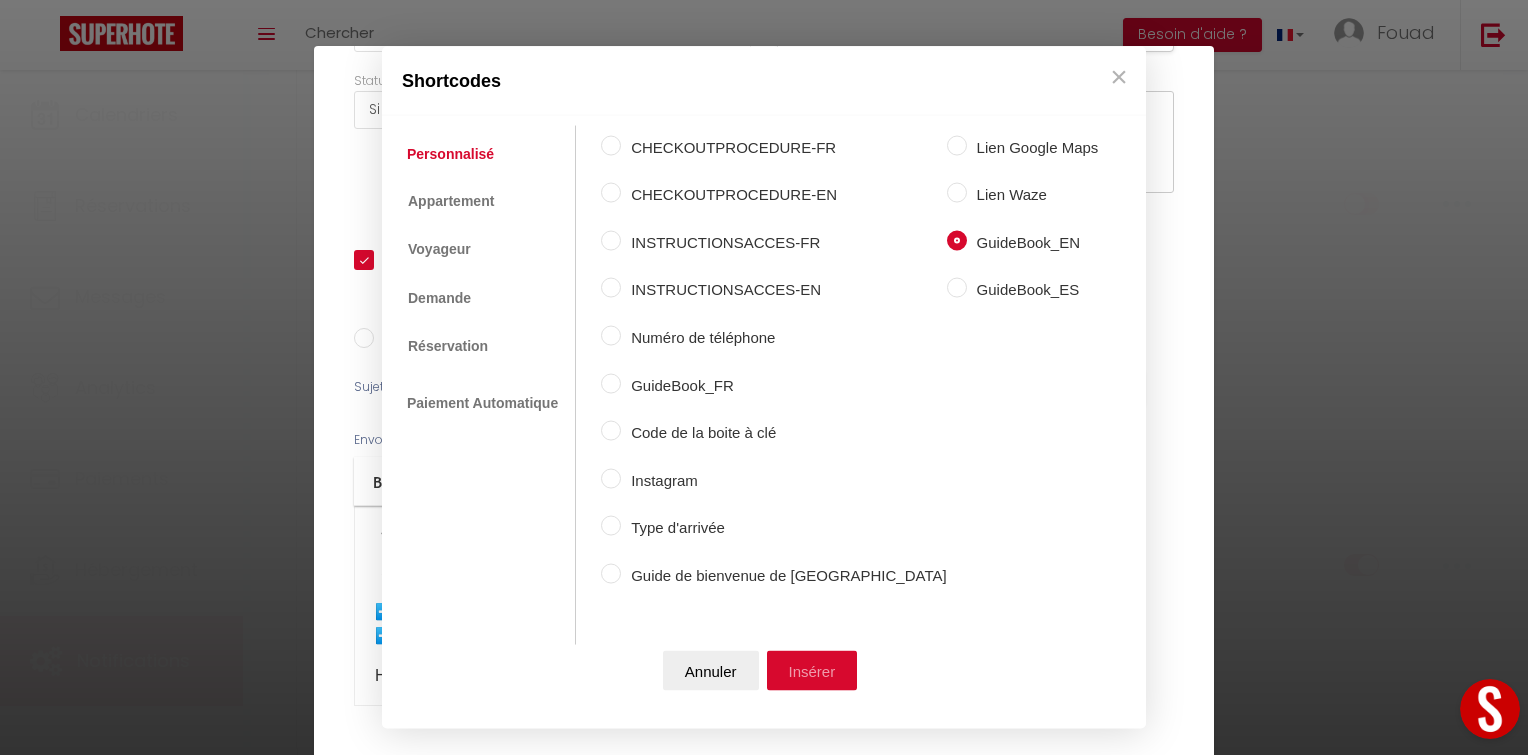 click on "Insérer" at bounding box center [812, 671] 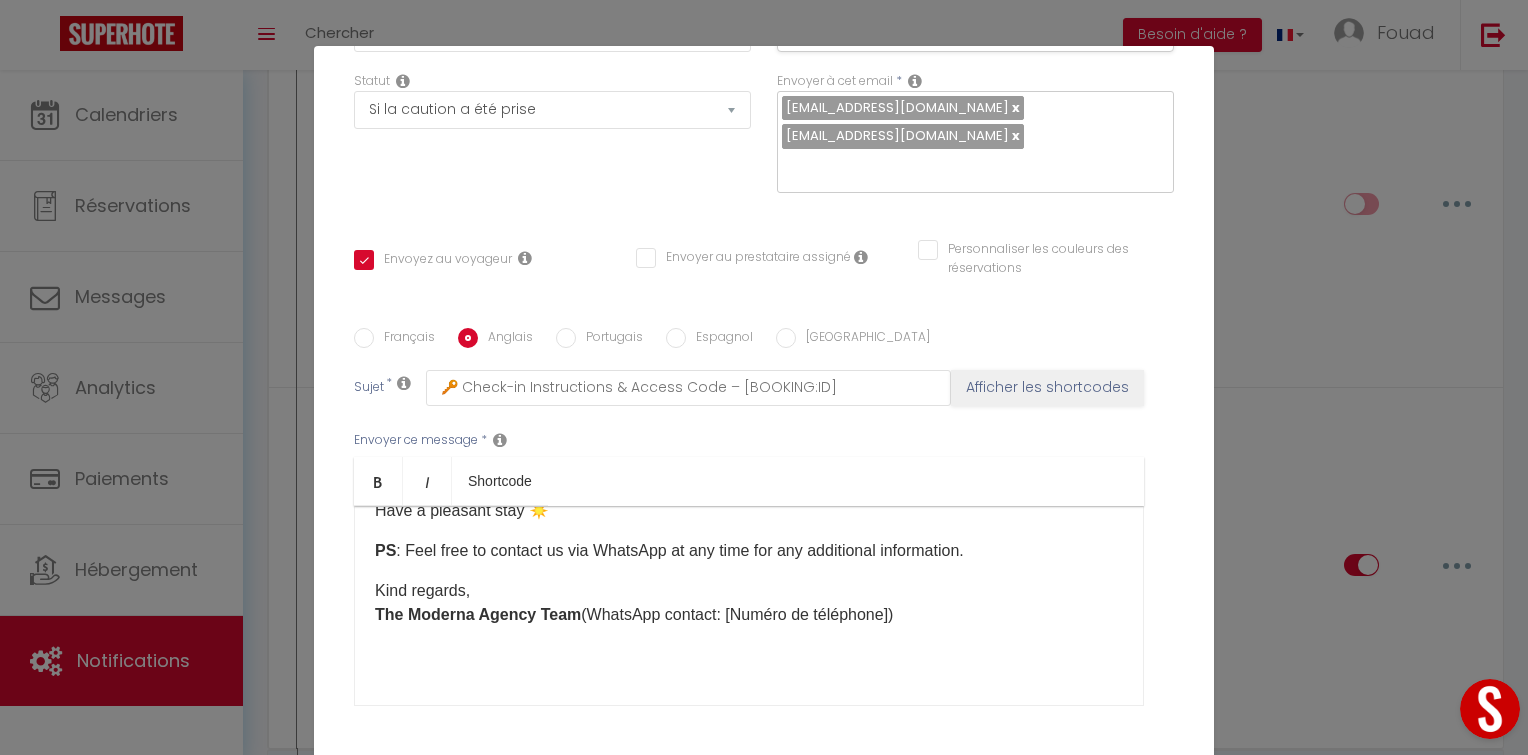 scroll, scrollTop: 501, scrollLeft: 0, axis: vertical 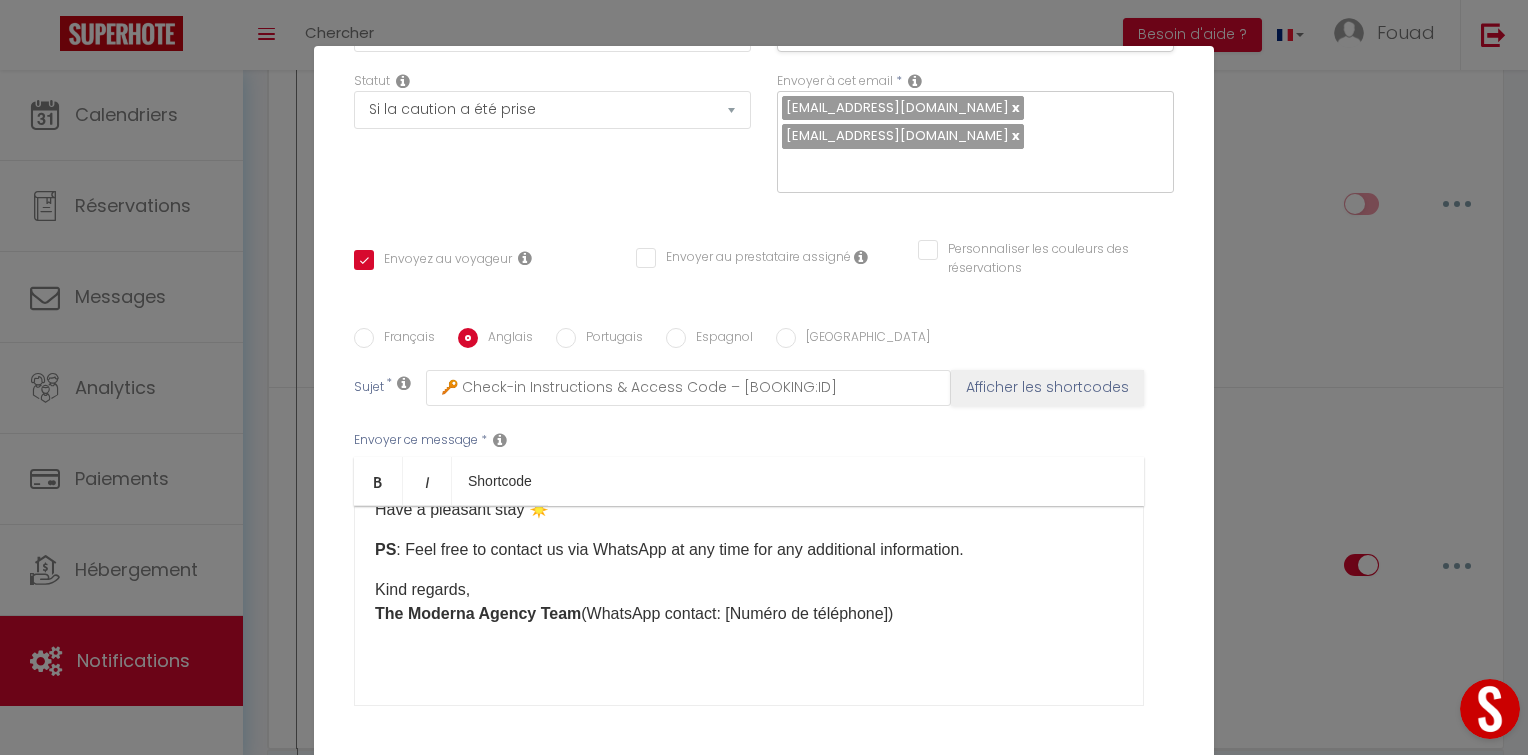 click on "🔑🔒 YOUR CHECK-IN INSTRUCTIONS:
Go to [RENTAL:NAME].
Here is the location of the property:
🚗 Google Maps location link: [Lien Google Maps]
🚗 Waze location link: [[GEOGRAPHIC_DATA]]
Send the ID documents of all adult guests before your arrival (This helps speed up the check-in process).
Go to the security reception at the residence.
Park your vehicle properly.
Head to the accommodation (don’t hesitate to ask the security staff for help if needed).
Enter the code on the key box.
➡️  INSTRUCTIONS WITH PHOTOS :  [GuideBook_EN] ​
➡️  KEY BOX CODE : [Code de la boite à clé]
Have a pleasant stay ☀️
PS : Feel free to contact us via WhatsApp at any time for any additional information.
Kind regards,
The Moderna Agency Team  (WhatsApp contact: [Numéro de téléphone]) ​" at bounding box center [749, 606] 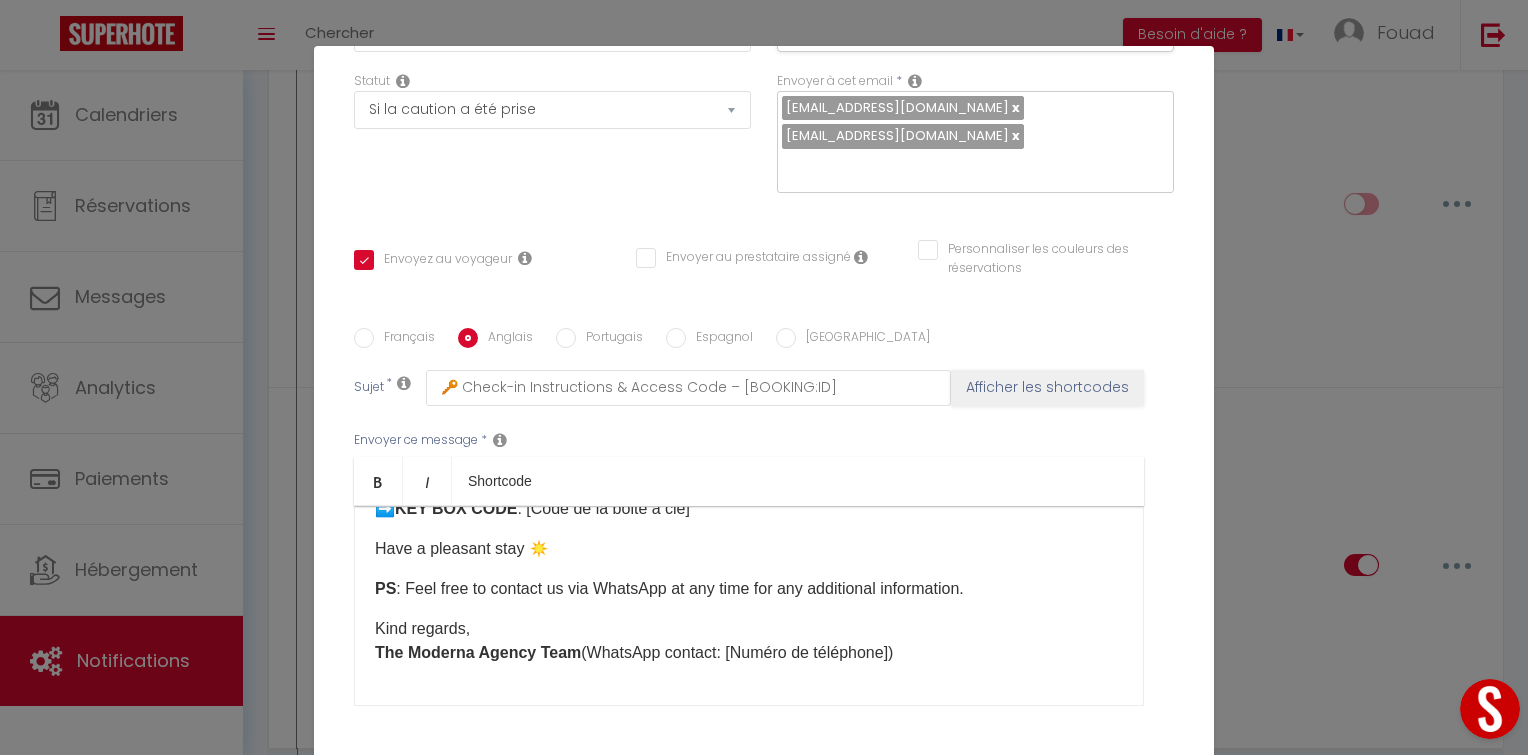 scroll, scrollTop: 461, scrollLeft: 0, axis: vertical 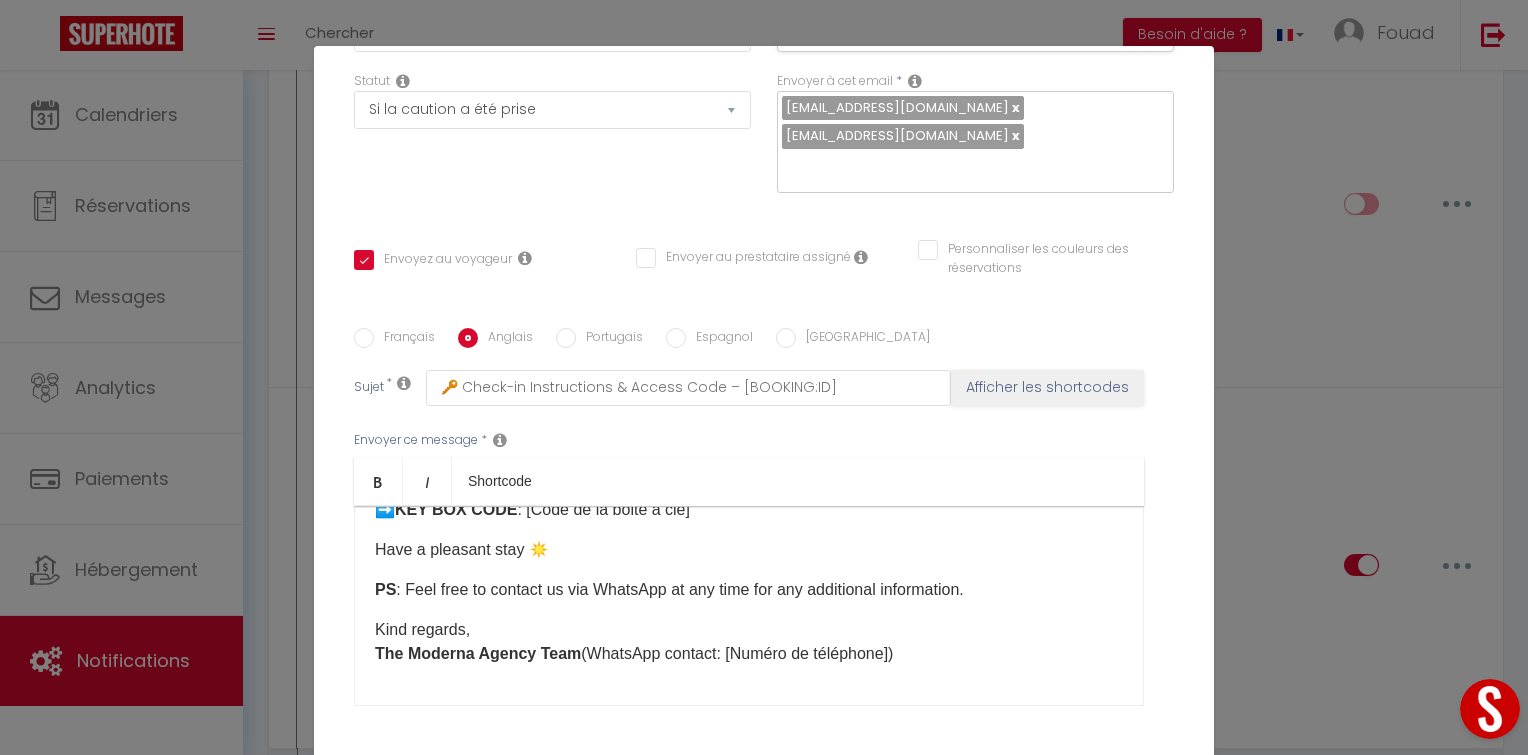 click on "Français     Anglais     Portugais     Espagnol     [GEOGRAPHIC_DATA]" at bounding box center [764, 339] 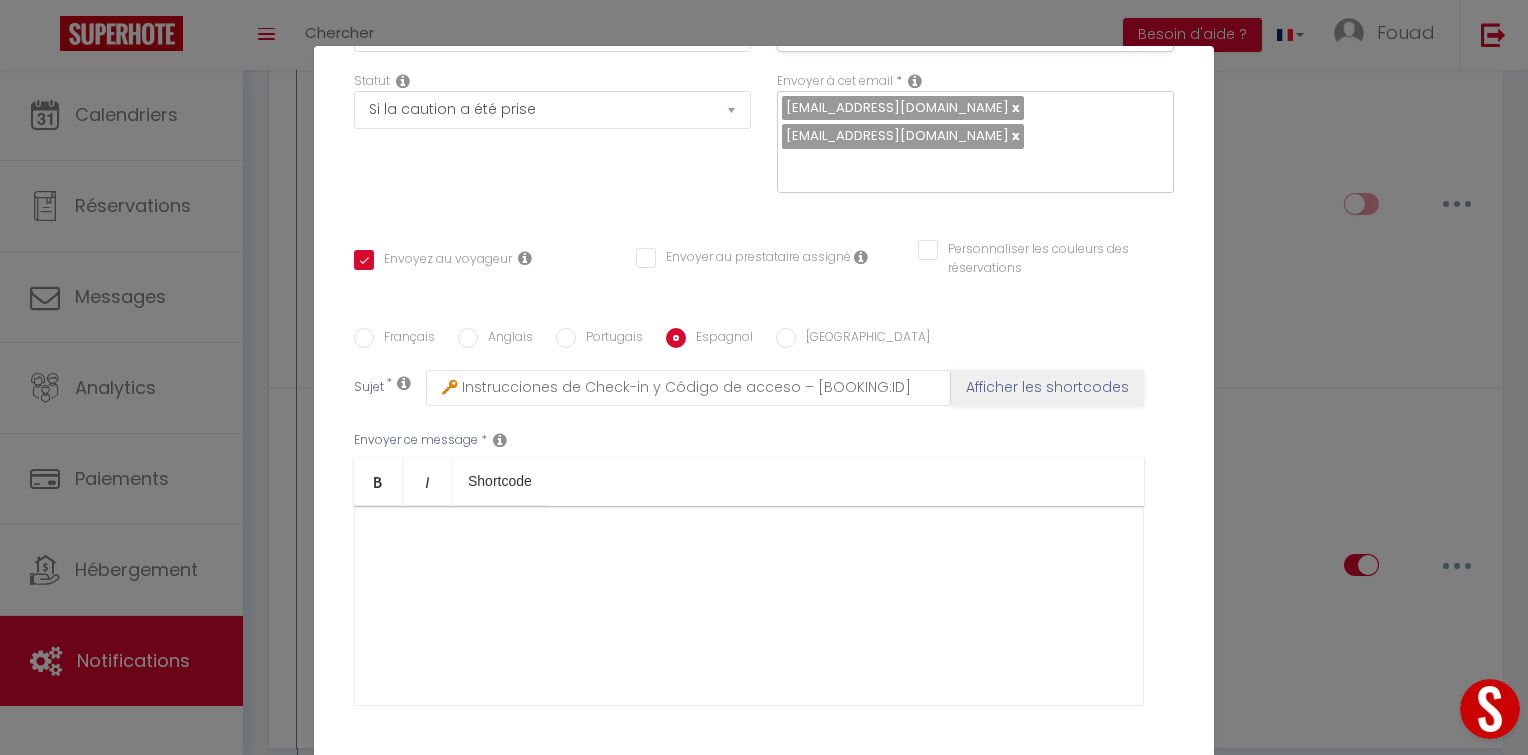 scroll, scrollTop: 0, scrollLeft: 0, axis: both 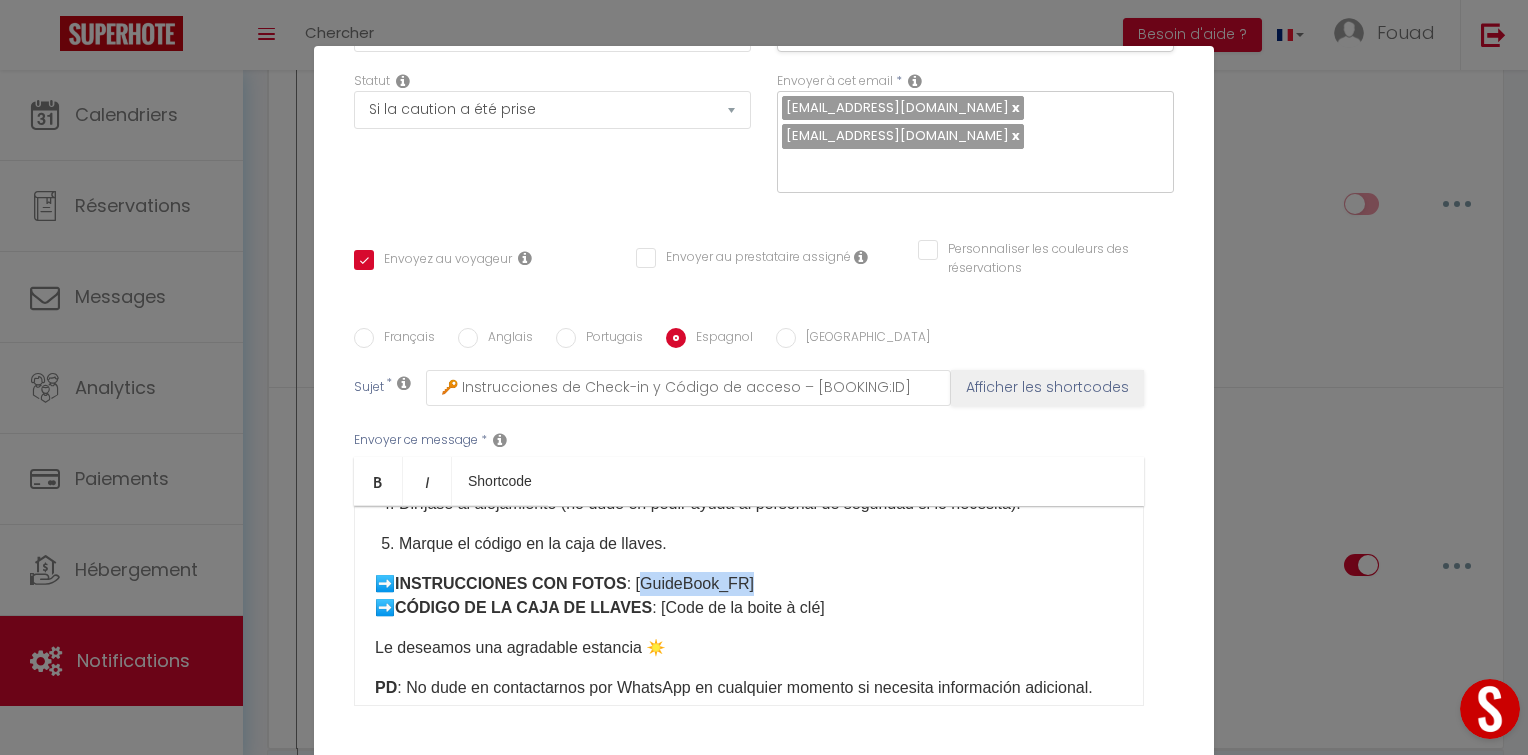 drag, startPoint x: 738, startPoint y: 496, endPoint x: 616, endPoint y: 500, distance: 122.06556 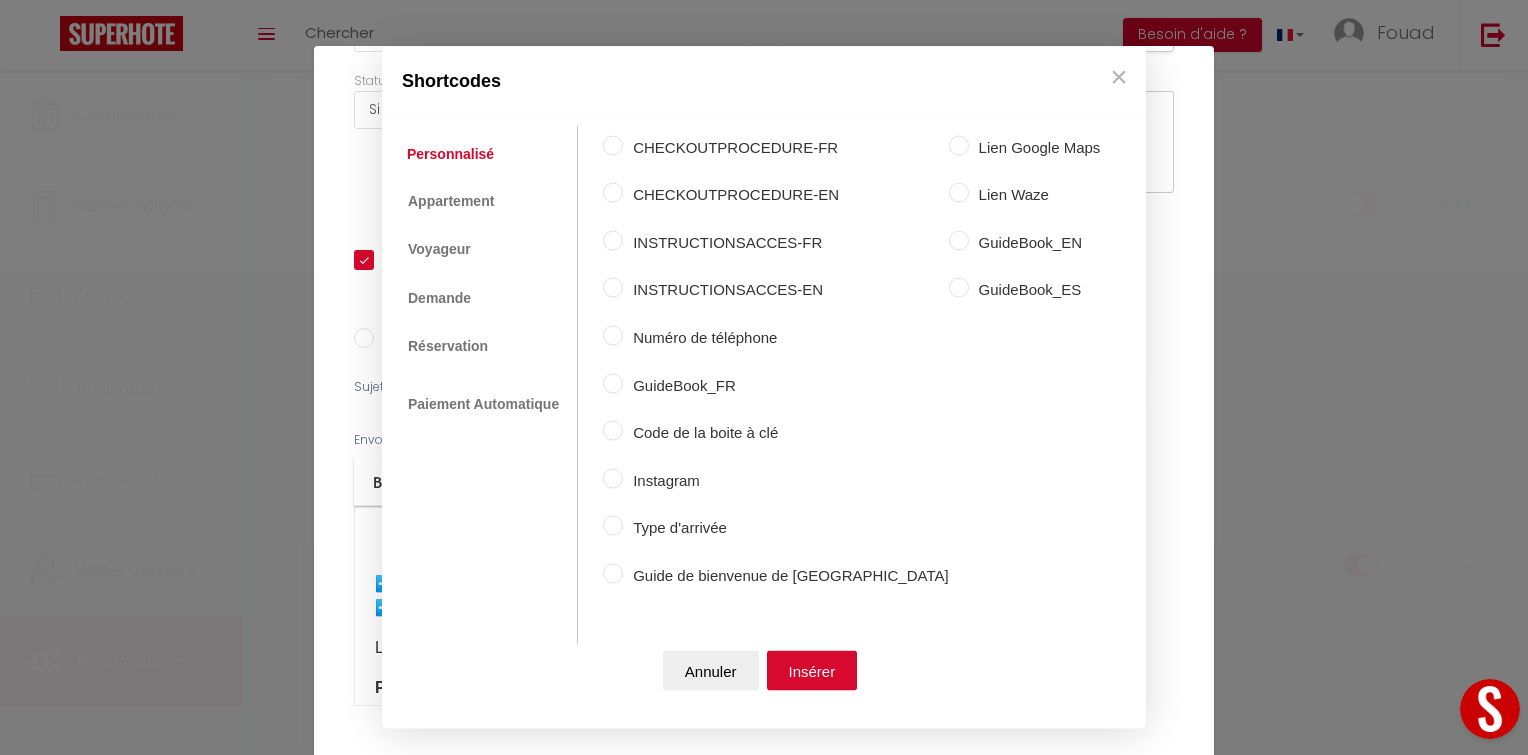 click on "Coaching SuperHote ce soir à 18h00, pour participer:  [URL][DOMAIN_NAME][SECURITY_DATA]   ×     Toggle navigation       Toggle Search     Toggle menubar     Chercher   BUTTON
Besoin d'aide ?
Fouad   Paramètres        Équipe     Résultat de la recherche   Aucun résultat     Calendriers     Réservations     Messages     Analytics      Paiements     Hébergement     Notifications                 Résultat de la recherche   Id   Appart   Voyageur    Checkin   Checkout   Nuits   Pers.   Plateforme   Statut     Résultat de la recherche   Aucun résultat          Notifications
Actions
Nouvelle Notification    Exporter    Importer    Tous les apparts    Villa AZUR- Wifi/Piscine chauffée/Sans vis-à-vis [GEOGRAPHIC_DATA]- Wifi/Piscine chauffée/Sans vis-à-vis [GEOGRAPHIC_DATA] cosy 07 -Sans vis-à-vis|WifiHD|PiscineChauffée       Nouveau shortcode personnalisé" at bounding box center [764, 2050] 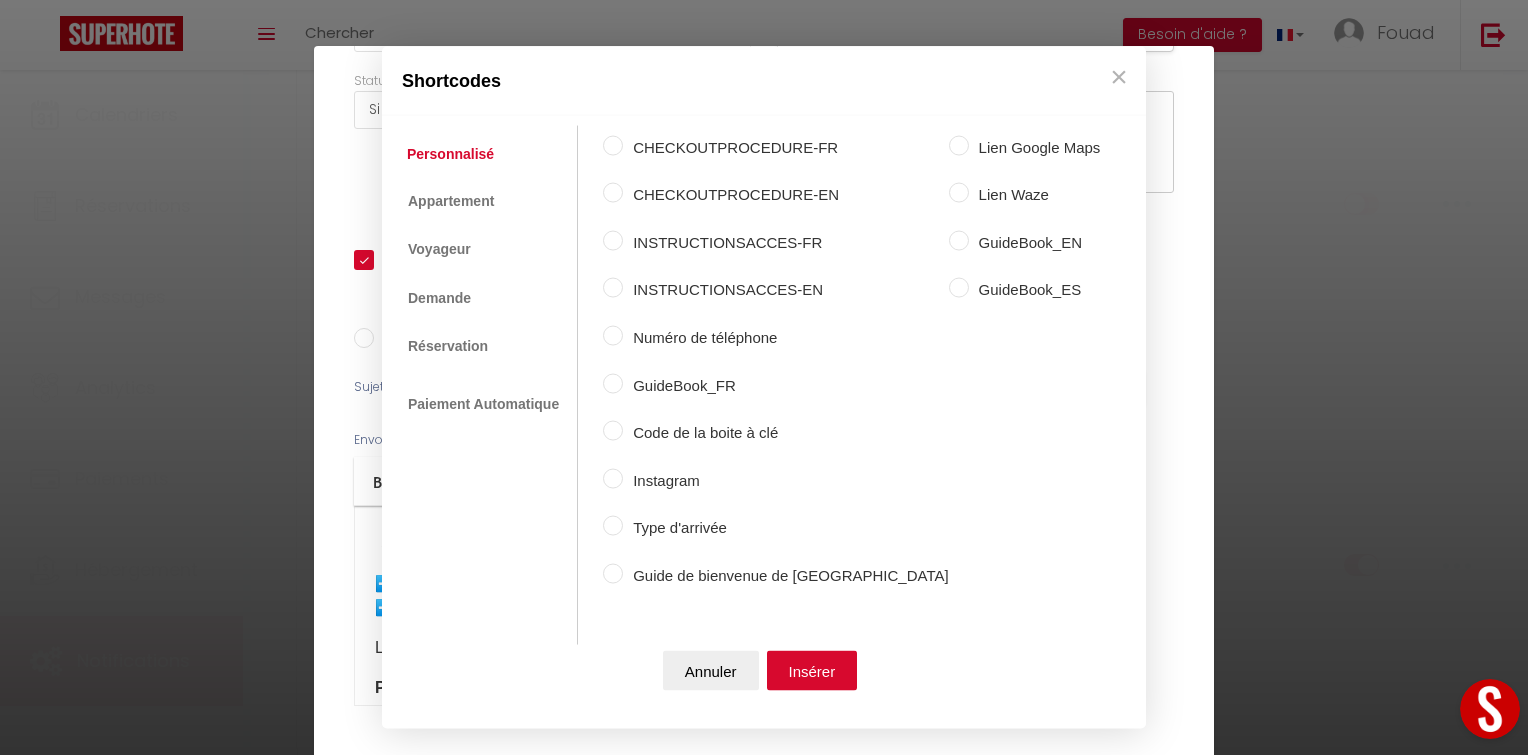 click on "GuideBook_ES" at bounding box center (1035, 290) 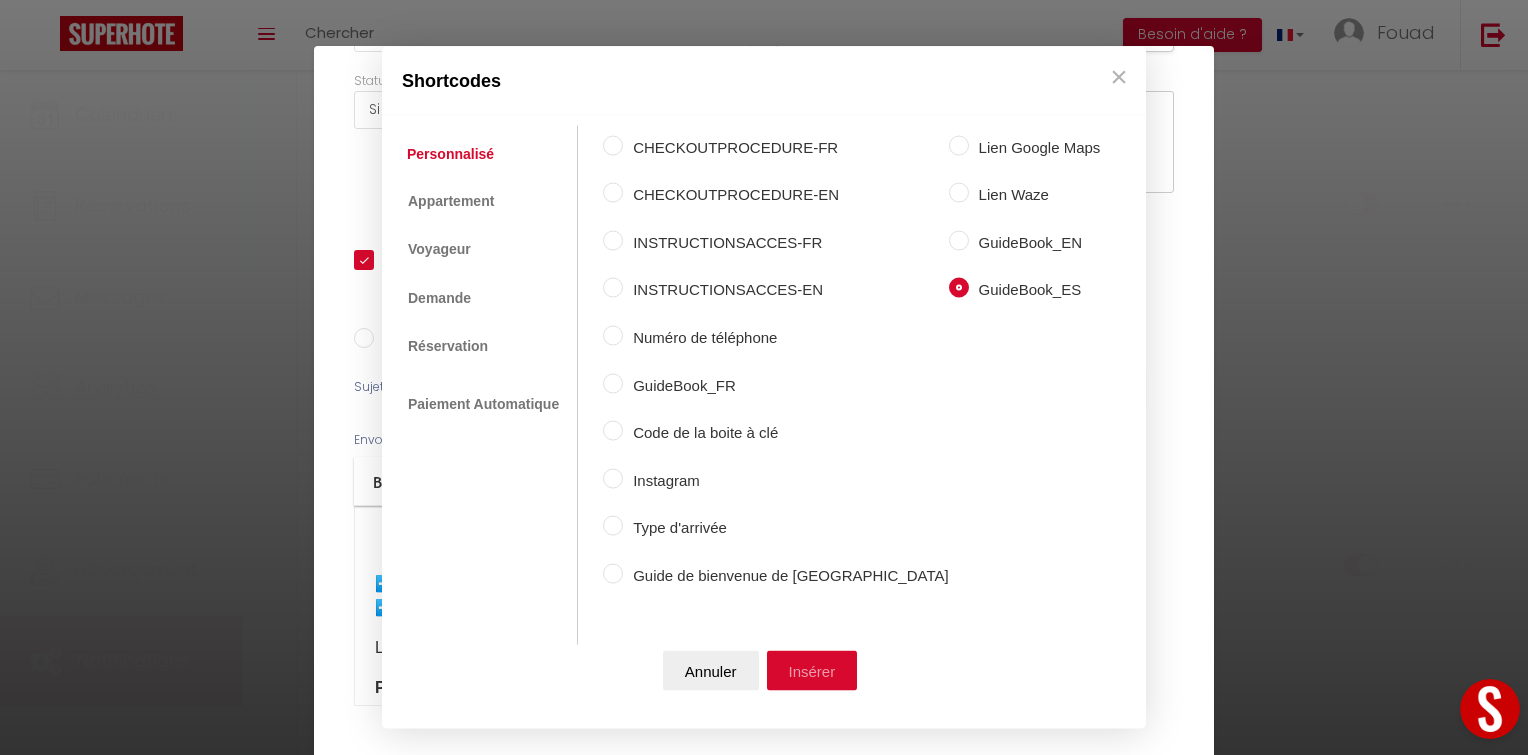 click on "Insérer" at bounding box center (812, 671) 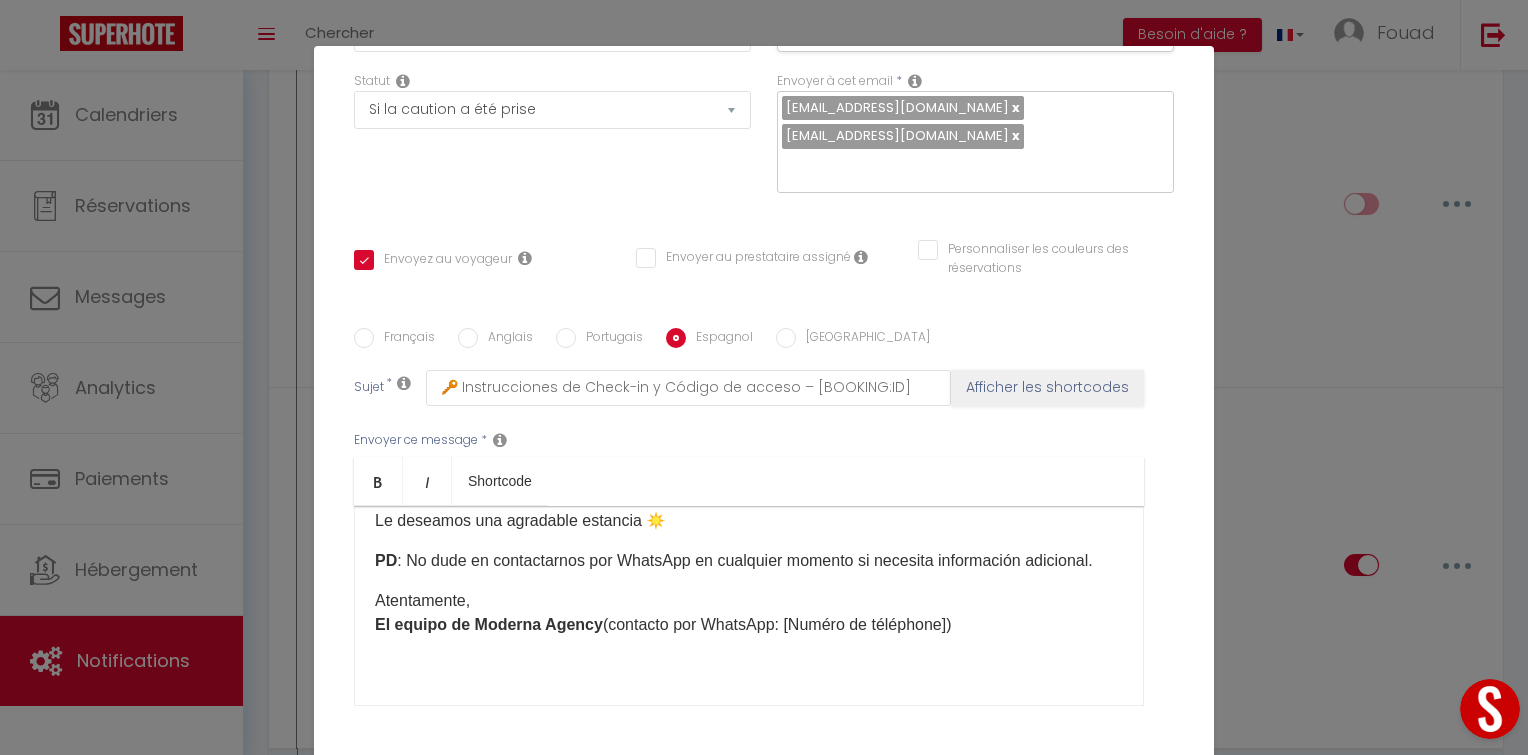 scroll, scrollTop: 525, scrollLeft: 0, axis: vertical 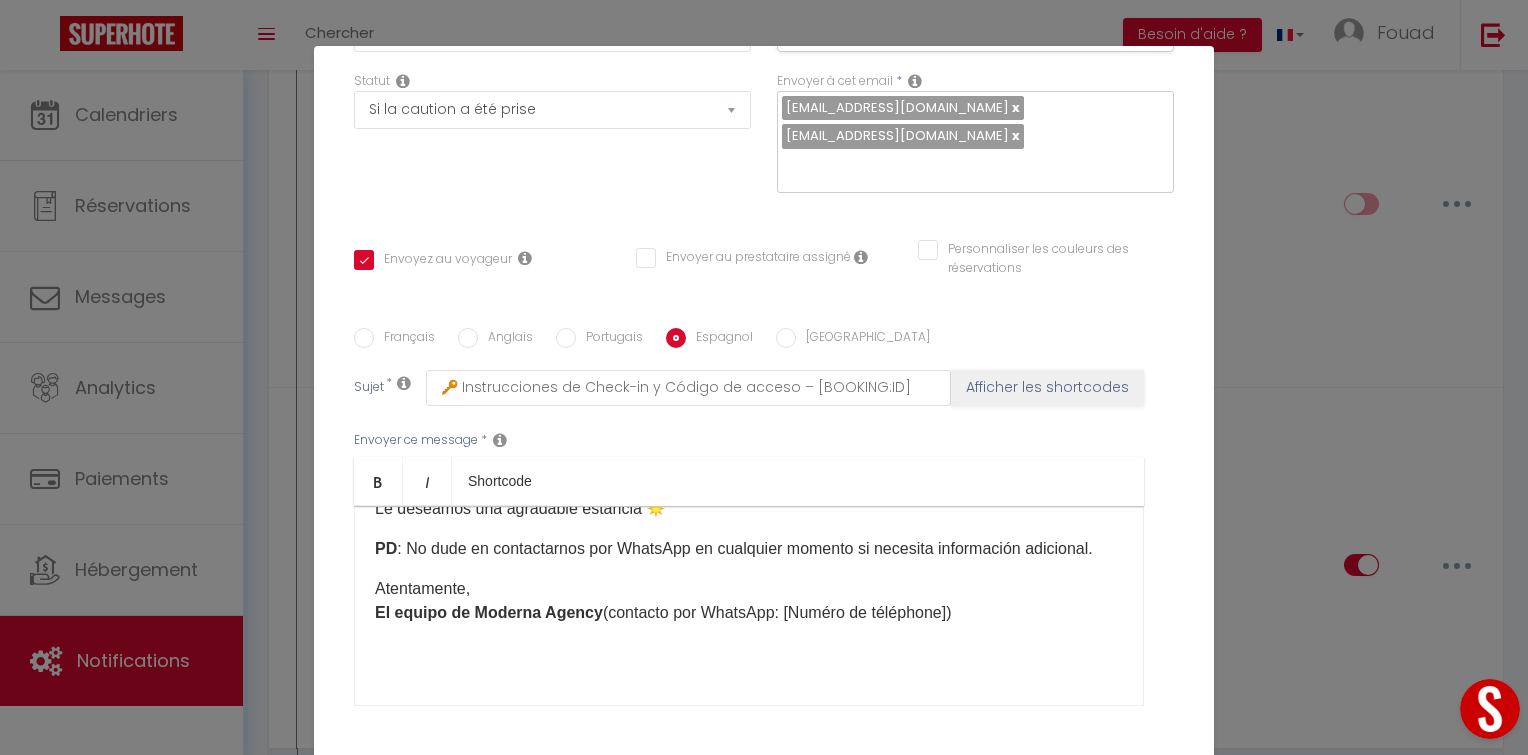 click on "🔑🔒 SUS INSTRUCCIONES DE CHECK-IN:
Diríjase a [RENTAL:NAME].
Aquí tiene la ubicación del alojamiento:
🚗 Enlace de ubicación en Google Maps: [Lien Google Maps]
🚗 Enlace de ubicación en Waze: [Lien Waze]
Envíe los documentos de identidad de todos los viajeros adultos antes de su llegada (esto permite agilizar el proceso de registro).
Preséntese en la recepción de seguridad de la residencia.
Estacione correctamente su vehículo.
Diríjase al alojamiento (no dude en pedir ayuda al personal de seguridad si lo necesita).
Marque el código en la caja de llaves.
➡️  INSTRUCCIONES CON FOTOS :  [GuideBook_ES] ​
➡️  CÓDIGO DE LA CAJA DE LLAVES : [Code de la boite à clé]
Le deseamos una agradable estancia ☀️
PD : No dude en contactarnos por WhatsApp en cualquier momento si necesita información adicional.
Atentamente,
El equipo de Moderna Agency  (contacto por WhatsApp: [Numéro de téléphone]) ​" at bounding box center (749, 606) 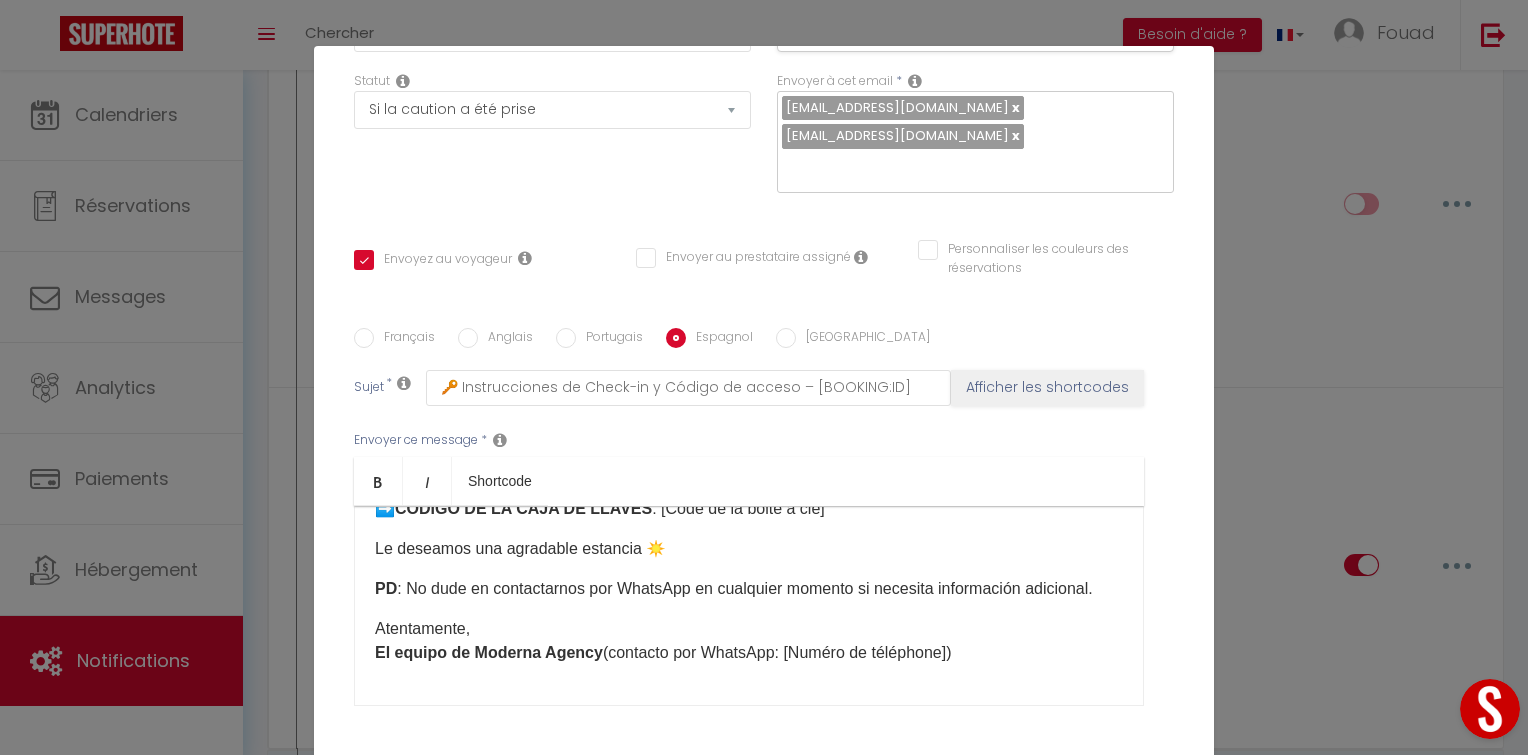 click on "Français" at bounding box center (404, 339) 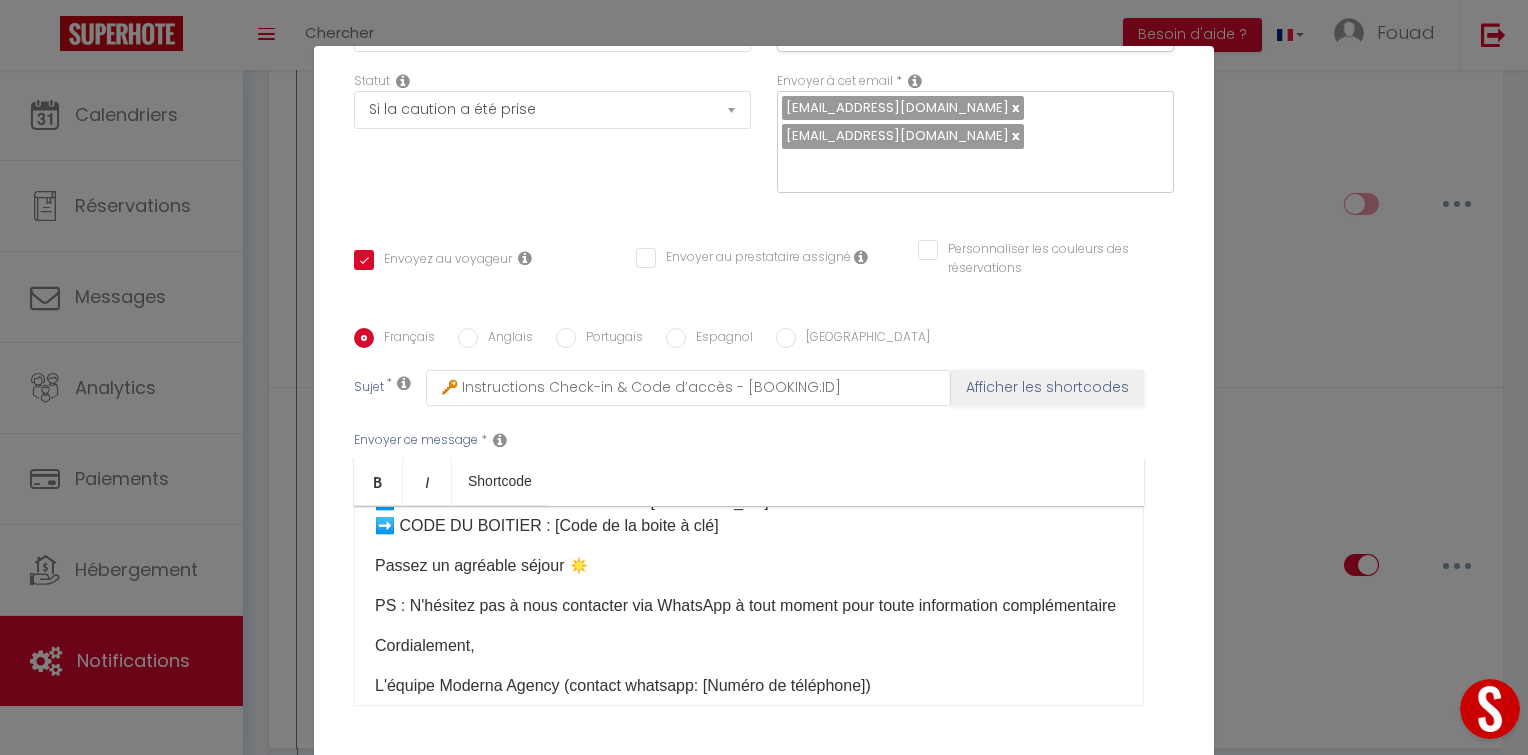 scroll, scrollTop: 541, scrollLeft: 0, axis: vertical 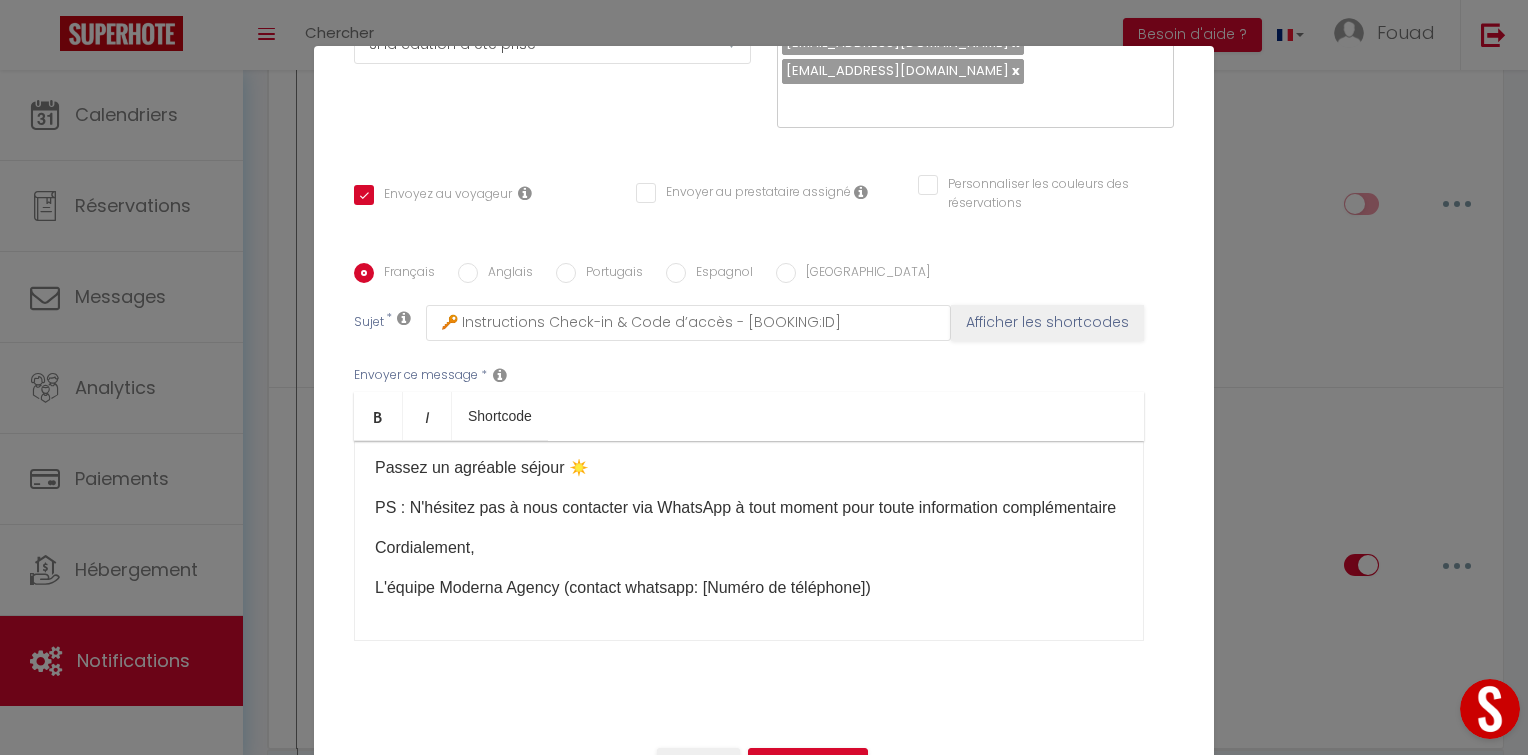 click on "Espagnol" at bounding box center [719, 274] 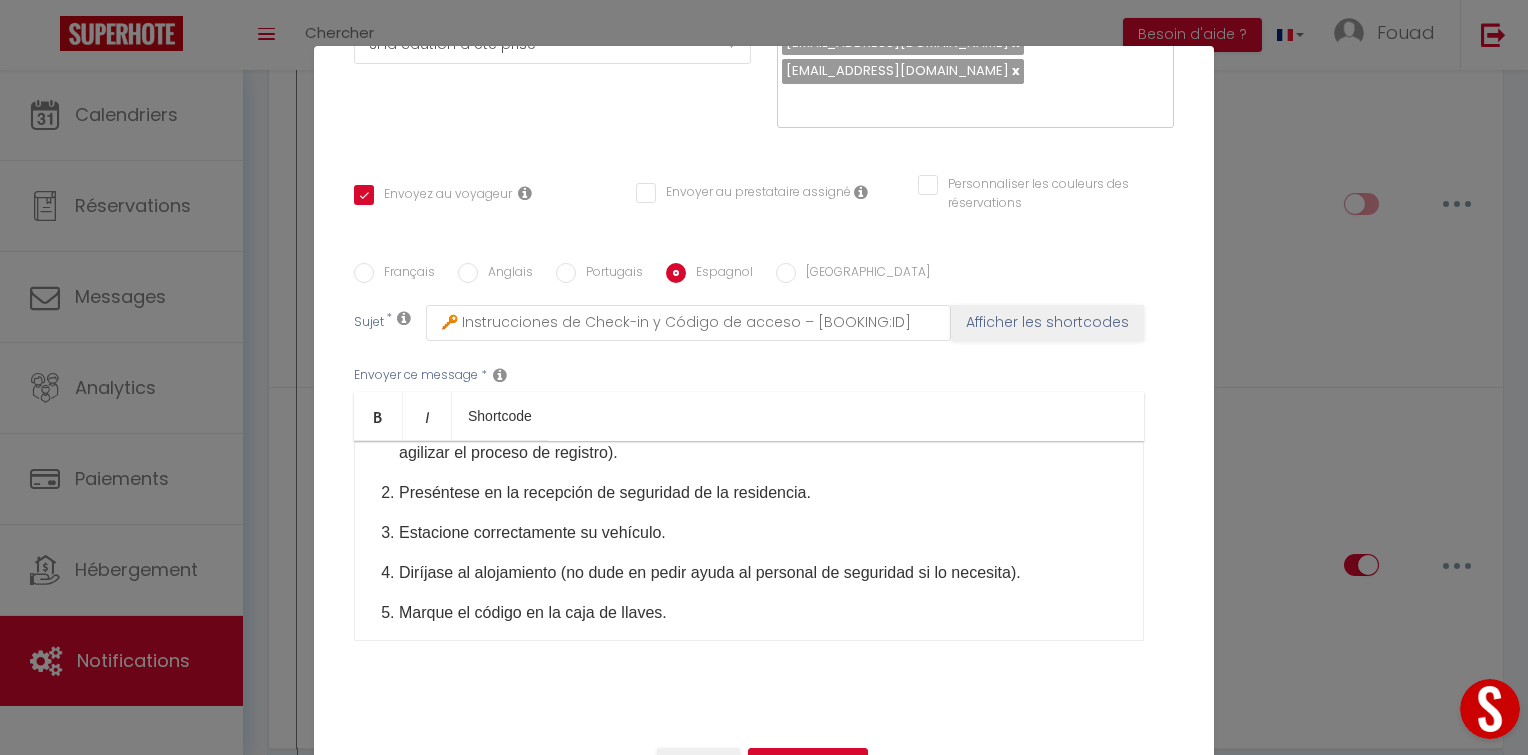 scroll, scrollTop: 0, scrollLeft: 0, axis: both 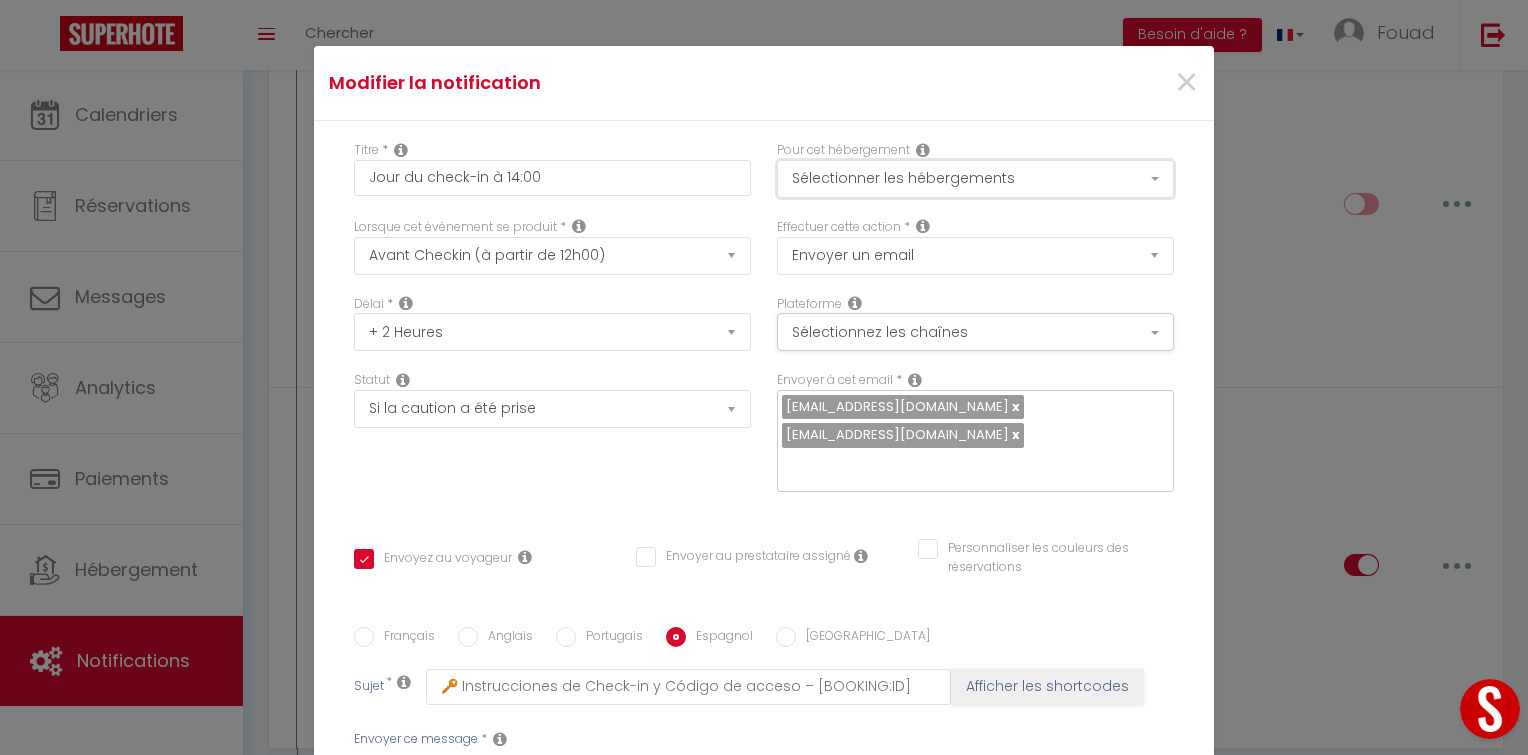 click on "Sélectionner les hébergements" at bounding box center (975, 179) 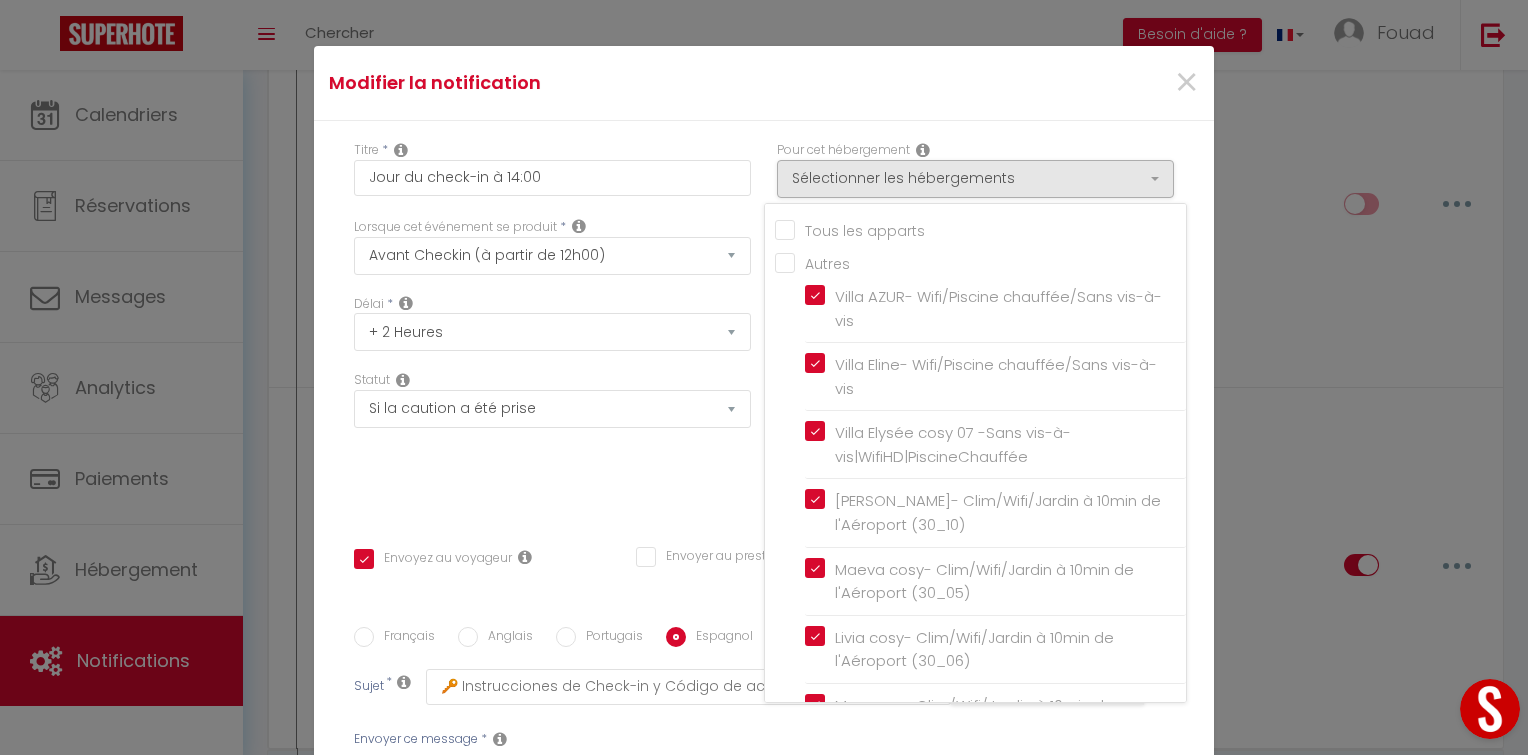click on "Villa Kissi cosy 16 - Moderne / Sans vis à vis / Piscine chauffée / Wifi HD" at bounding box center (995, 1126) 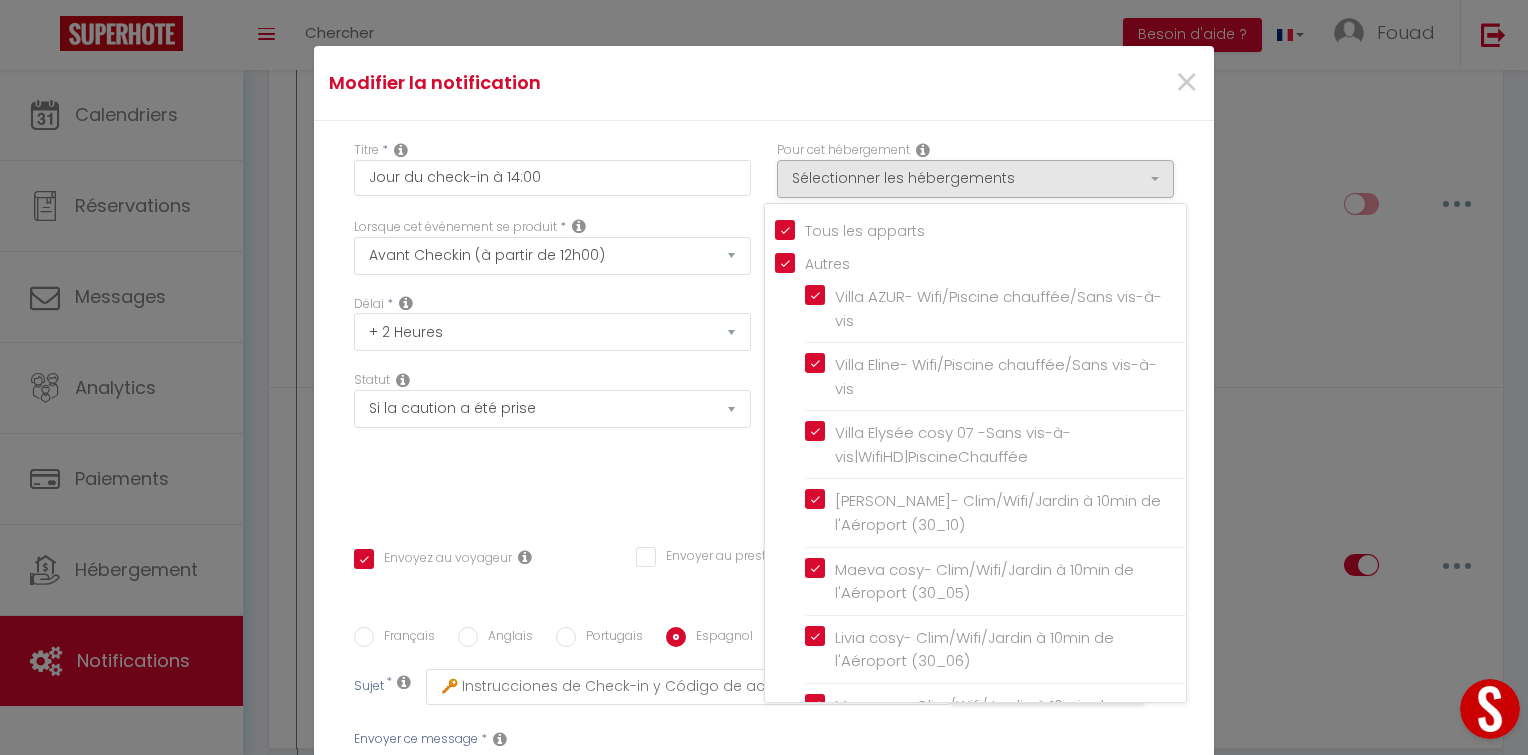 click on "Statut     Aucun   Si la réservation est payée   Si réservation non payée   Si la caution a été prise   Si caution non payée" at bounding box center [552, 441] 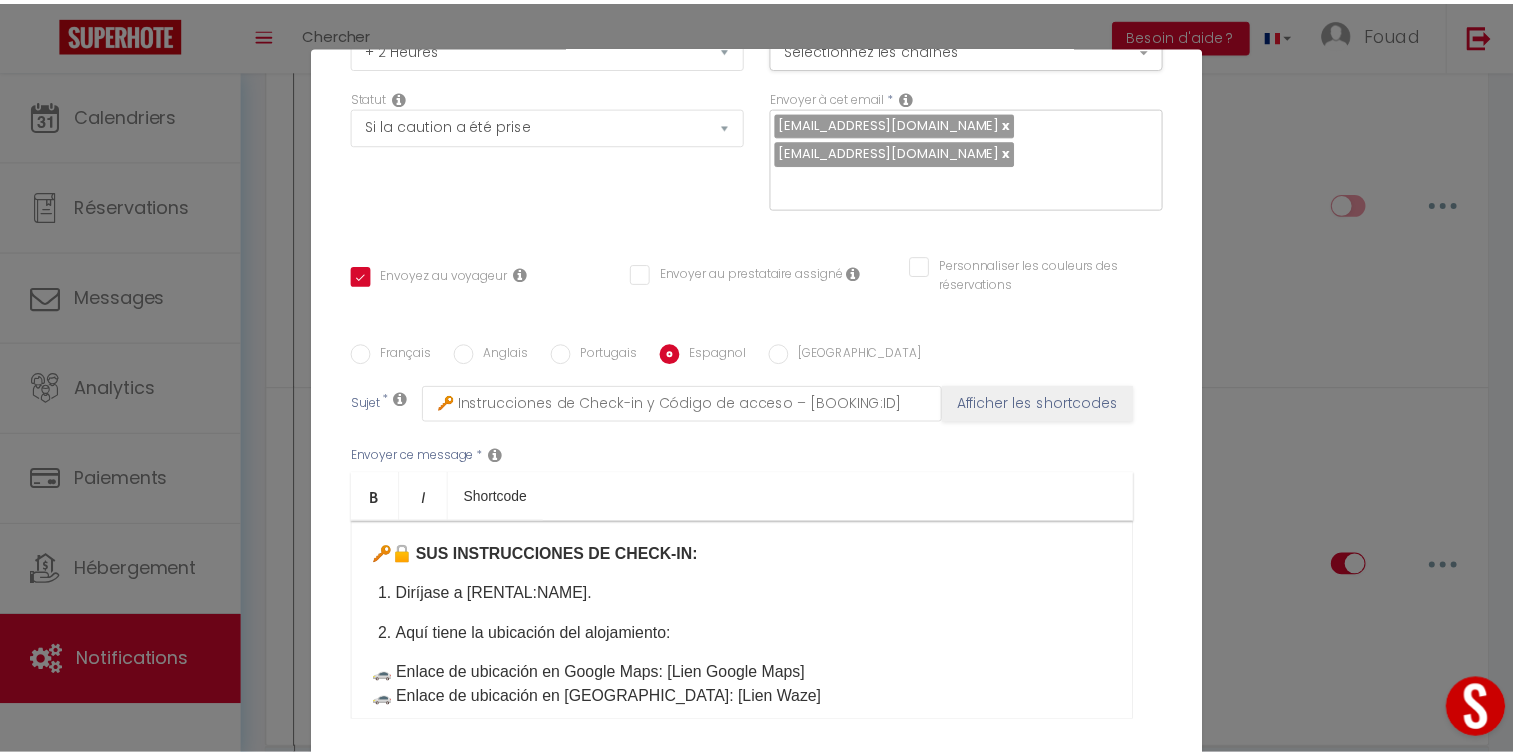 scroll, scrollTop: 364, scrollLeft: 0, axis: vertical 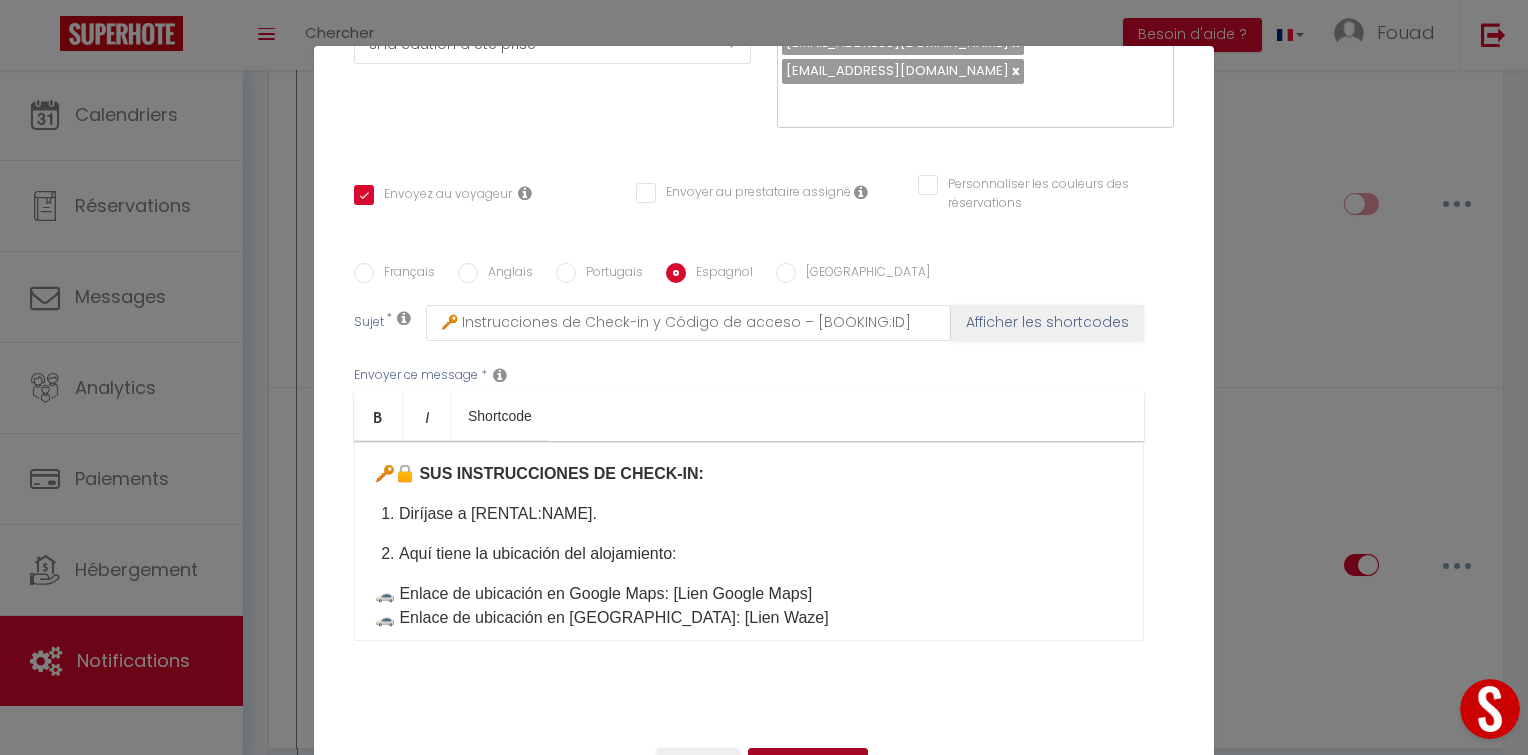 click on "Mettre à jour" at bounding box center (808, 765) 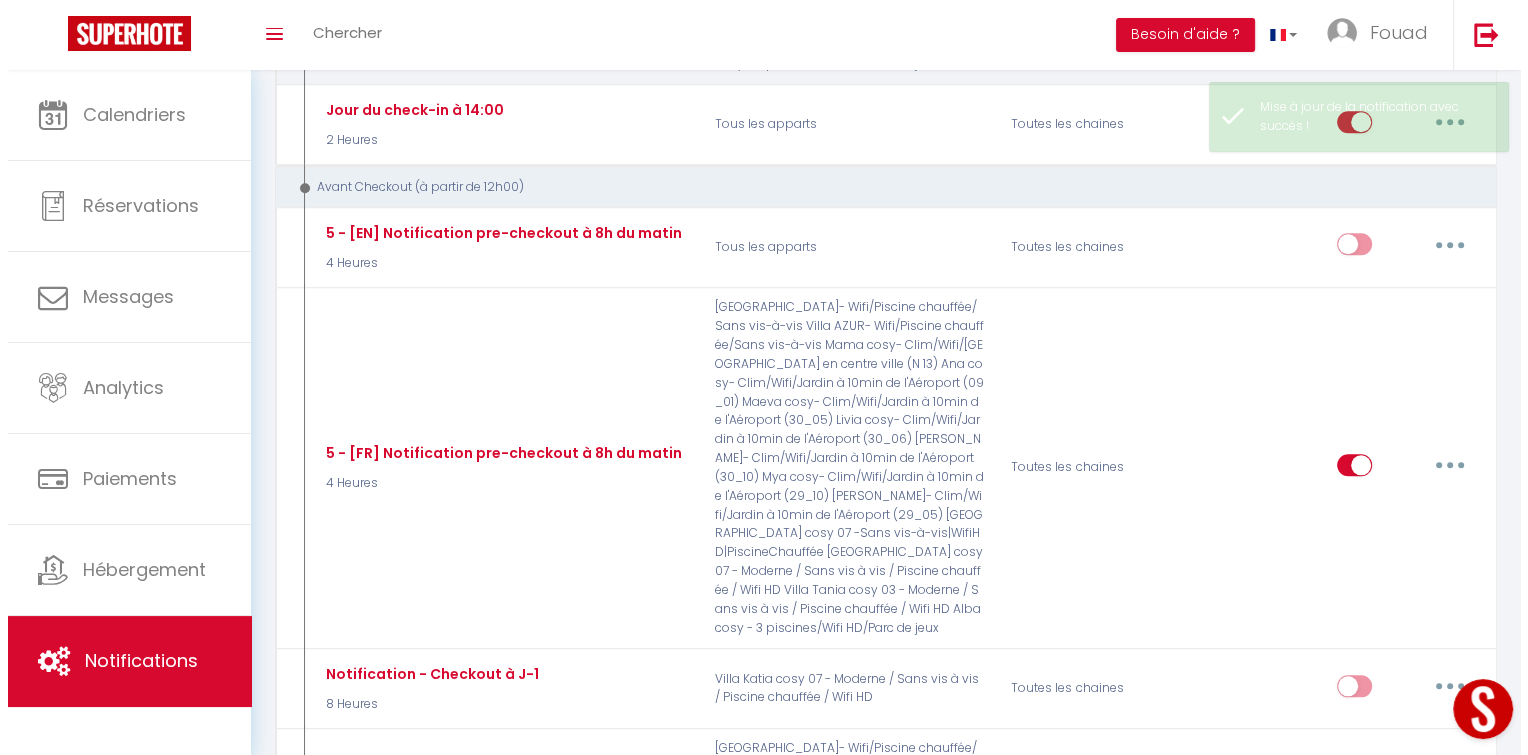 scroll, scrollTop: 1954, scrollLeft: 0, axis: vertical 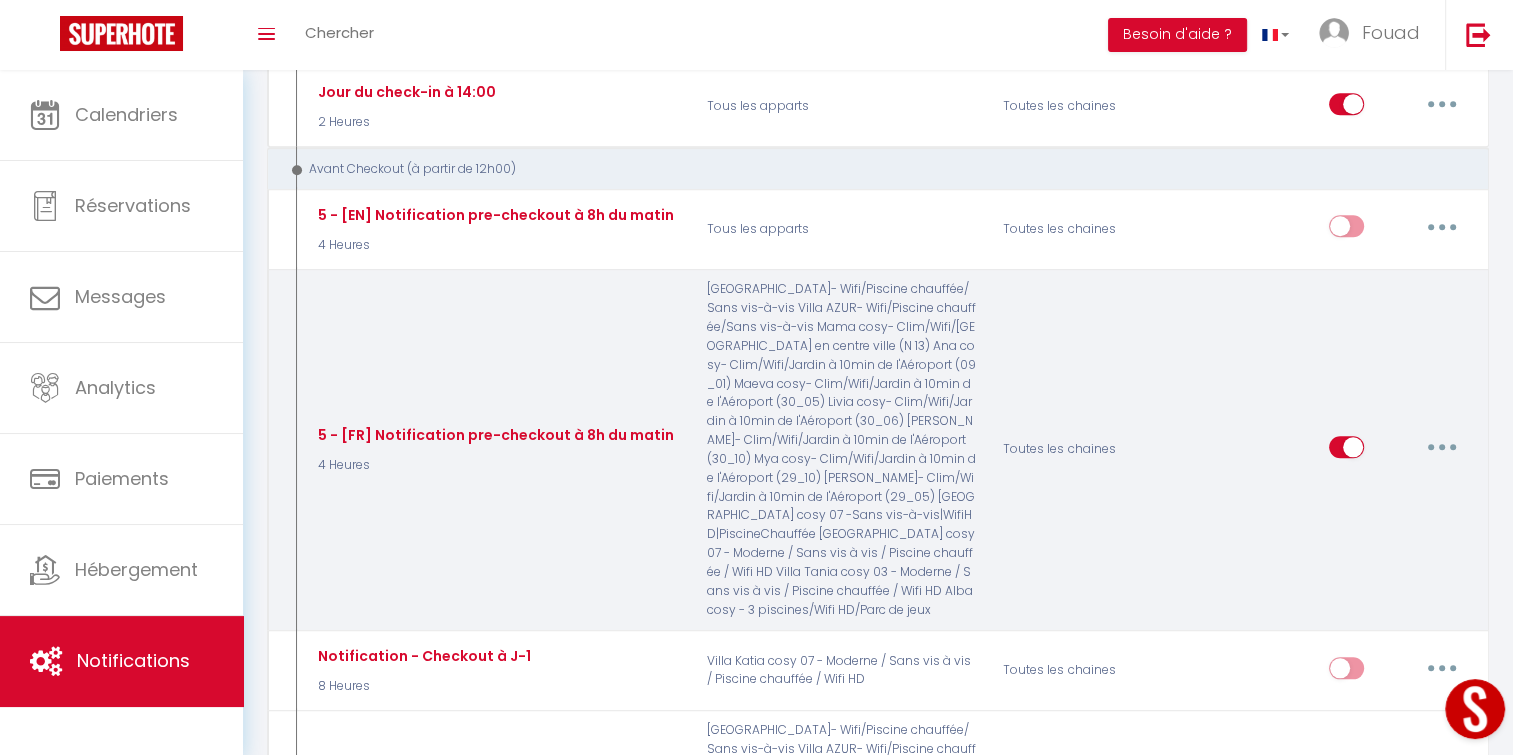click at bounding box center (1442, 447) 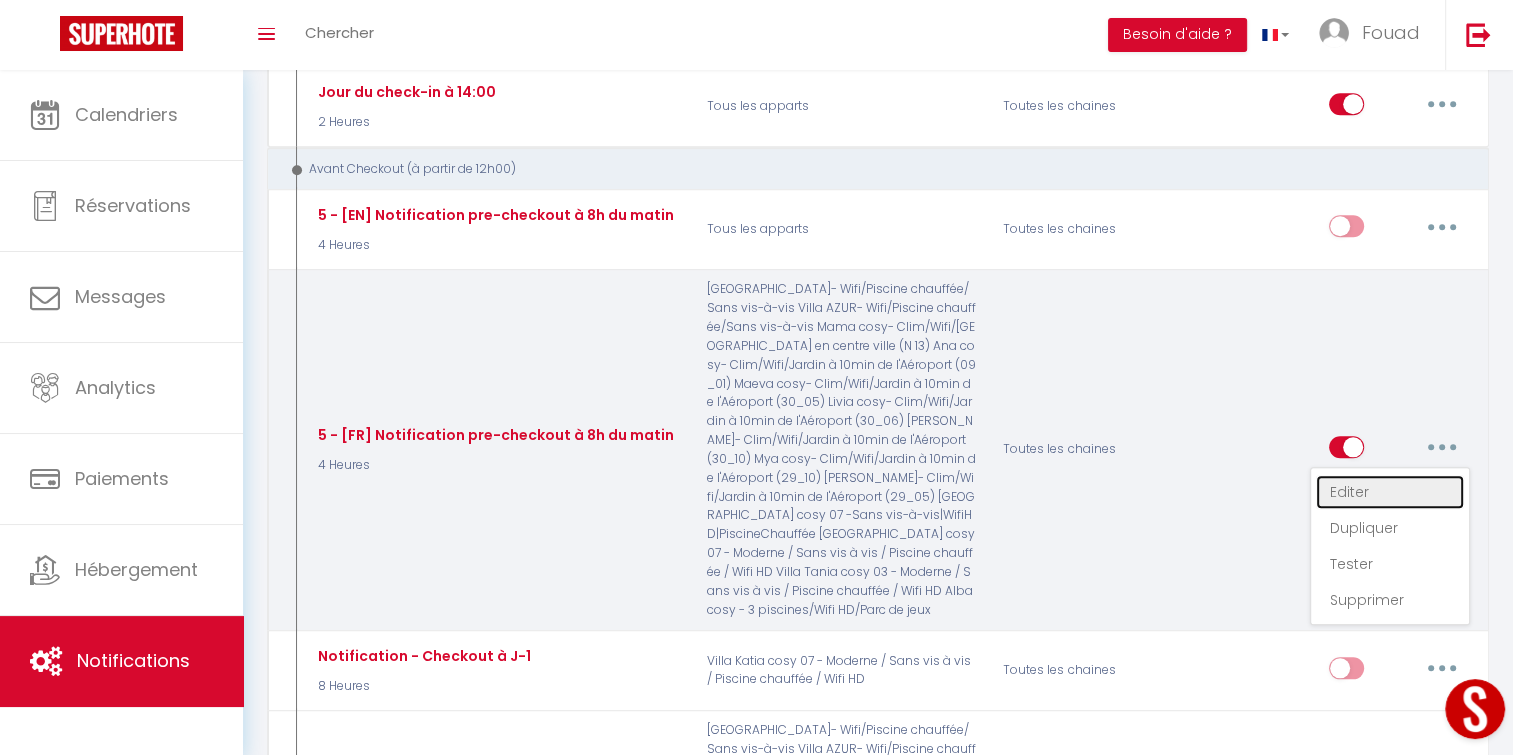 click on "Editer" at bounding box center [1390, 492] 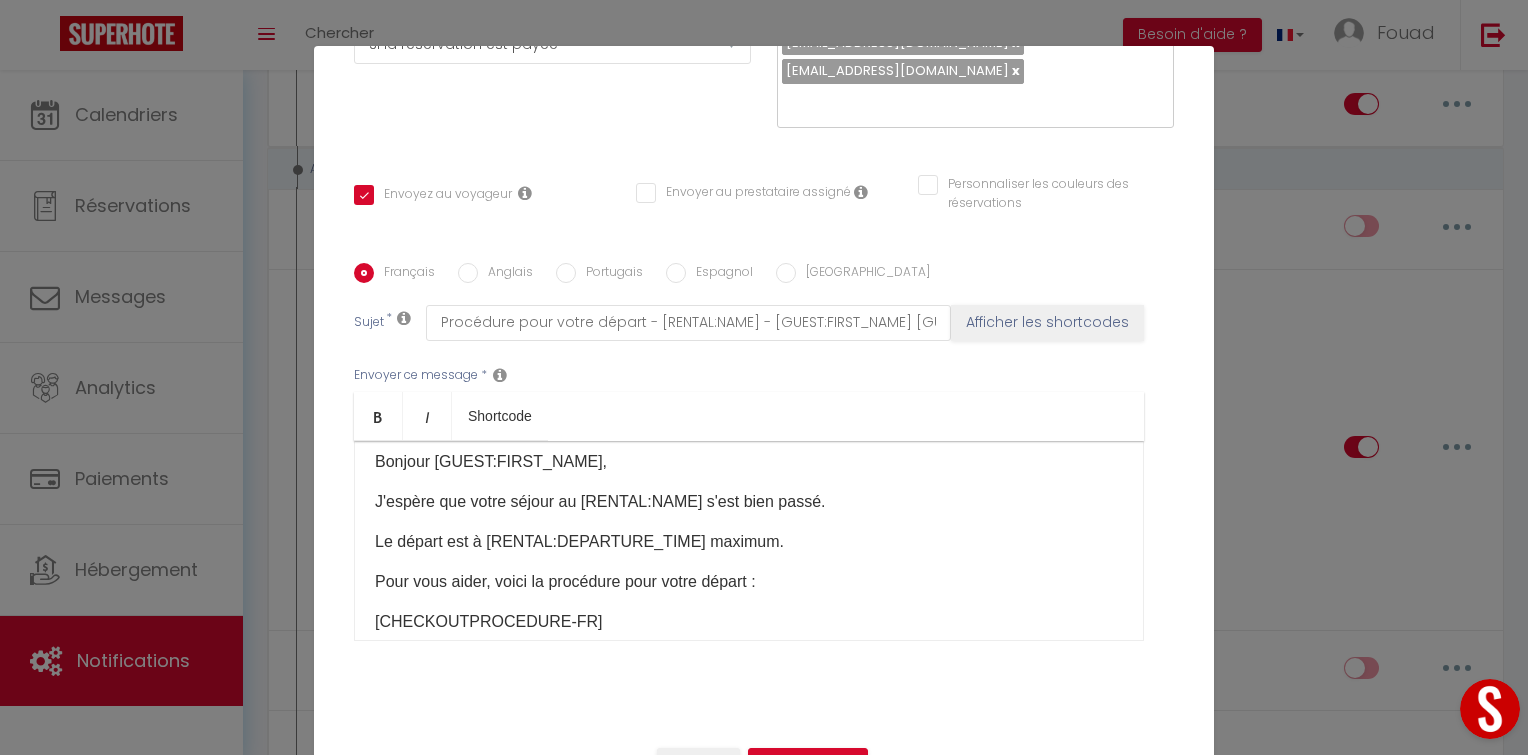 scroll, scrollTop: 0, scrollLeft: 0, axis: both 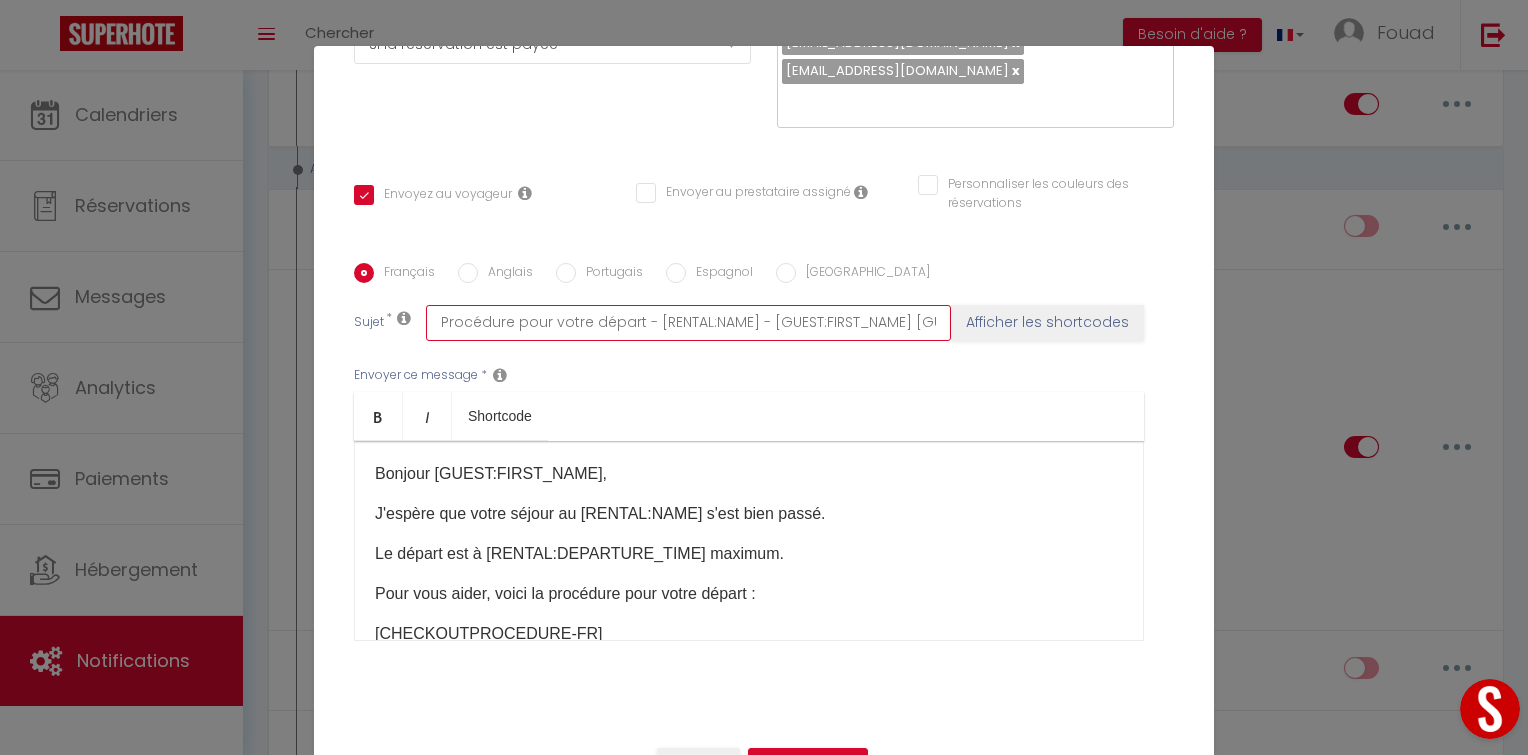 click on "Procédure pour votre départ - [RENTAL:NAME] - [GUEST:FIRST_NAME] [GUEST:NAME]" at bounding box center (688, 323) 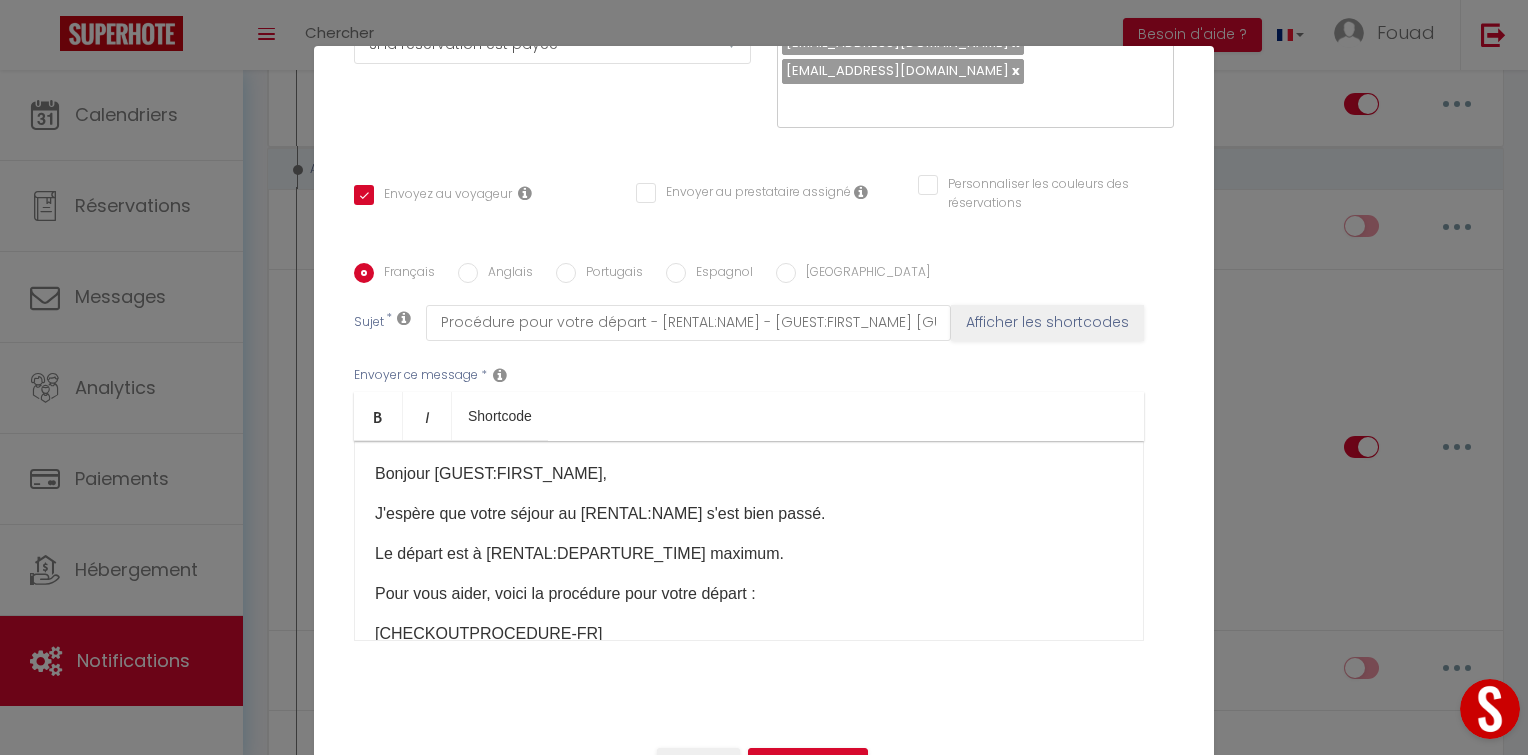 click on "Envoyer ce message   *     Bold Italic Shortcode Rich text editor [PERSON_NAME] [GUEST:FIRST_NAME],
J'espère que votre séjour au [RENTAL:NAME] s'est bien passé.
Le départ est à [RENTAL:DEPARTURE_TIME] maximum.
Pour vous aider, voici la procédure pour votre départ :
[CHECKOUTPROCEDURE-FR]
Faites nous signe si vous avez la moindre question.
A très vite, L'équipe Moderna Agency" at bounding box center [764, 503] 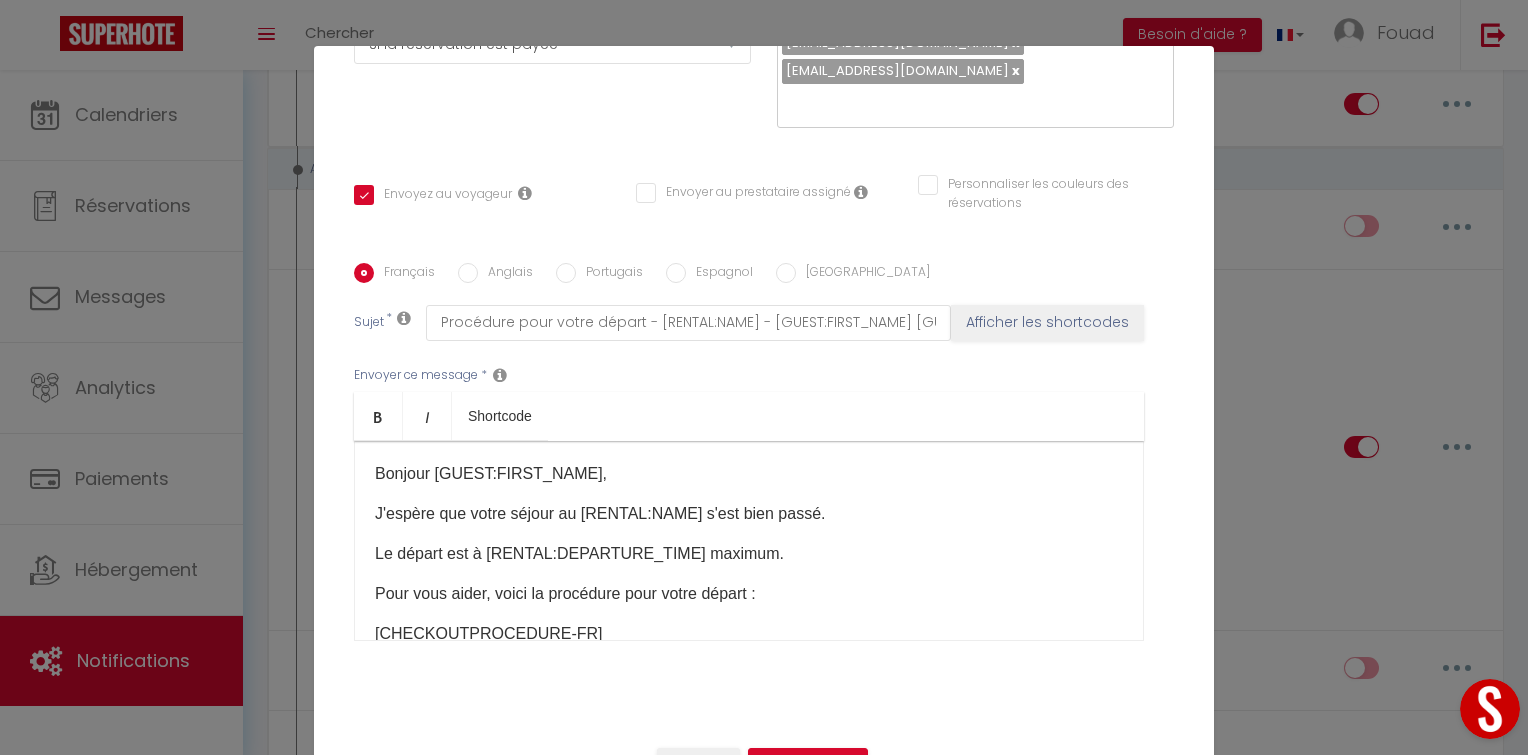 click on "Anglais" at bounding box center [505, 274] 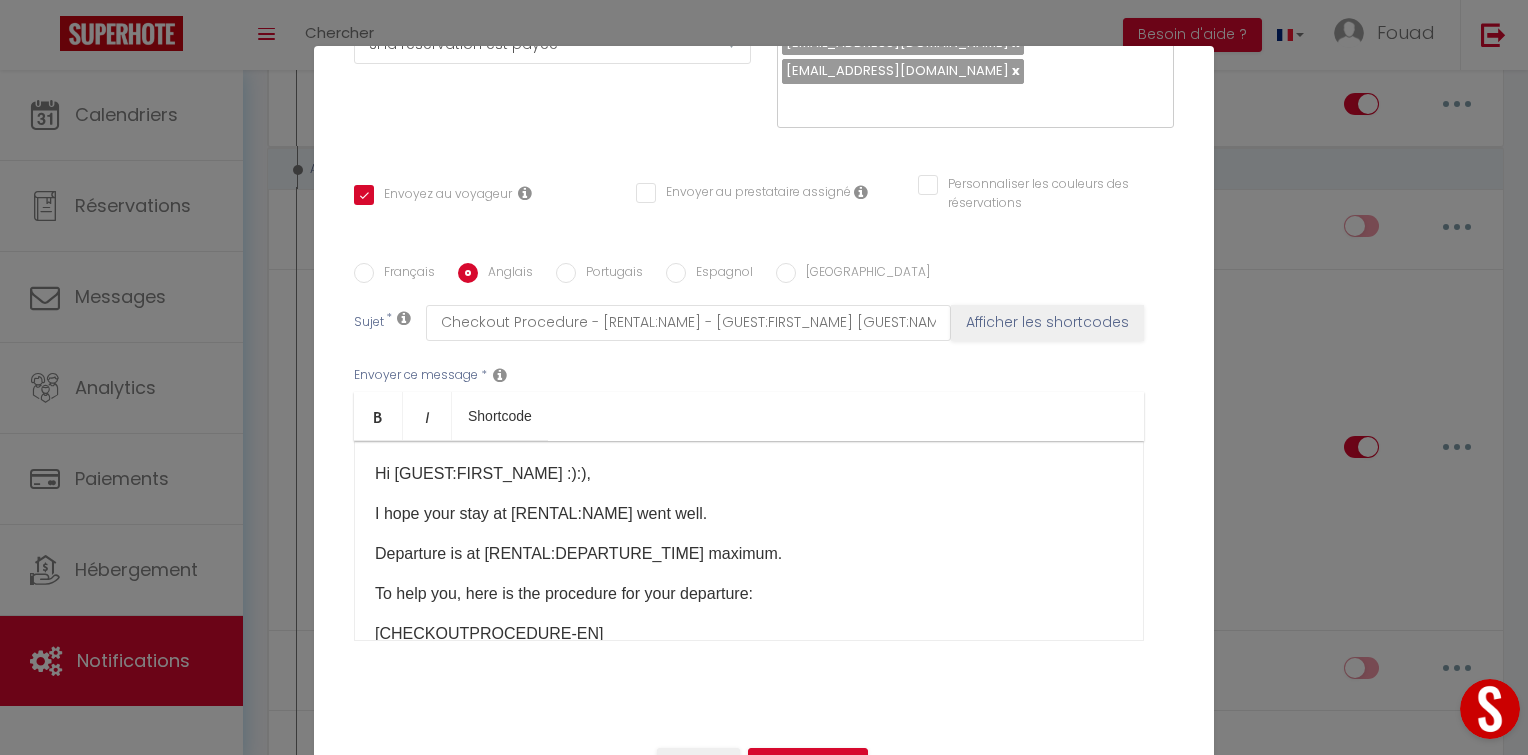 click on "Français" at bounding box center (404, 274) 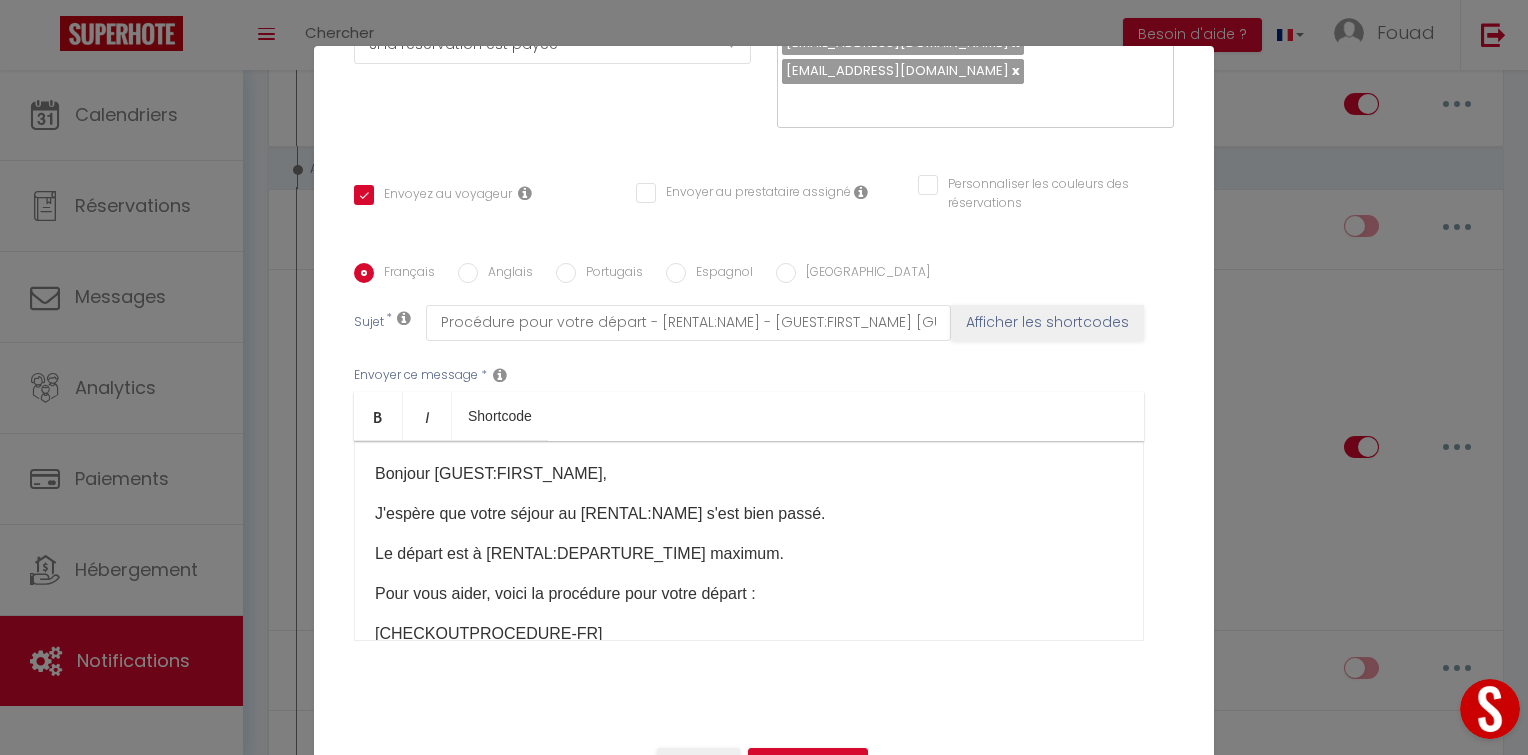 click on "Anglais" at bounding box center [468, 273] 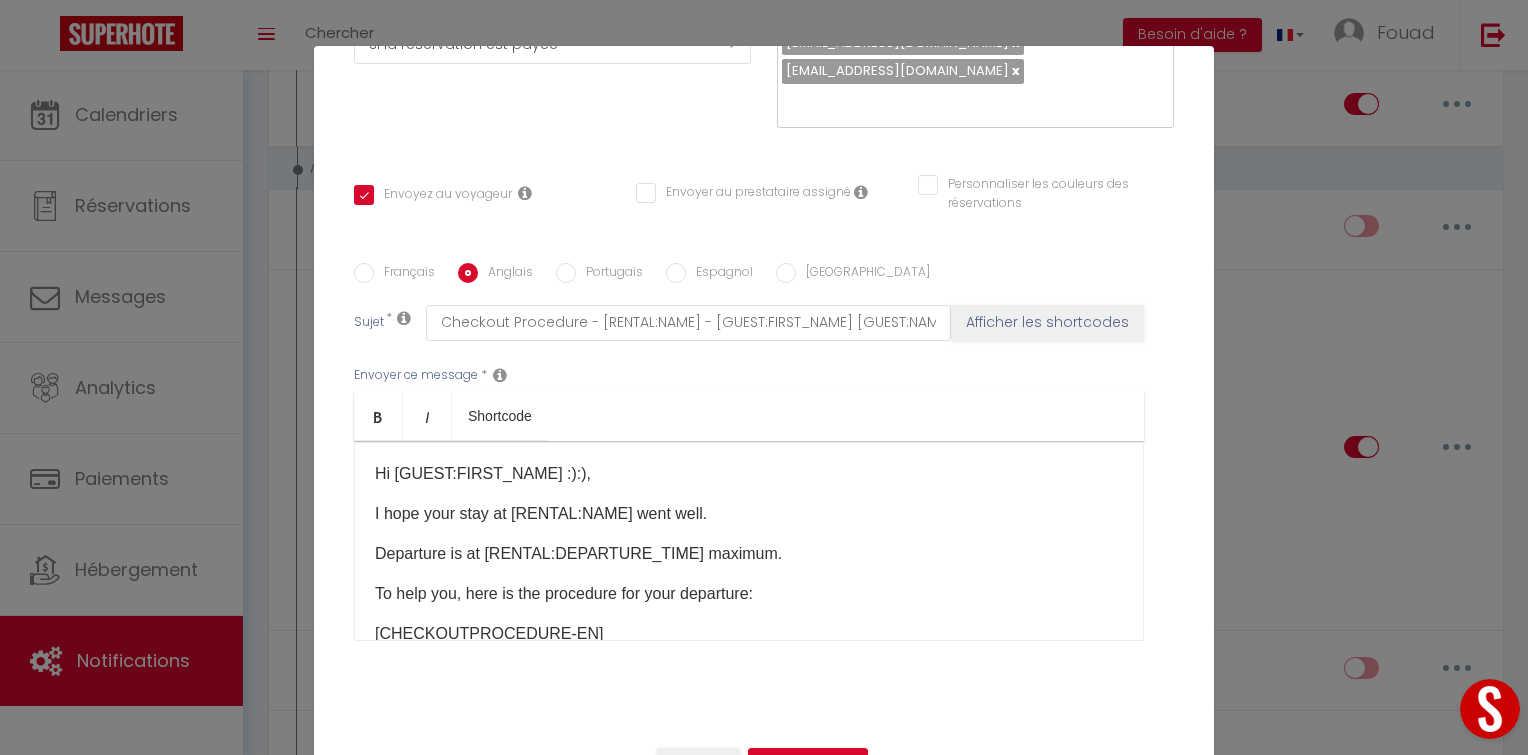 click on "Espagnol" at bounding box center [676, 273] 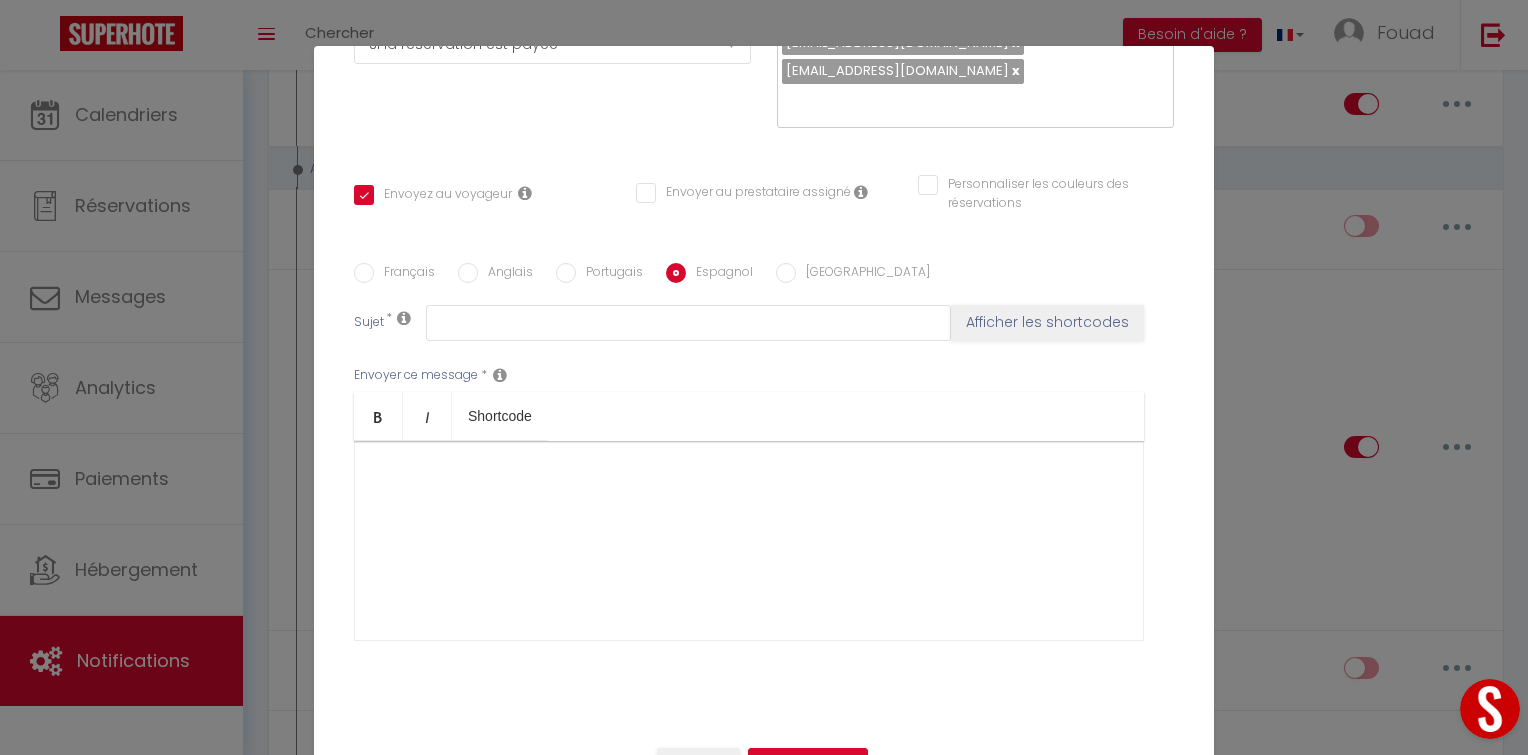 click on "Anglais" at bounding box center [505, 274] 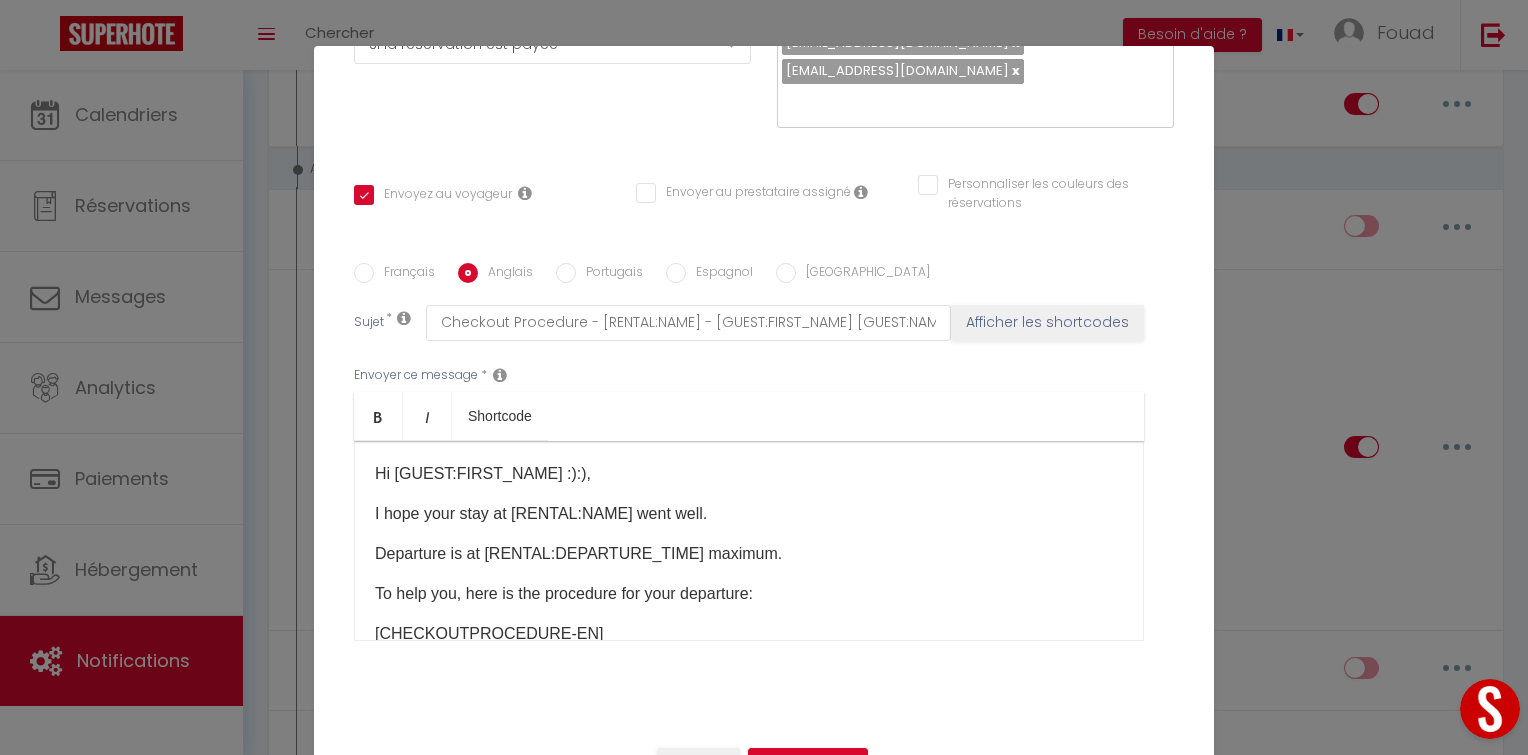 click on "Français" at bounding box center [404, 274] 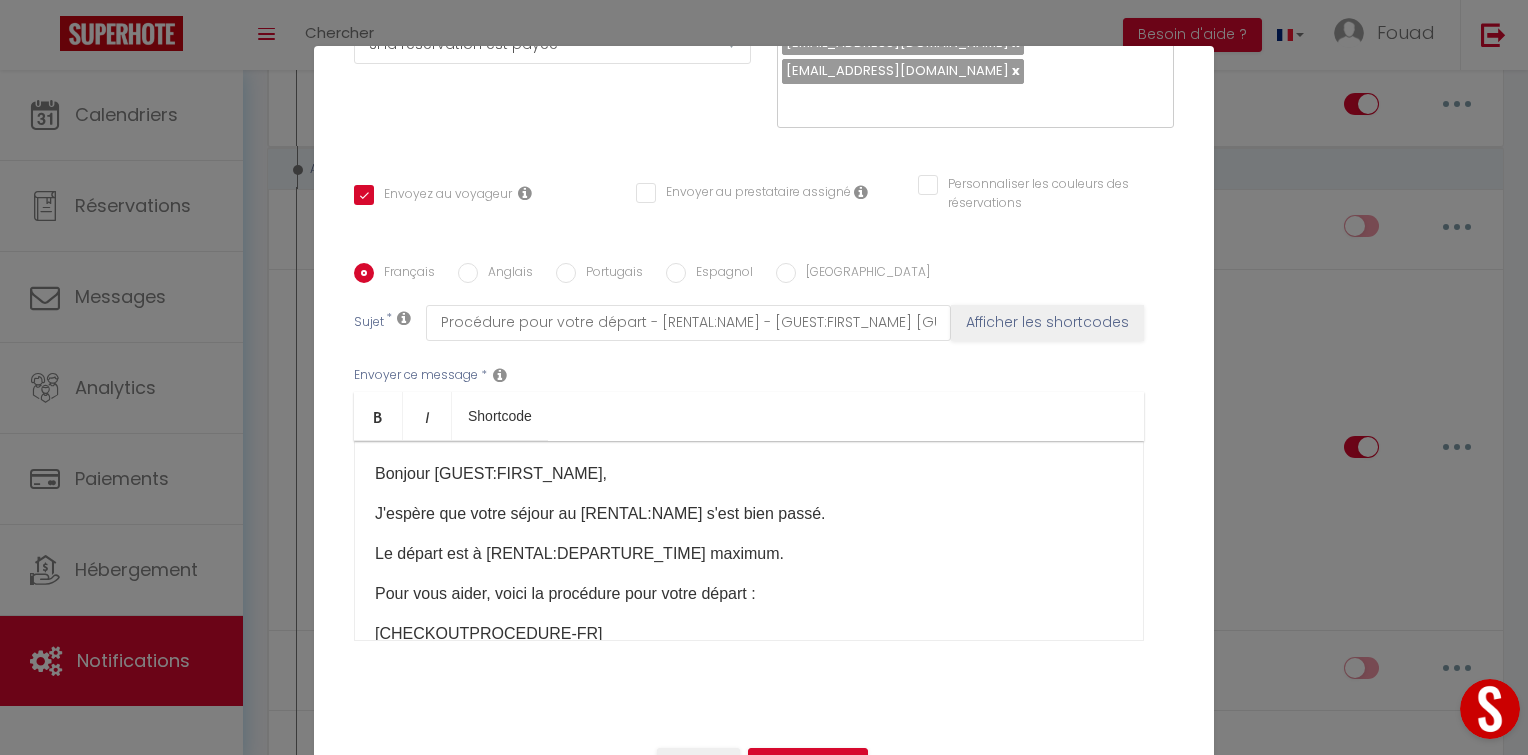 click on "Français     Anglais     Portugais     Espagnol     [GEOGRAPHIC_DATA]" at bounding box center [764, 274] 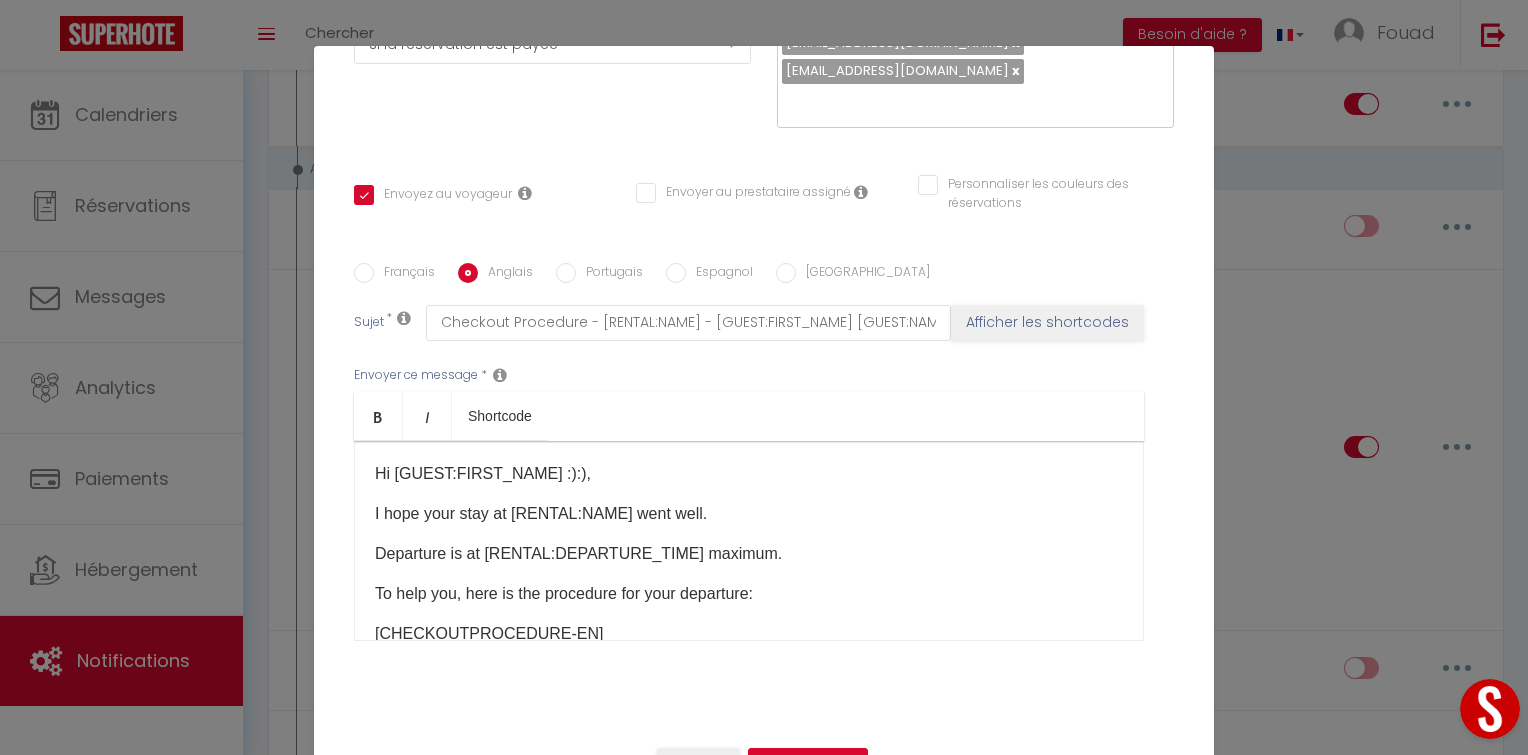 click on "Français" at bounding box center [404, 274] 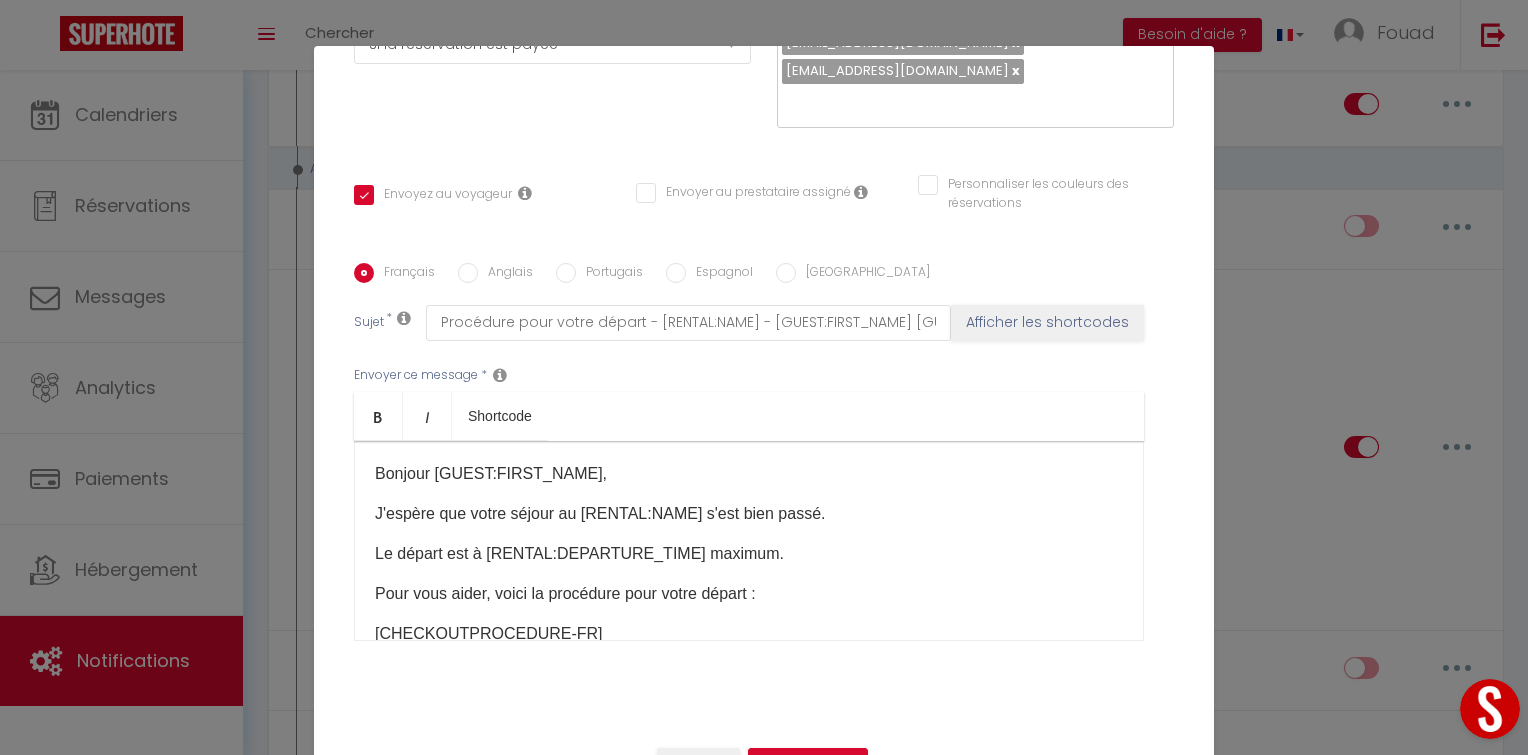 click on "Anglais" at bounding box center [505, 274] 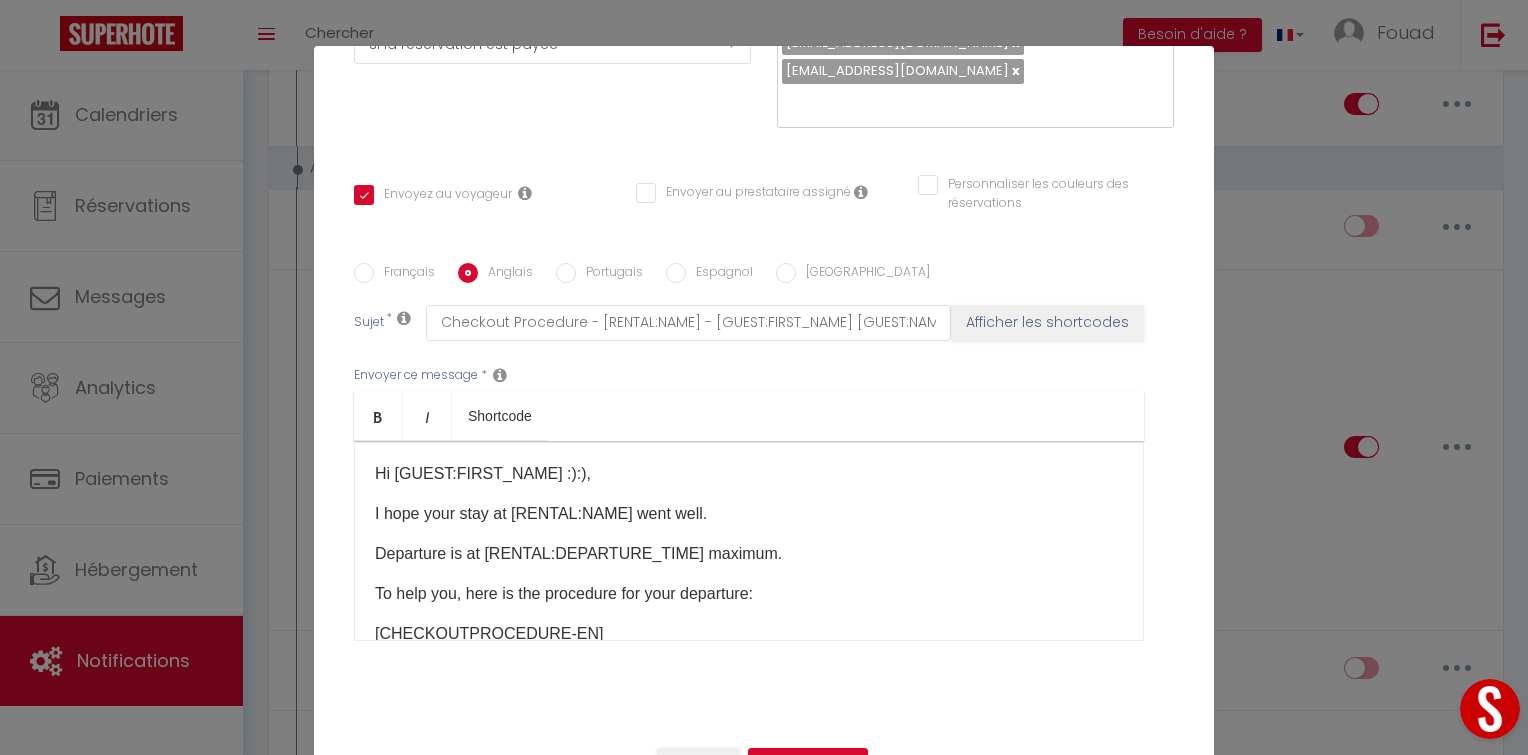 click on "Français" at bounding box center (364, 273) 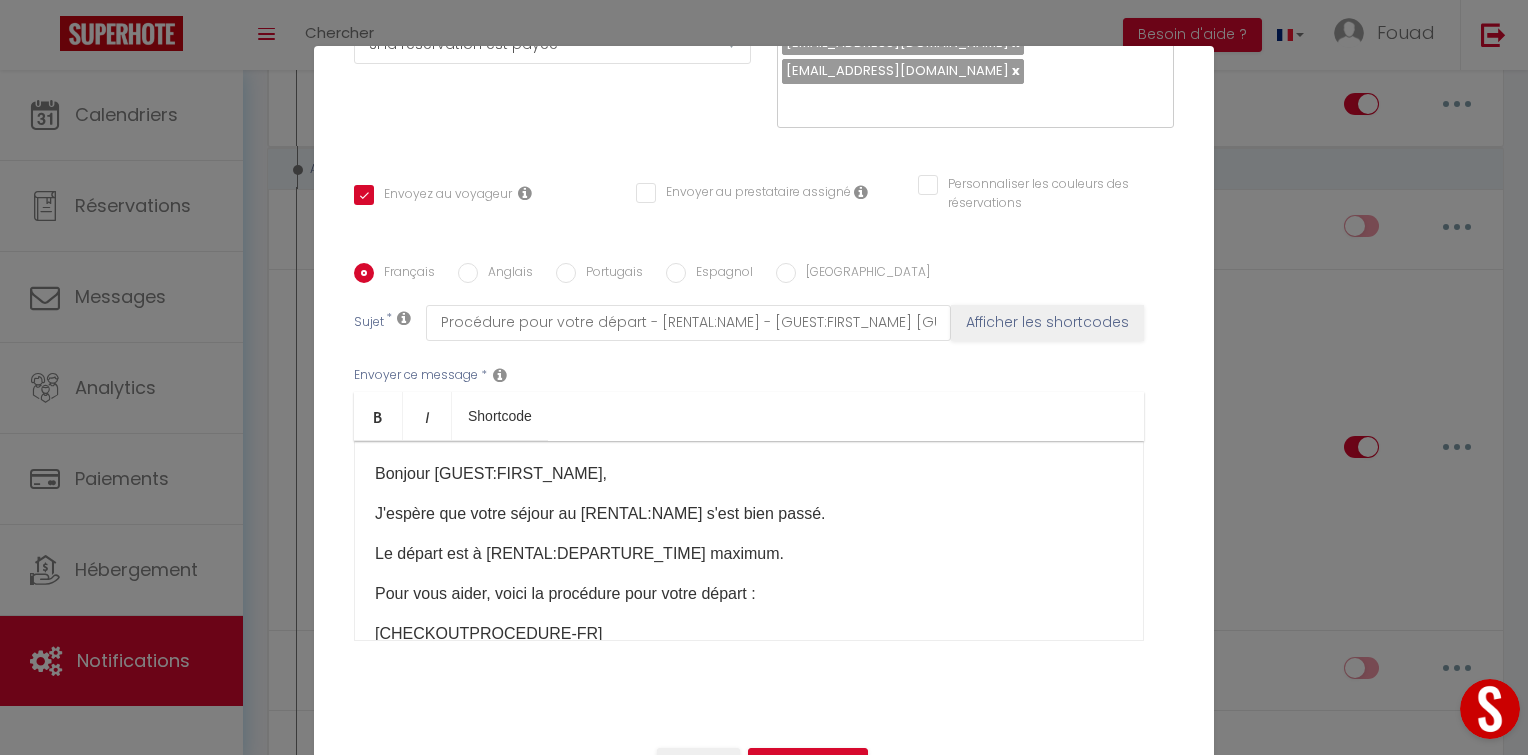 click on "Espagnol" at bounding box center [719, 274] 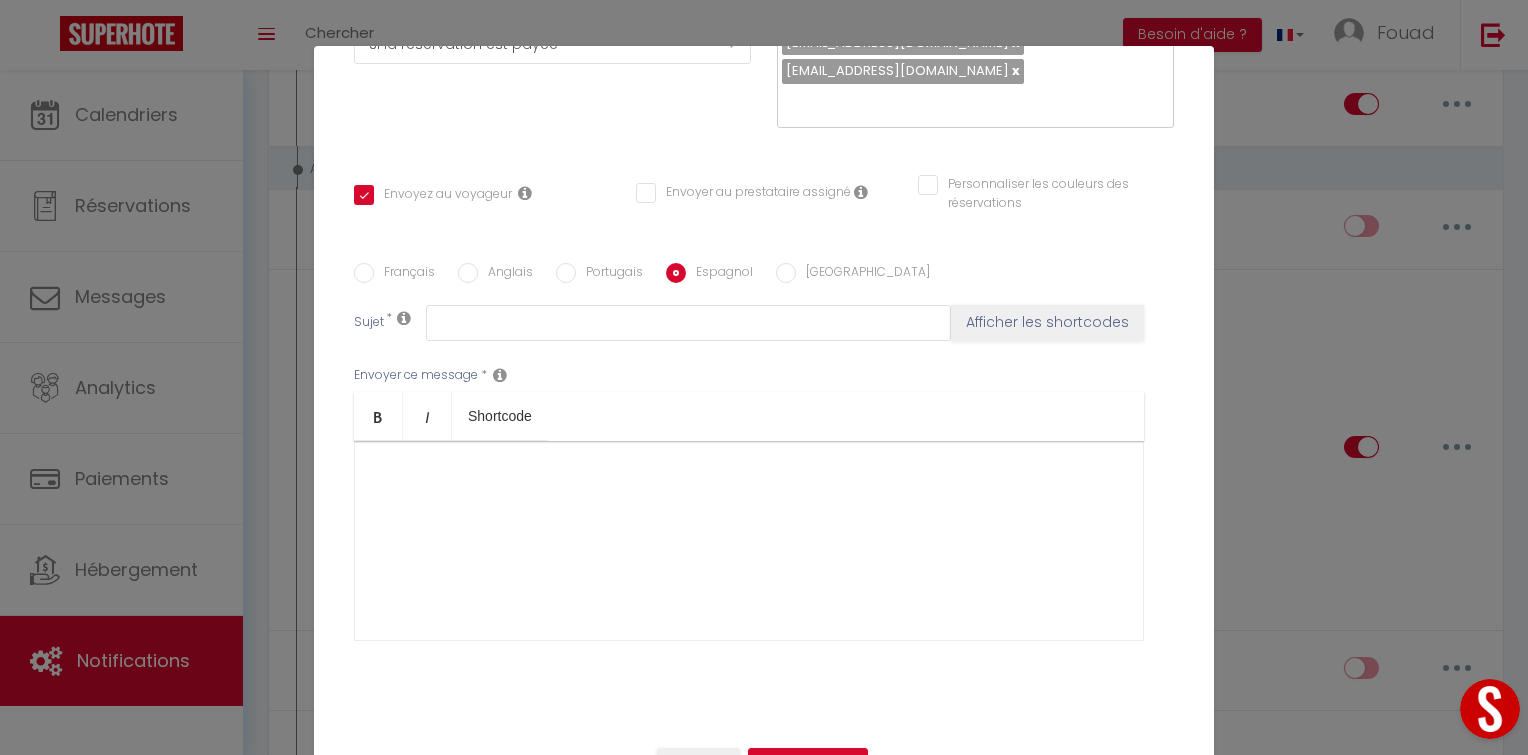 click on "Anglais" at bounding box center (505, 274) 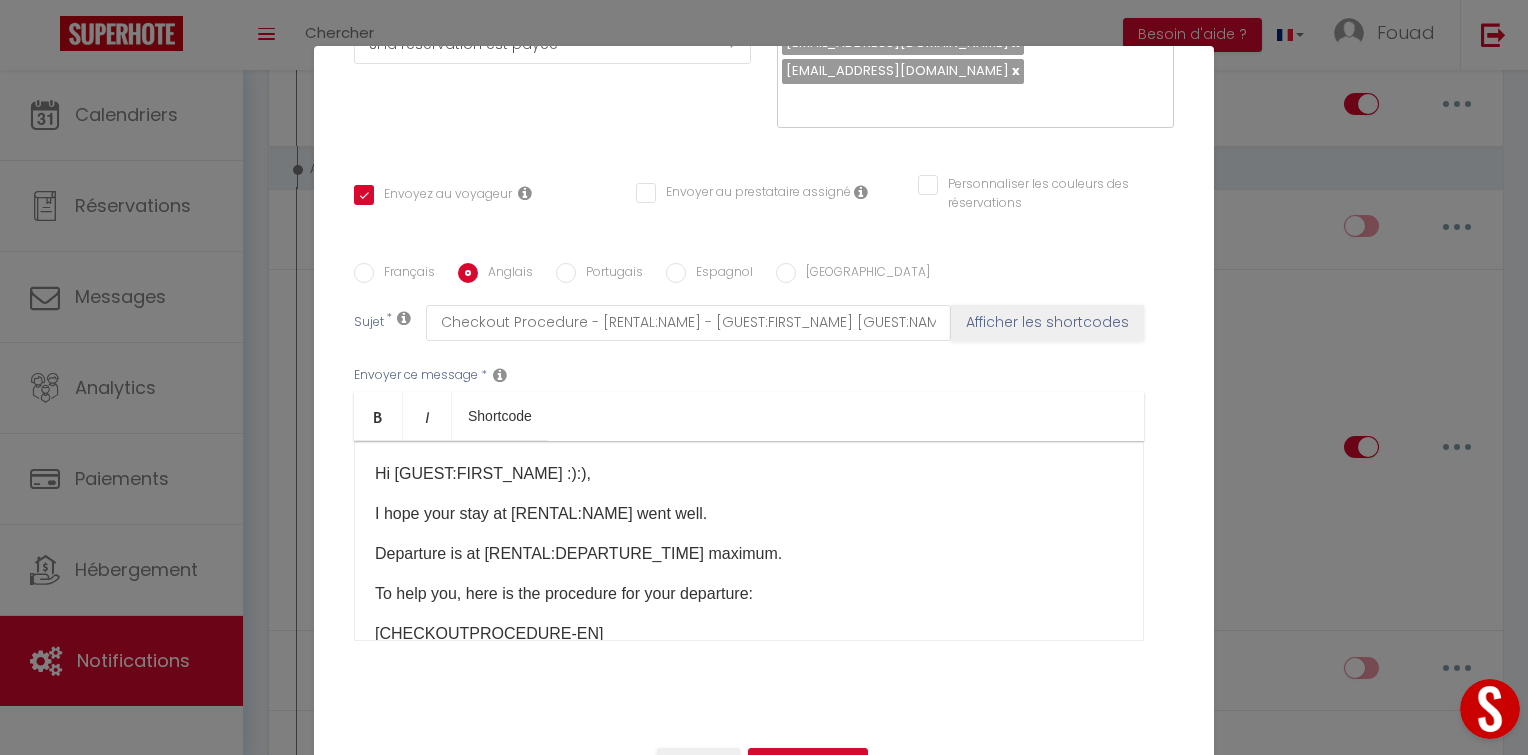 click on "Français" at bounding box center (404, 274) 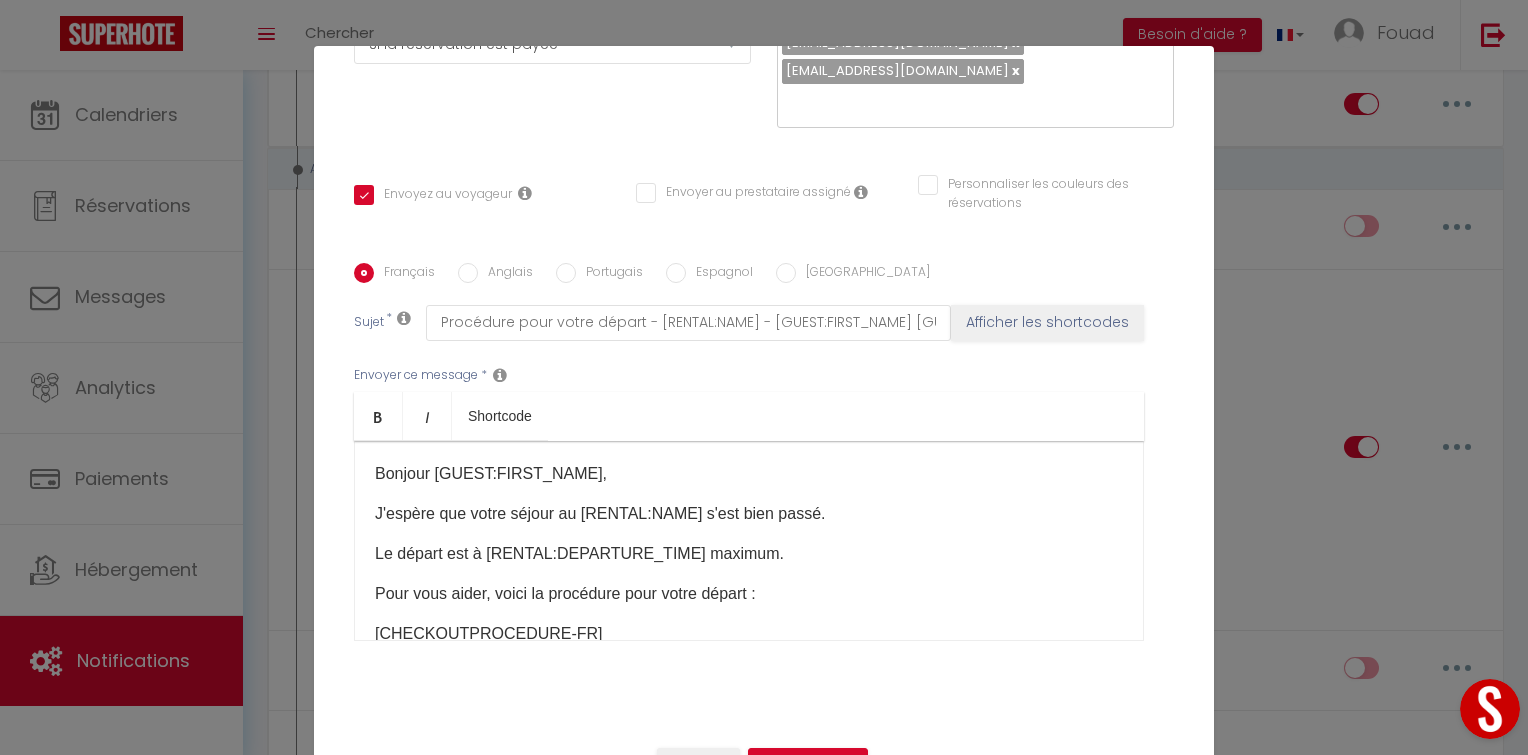 click on "Anglais" at bounding box center (505, 274) 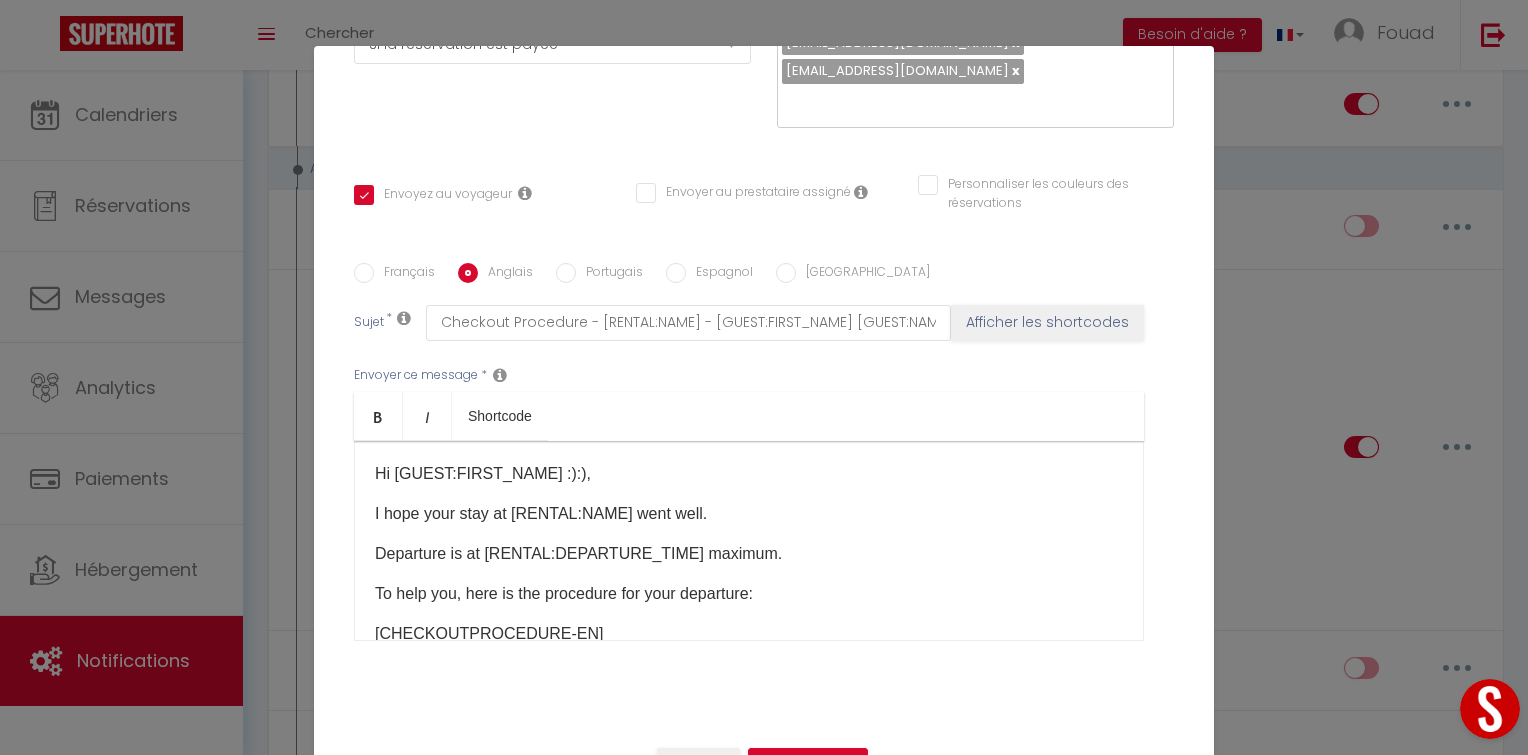 click on "Portugais" at bounding box center [609, 274] 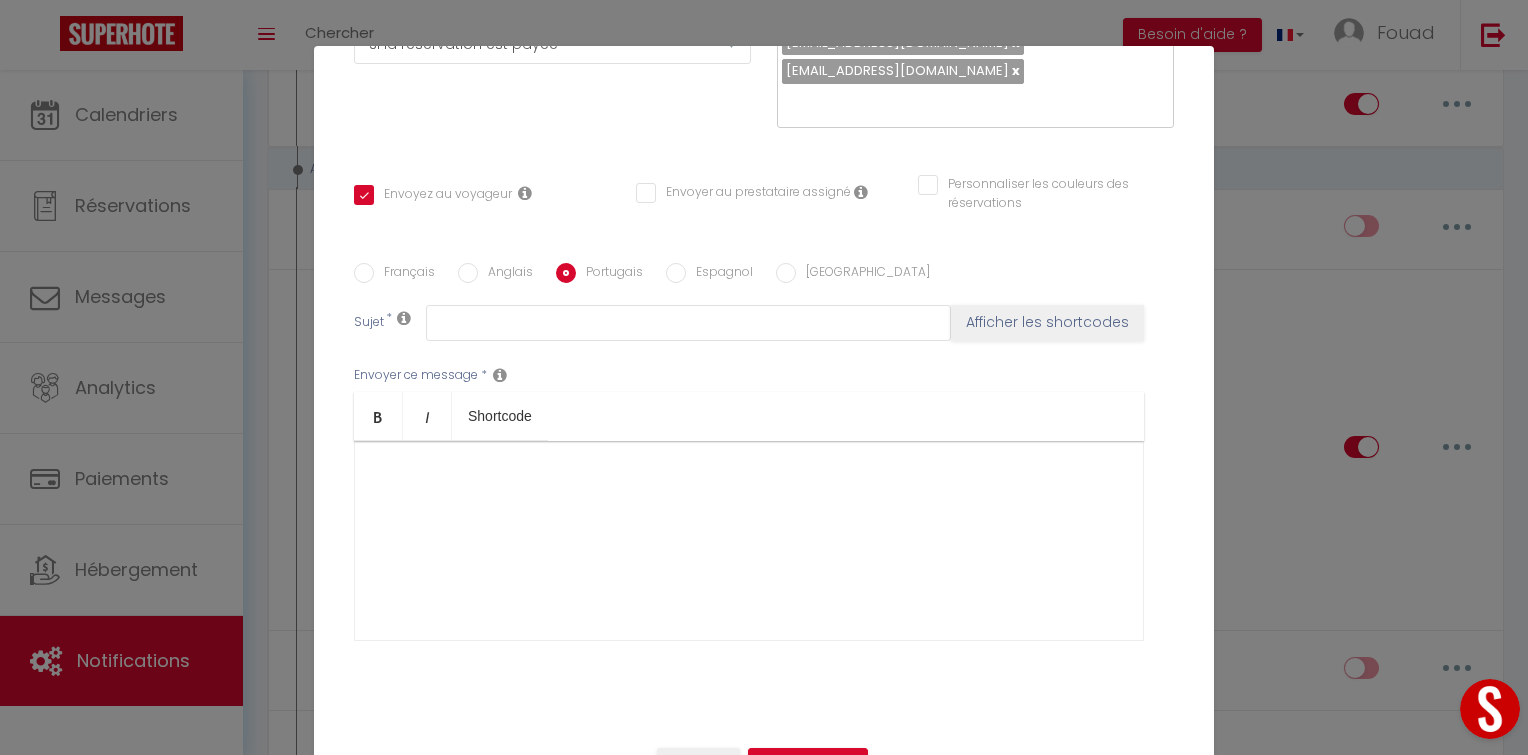 click on "Espagnol" at bounding box center (719, 274) 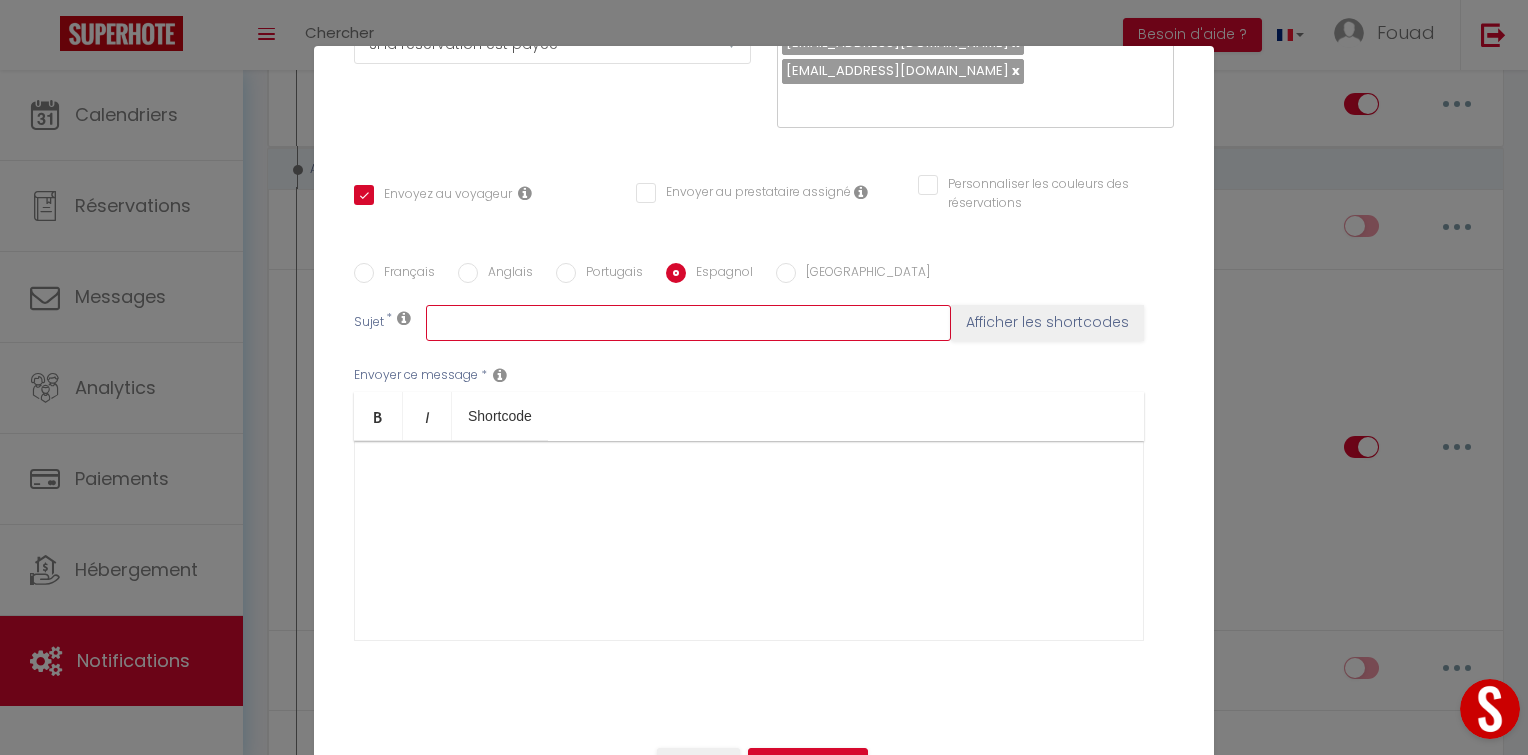click at bounding box center (688, 323) 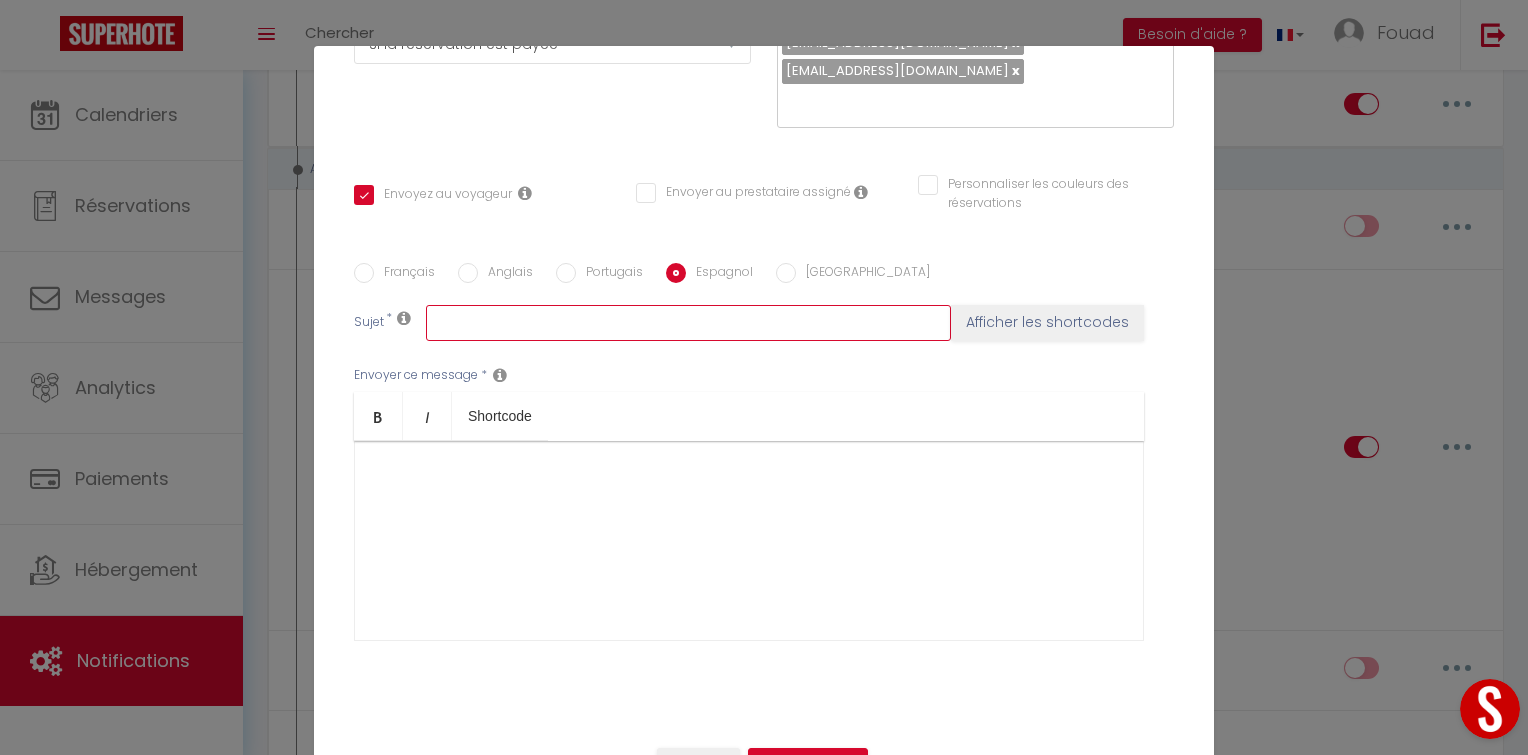 click at bounding box center (688, 323) 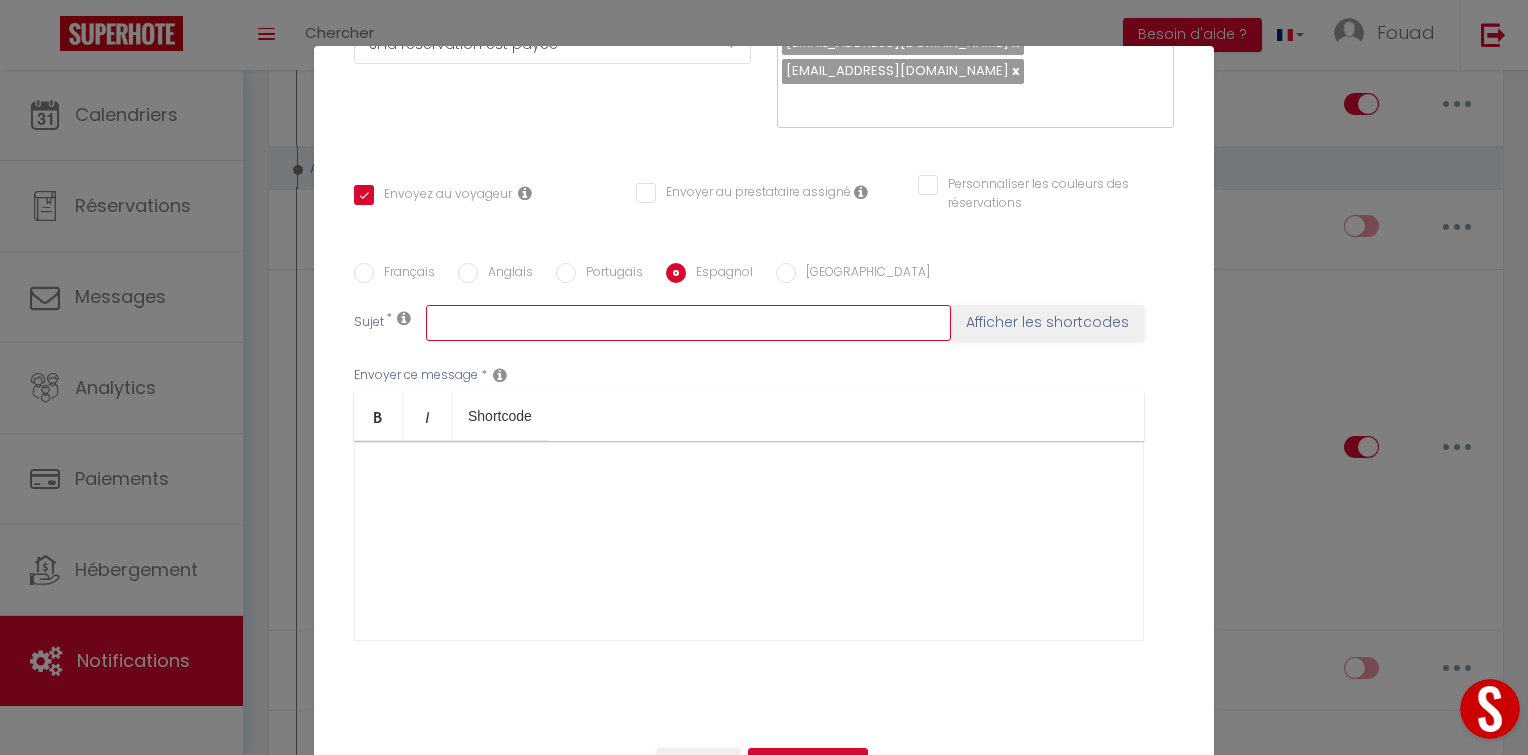 click at bounding box center (688, 323) 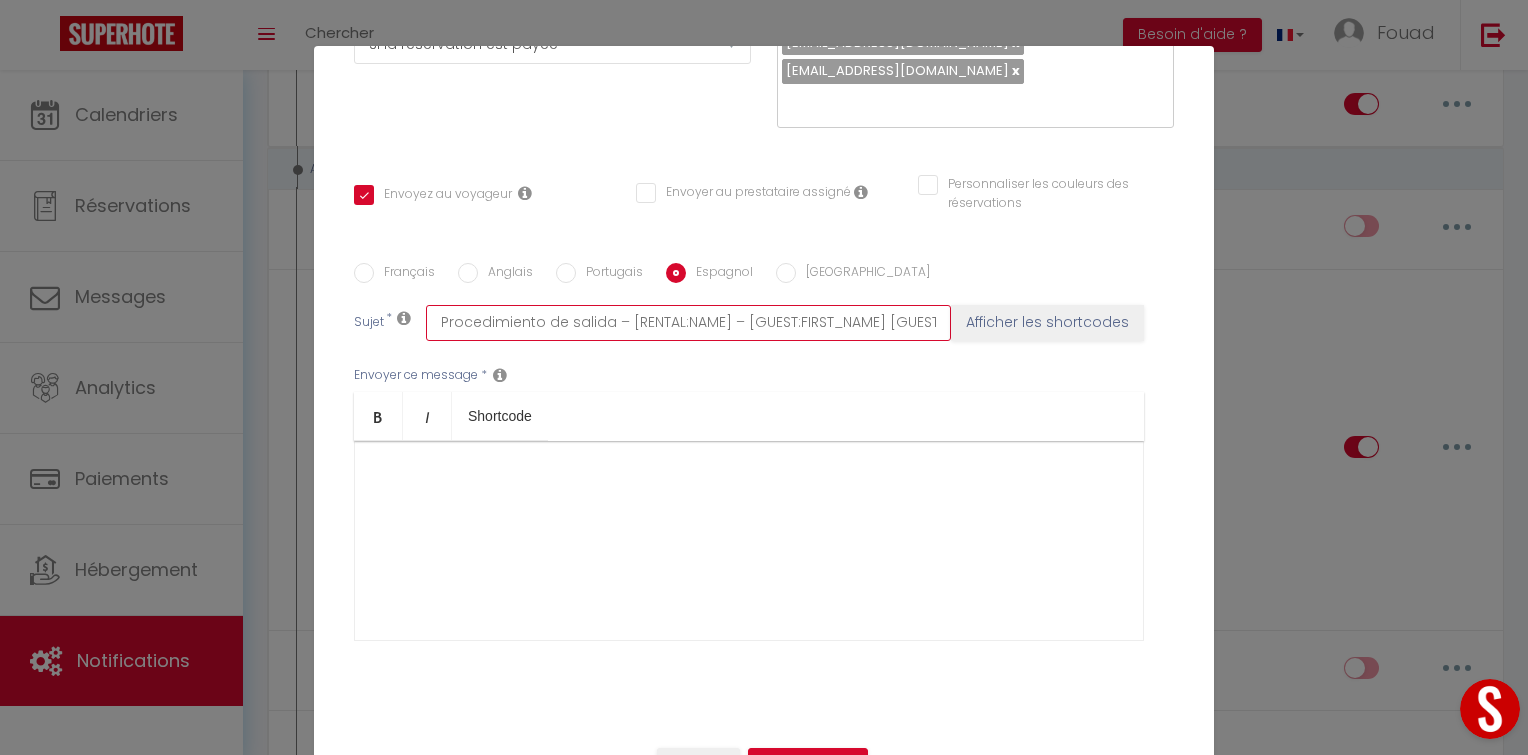 scroll, scrollTop: 0, scrollLeft: 44, axis: horizontal 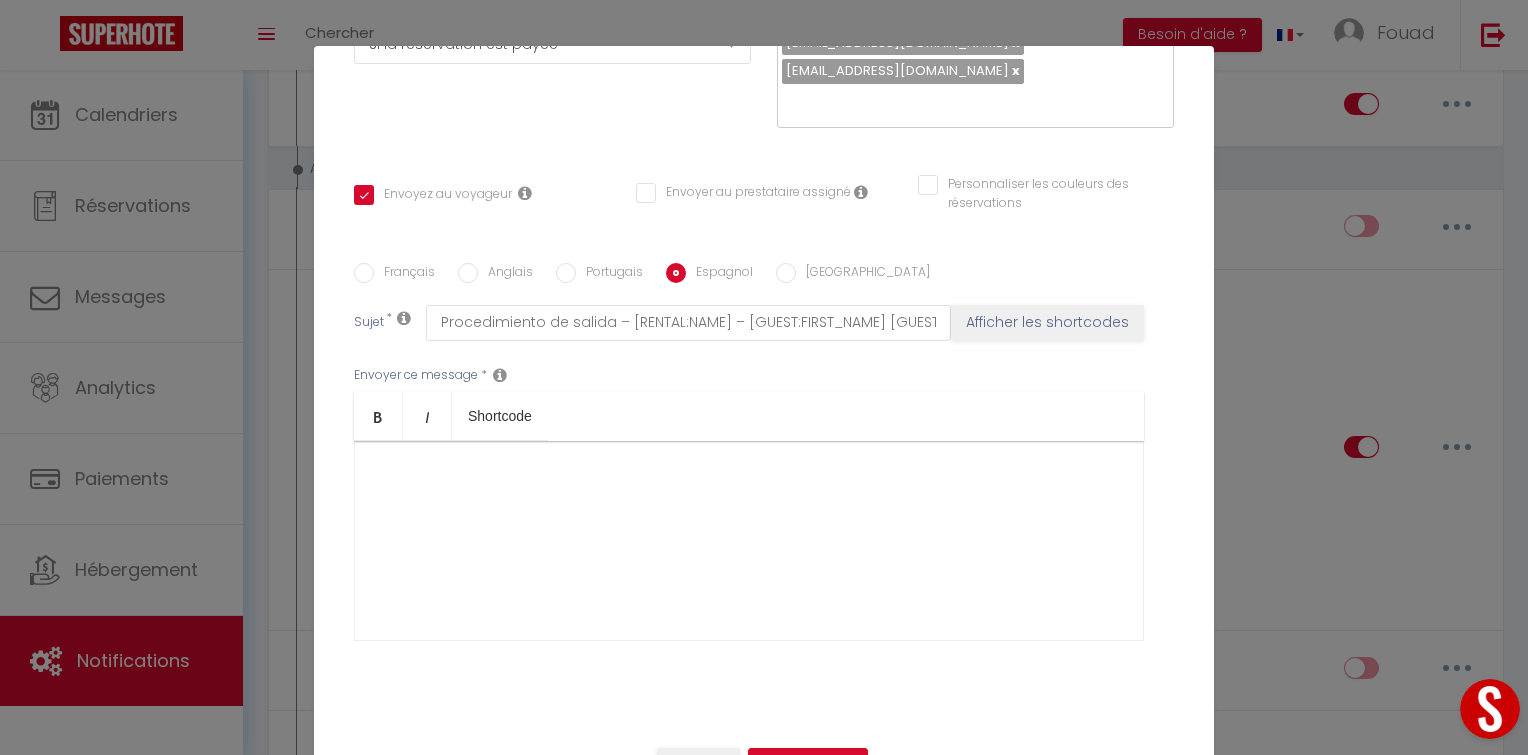 click on "Français" at bounding box center (364, 273) 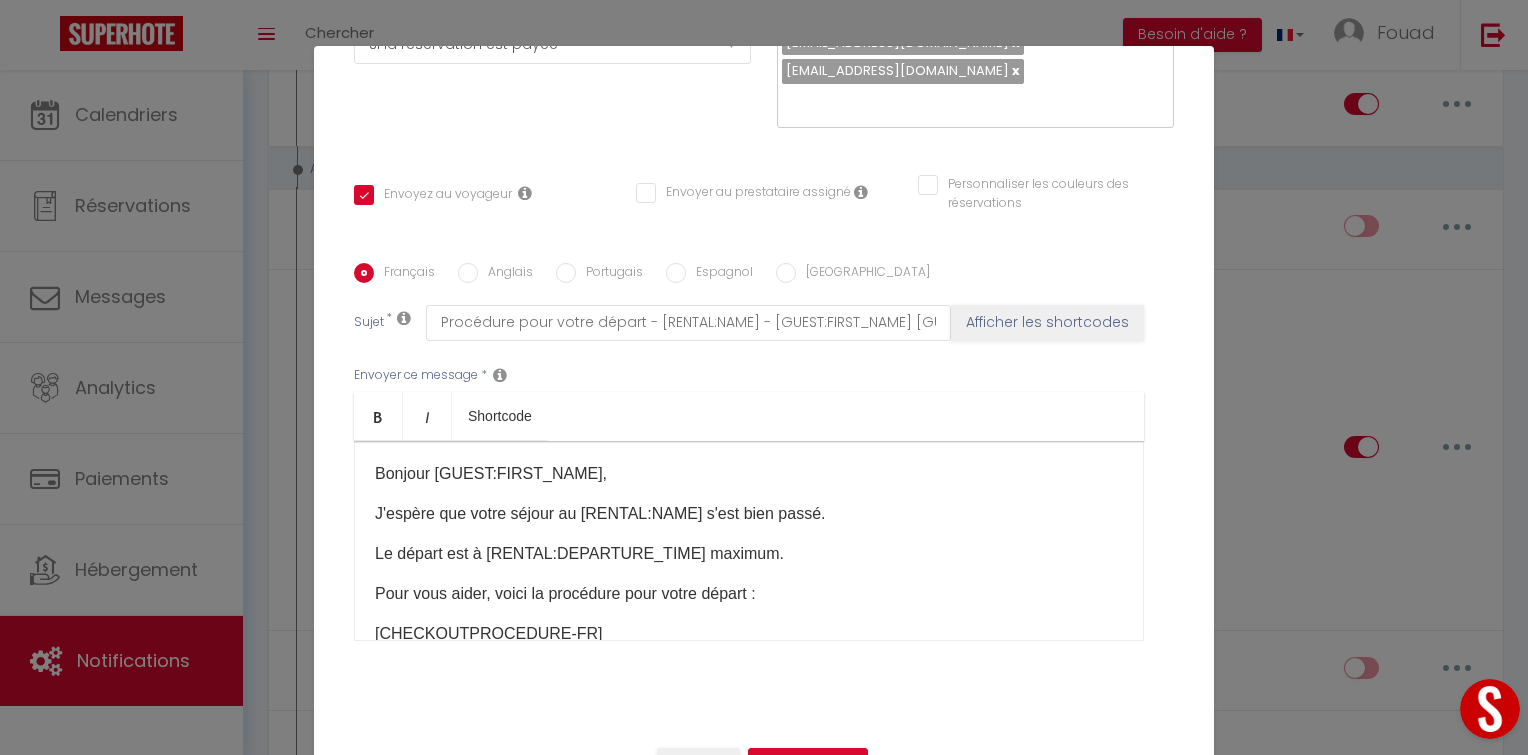 click on "Bonjour [GUEST:FIRST_NAME],
J'espère que votre séjour au [RENTAL:NAME] s'est bien passé.
Le départ est à [RENTAL:DEPARTURE_TIME] maximum.
Pour vous aider, voici la procédure pour votre départ :
[CHECKOUTPROCEDURE-FR]
Faites nous signe si vous avez la moindre question.
A très vite, L'équipe Moderna Agency" at bounding box center [749, 541] 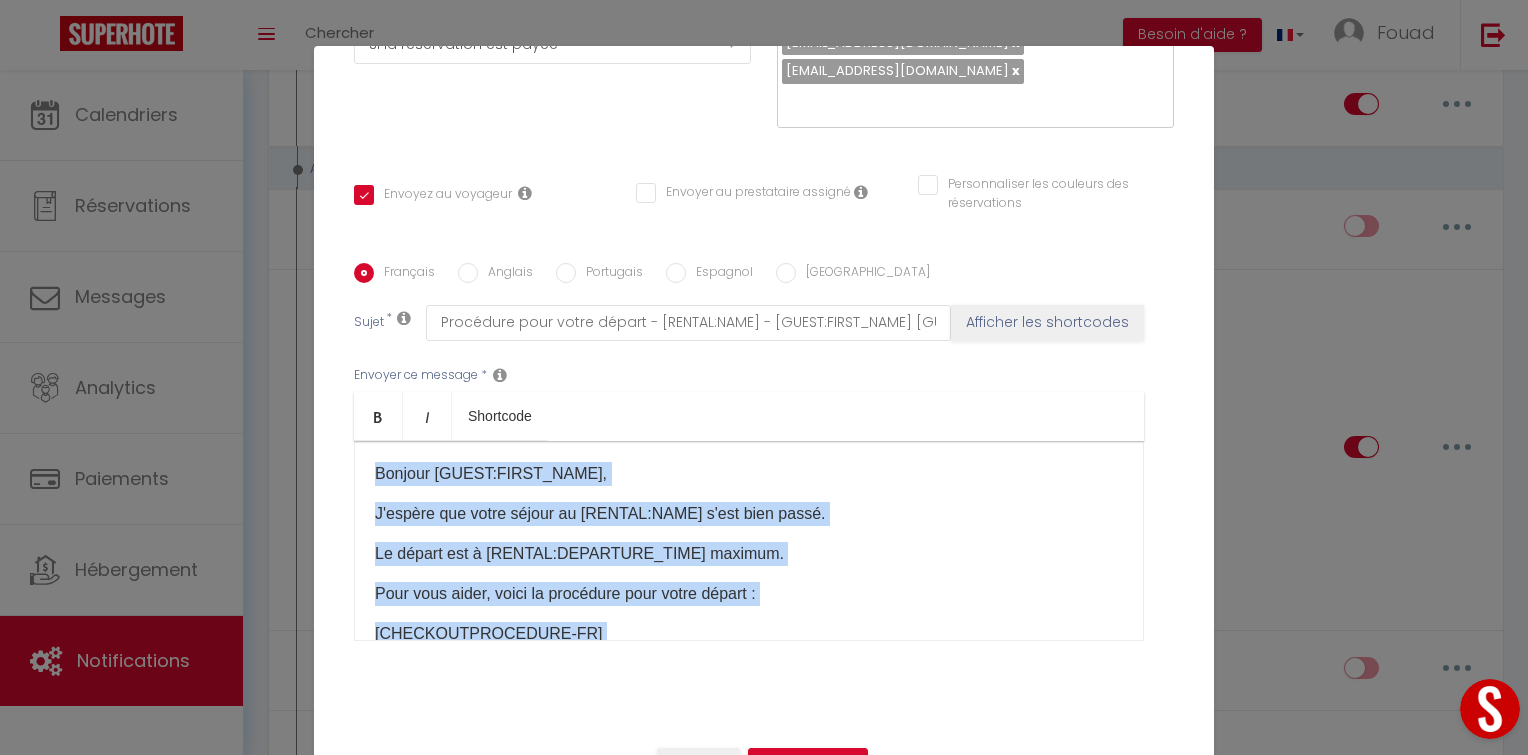 copy on "Bonjour [GUEST:FIRST_NAME],
J'espère que votre séjour au [RENTAL:NAME] s'est bien passé.
Le départ est à [RENTAL:DEPARTURE_TIME] maximum.
Pour vous aider, voici la procédure pour votre départ :
[CHECKOUTPROCEDURE-FR]
Faites nous signe si vous avez la moindre question.
A très vite, L'équipe Moderna Agency" 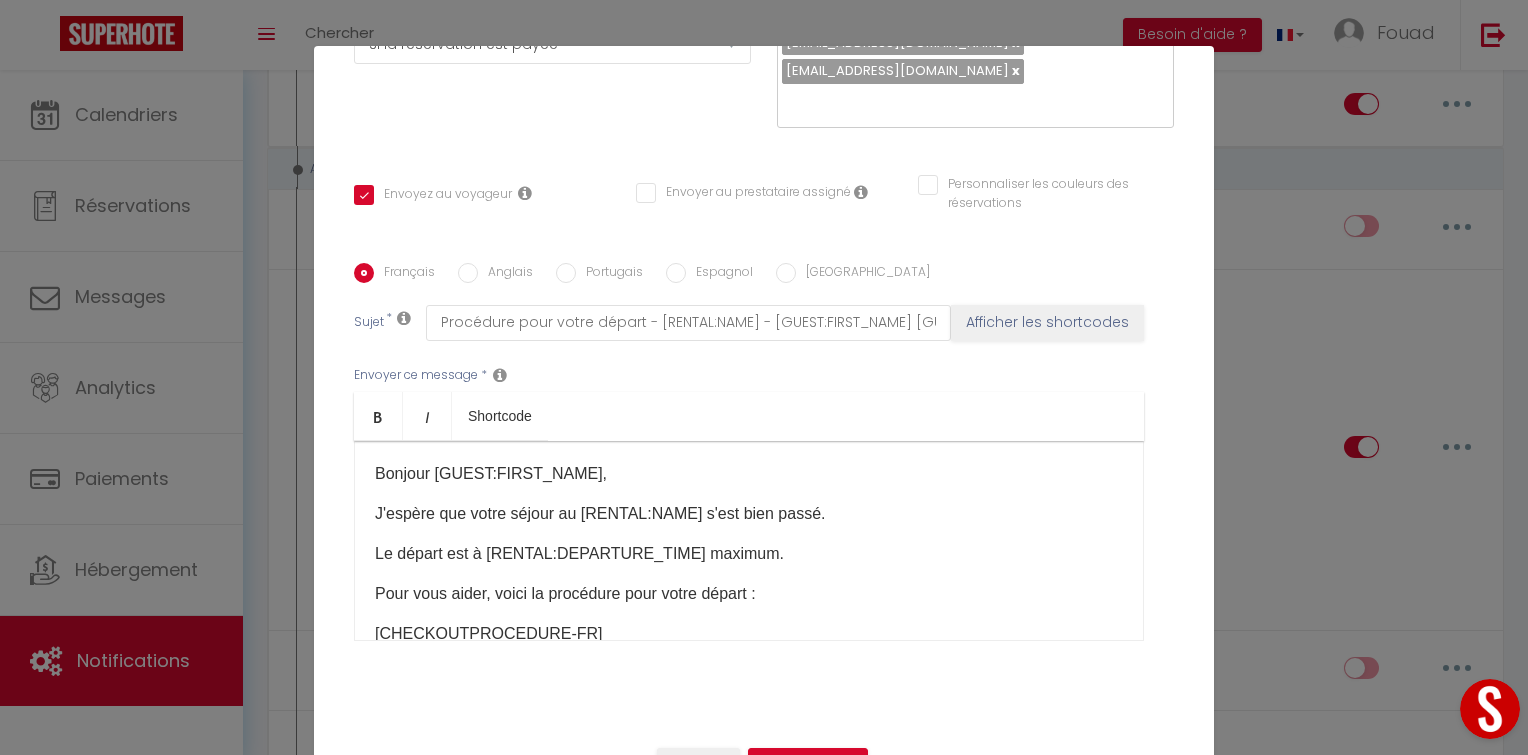 click on "Espagnol" at bounding box center (719, 274) 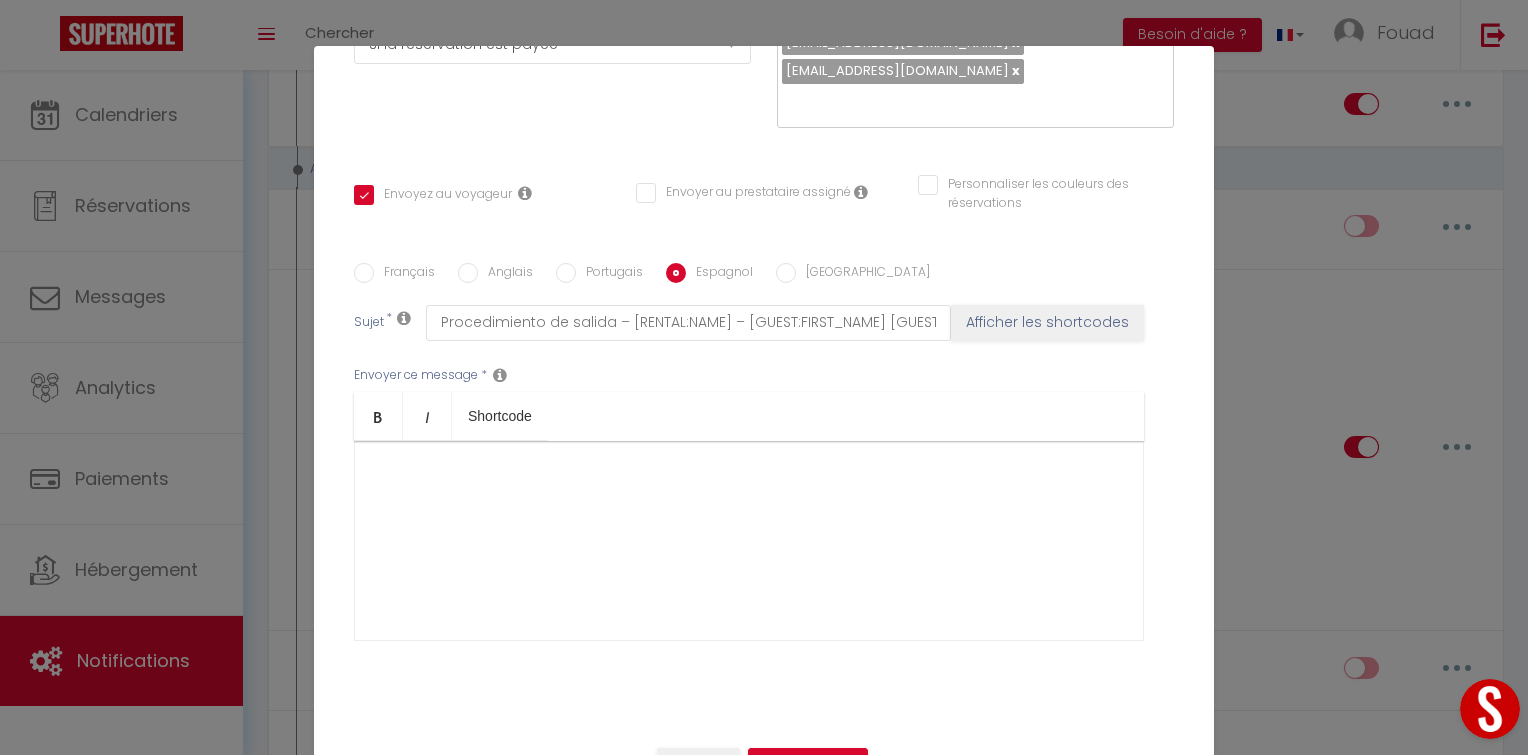 click at bounding box center (749, 541) 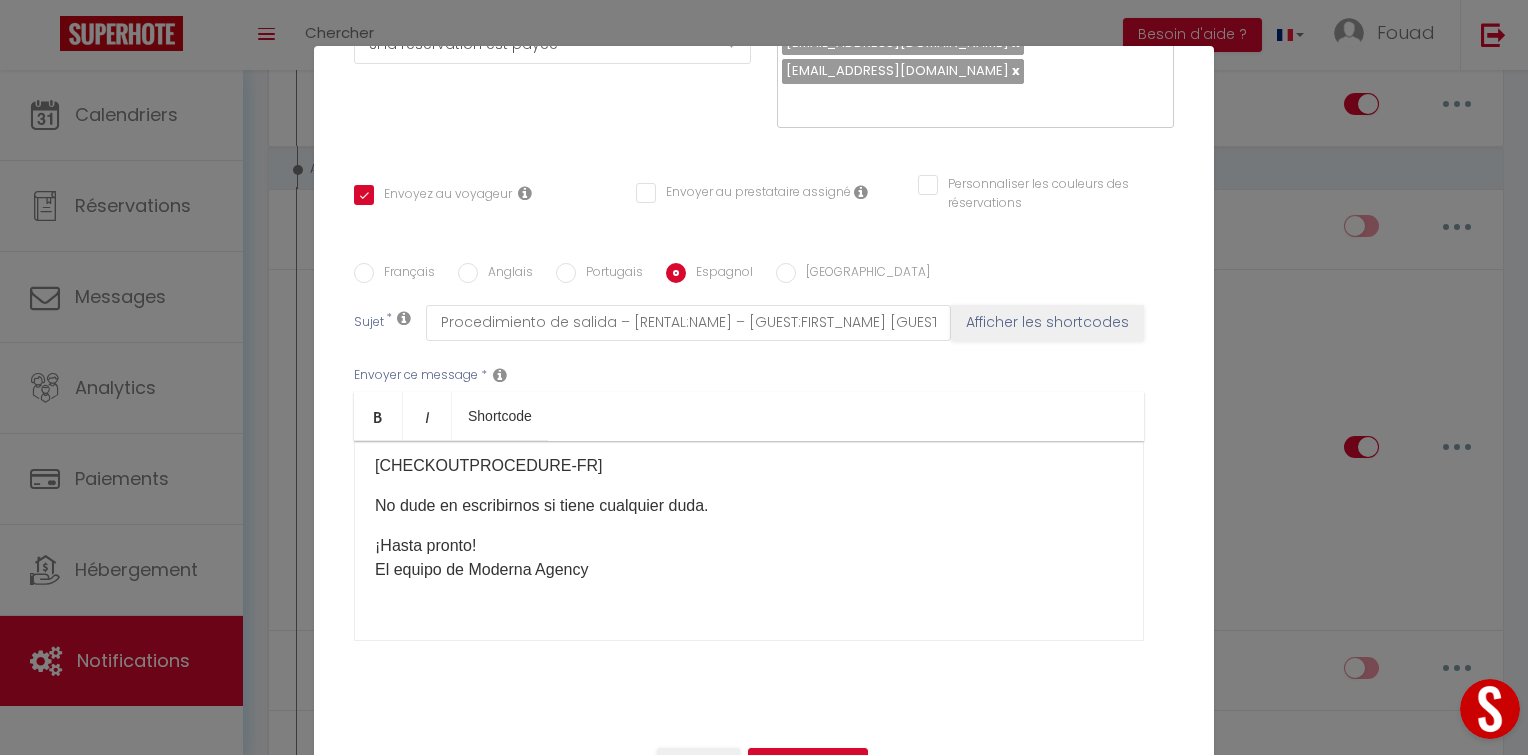 scroll, scrollTop: 173, scrollLeft: 0, axis: vertical 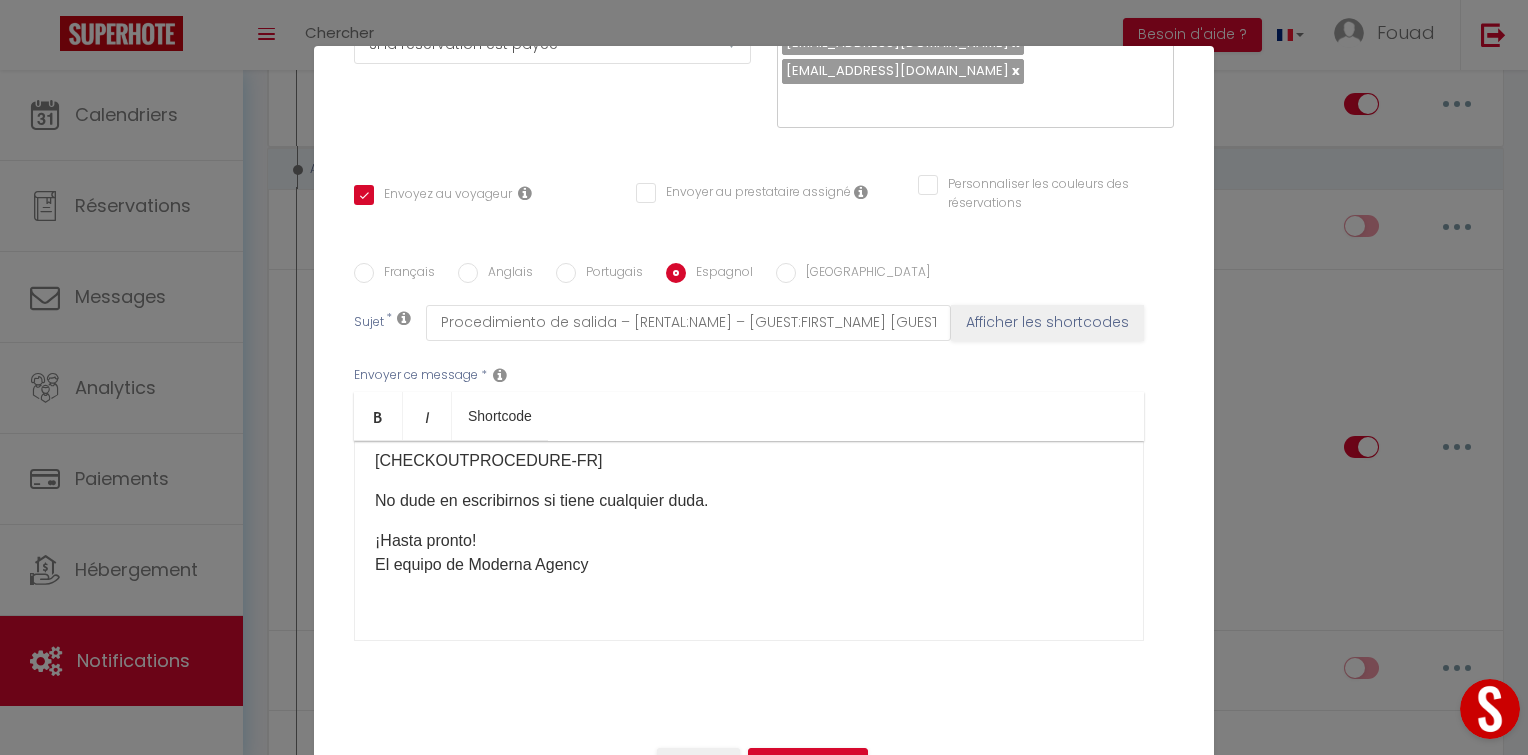 click on "Hola [GUEST:FIRST_NAME]:
Esperamos que su estancia en [RENTAL:NAME] haya sido agradable.
La salida debe realizarse a más tardar a las [RENTAL:DEPARTURE_TIME].
Para ayudarle, aquí tiene el procedimiento de salida:
[CHECKOUTPROCEDURE-FR]
No dude en escribirnos si tiene cualquier duda.
¡Hasta pronto!
El equipo de Moderna Agency ​" at bounding box center (749, 541) 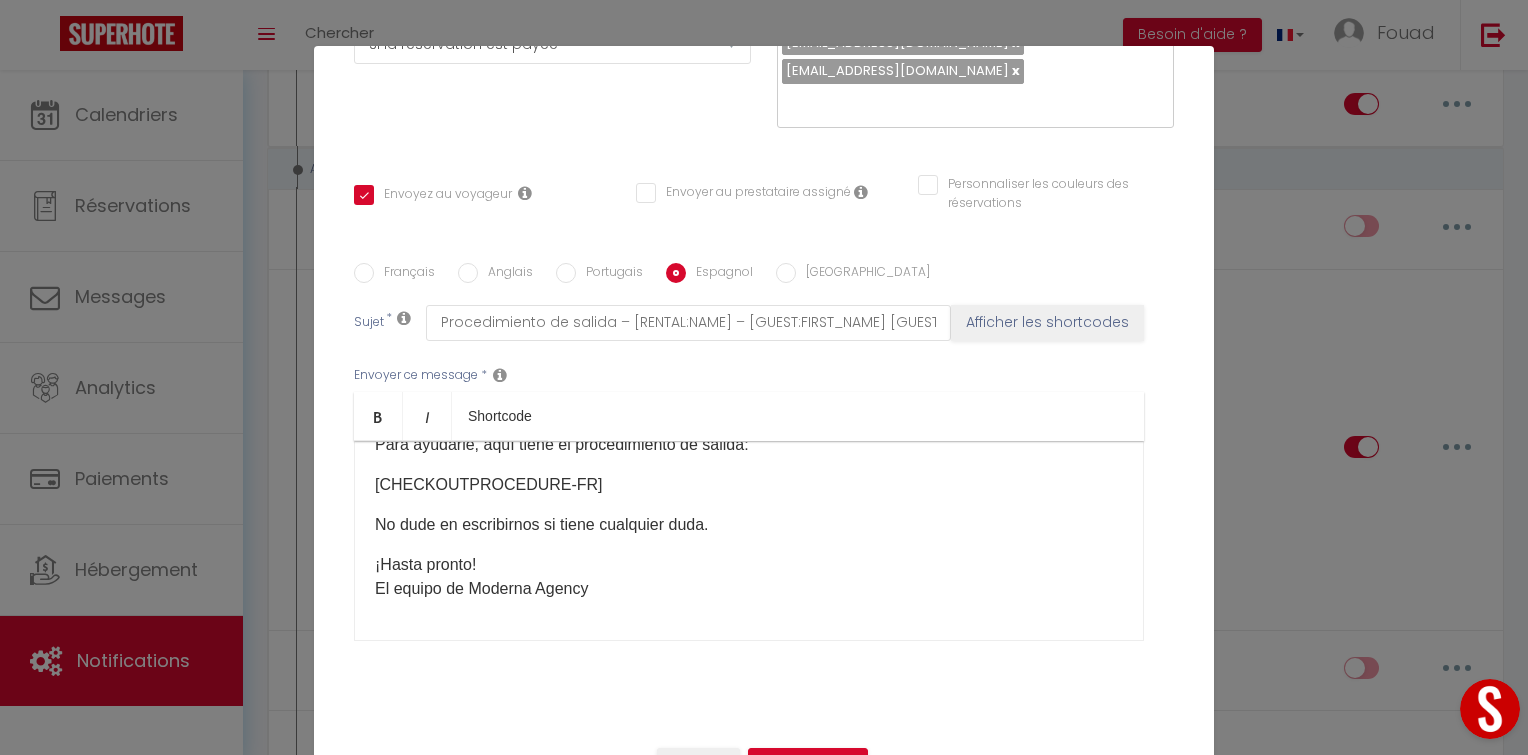 click on "Français" at bounding box center (404, 274) 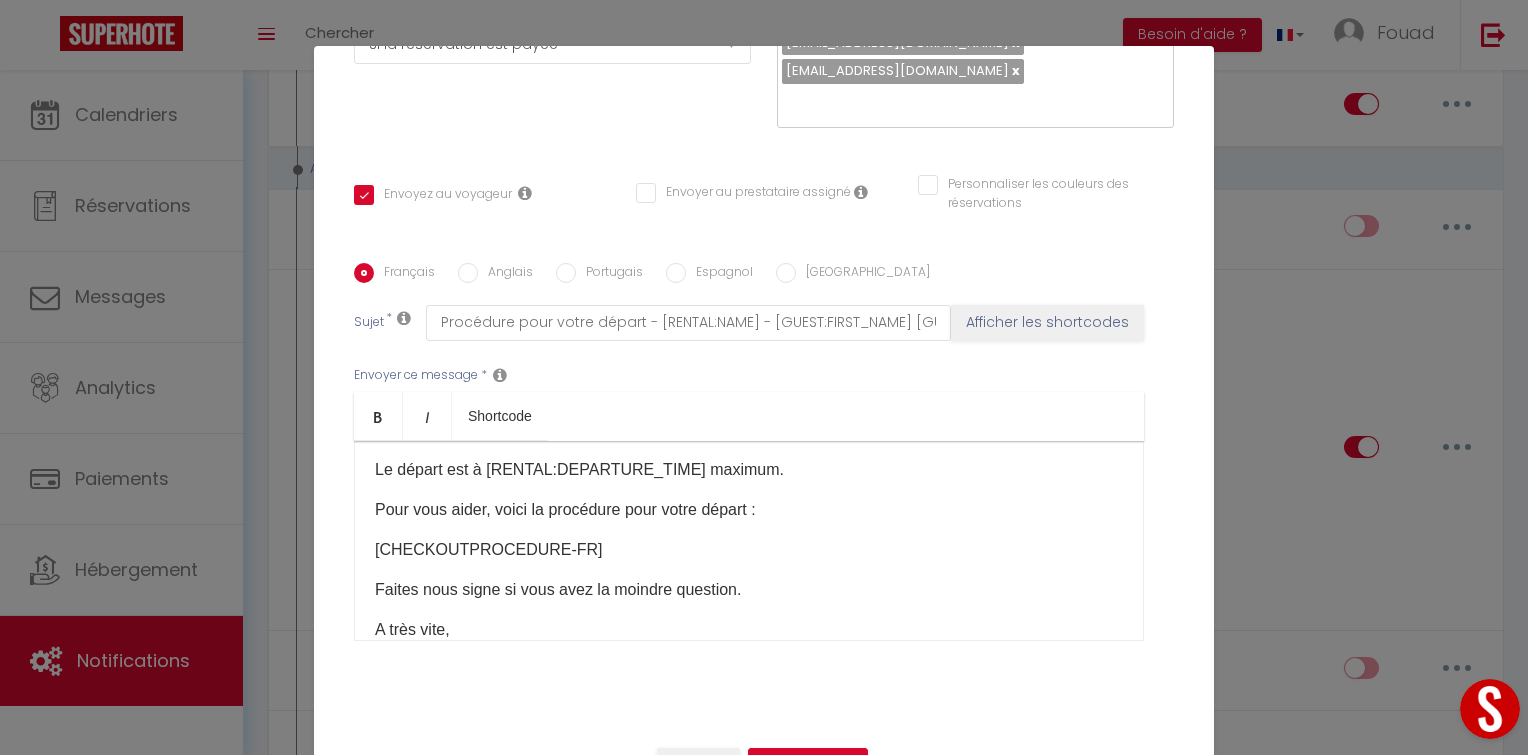 scroll, scrollTop: 0, scrollLeft: 0, axis: both 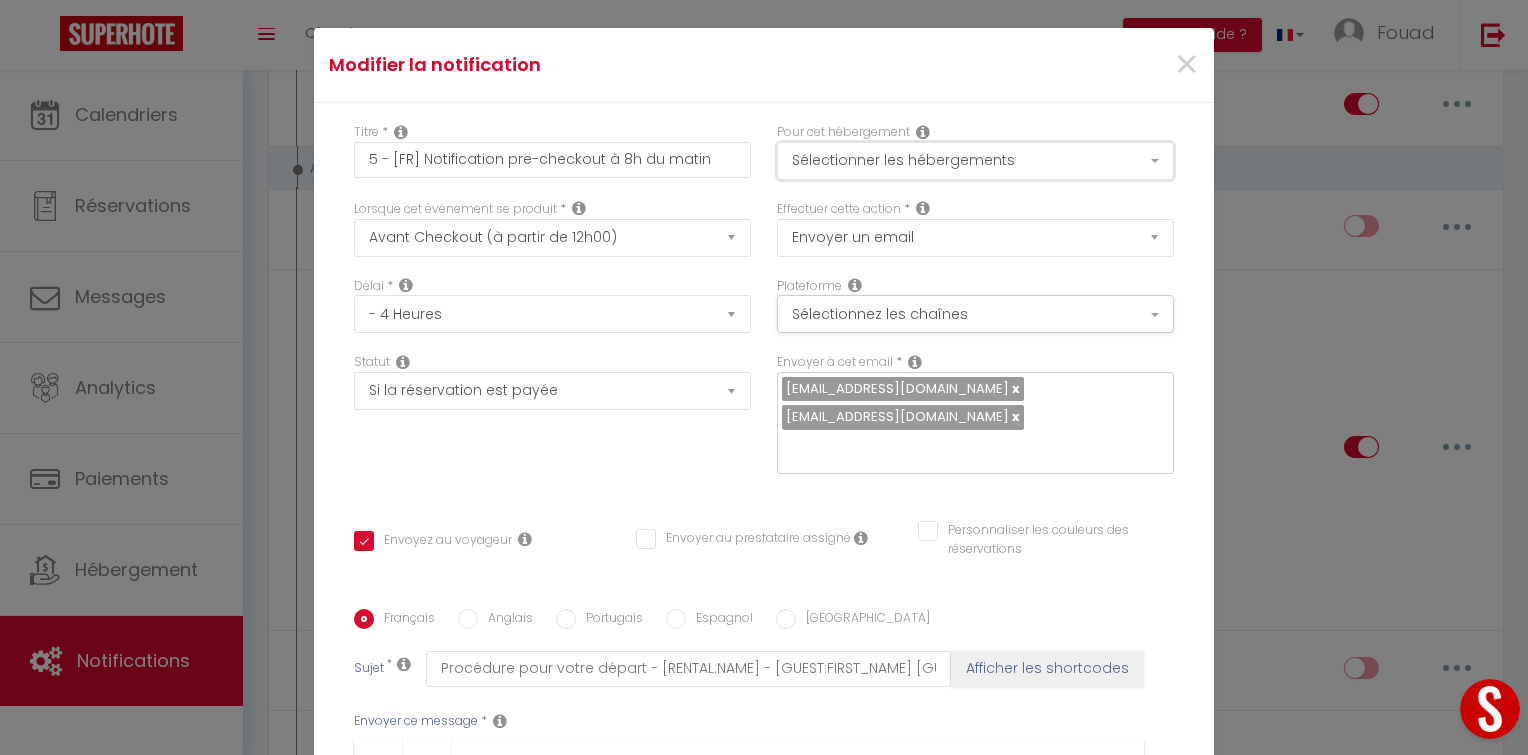 click on "Sélectionner les hébergements" at bounding box center (975, 161) 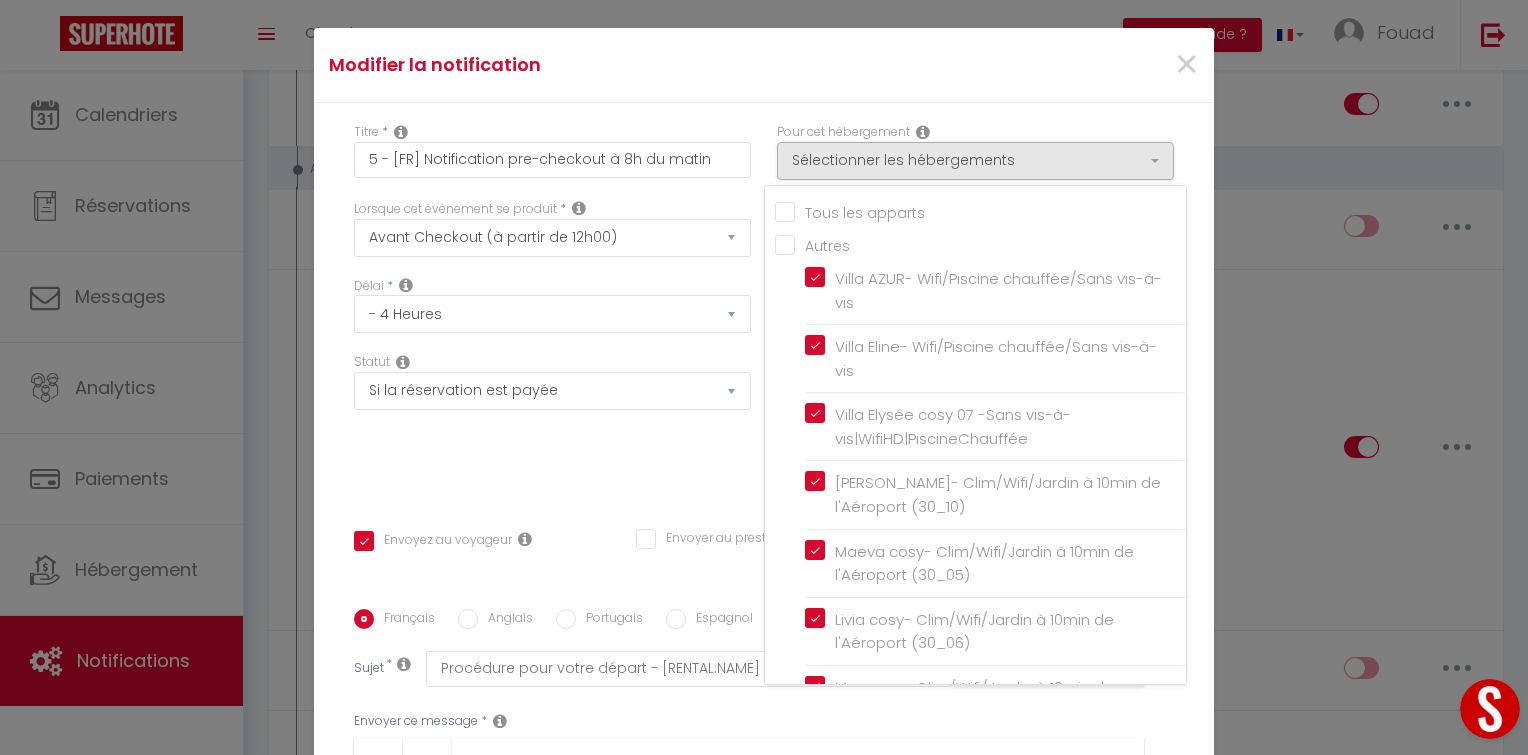 click on "Villa Kissi cosy 16 - Moderne / Sans vis à vis / Piscine chauffée / Wifi HD" at bounding box center [999, 1108] 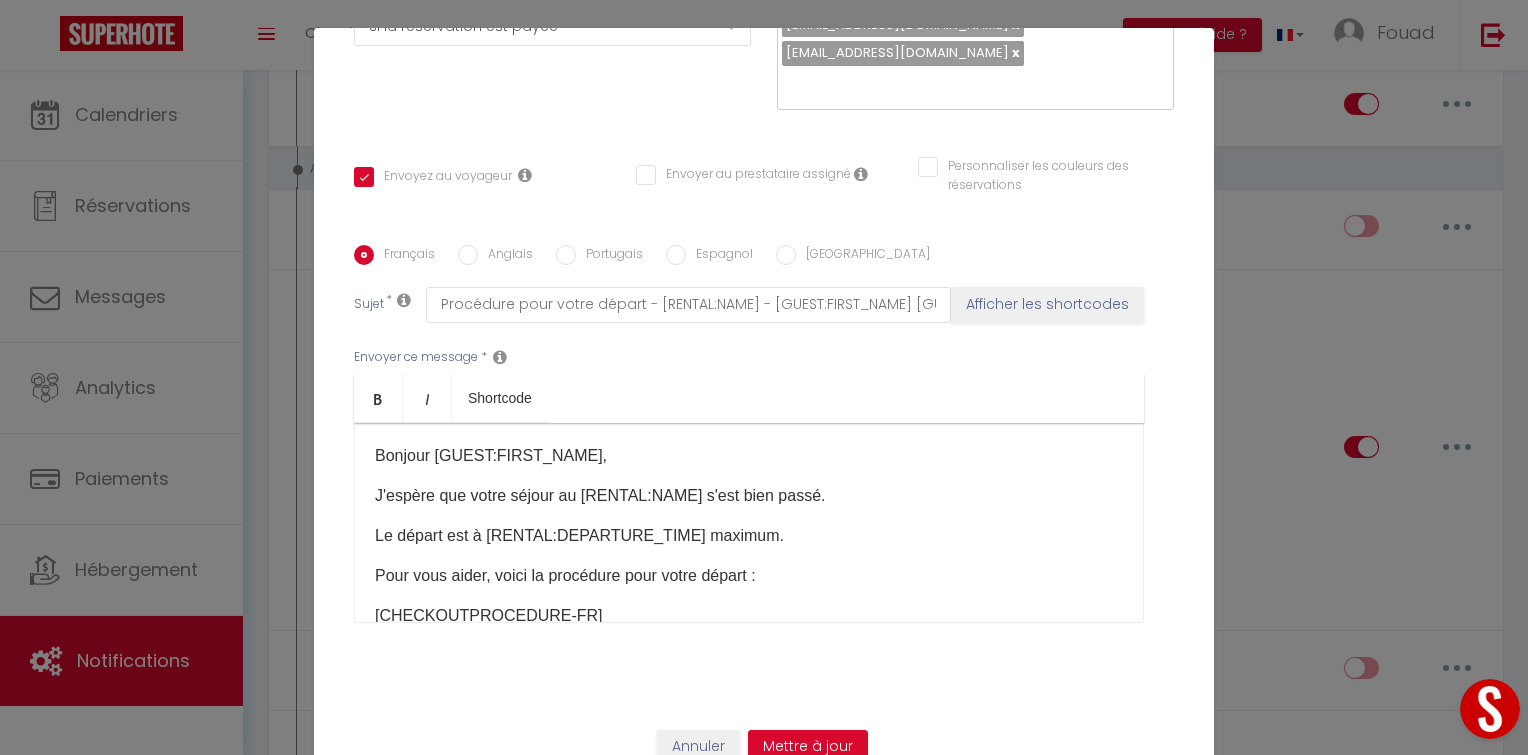 scroll, scrollTop: 364, scrollLeft: 0, axis: vertical 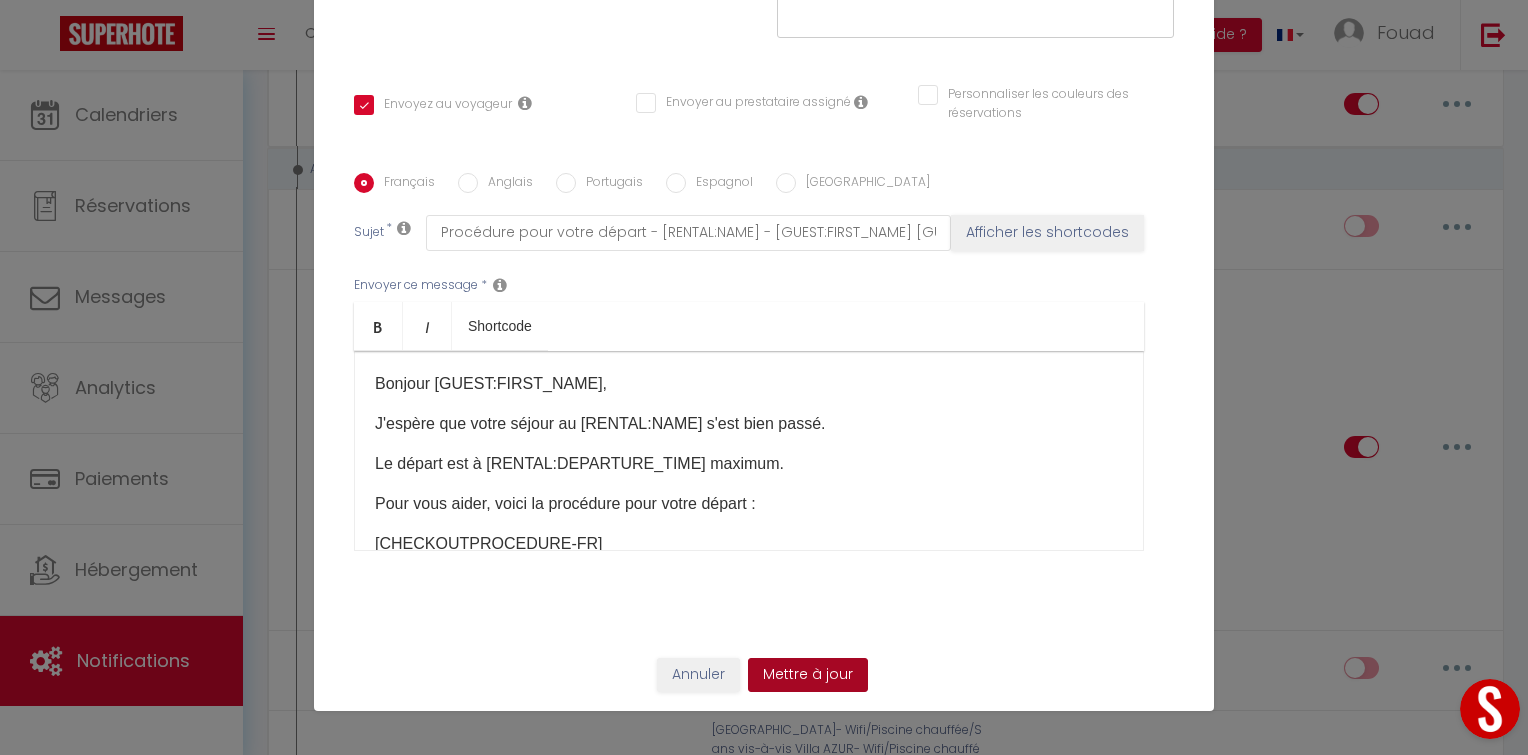 click on "Mettre à jour" at bounding box center (808, 675) 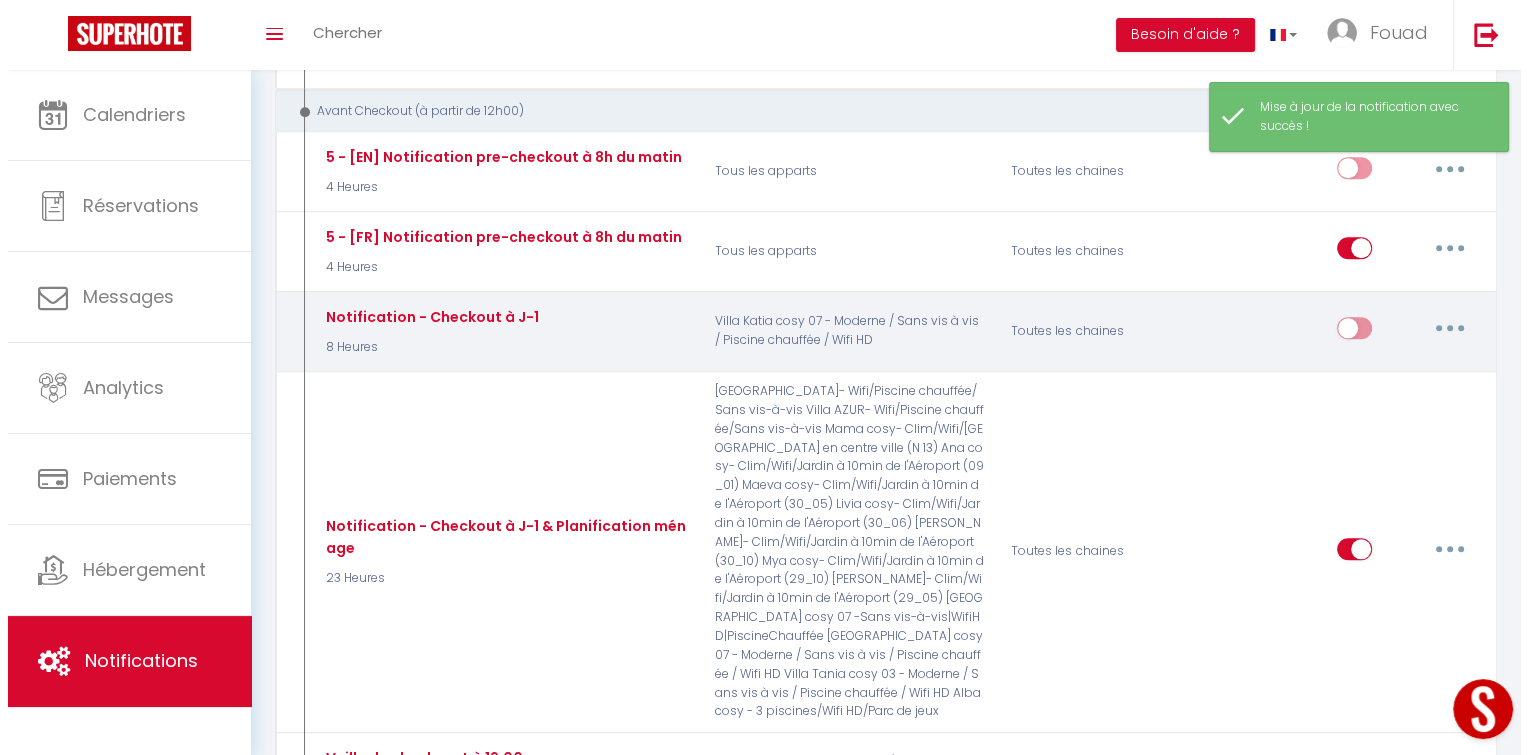 scroll, scrollTop: 2040, scrollLeft: 0, axis: vertical 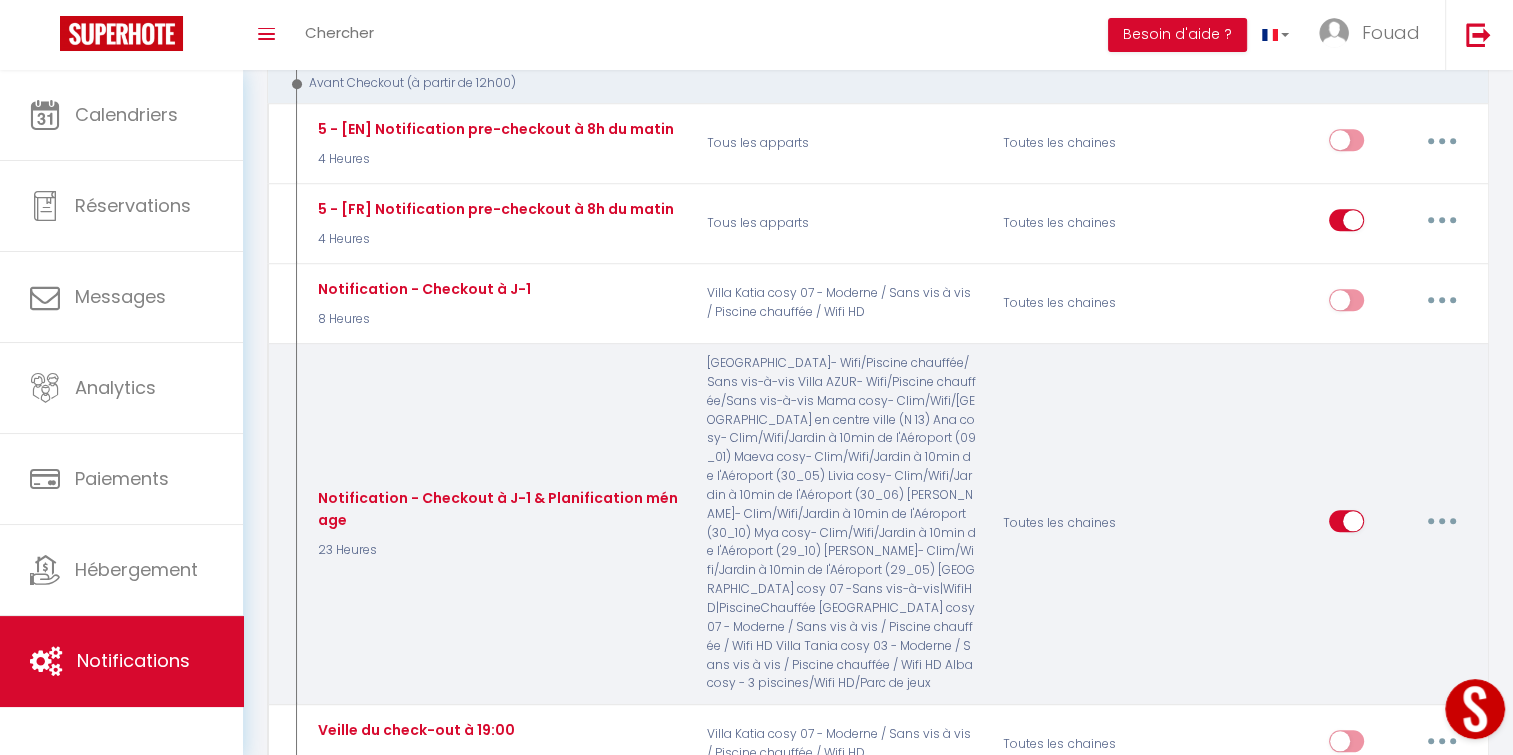 click at bounding box center [1442, 521] 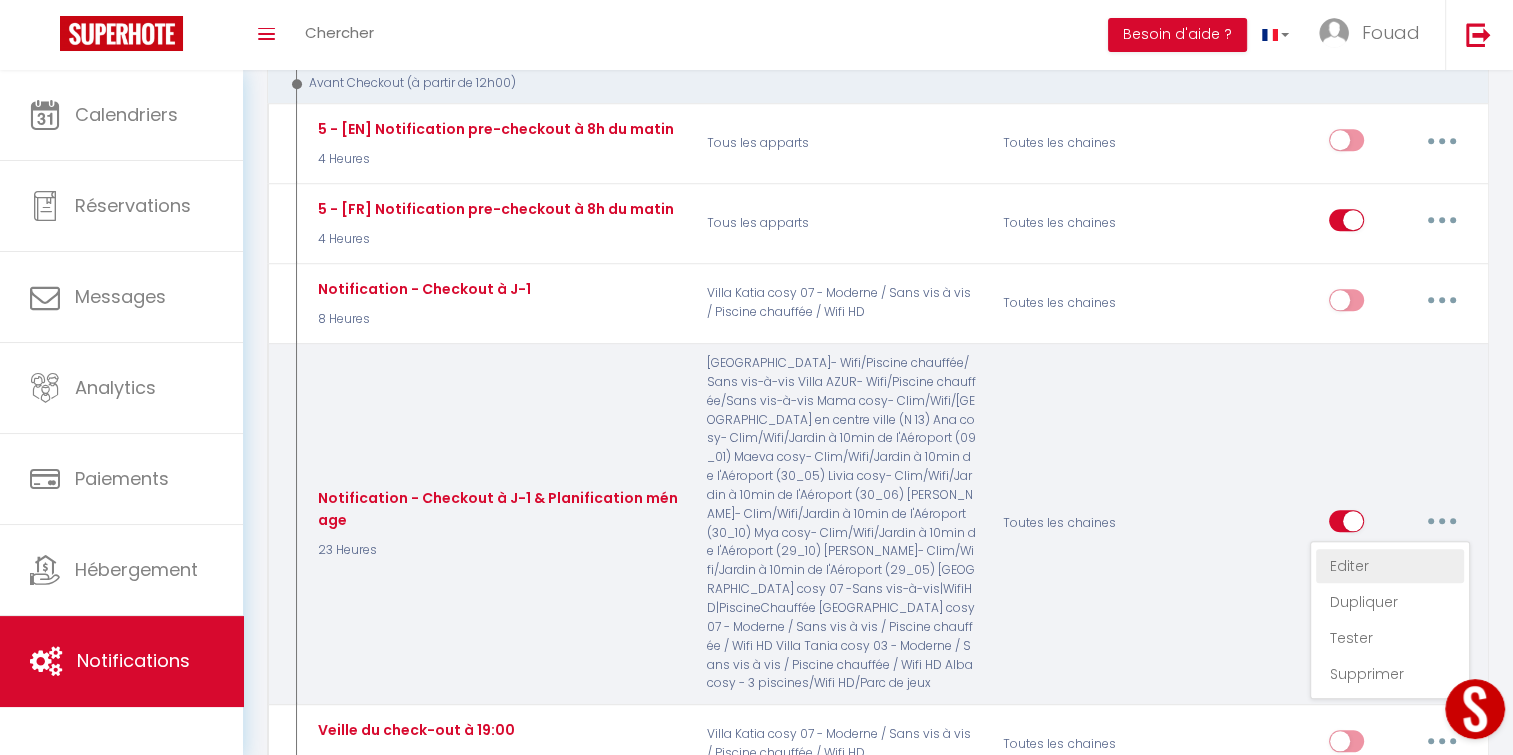 drag, startPoint x: 1420, startPoint y: 464, endPoint x: 1410, endPoint y: 472, distance: 12.806249 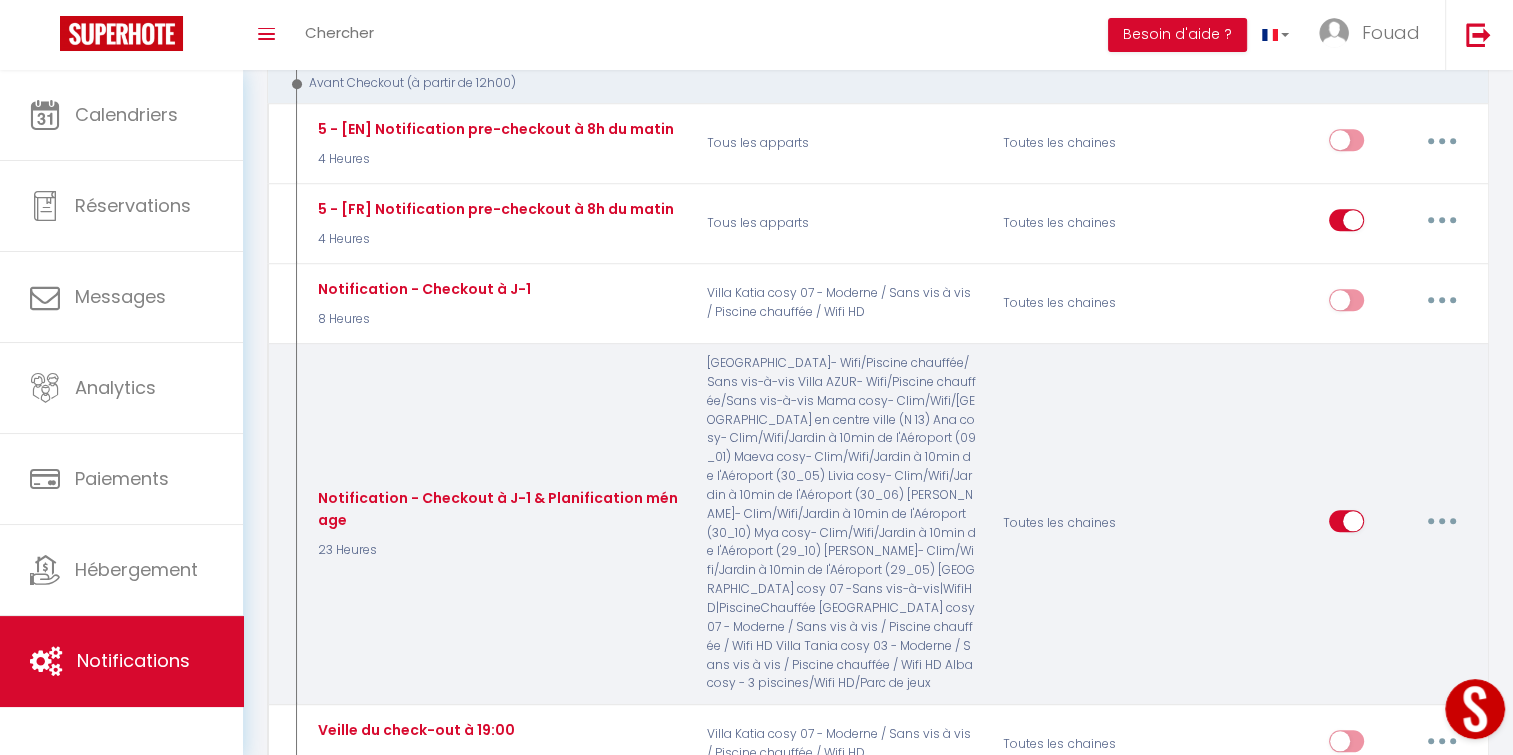 click on "Editer   Dupliquer   Tester   Supprimer" at bounding box center (1336, 523) 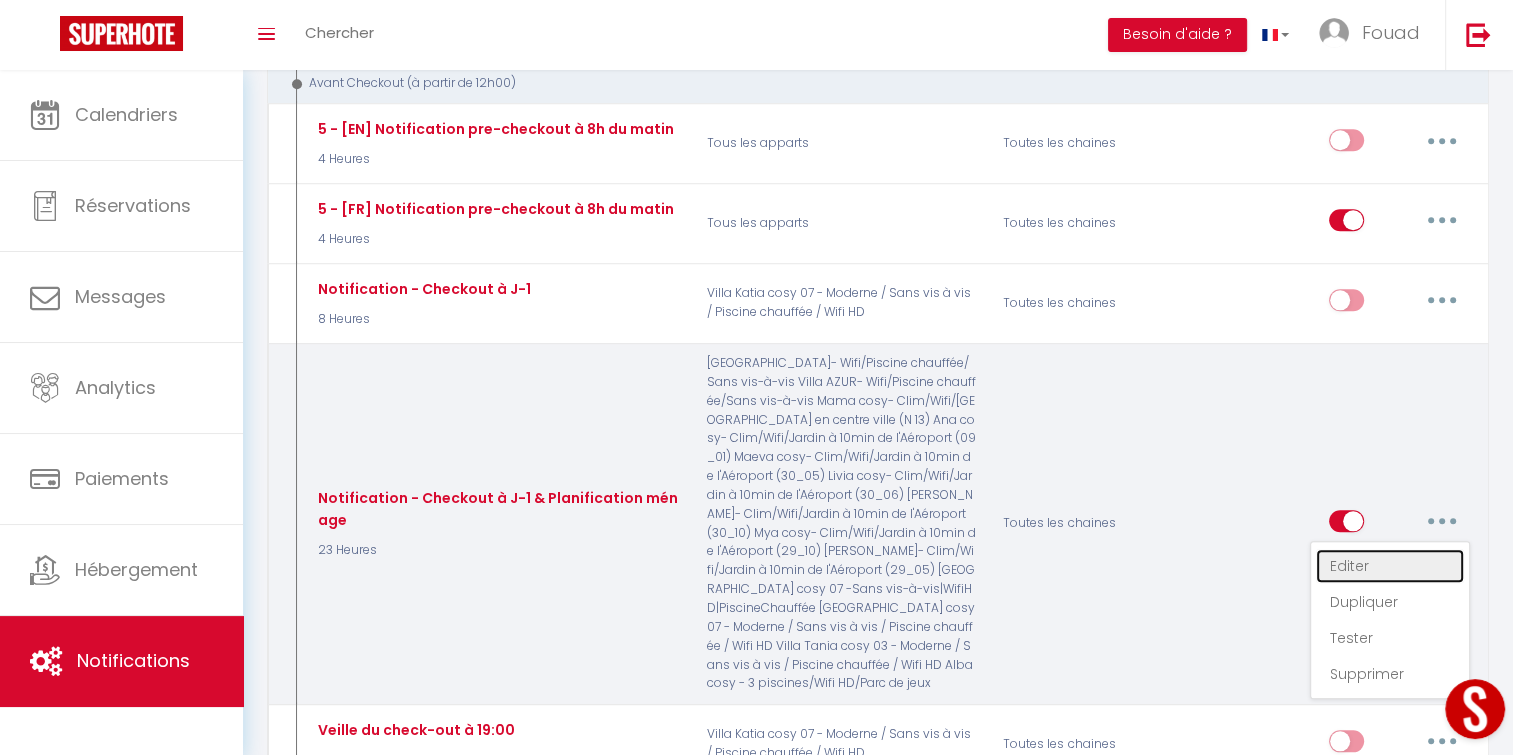 click on "Editer" at bounding box center (1390, 566) 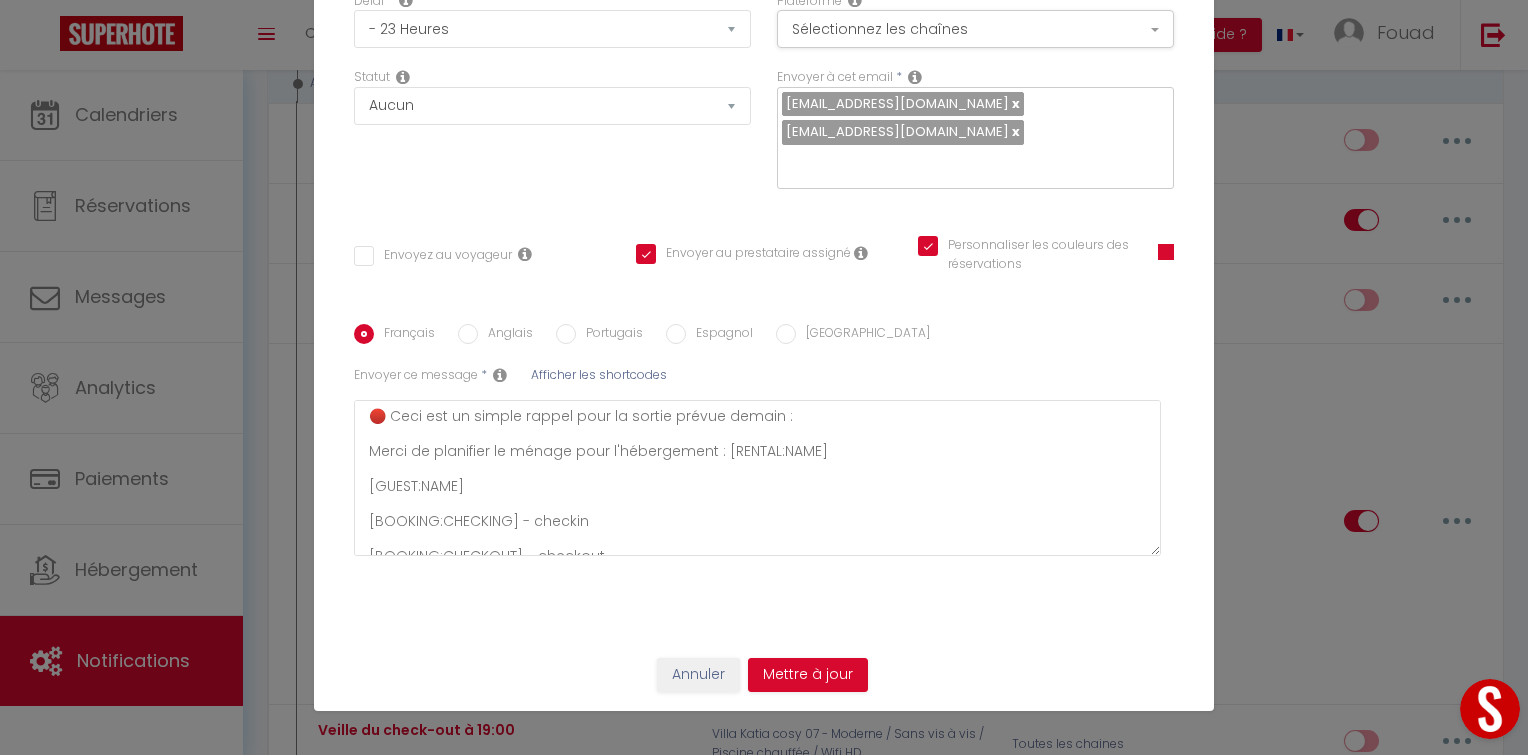 scroll, scrollTop: 0, scrollLeft: 0, axis: both 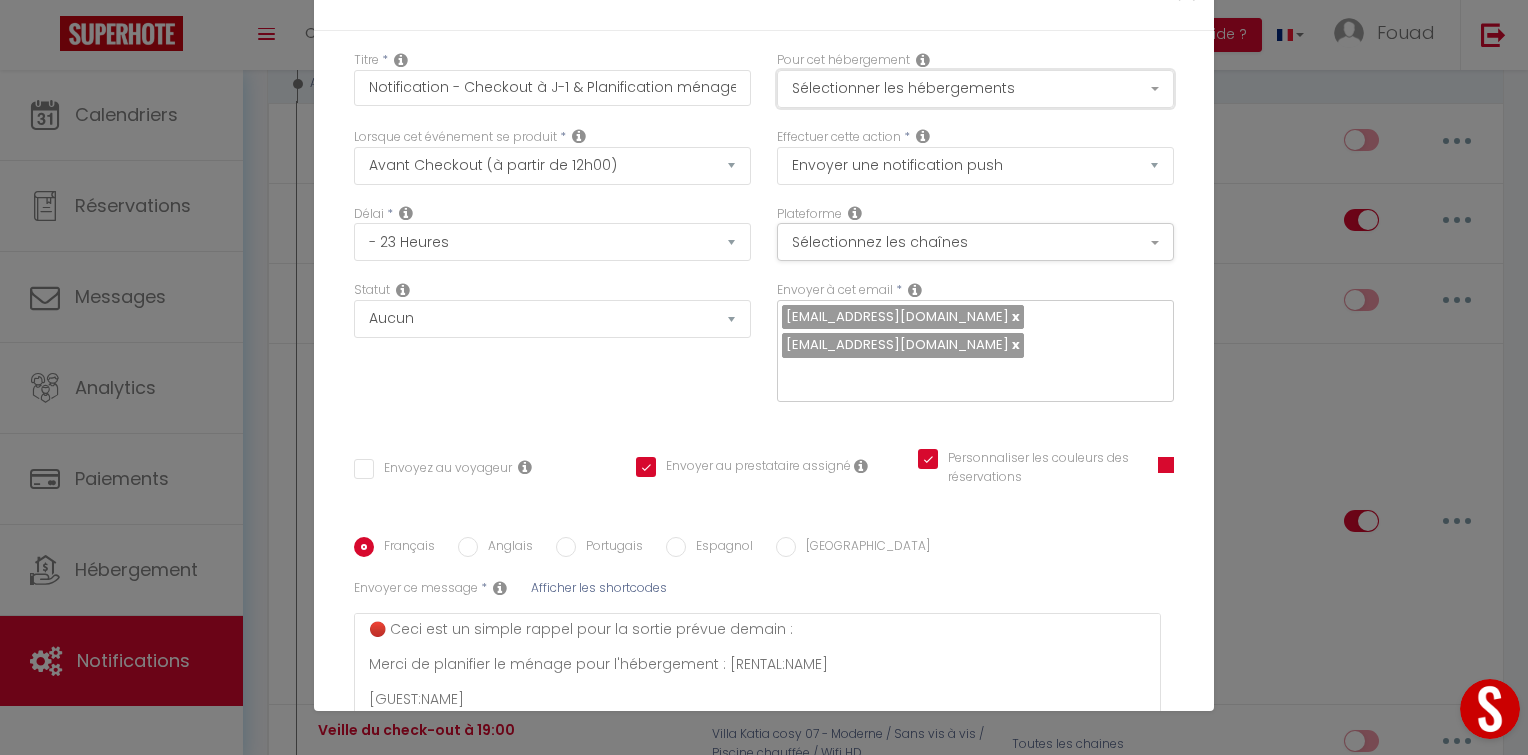 click on "Sélectionner les hébergements" at bounding box center [975, 89] 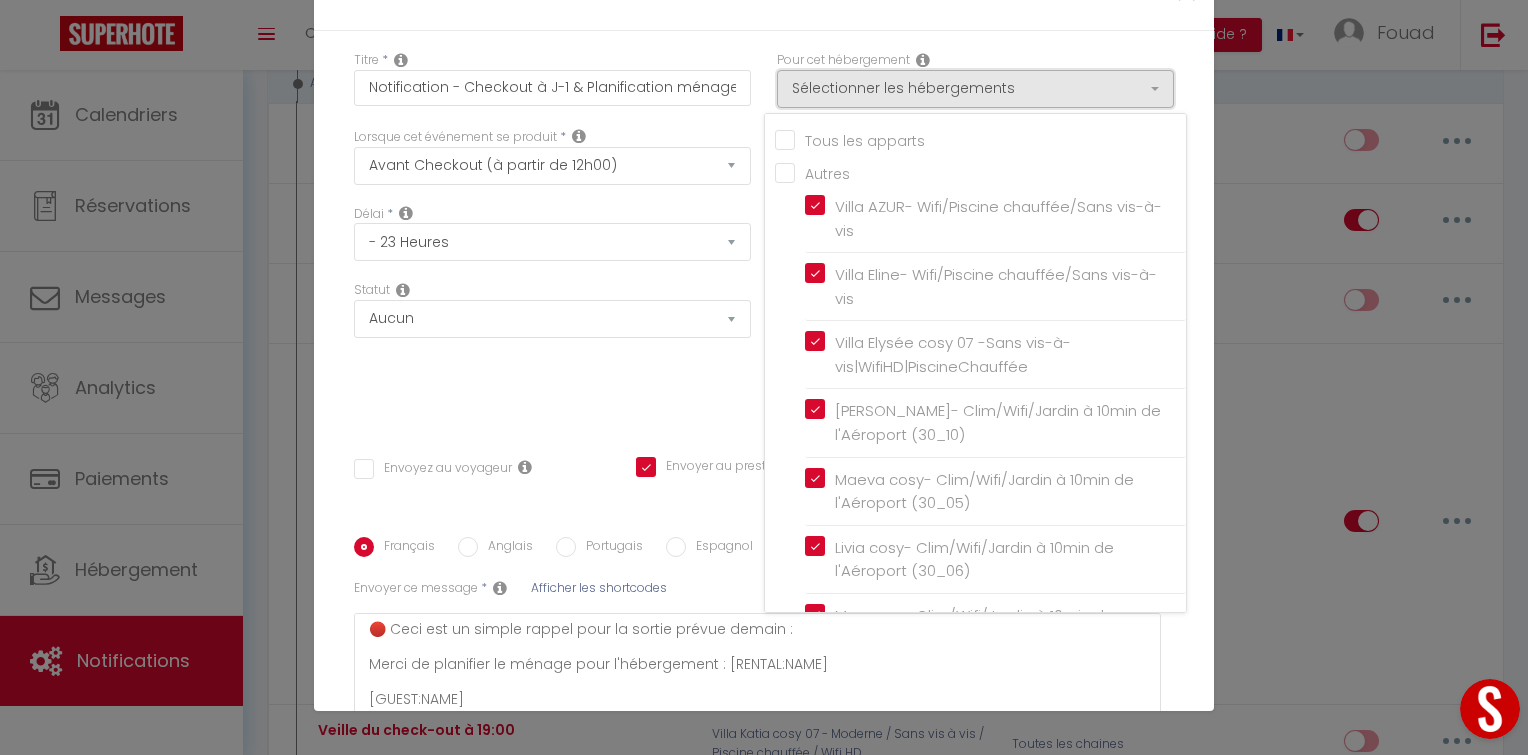 scroll, scrollTop: 80, scrollLeft: 0, axis: vertical 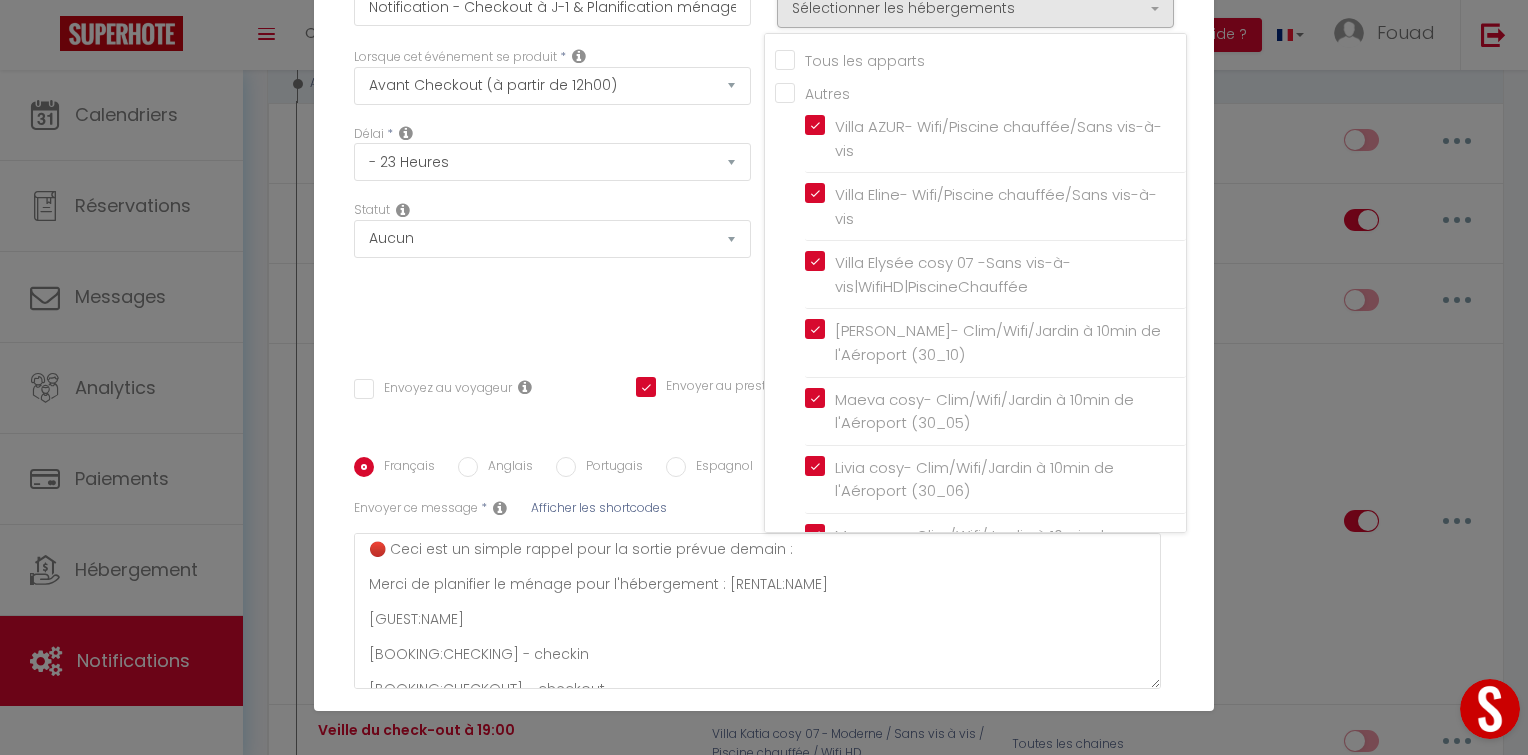 click on "Villa Kissi cosy 16 - Moderne / Sans vis à vis / Piscine chauffée / Wifi HD" at bounding box center (996, 956) 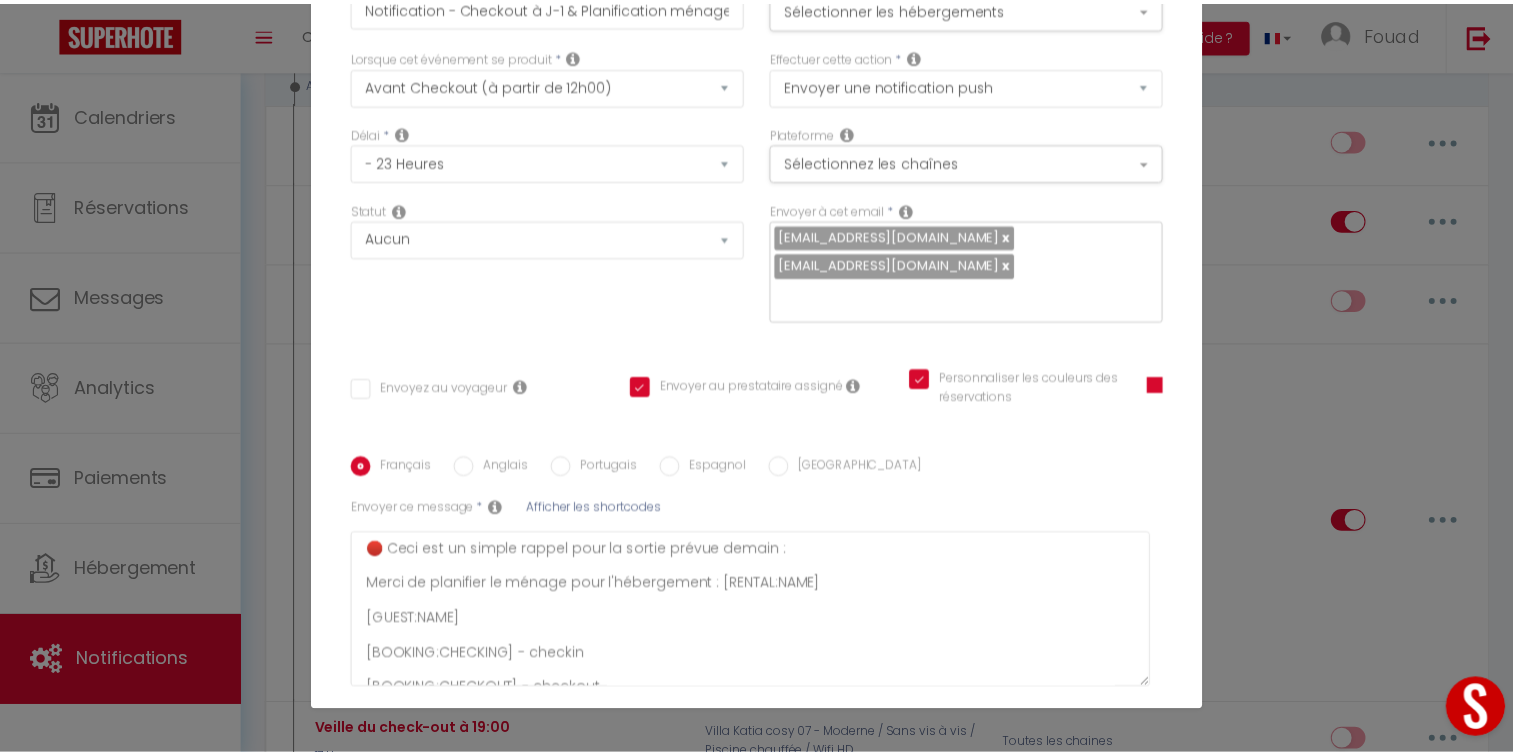 scroll, scrollTop: 213, scrollLeft: 0, axis: vertical 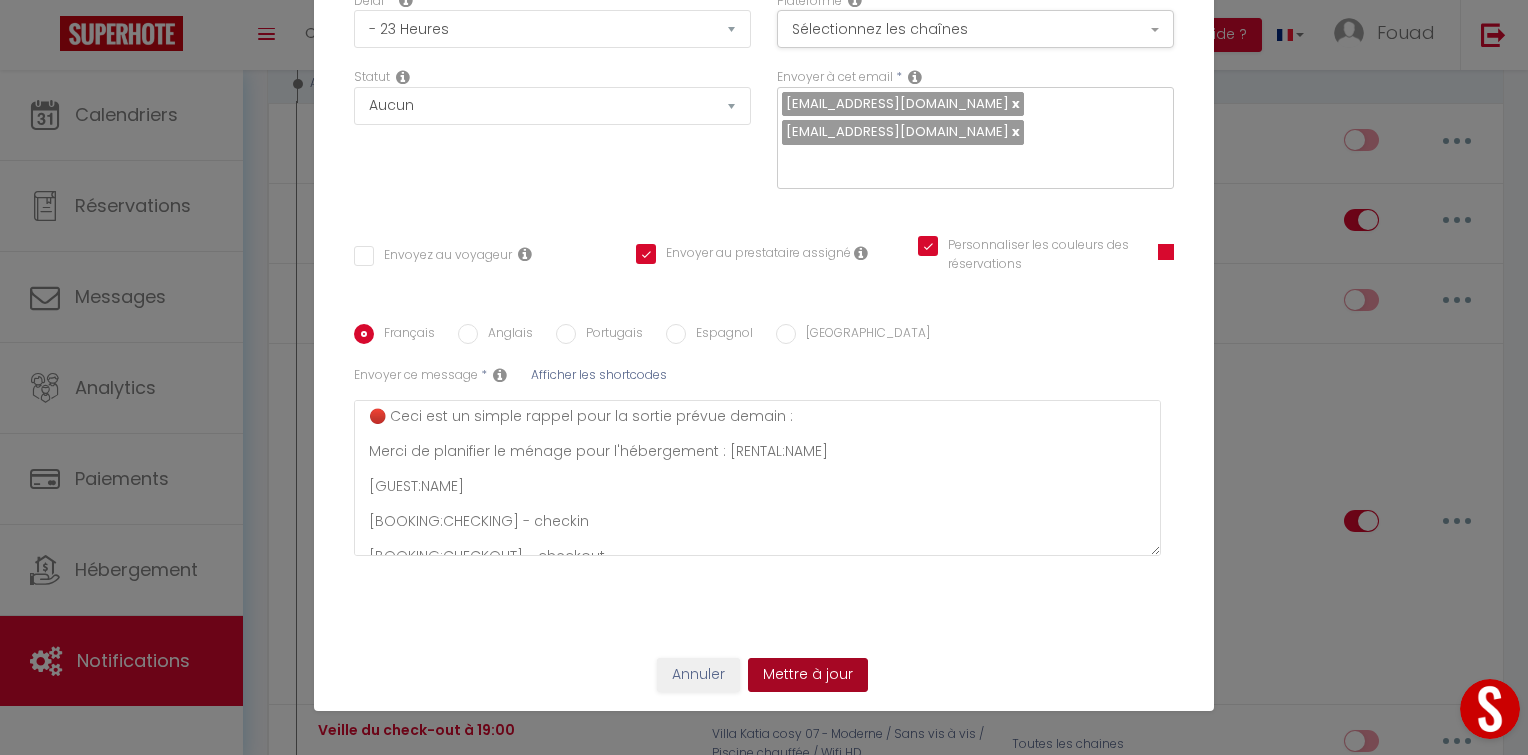 click on "Mettre à jour" at bounding box center (808, 675) 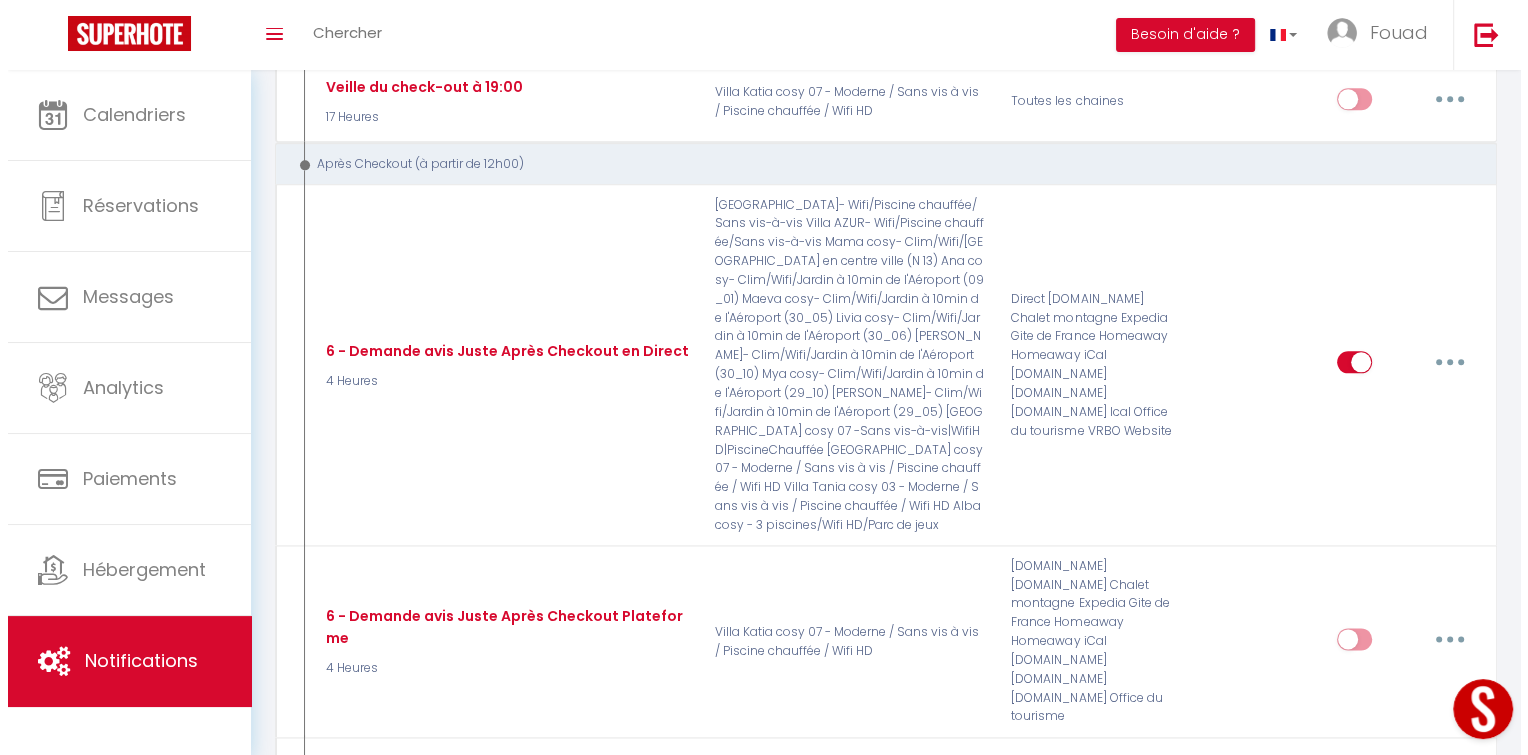 scroll, scrollTop: 2442, scrollLeft: 0, axis: vertical 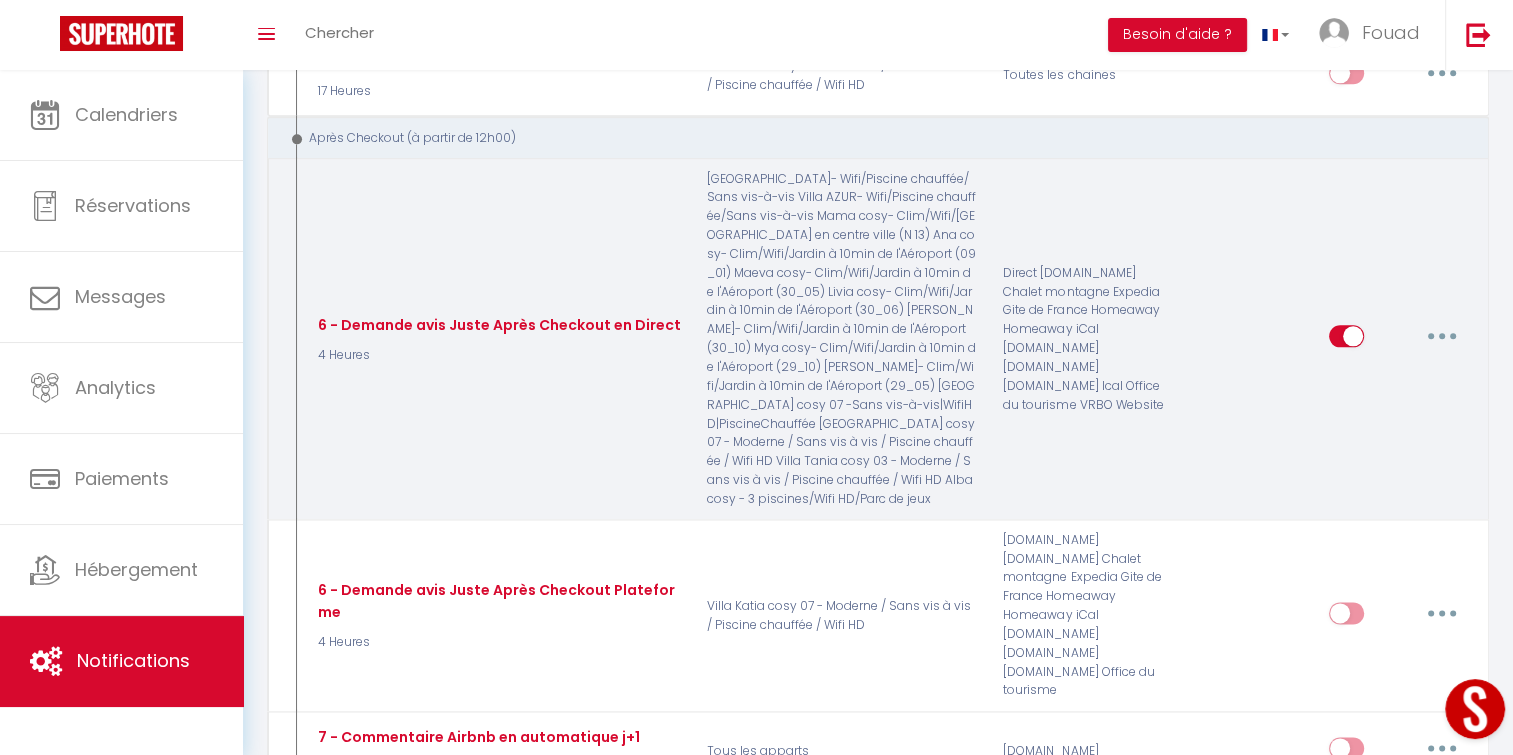 click at bounding box center (1442, 336) 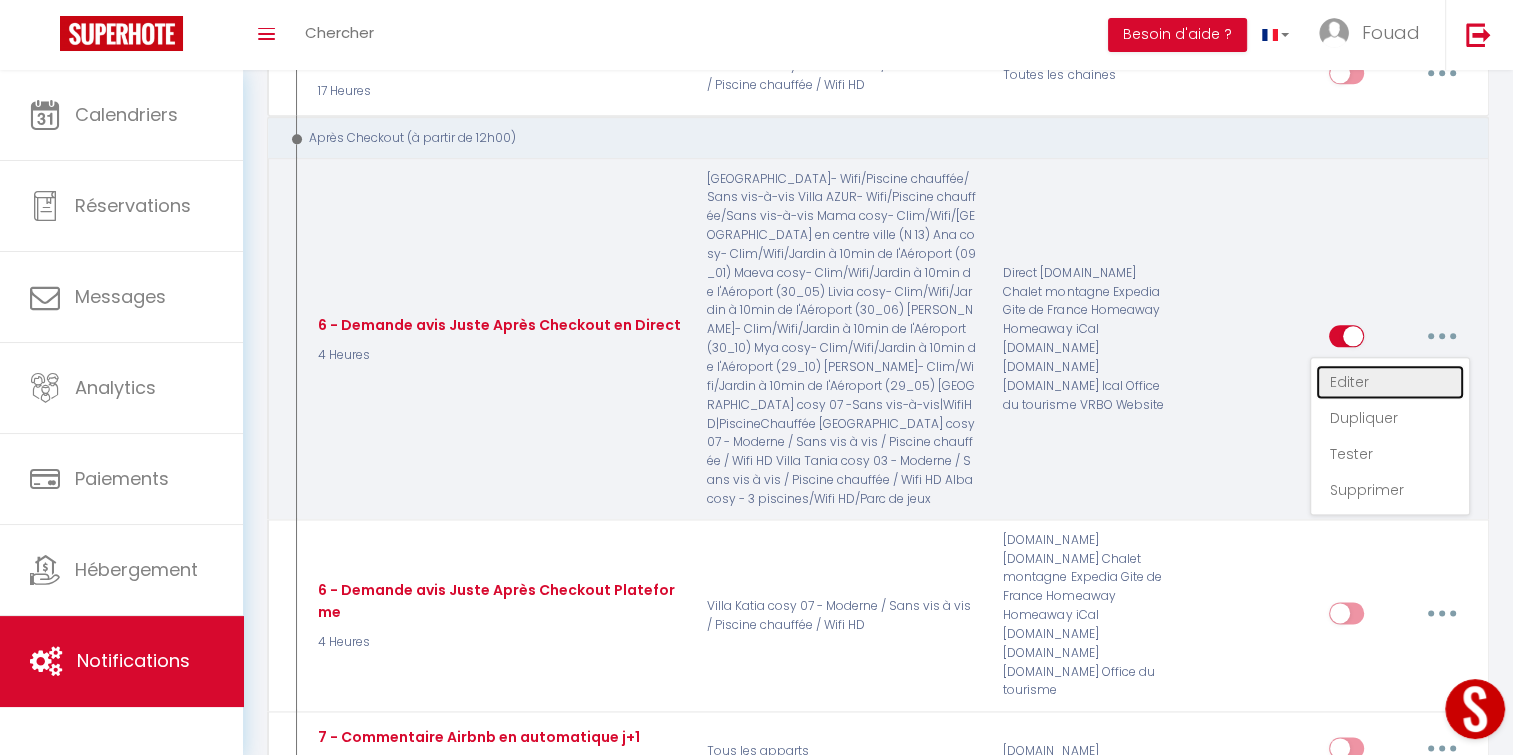 click on "Editer" at bounding box center [1390, 382] 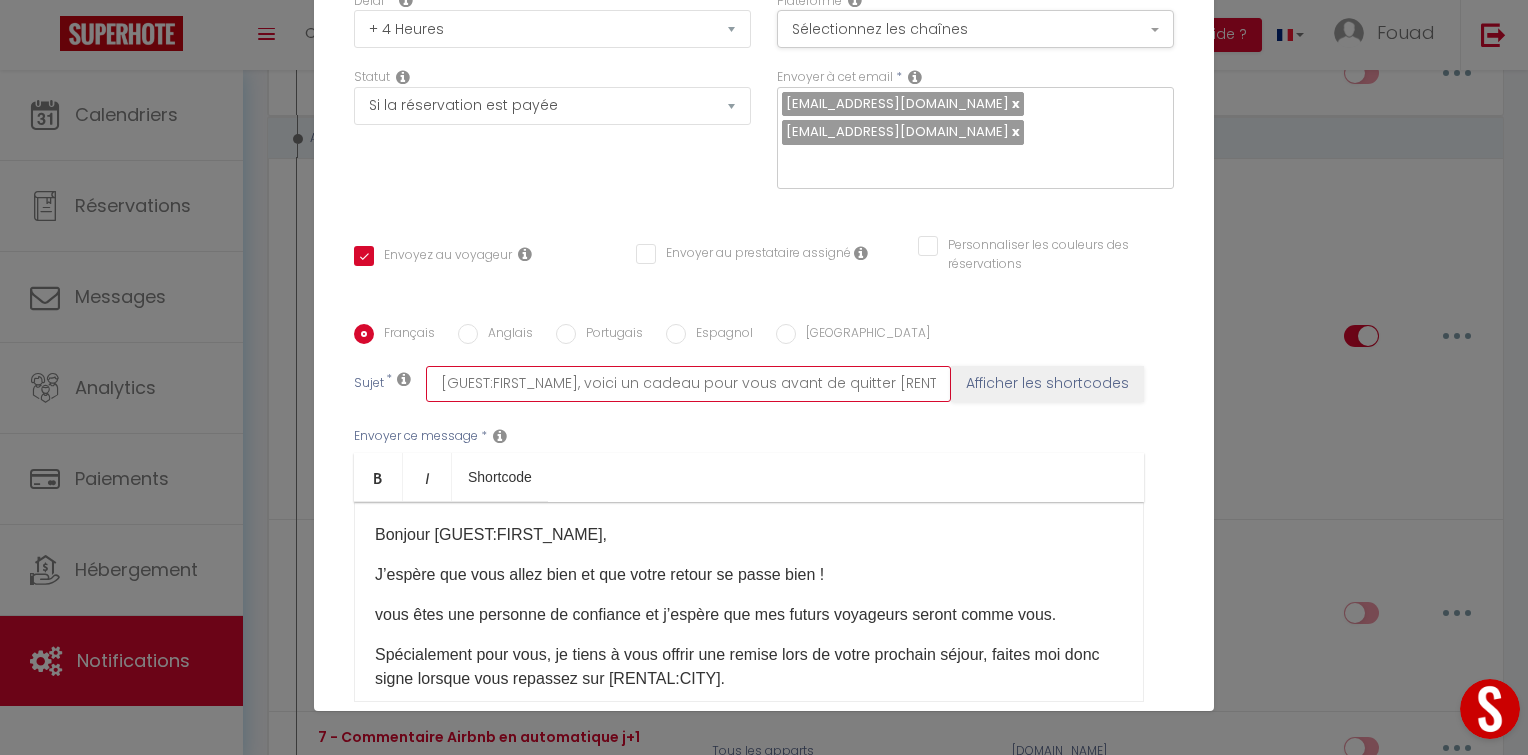 click on "[GUEST:FIRST_NAME], voici un cadeau pour vous avant de quitter [RENTAL:CITY] - [BOOKING:ID]" at bounding box center [688, 384] 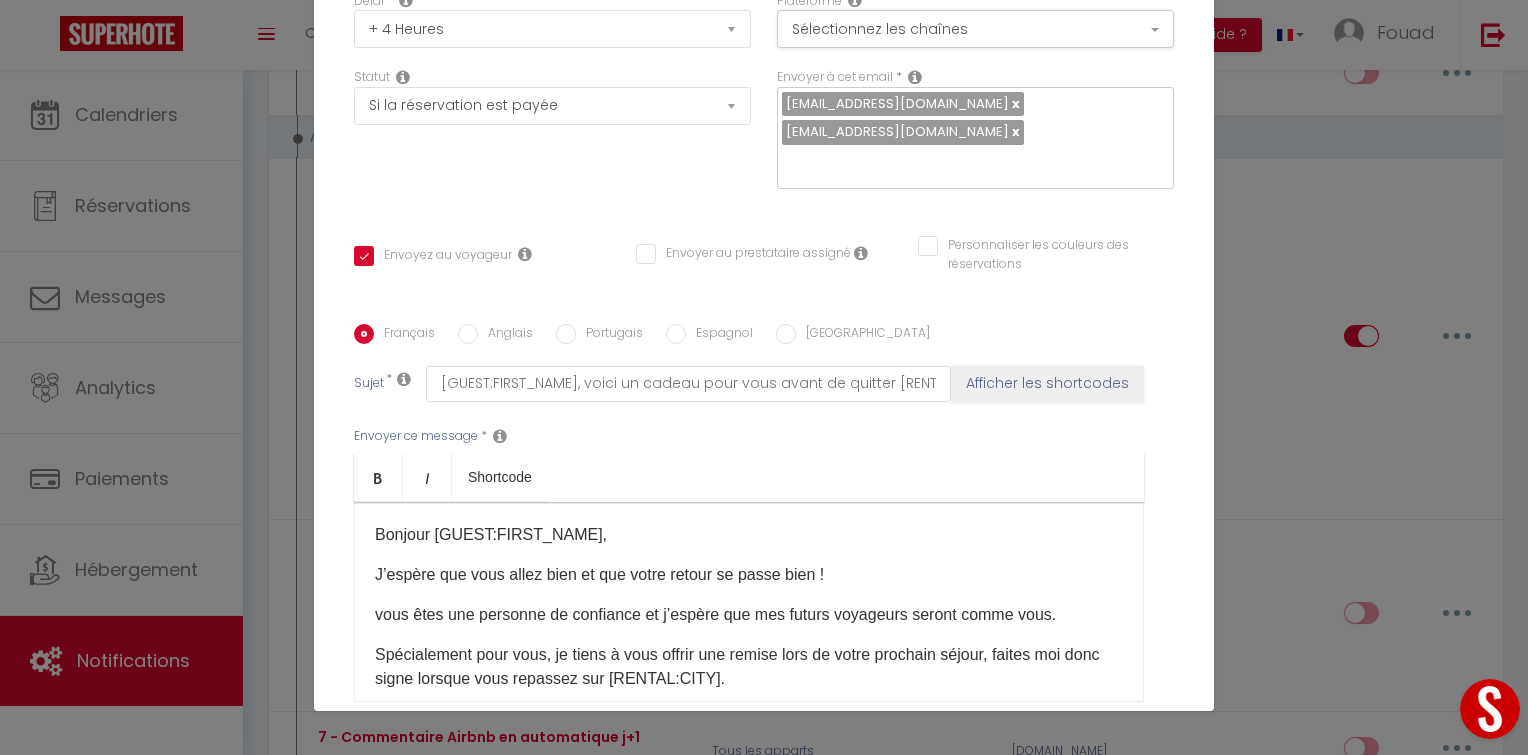 click on "Envoyer ce message   *     Bold Italic Shortcode Rich text editor Bonjour [GUEST:FIRST_NAME],
J’espère que vous allez bien et que votre retour se passe bien !
vous êtes une personne de confiance et j’espère que mes futurs voyageurs seront comme vous.
Spécialement pour vous, je tiens à vous offrir une remise lors de votre prochain séjour, faites moi donc signe lorsque vous repassez sur [RENTAL:CITY].
Merci [MEDICAL_DATA] et à la prochaine !
L'équipe Moderna Agency Contact via whatsapp: [Numéro de téléphone]​" at bounding box center [764, 564] 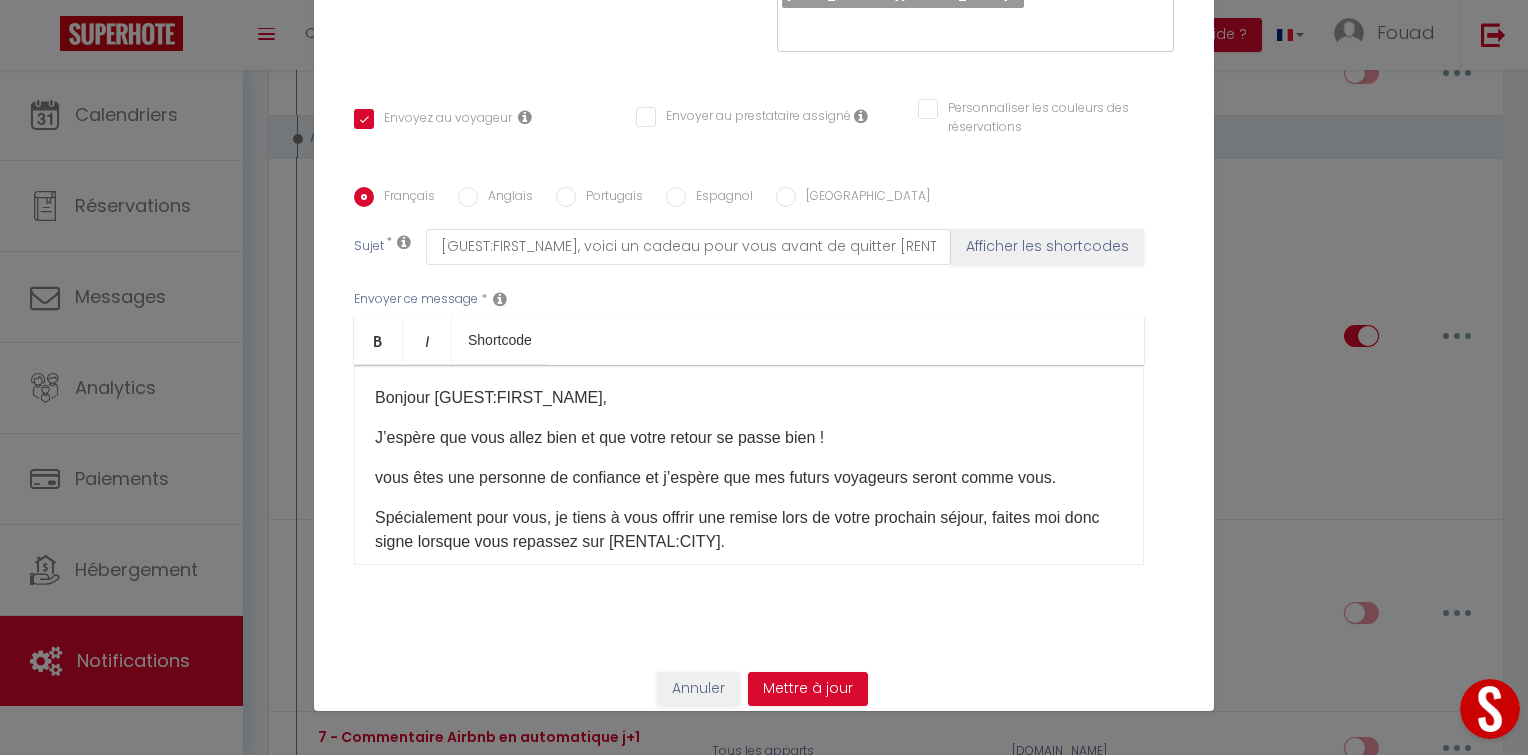 scroll, scrollTop: 364, scrollLeft: 0, axis: vertical 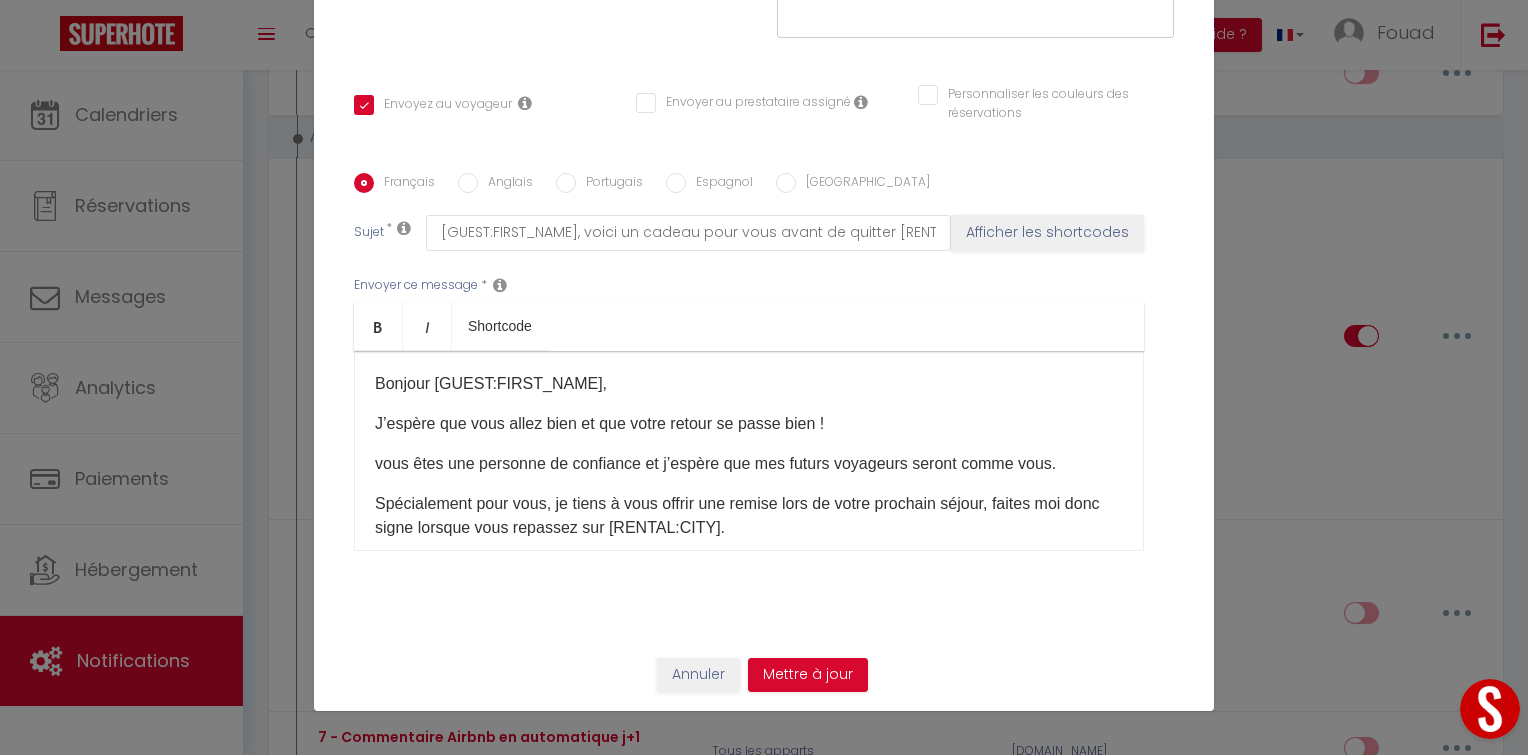 click on "Envoyer ce message   *     Bold Italic Shortcode Rich text editor Bonjour [GUEST:FIRST_NAME],
J’espère que vous allez bien et que votre retour se passe bien !
vous êtes une personne de confiance et j’espère que mes futurs voyageurs seront comme vous.
Spécialement pour vous, je tiens à vous offrir une remise lors de votre prochain séjour, faites moi donc signe lorsque vous repassez sur [RENTAL:CITY].
Merci [MEDICAL_DATA] et à la prochaine !
L'équipe Moderna Agency Contact via whatsapp: [Numéro de téléphone]​" at bounding box center (764, 413) 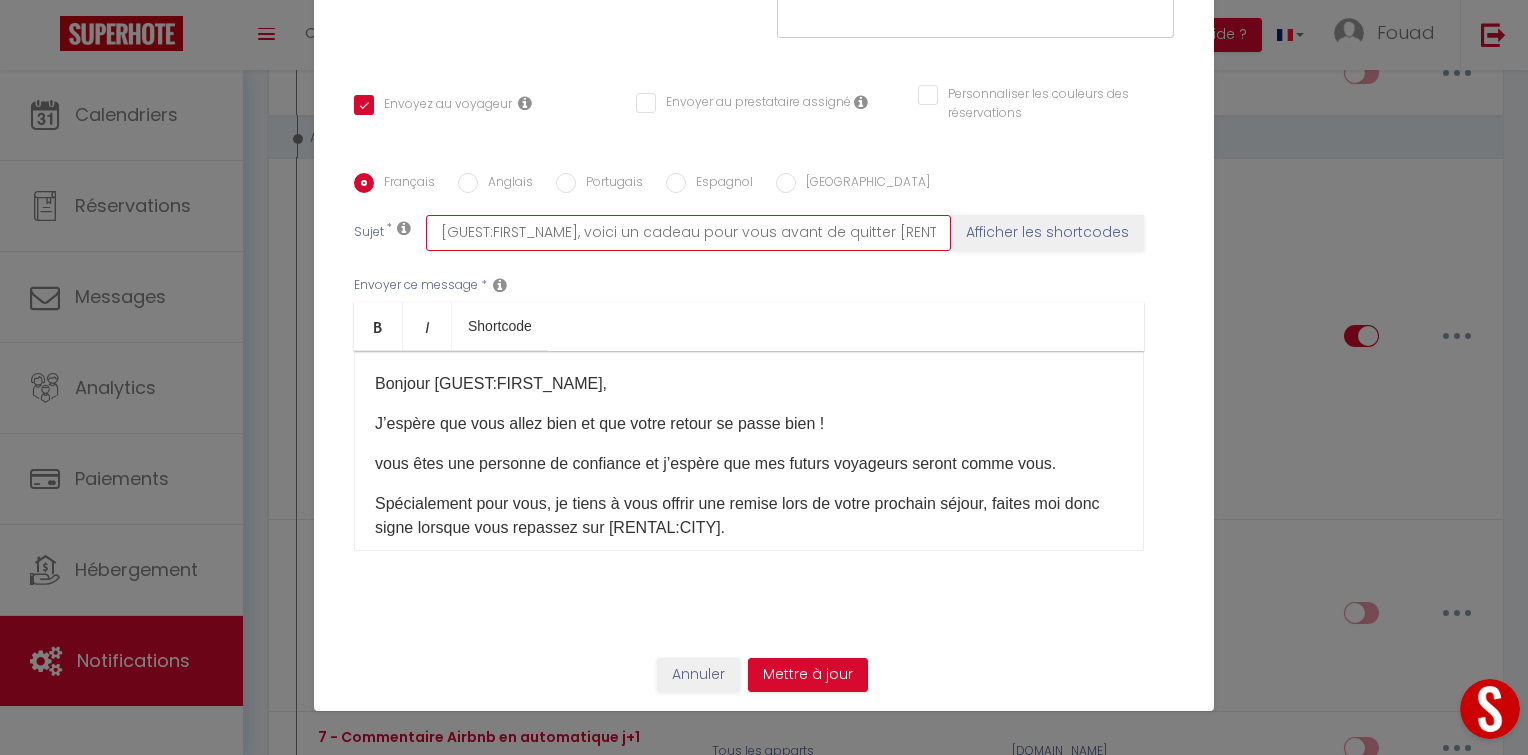 click on "[GUEST:FIRST_NAME], voici un cadeau pour vous avant de quitter [RENTAL:CITY] - [BOOKING:ID]" at bounding box center (688, 233) 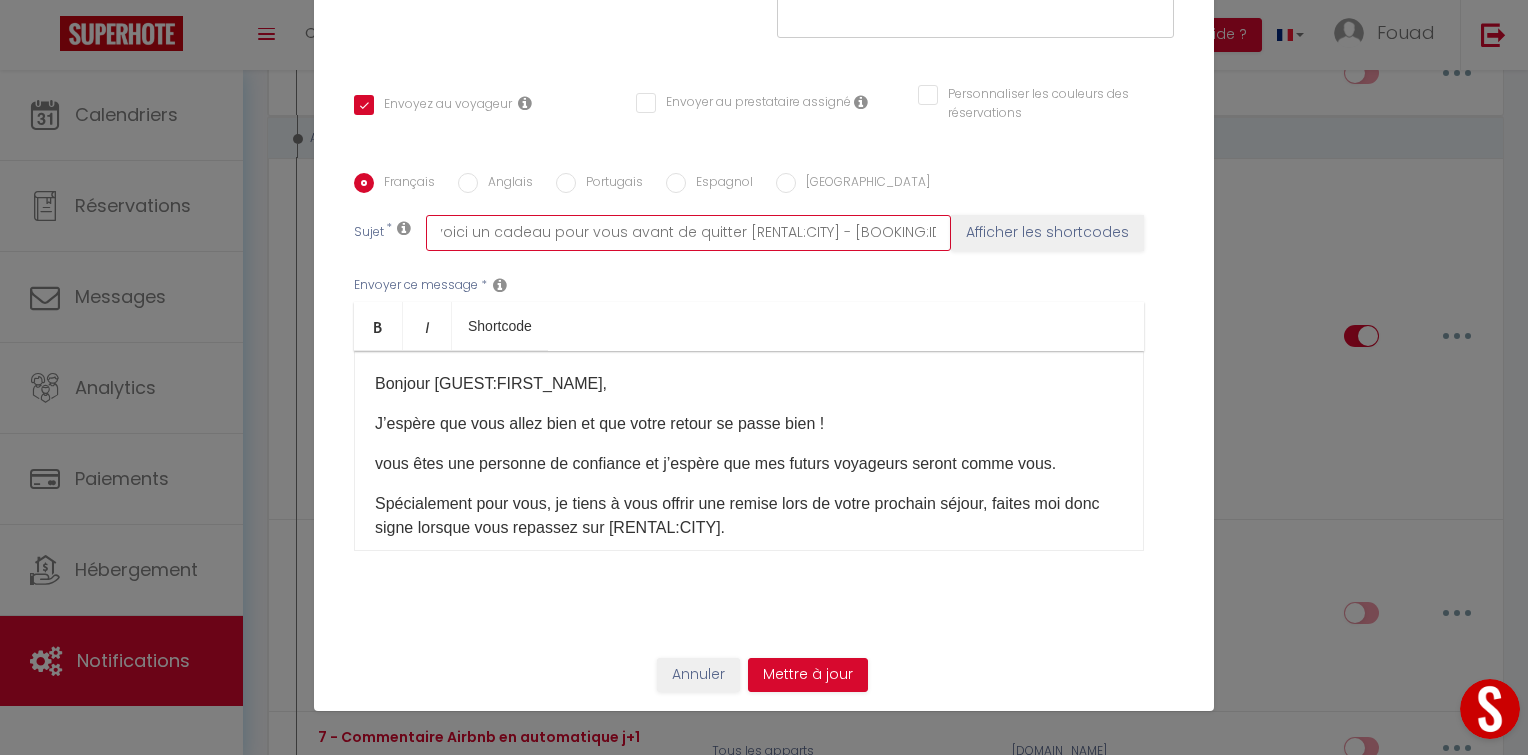 scroll, scrollTop: 0, scrollLeft: 0, axis: both 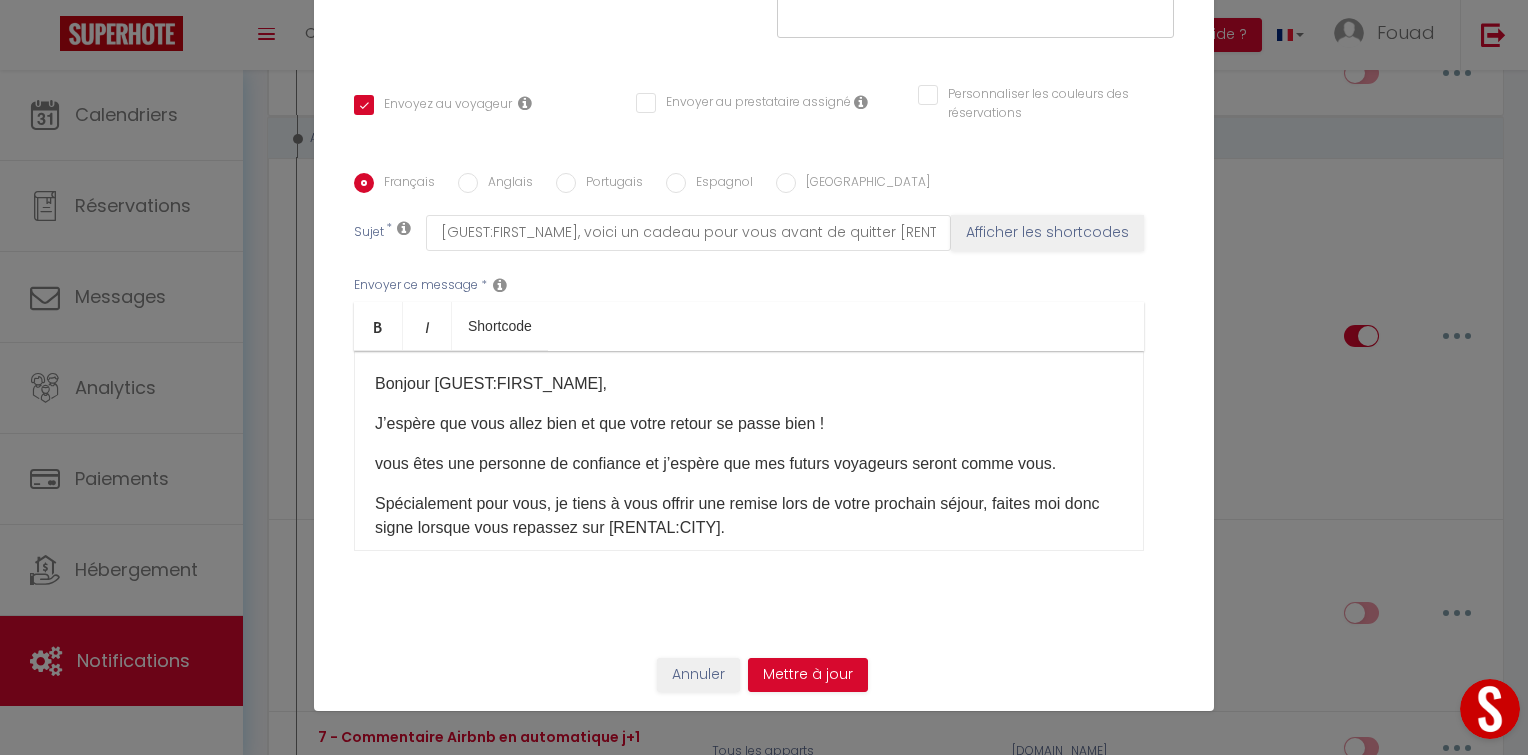 click on "Anglais" at bounding box center [505, 184] 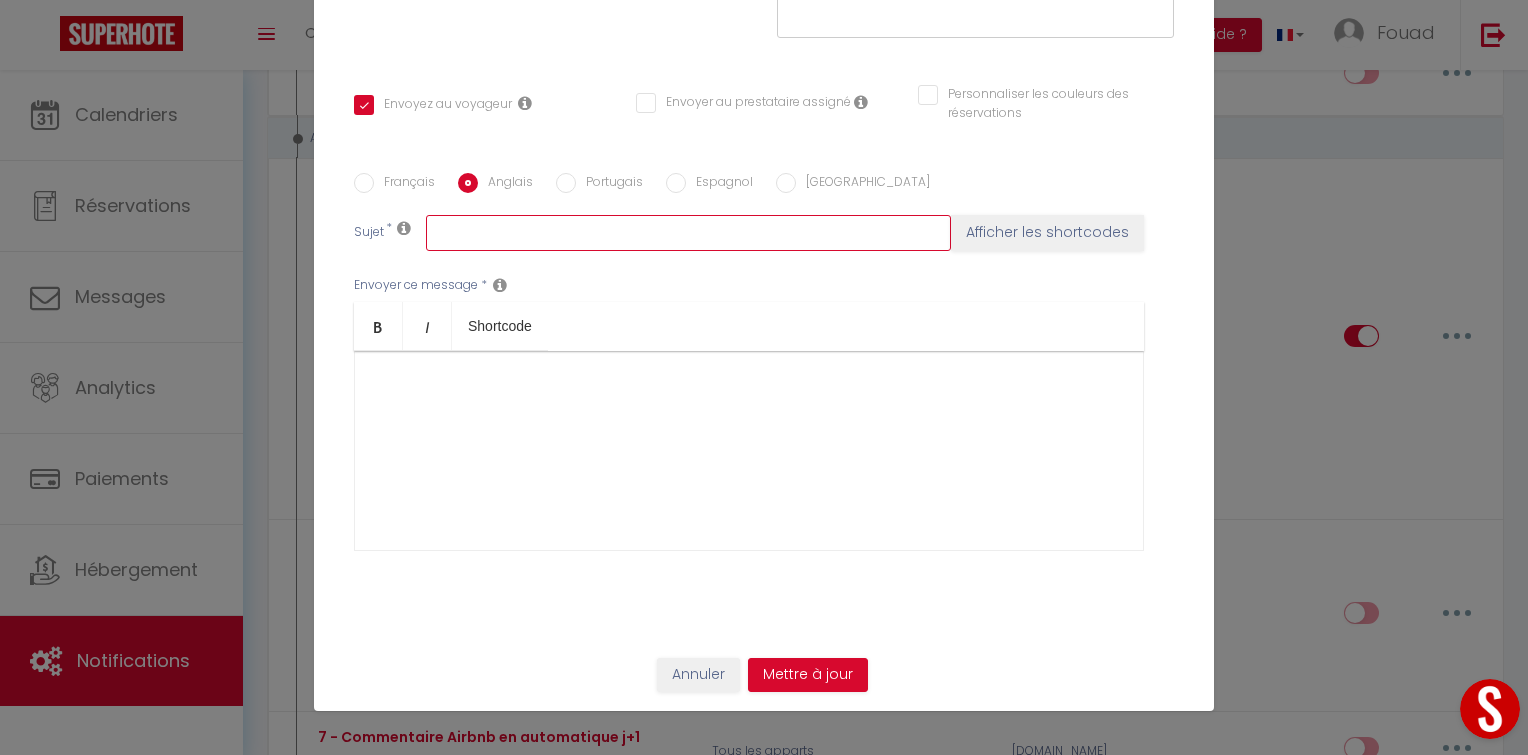 click at bounding box center (688, 233) 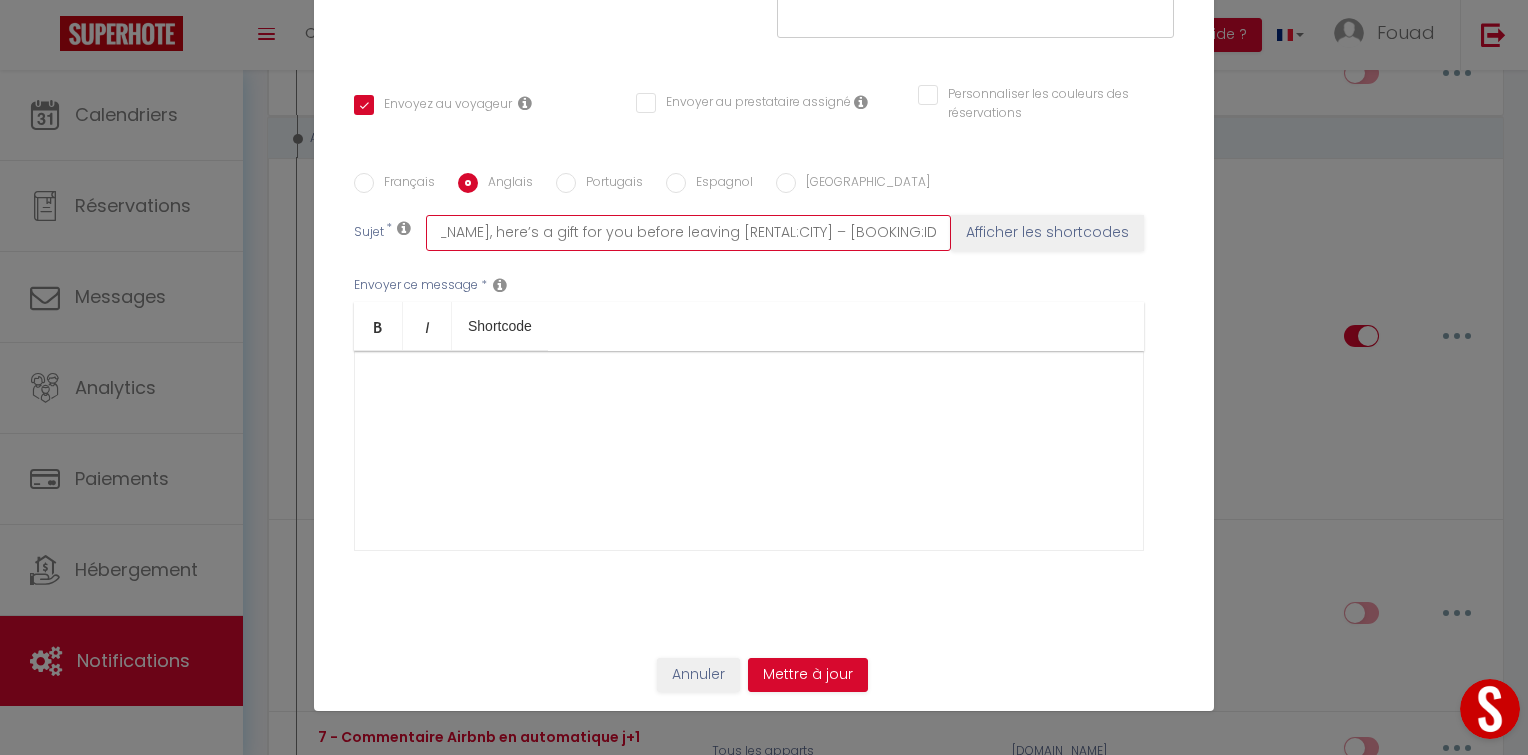 scroll, scrollTop: 0, scrollLeft: 0, axis: both 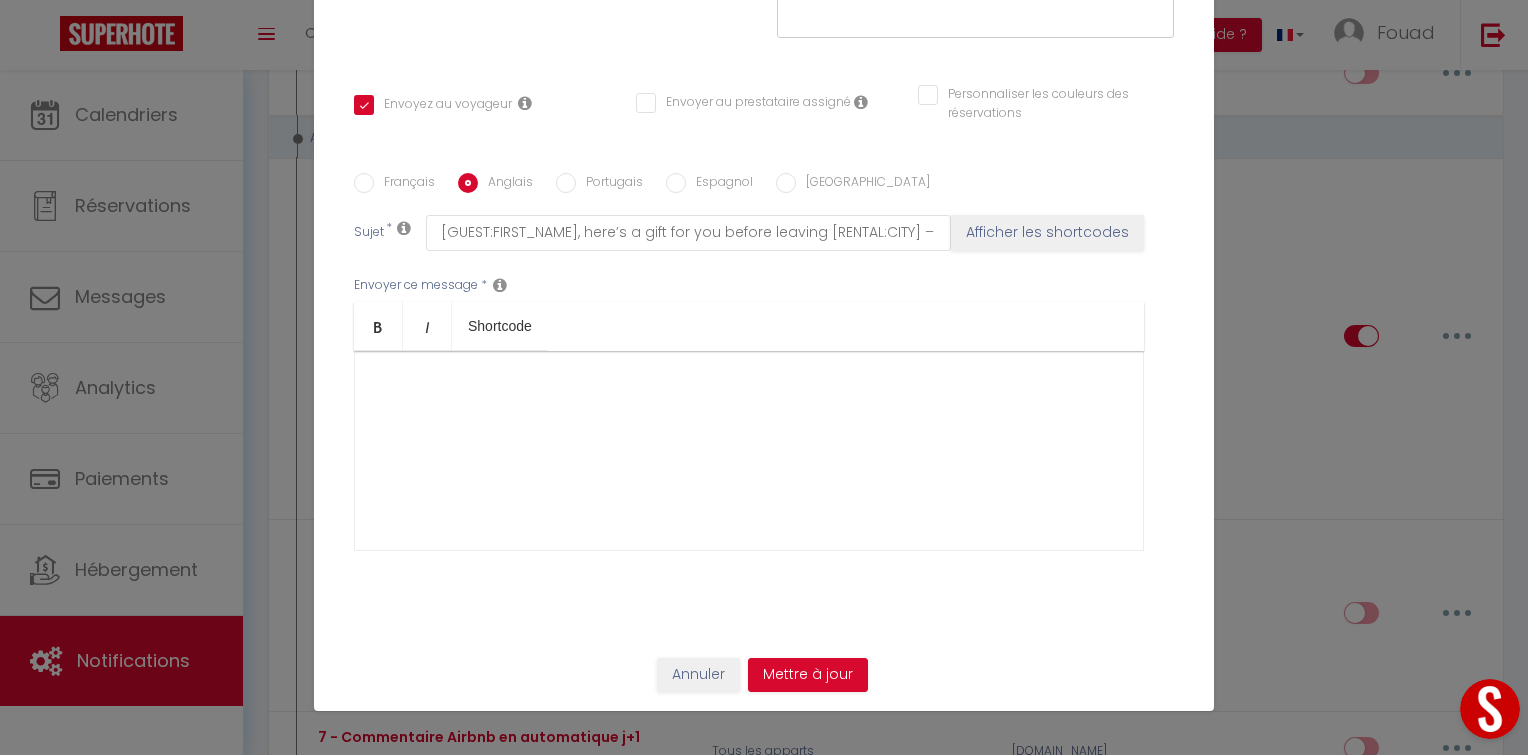 click on "Espagnol" at bounding box center (676, 183) 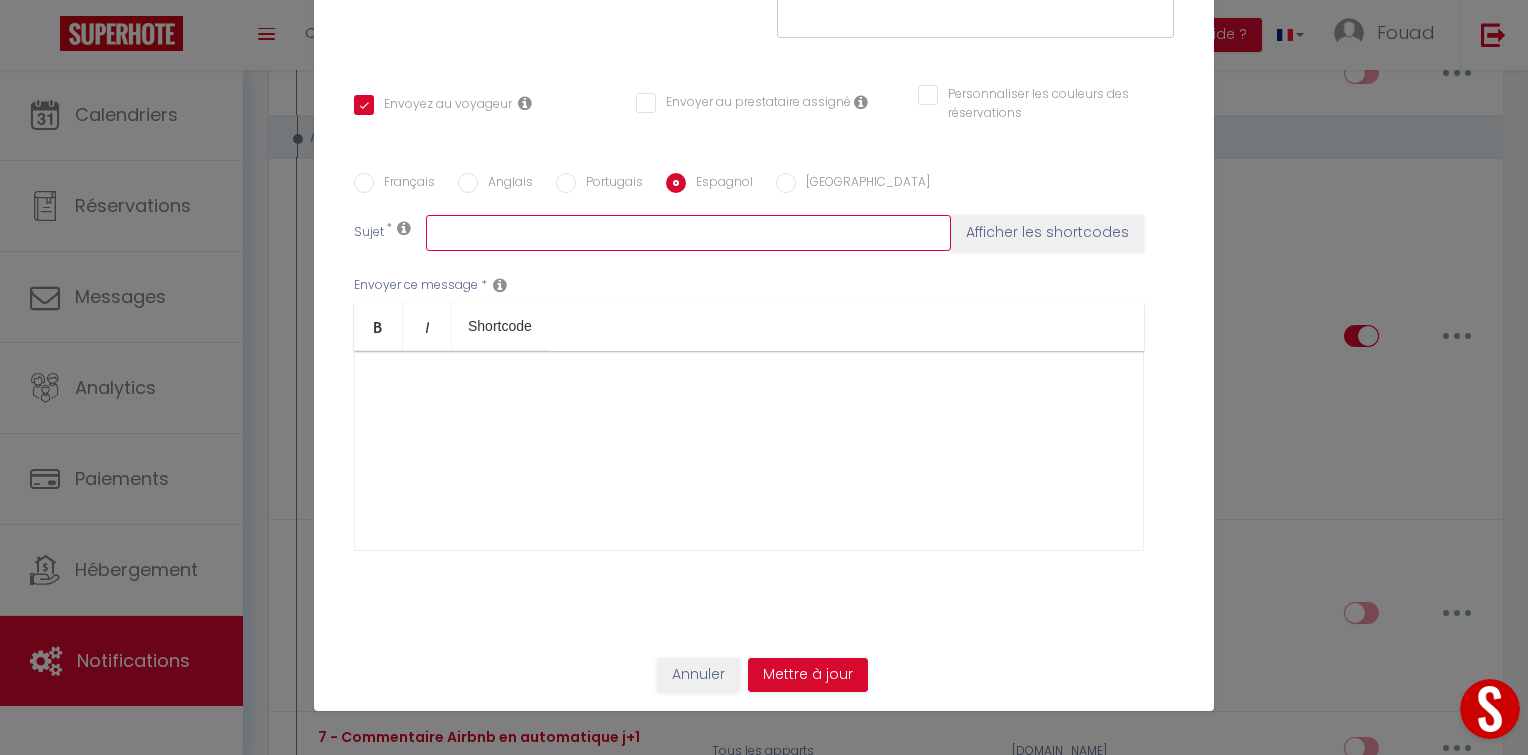 paste on "[GUEST:FIRST_NAME], aquí tiene un regalo antes de salir de [RENTAL:CITY] – [BOOKING:ID]" 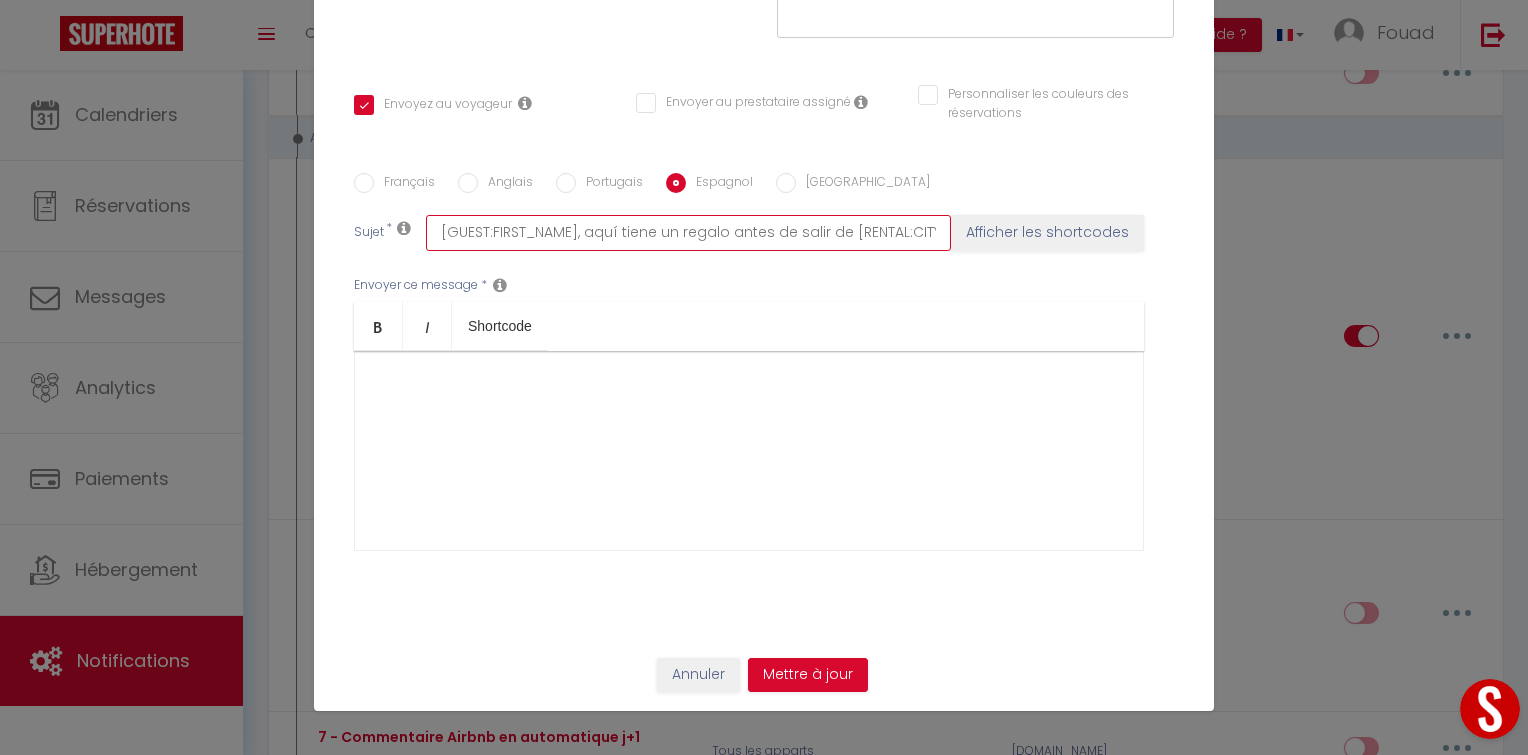 click on "[GUEST:FIRST_NAME], aquí tiene un regalo antes de salir de [RENTAL:CITY] – [BOOKING:ID]" at bounding box center [688, 233] 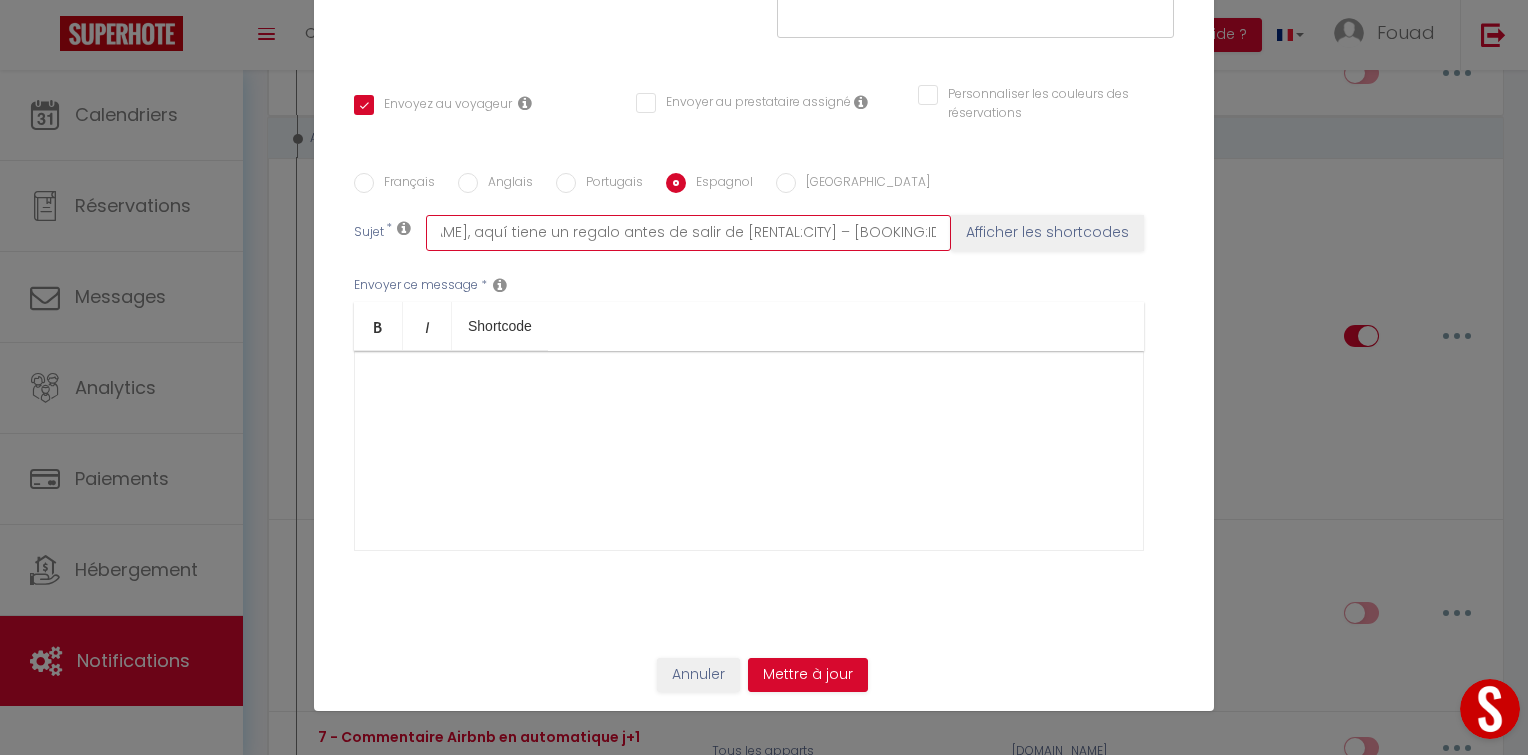 scroll, scrollTop: 0, scrollLeft: 0, axis: both 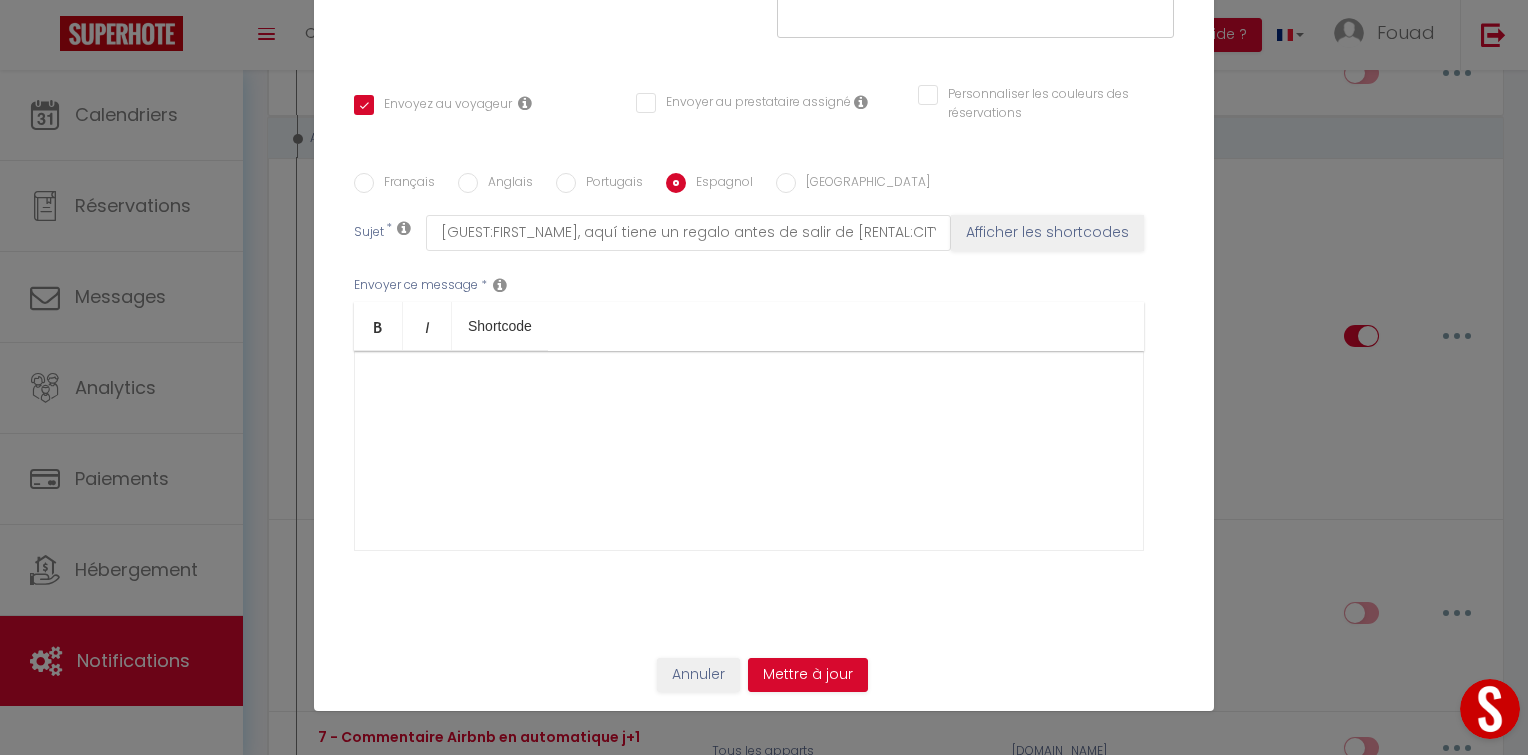 click on "Français" at bounding box center (364, 183) 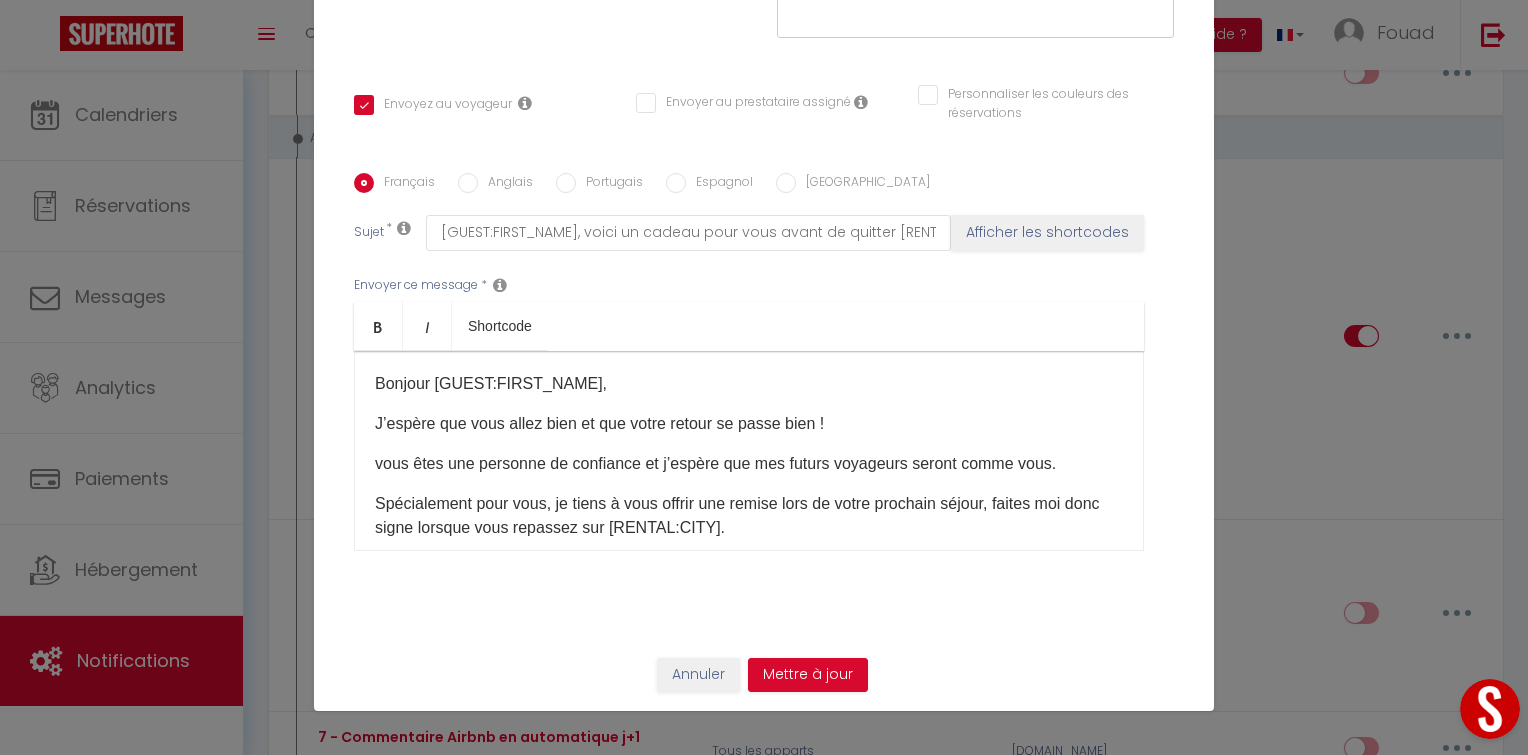 click on "Bonjour [GUEST:FIRST_NAME],
J’espère que vous allez bien et que votre retour se passe bien !
vous êtes une personne de confiance et j’espère que mes futurs voyageurs seront comme vous.
Spécialement pour vous, je tiens à vous offrir une remise lors de votre prochain séjour, faites moi donc signe lorsque vous repassez sur [RENTAL:CITY].
Merci encore et à la prochaine !
L'équipe Moderna Agency Contact via whatsapp: [Numéro de téléphone]​" at bounding box center (749, 451) 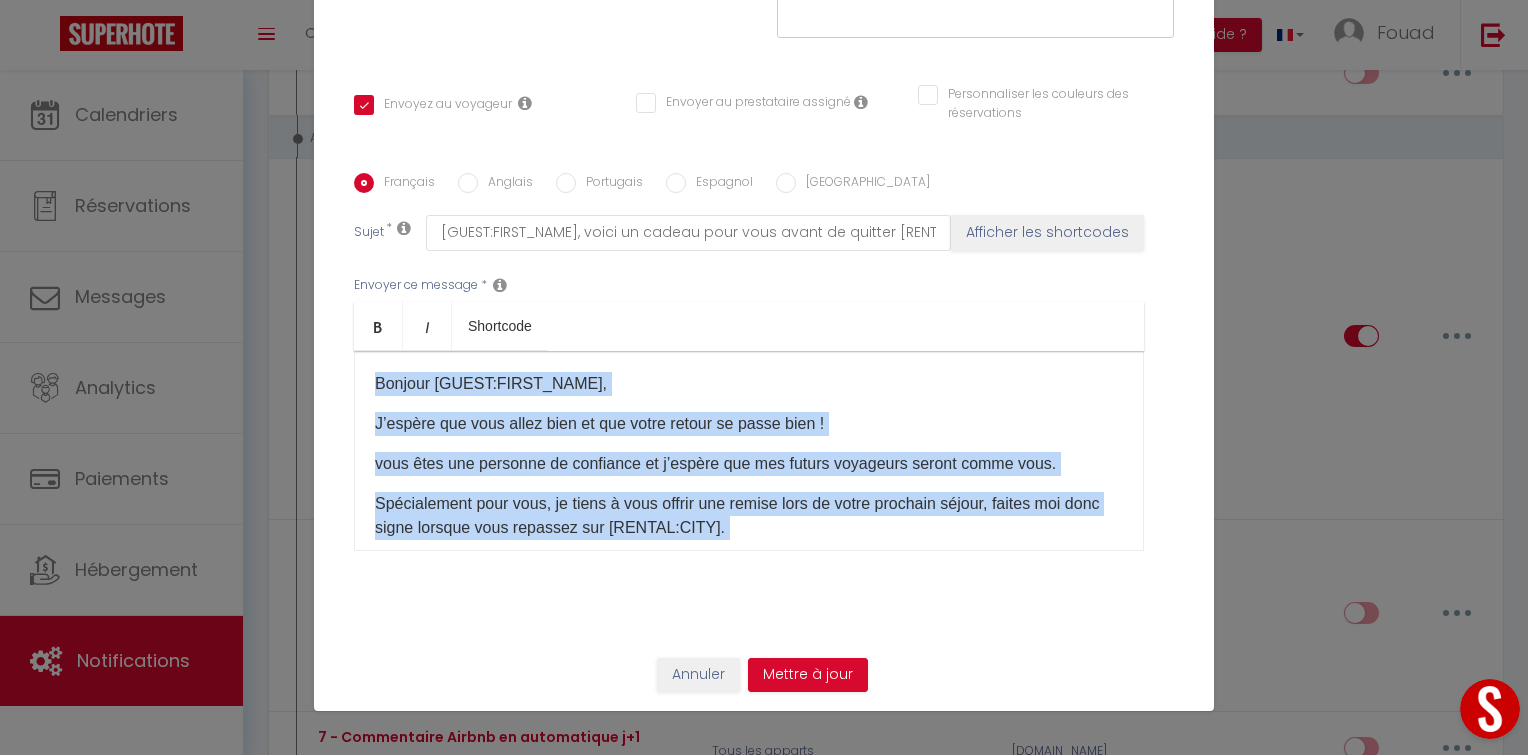 copy on "Bonjour [GUEST:FIRST_NAME],
J’espère que vous allez bien et que votre retour se passe bien !
vous êtes une personne de confiance et j’espère que mes futurs voyageurs seront comme vous.
Spécialement pour vous, je tiens à vous offrir une remise lors de votre prochain séjour, faites moi donc signe lorsque vous repassez sur [RENTAL:CITY].
Merci encore et à la prochaine !
L'équipe Moderna Agency Contact via whatsapp: [Numéro de téléphone]​" 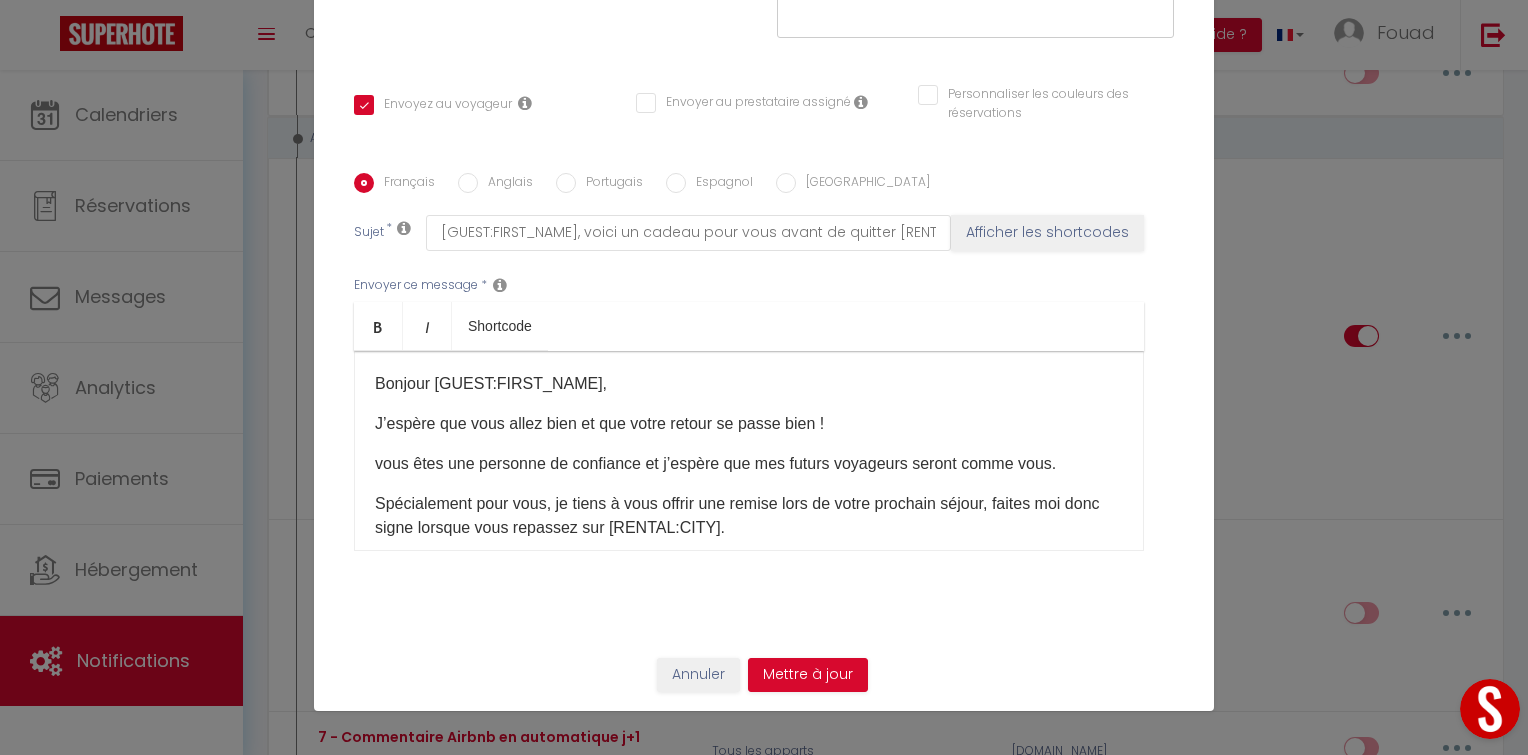 click on "Anglais" at bounding box center (468, 183) 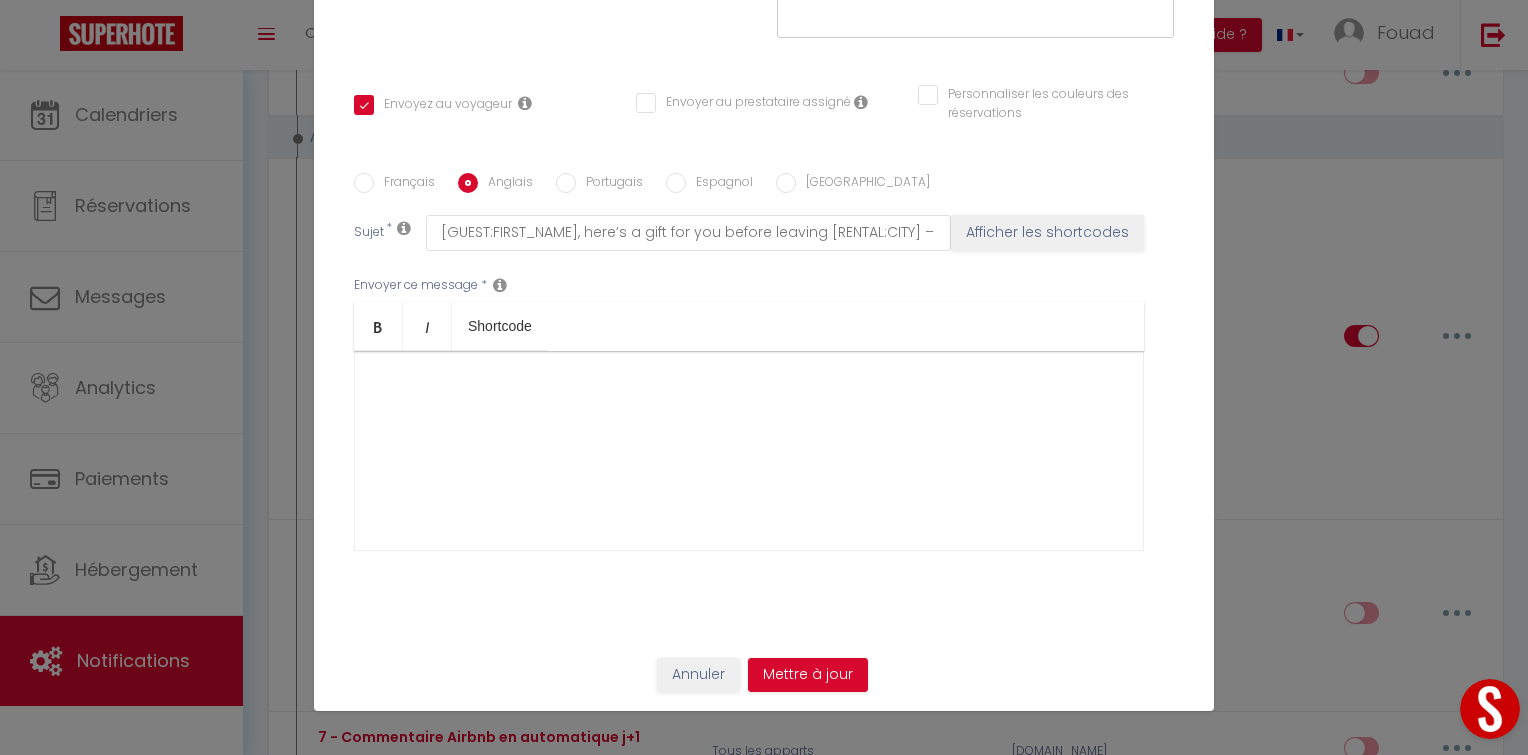 click at bounding box center [749, 451] 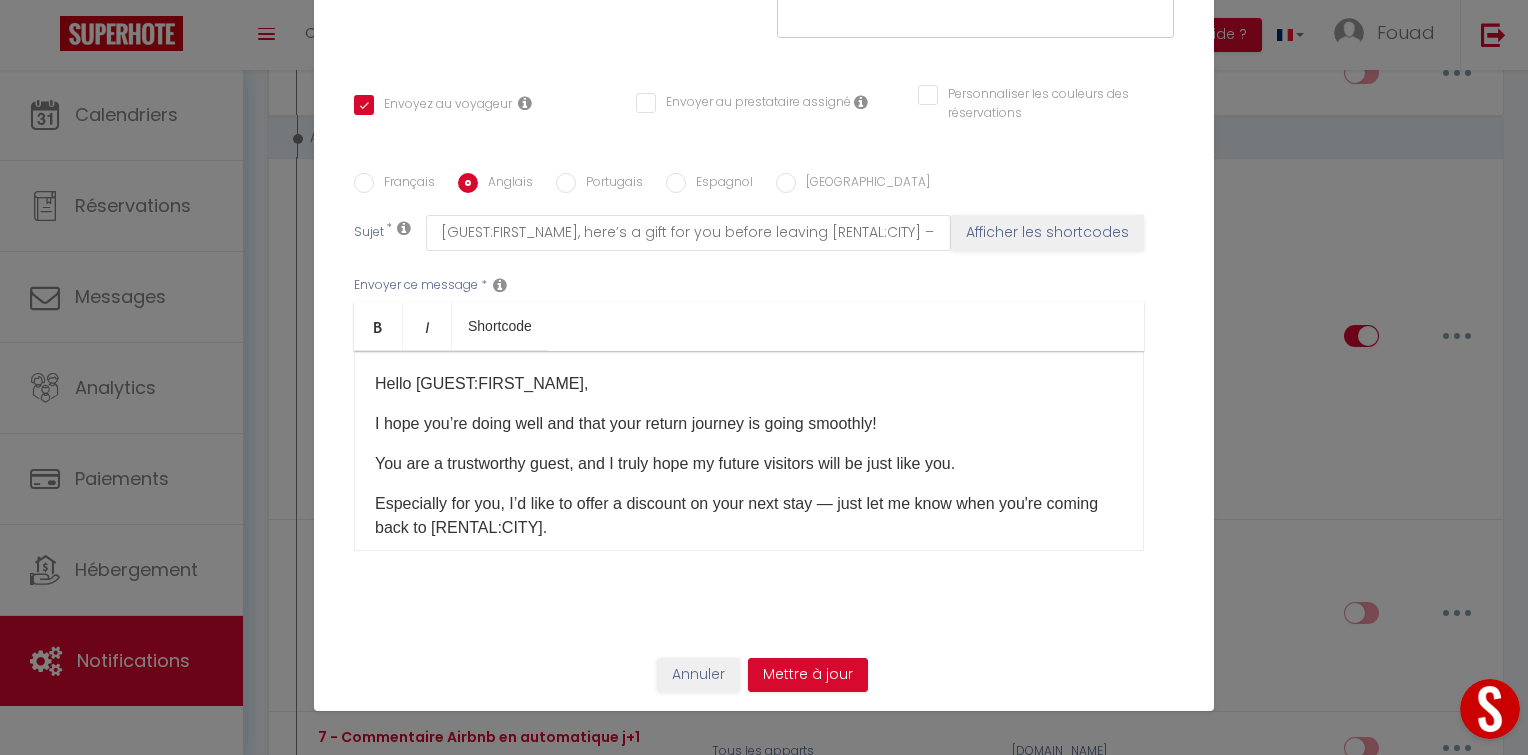 click on "Français     Anglais     Portugais     Espagnol     Italien   Sujet   *     [GUEST:FIRST_NAME], here’s a gift for you before leaving [RENTAL:CITY] – [BOOKING:ID]   Afficher les shortcodes   Envoyer ce message   *     Bold Italic Shortcode Rich text editor Hello [GUEST:FIRST_NAME],
I hope you’re doing well and that your return journey is going smoothly!
You are a trustworthy guest, and I truly hope my future visitors will be just like you.
Especially for you, I’d like to offer a discount on your next stay — just let me know when you're coming back to [RENTAL:CITY].
Thank you again and see you next time!
The Moderna Agency Team
Contact via WhatsApp: [Numéro de téléphone] ​   Envoyer ce message   *     Afficher les shortcodes" at bounding box center (764, 374) 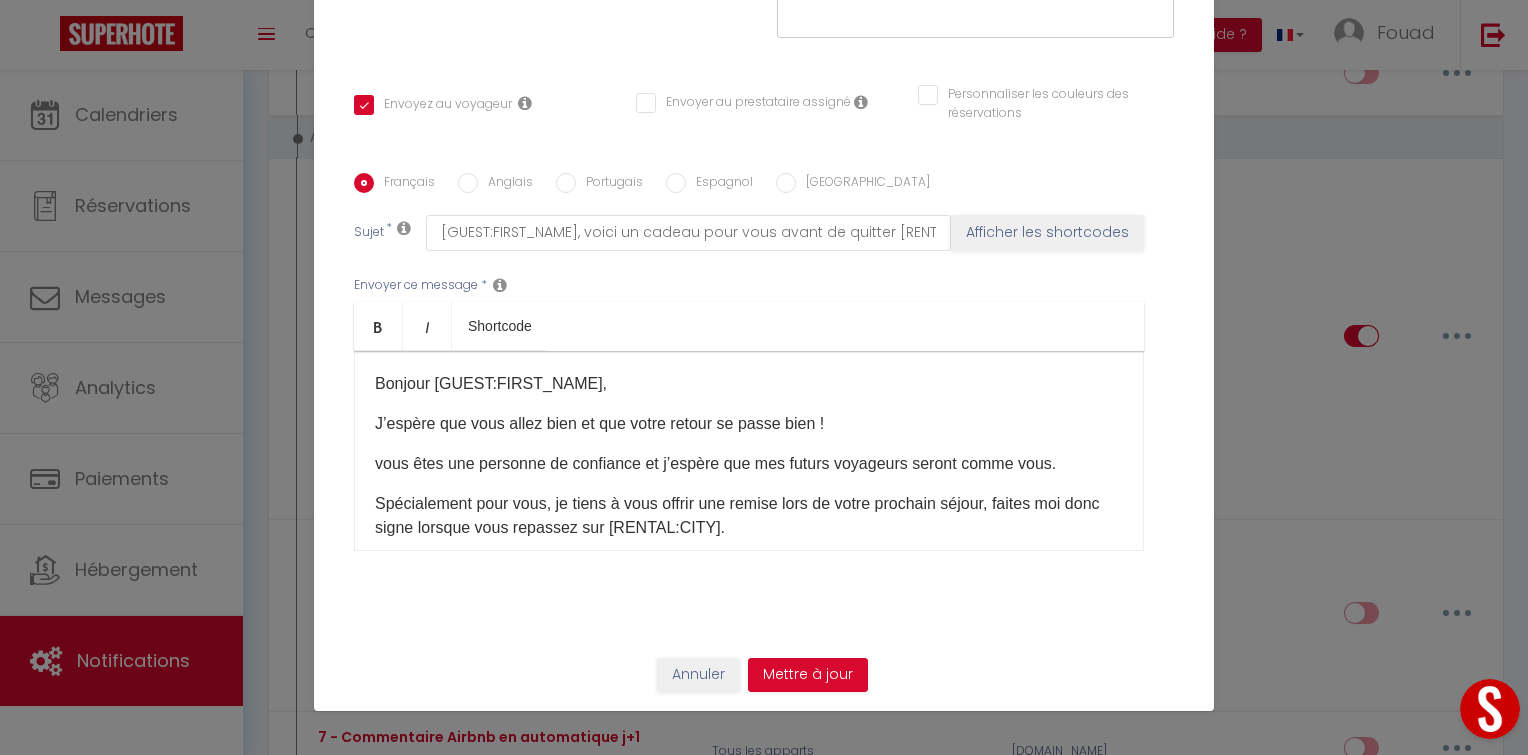 click on "Anglais" at bounding box center [505, 184] 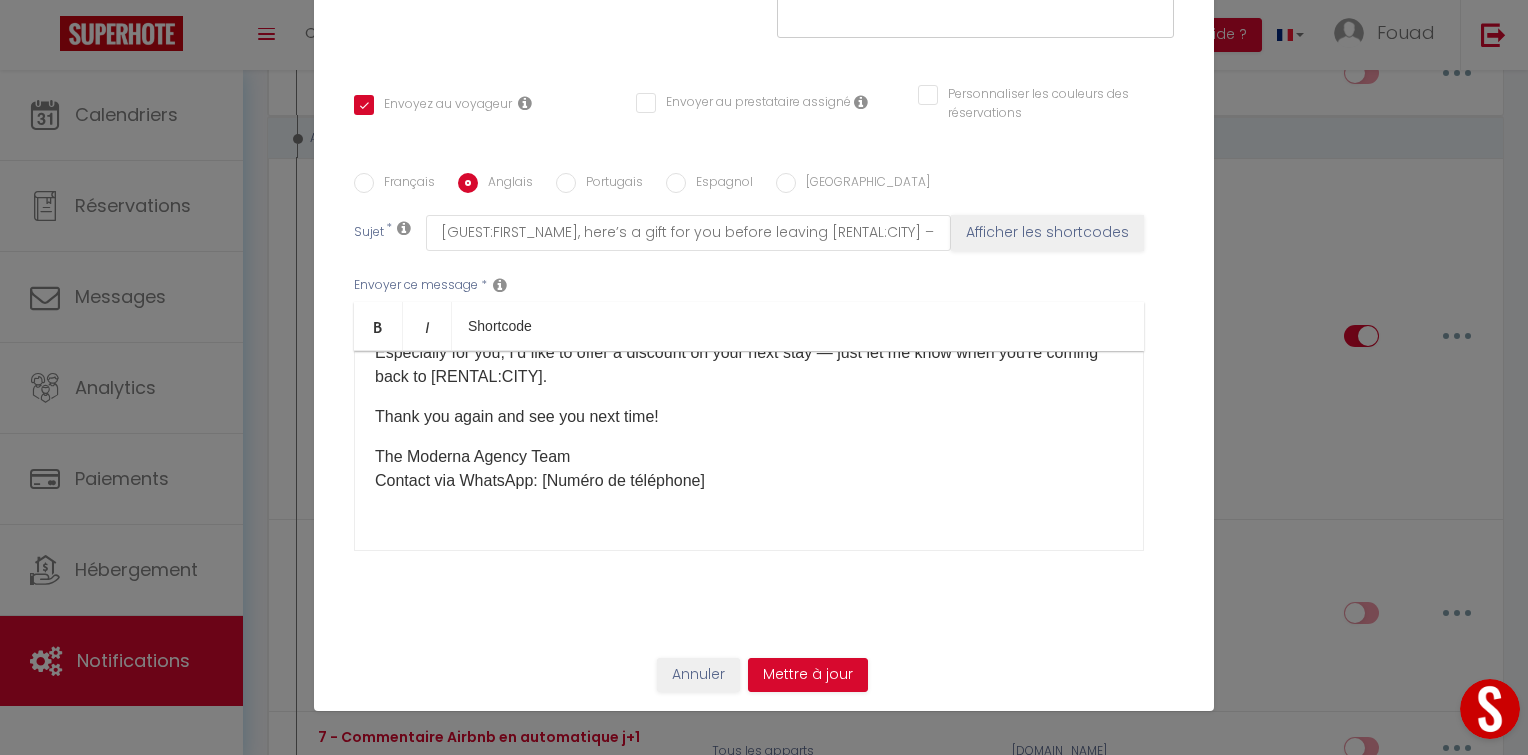 scroll, scrollTop: 173, scrollLeft: 0, axis: vertical 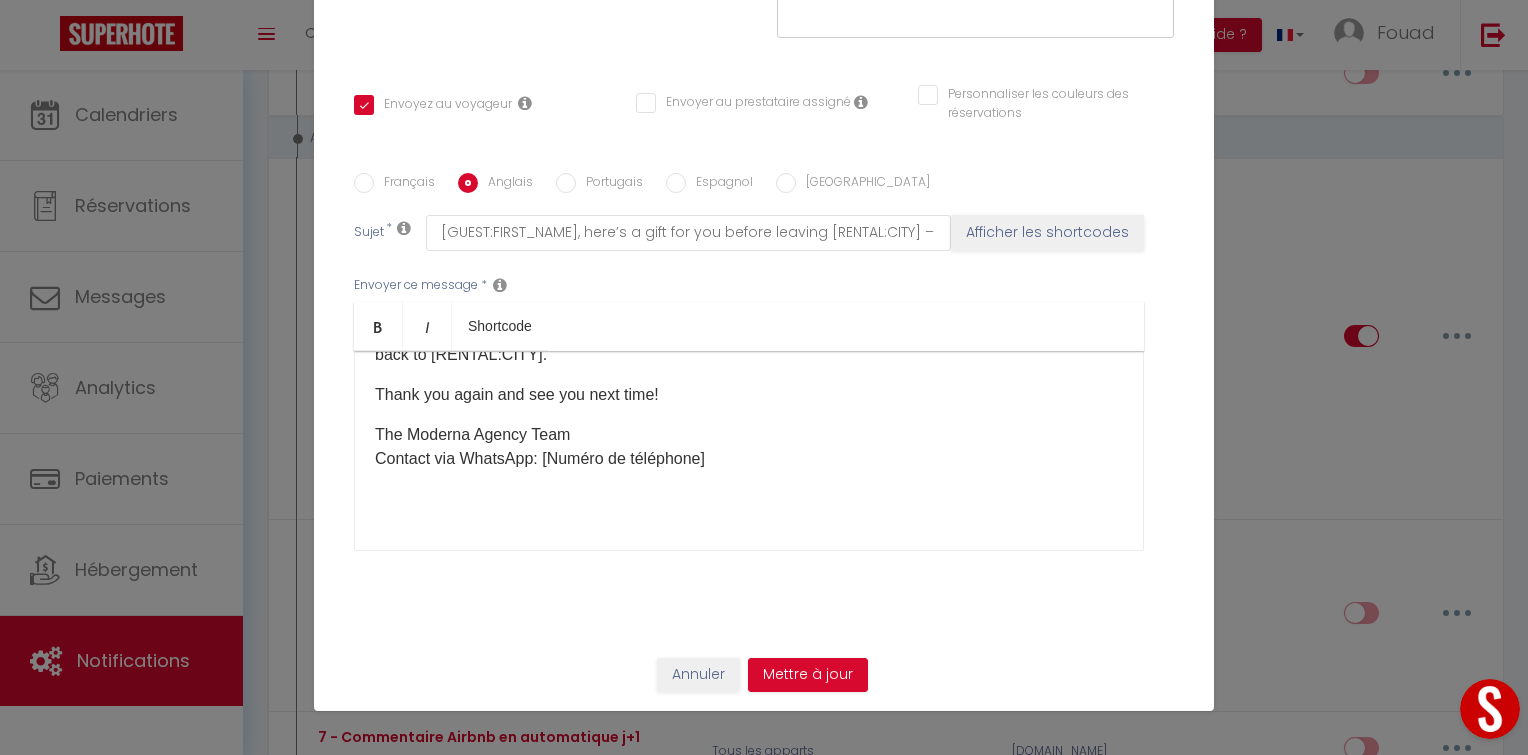 click on "The Moderna Agency Team
Contact via WhatsApp: [Numéro de téléphone]" at bounding box center [749, 447] 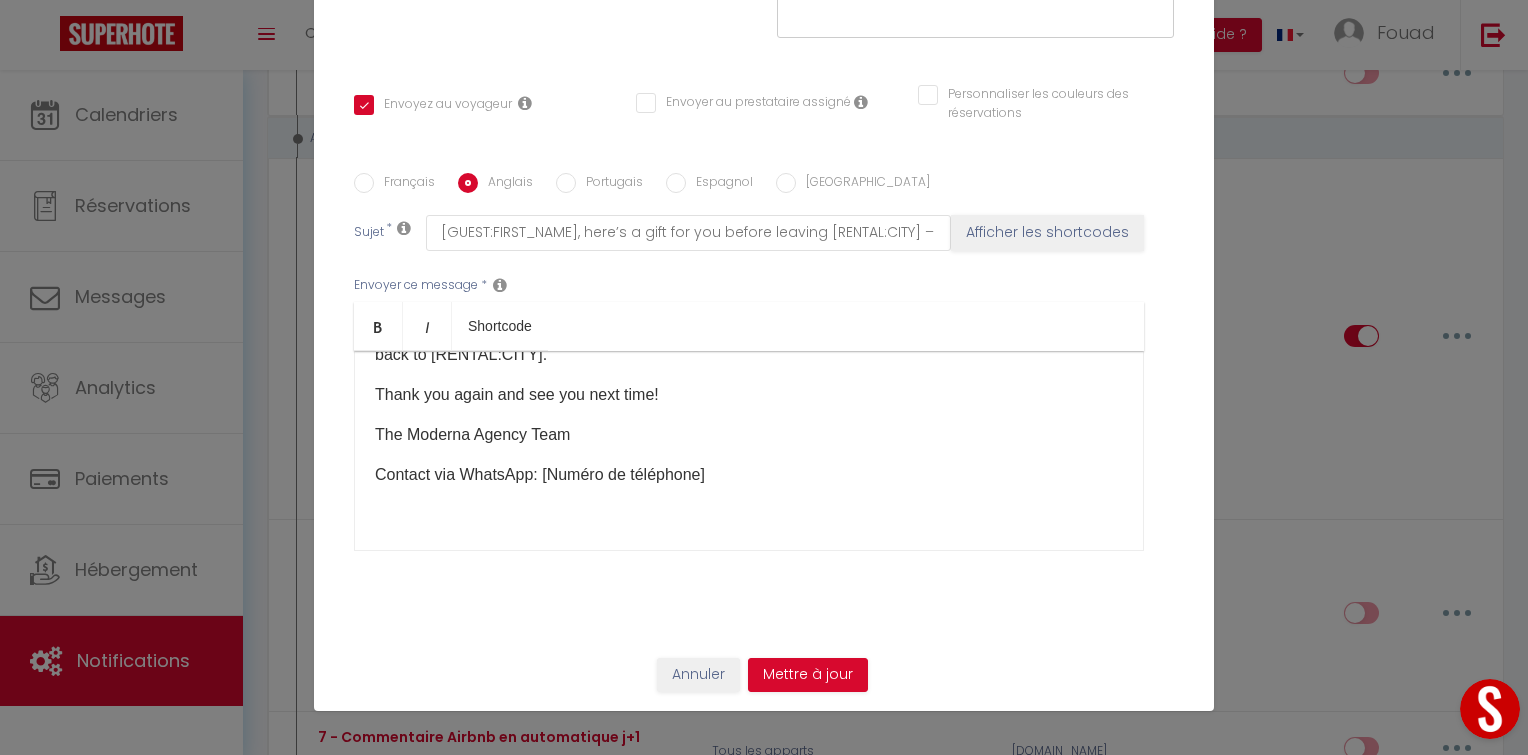 click on "​" at bounding box center (749, 515) 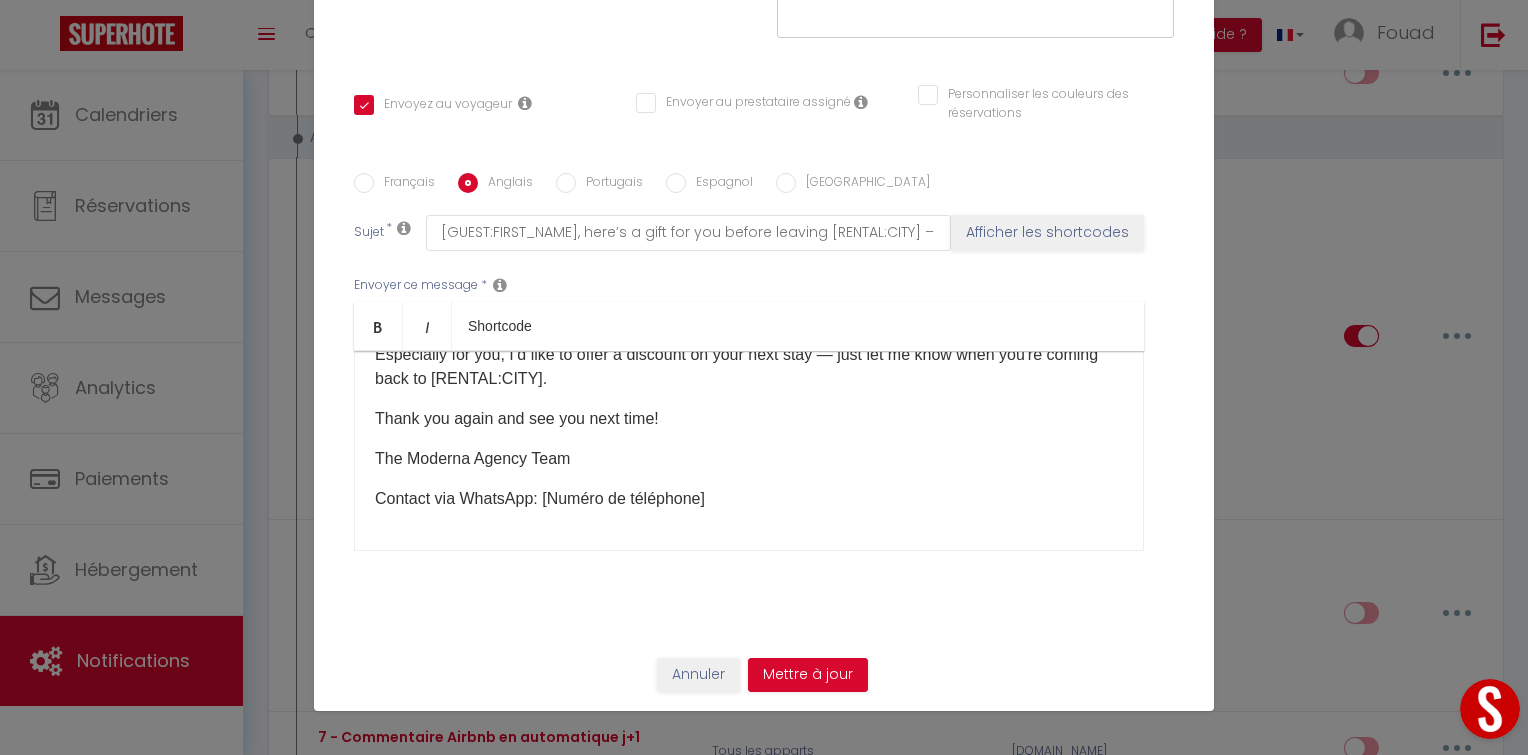 click on "Espagnol" at bounding box center [719, 184] 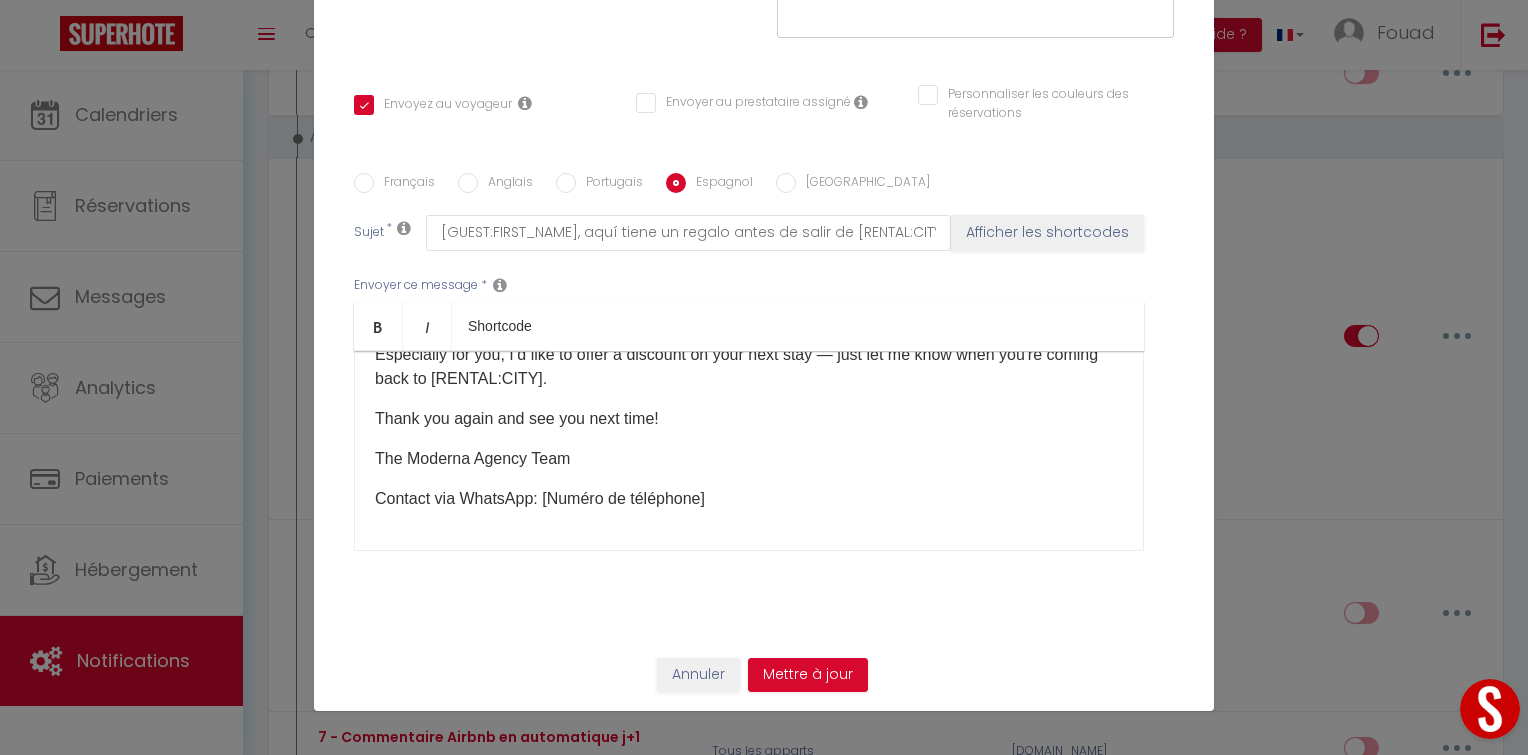 scroll, scrollTop: 0, scrollLeft: 0, axis: both 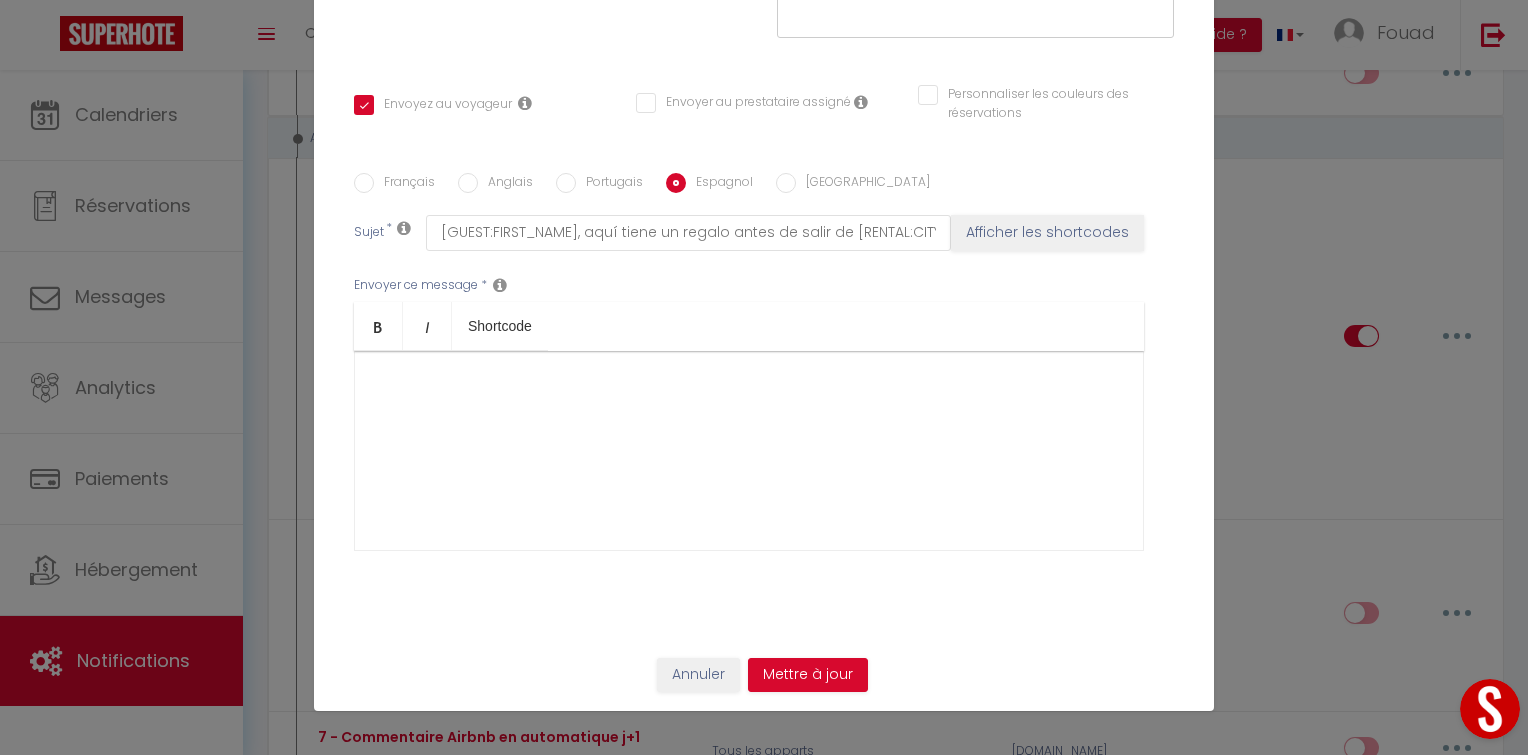 click at bounding box center [749, 451] 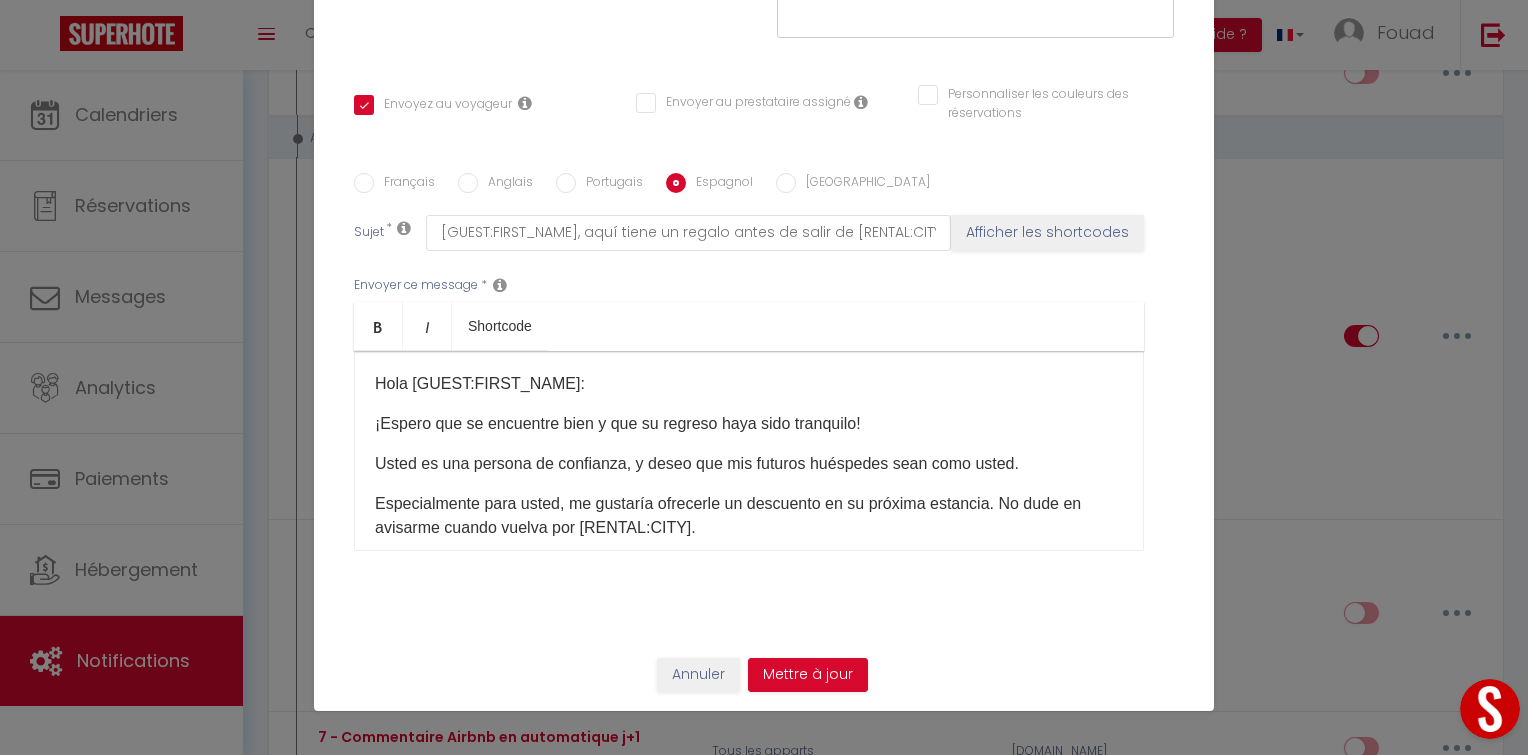 scroll, scrollTop: 298, scrollLeft: 0, axis: vertical 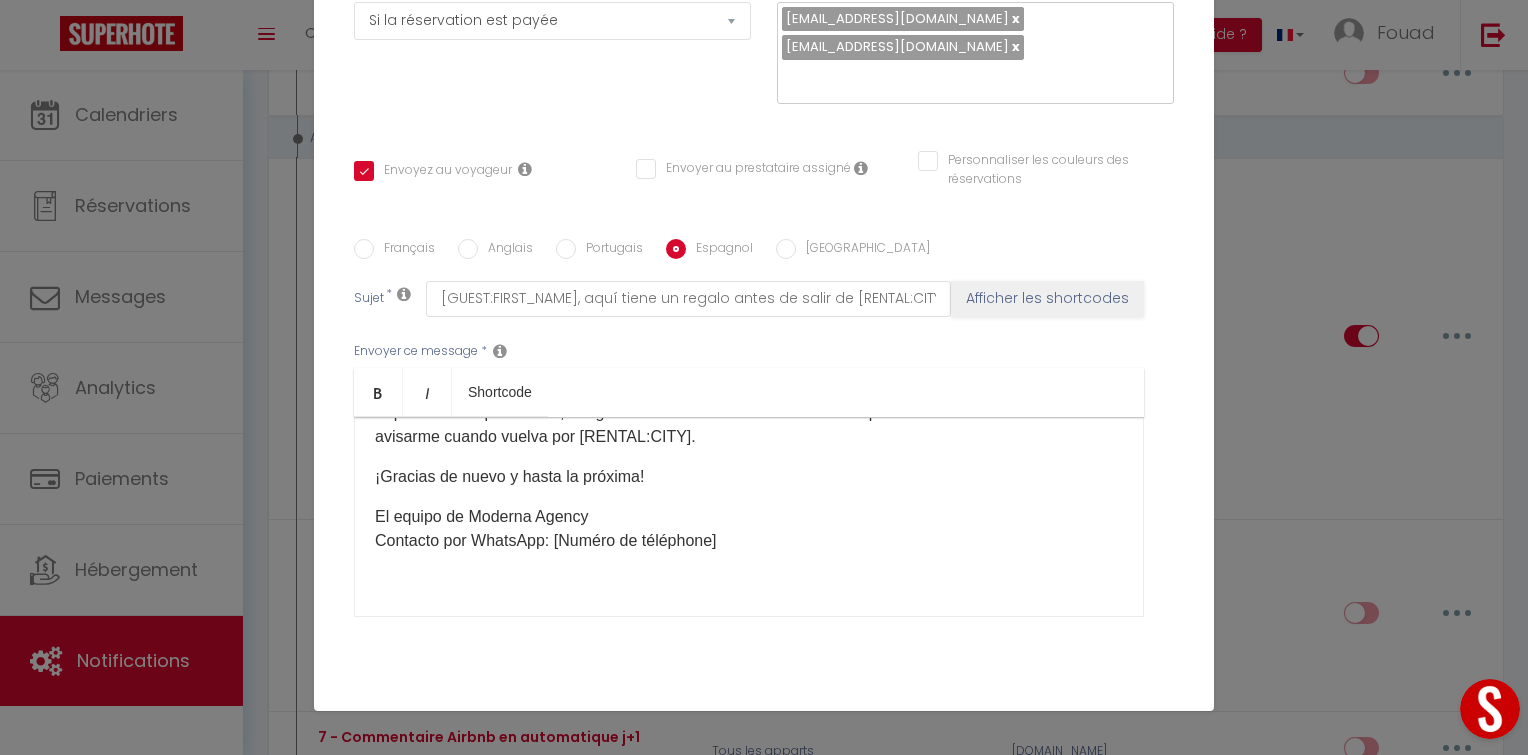 click on "El equipo de Moderna Agency
Contacto por WhatsApp: [Numéro de téléphone]" at bounding box center (749, 529) 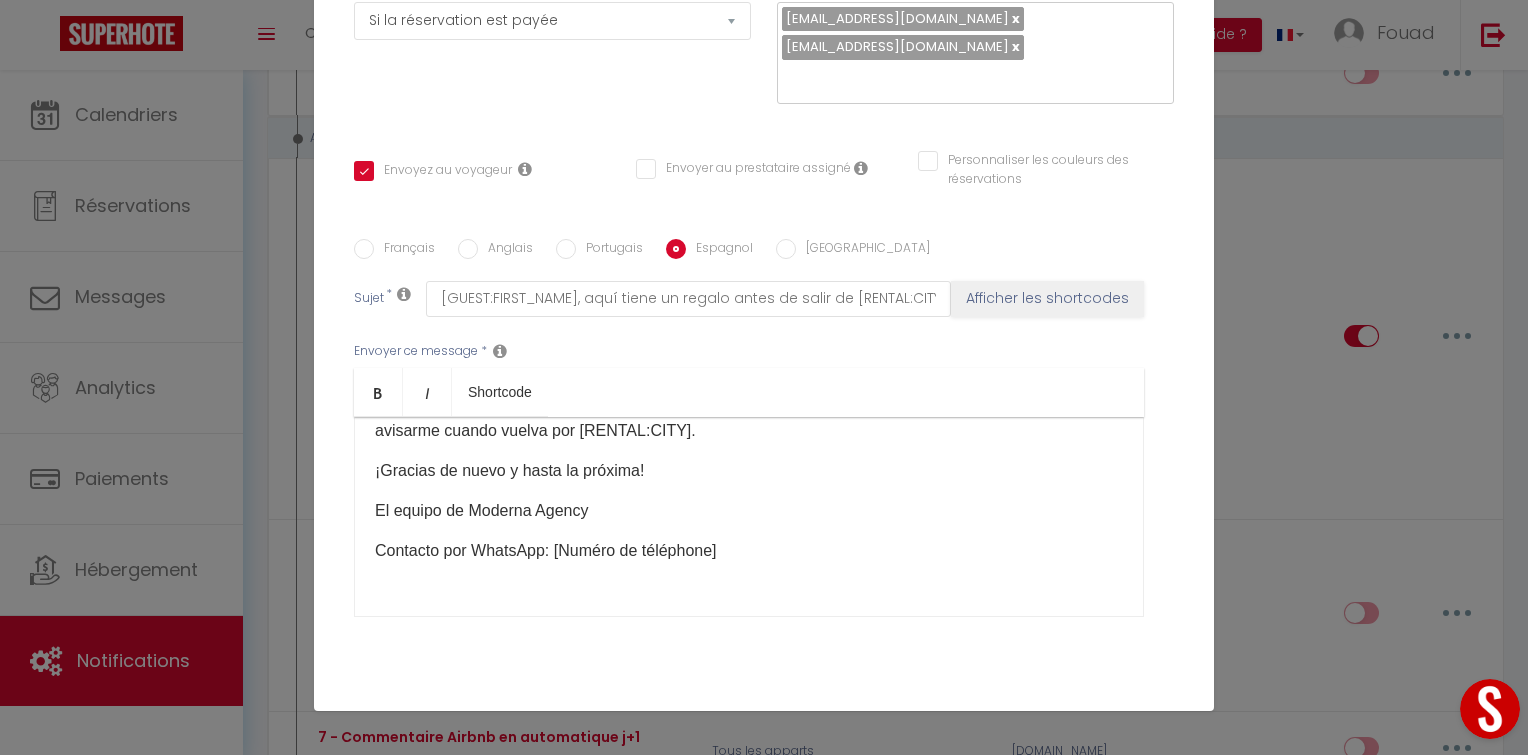 scroll, scrollTop: 173, scrollLeft: 0, axis: vertical 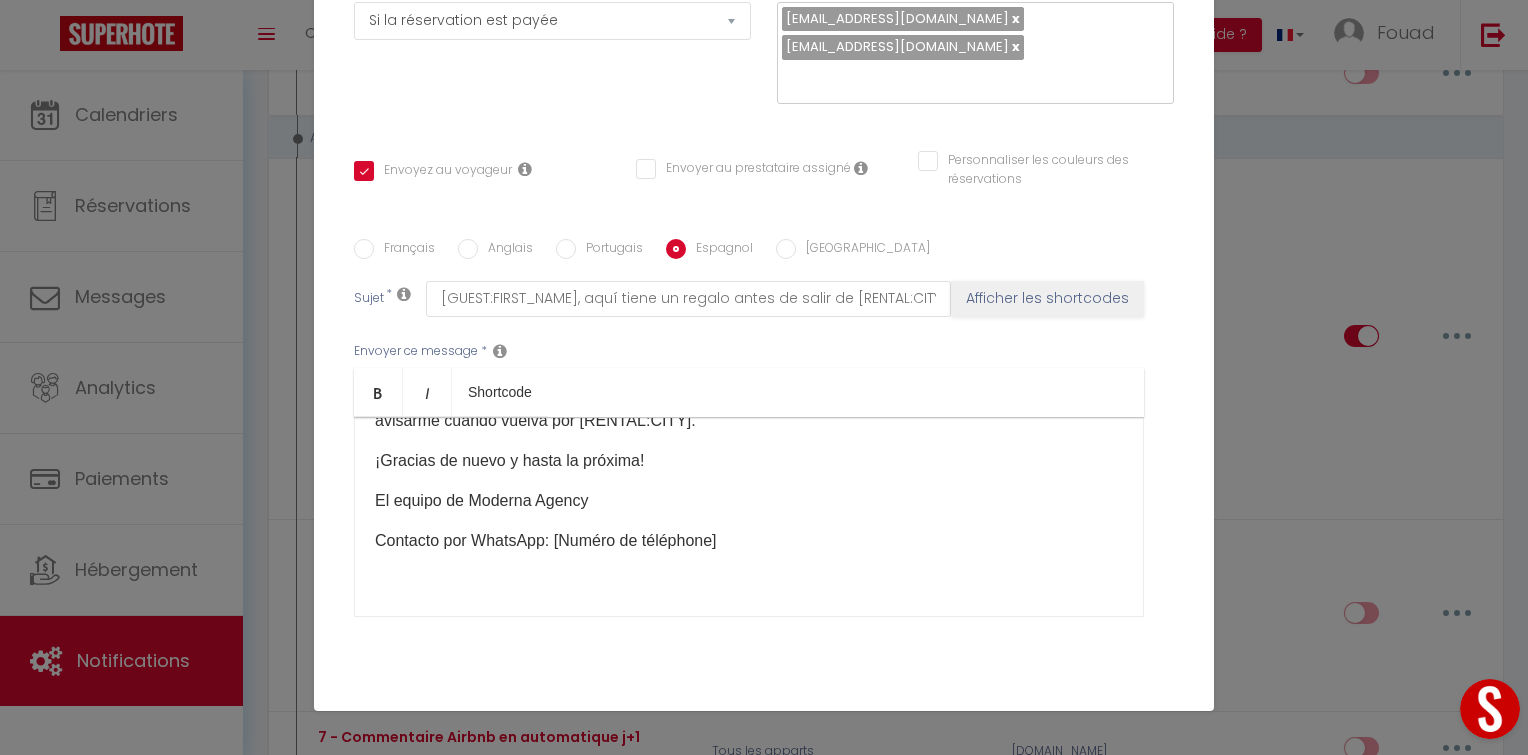 click on "Hola [GUEST:FIRST_NAME]:
¡Espero que se encuentre bien y que su regreso haya sido tranquilo!
Usted es una persona de confianza, y deseo que mis futuros huéspedes sean como usted.
Especialmente para usted, me gustaría ofrecerle un descuento en su próxima estancia. No dude en avisarme cuando vuelva por [RENTAL:CITY].
¡Gracias de nuevo y hasta la próxima!
El equipo de Moderna Agency
Contacto por WhatsApp: [Numéro de téléphone] ​" at bounding box center (749, 517) 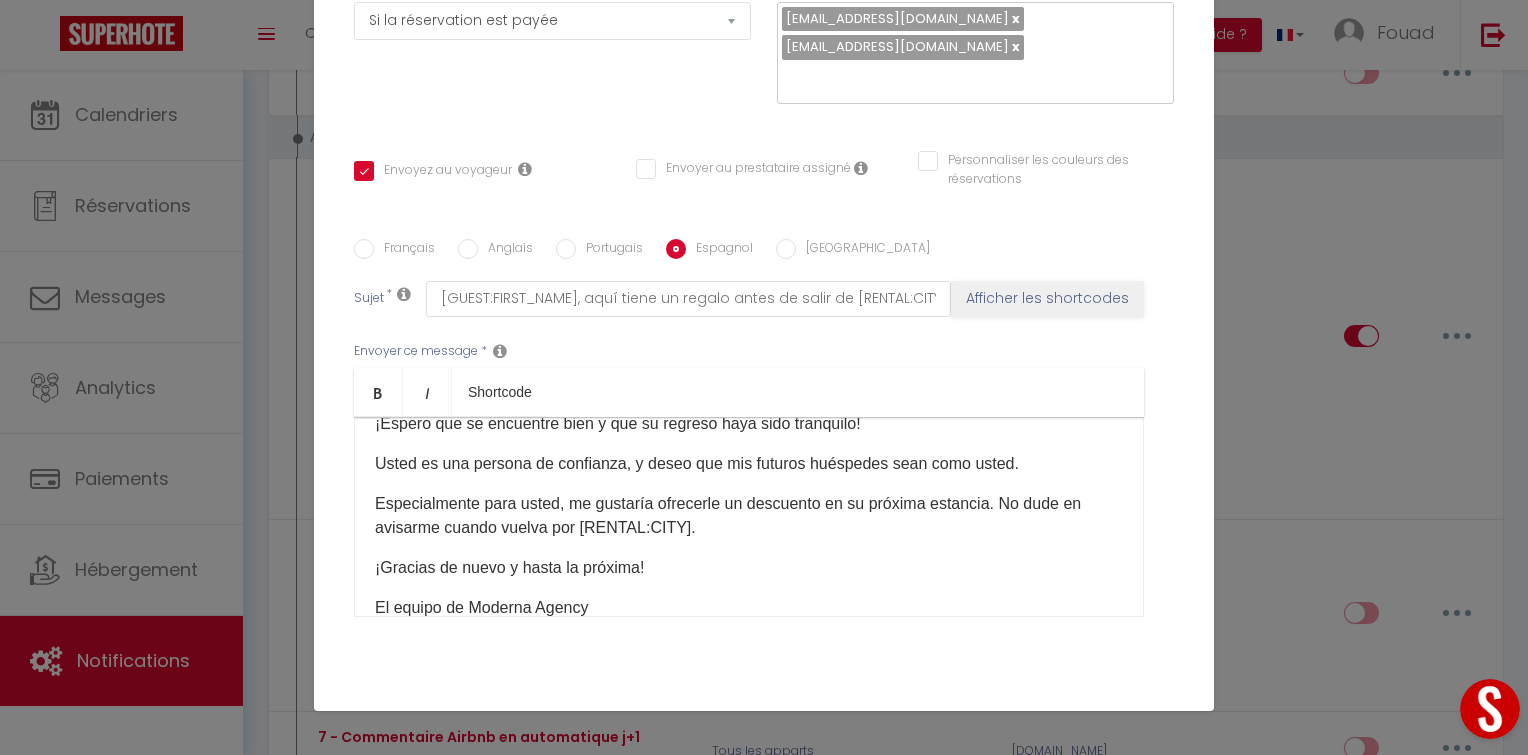 scroll, scrollTop: 0, scrollLeft: 0, axis: both 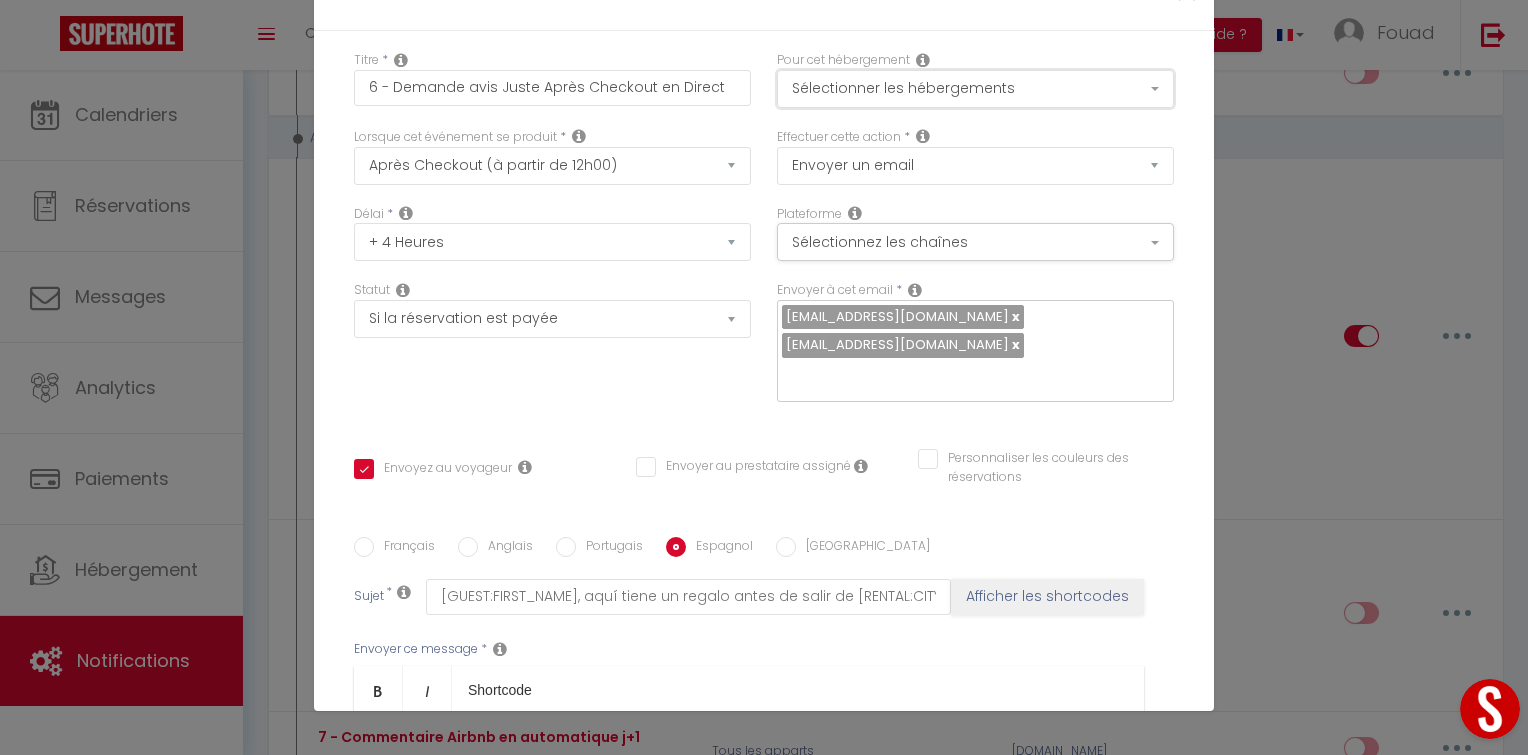 click on "Sélectionner les hébergements" at bounding box center (975, 89) 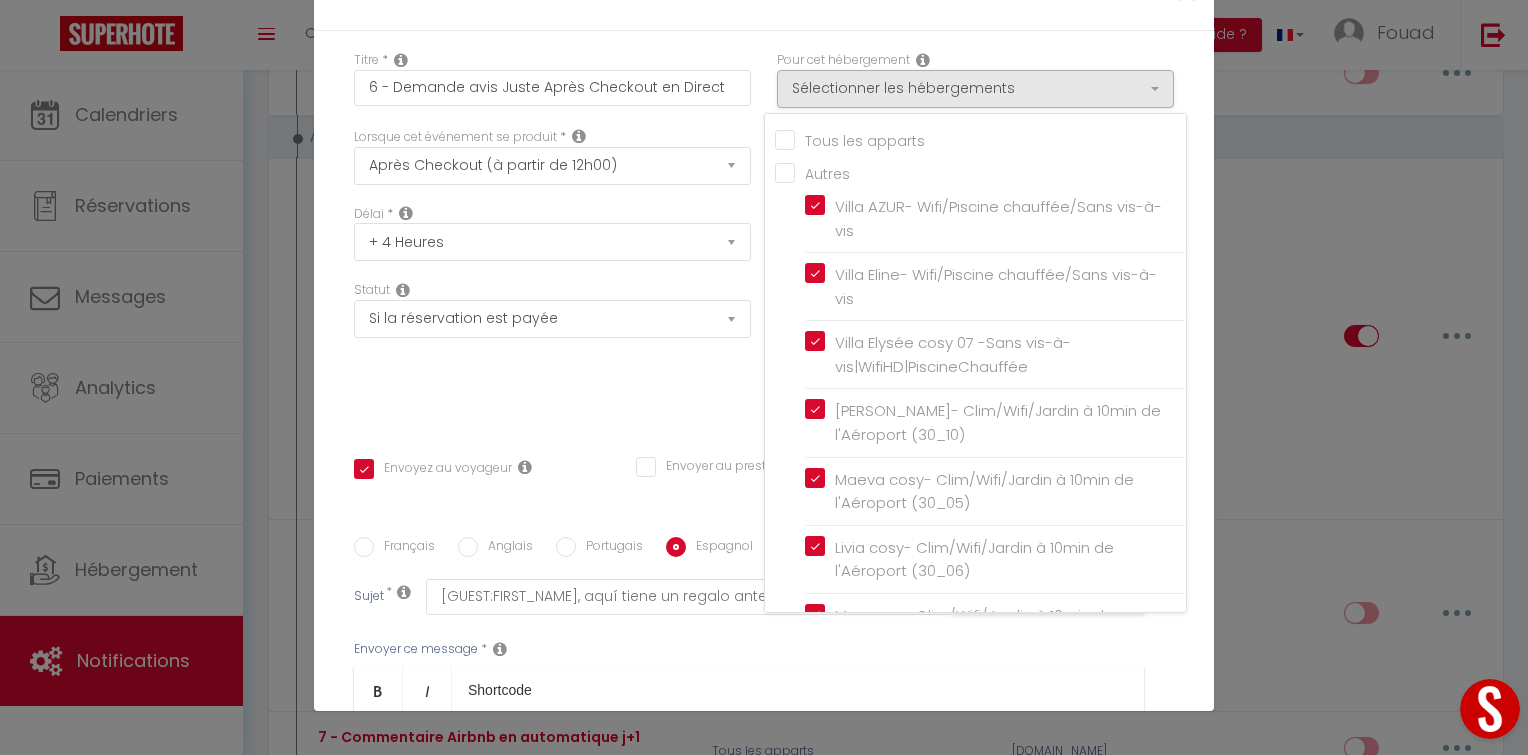 click on "Villa Kissi cosy 16 - Moderne / Sans vis à vis / Piscine chauffée / Wifi HD" at bounding box center [999, 1036] 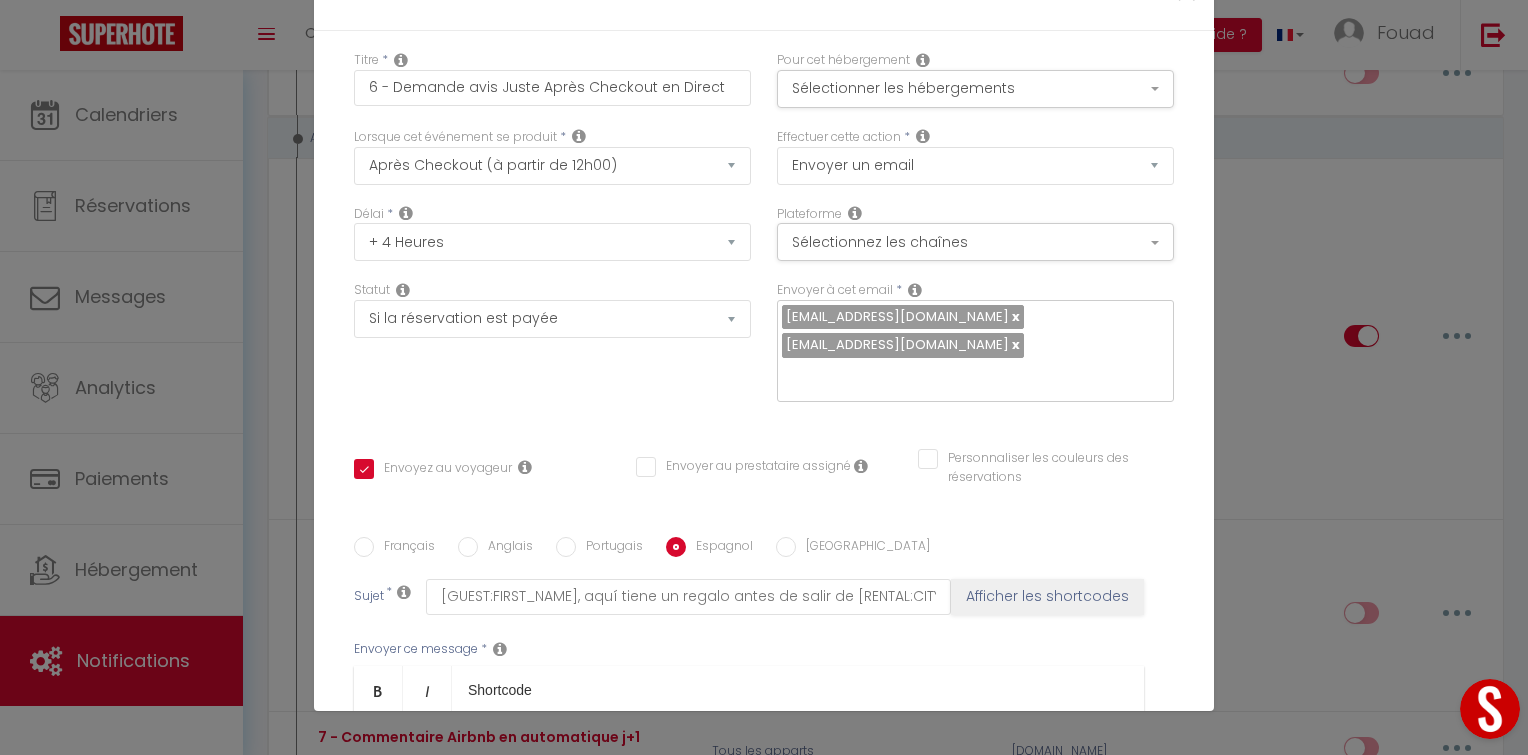 scroll, scrollTop: 364, scrollLeft: 0, axis: vertical 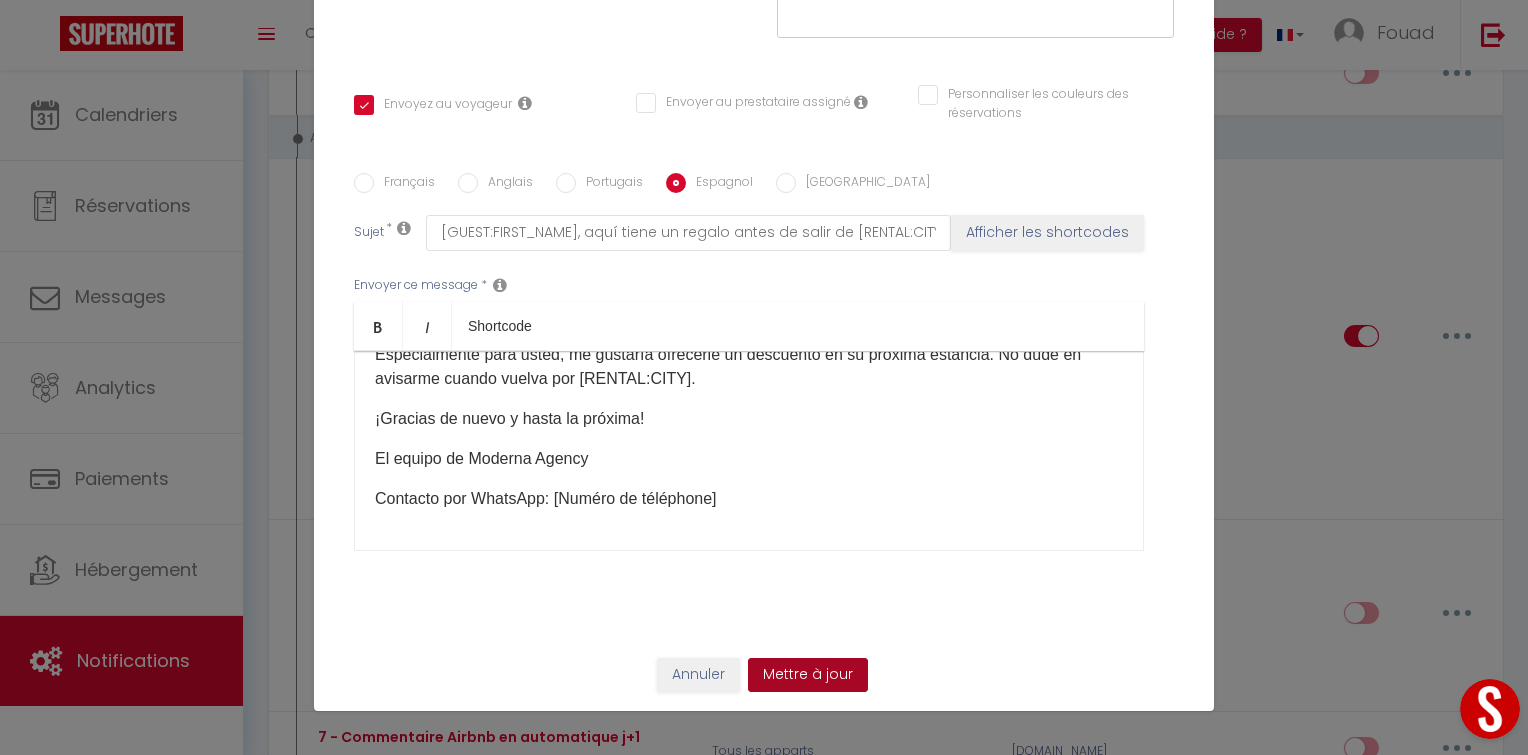 click on "Mettre à jour" at bounding box center (808, 675) 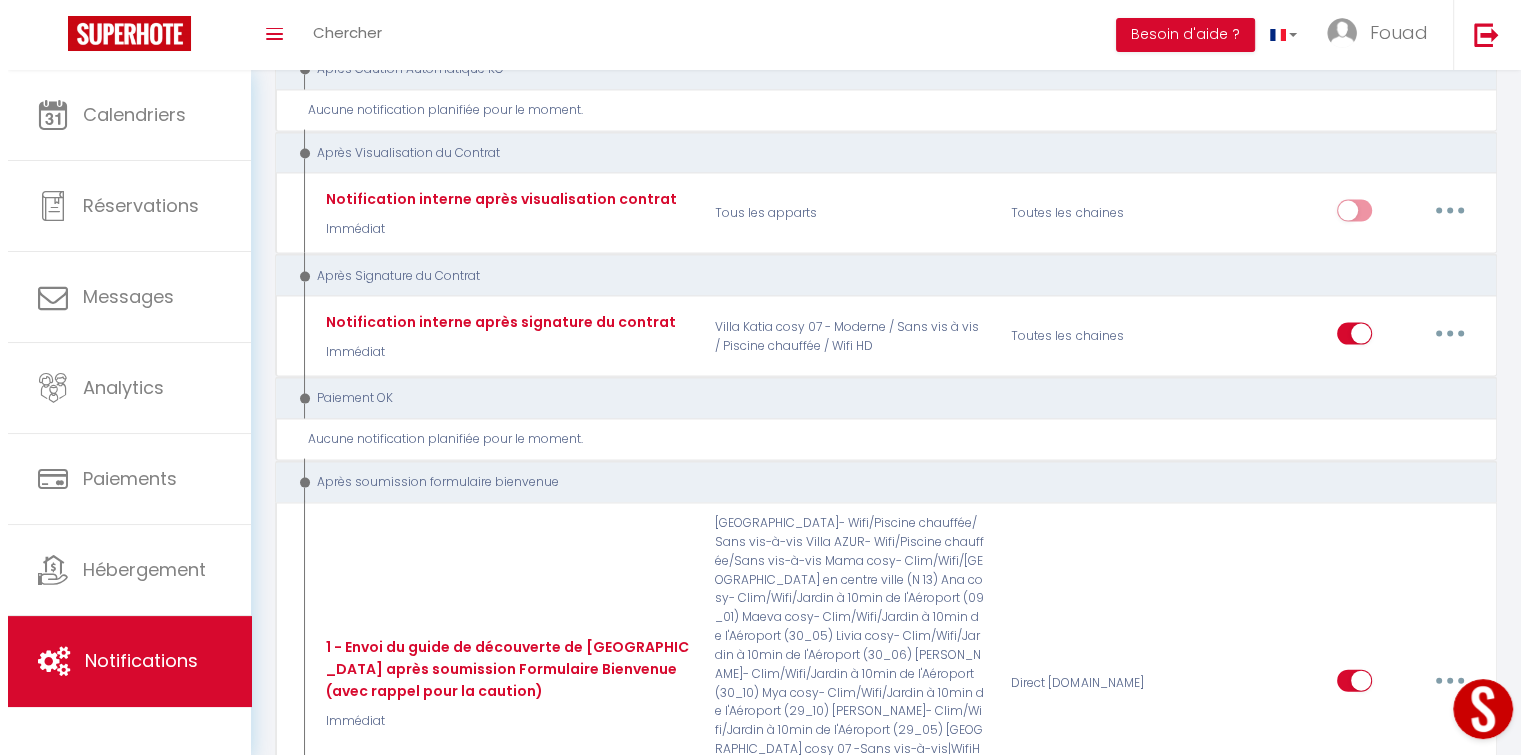 scroll, scrollTop: 4210, scrollLeft: 0, axis: vertical 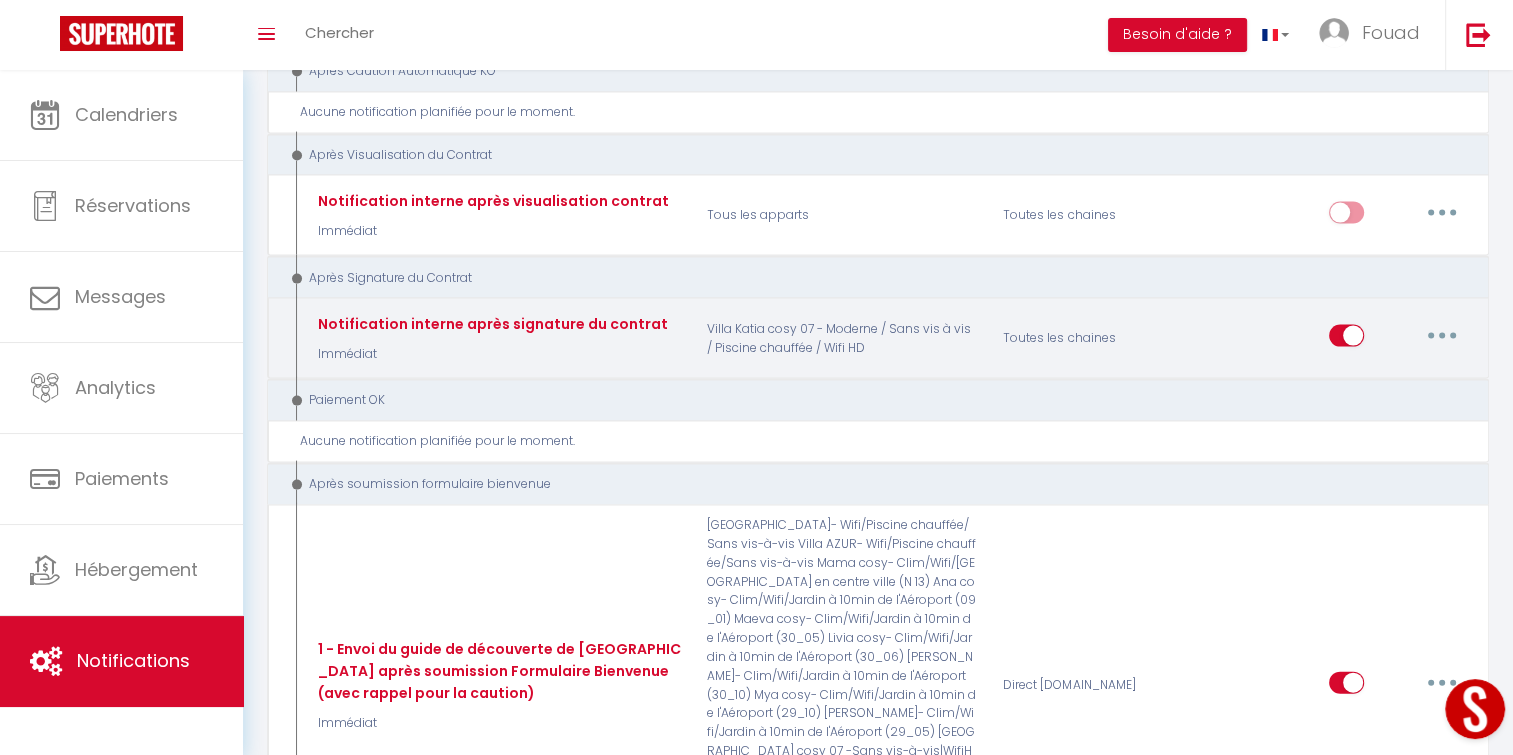click at bounding box center [1442, 336] 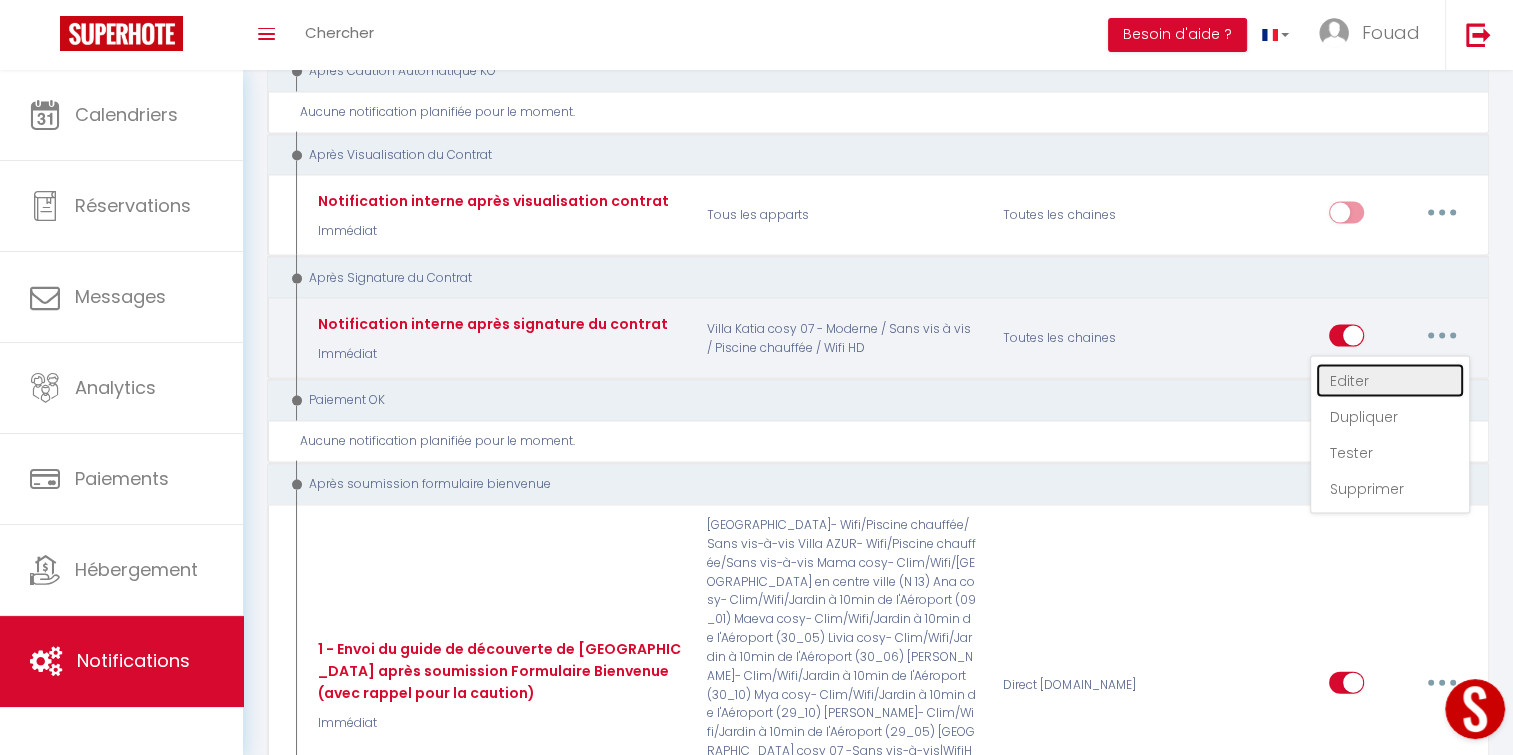 click on "Editer" at bounding box center (1390, 381) 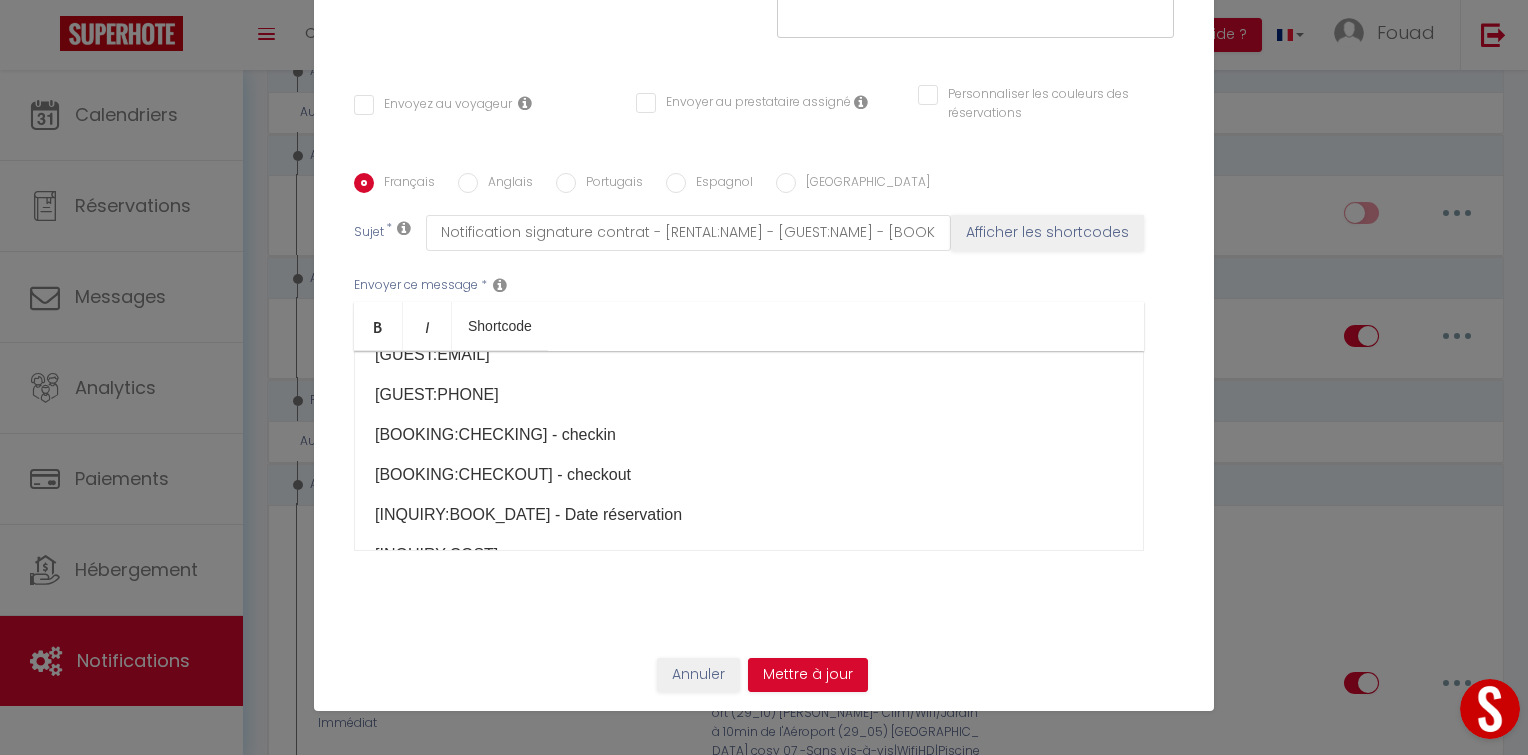 scroll, scrollTop: 0, scrollLeft: 0, axis: both 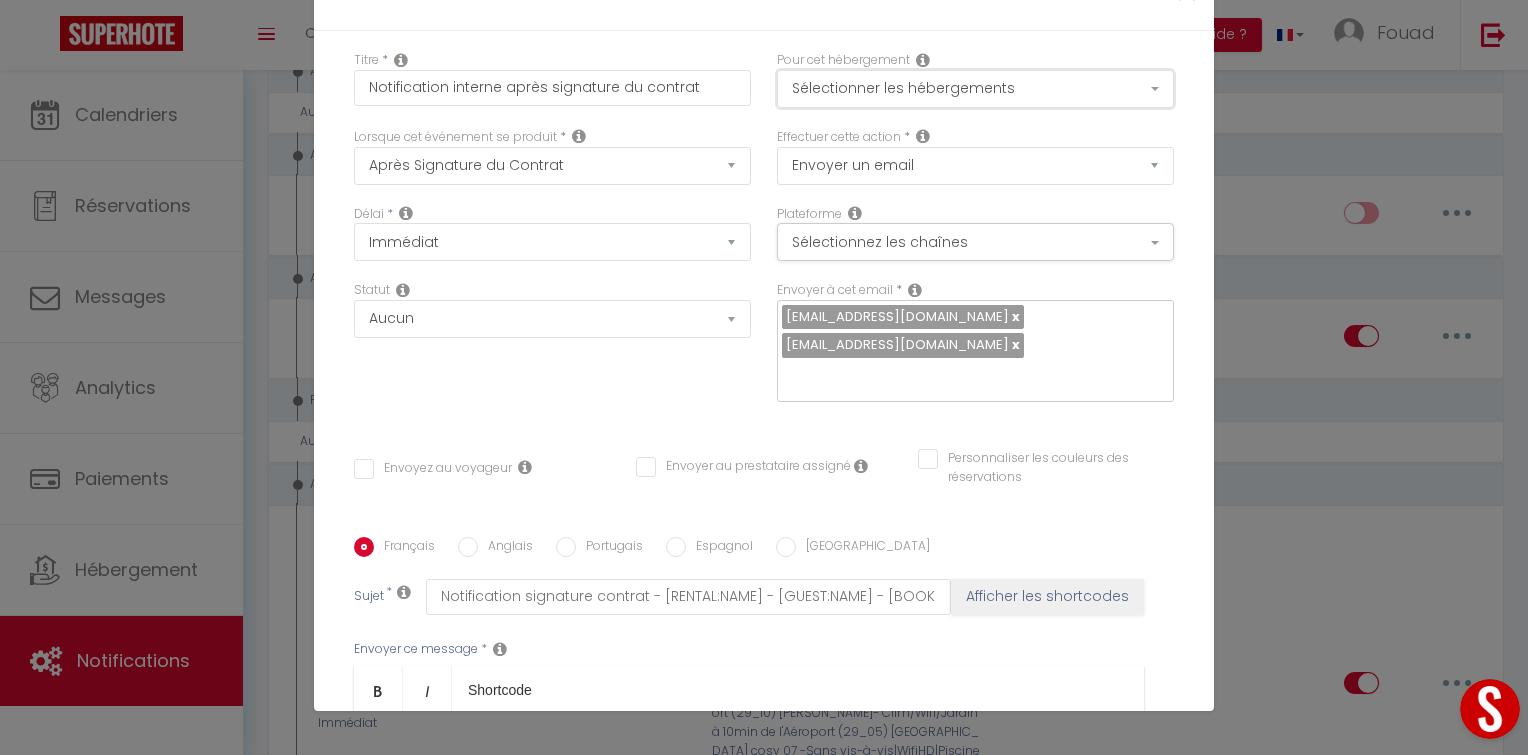 click on "Sélectionner les hébergements" at bounding box center (975, 89) 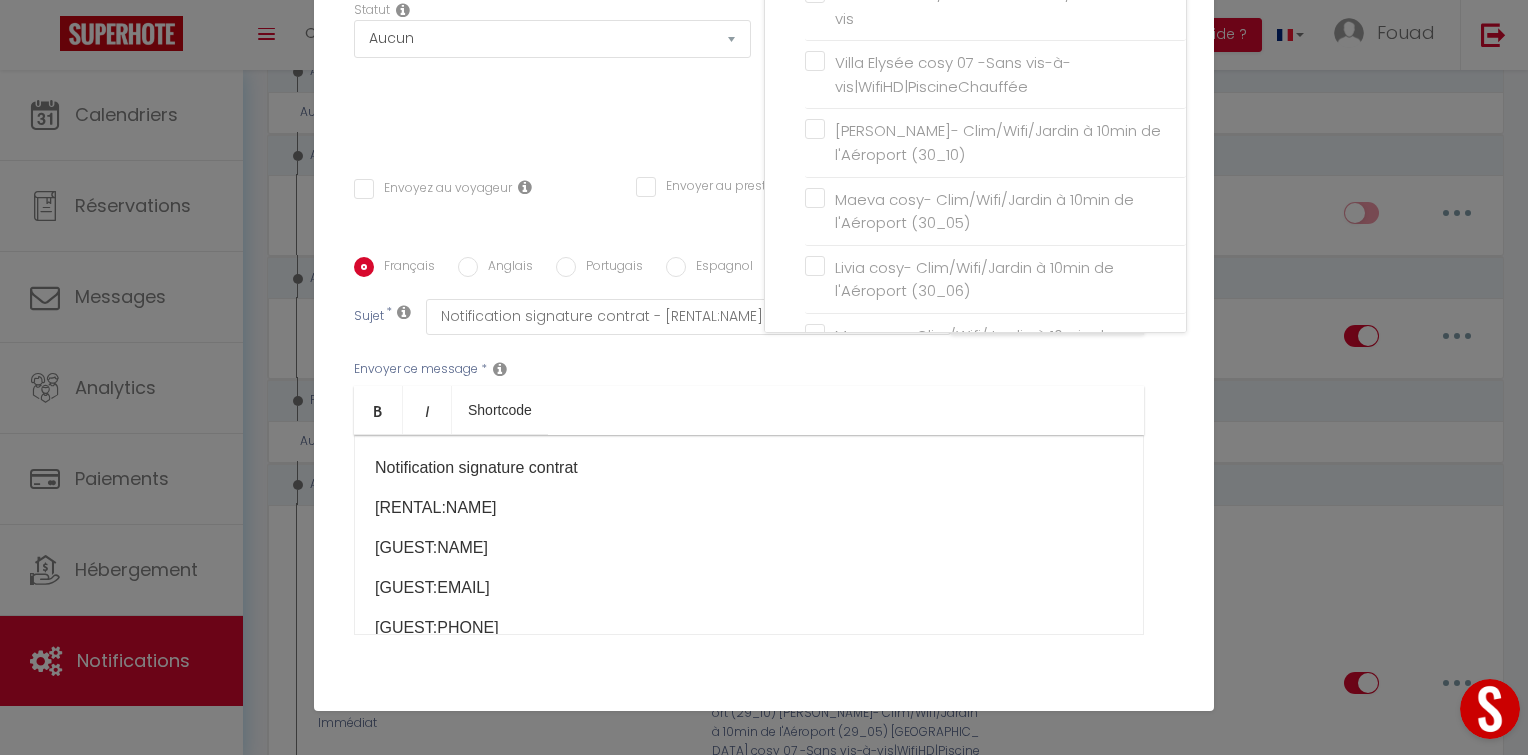 scroll, scrollTop: 280, scrollLeft: 0, axis: vertical 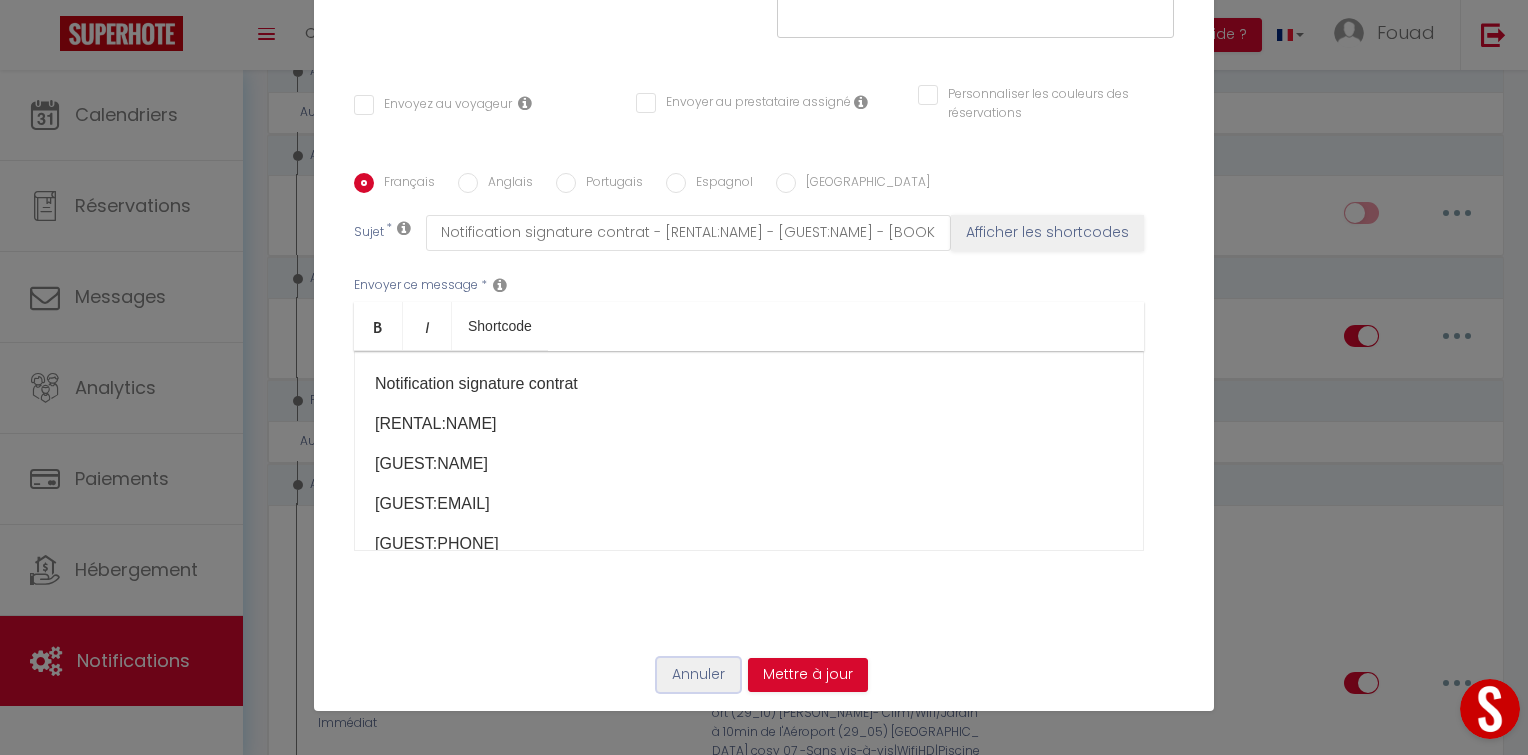 click on "Annuler" at bounding box center (698, 675) 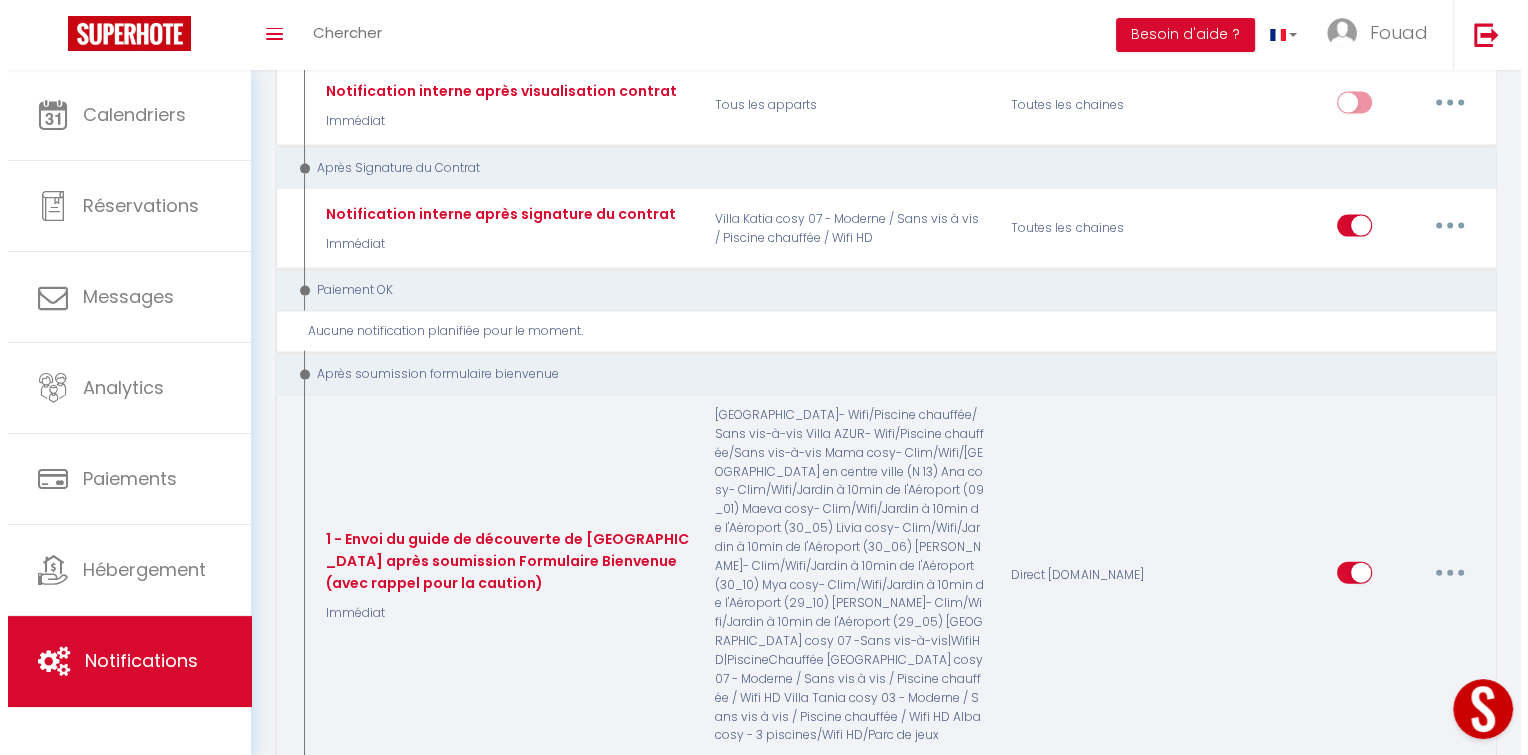 scroll, scrollTop: 4330, scrollLeft: 0, axis: vertical 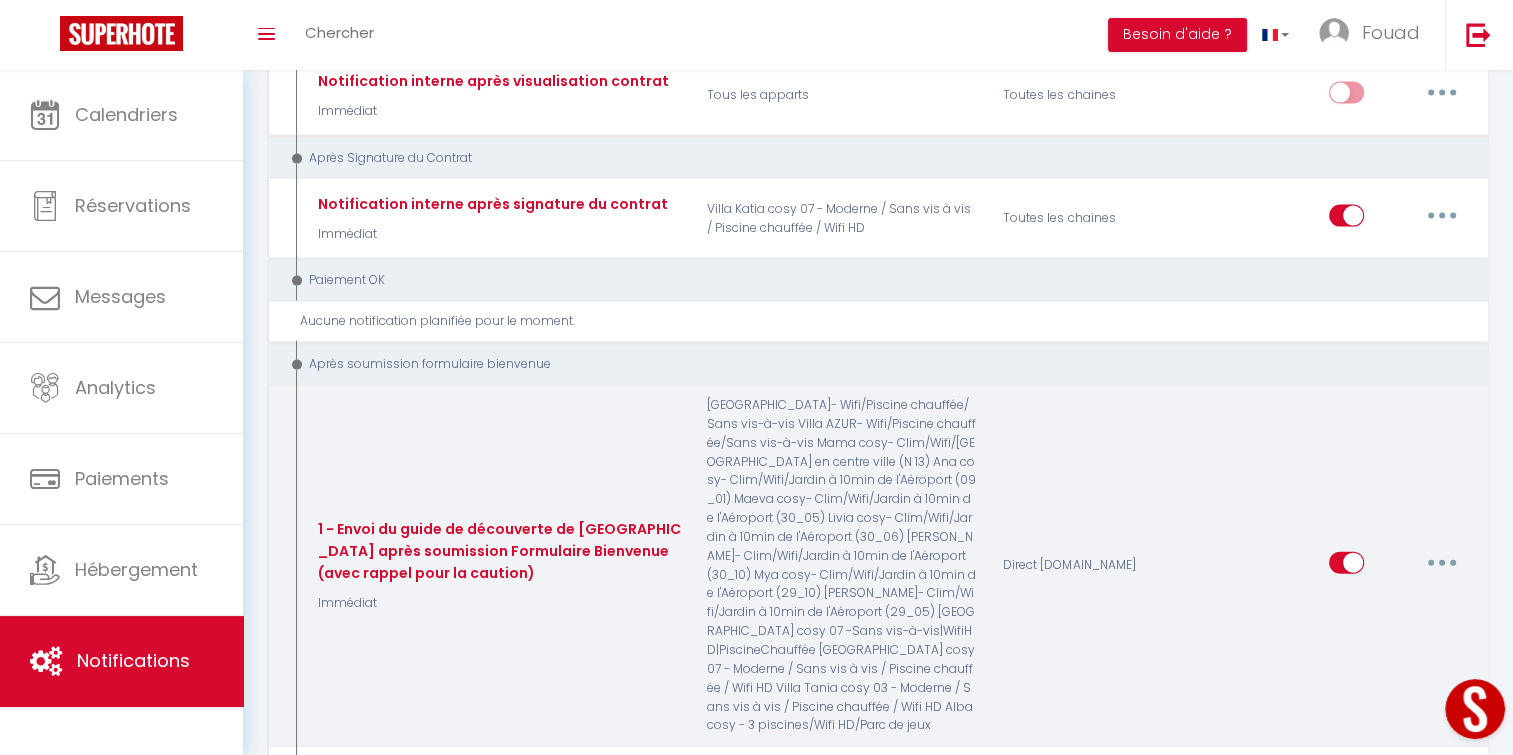 click at bounding box center (1442, 563) 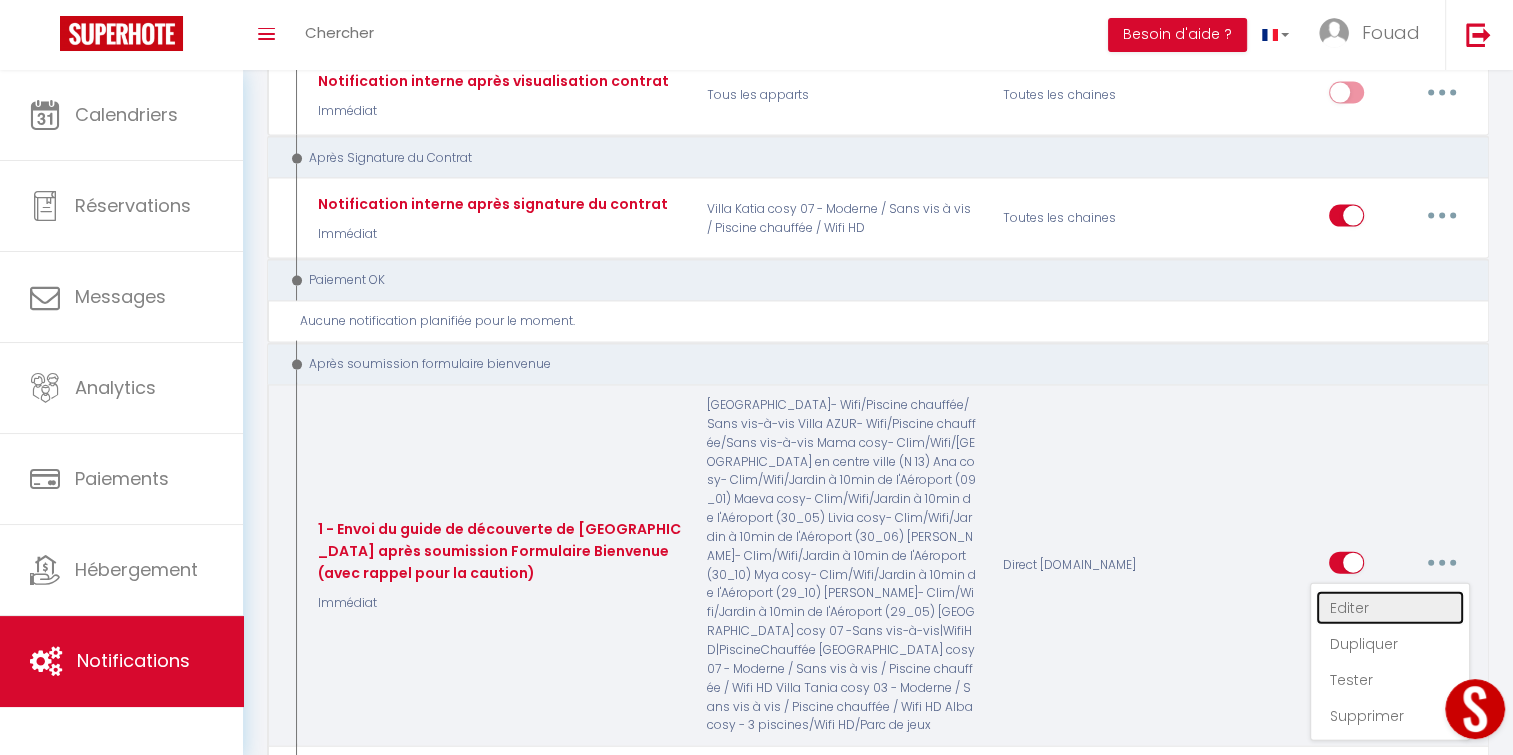 click on "Editer" at bounding box center [1390, 608] 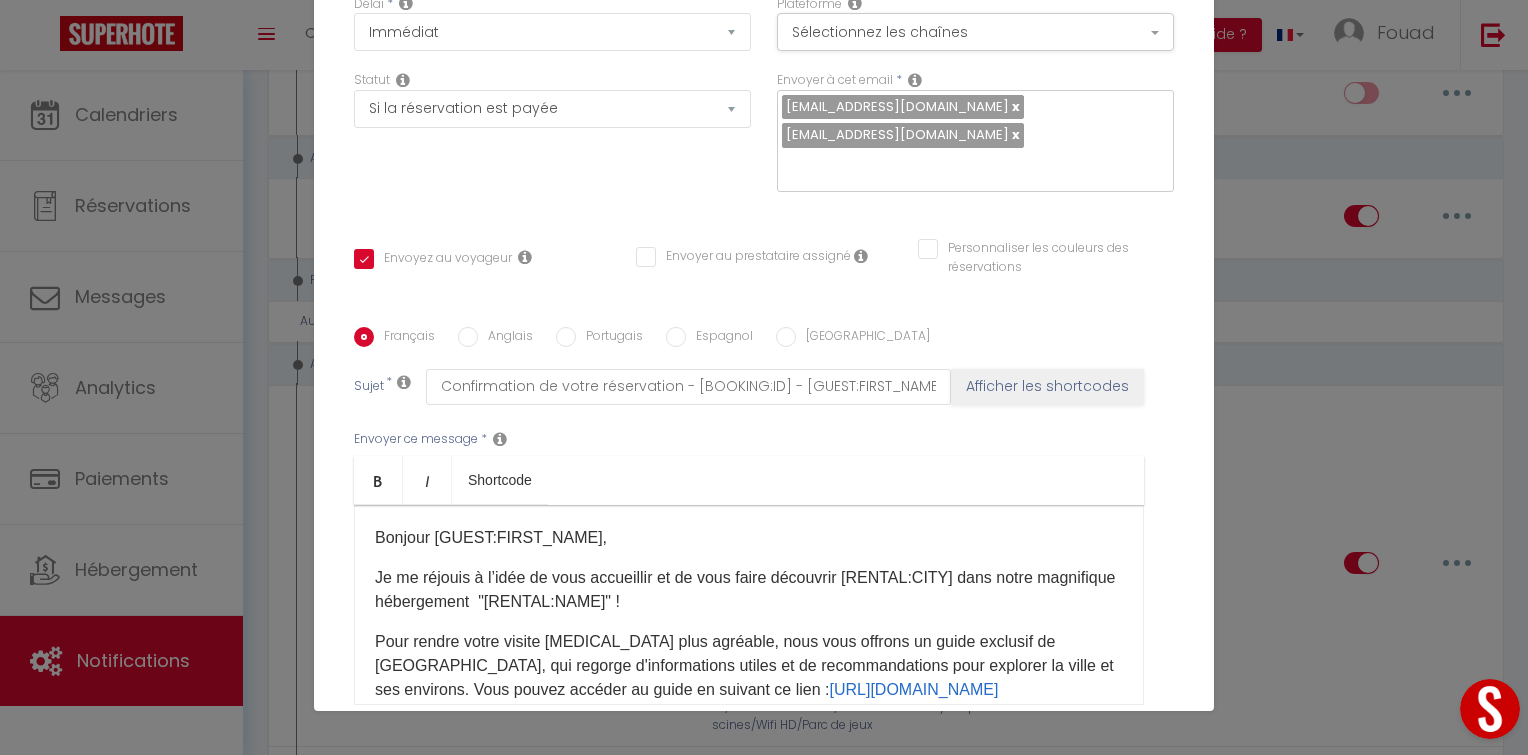 scroll, scrollTop: 0, scrollLeft: 0, axis: both 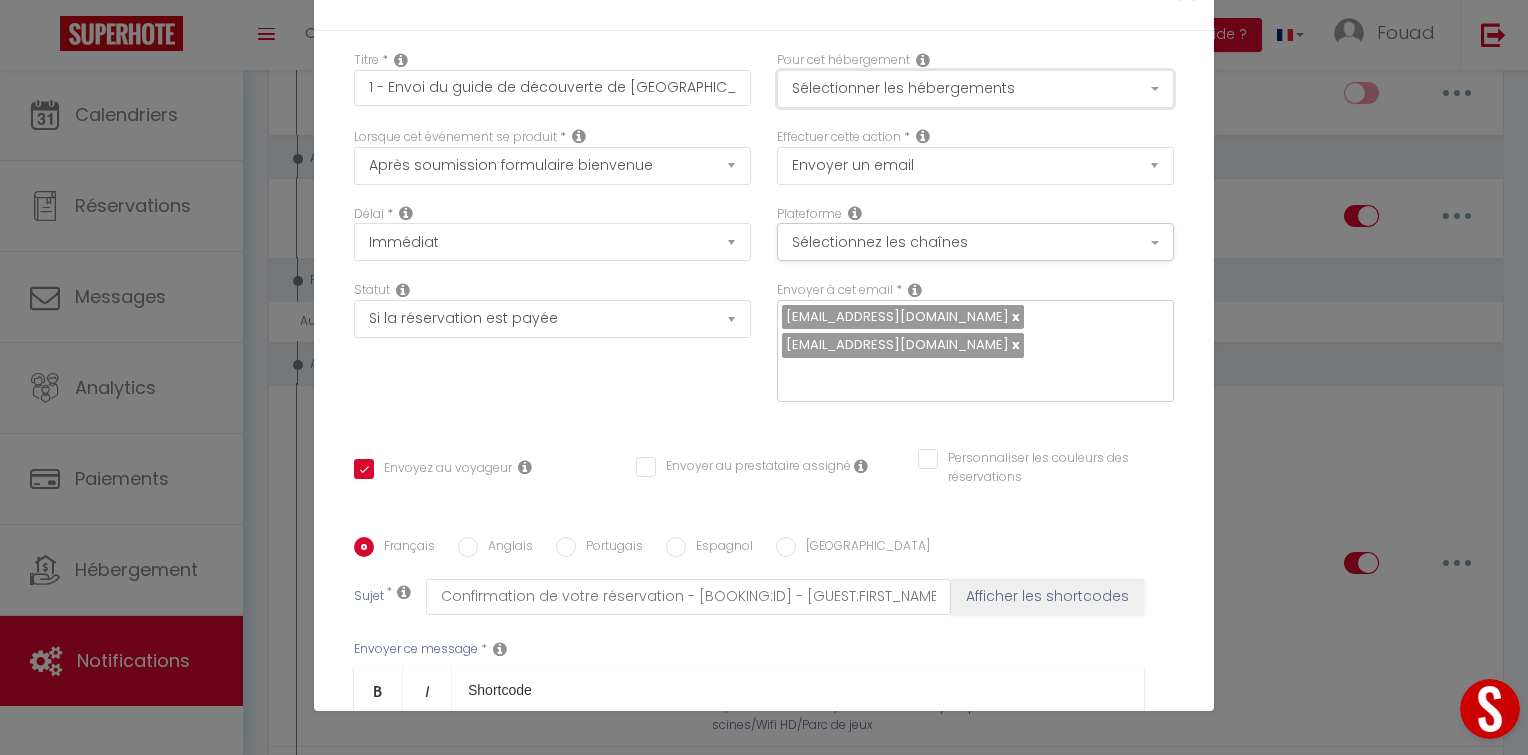 click on "Sélectionner les hébergements" at bounding box center (975, 89) 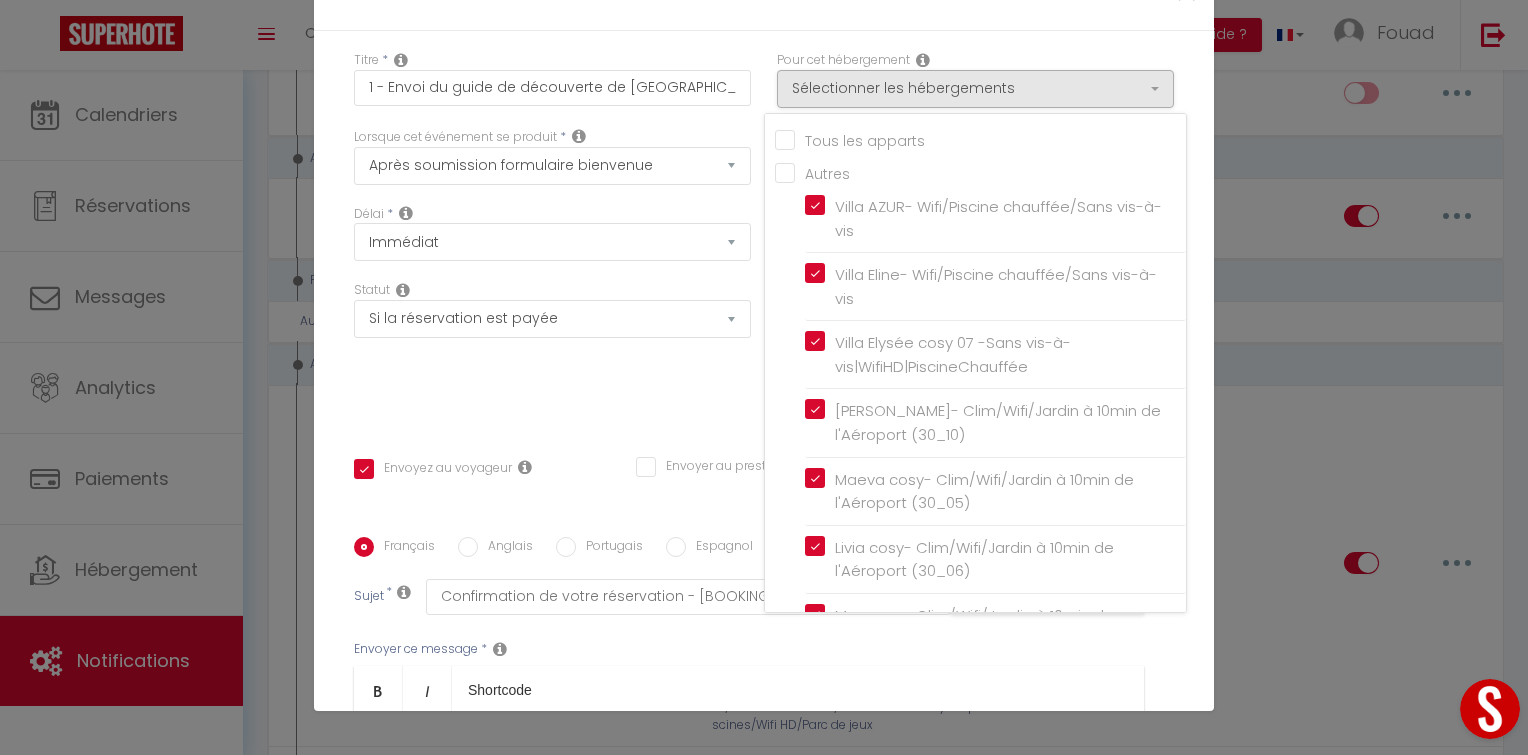 click on "Villa Kissi cosy 16 - Moderne / Sans vis à vis / Piscine chauffée / Wifi HD" at bounding box center (995, 1036) 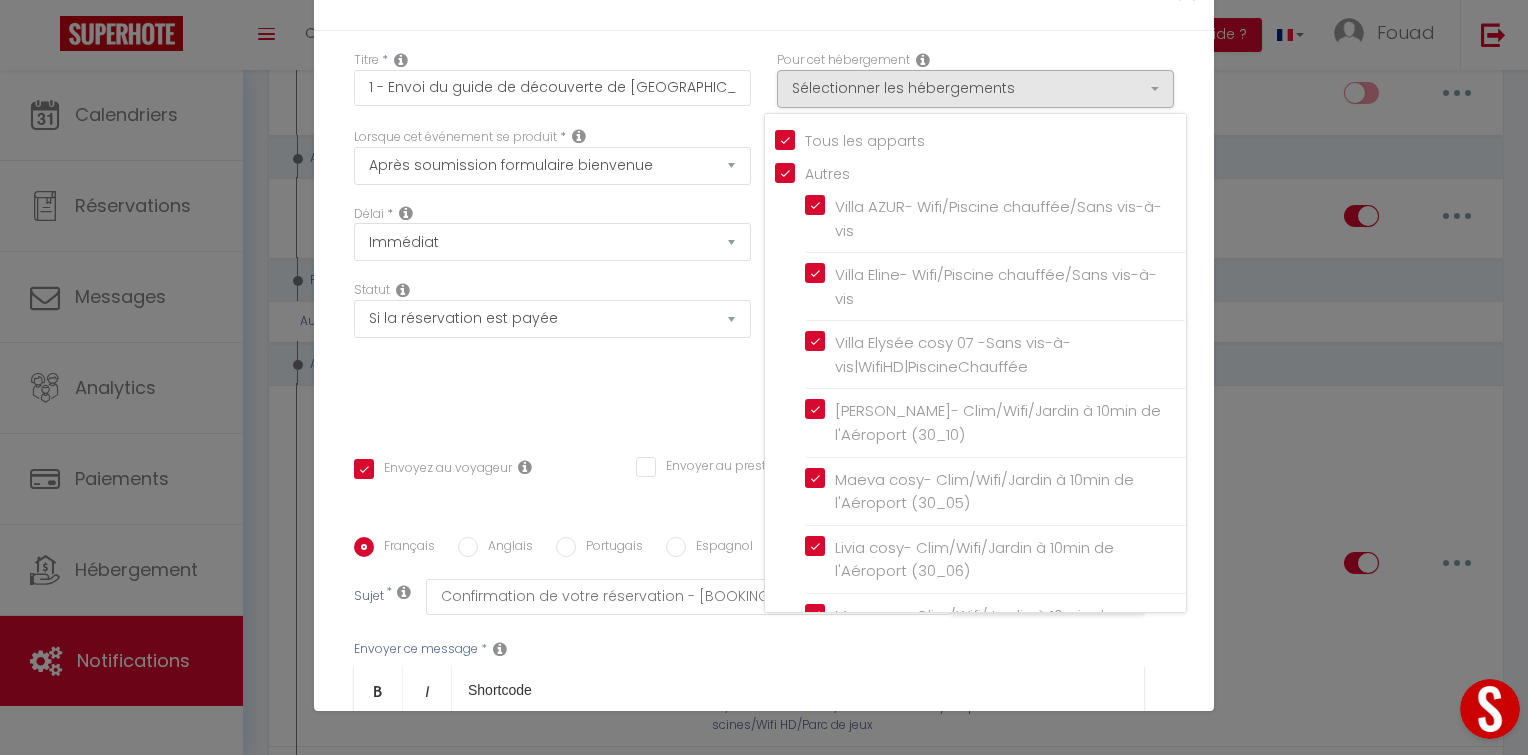 click on "Statut     Aucun   Si la réservation est payée   Si réservation non payée   Si la caution a été prise   Si caution non payée" at bounding box center (552, 351) 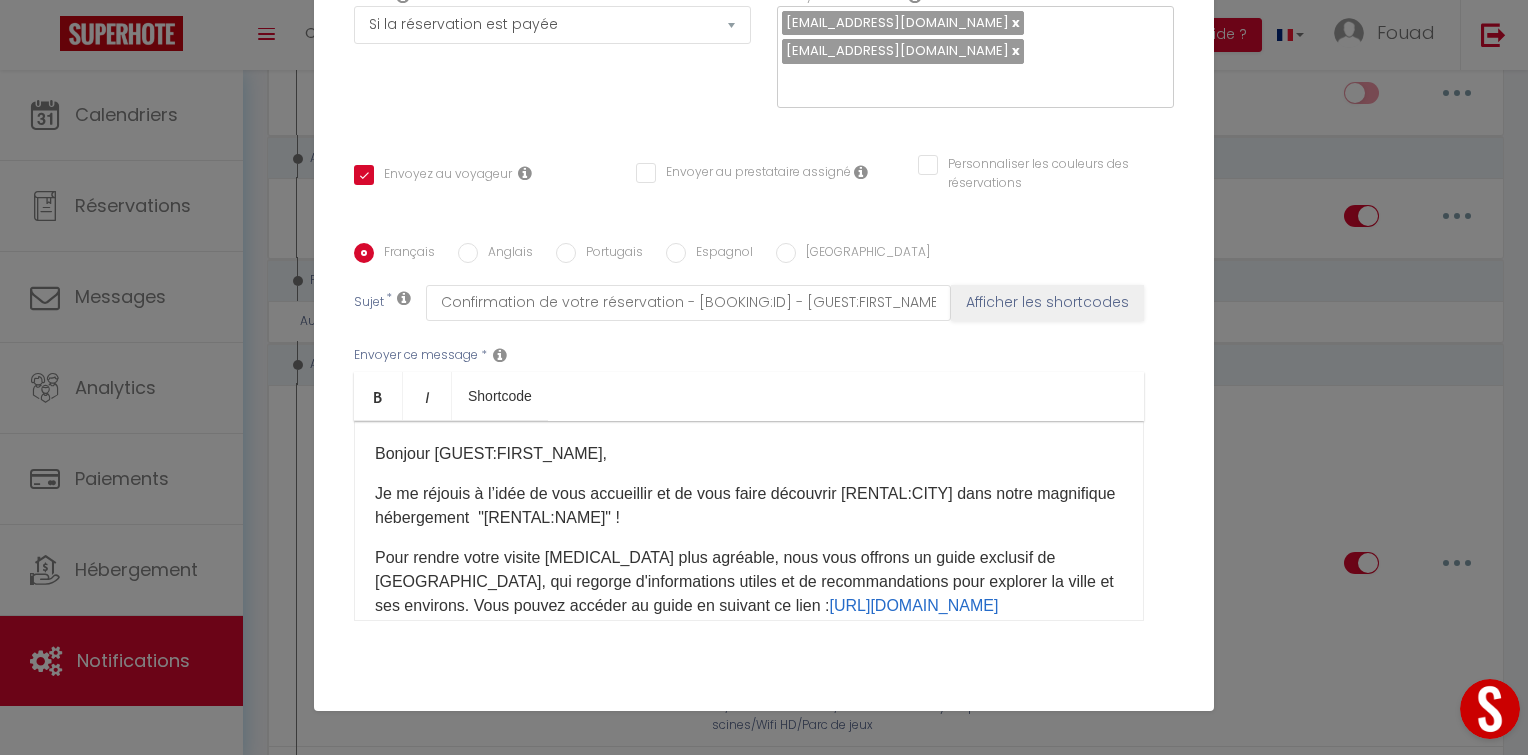 scroll, scrollTop: 307, scrollLeft: 0, axis: vertical 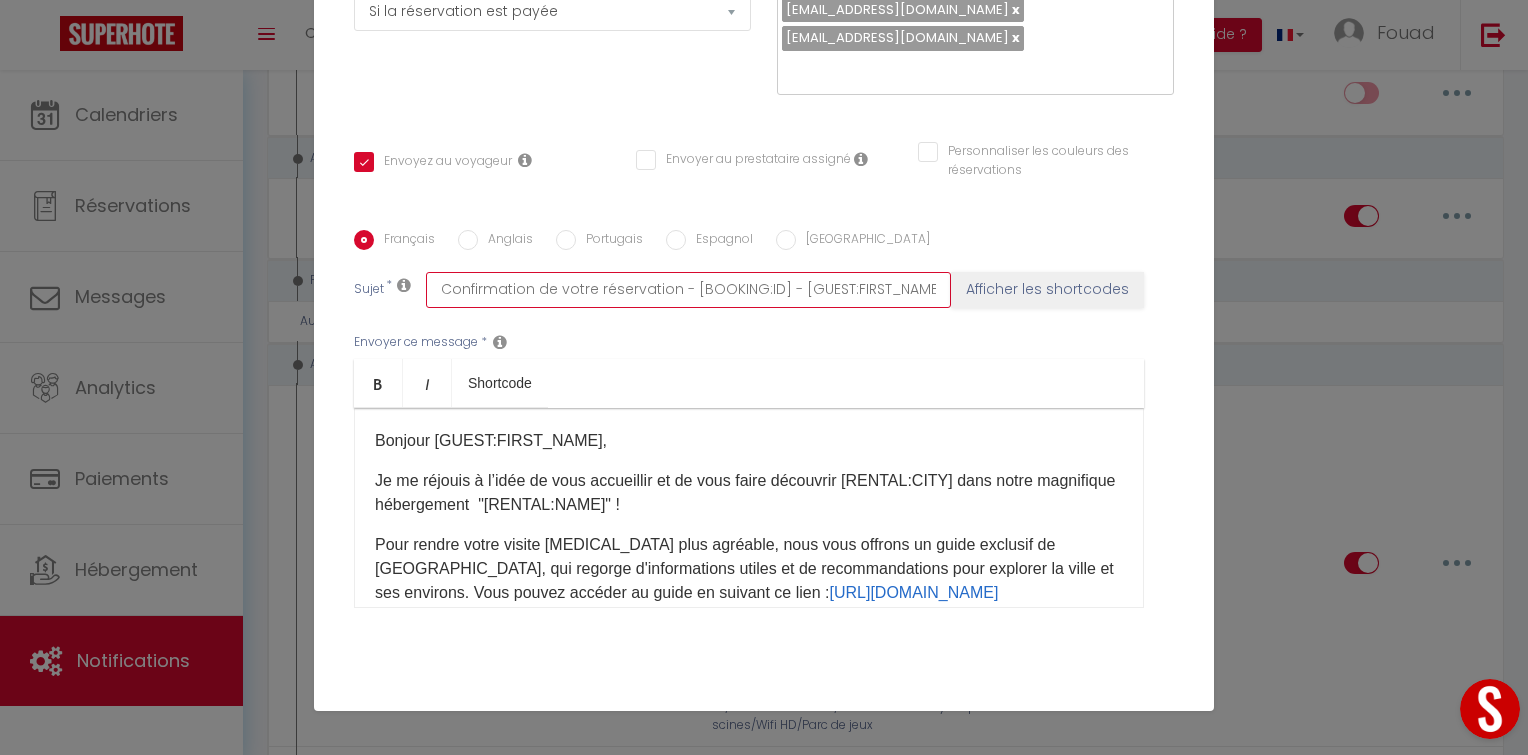 click on "Confirmation de votre réservation - [BOOKING:ID] - [GUEST:FIRST_NAME] [GUEST:LAST_NAME] - [RENTAL:NAME]" at bounding box center [688, 290] 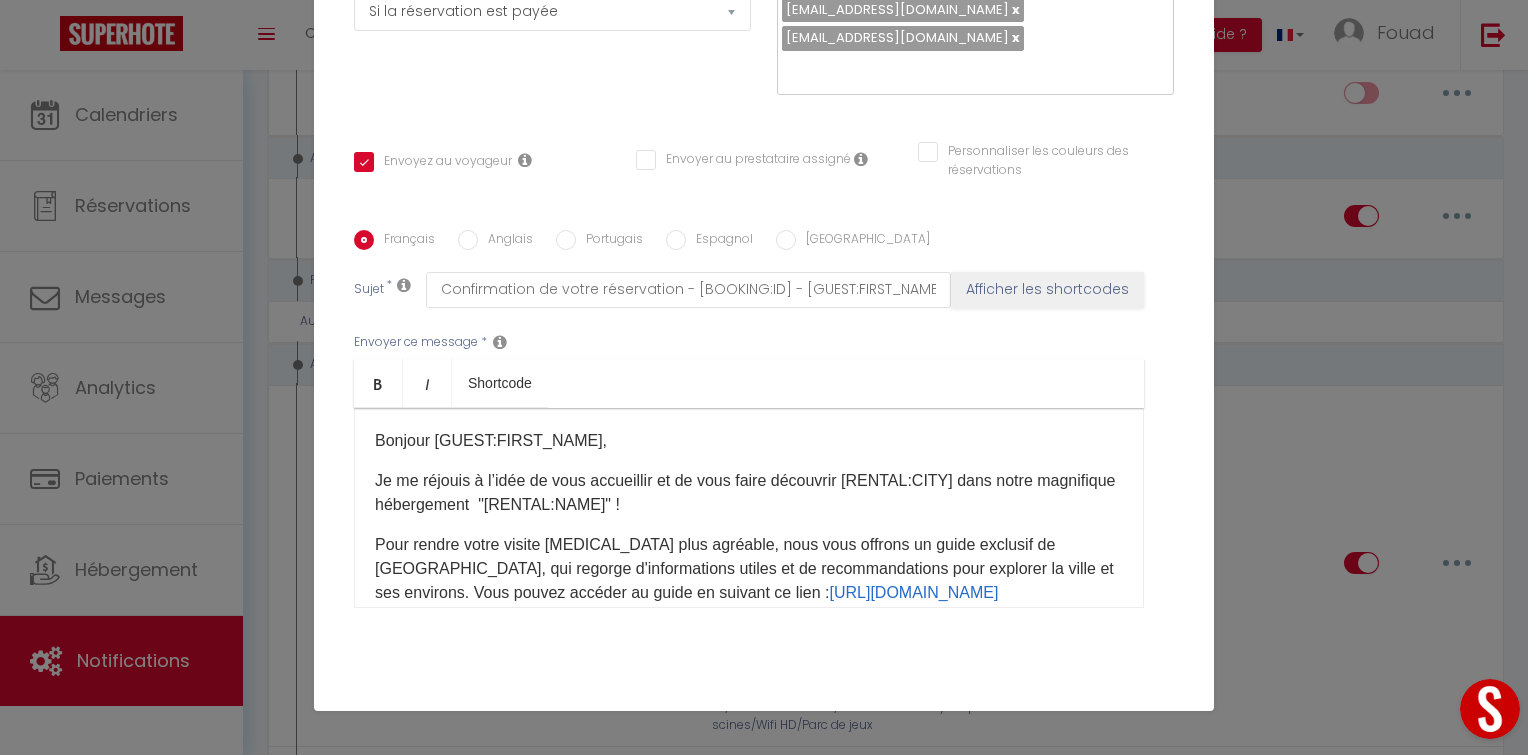 click on "Envoyer ce message   *     Bold Italic Shortcode Rich text editor [PERSON_NAME] [GUEST:FIRST_NAME],
Je me réjouis à l’idée de vous accueillir et de vous faire découvrir [RENTAL:CITY] dans notre magnifique hébergement  "[RENTAL:NAME]" !
Pour rendre votre visite [MEDICAL_DATA] plus agréable, nous vous offrons un guide exclusif de [GEOGRAPHIC_DATA], qui regorge d'informations utiles et de recommandations pour explorer la ville et ses environs. Vous pouvez accéder au guide en suivant ce lien :  [URL][DOMAIN_NAME] CAUTION DE SEJOUR (*Merci de ne pas prendre en compte si acquittée*): Comme cela est indiqué dans notre annonce dans la section "à savoir", nous vous [MEDICAL_DATA] de régler la caution jusqu'à 48h avant votre arrivée.
Cliquez sur ce lien pour payer la caution jusqu'à 48h avant votre​ arrivée 🛑​ : [DEPOSITLINK]​
​N'hésitez pas à nous contacter si vous avez des questions ou si vous avez besoin de quoi que ce soit durant votre séjour. Cordialement," at bounding box center [764, 470] 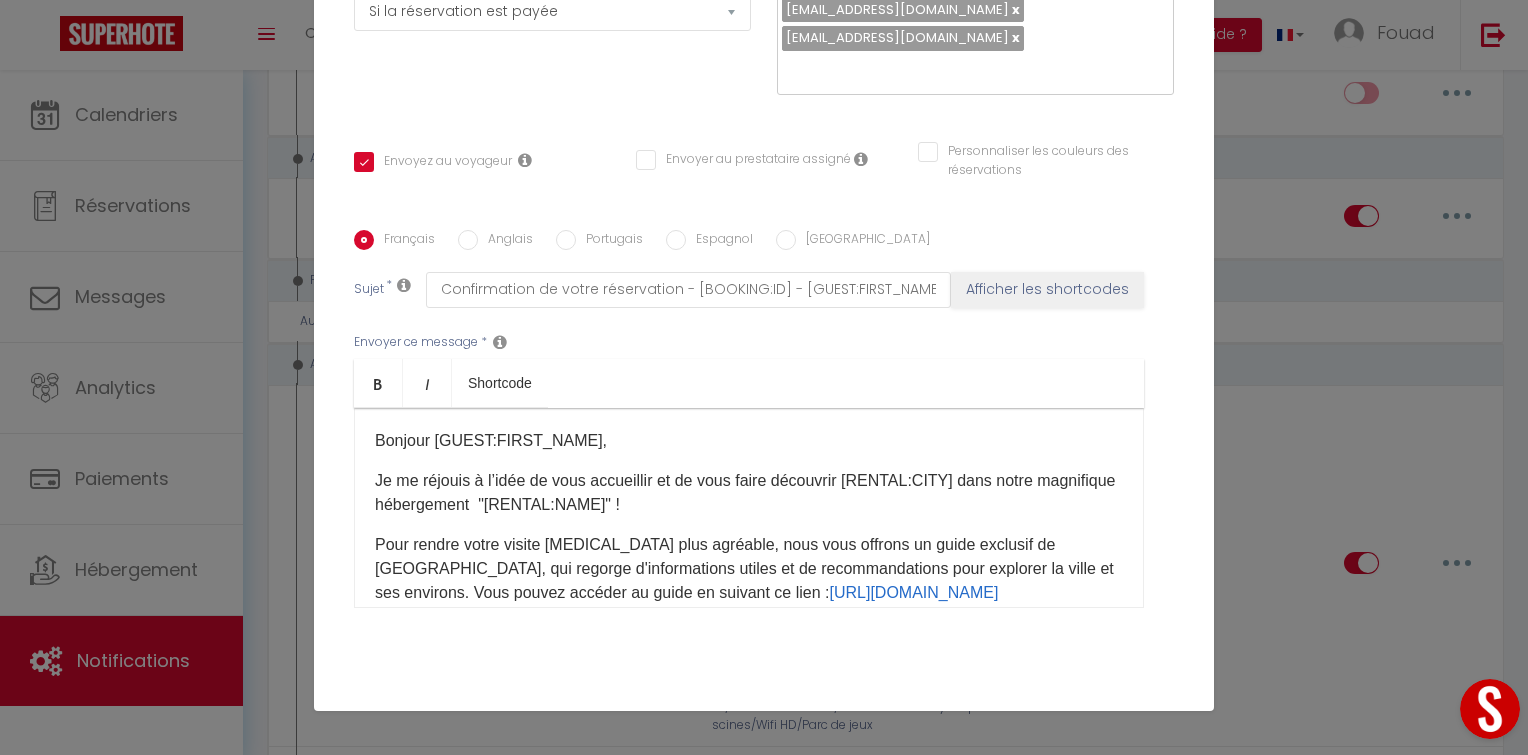 click on "Anglais" at bounding box center [468, 240] 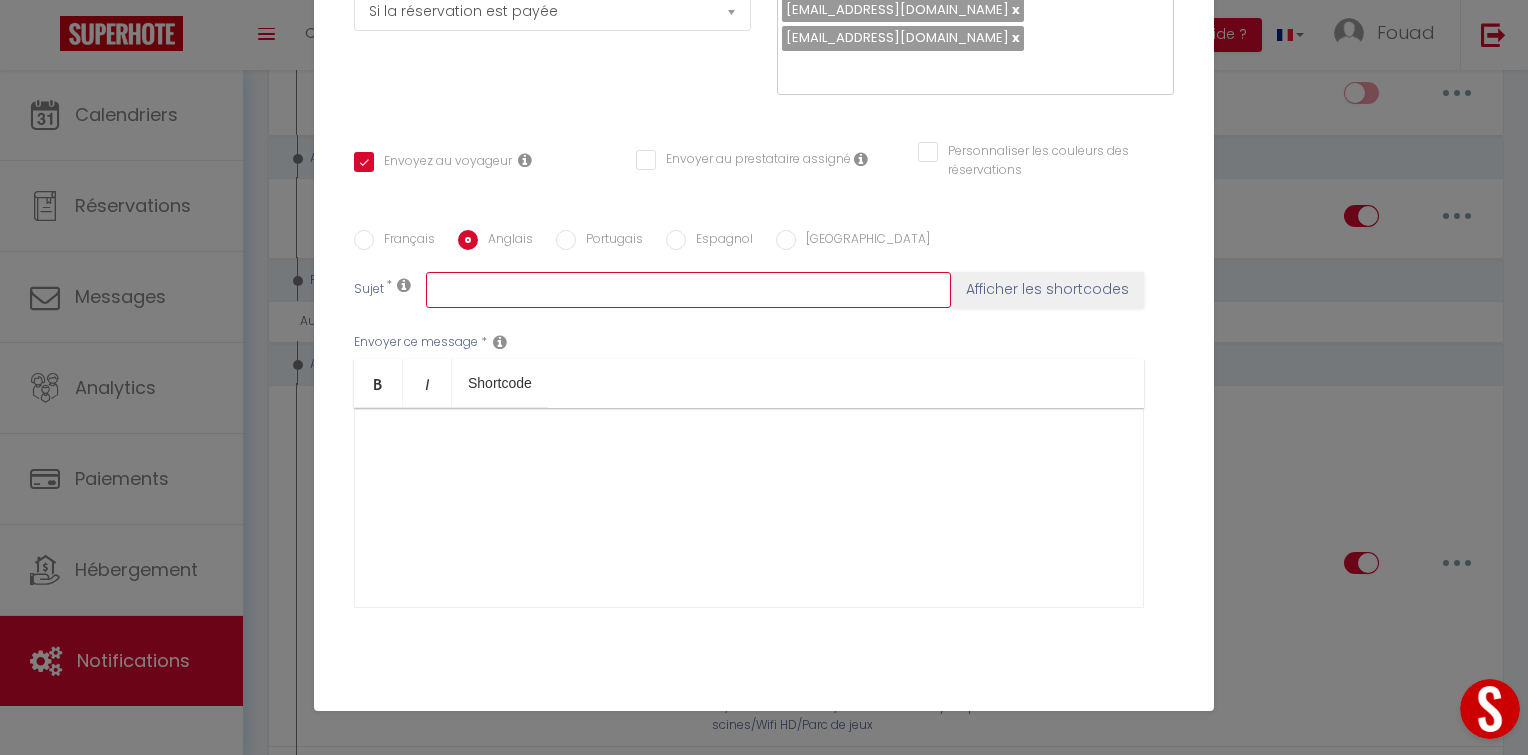 click at bounding box center (688, 290) 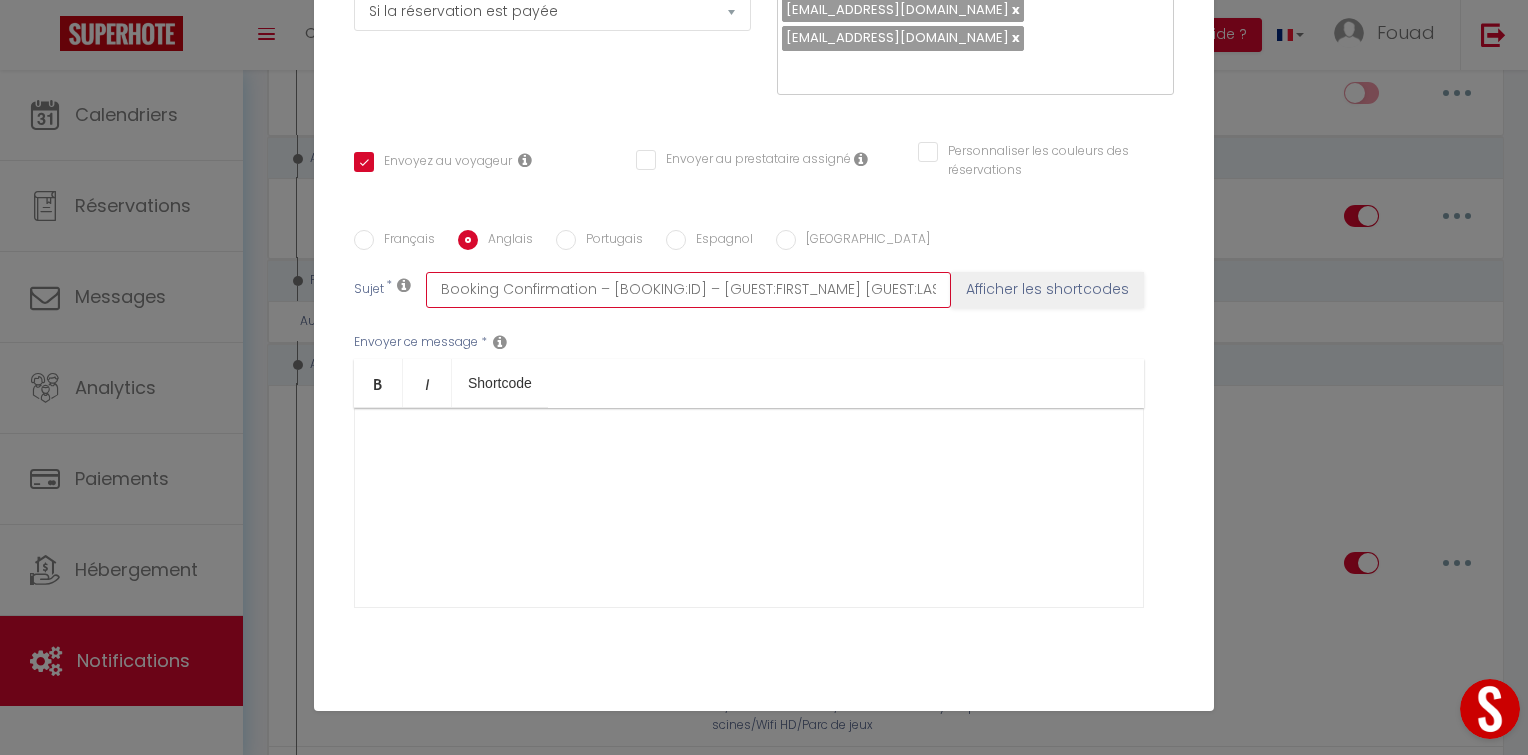scroll, scrollTop: 0, scrollLeft: 170, axis: horizontal 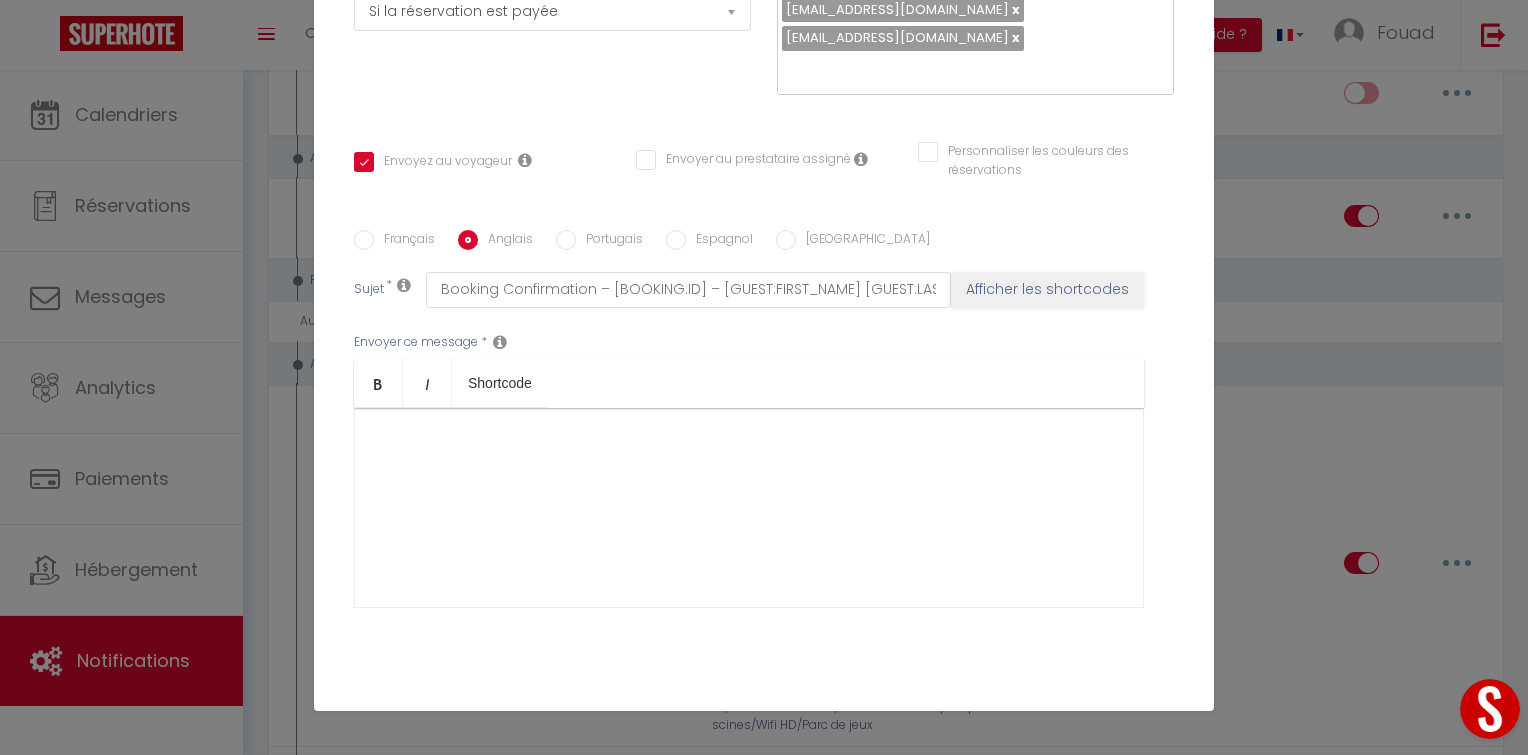 click on "Espagnol" at bounding box center (719, 241) 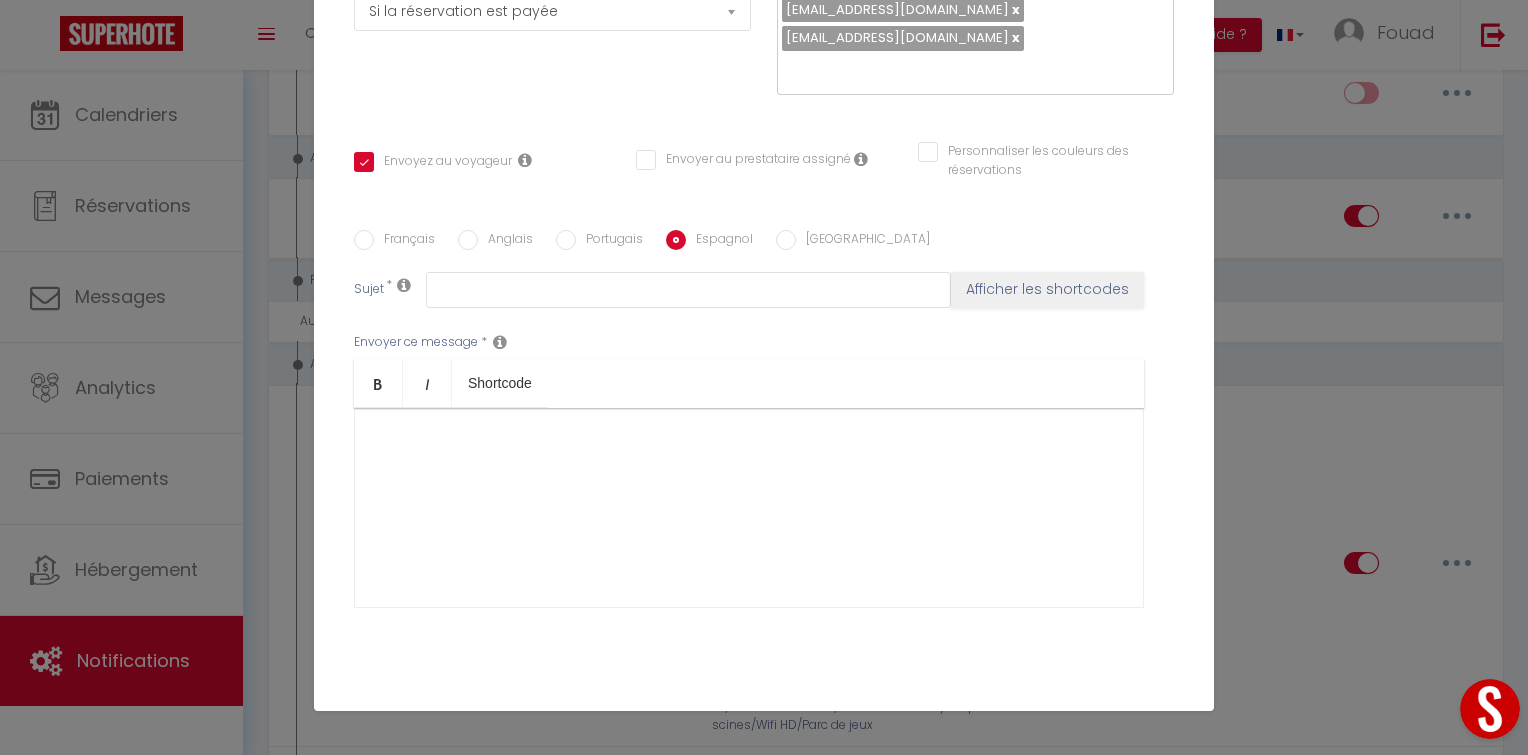 click at bounding box center [749, 508] 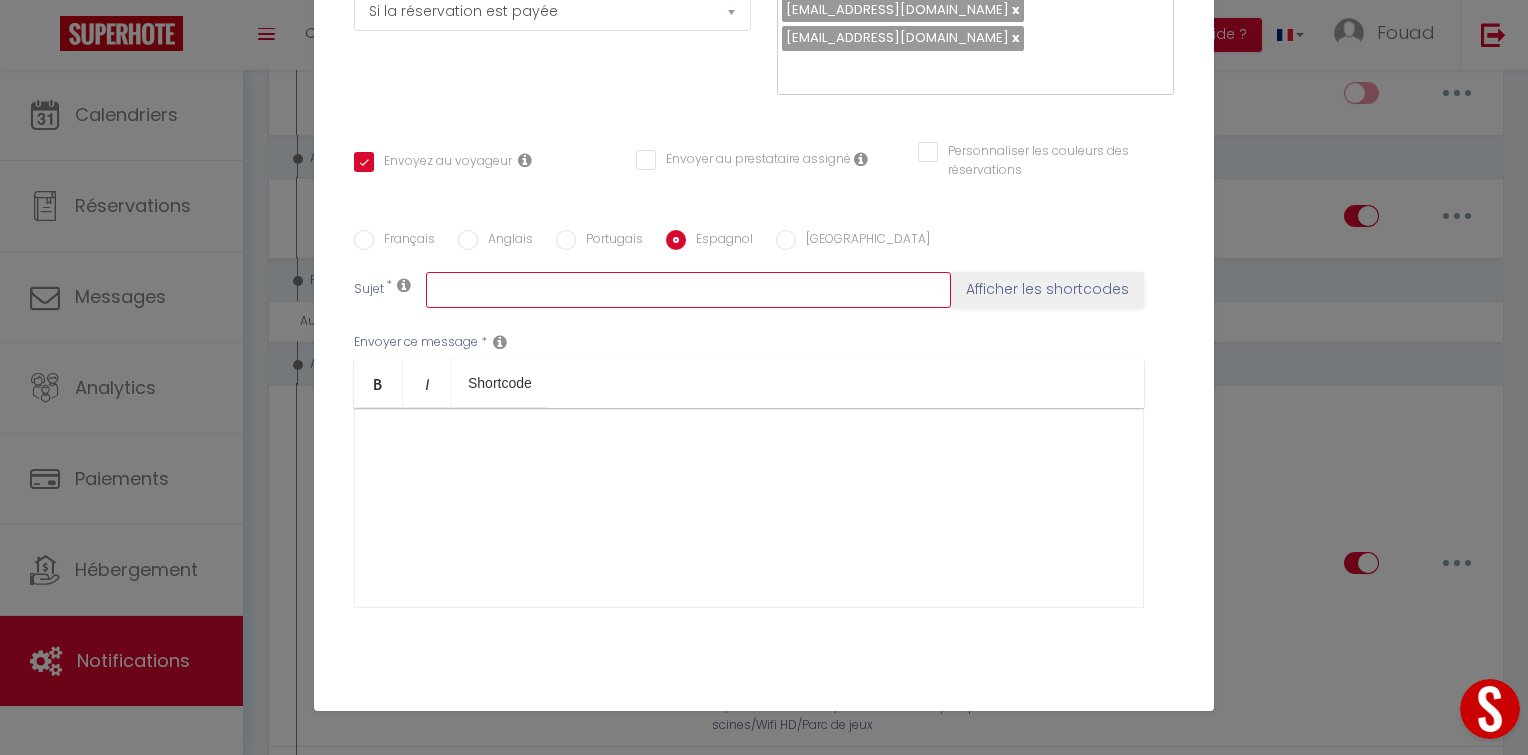 click at bounding box center (688, 290) 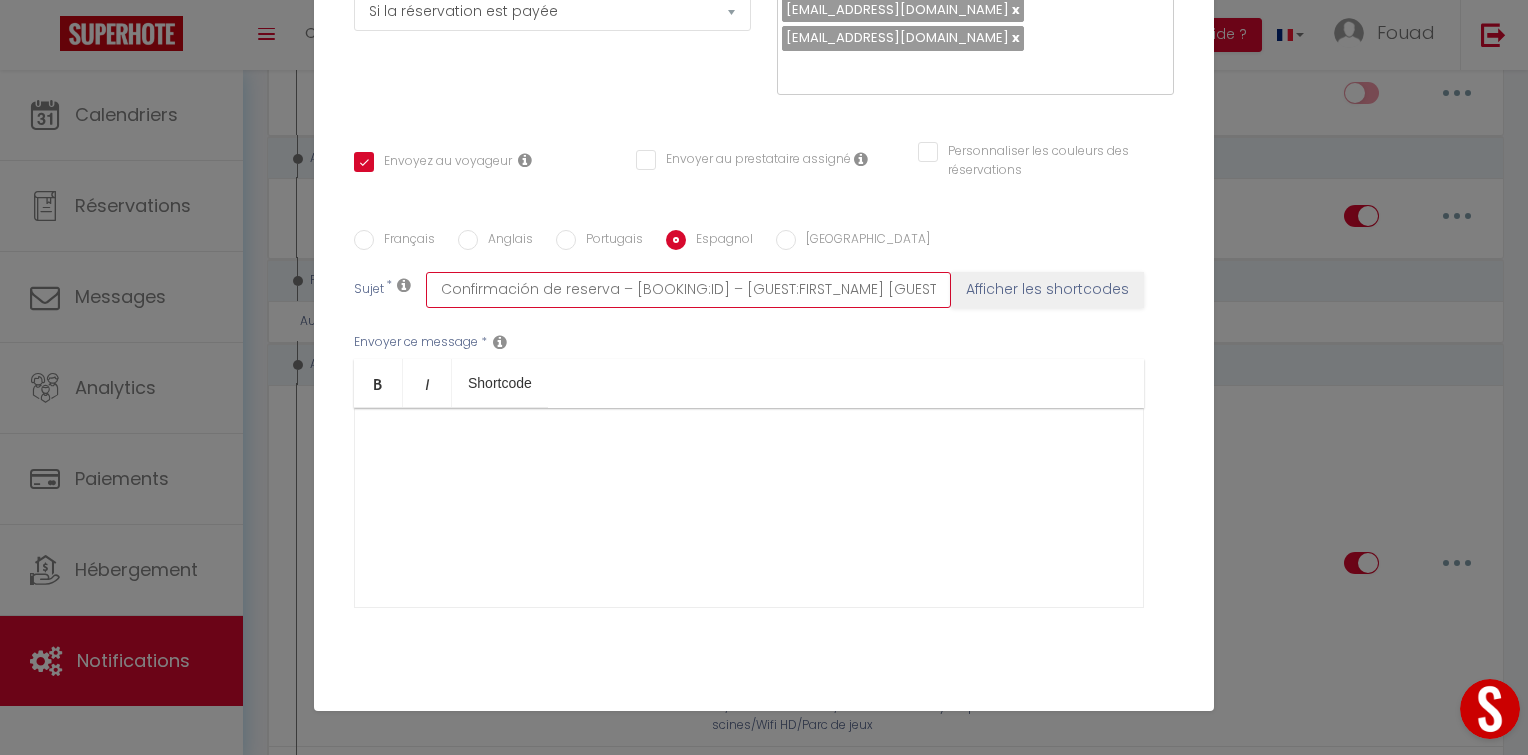 scroll, scrollTop: 0, scrollLeft: 192, axis: horizontal 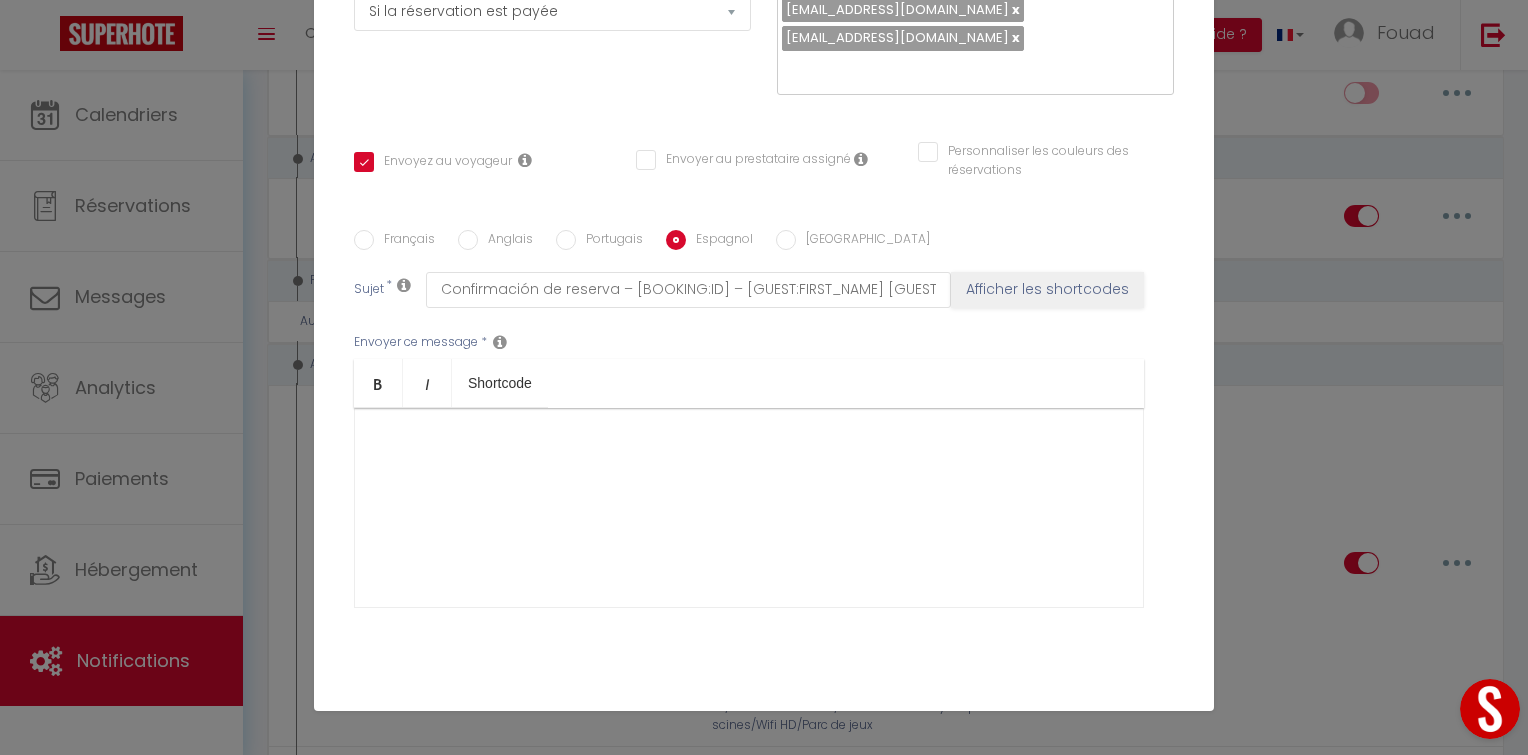 click on "Anglais" at bounding box center (505, 241) 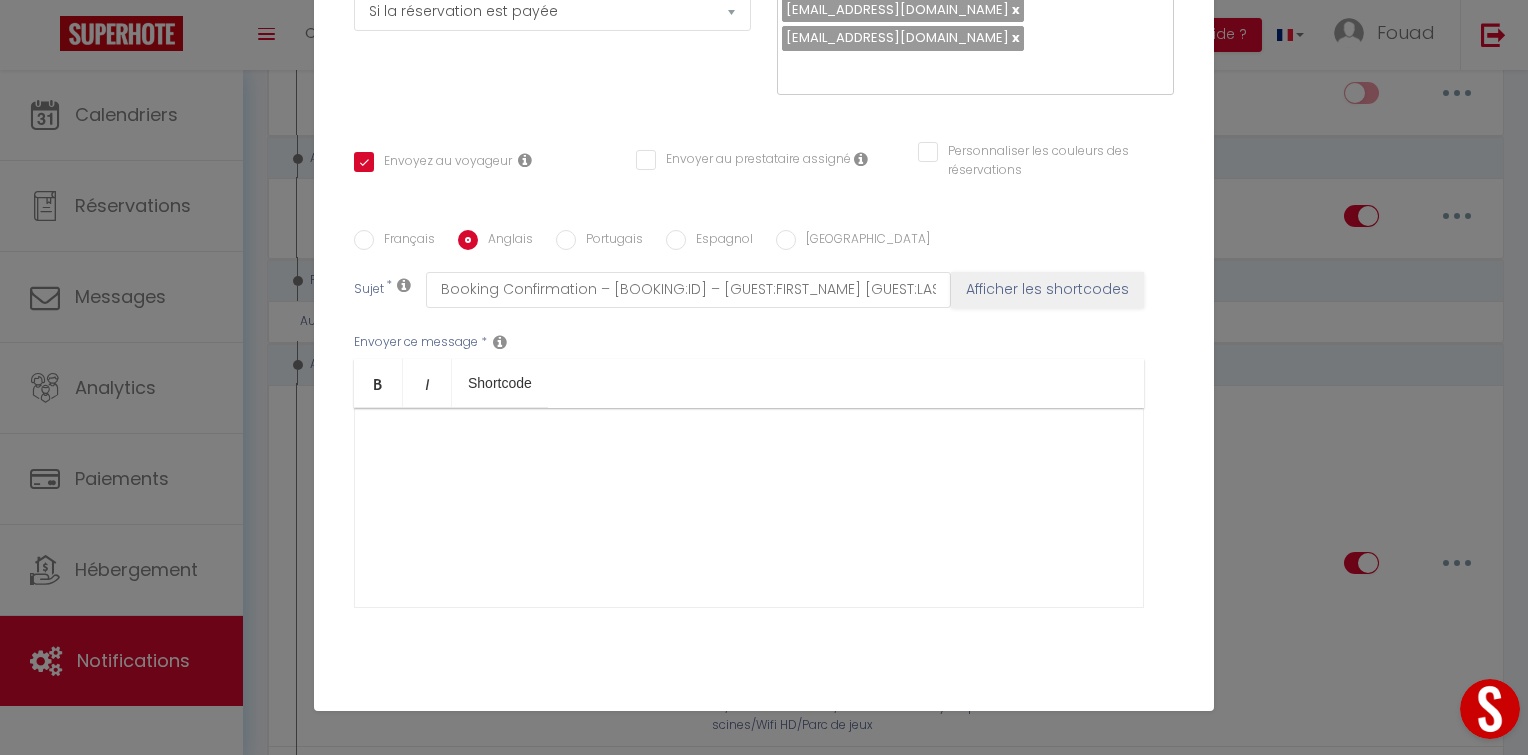click on "Espagnol" at bounding box center (676, 240) 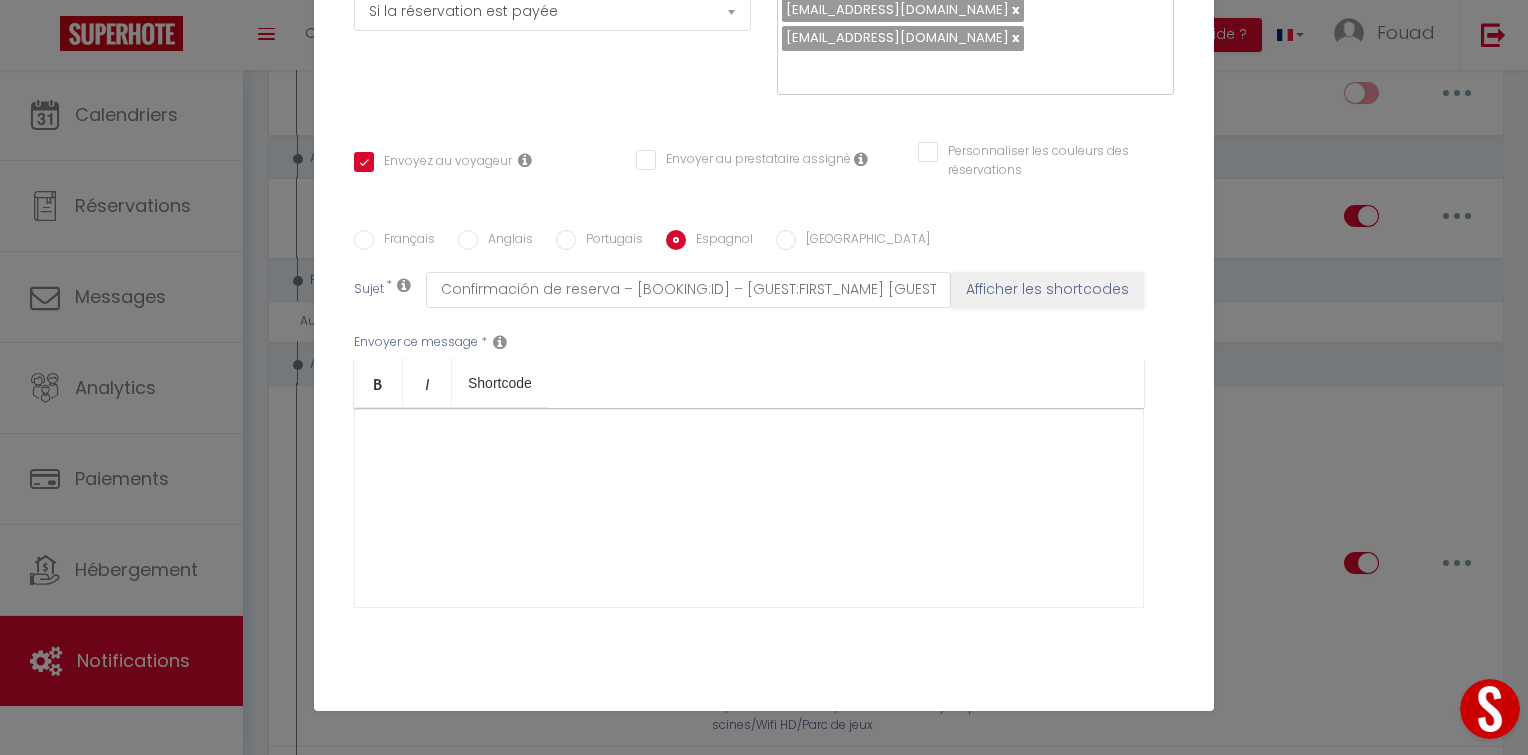 click on "Anglais" at bounding box center (505, 241) 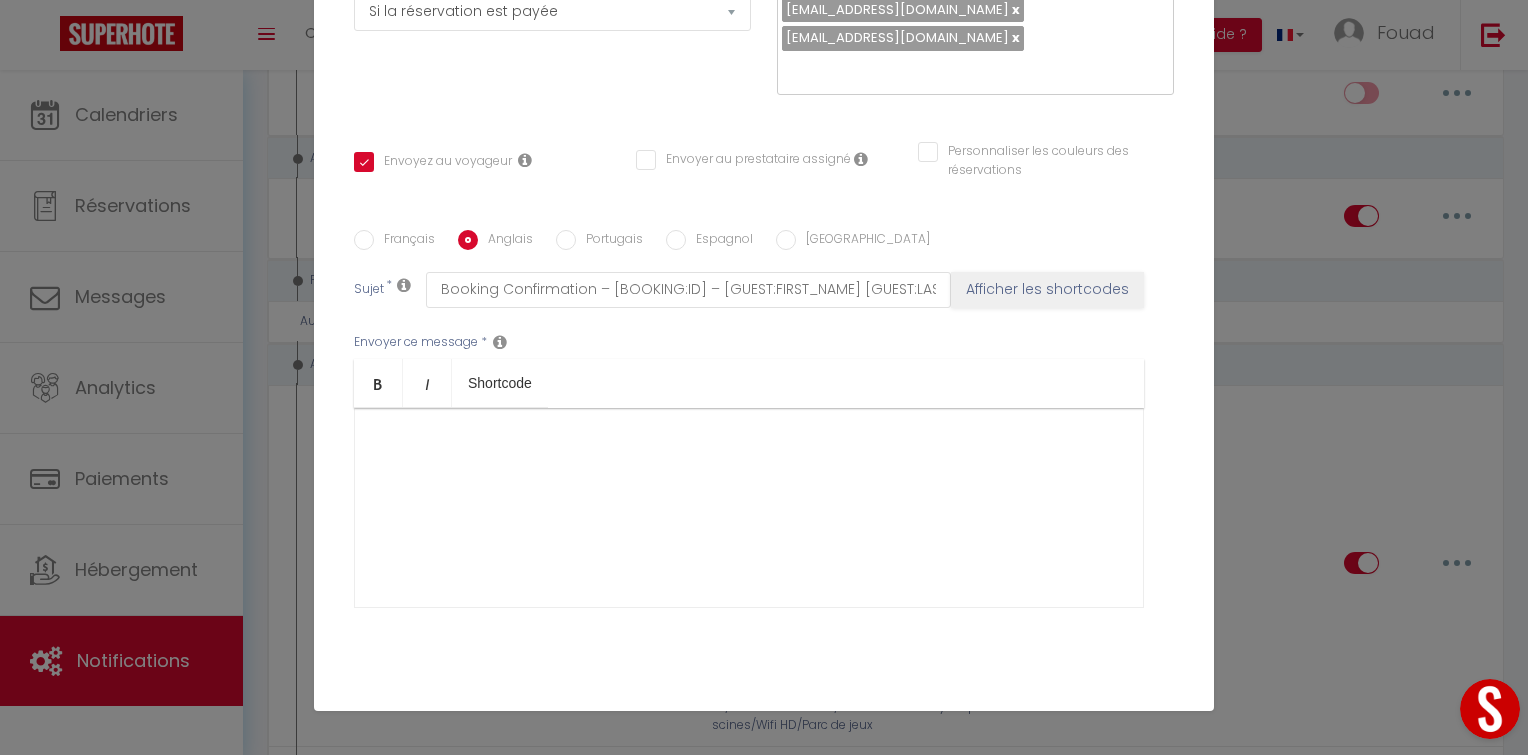 click on "Français" at bounding box center [404, 241] 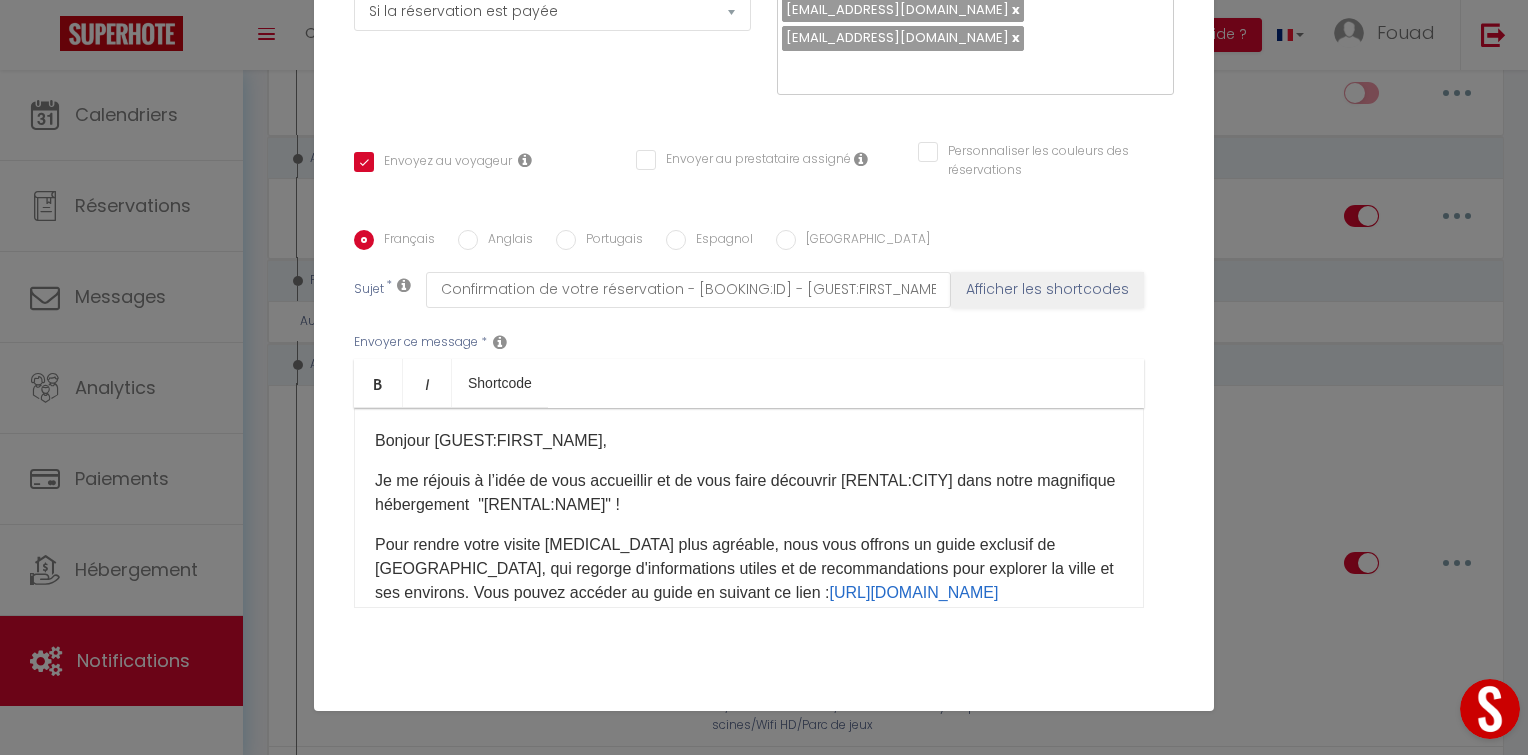 click on "Je me réjouis à l’idée de vous accueillir et de vous faire découvrir [RENTAL:CITY] dans notre magnifique hébergement  "[RENTAL:NAME]" !" at bounding box center [749, 493] 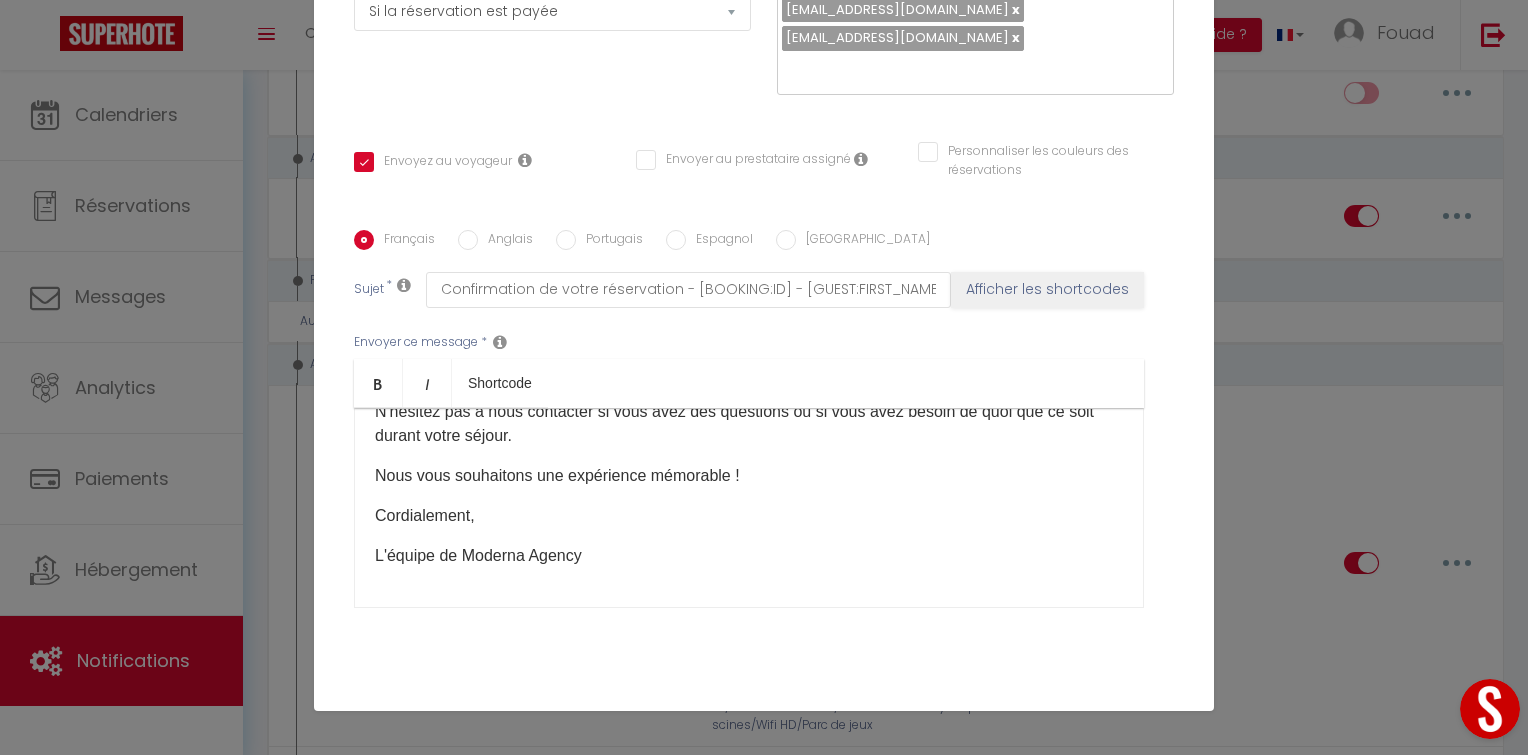 scroll, scrollTop: 453, scrollLeft: 0, axis: vertical 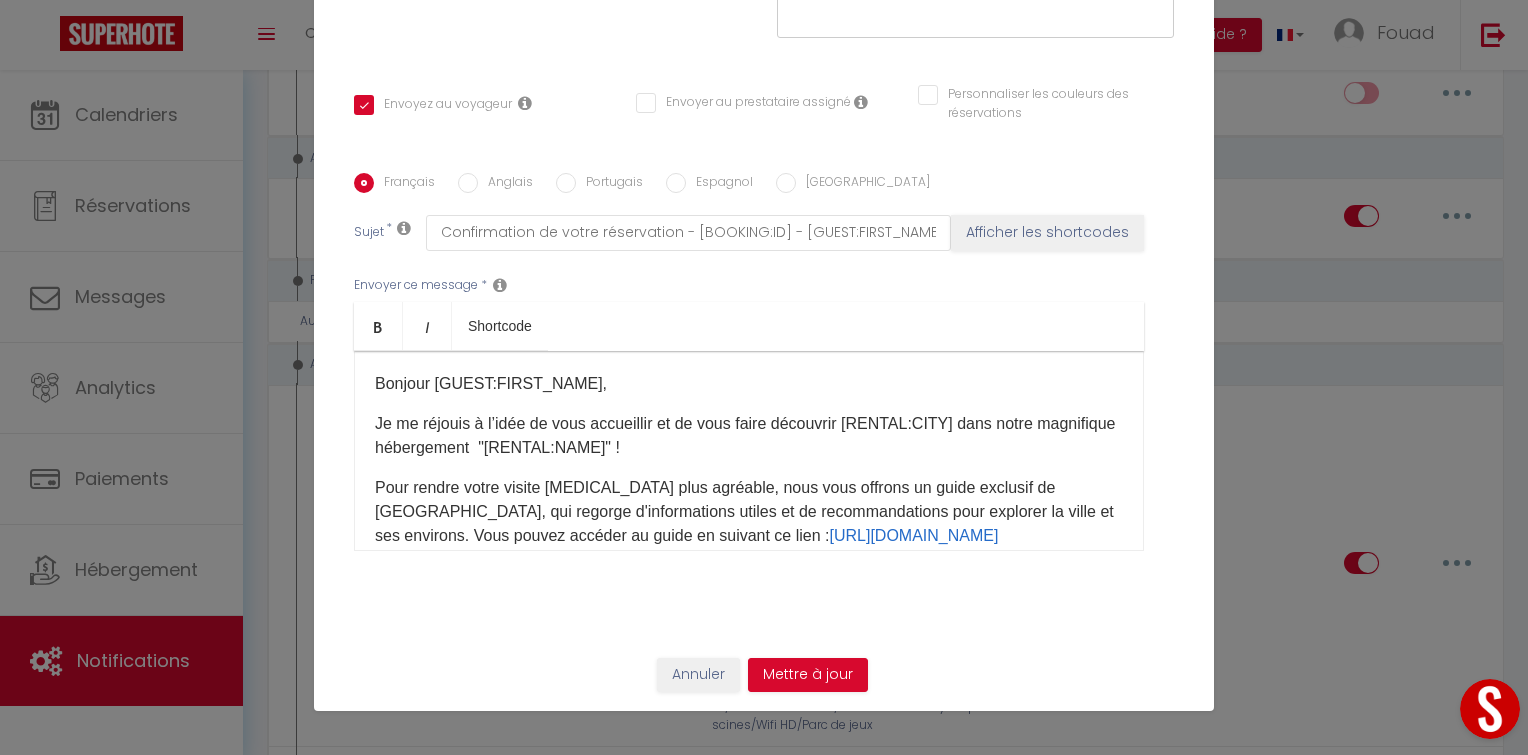 click on "Anglais" at bounding box center (468, 183) 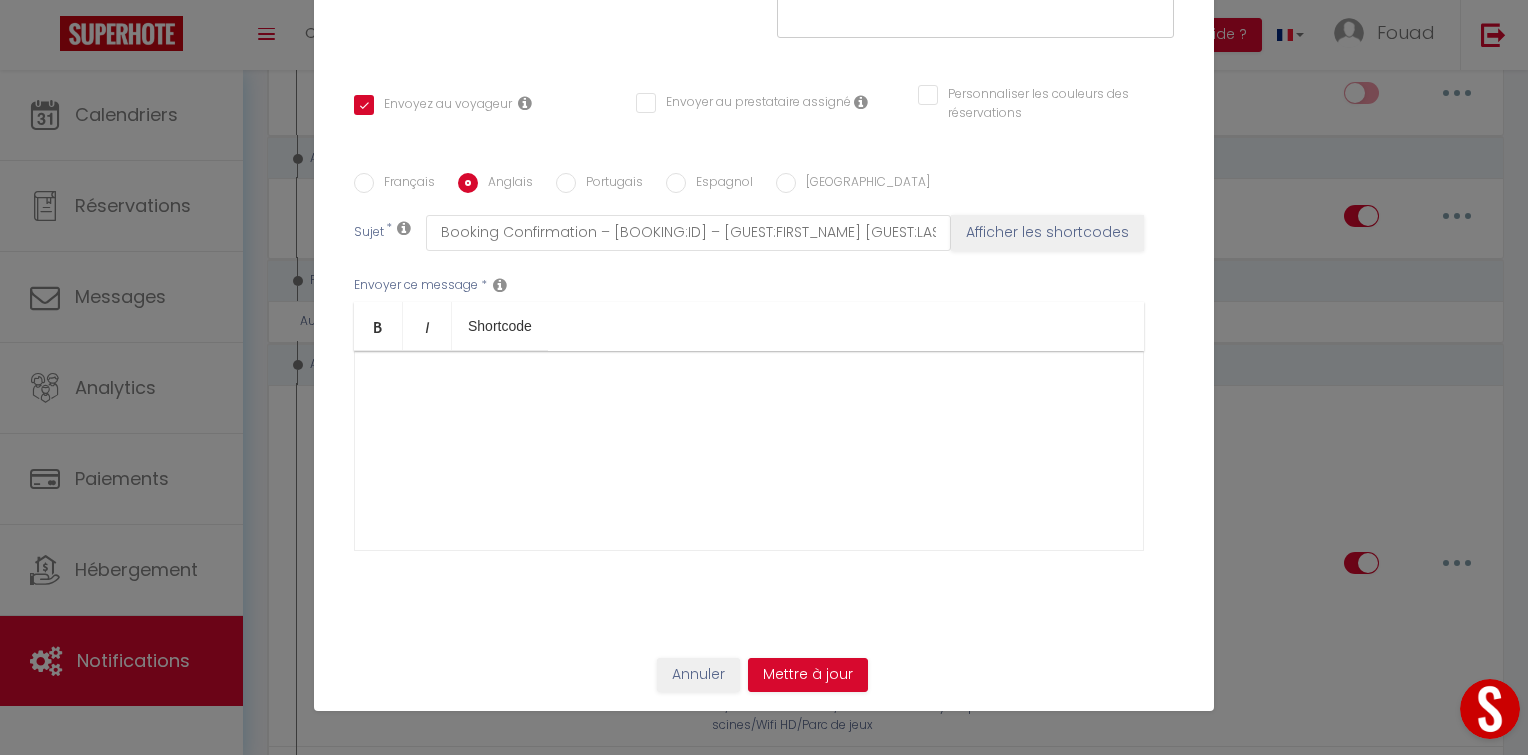 click at bounding box center (749, 451) 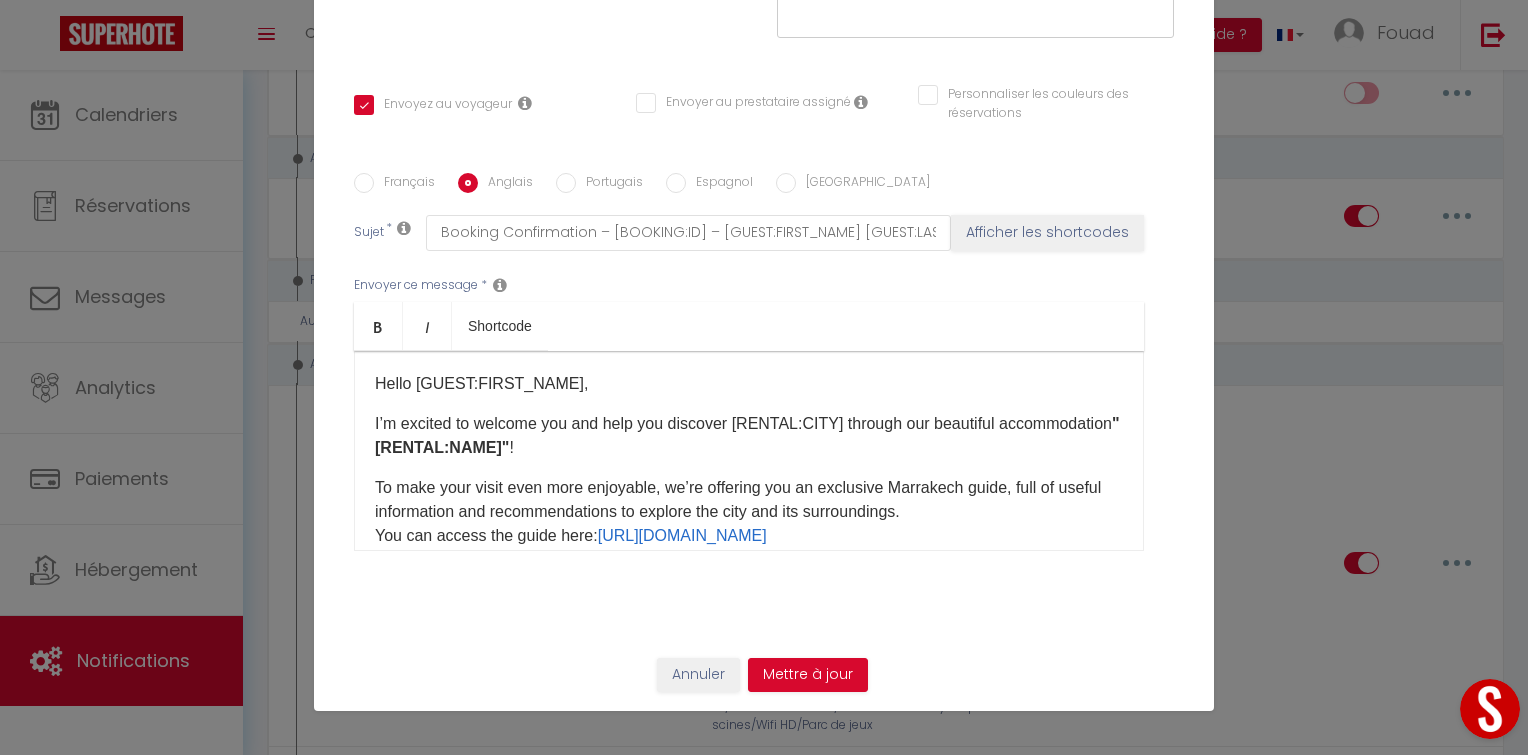 click on "Français" at bounding box center [364, 183] 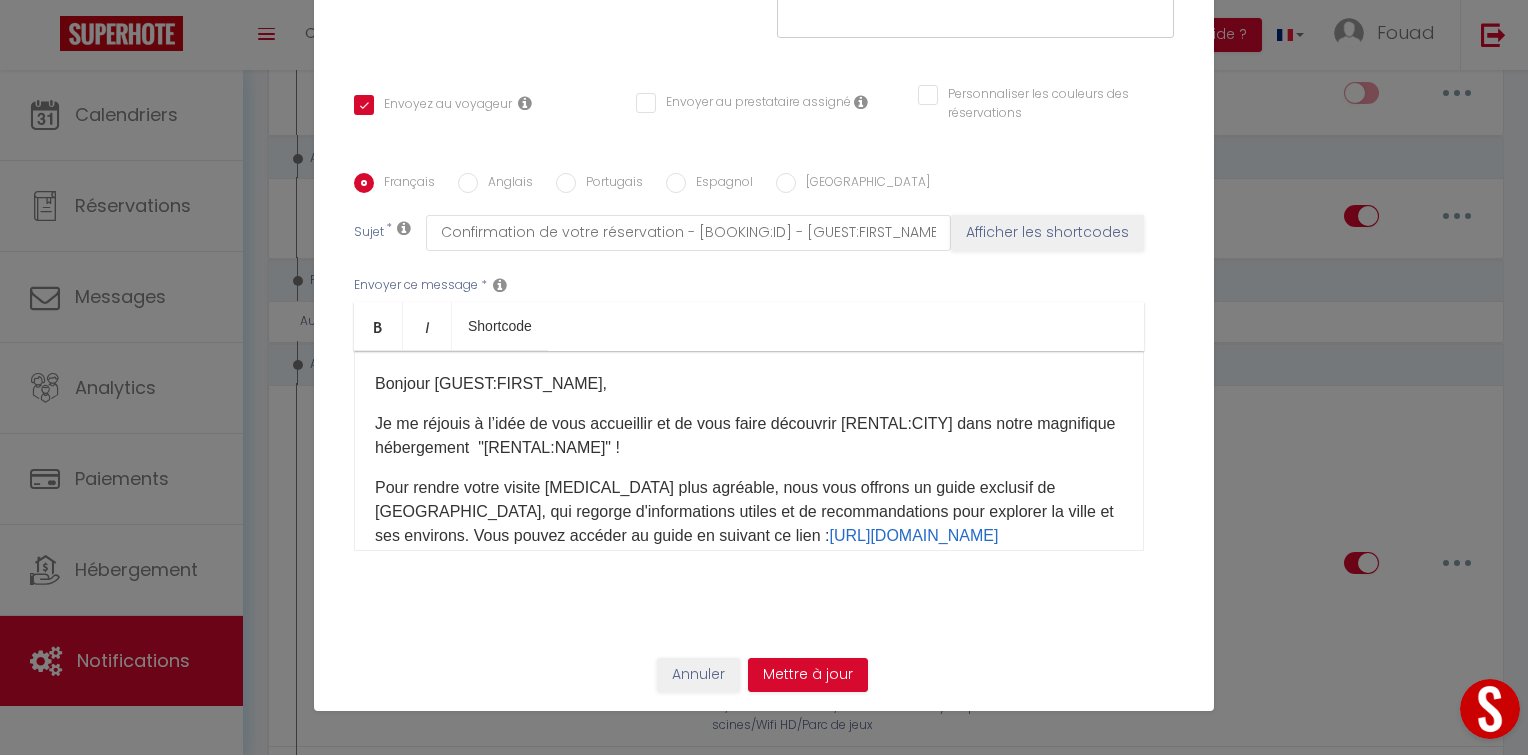 click on "Anglais" at bounding box center (505, 184) 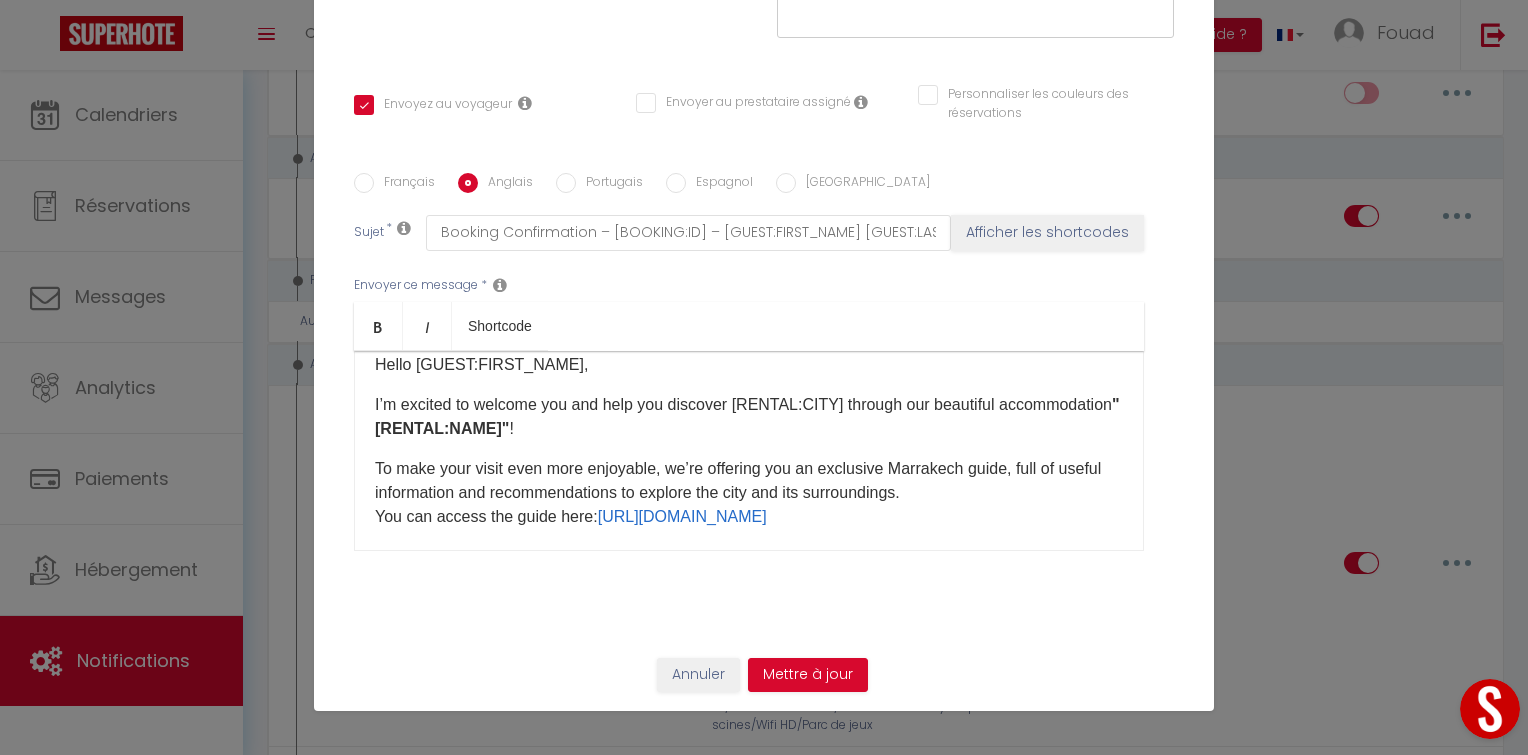 scroll, scrollTop: 20, scrollLeft: 0, axis: vertical 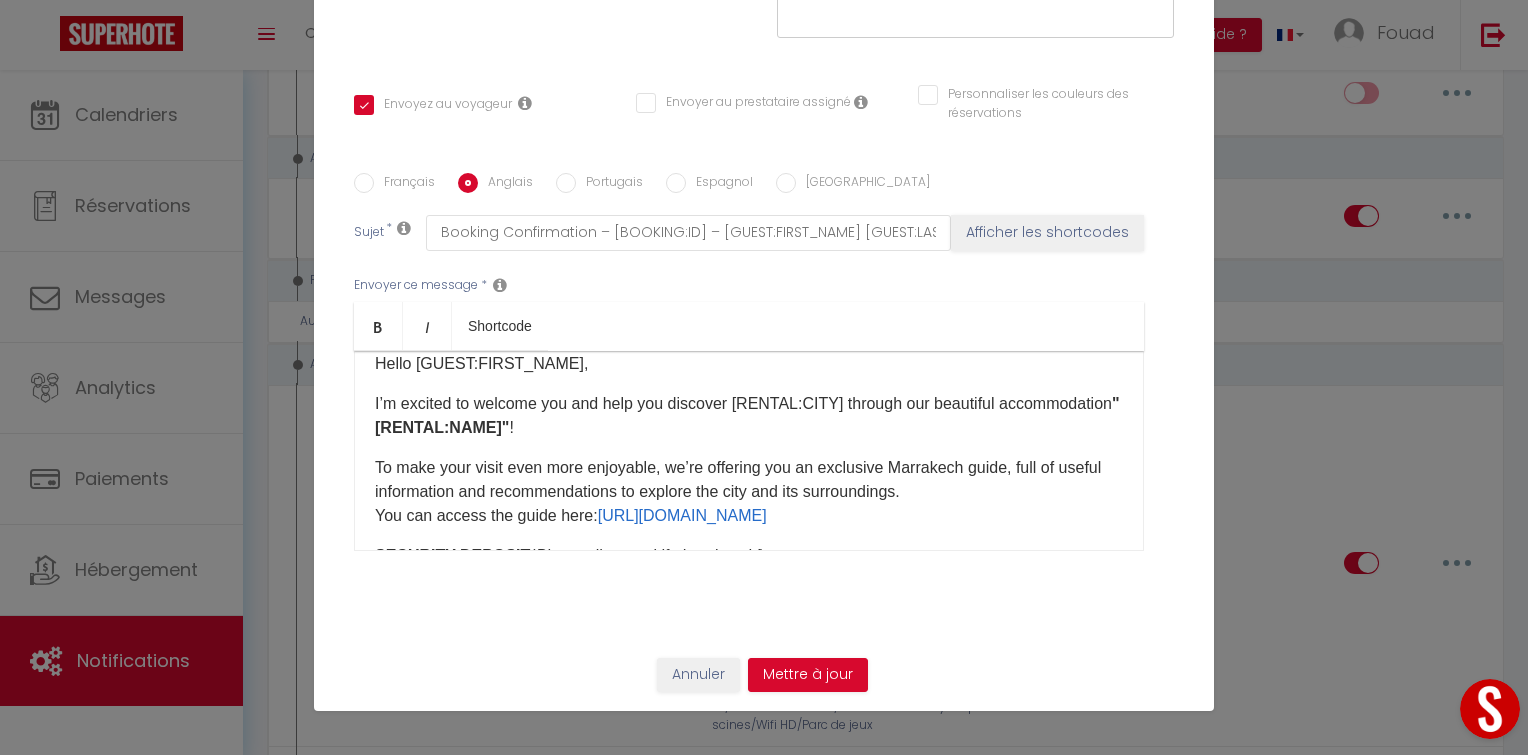 click on "Français" at bounding box center (404, 184) 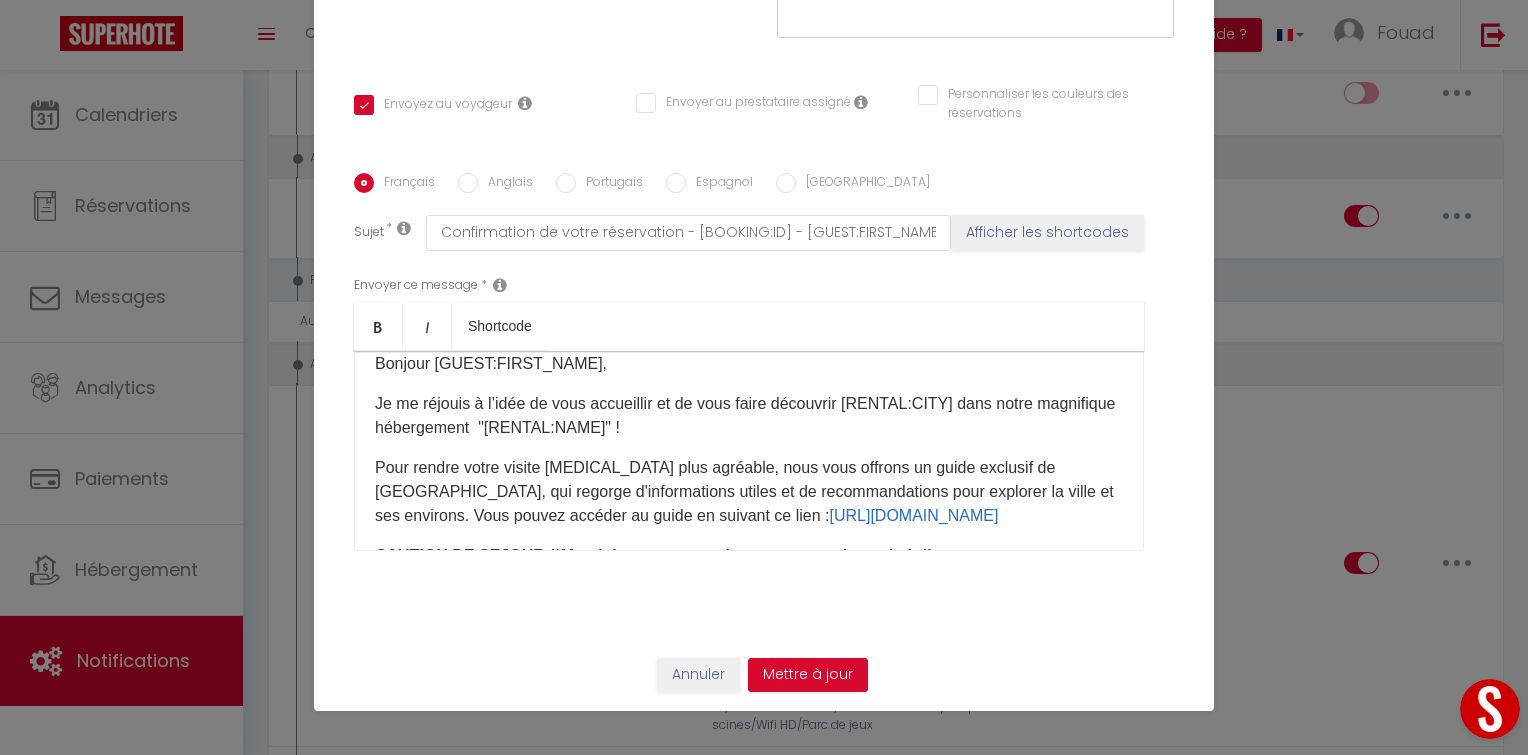 click on "Anglais" at bounding box center [505, 184] 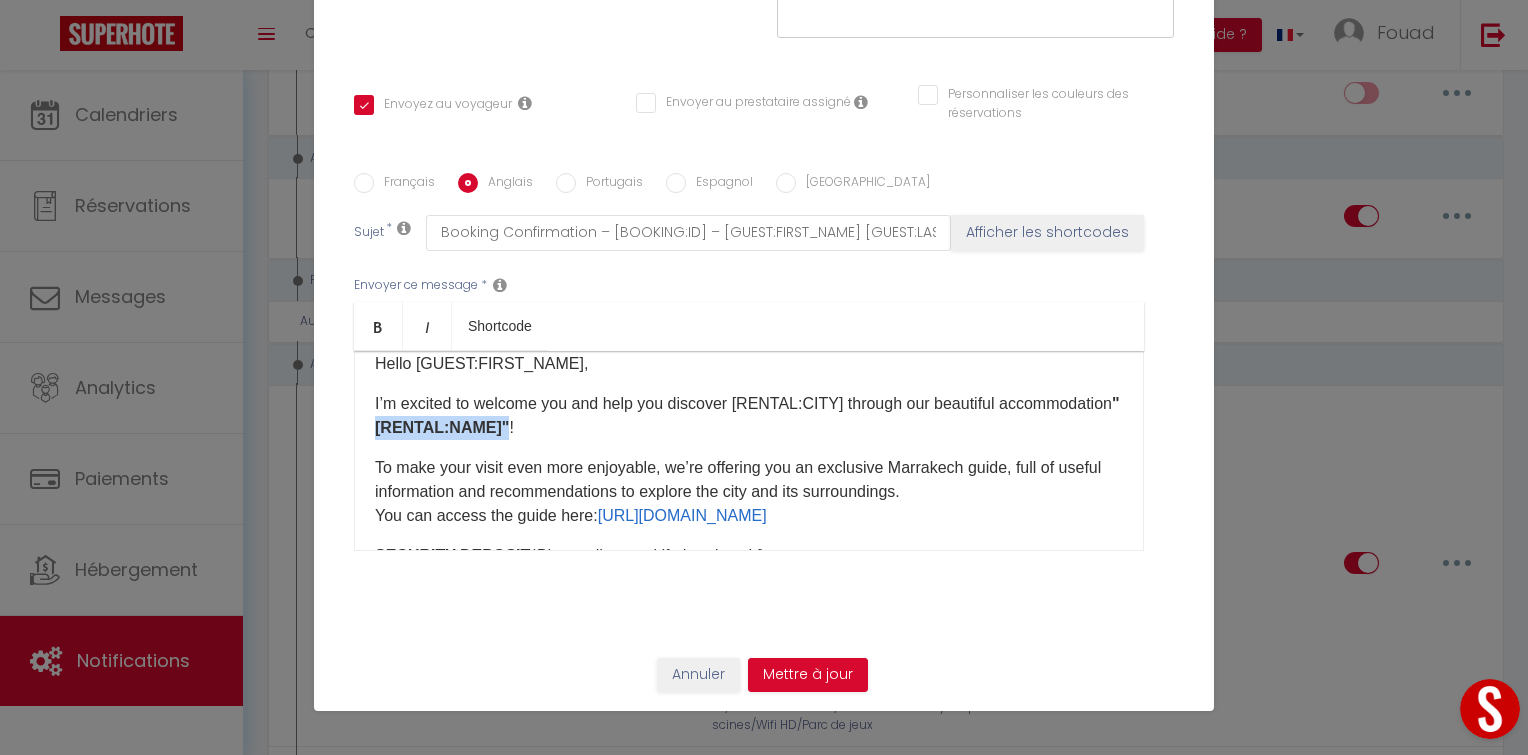 drag, startPoint x: 492, startPoint y: 432, endPoint x: 612, endPoint y: 436, distance: 120.06665 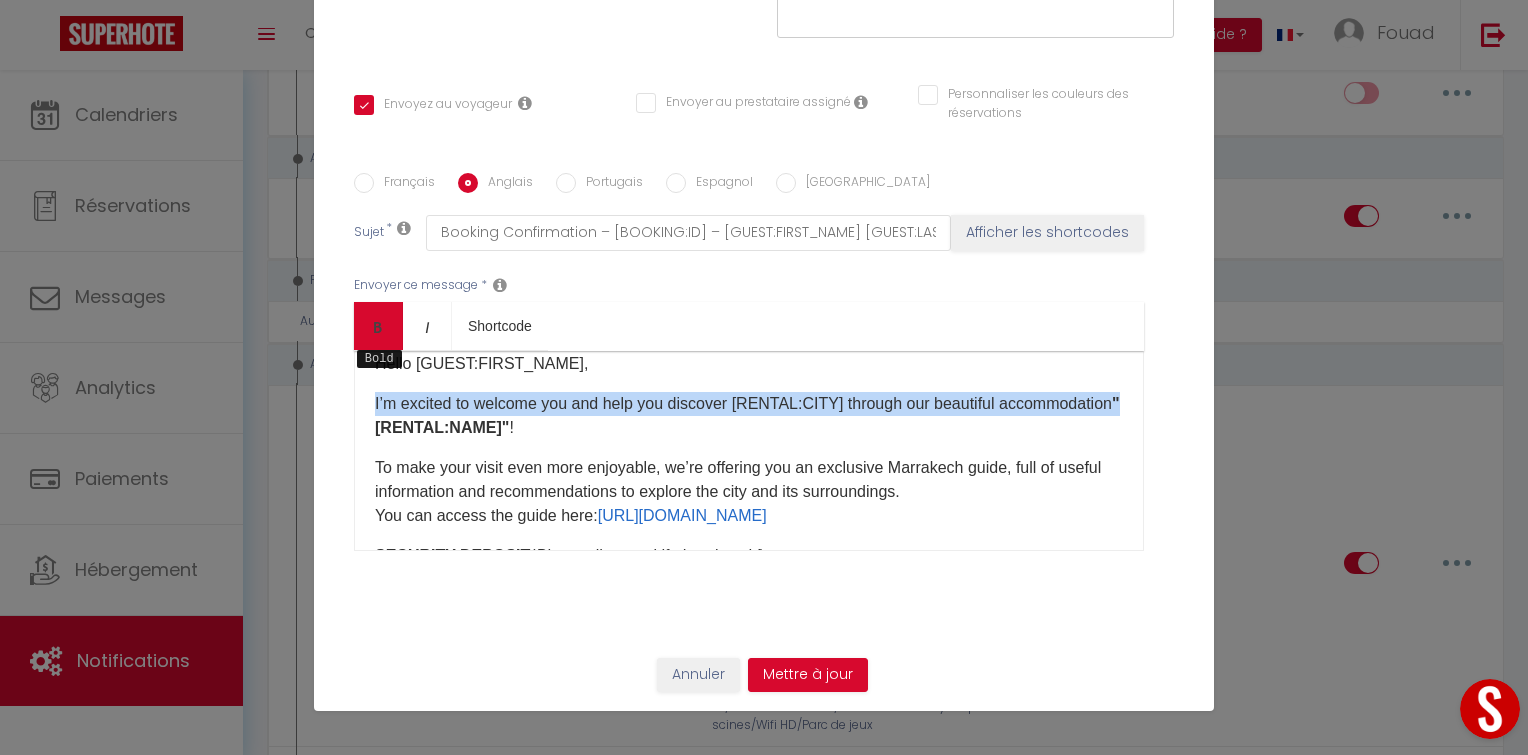 click at bounding box center [378, 327] 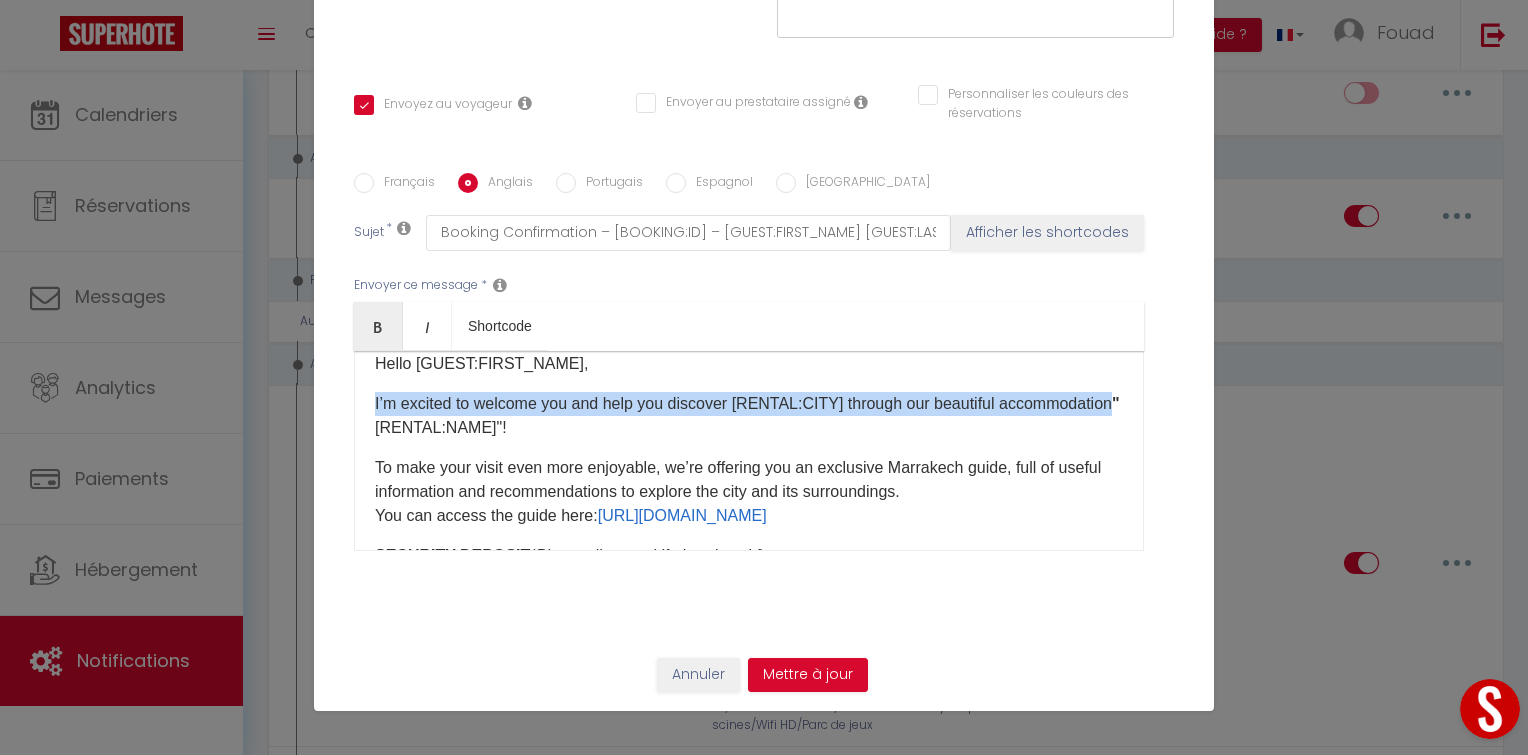 click on "I’m excited to welcome you and help you discover [RENTAL:CITY] through our beautiful accommodation  " [RENTAL:NAME]" !" at bounding box center (749, 416) 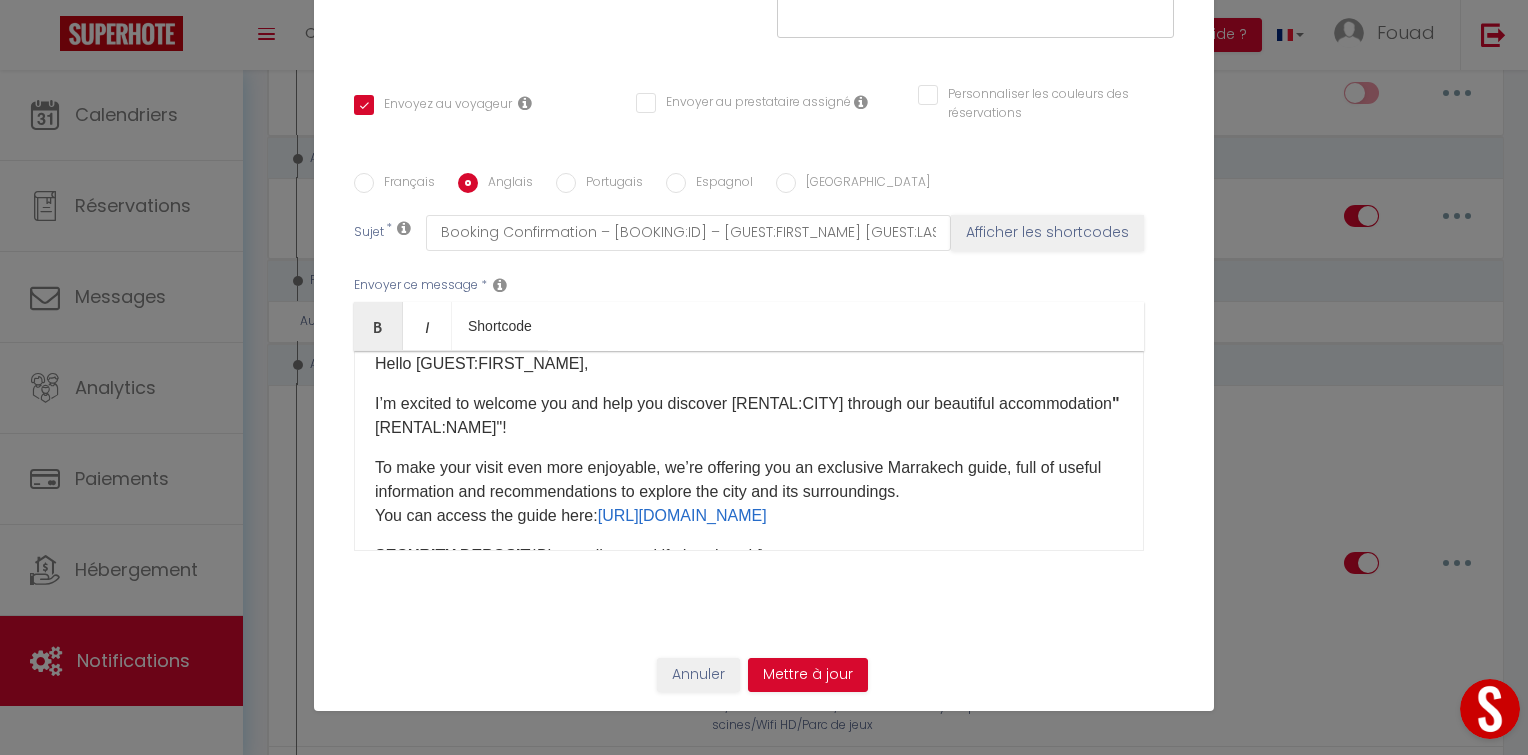 click on "Hello [GUEST:FIRST_NAME],
I’m excited to welcome you and help you discover [RENTAL:CITY] through our beautiful accommodation  " [RENTAL:NAME]" !
To make your visit even more enjoyable, we’re offering you an exclusive Marrakech guide, full of useful information and recommendations to explore the city and its surroundings.
You can access the guide here:  [URL][DOMAIN_NAME]
SECURITY DEPOSIT  ( Please disregard if already paid ):
As mentioned in our listing under “Things to know,” we kindly ask you to settle the security deposit up to 48 hours before your arrival.
Click this link to pay the deposit up to 48h before your arrival 🛑: [DEPOSITLINK]
Please note that without the deposit, we will not be able to grant access to the accommodation. Once this final STRIPE deposit payment is completed, everything will be ready for your arrival ✅
Feel free to contact us if you have any questions or need anything during your stay.
Kind regards, ​" at bounding box center [749, 451] 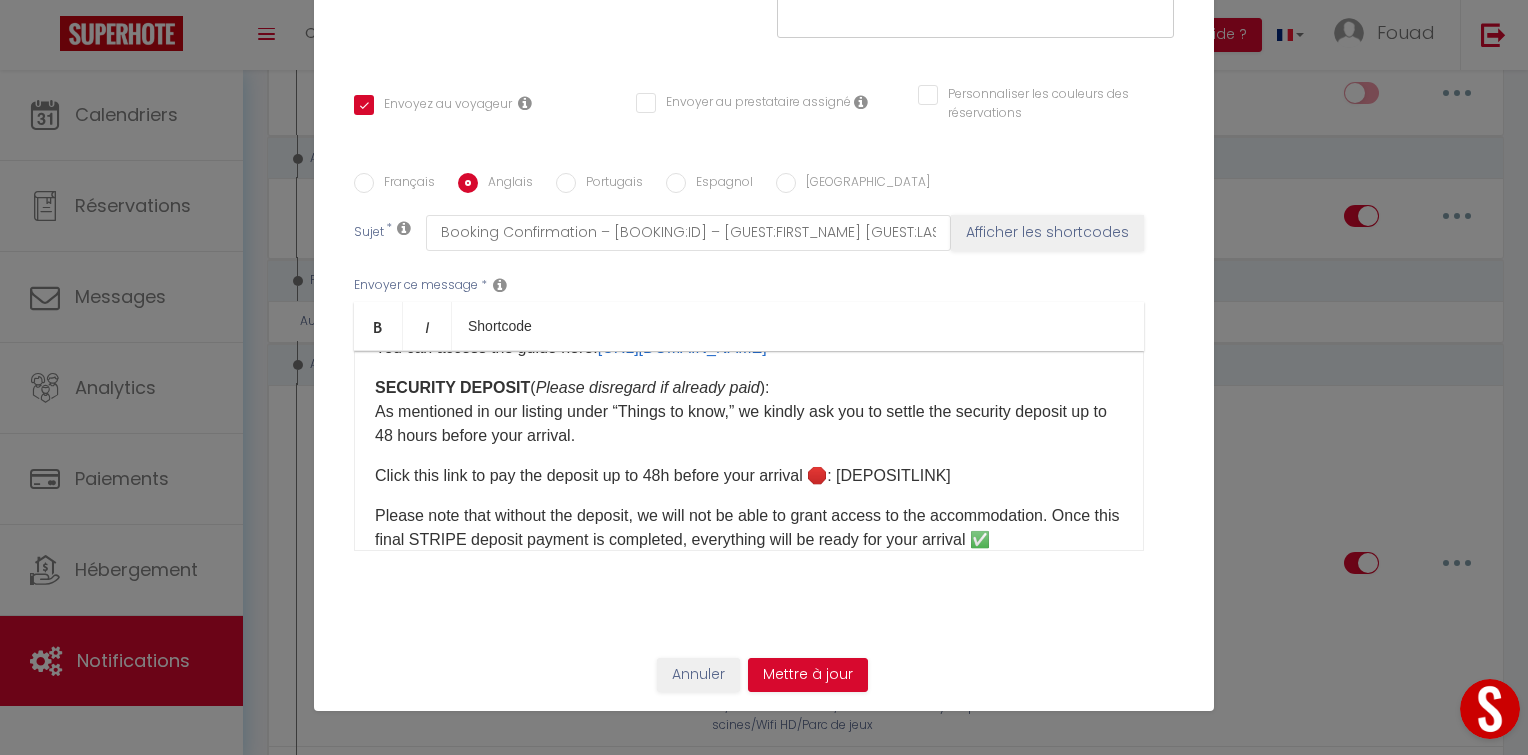 scroll, scrollTop: 196, scrollLeft: 0, axis: vertical 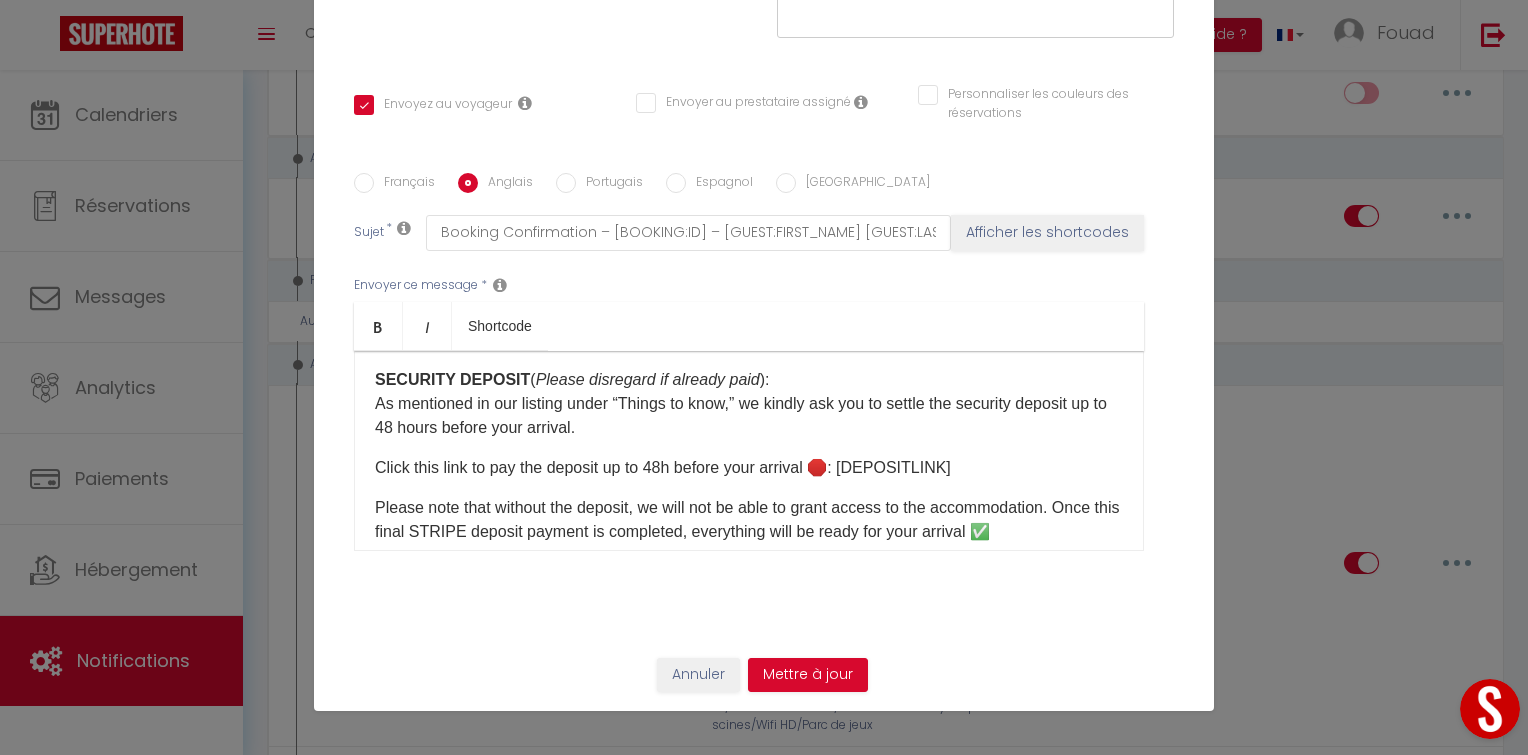 click on "Français" at bounding box center (404, 184) 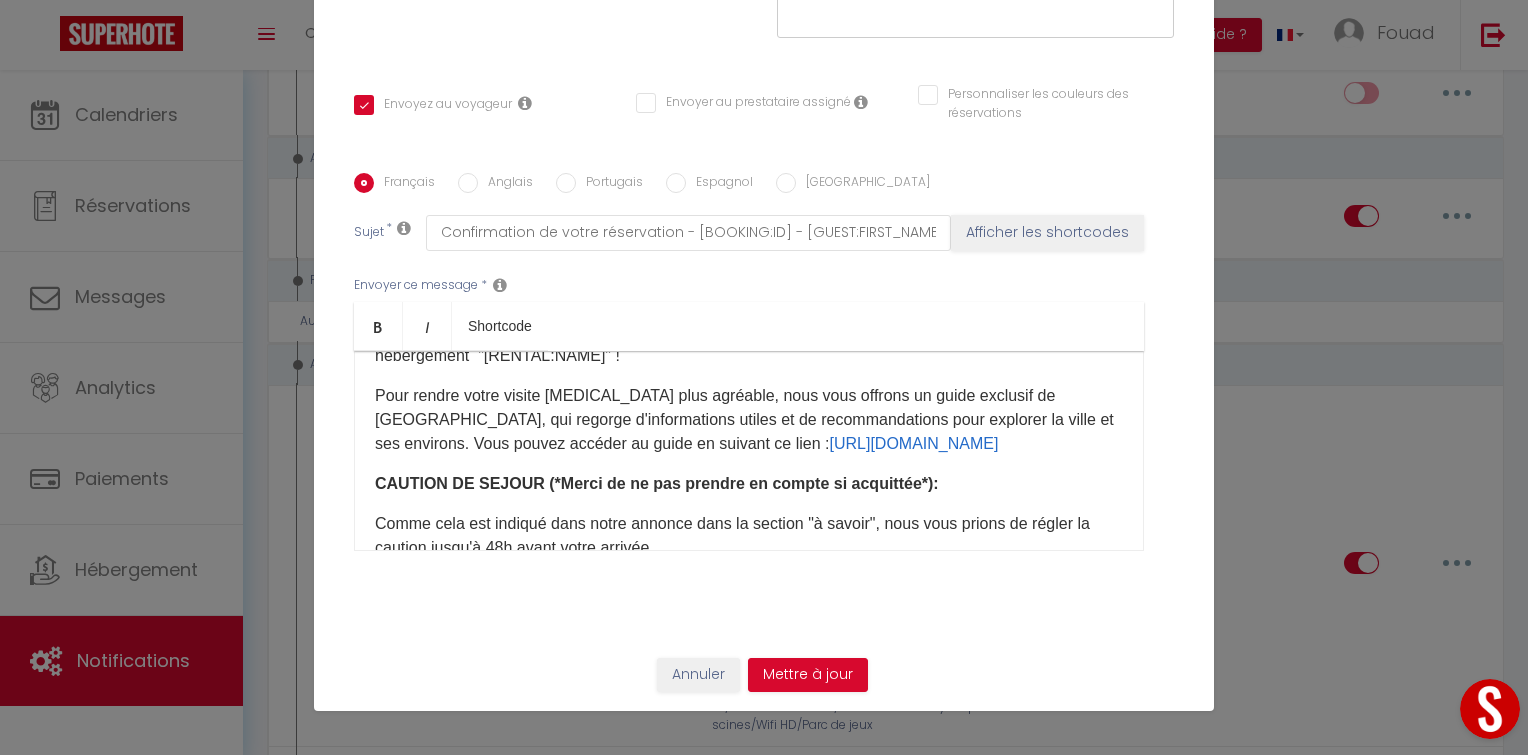 scroll, scrollTop: 0, scrollLeft: 0, axis: both 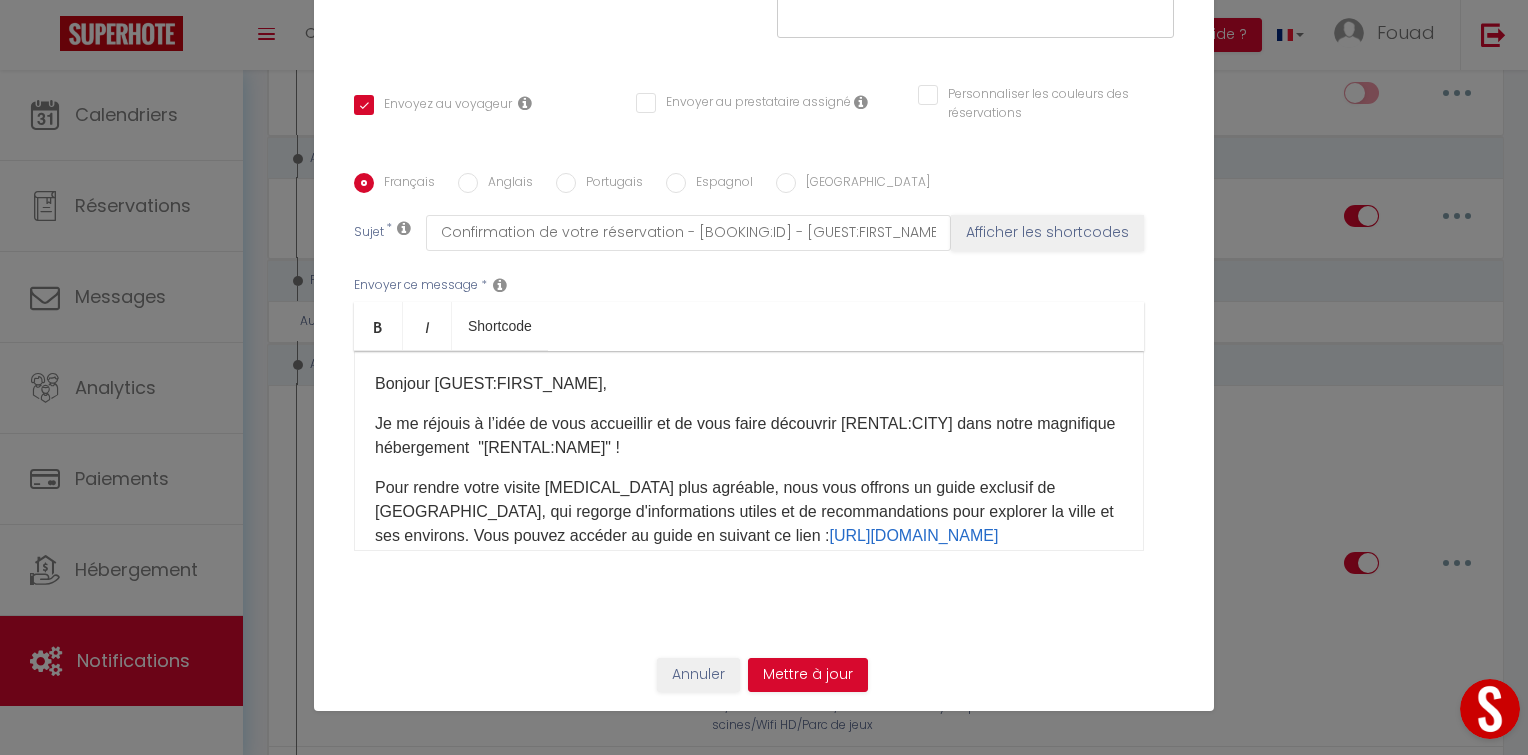 click on "Anglais" at bounding box center [505, 184] 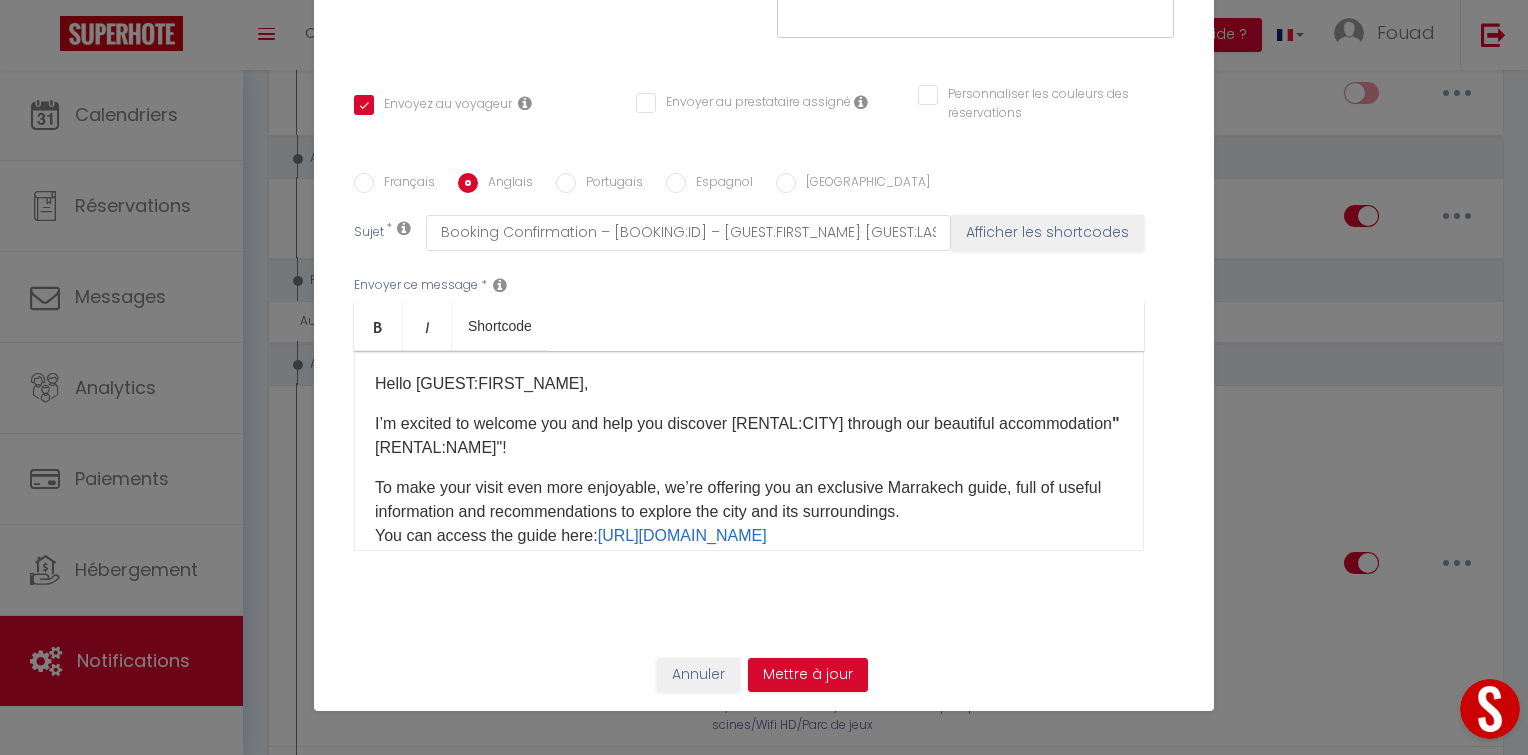 scroll, scrollTop: 351, scrollLeft: 0, axis: vertical 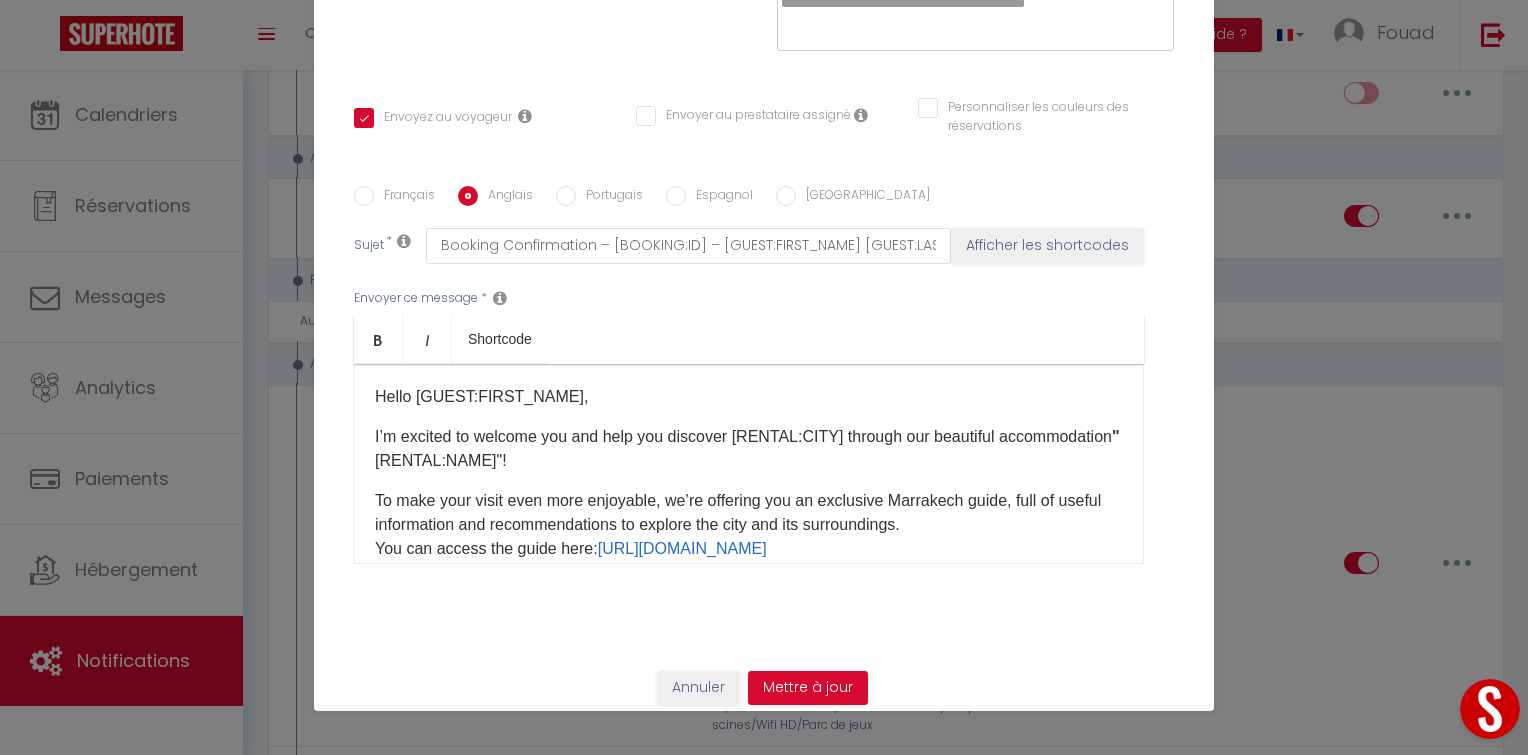 click on "Français" at bounding box center (364, 196) 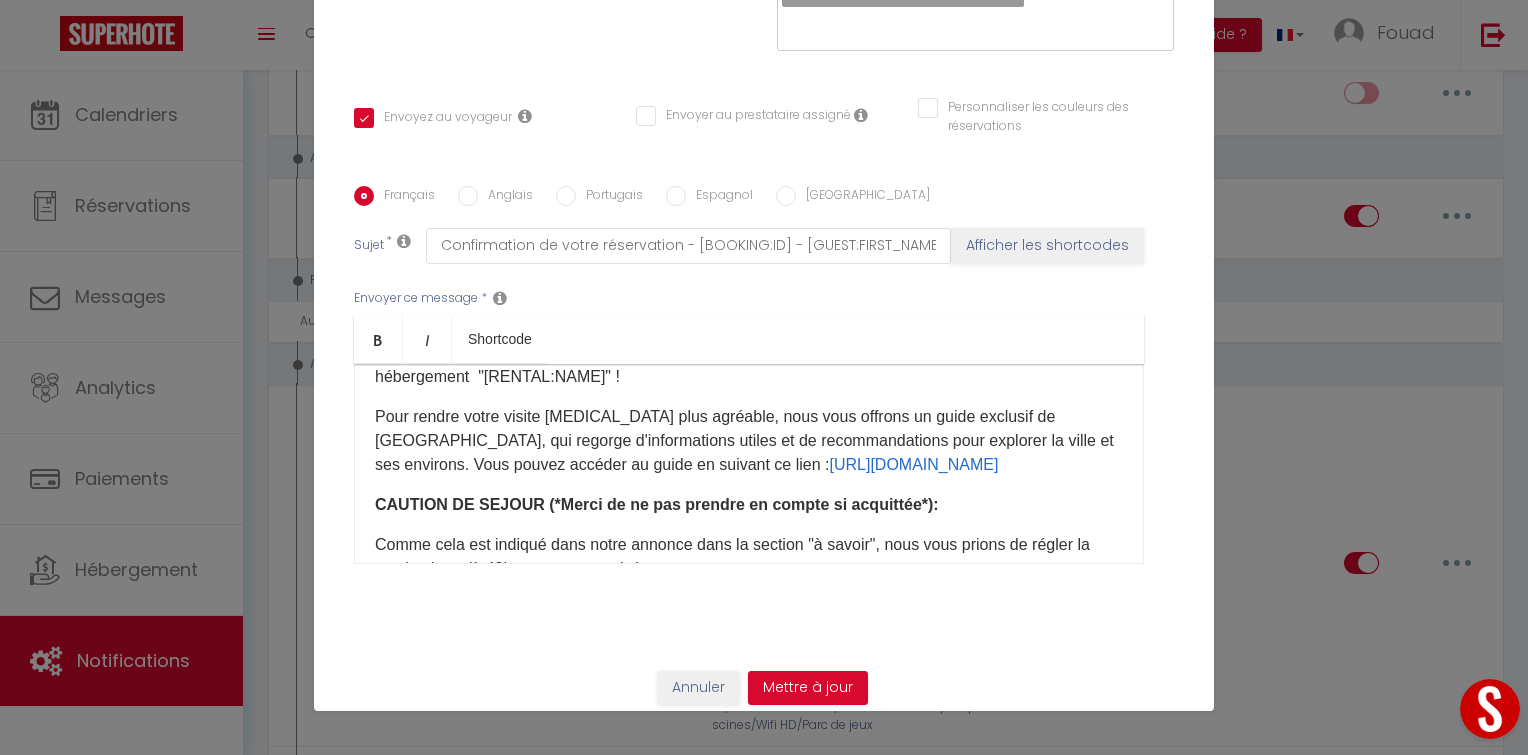 scroll, scrollTop: 88, scrollLeft: 0, axis: vertical 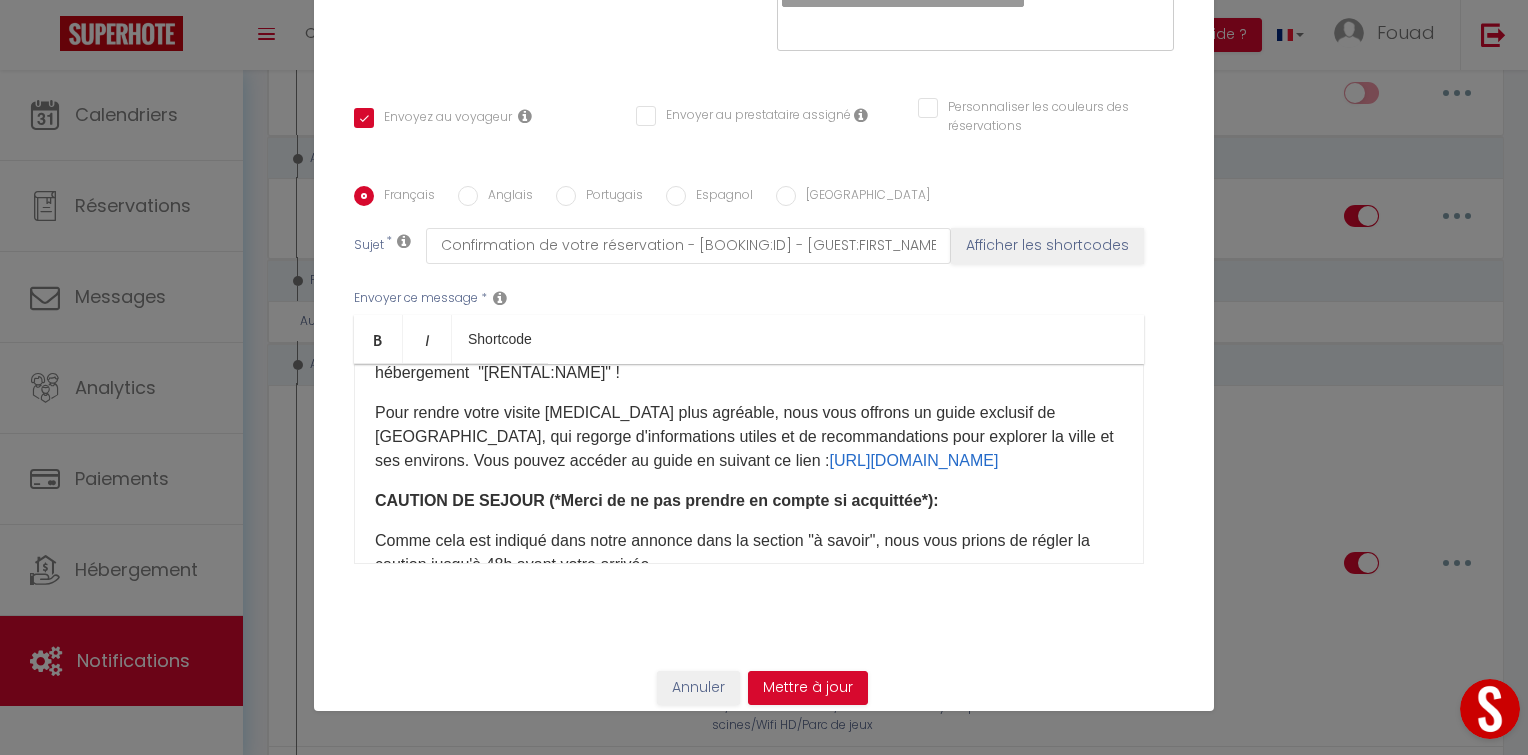 click on "Anglais" at bounding box center [505, 197] 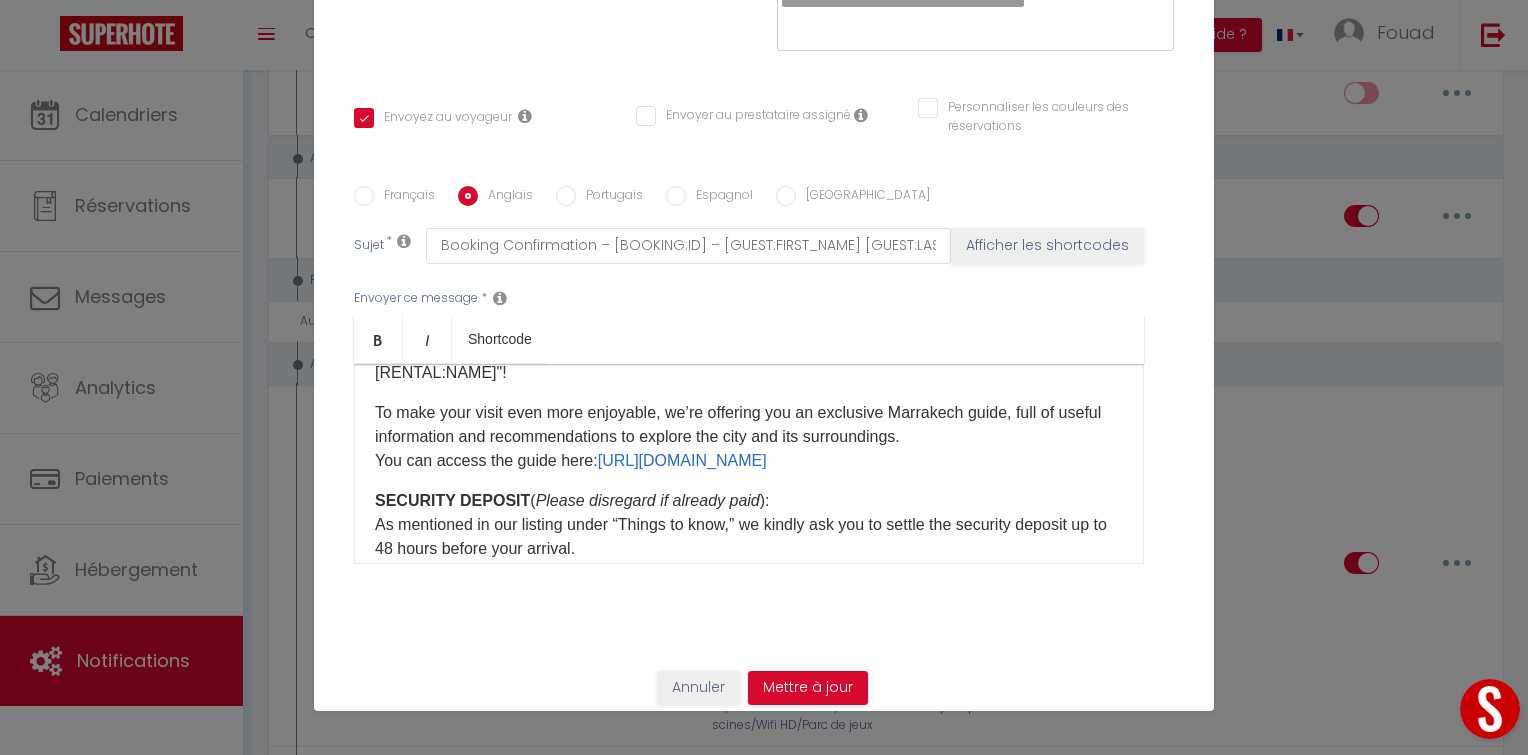 click on "Français" at bounding box center [404, 197] 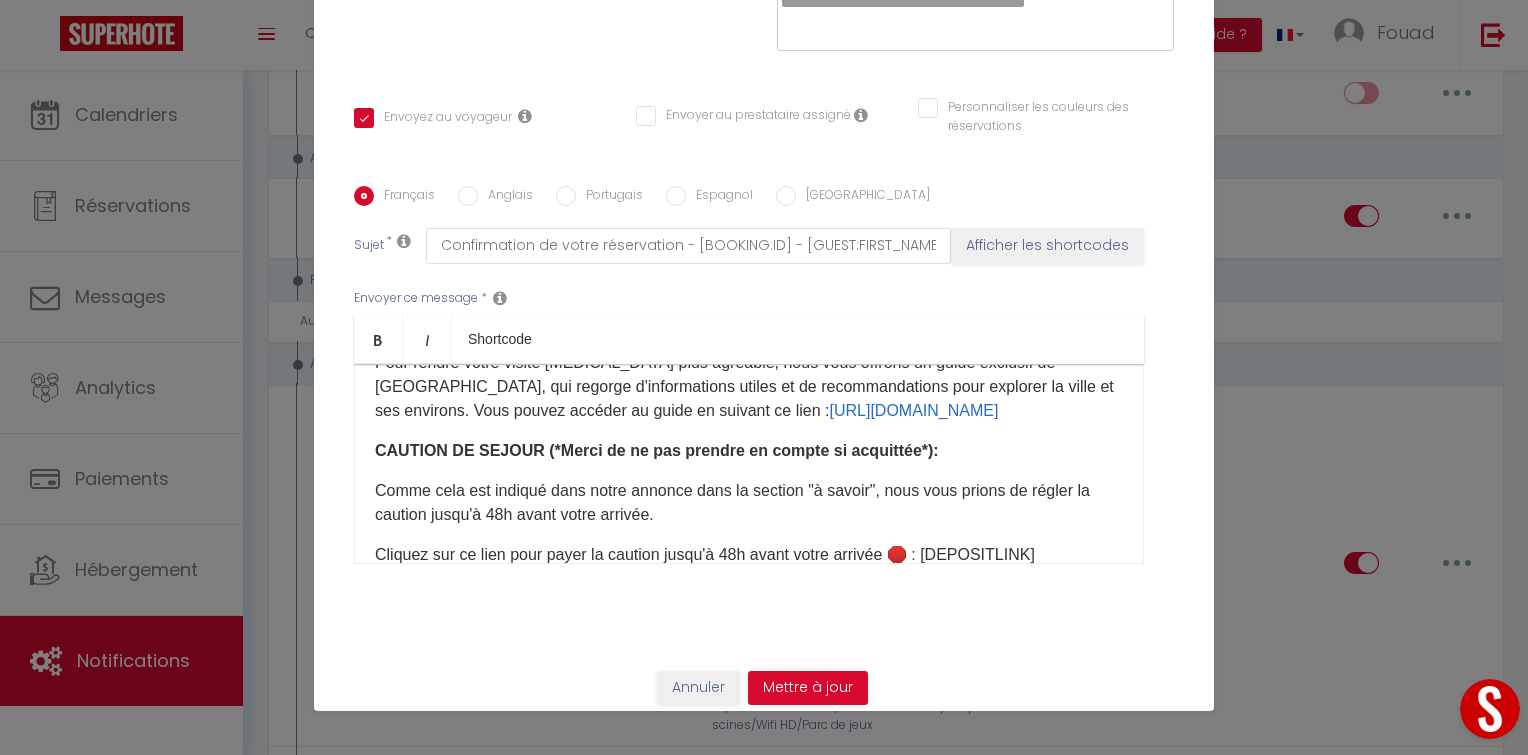 scroll, scrollTop: 136, scrollLeft: 0, axis: vertical 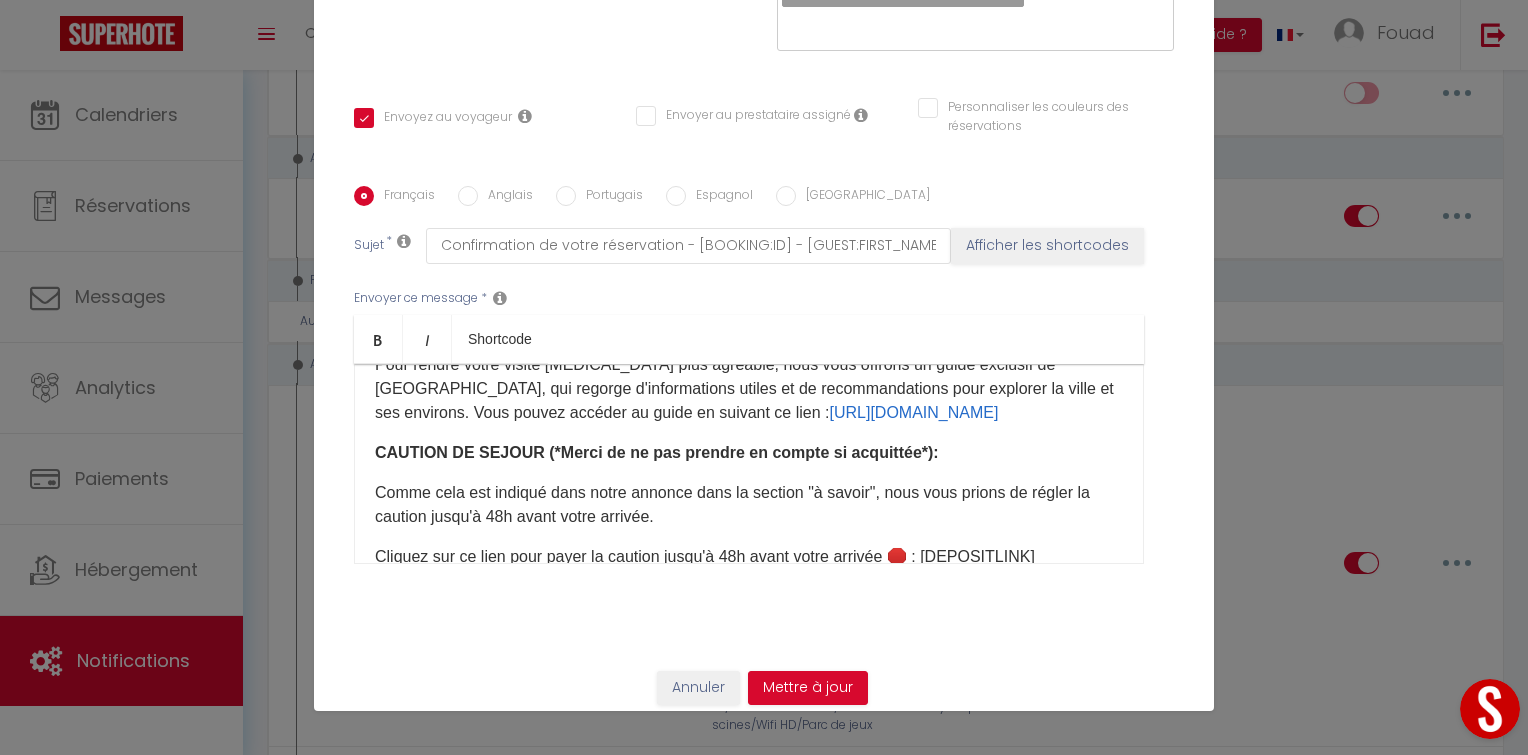 click on "Anglais" at bounding box center [505, 197] 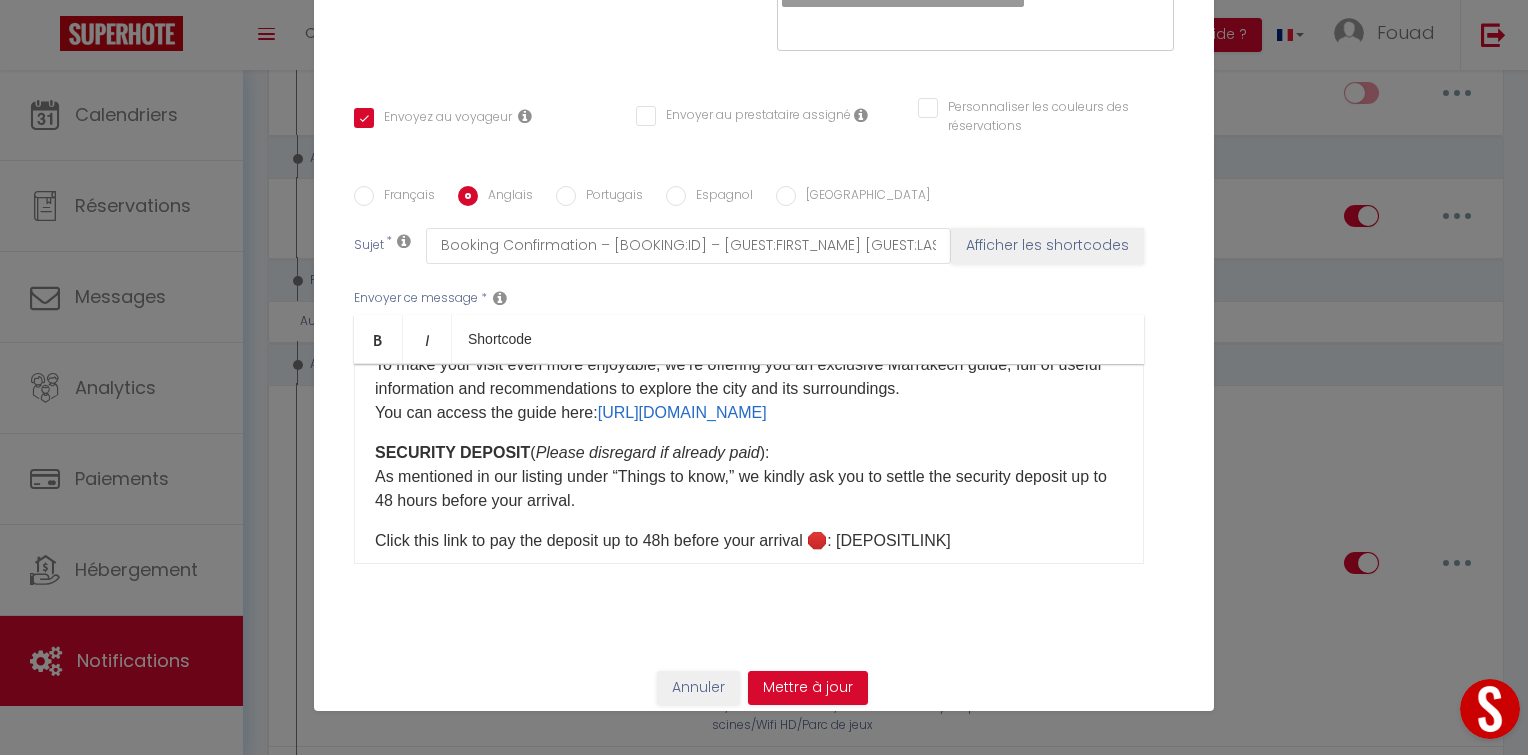 click on "SECURITY DEPOSIT  ( Please disregard if already paid ):
As mentioned in our listing under “Things to know,” we kindly ask you to settle the security deposit up to 48 hours before your arrival." at bounding box center [749, 477] 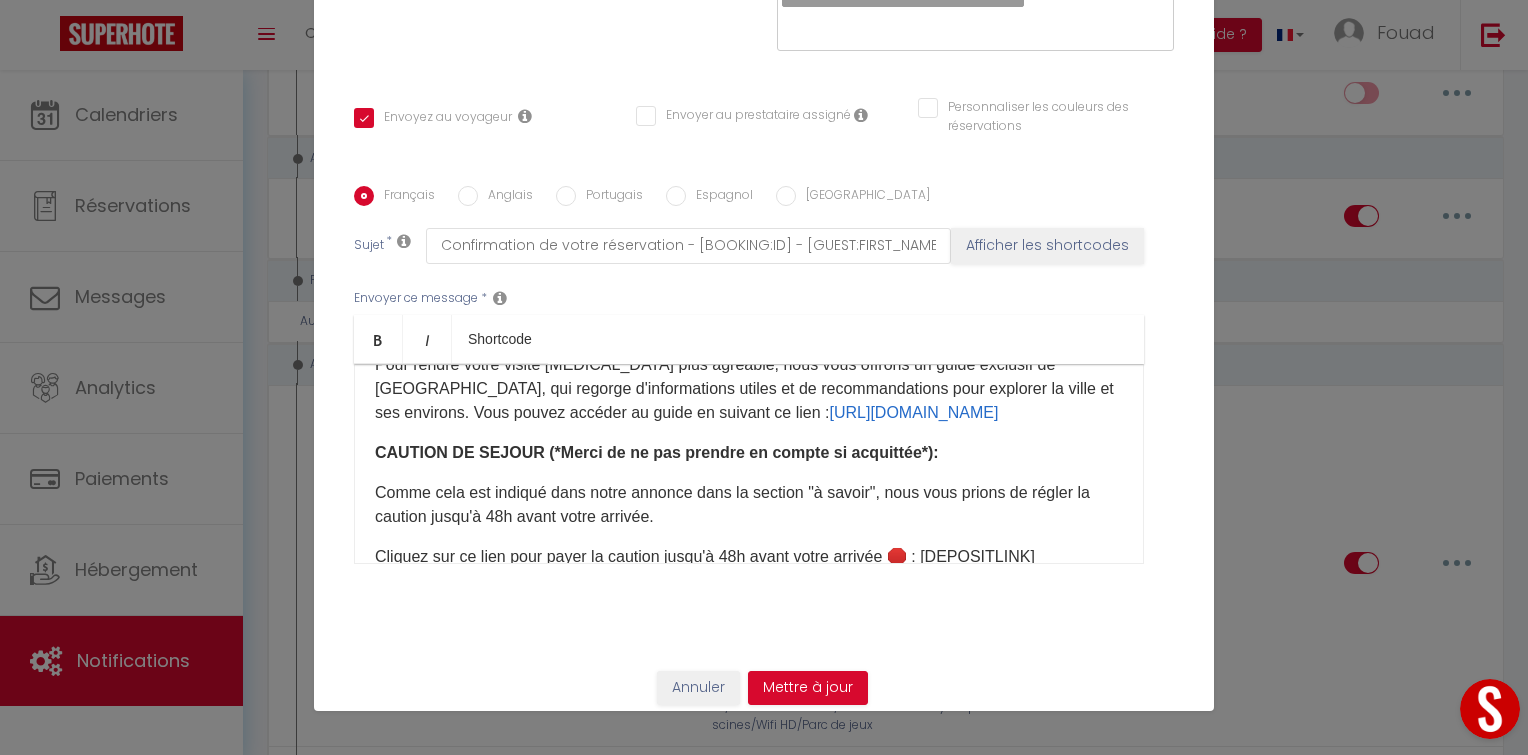 click on "Anglais" at bounding box center [505, 197] 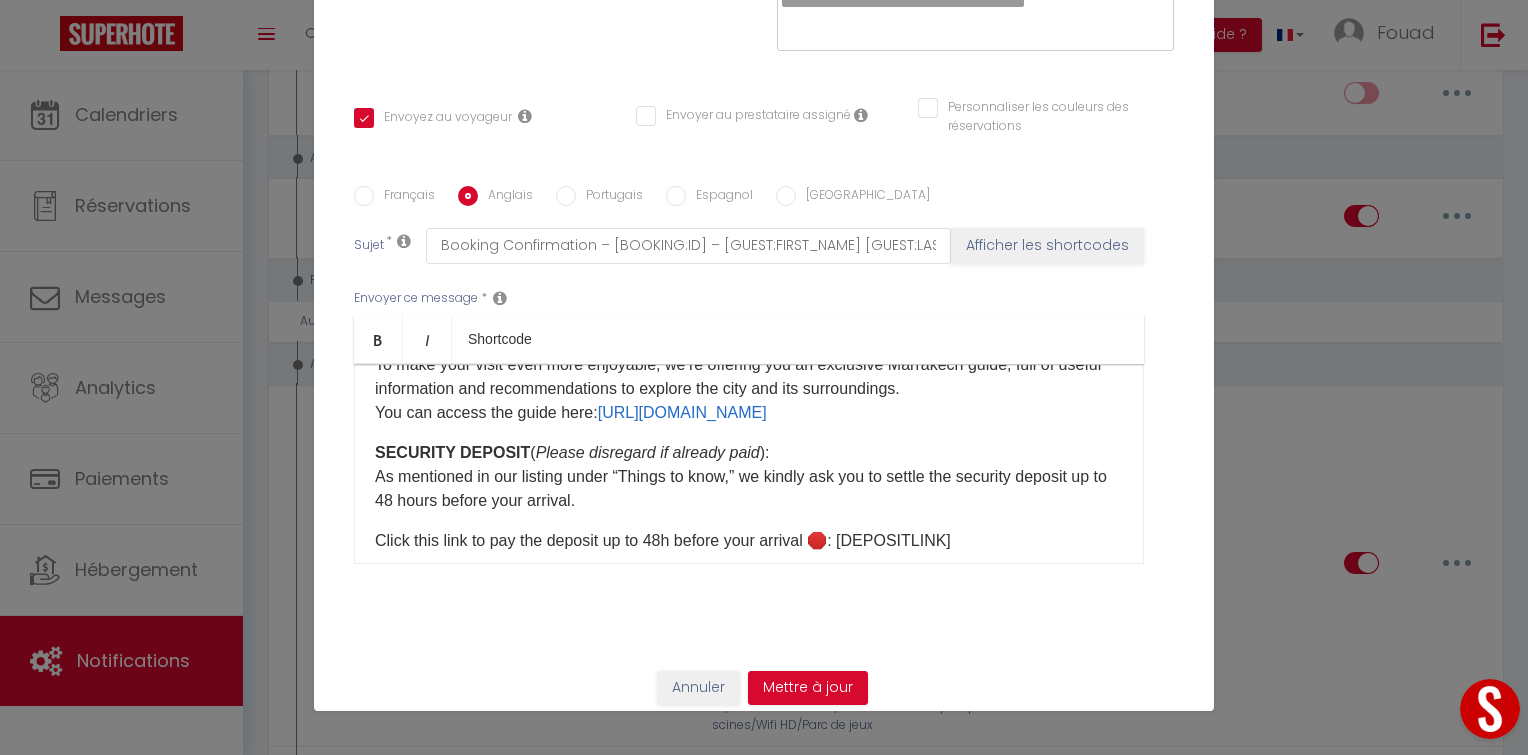 click on "SECURITY DEPOSIT  ( Please disregard if already paid ):
As mentioned in our listing under “Things to know,” we kindly ask you to settle the security deposit up to 48 hours before your arrival." at bounding box center (749, 477) 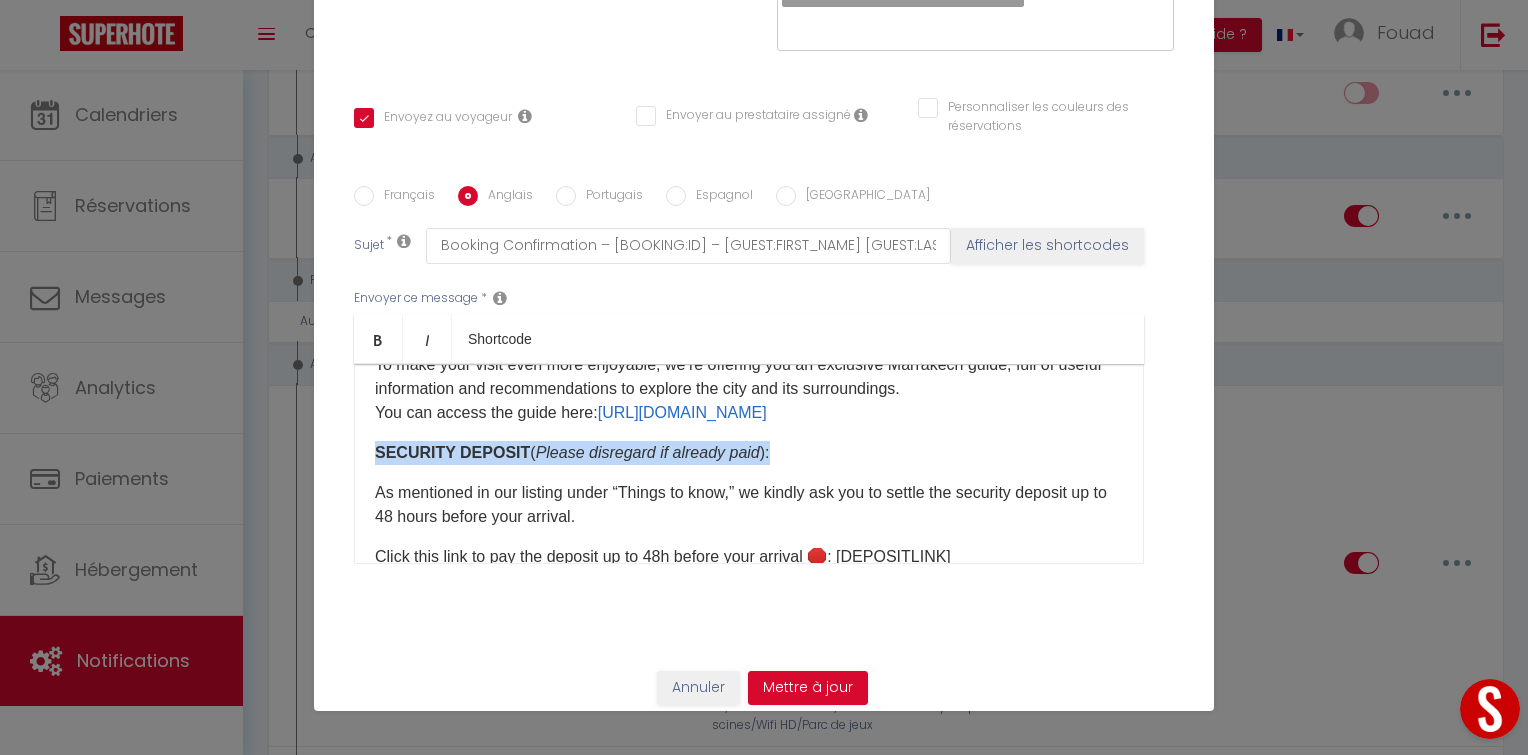 drag, startPoint x: 368, startPoint y: 456, endPoint x: 788, endPoint y: 441, distance: 420.26776 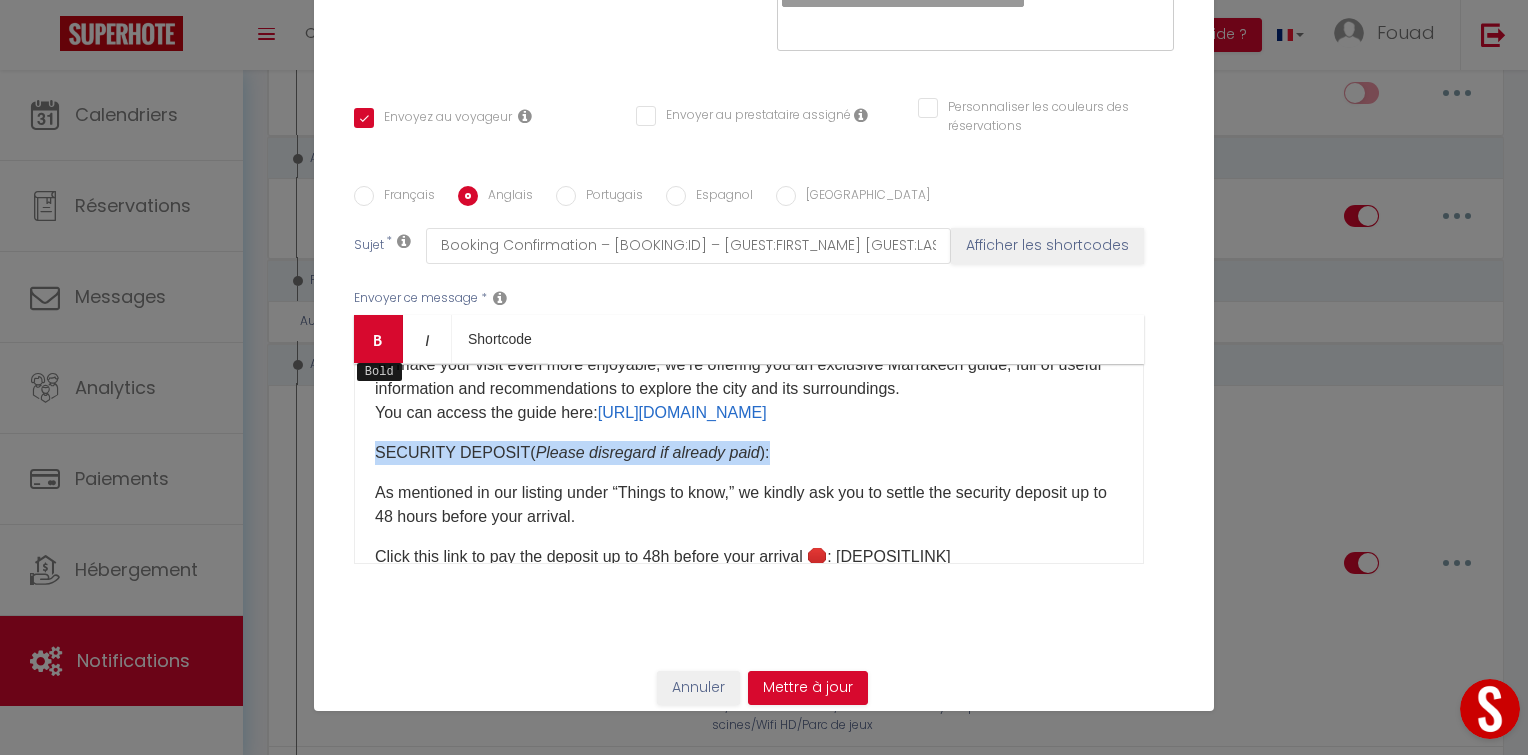 click at bounding box center (378, 340) 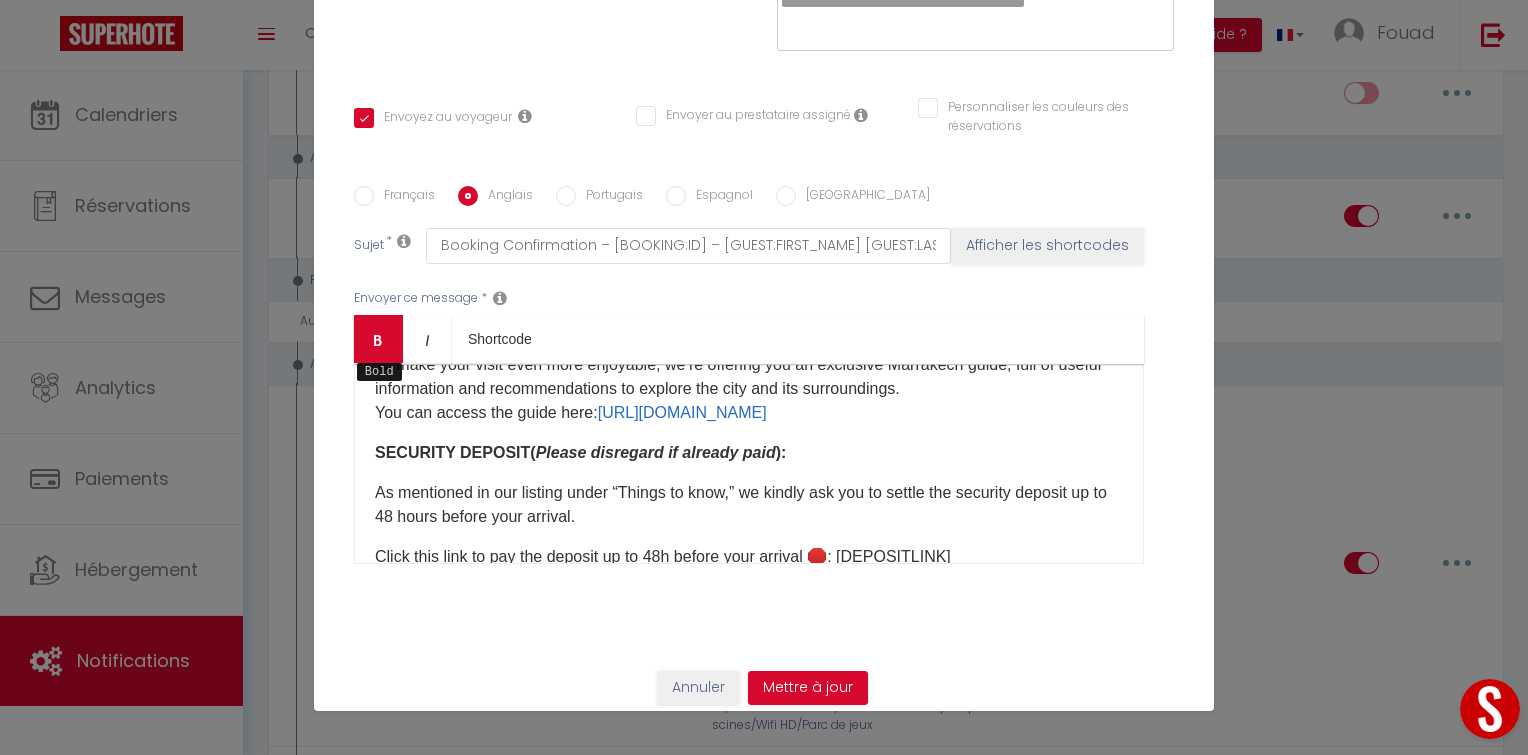 click at bounding box center (378, 340) 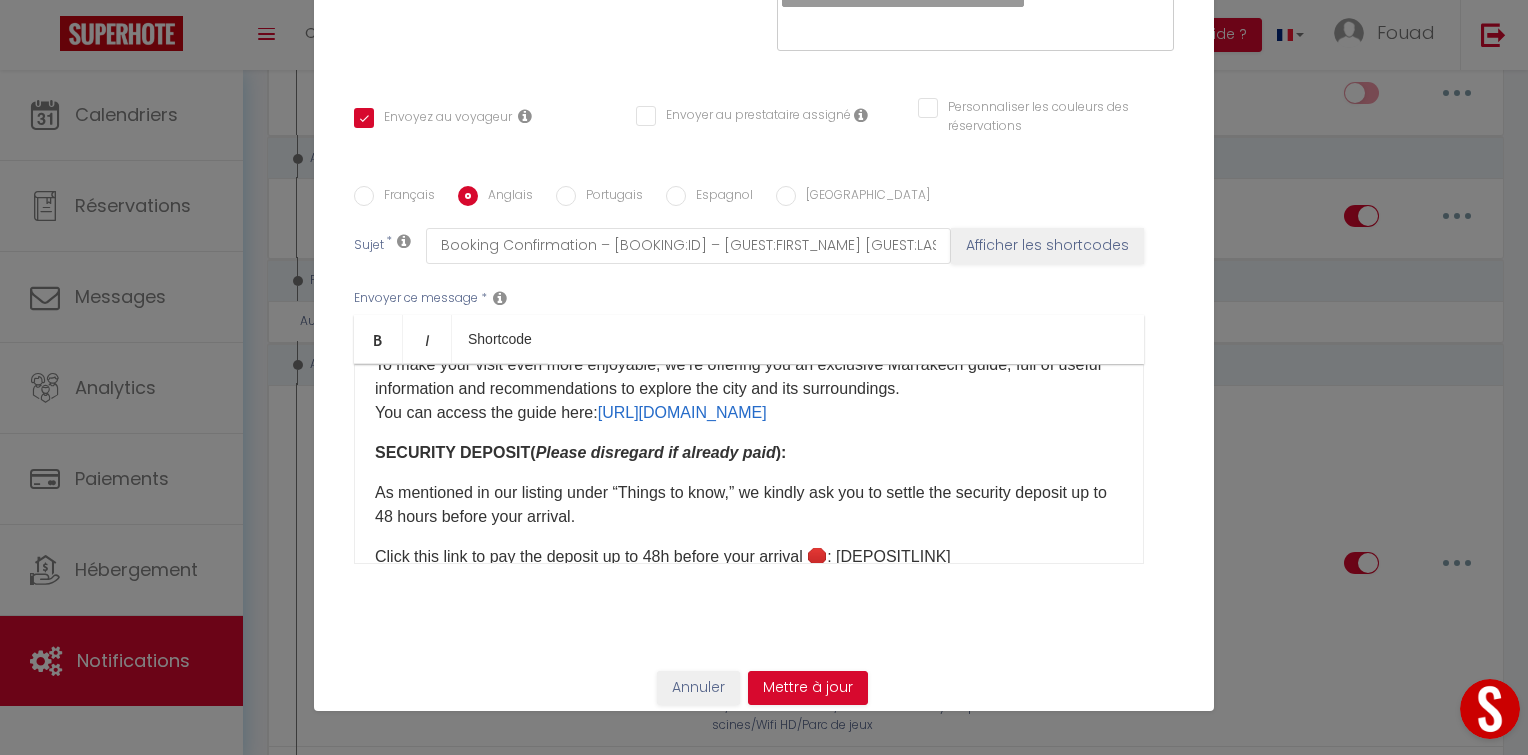 click on "As mentioned in our listing under “Things to know,” we kindly ask you to settle the security deposit up to 48 hours before your arrival." 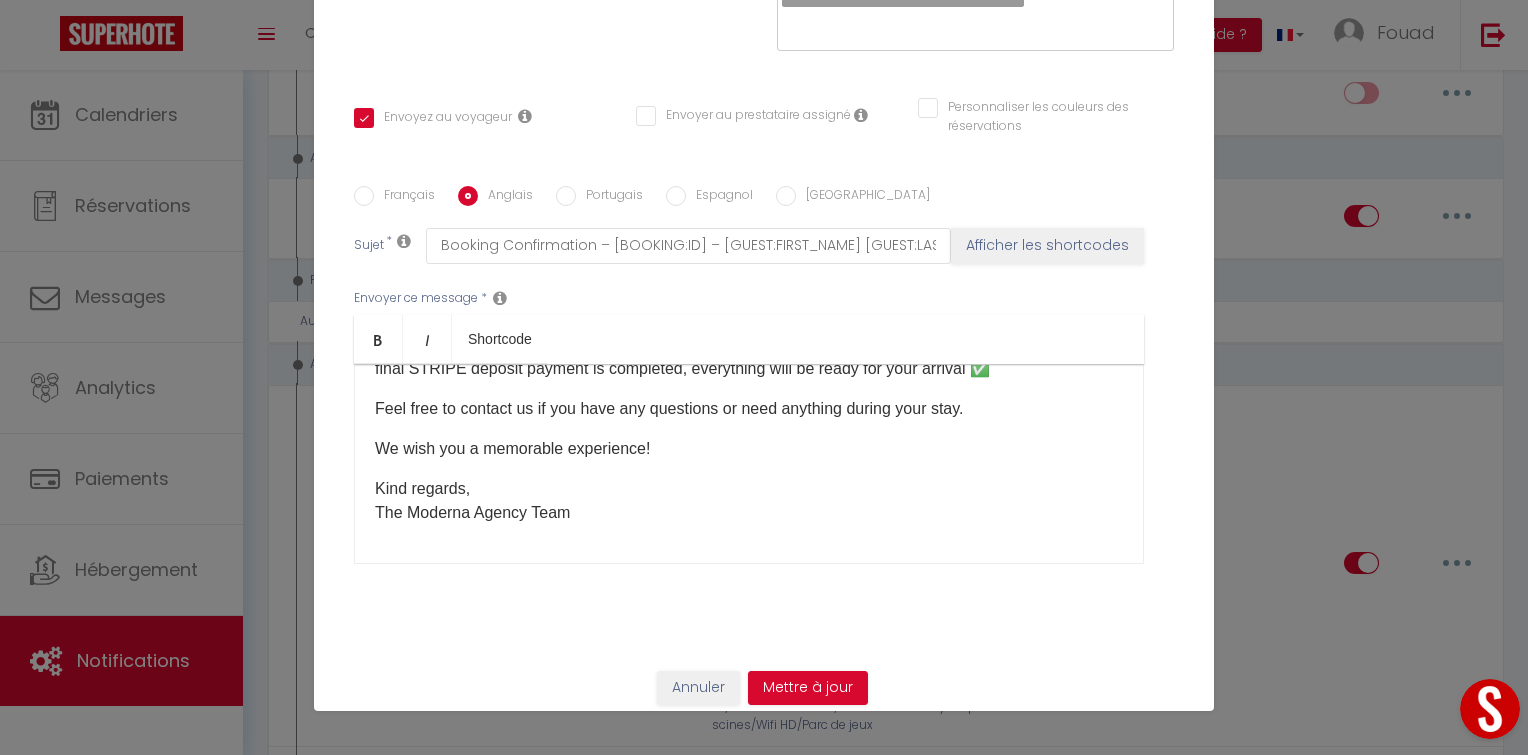 scroll, scrollTop: 429, scrollLeft: 0, axis: vertical 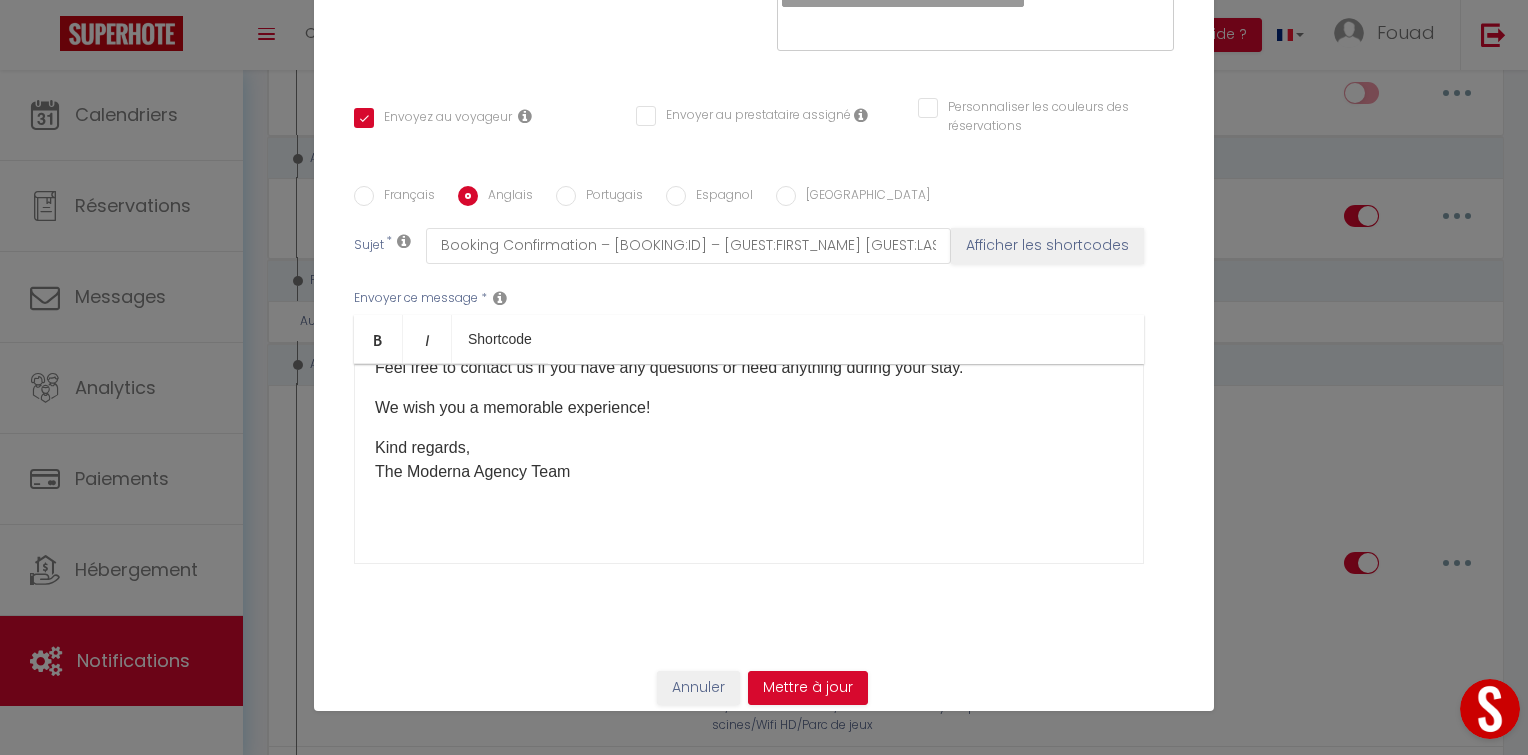 click on "Hello [GUEST:FIRST_NAME],
I’m excited to welcome you and help you discover [RENTAL:CITY] through our beautiful accommodation  " [RENTAL:NAME]"!
To make your visit even more enjoyable, we’re offering you an exclusive Marrakech guide, full of useful information and recommendations to explore the city and its surroundings.
You can access the guide here:  [URL][DOMAIN_NAME]
SECURITY DEPOSIT  ( Please disregard if already paid ):
As mentioned in our listing under “Things to know,” we kindly ask you to settle the security deposit up to 48 hours before your arrival.
Click this link to pay the deposit up to 48h before your arrival 🛑: [DEPOSITLINK]
Please note that without the deposit, we will not be able to grant access to the accommodation. Once this final STRIPE deposit payment is completed, everything will be ready for your arrival ✅
Feel free to contact us if you have any questions or need anything during your stay.
Kind regards, ​" at bounding box center (749, 464) 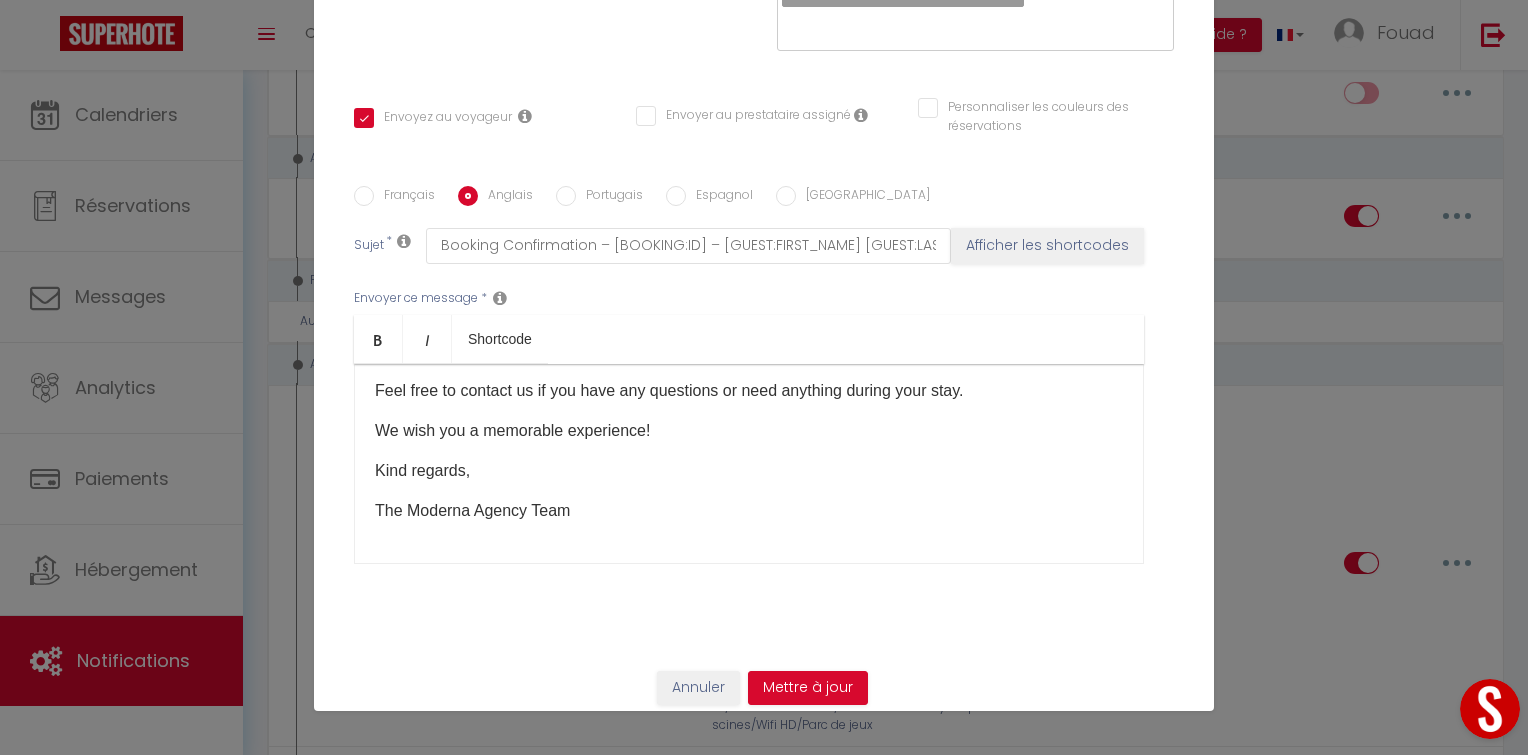 scroll, scrollTop: 405, scrollLeft: 0, axis: vertical 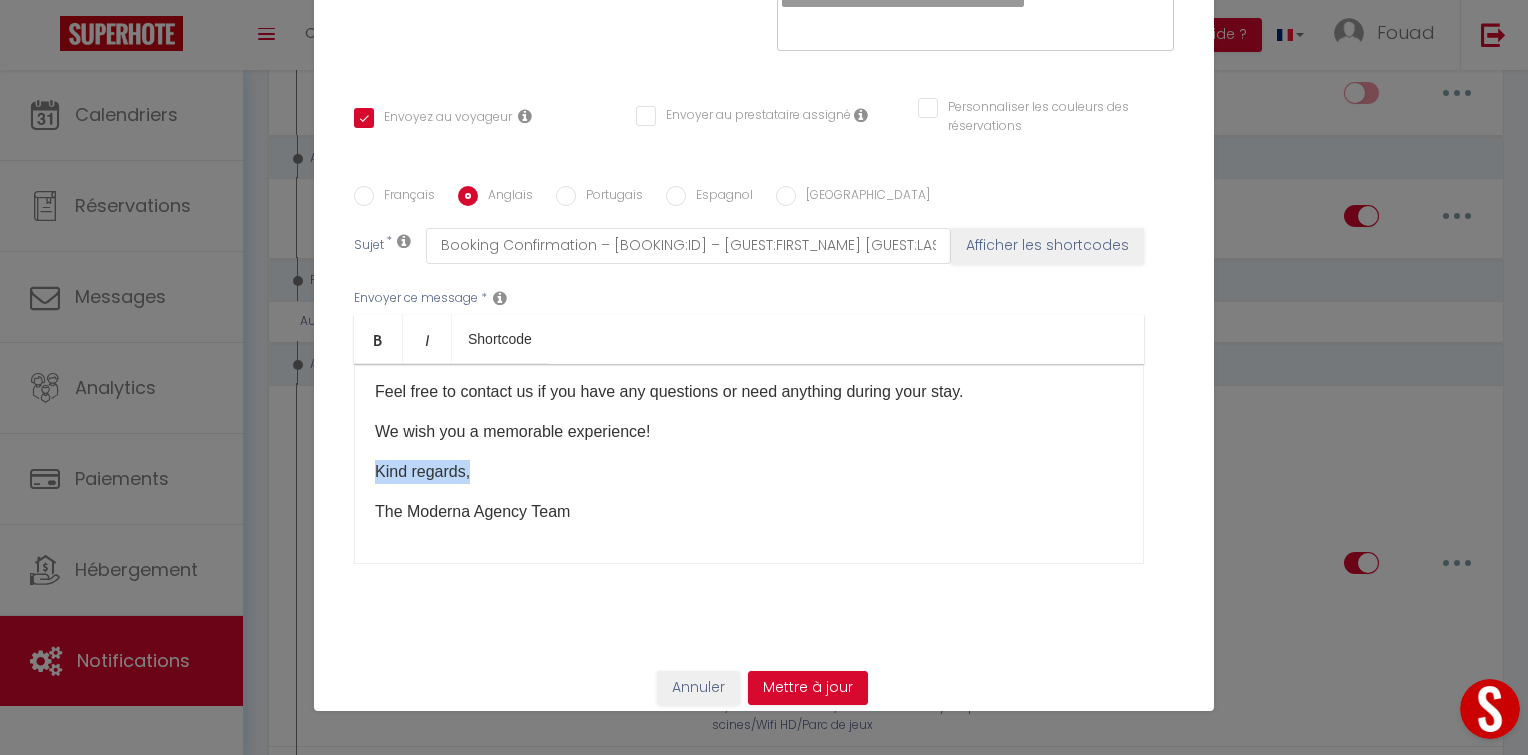 drag, startPoint x: 470, startPoint y: 468, endPoint x: 347, endPoint y: 474, distance: 123.146255 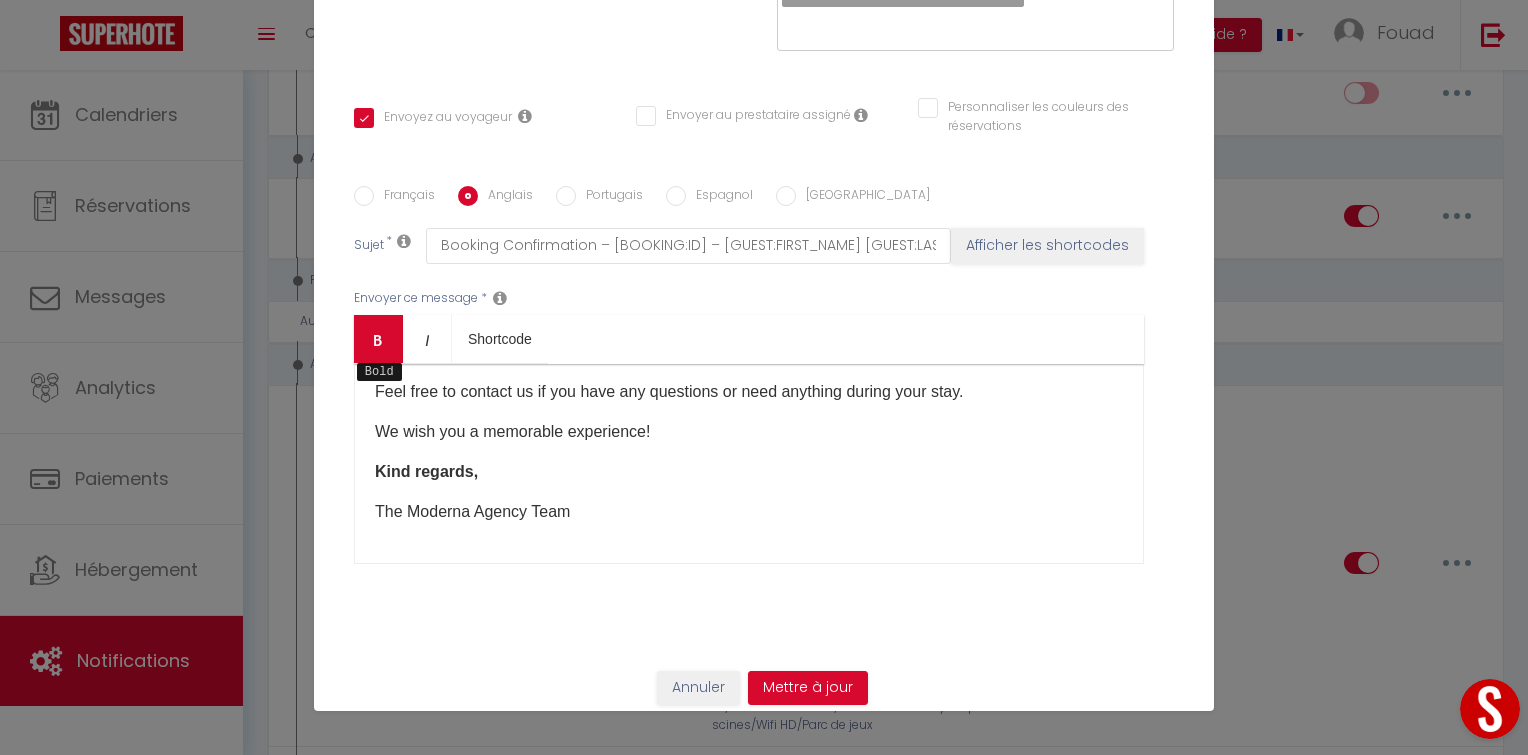 click on "Bold" at bounding box center (378, 339) 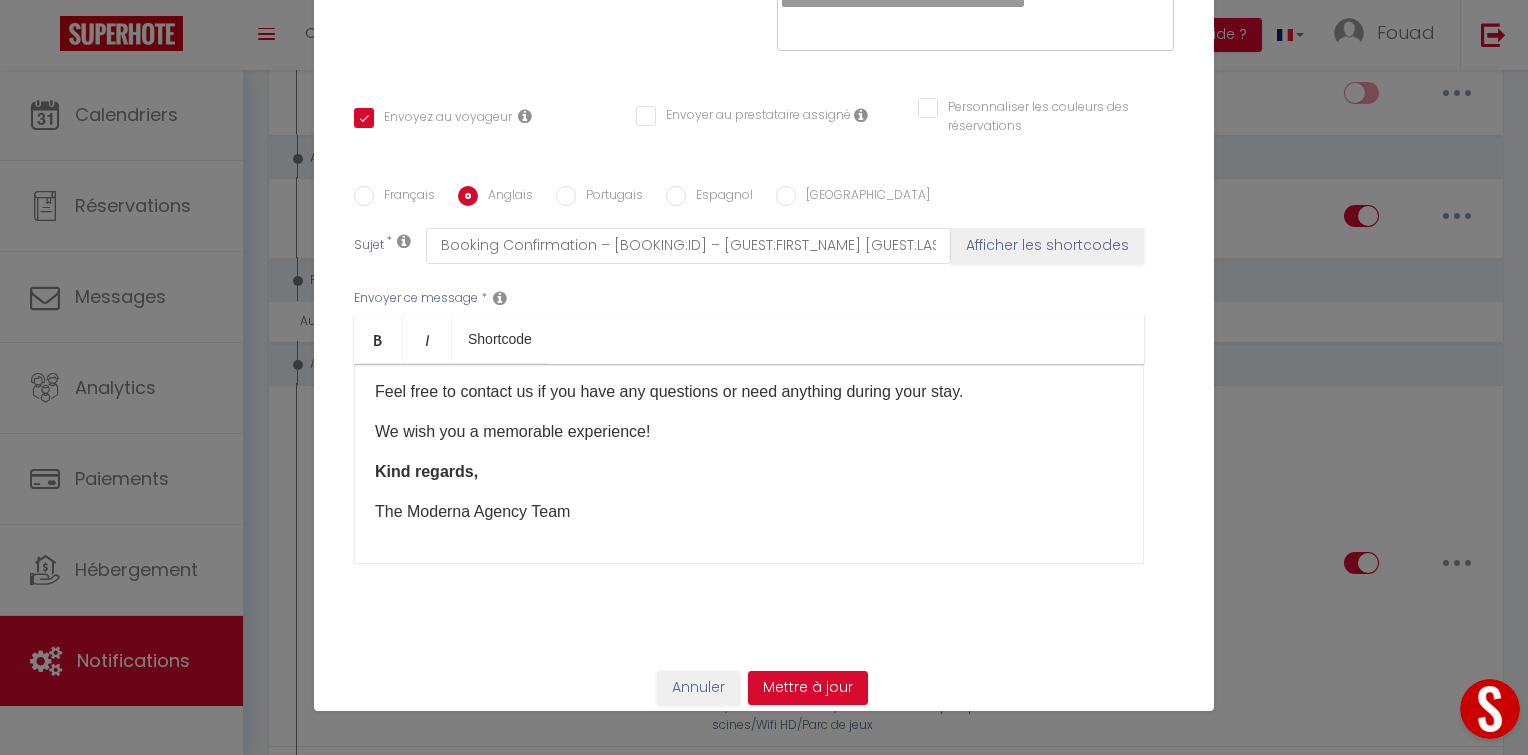 click on "Hello [GUEST:FIRST_NAME],
I’m excited to welcome you and help you discover [RENTAL:CITY] through our beautiful accommodation  " [RENTAL:NAME]"!
To make your visit even more enjoyable, we’re offering you an exclusive Marrakech guide, full of useful information and recommendations to explore the city and its surroundings.
You can access the guide here:  [URL][DOMAIN_NAME]
SECURITY DEPOSIT  ( Please disregard if already paid ):
As mentioned in our listing under “Things to know,” we kindly ask you to settle the security deposit up to 48 hours before your arrival.
Click this link to pay the deposit up to 48h before your arrival 🛑: [DEPOSITLINK]
Please note that without the deposit, we will not be able to grant access to the accommodation. Once this final STRIPE deposit payment is completed, everything will be ready for your arrival ✅
Feel free to contact us if you have any questions or need anything during your stay.
Kind regards," at bounding box center (749, 464) 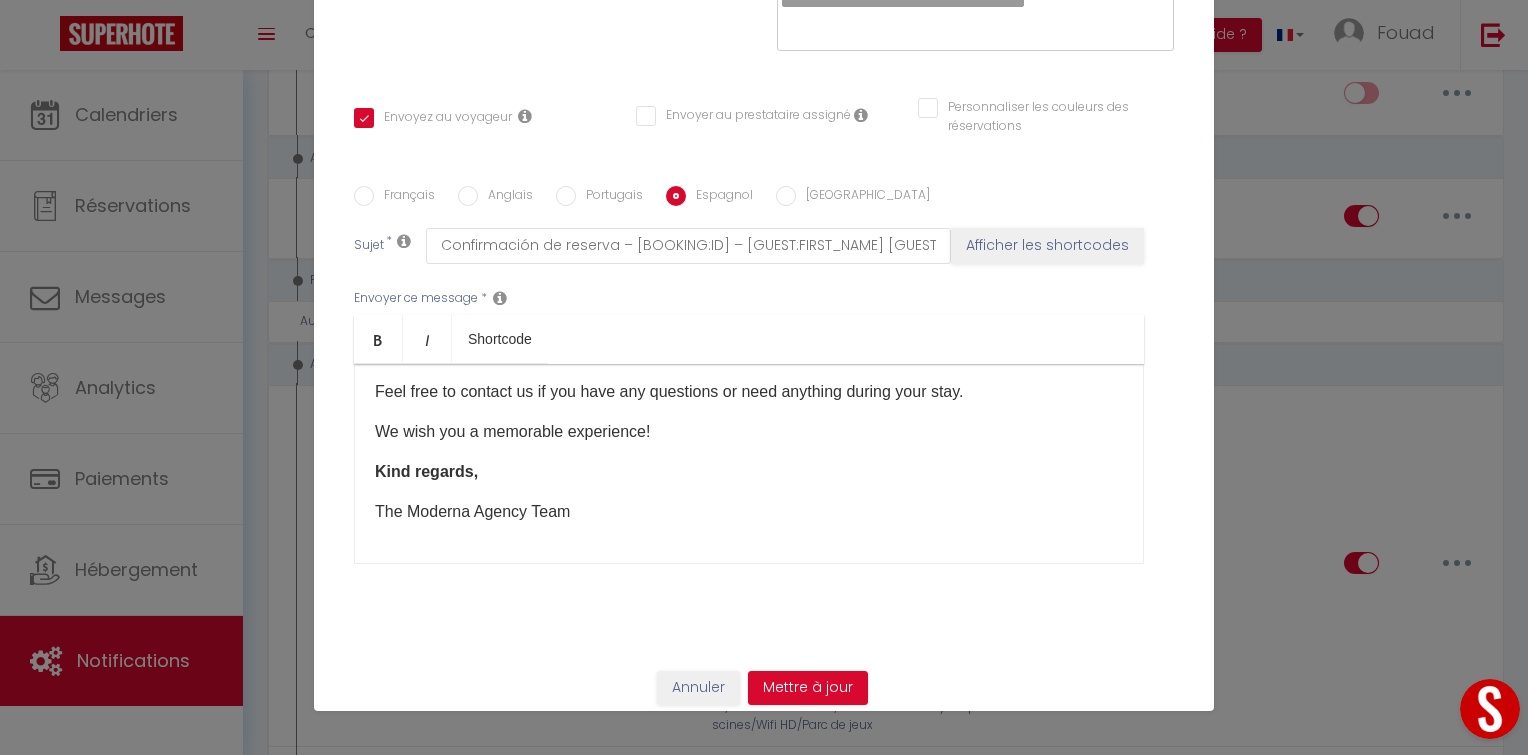 scroll, scrollTop: 0, scrollLeft: 0, axis: both 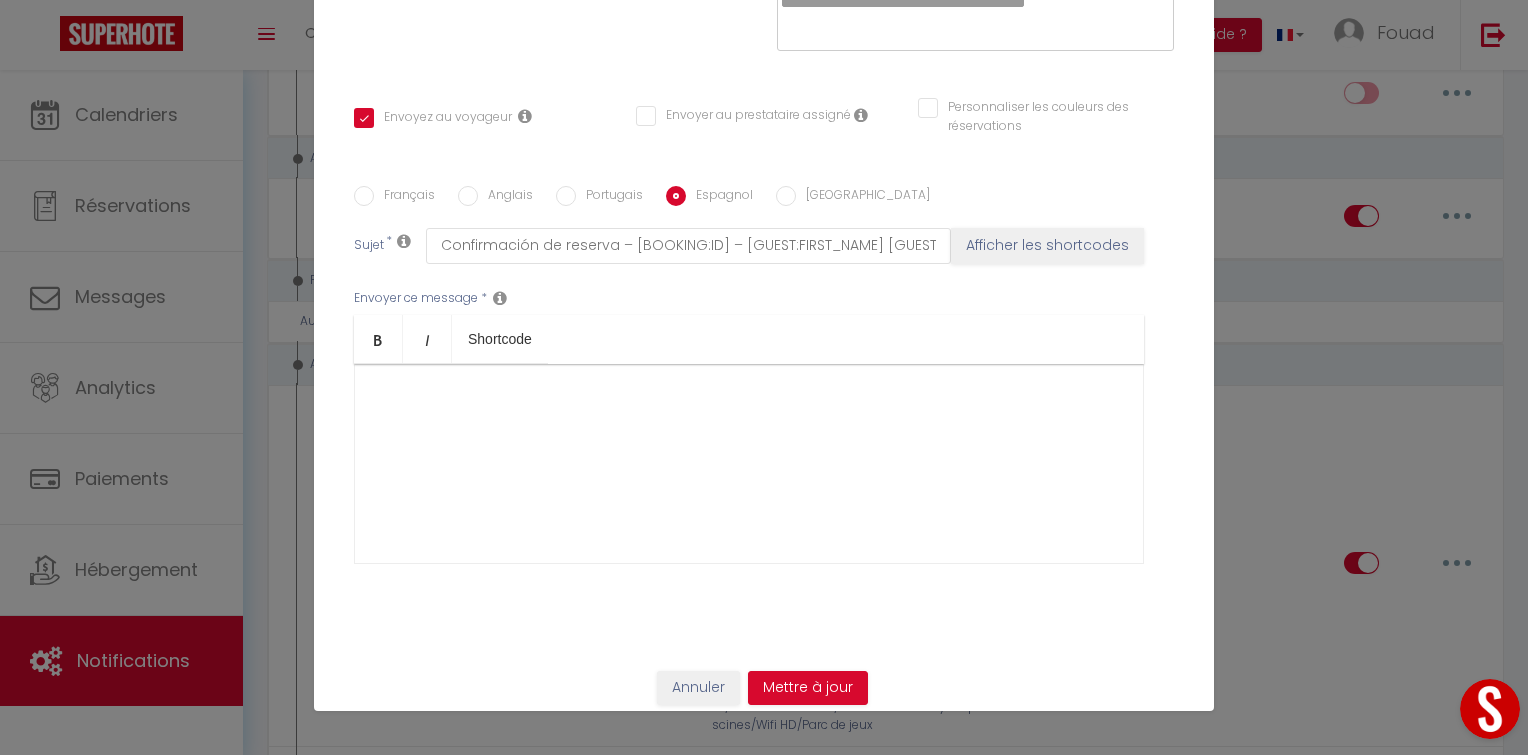 click at bounding box center (749, 464) 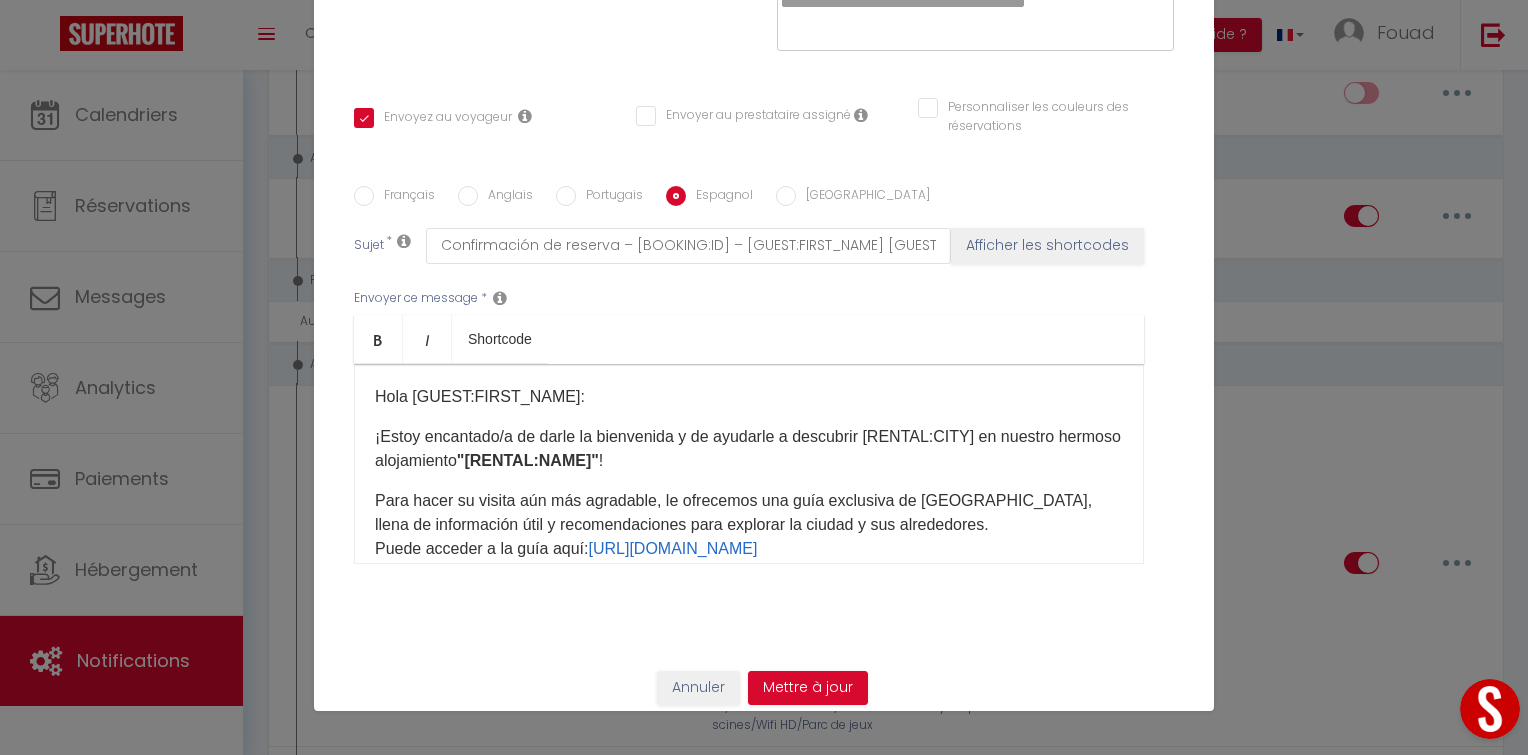 scroll, scrollTop: 292, scrollLeft: 0, axis: vertical 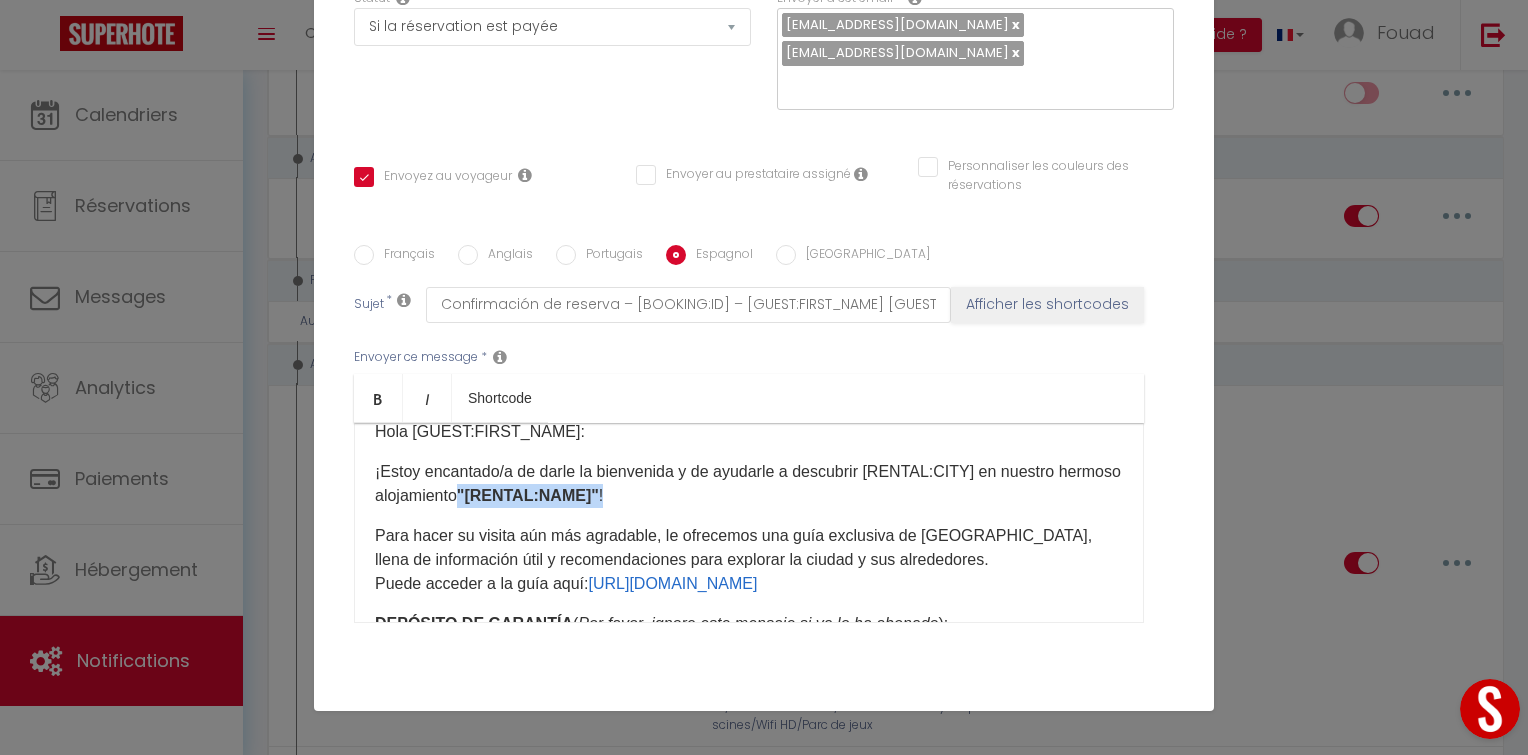 drag, startPoint x: 525, startPoint y: 492, endPoint x: 659, endPoint y: 491, distance: 134.00374 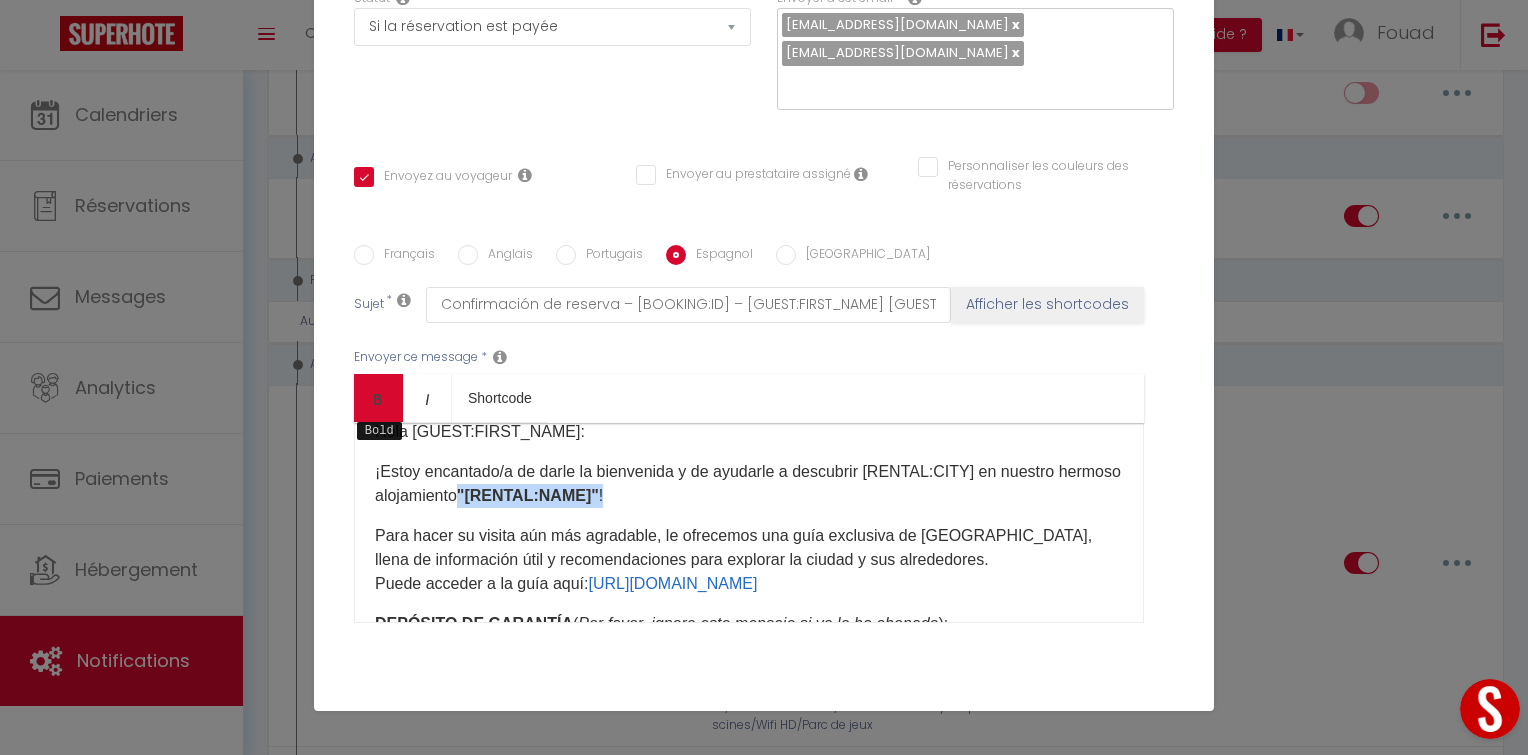 click on "Bold" at bounding box center [378, 398] 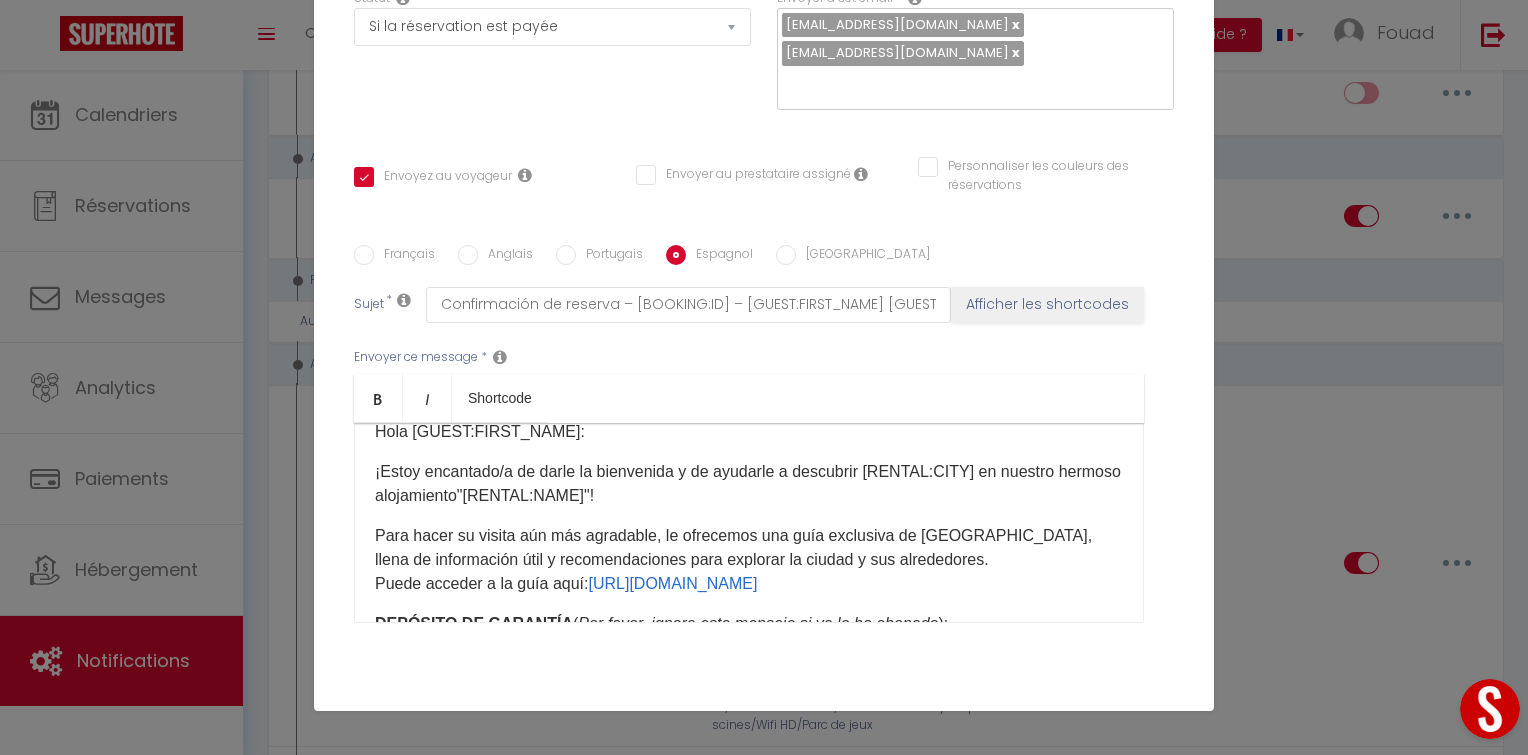 click on "Hola [GUEST:FIRST_NAME]:
¡Estoy encantado/a de darle la bienvenida y de ayudarle a descubrir [RENTAL:CITY] en nuestro hermoso alojamiento  "[RENTAL:NAME]" !
Para hacer su visita aún más agradable, le ofrecemos una guía exclusiva de [GEOGRAPHIC_DATA], llena de información útil y recomendaciones para explorar la ciudad y sus alrededores.
Puede acceder a la guía aquí:  [URL][DOMAIN_NAME]
DEPÓSITO DE GARANTÍA  ( Por favor, ignore este mensaje si ya lo ha abonado ):
Como se indica en nuestro anuncio, en la sección “Información importante”, le pedimos que abone el depósito hasta 48 horas antes de su llegada.
Haga clic en este enlace para pagar el depósito hasta 48h antes de su llegada 🛑: [DEPOSITLINK]
Tenga en cuenta que, sin este depósito, no podremos darle acceso al alojamiento. Una vez completado el pago del depósito a través de STRIPE, todo estará listo para su llegada ✅
¡Le deseamos una experiencia inolvidable!
Atentamente, ​" at bounding box center [749, 523] 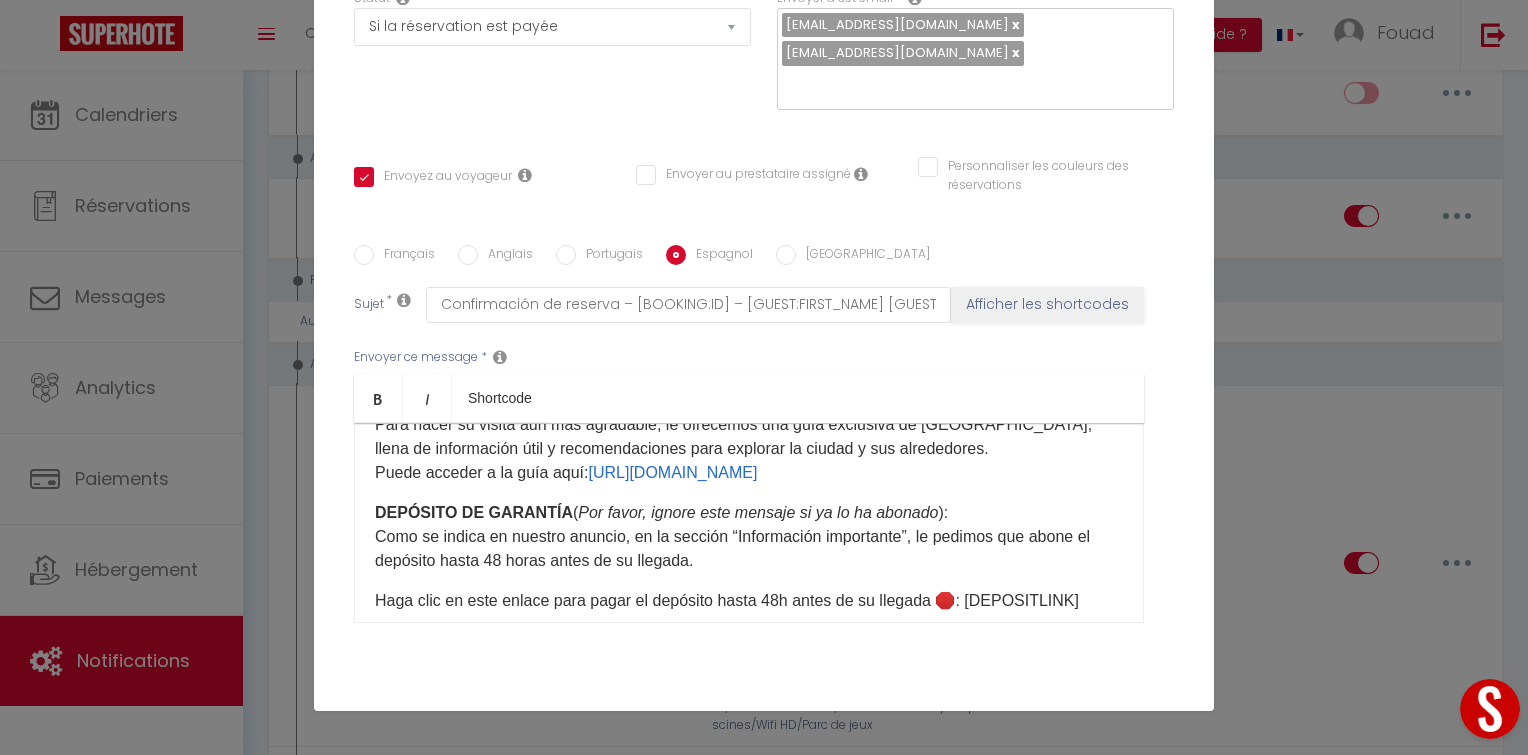scroll, scrollTop: 147, scrollLeft: 0, axis: vertical 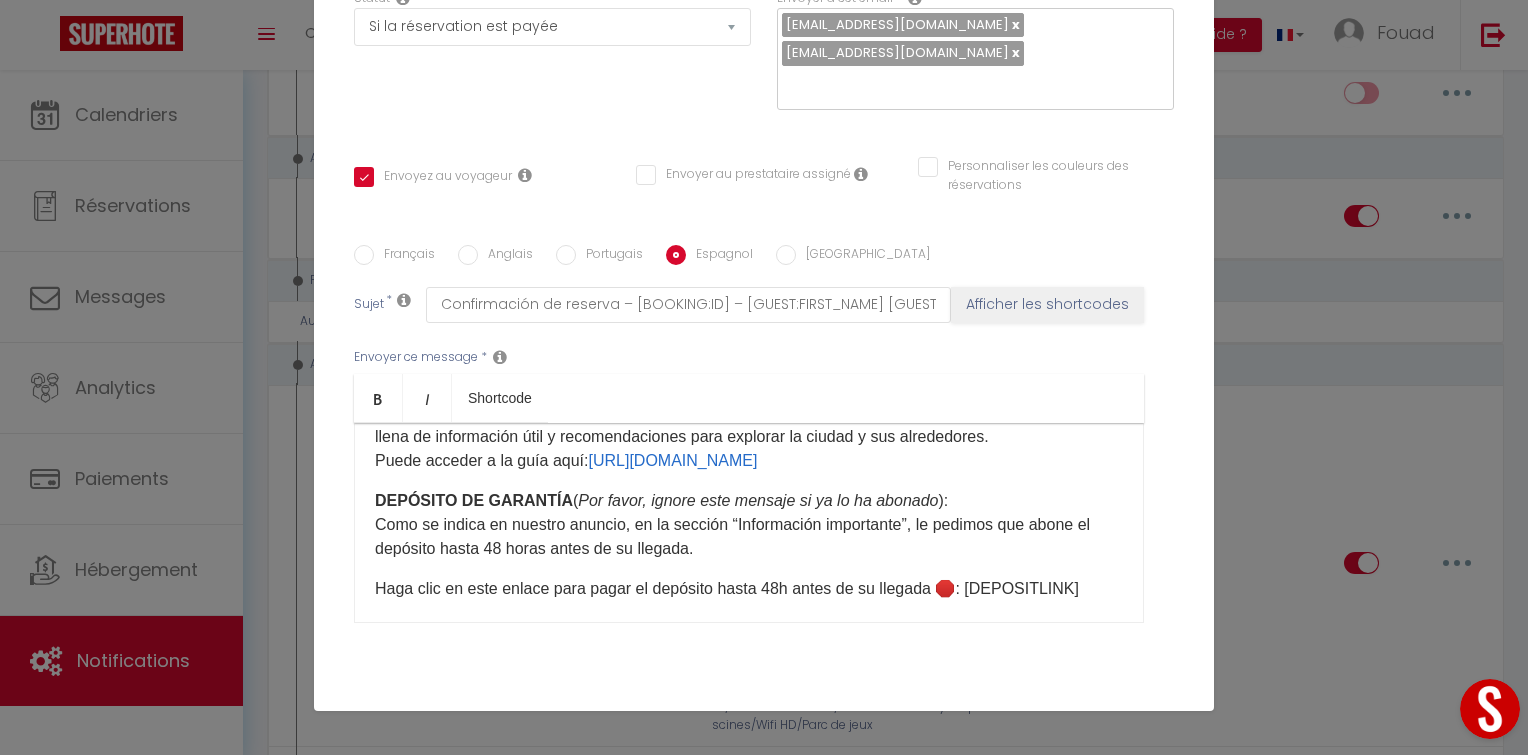 click on "DEPÓSITO DE GARANTÍA  ( Por favor, ignore este mensaje si ya lo ha abonado ):
Como se indica en nuestro anuncio, en la sección “Información importante”, le pedimos que abone el depósito hasta 48 horas antes de su llegada." at bounding box center (749, 525) 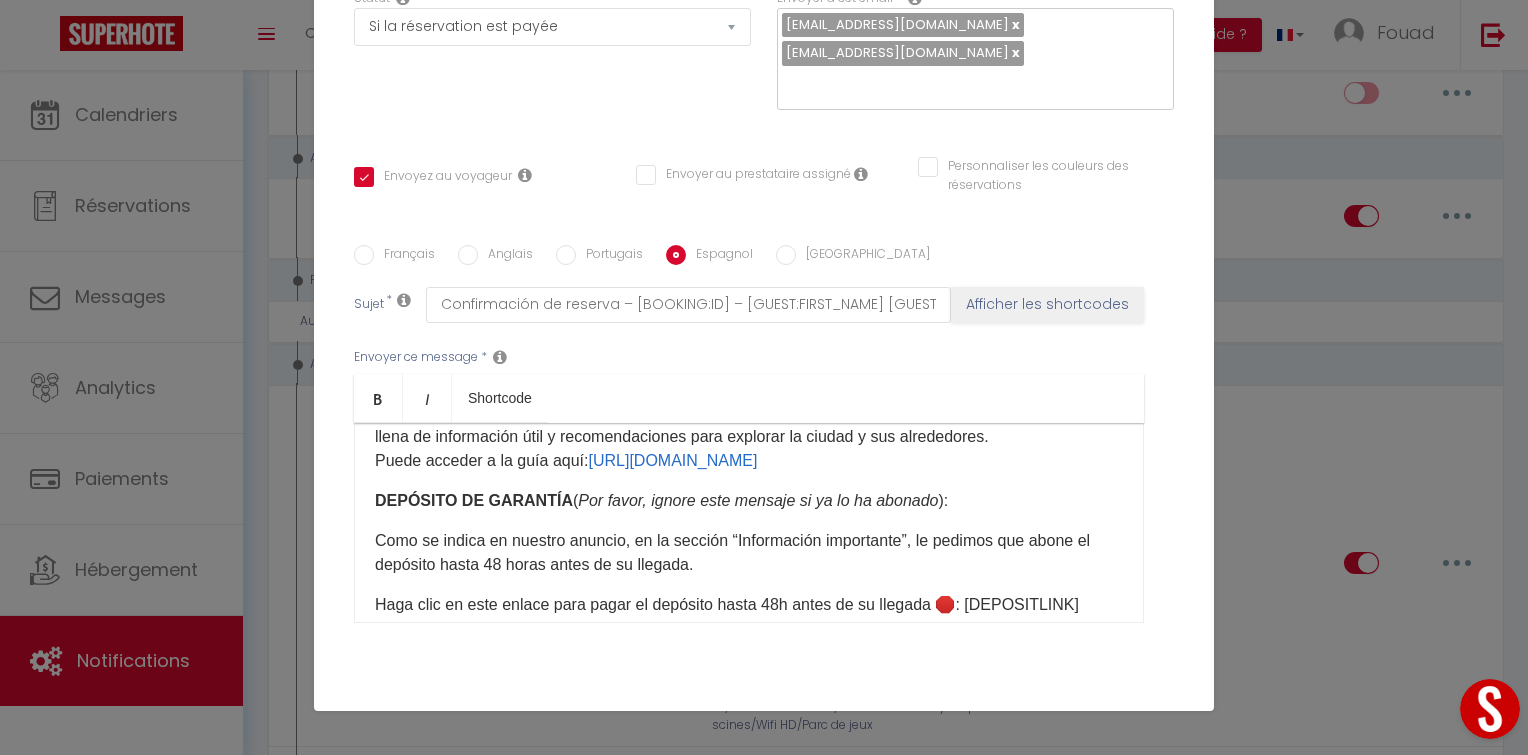 click on "DEPÓSITO DE GARANTÍA" at bounding box center (474, 500) 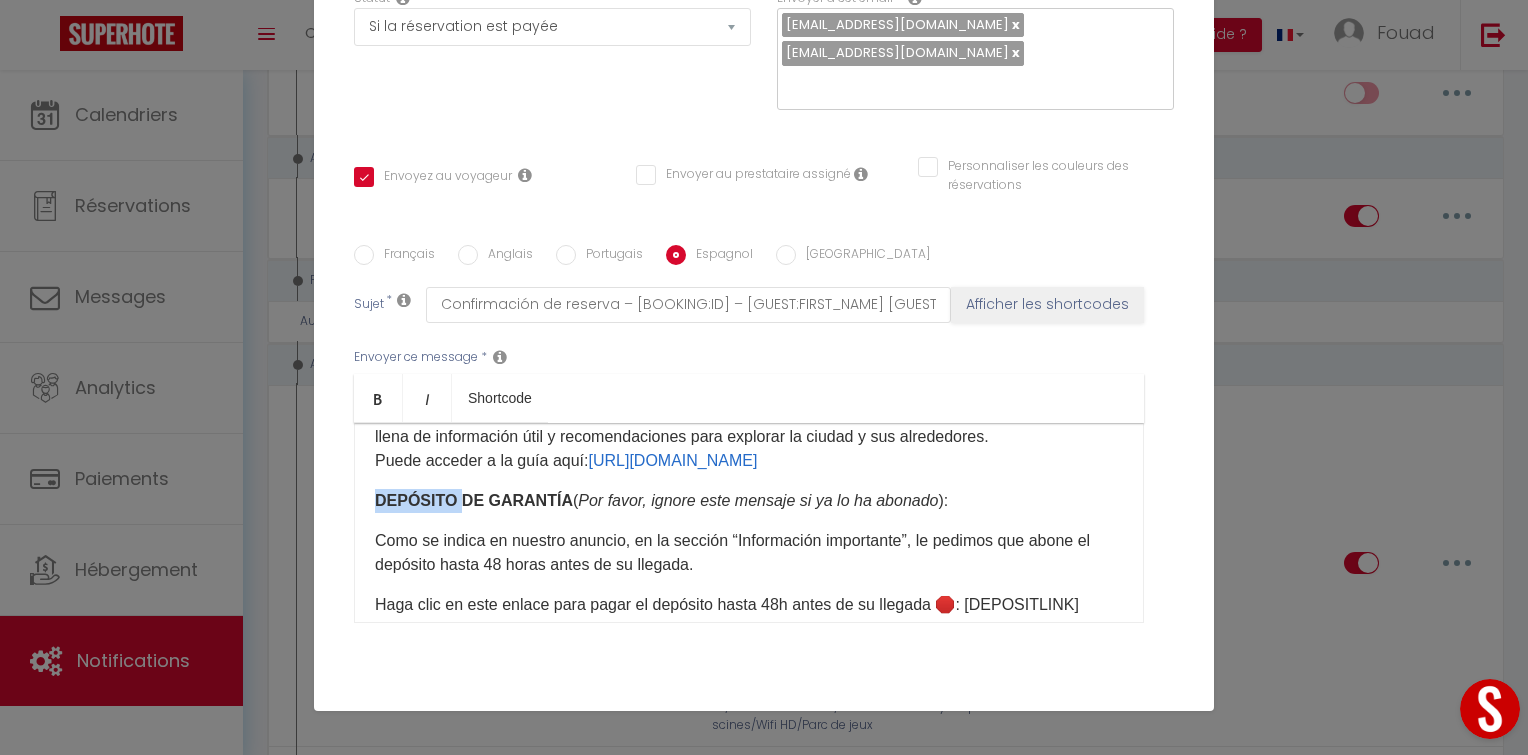 click on "DEPÓSITO DE GARANTÍA" at bounding box center [474, 500] 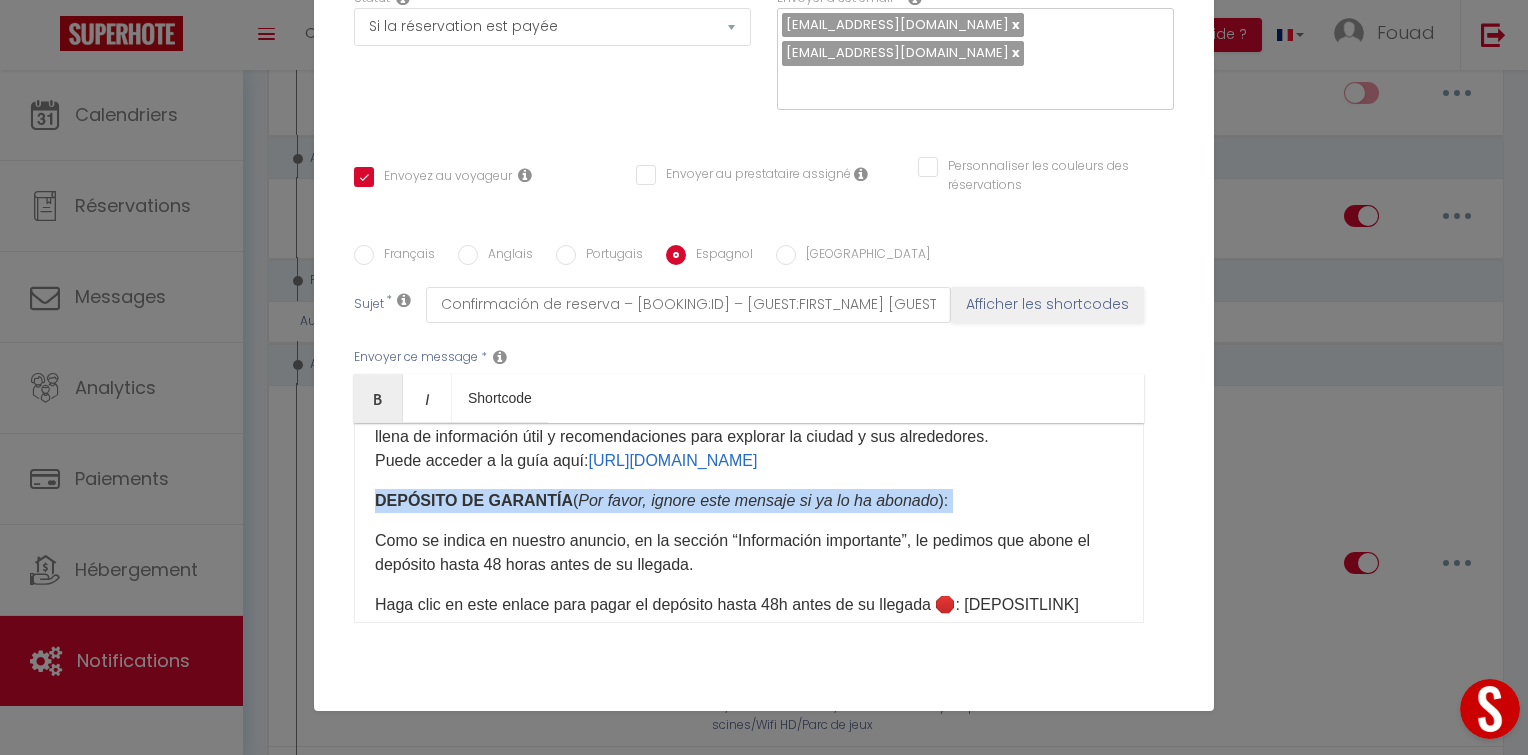 click on "DEPÓSITO DE GARANTÍA" at bounding box center [474, 500] 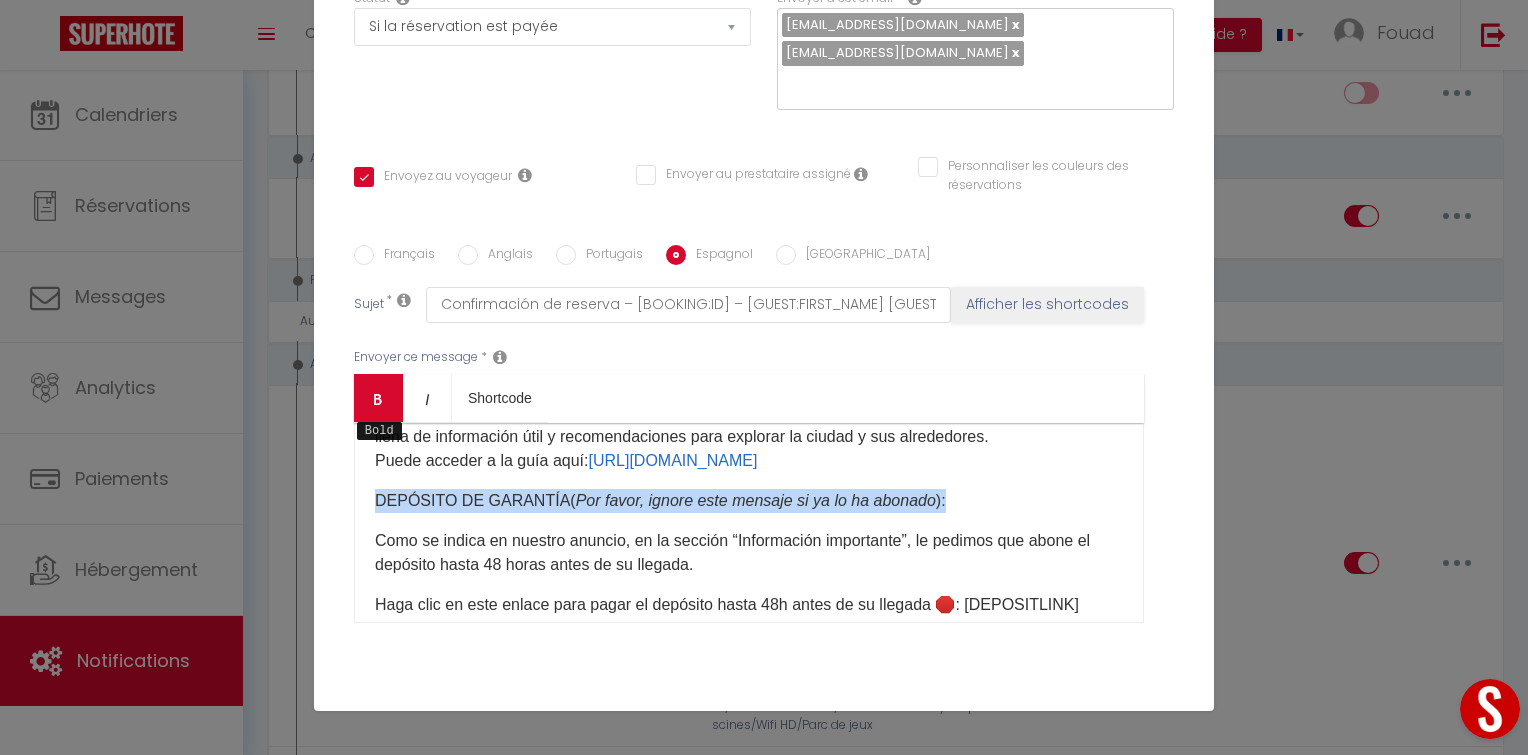 click at bounding box center [378, 399] 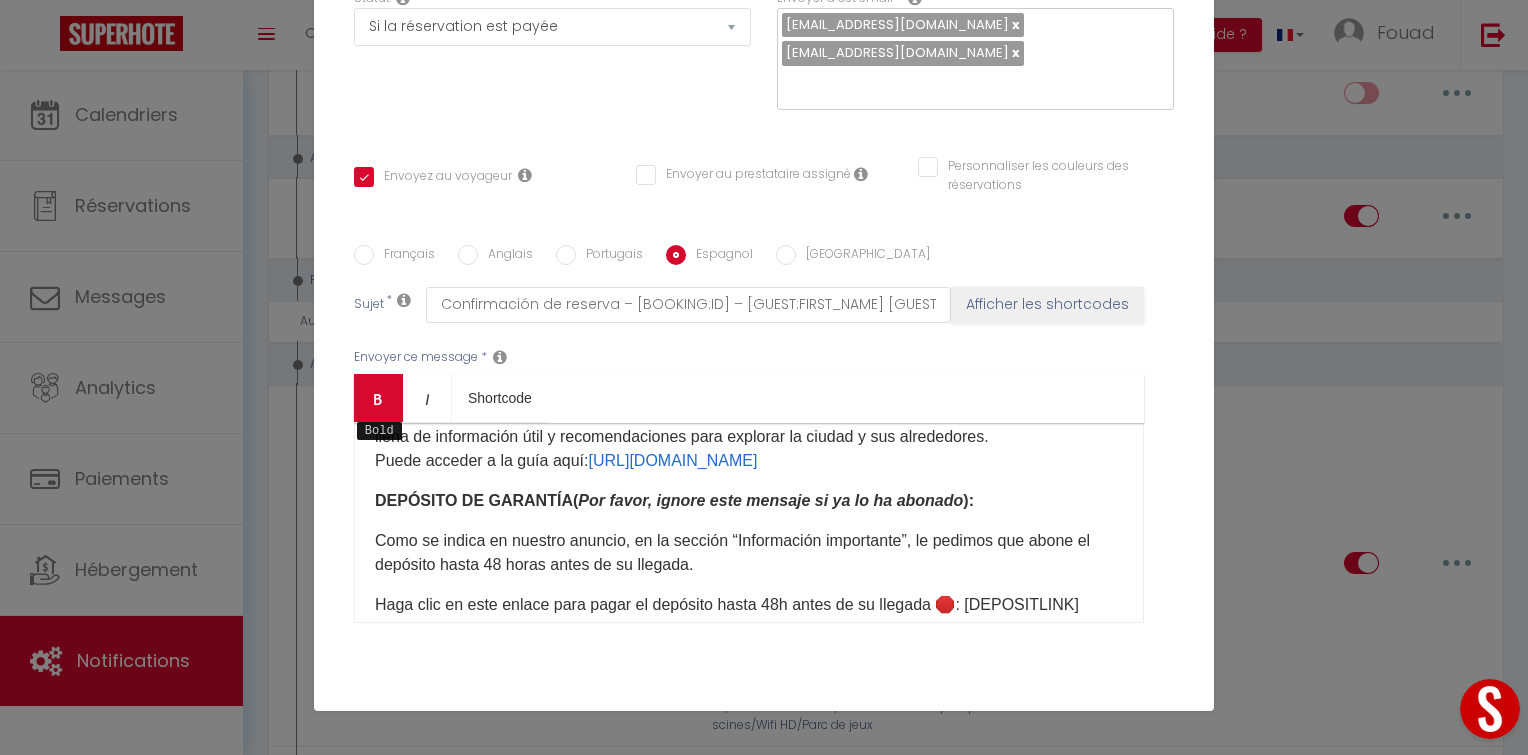 click at bounding box center [378, 399] 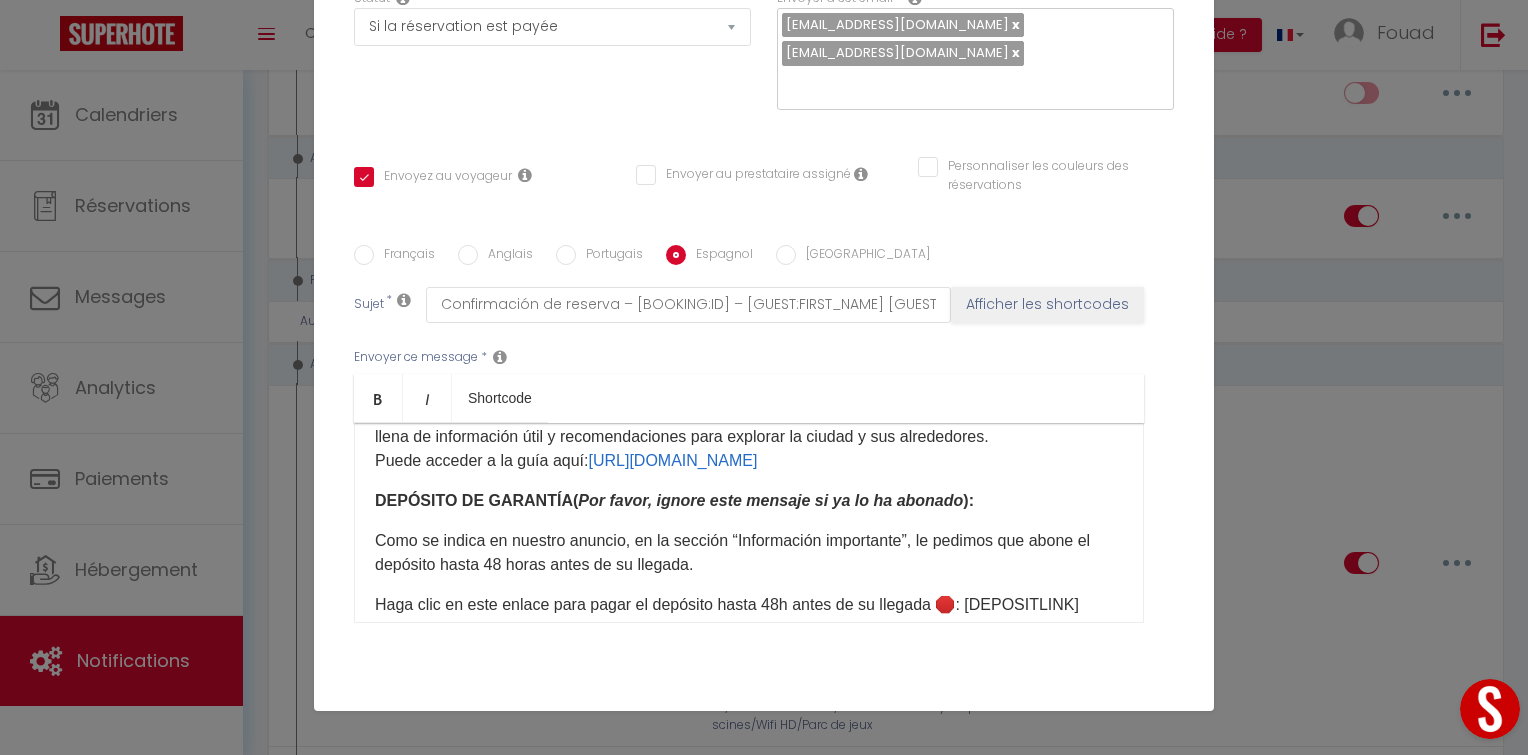 click on "Como se indica en nuestro anuncio, en la sección “Información importante”, le pedimos que abone el depósito hasta 48 horas antes de su llegada." 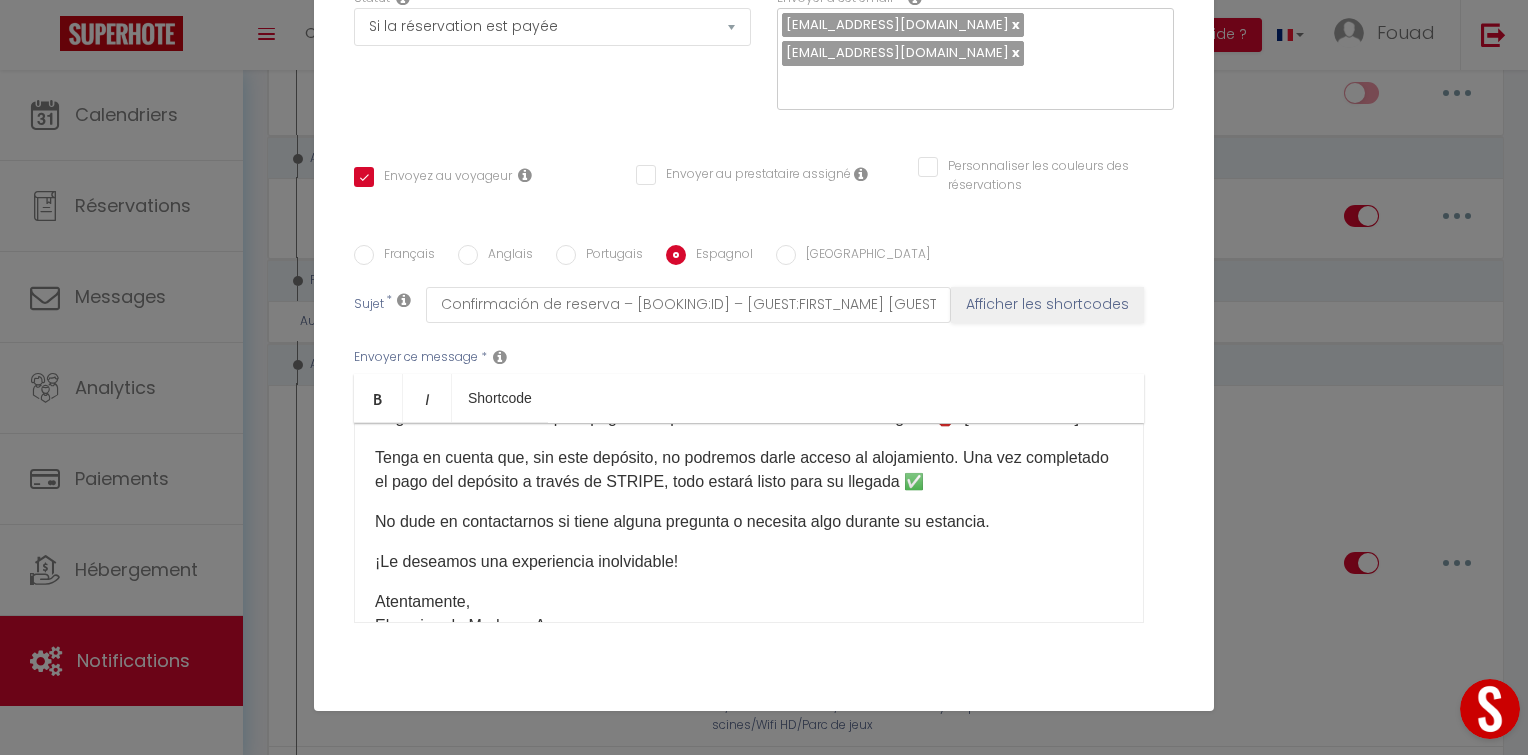 scroll, scrollTop: 413, scrollLeft: 0, axis: vertical 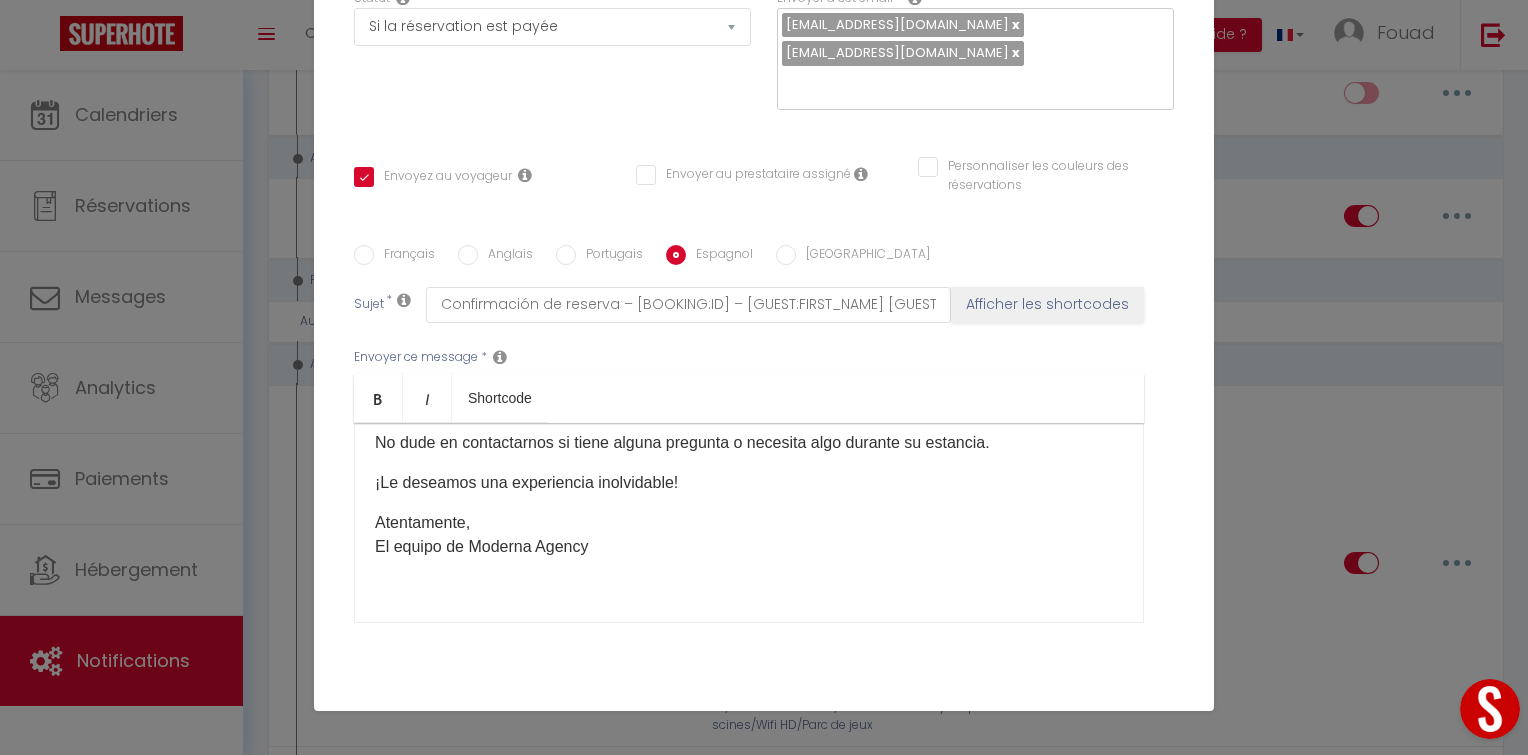 click on "Atentamente,
El equipo de Moderna Agency" 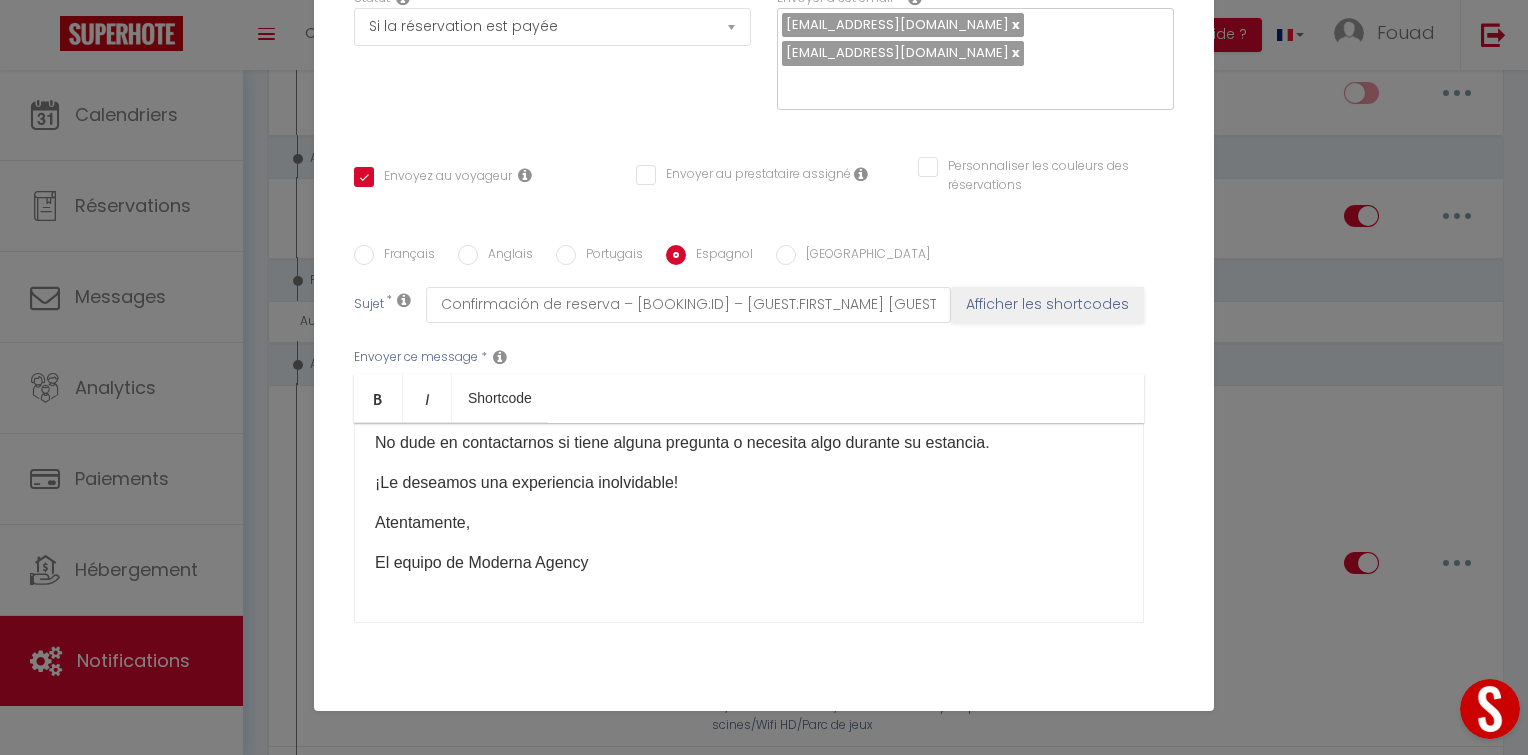 scroll, scrollTop: 405, scrollLeft: 0, axis: vertical 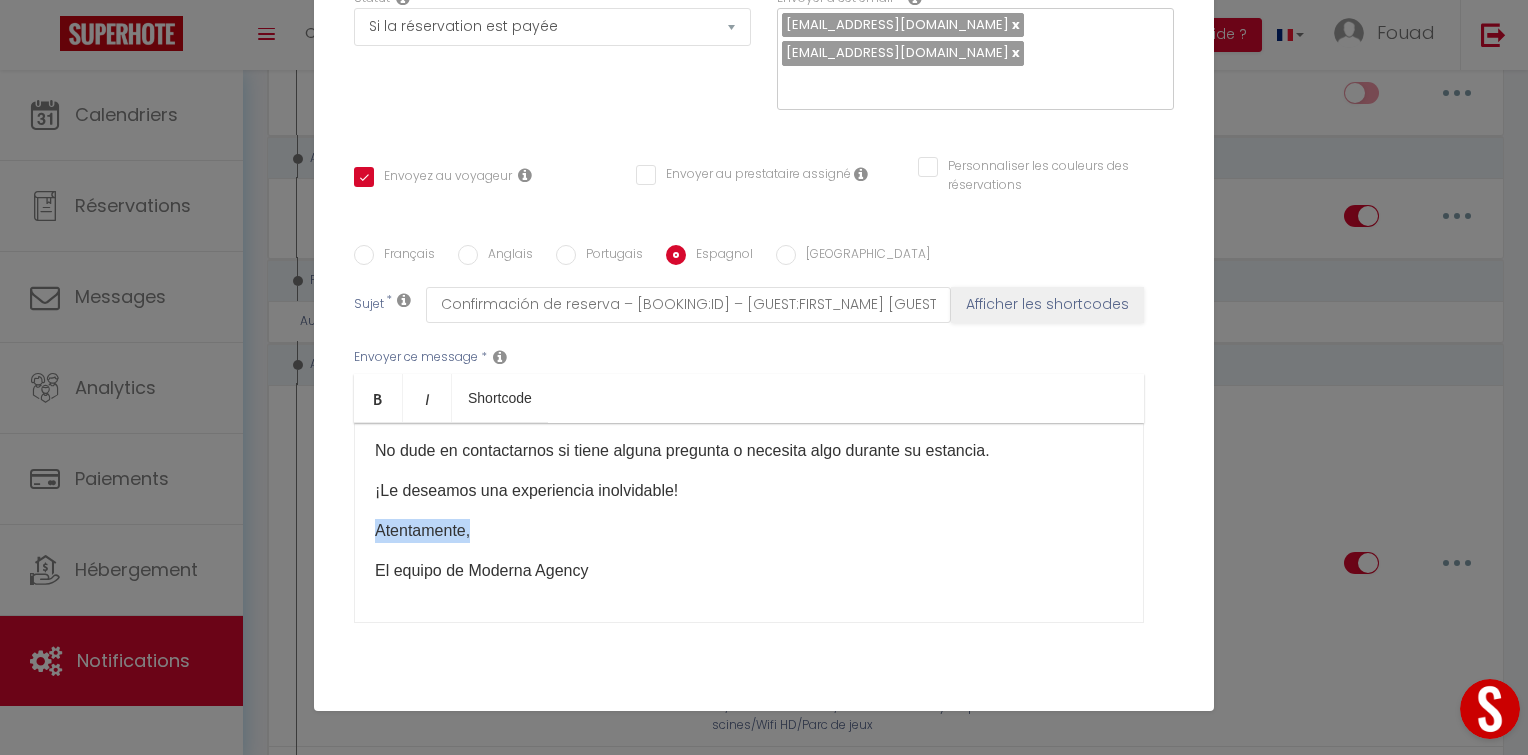 drag, startPoint x: 575, startPoint y: 531, endPoint x: 299, endPoint y: 539, distance: 276.1159 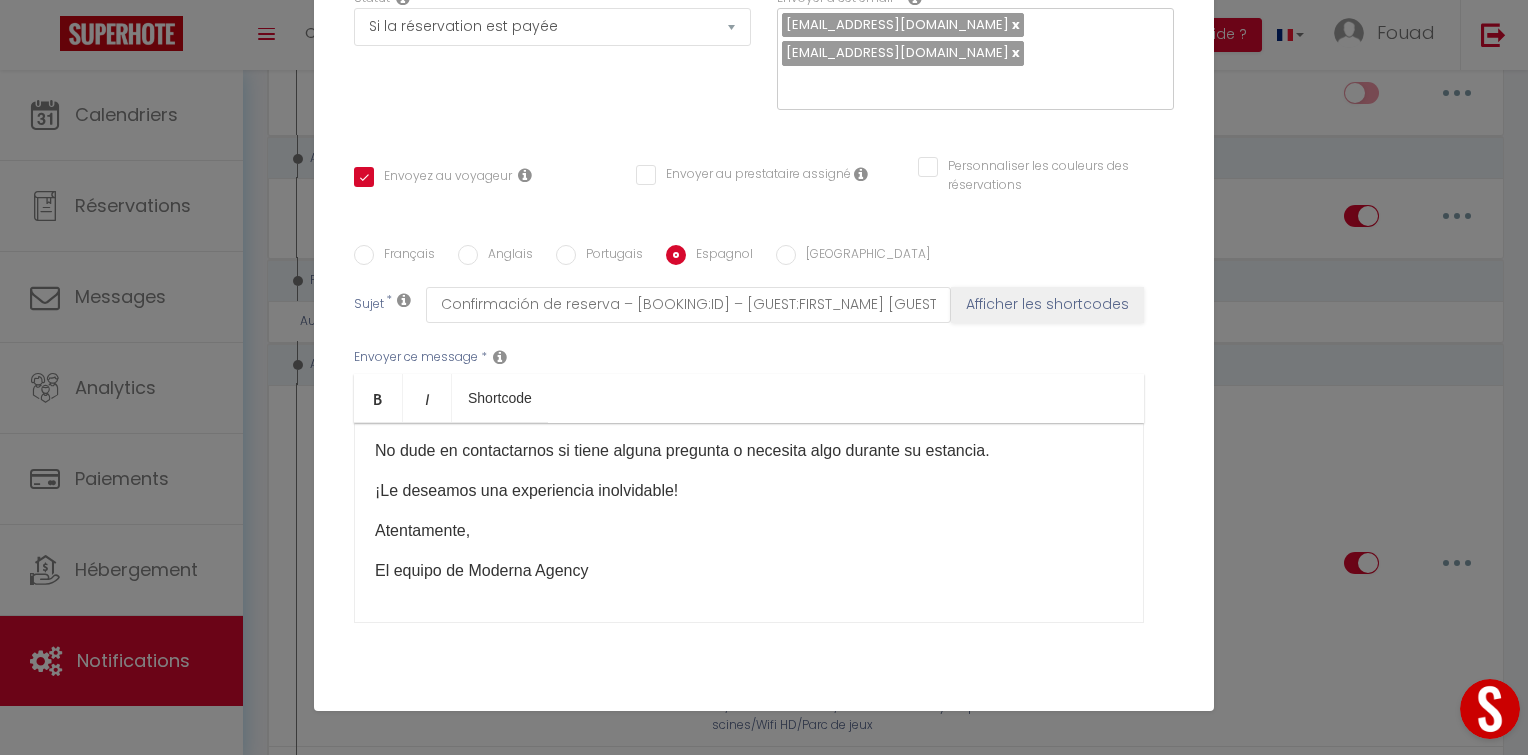 click on "Envoyer ce message   *     Bold Italic Shortcode Rich text editor [PERSON_NAME] [GUEST:FIRST_NAME]:
¡Estoy encantado/a de darle la bienvenida y de ayudarle a descubrir [RENTAL:CITY] en nuestro hermoso alojamiento  "[RENTAL:NAME]" !
Para hacer su visita aún más agradable, le ofrecemos una guía exclusiva de [GEOGRAPHIC_DATA], llena de información útil y recomendaciones para explorar la ciudad y sus alrededores.
Puede acceder a la guía aquí:  [URL][DOMAIN_NAME]
DEPÓSITO DE GARANTÍA  ( Por favor, ignore este mensaje si ya lo ha abonado ):
Como se indica en nuestro anuncio, en la sección “Información importante”, le pedimos que abone el depósito hasta 48 horas antes de su llegada.
Haga clic en este enlace para pagar el depósito hasta 48h antes de su llegada 🛑: [DEPOSITLINK]
Tenga en cuenta que, sin este depósito, no podremos darle acceso al alojamiento. Una vez completado el pago del depósito a través de STRIPE, todo estará listo para su llegada ✅" at bounding box center [764, 485] 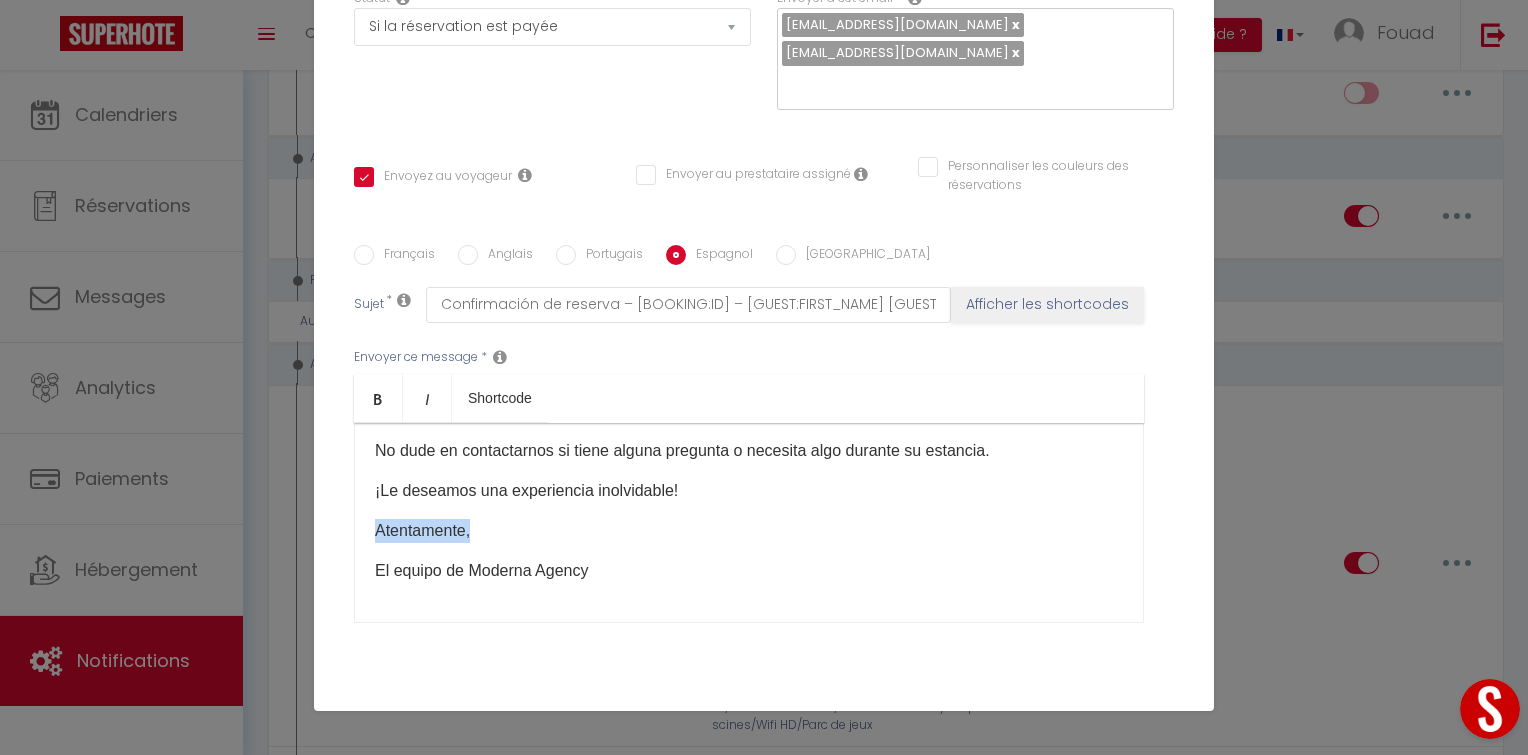 drag, startPoint x: 478, startPoint y: 527, endPoint x: 344, endPoint y: 533, distance: 134.13426 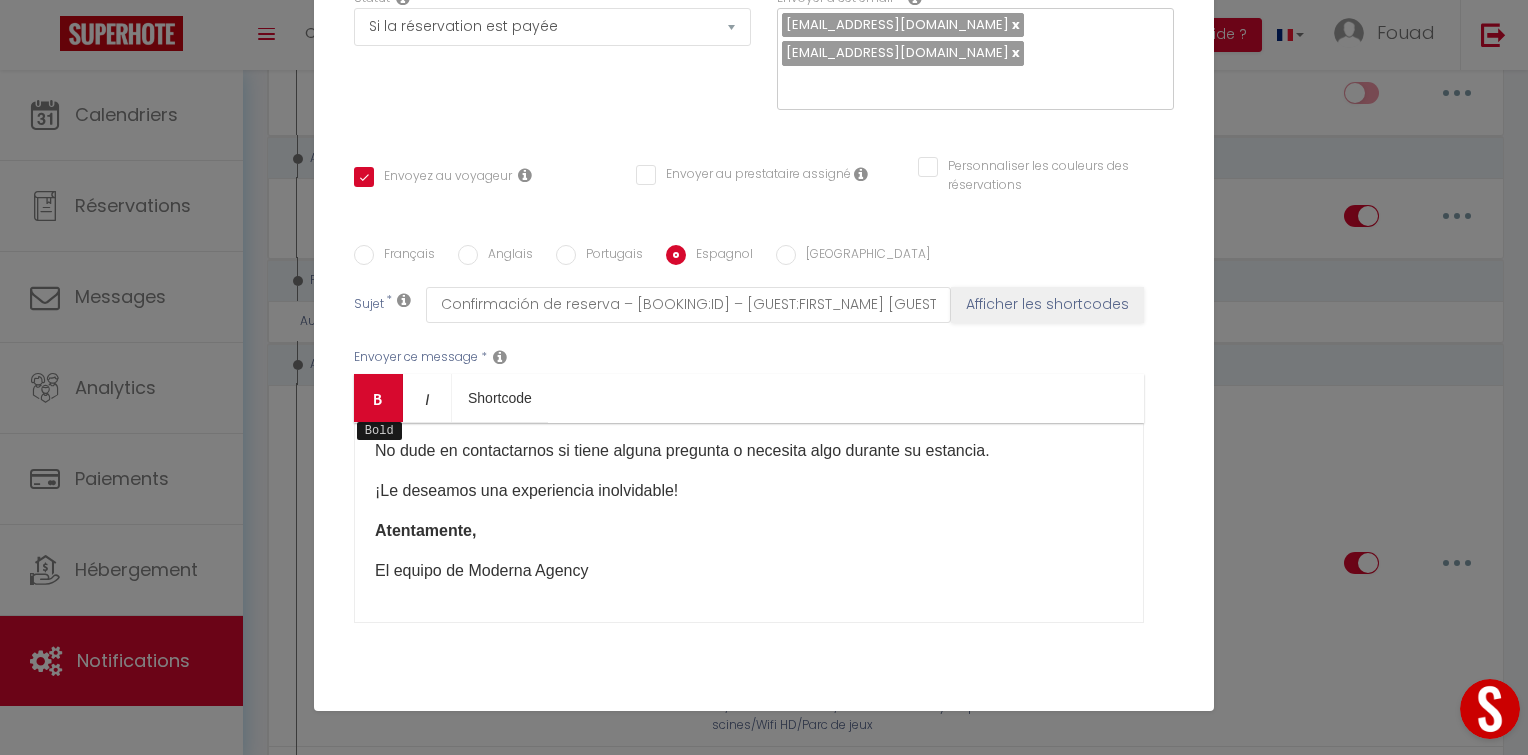 click on "Bold" at bounding box center (378, 398) 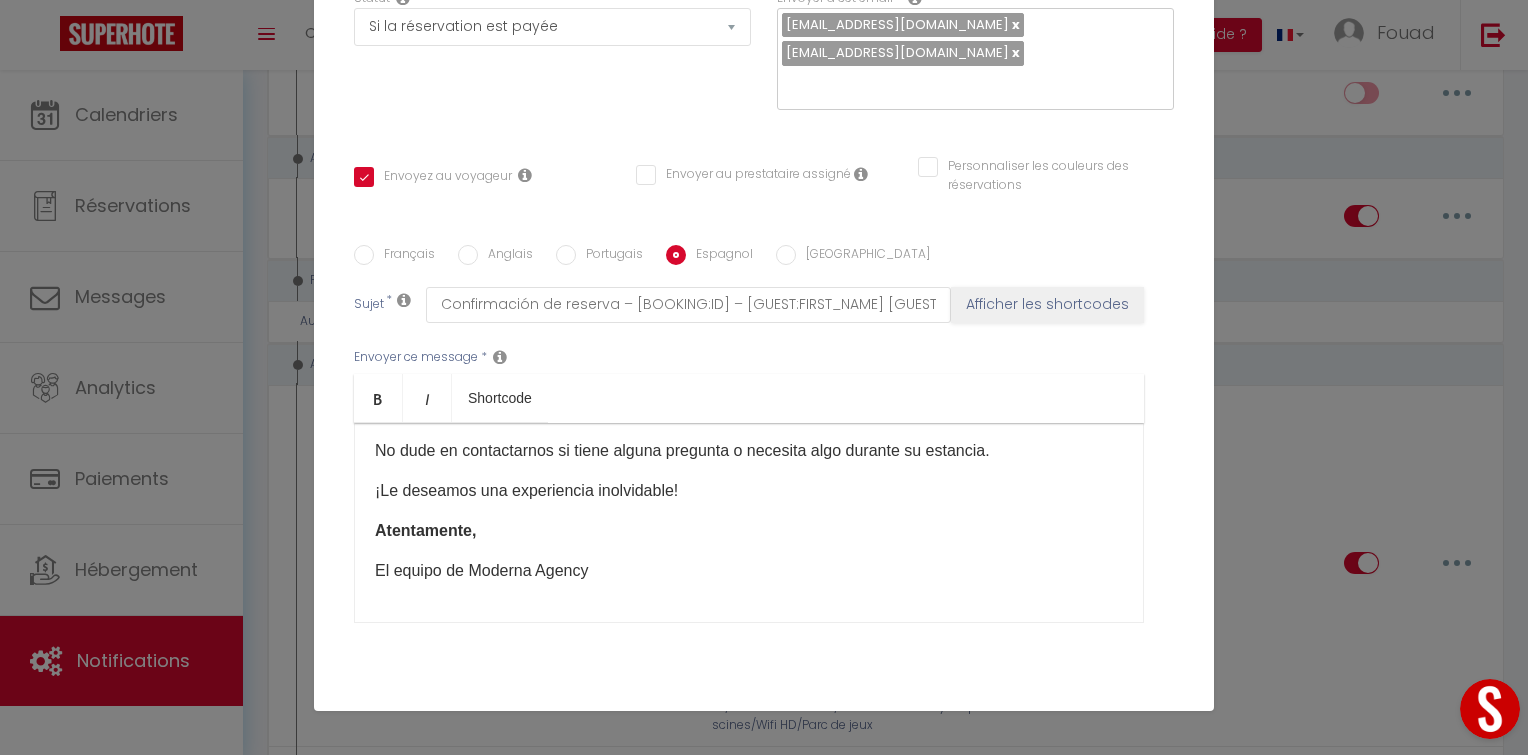 click on "Atentamente," 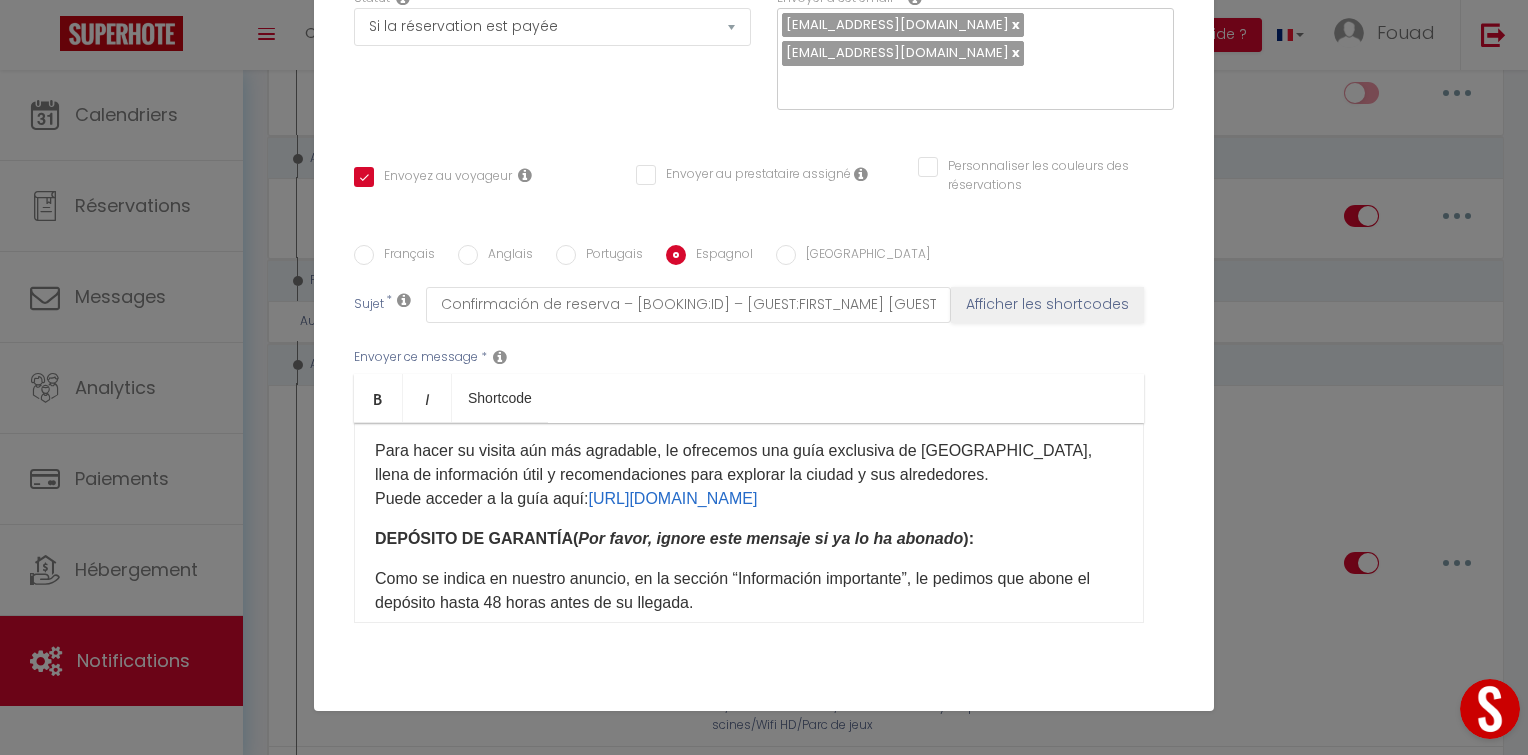 scroll, scrollTop: 0, scrollLeft: 0, axis: both 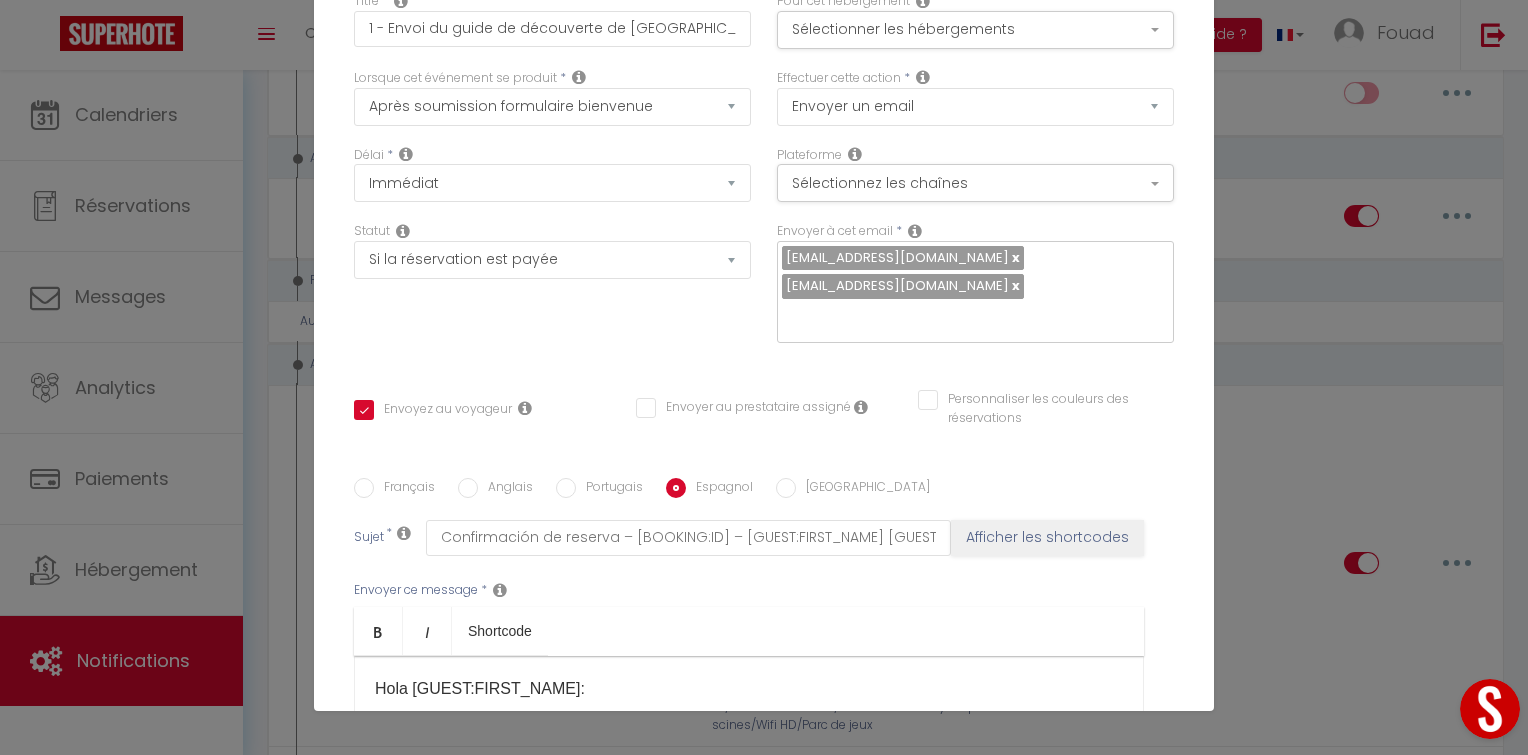 click on "Français" at bounding box center (404, 489) 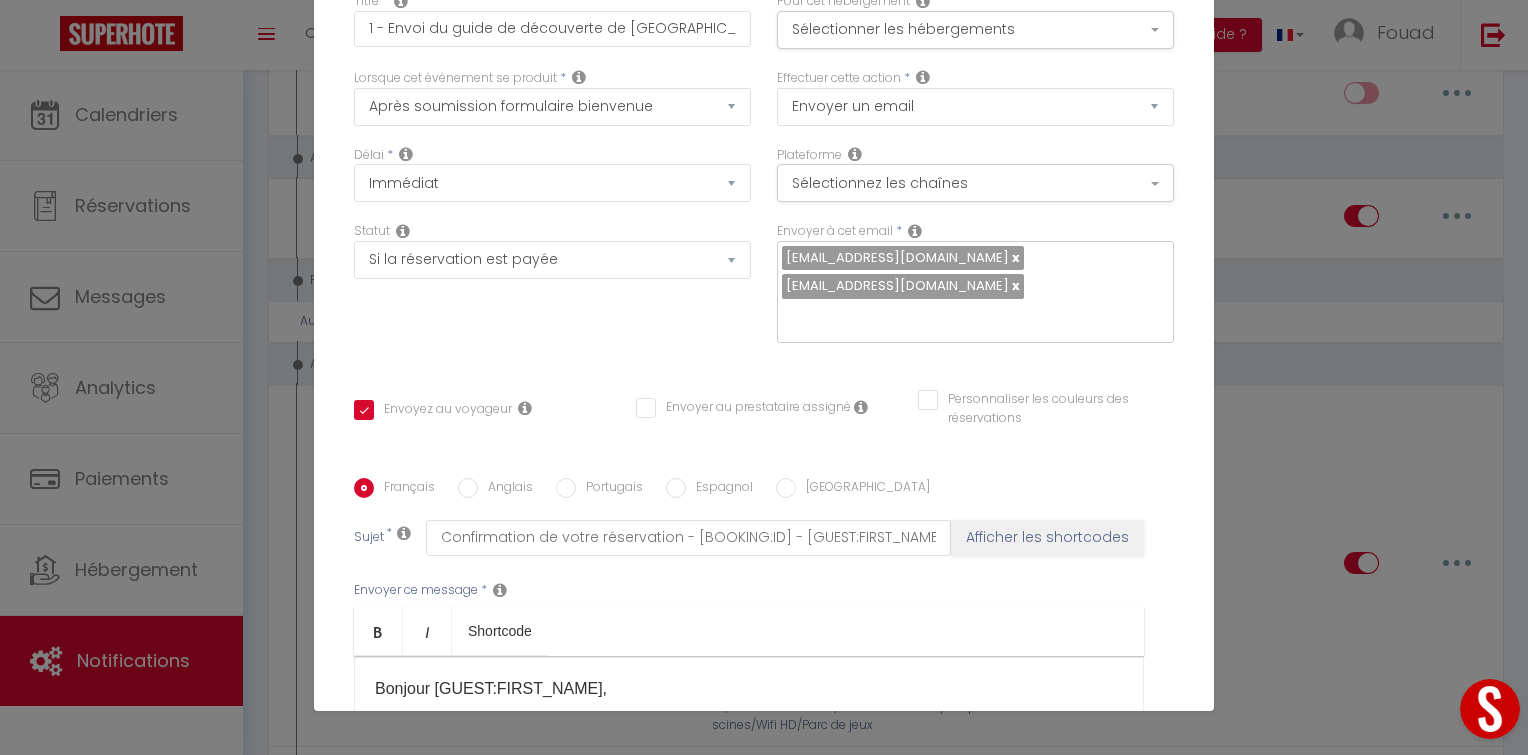 click on "Anglais" at bounding box center (468, 488) 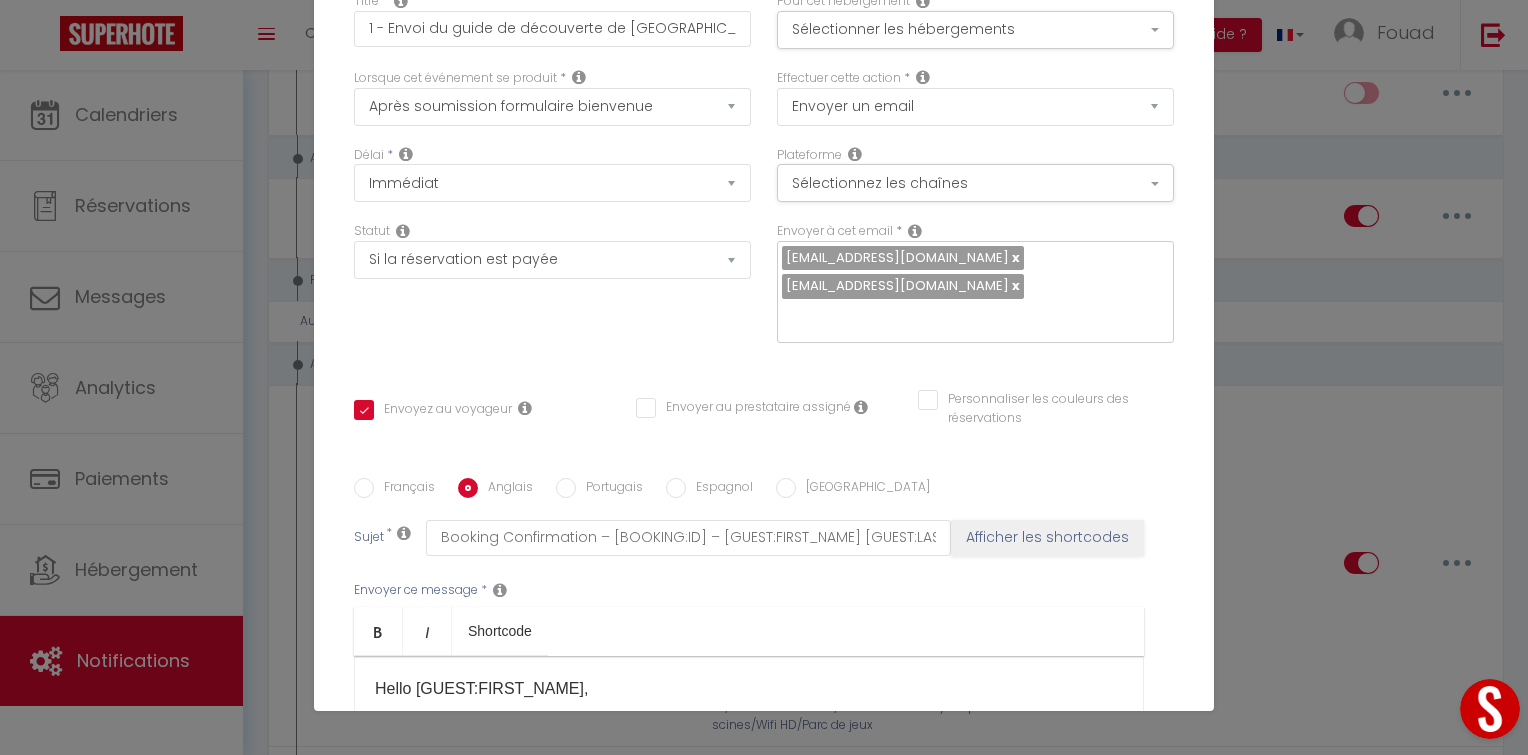 click on "Espagnol" at bounding box center [719, 489] 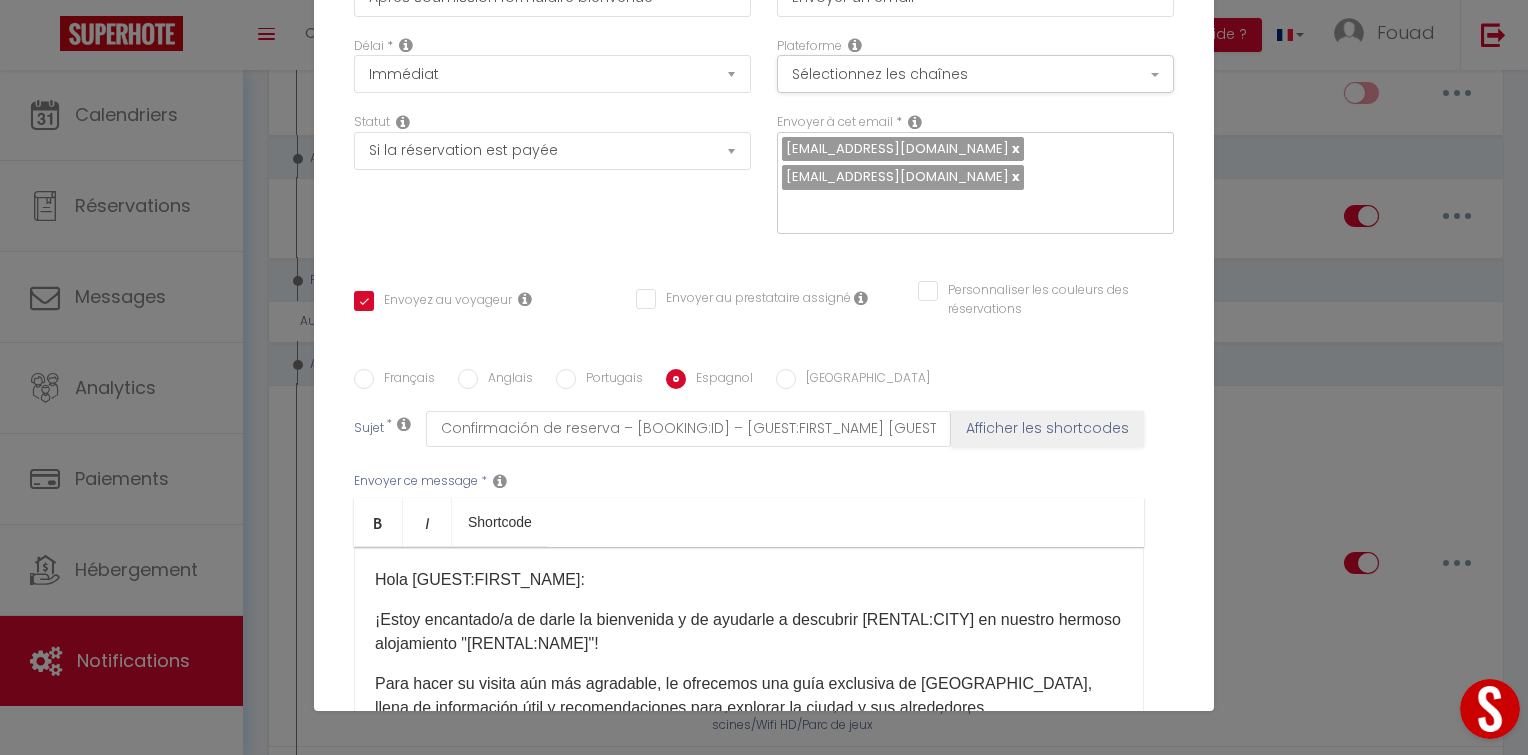 scroll, scrollTop: 172, scrollLeft: 0, axis: vertical 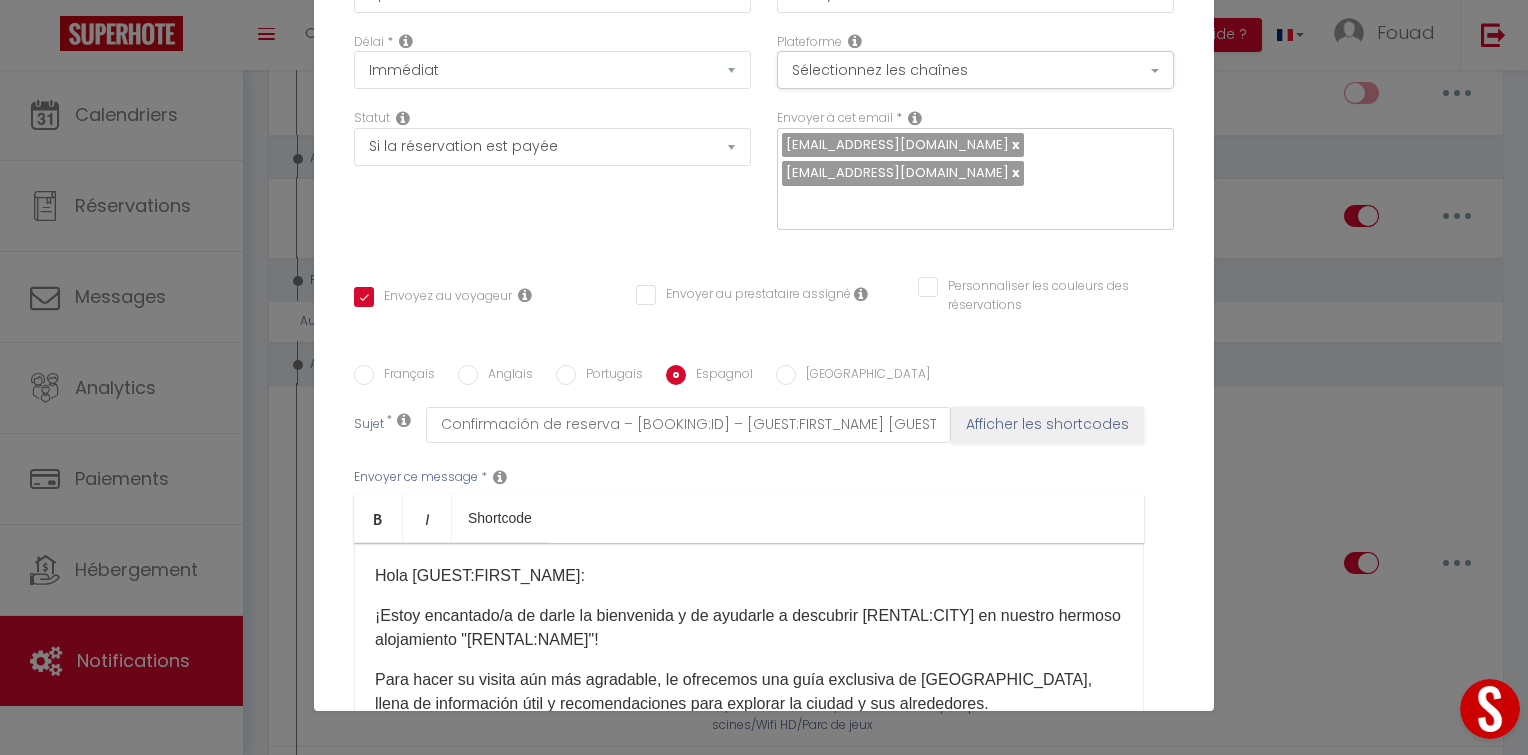 click on "Hola [GUEST:FIRST_NAME]:" at bounding box center (749, 576) 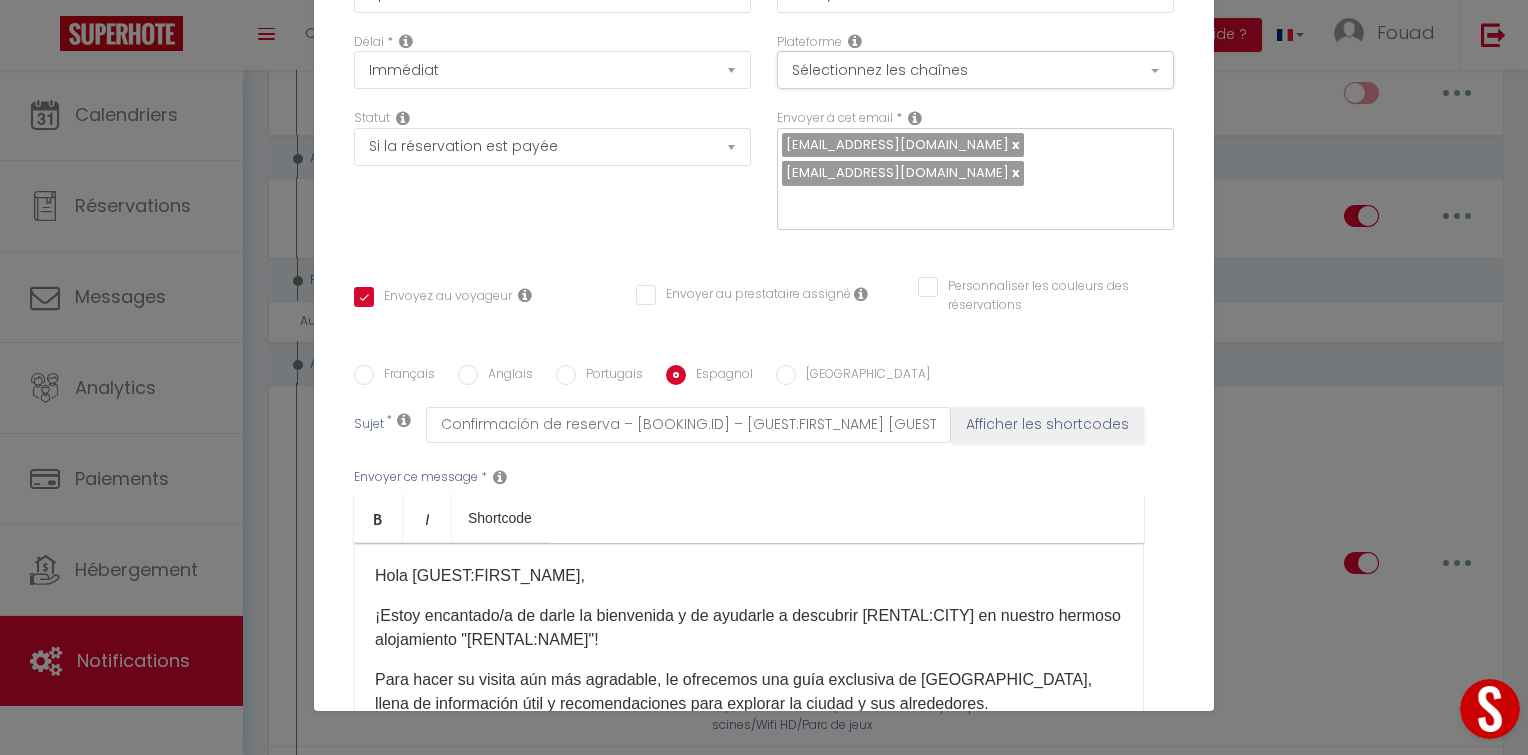 click on "Anglais" at bounding box center (468, 375) 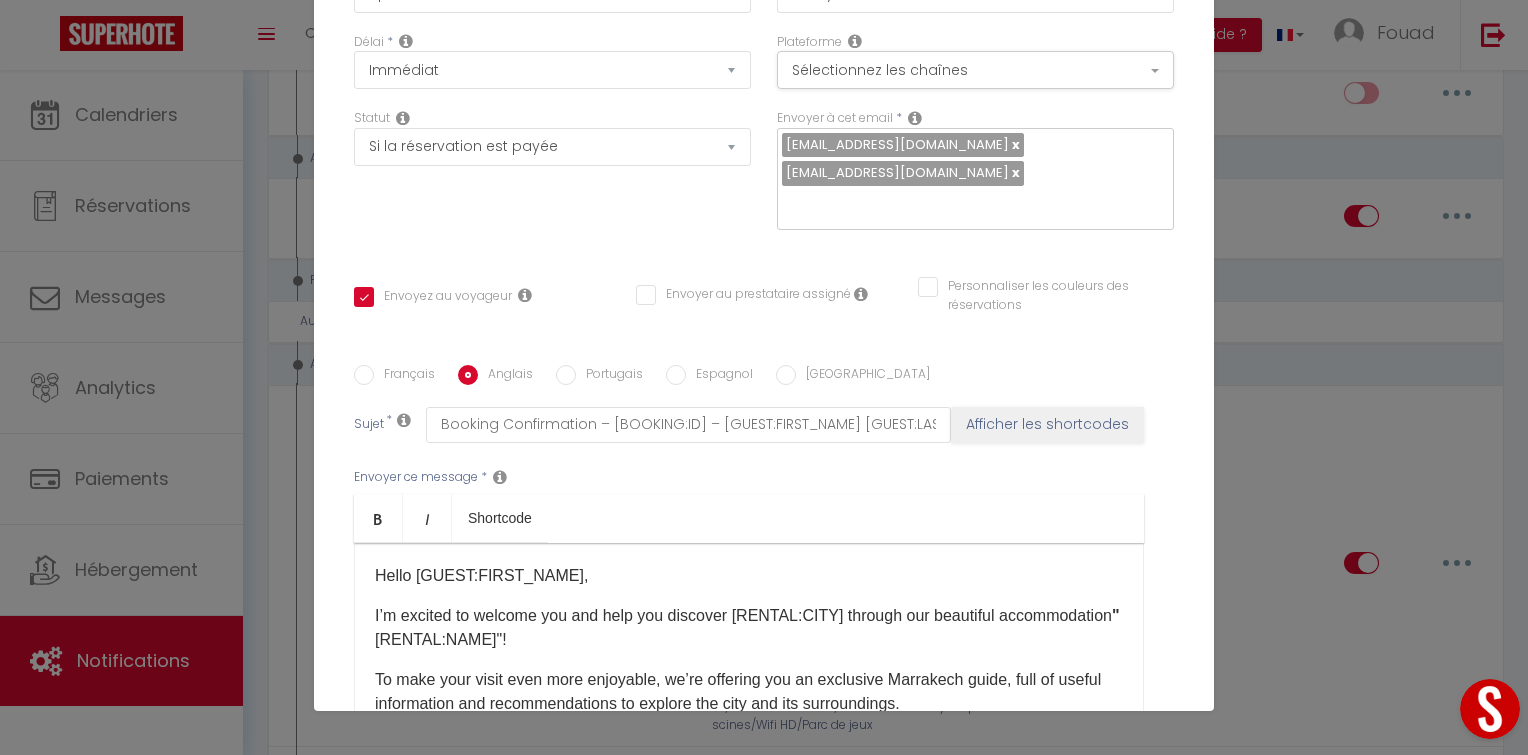 click on "Espagnol" at bounding box center (719, 376) 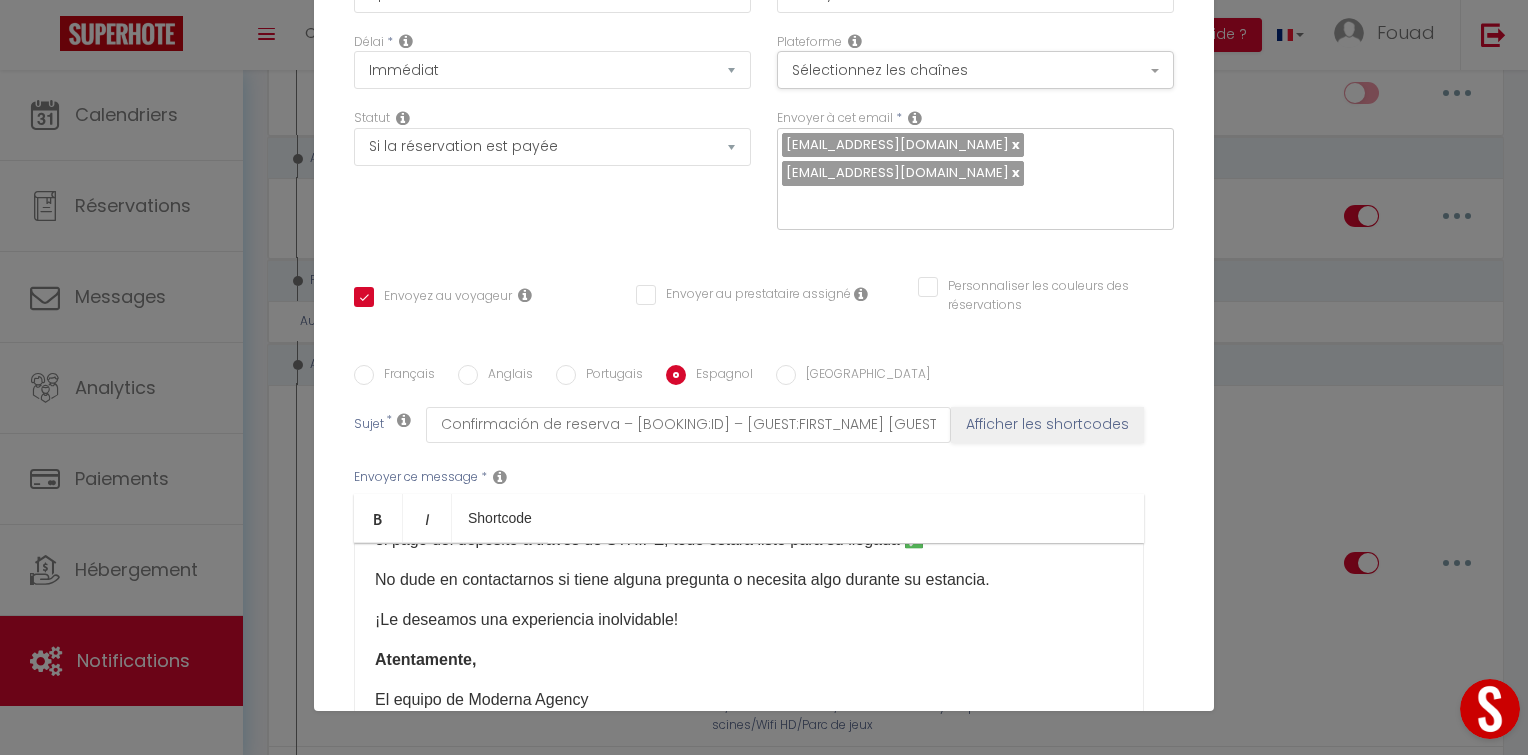 scroll, scrollTop: 405, scrollLeft: 0, axis: vertical 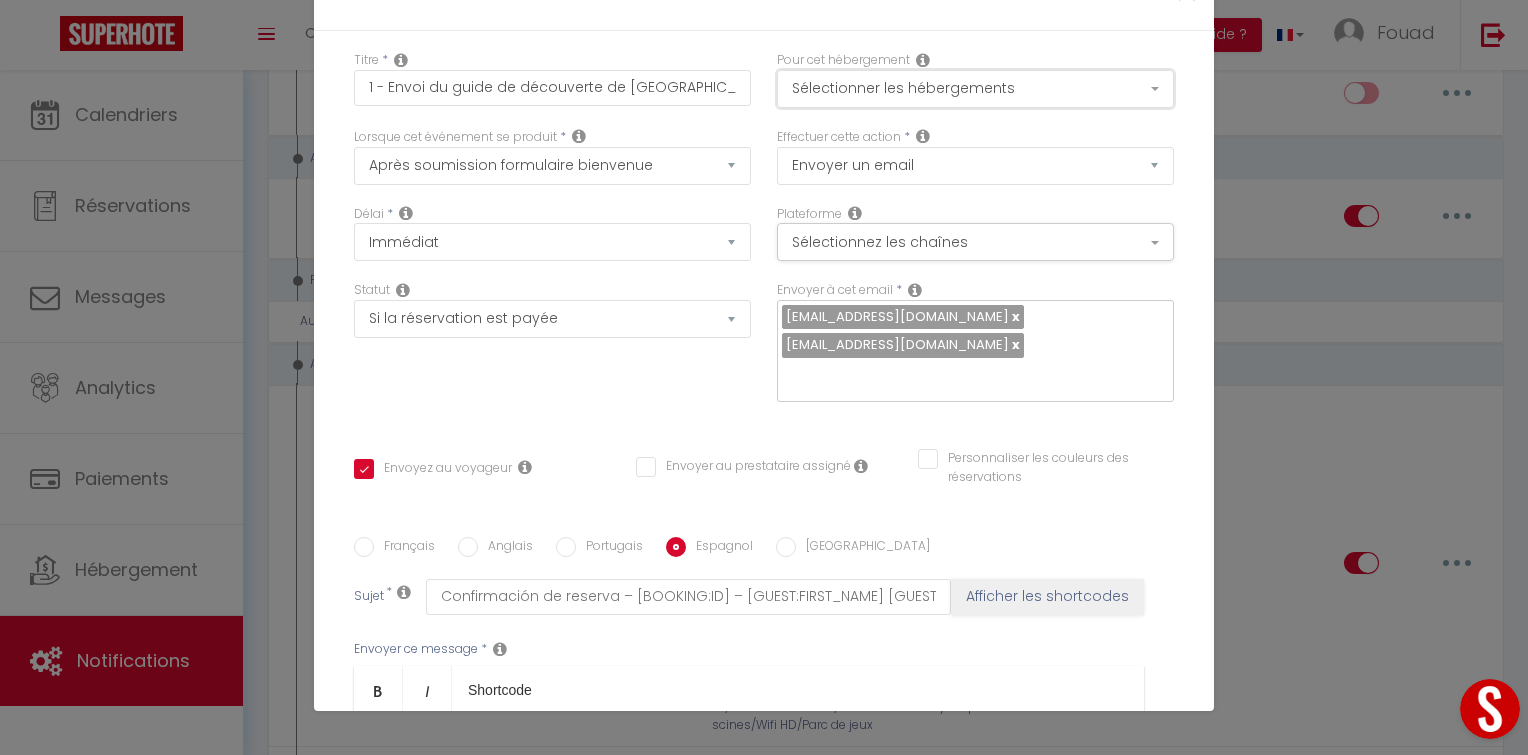 click on "Sélectionner les hébergements" at bounding box center [975, 89] 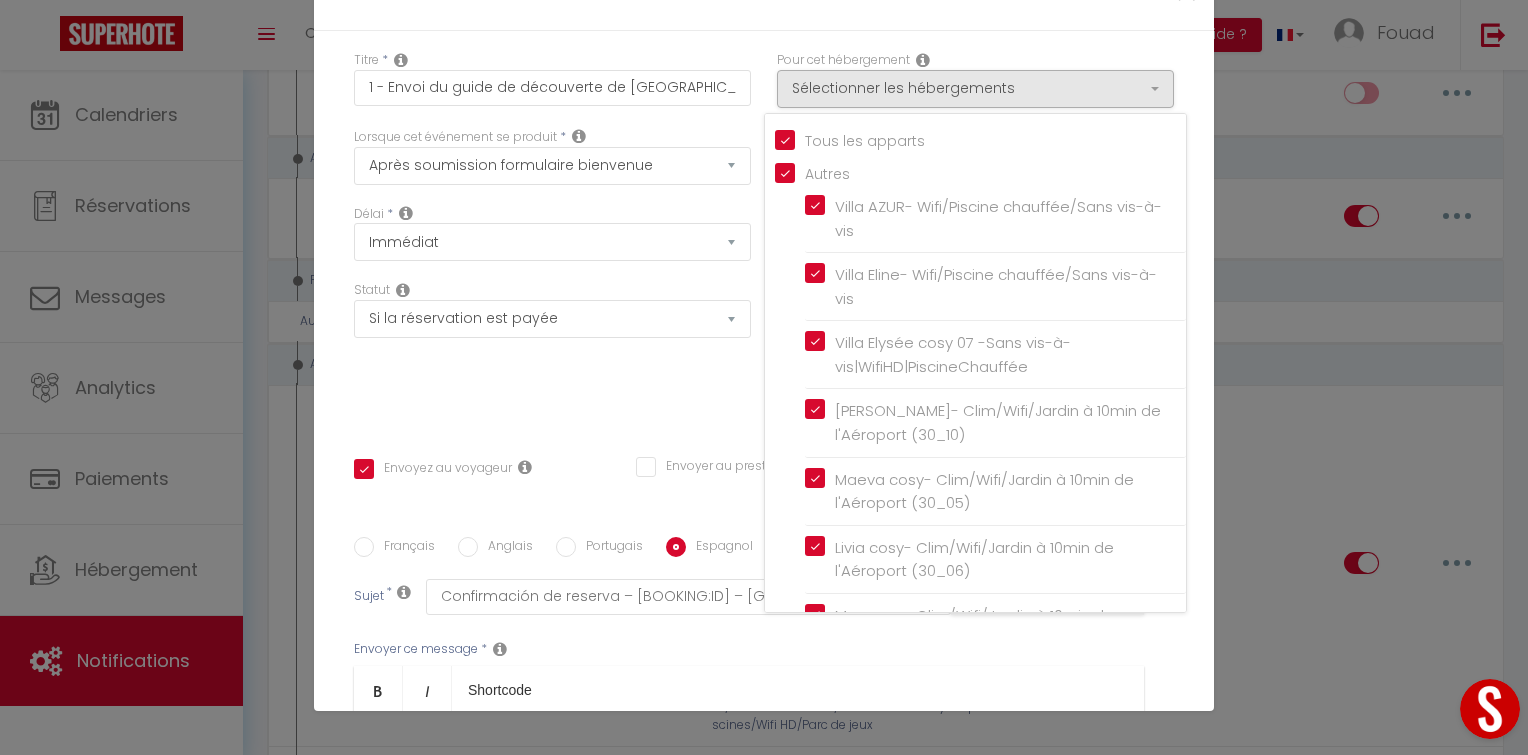 click on "Statut     Aucun   Si la réservation est payée   Si réservation non payée   Si la caution a été prise   Si caution non payée" at bounding box center (552, 351) 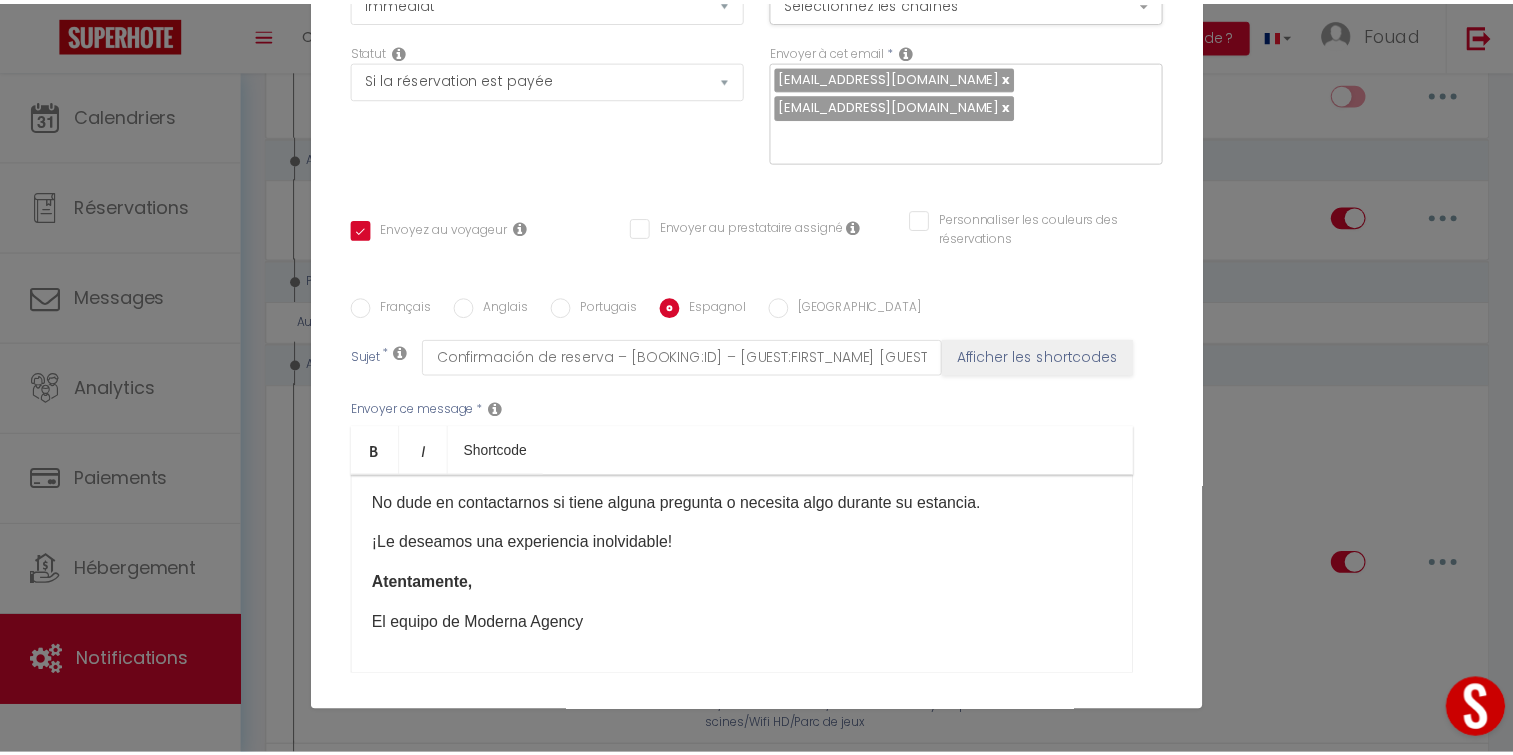 scroll, scrollTop: 364, scrollLeft: 0, axis: vertical 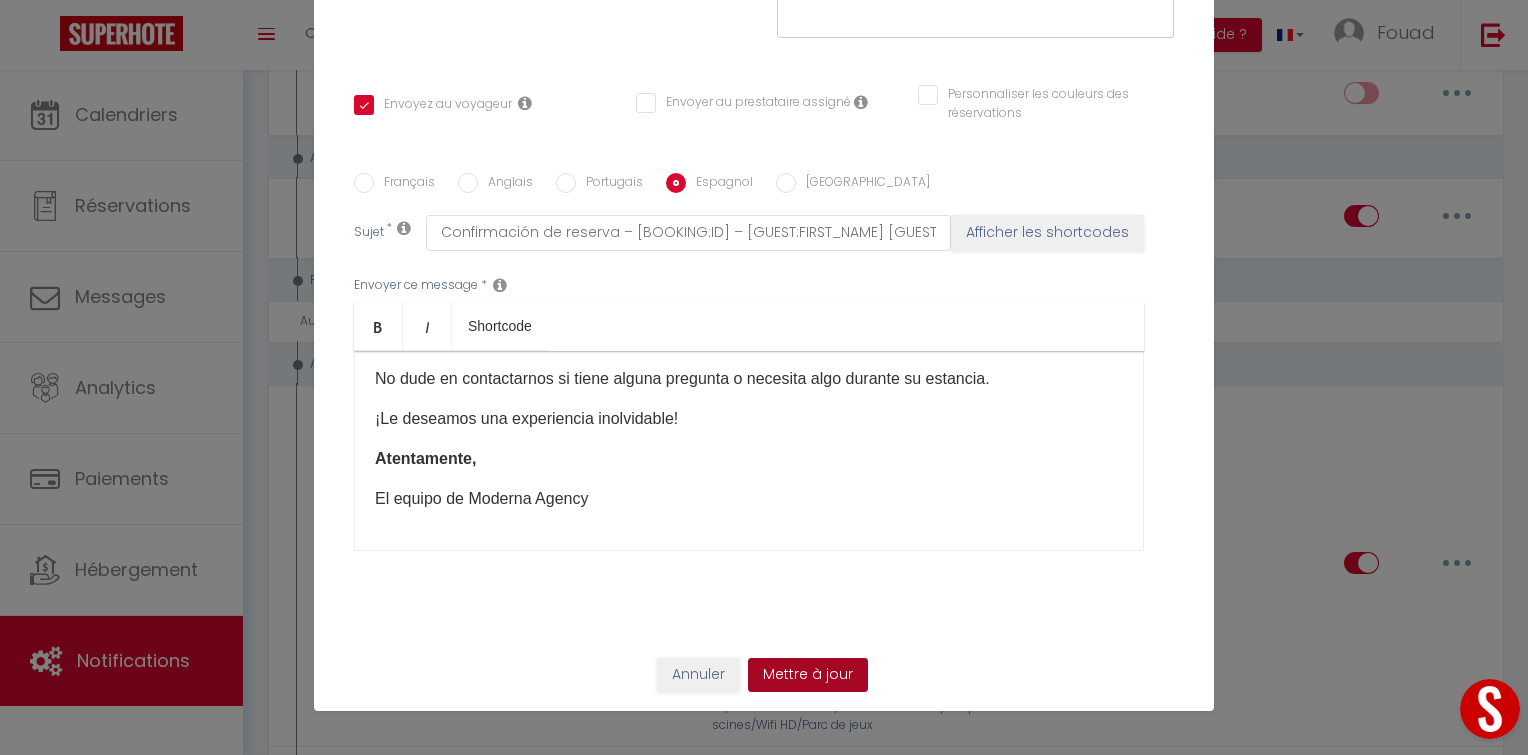 click on "Mettre à jour" at bounding box center (808, 675) 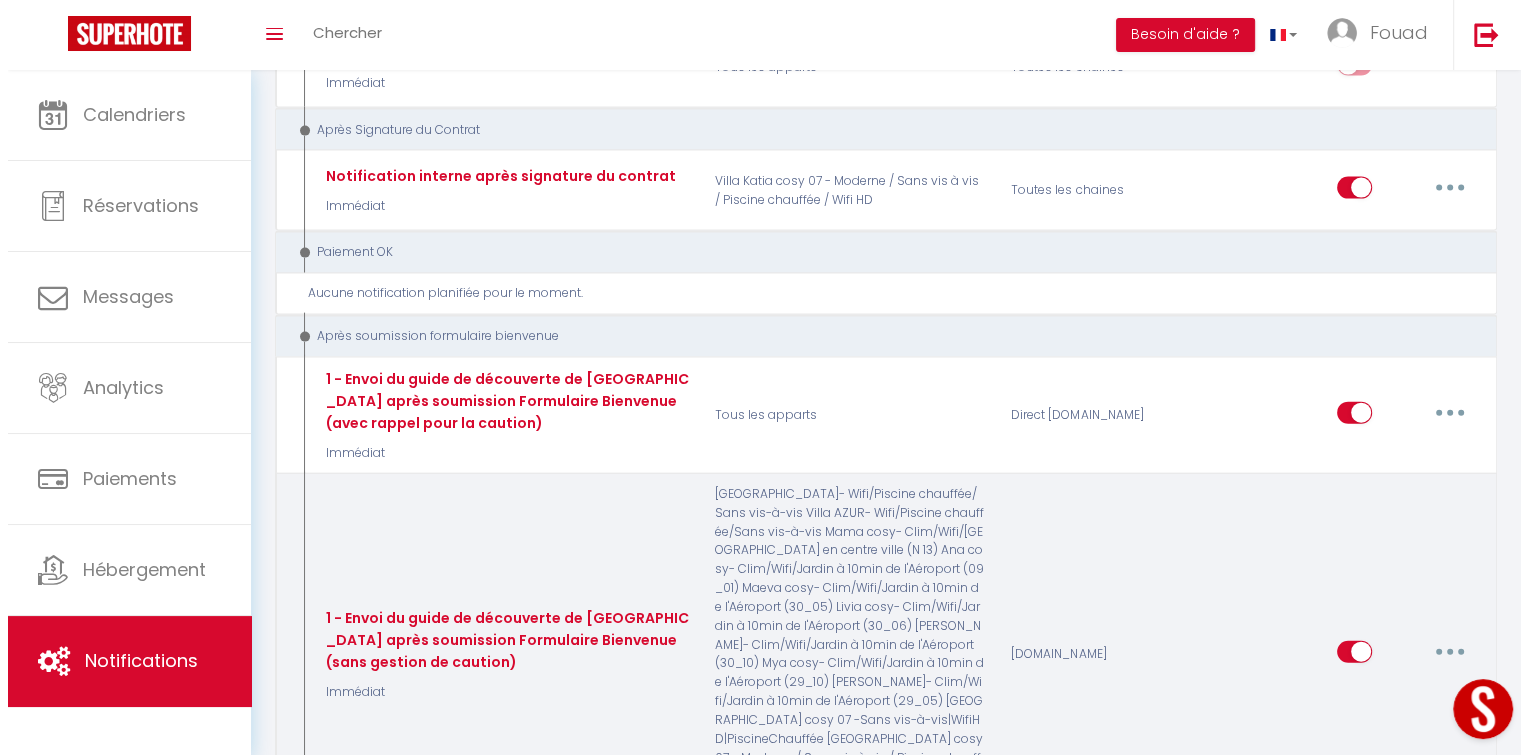 scroll, scrollTop: 4362, scrollLeft: 0, axis: vertical 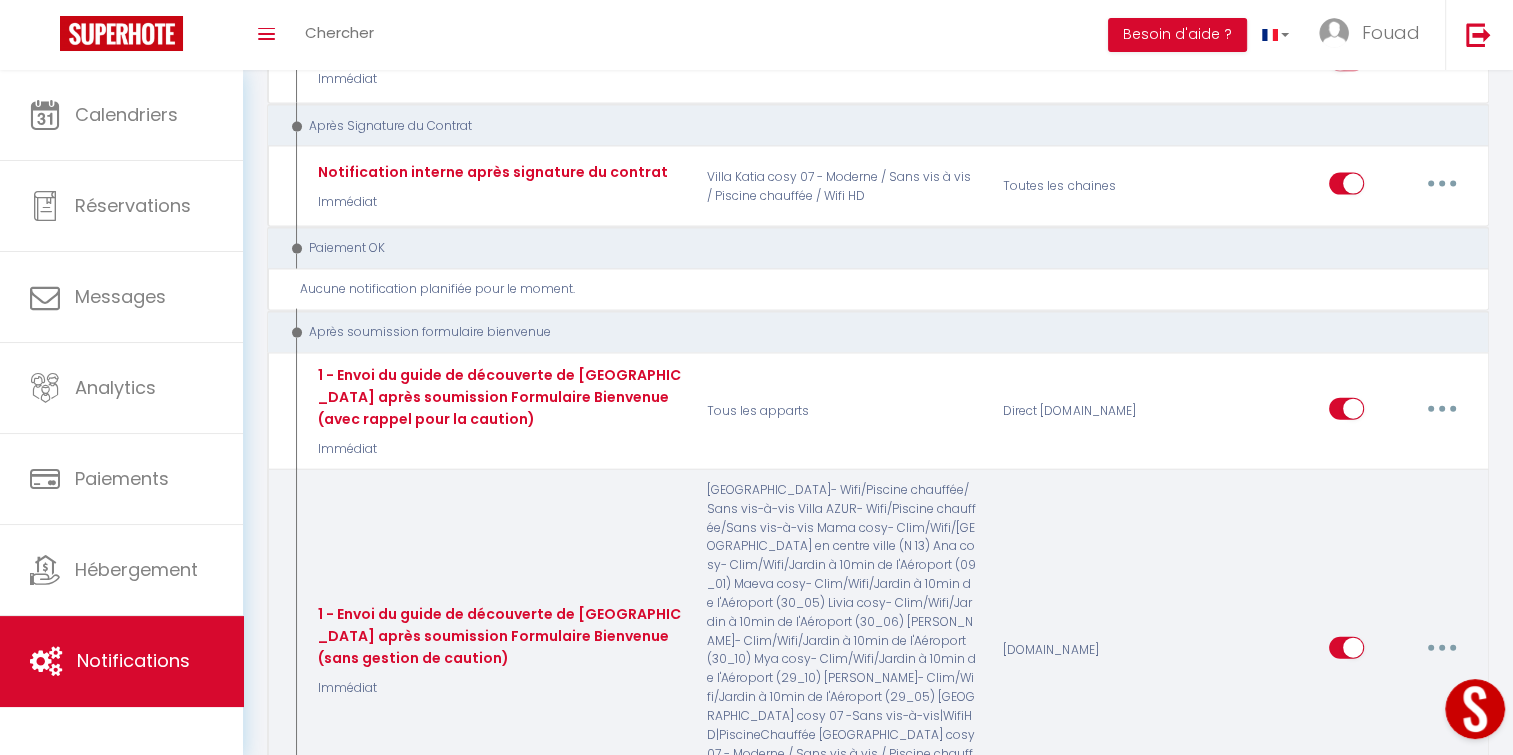 click at bounding box center [1442, 648] 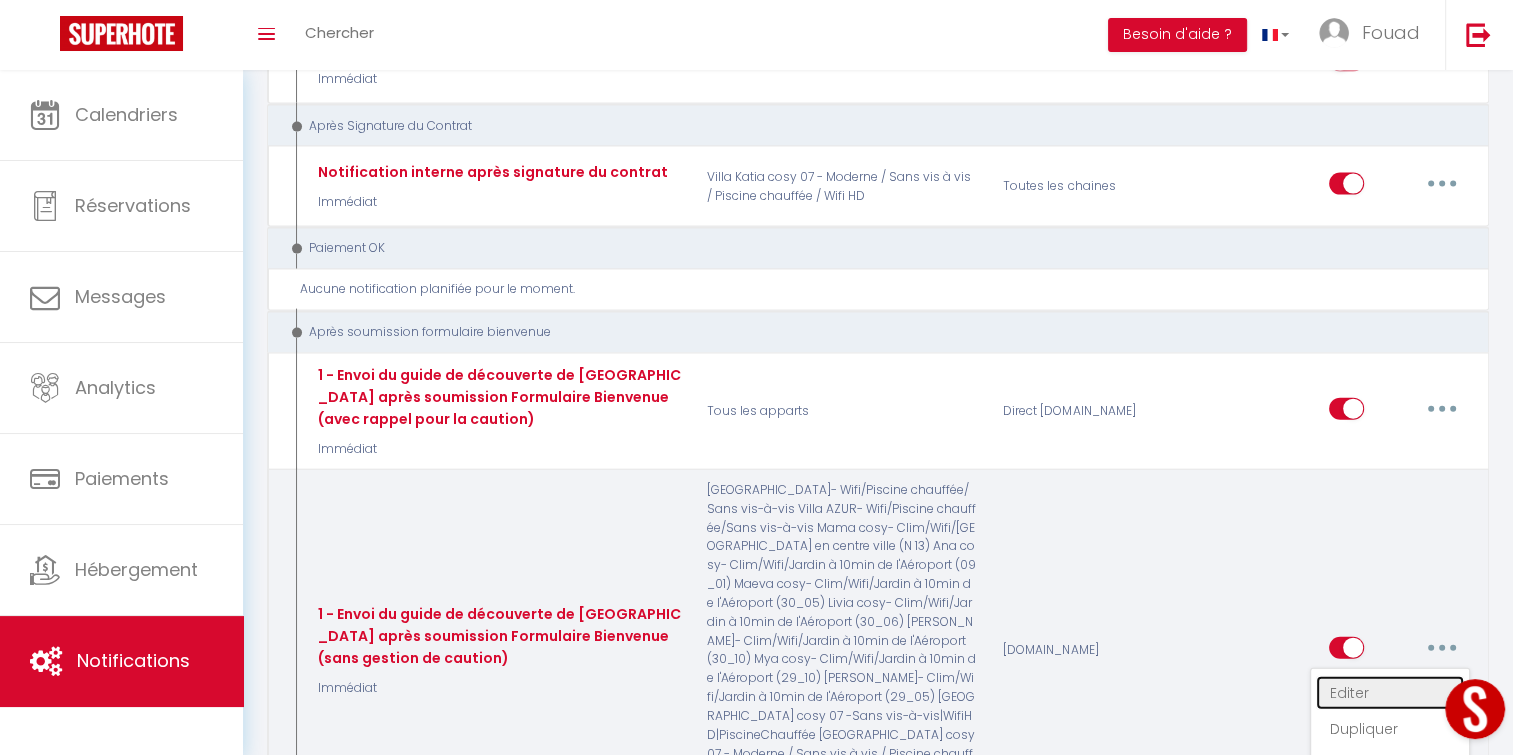 click on "Editer" at bounding box center [1390, 693] 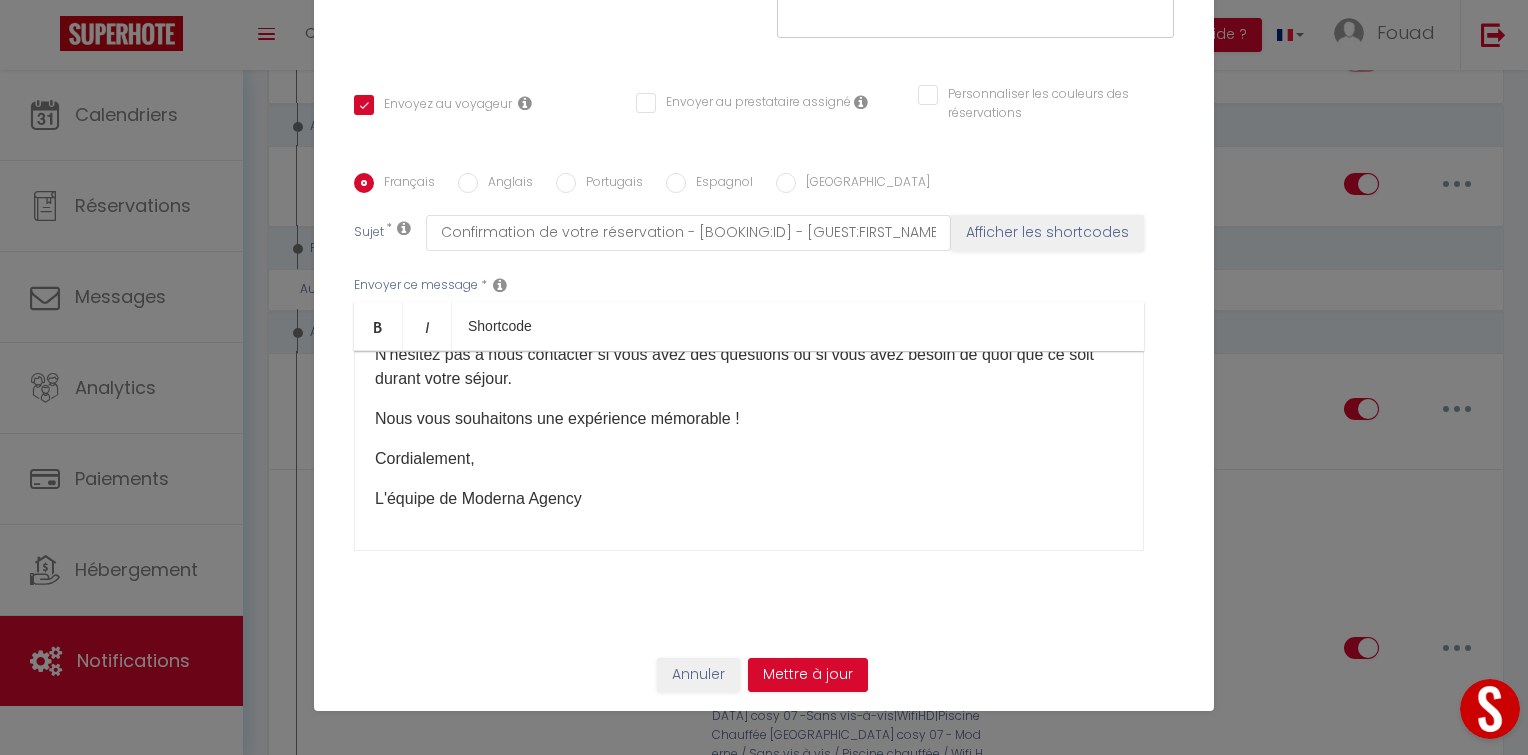 scroll, scrollTop: 72, scrollLeft: 0, axis: vertical 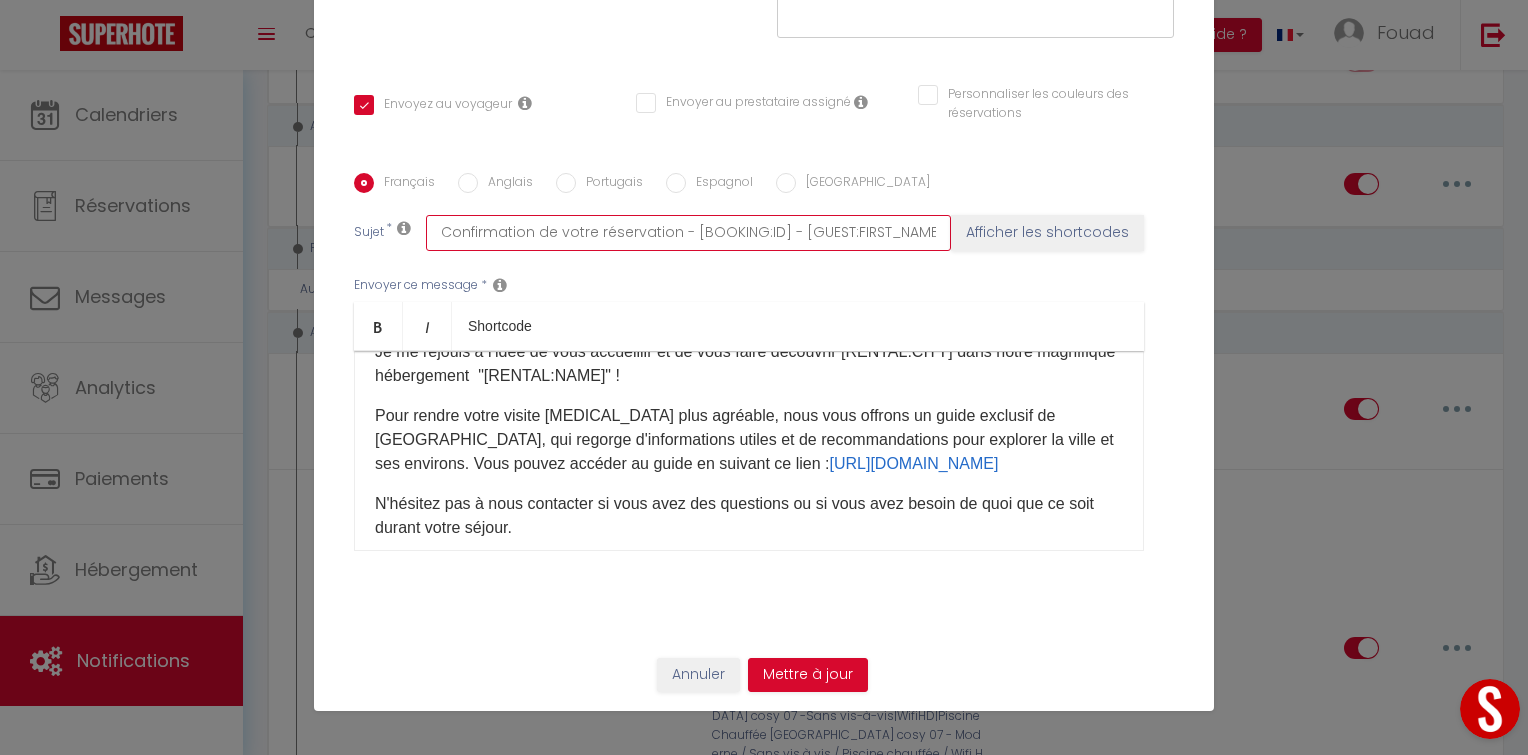 click on "Confirmation de votre réservation - [BOOKING:ID] - [GUEST:FIRST_NAME] [GUEST:LAST_NAME] - [RENTAL:NAME]" at bounding box center [688, 233] 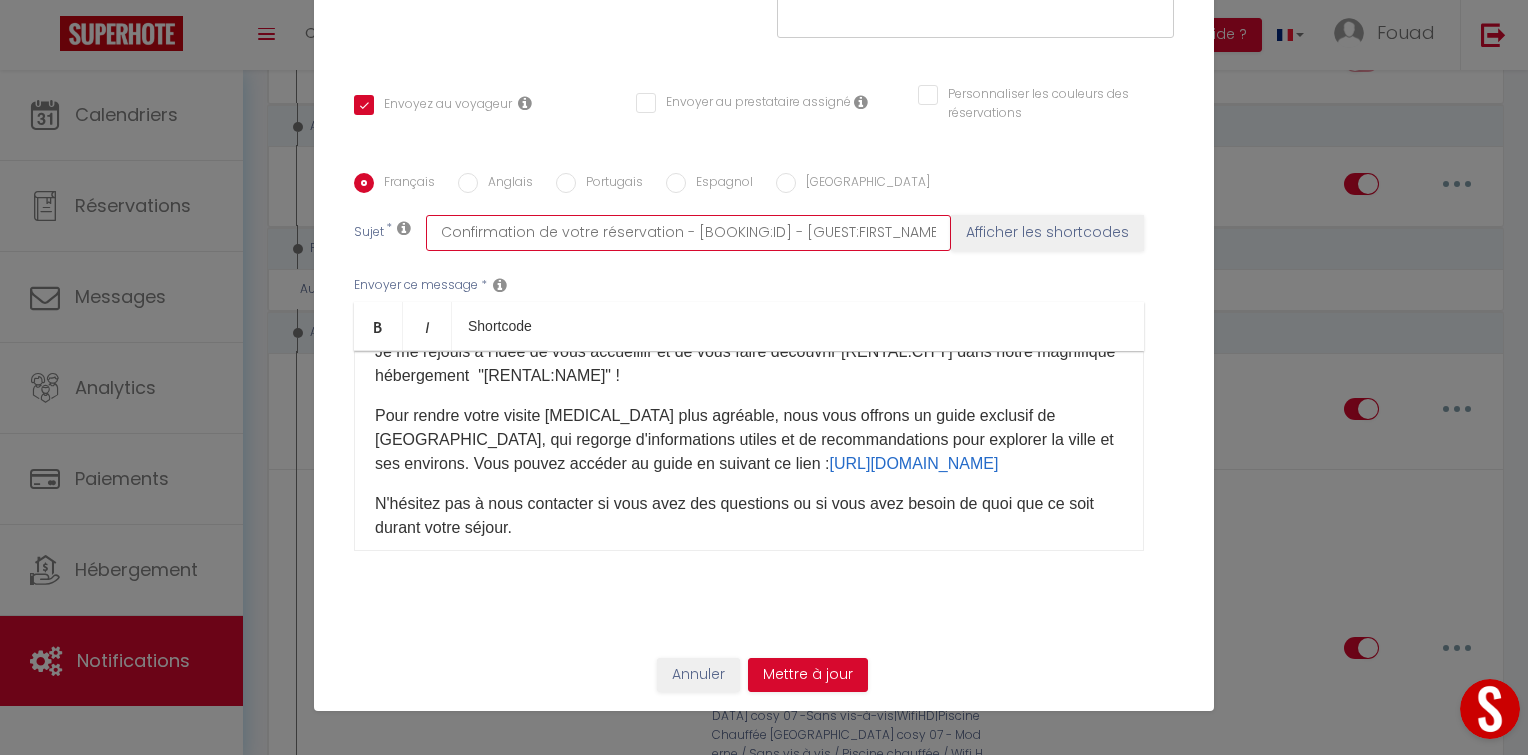 click on "Confirmation de votre réservation - [BOOKING:ID] - [GUEST:FIRST_NAME] [GUEST:LAST_NAME] - [RENTAL:NAME]" at bounding box center (688, 233) 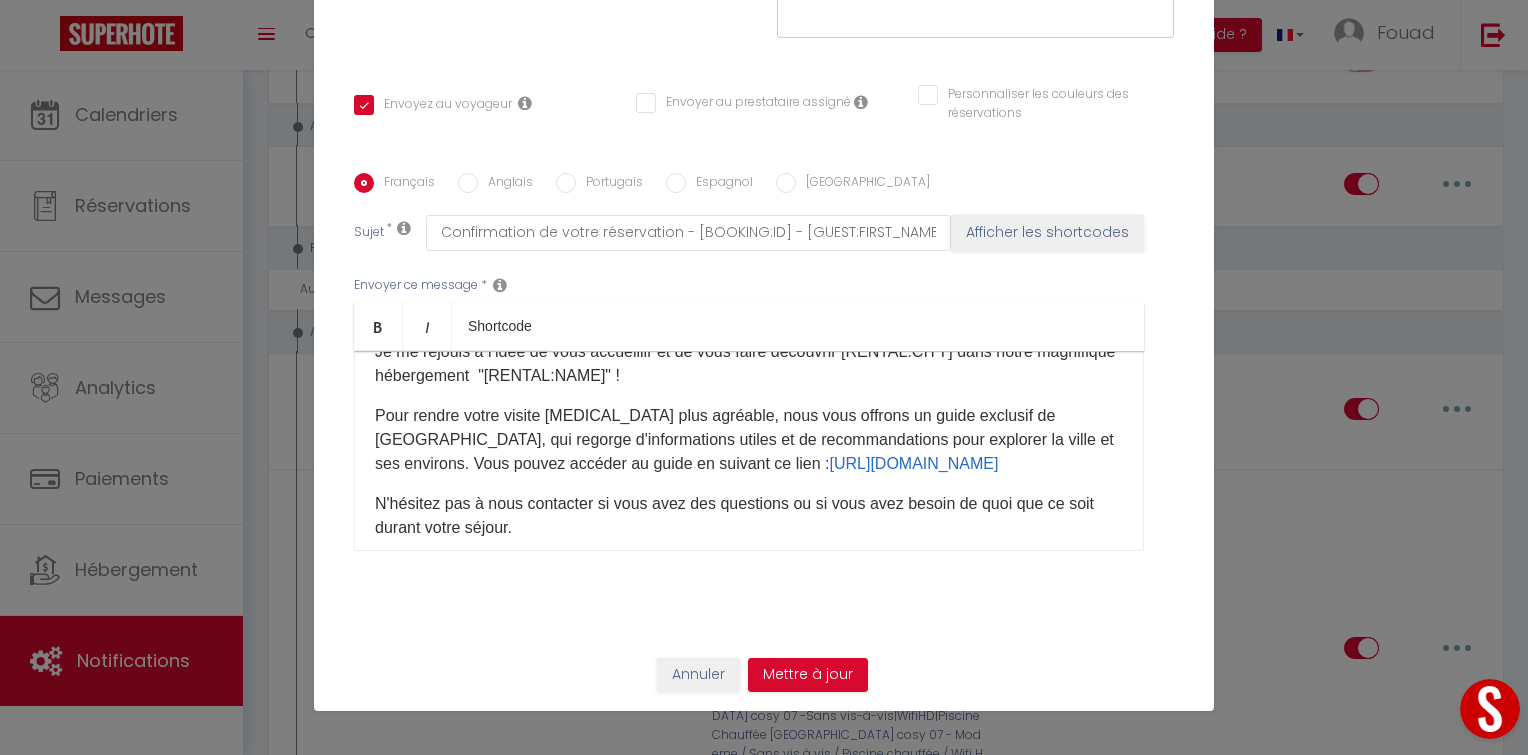 click on "Envoyer ce message   *     Bold Italic Shortcode Rich text editor [PERSON_NAME] [GUEST:FIRST_NAME],
Je me réjouis à l’idée de vous accueillir et de vous faire découvrir [RENTAL:CITY] dans notre magnifique hébergement  "[RENTAL:NAME]" !
Pour rendre votre visite [MEDICAL_DATA] plus agréable, nous vous offrons un guide exclusif de [GEOGRAPHIC_DATA], qui regorge d'informations utiles et de recommandations pour explorer la ville et ses environs. Vous pouvez accéder au guide en suivant ce lien :  [URL][DOMAIN_NAME] ​N'hésitez pas à nous contacter si vous avez des questions ou si vous avez besoin de quoi que ce soit durant votre séjour. Nous vous souhaitons une expérience mémorable ! Cordialement, L'équipe de Moderna Agency​" at bounding box center (764, 413) 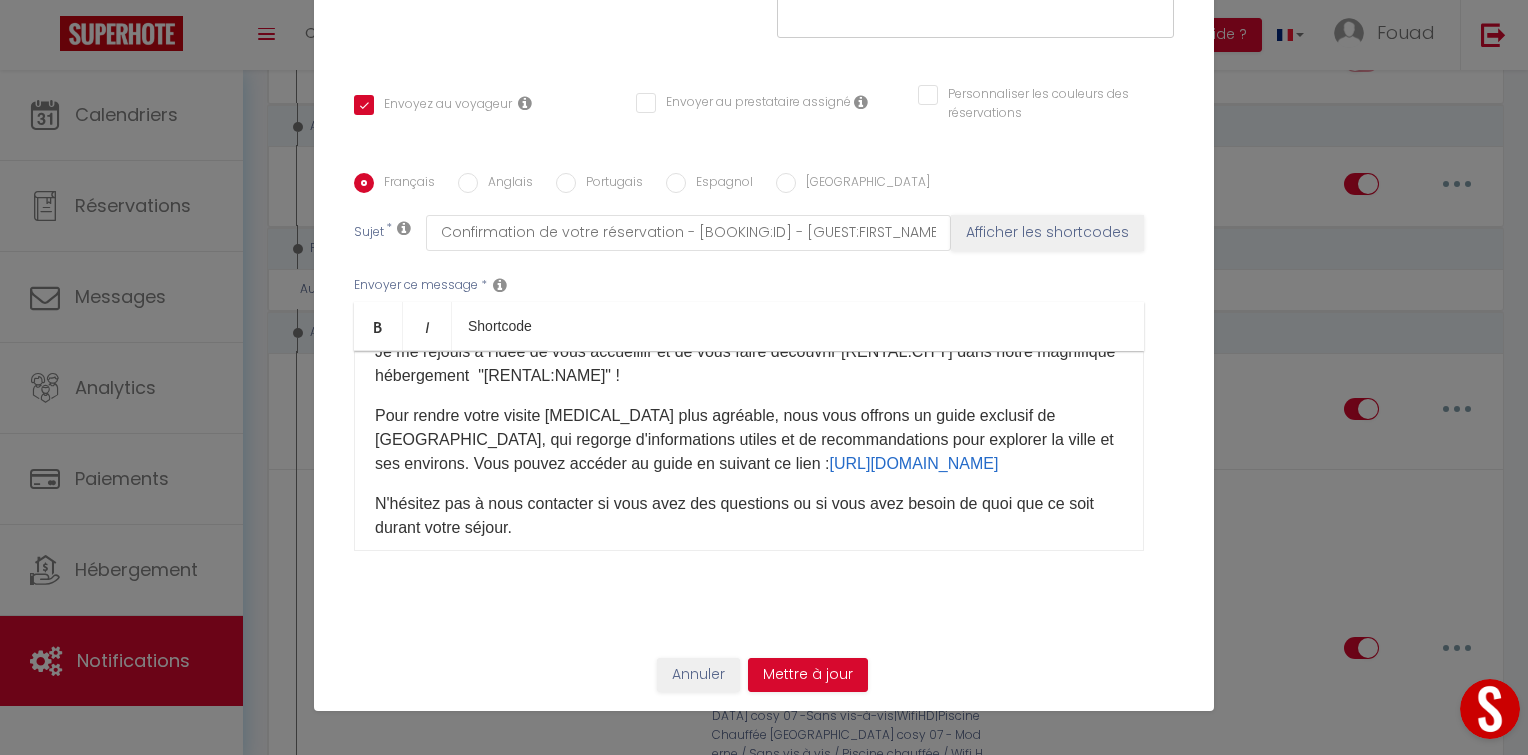 click on "Anglais" at bounding box center (505, 184) 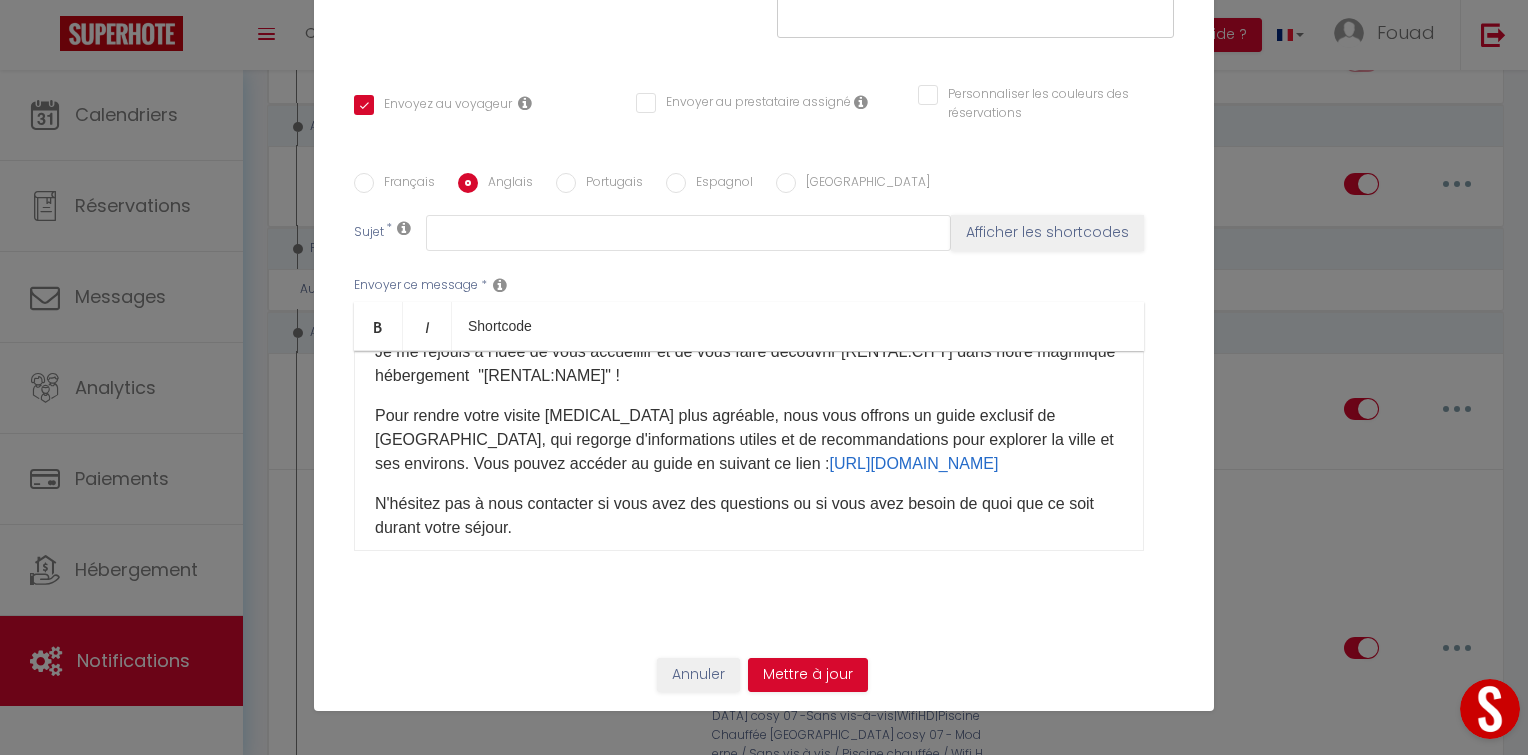 scroll, scrollTop: 0, scrollLeft: 0, axis: both 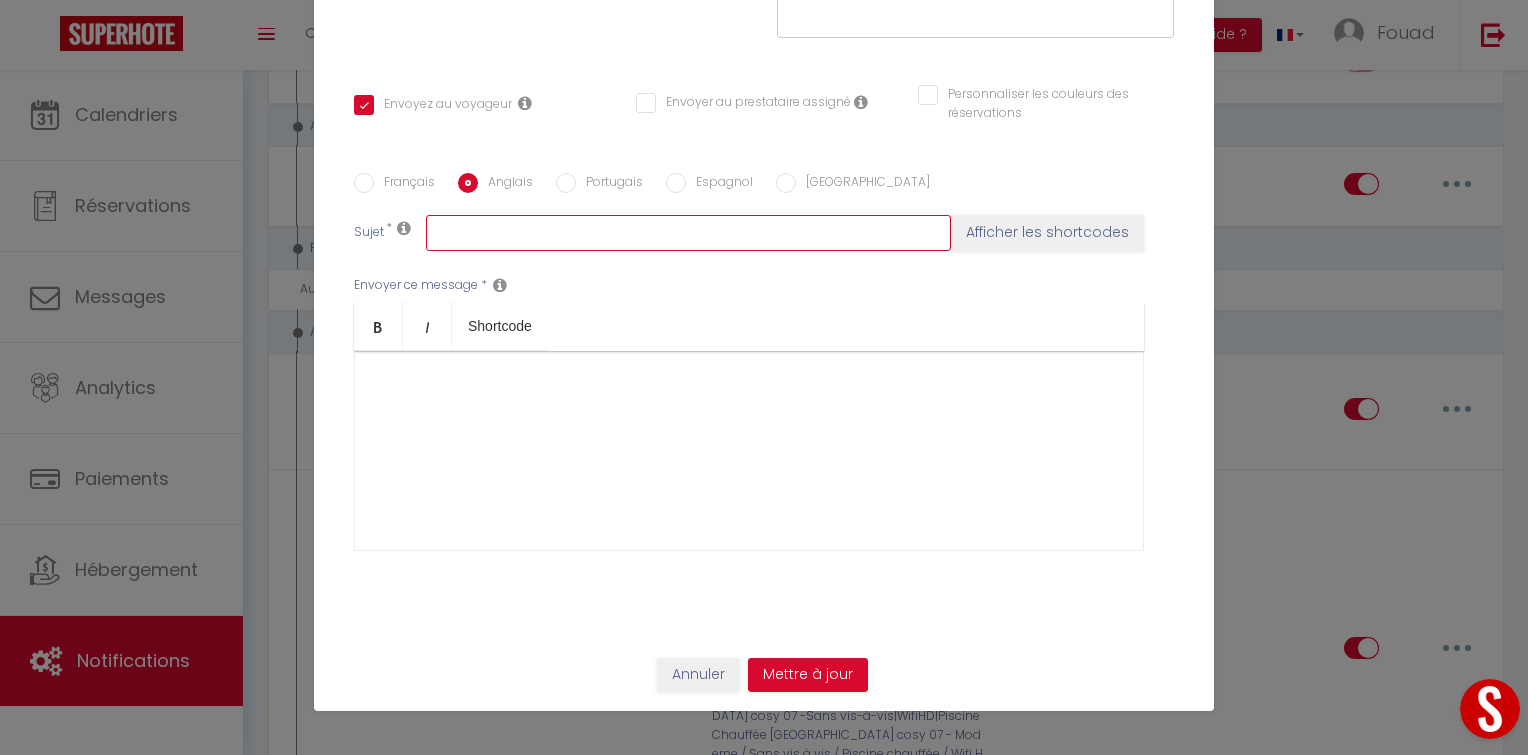 click at bounding box center (688, 233) 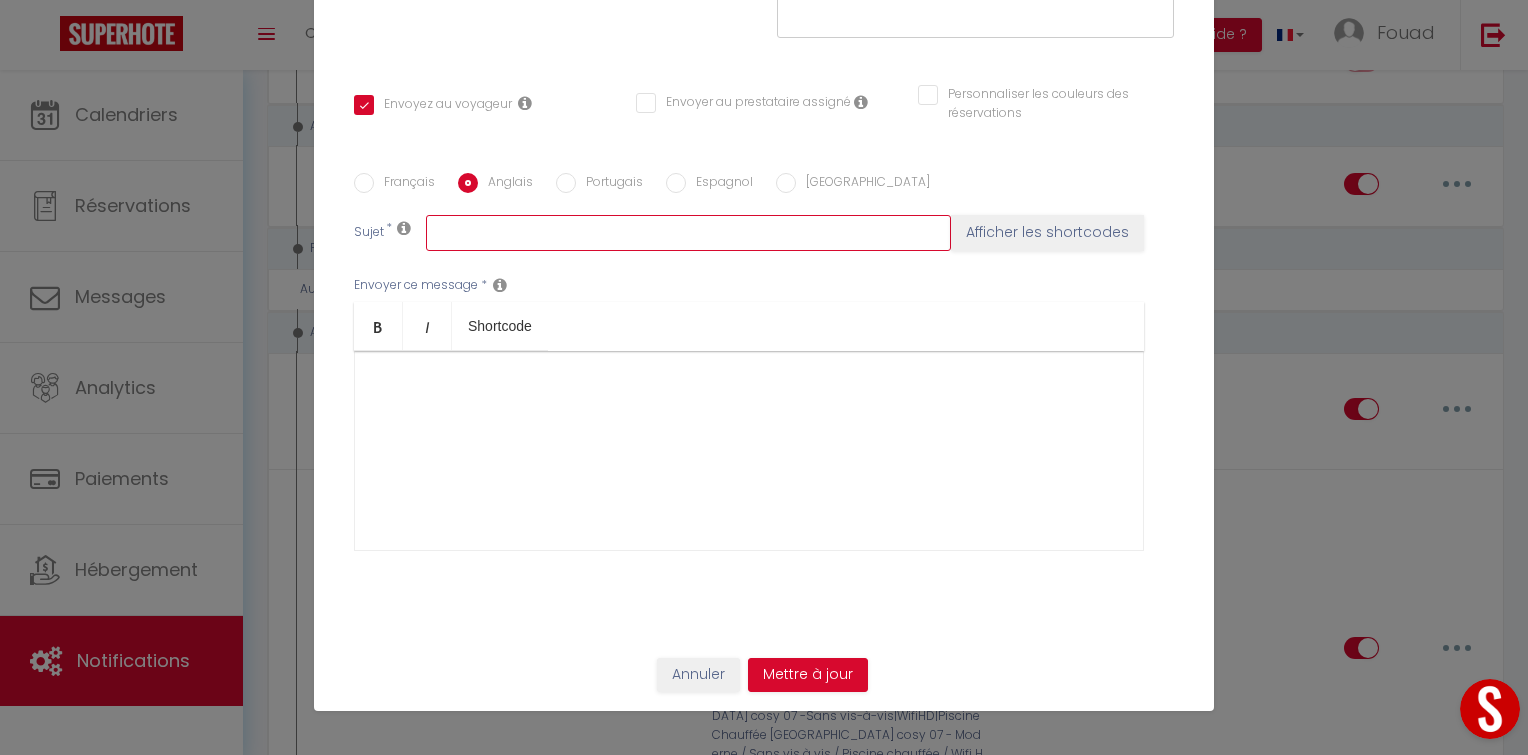 paste on "Booking Confirmation – [BOOKING:ID] – [GUEST:FIRST_NAME] [GUEST:LAST_NAME] – [RENTAL:NAME]" 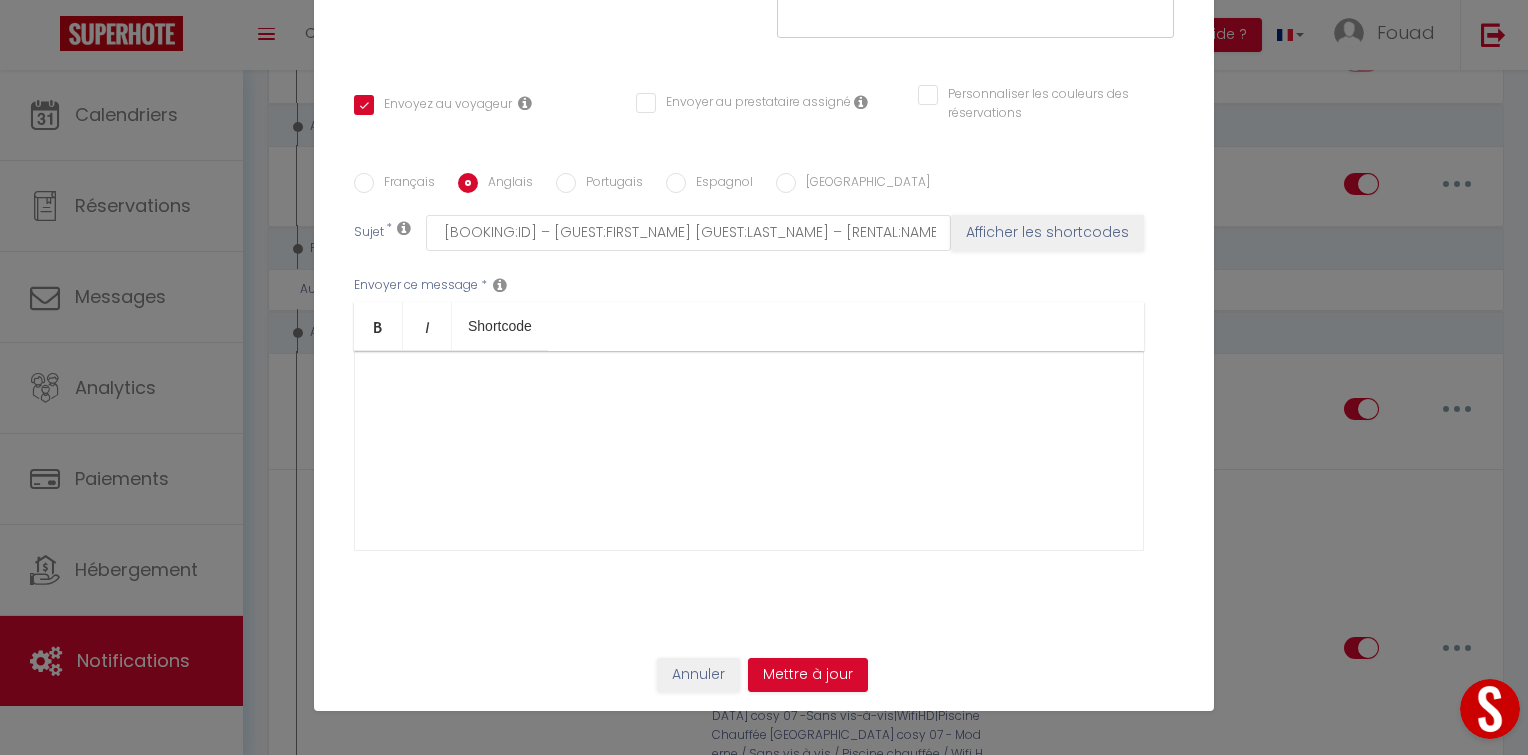 scroll, scrollTop: 0, scrollLeft: 0, axis: both 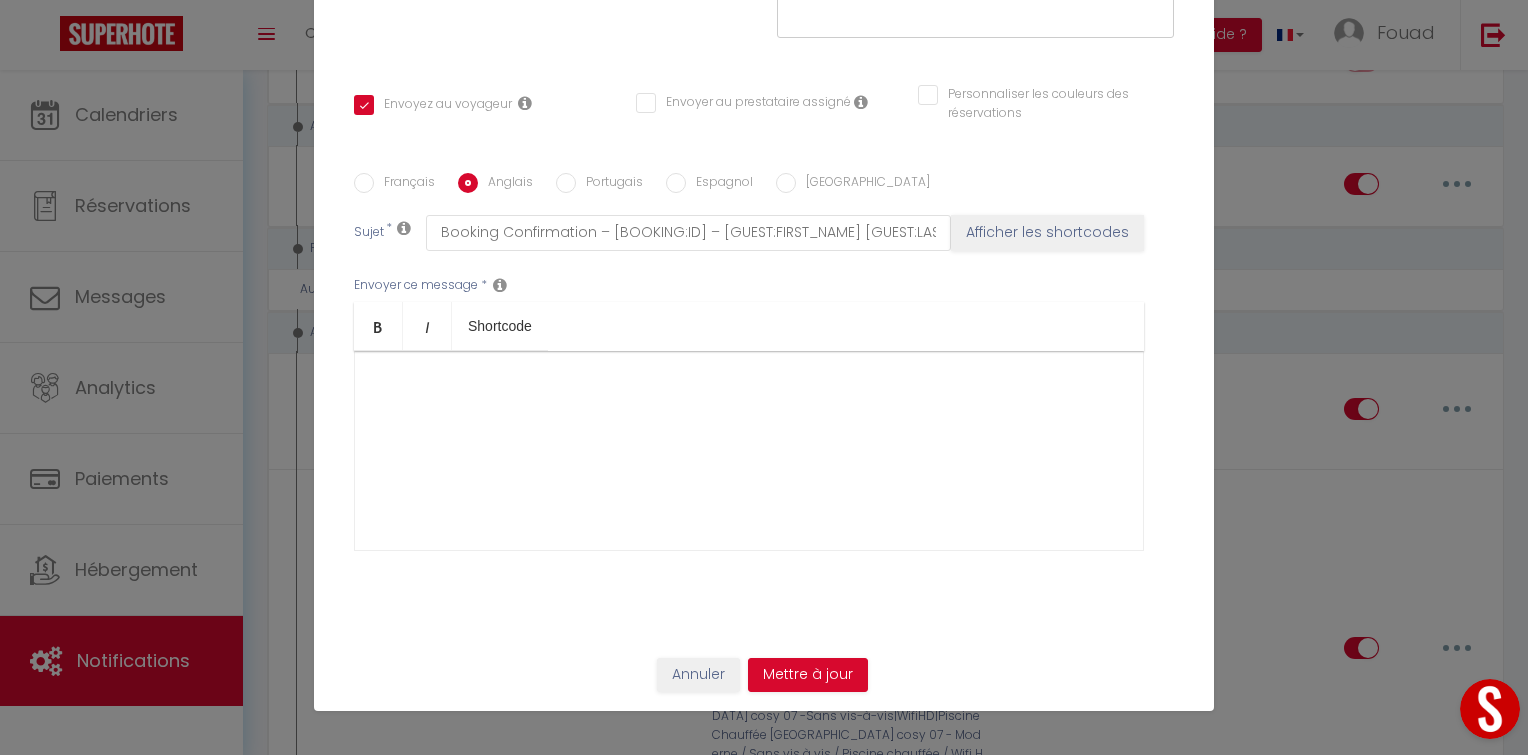 click on "Espagnol" at bounding box center (676, 183) 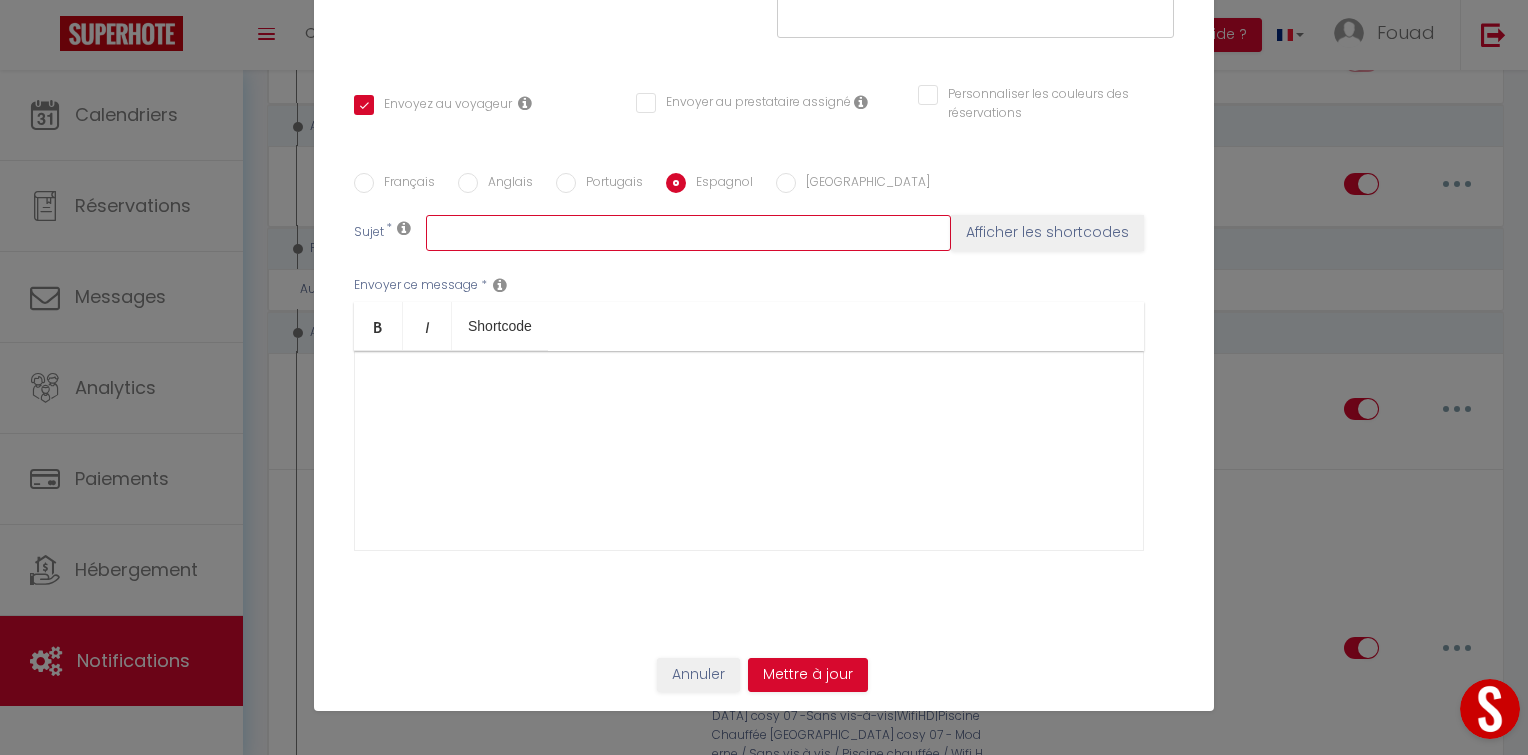 click at bounding box center [688, 233] 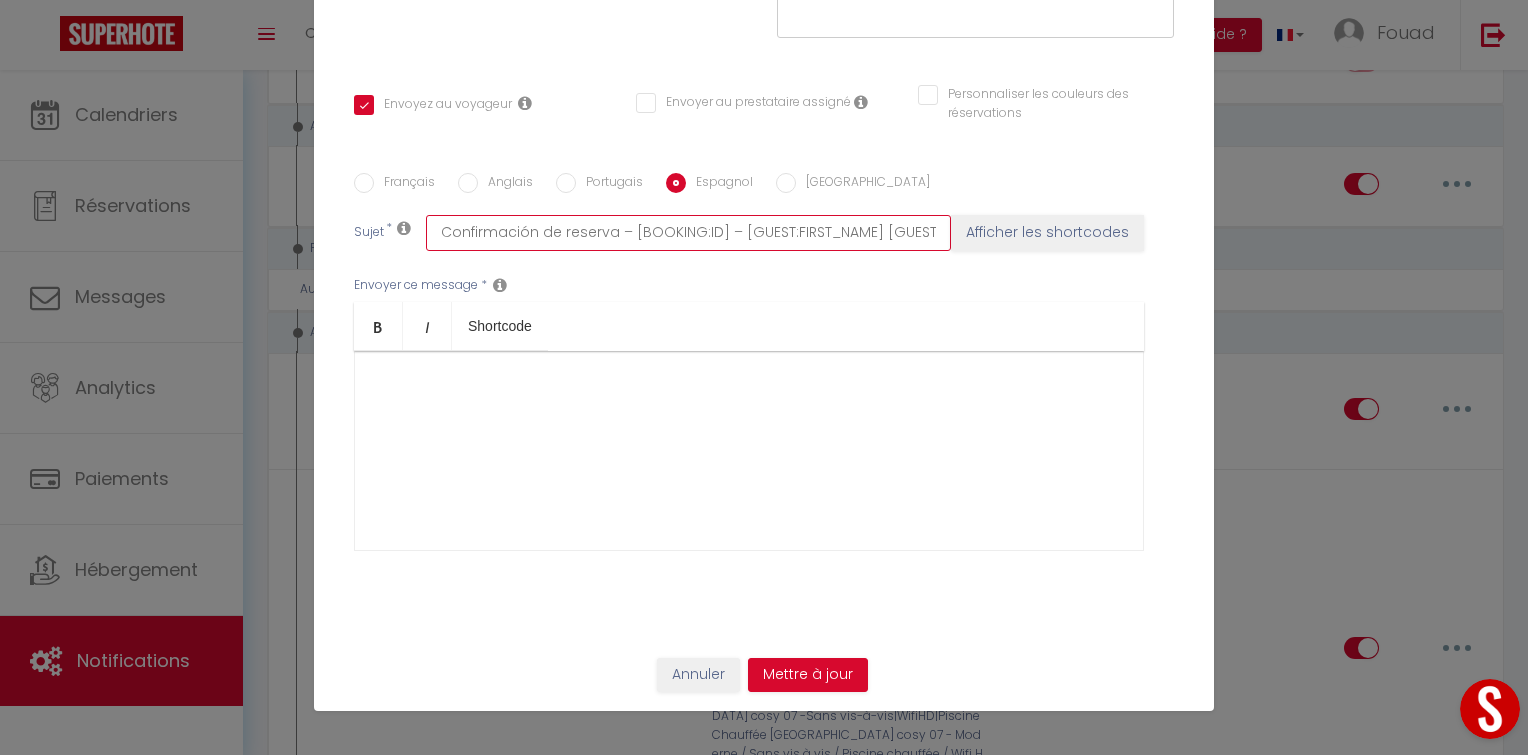scroll, scrollTop: 0, scrollLeft: 192, axis: horizontal 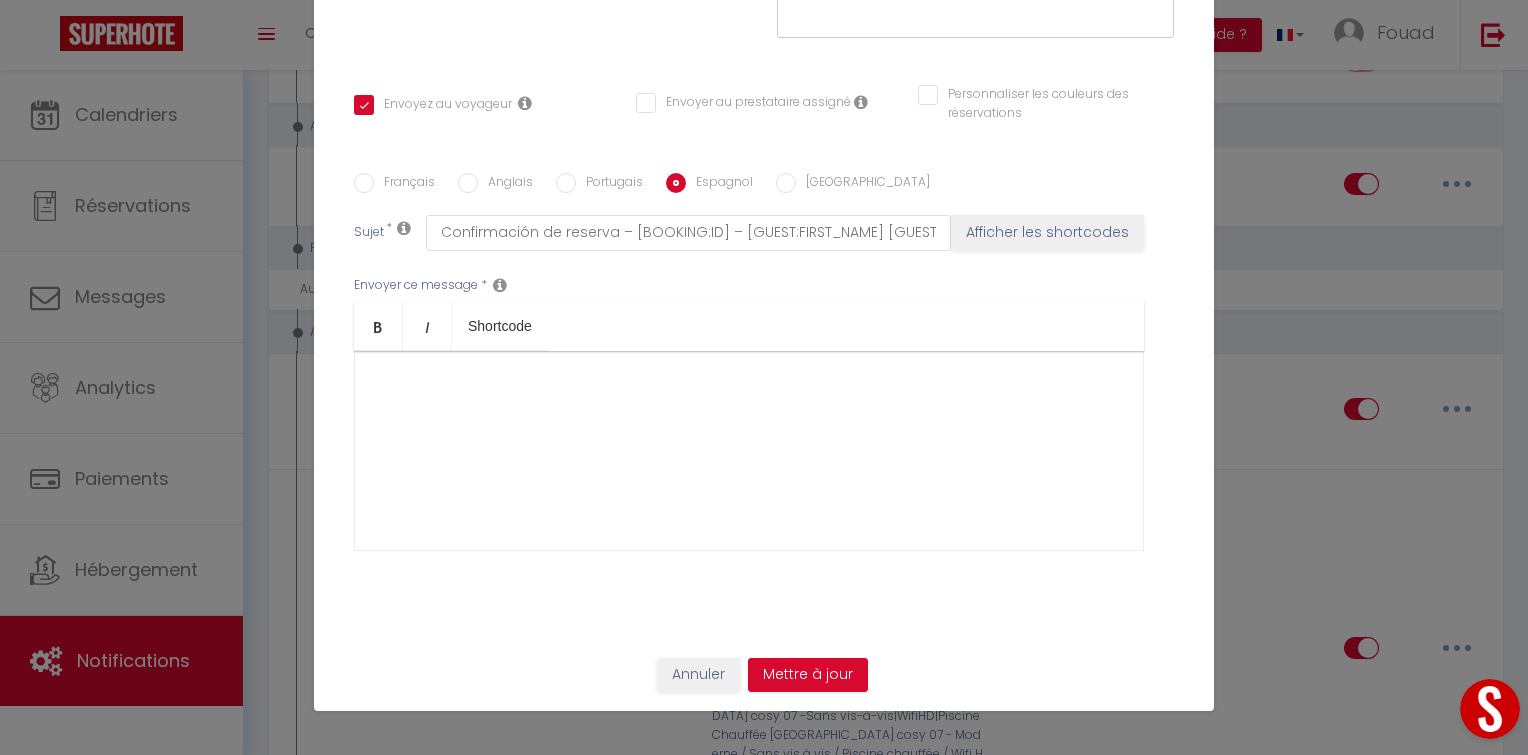 click on "Français" at bounding box center [404, 184] 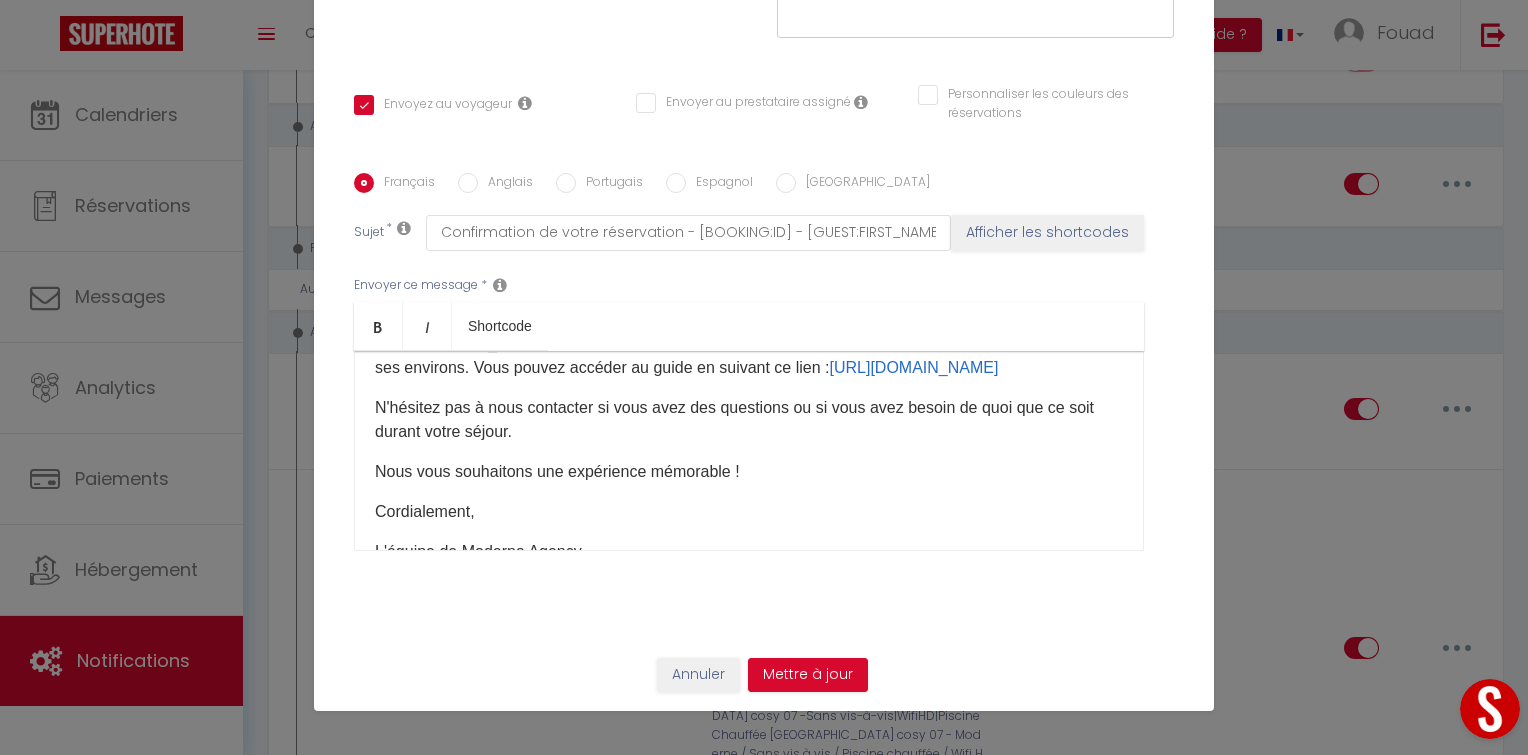 scroll, scrollTop: 221, scrollLeft: 0, axis: vertical 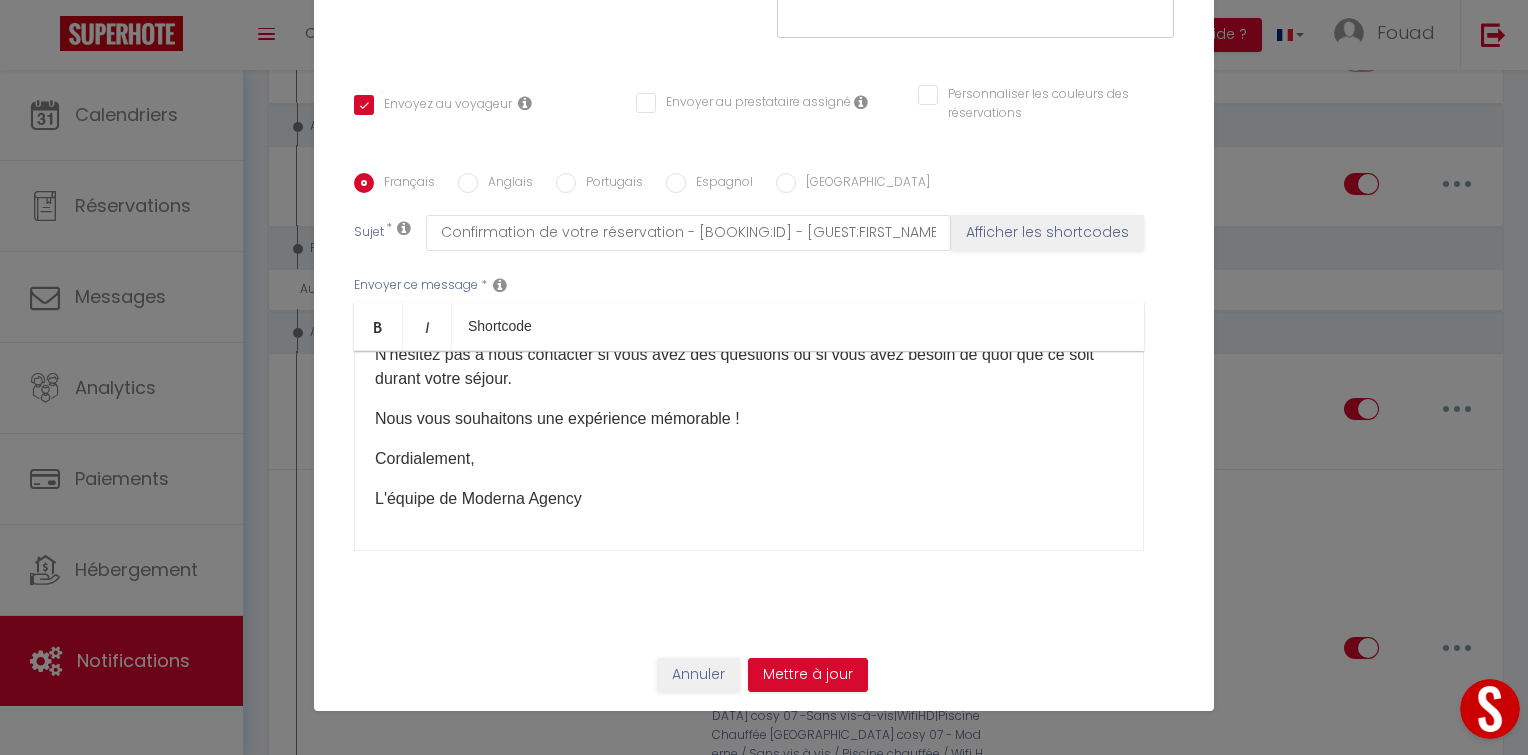 click on "Bonjour [GUEST:FIRST_NAME],
Je me réjouis à l’idée de vous accueillir et de vous faire découvrir [RENTAL:CITY] dans notre magnifique hébergement  "[RENTAL:NAME]" !
Pour rendre votre visite [MEDICAL_DATA] plus agréable, nous vous offrons un guide exclusif de [GEOGRAPHIC_DATA], qui regorge d'informations utiles et de recommandations pour explorer la ville et ses environs. Vous pouvez accéder au guide en suivant ce lien :  [URL][DOMAIN_NAME] ​N'hésitez pas à nous contacter si vous avez des questions ou si vous avez besoin de quoi que ce soit durant votre séjour. Nous vous souhaitons une expérience mémorable ! Cordialement, L'équipe de Moderna Agency​" at bounding box center [749, 451] 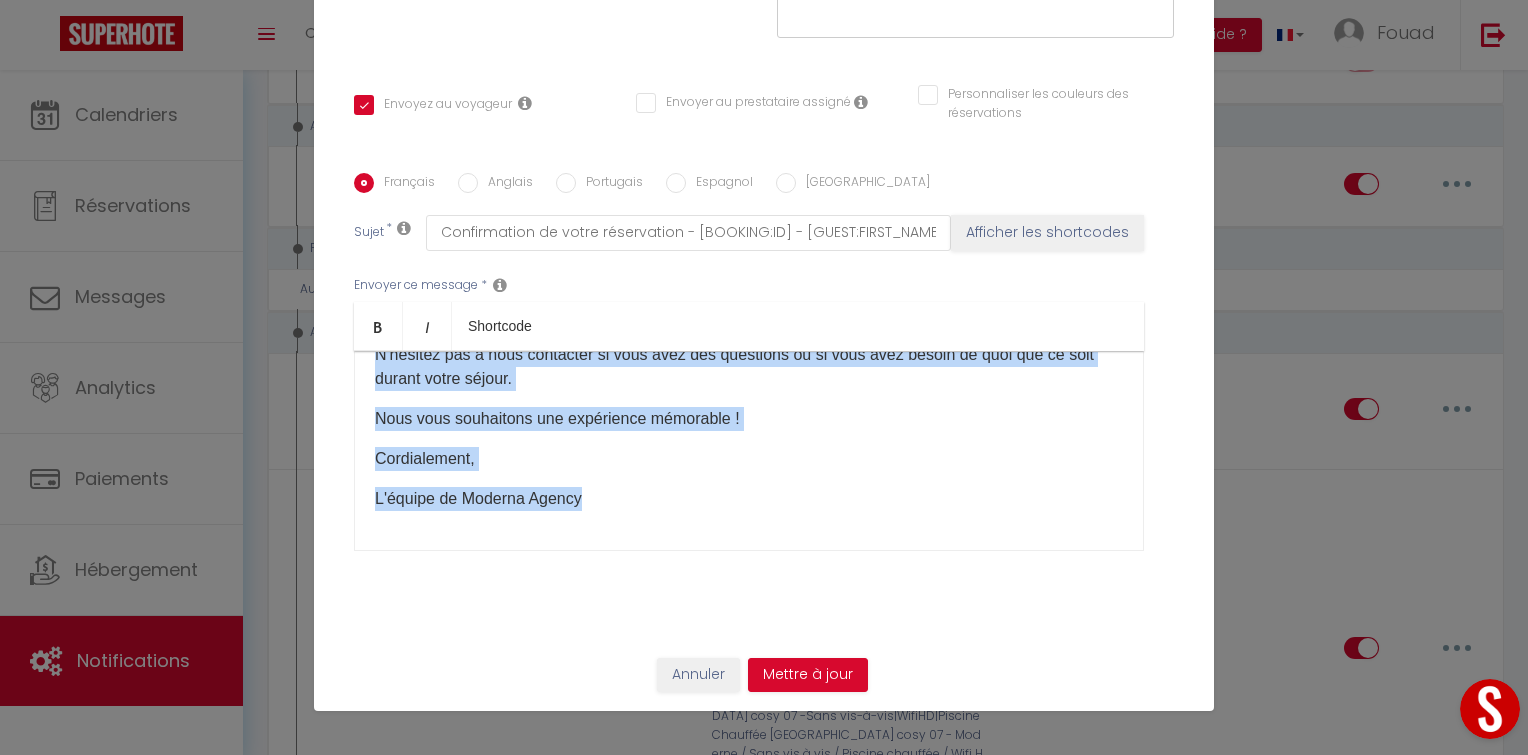 copy on "Bonjour [GUEST:FIRST_NAME],
Je me réjouis à l’idée de vous accueillir et de vous faire découvrir [RENTAL:CITY] dans notre magnifique hébergement  "[RENTAL:NAME]" !
Pour rendre votre visite [MEDICAL_DATA] plus agréable, nous vous offrons un guide exclusif de [GEOGRAPHIC_DATA], qui regorge d'informations utiles et de recommandations pour explorer la ville et ses environs. Vous pouvez accéder au guide en suivant ce lien :  [URL][DOMAIN_NAME] ​N'hésitez pas à nous contacter si vous avez des questions ou si vous avez besoin de quoi que ce soit durant votre séjour. Nous vous souhaitons une expérience mémorable ! Cordialement, L'équipe de Moderna Agency​" 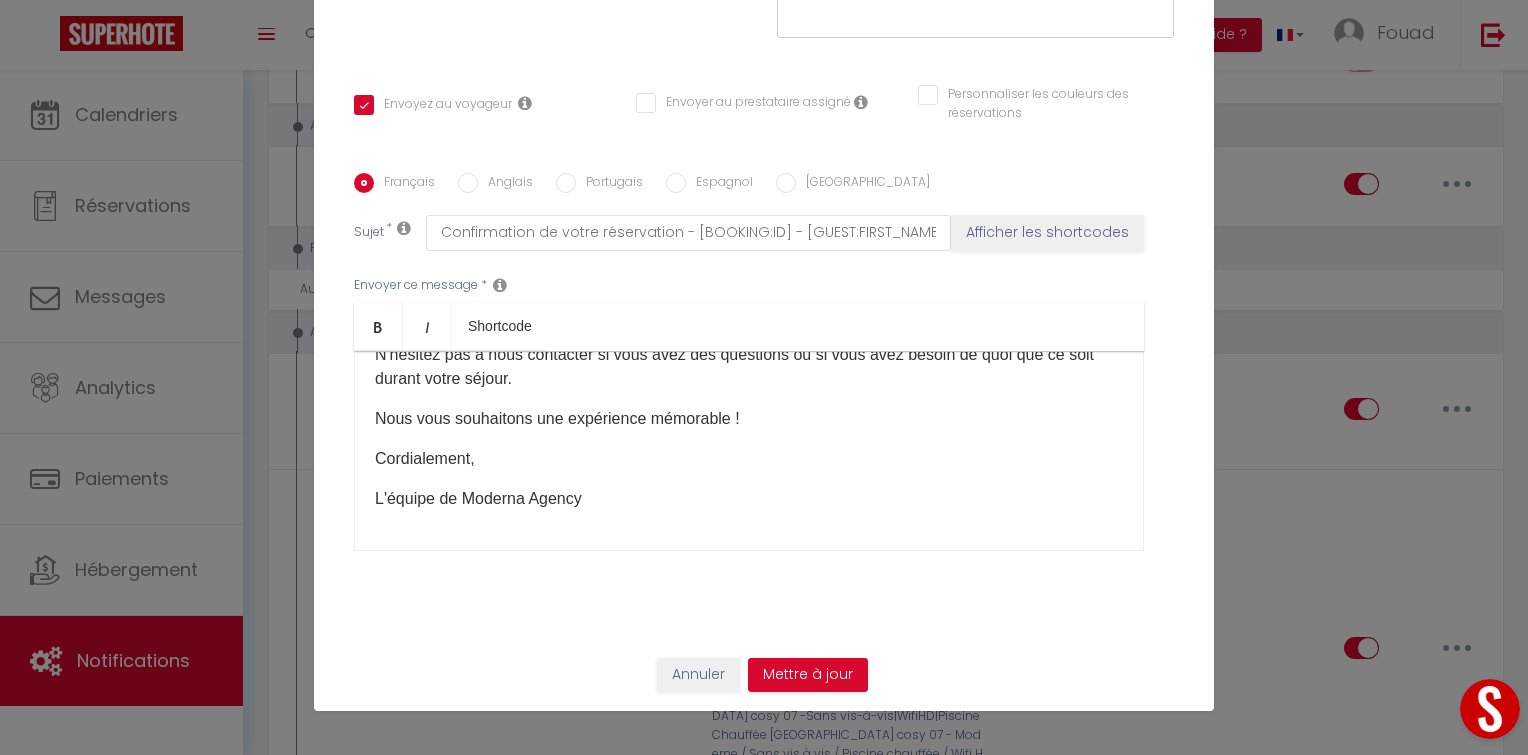 click on "Anglais" at bounding box center (505, 184) 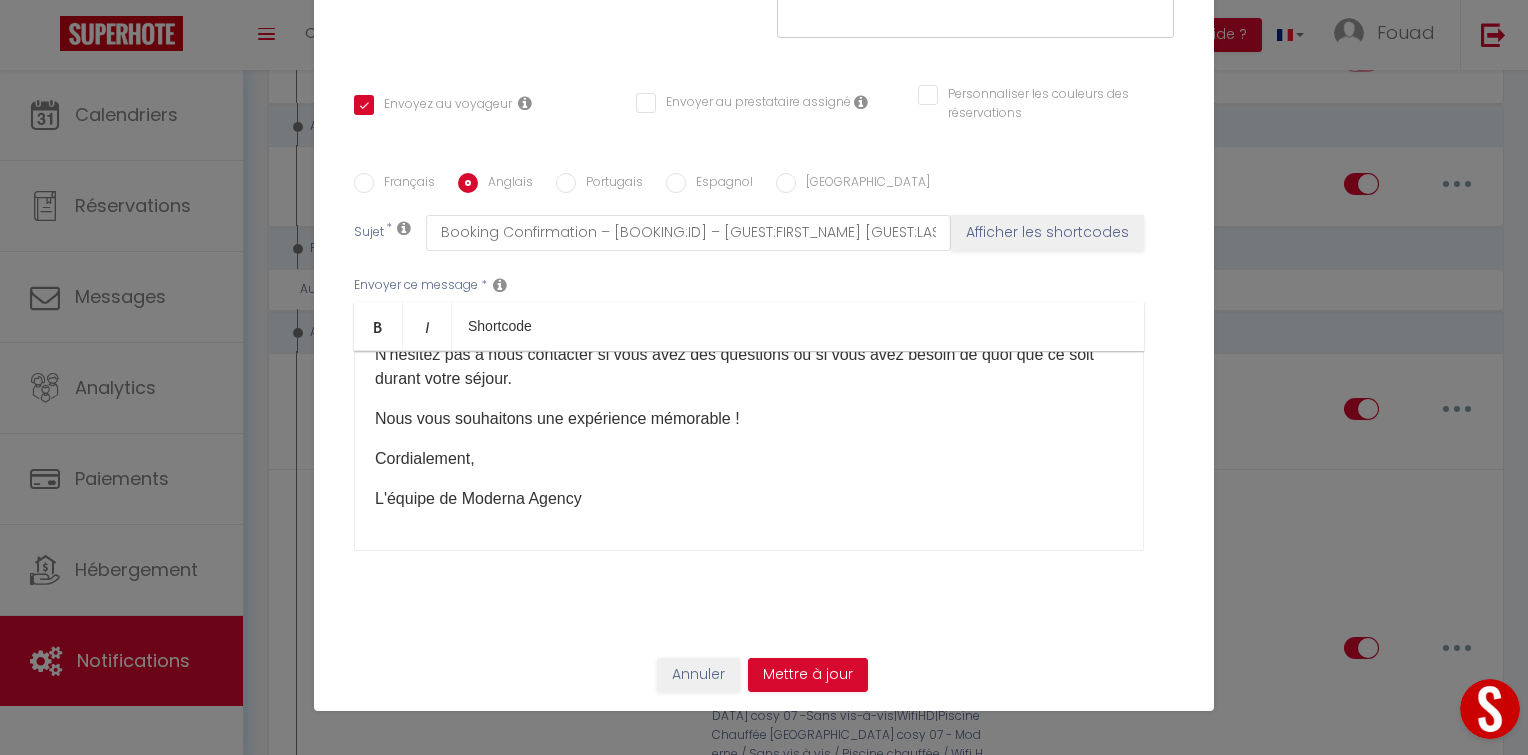 scroll, scrollTop: 0, scrollLeft: 0, axis: both 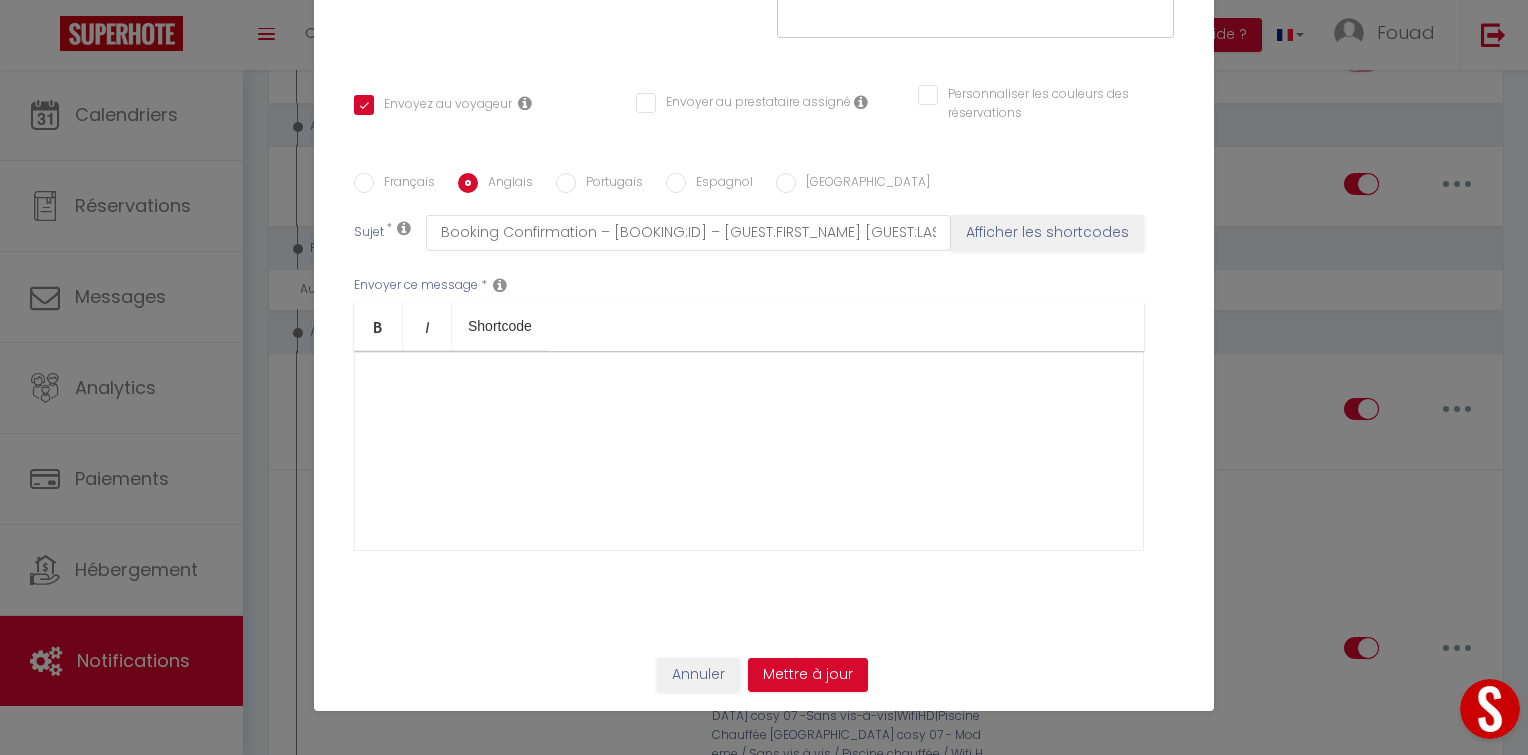 click at bounding box center [749, 451] 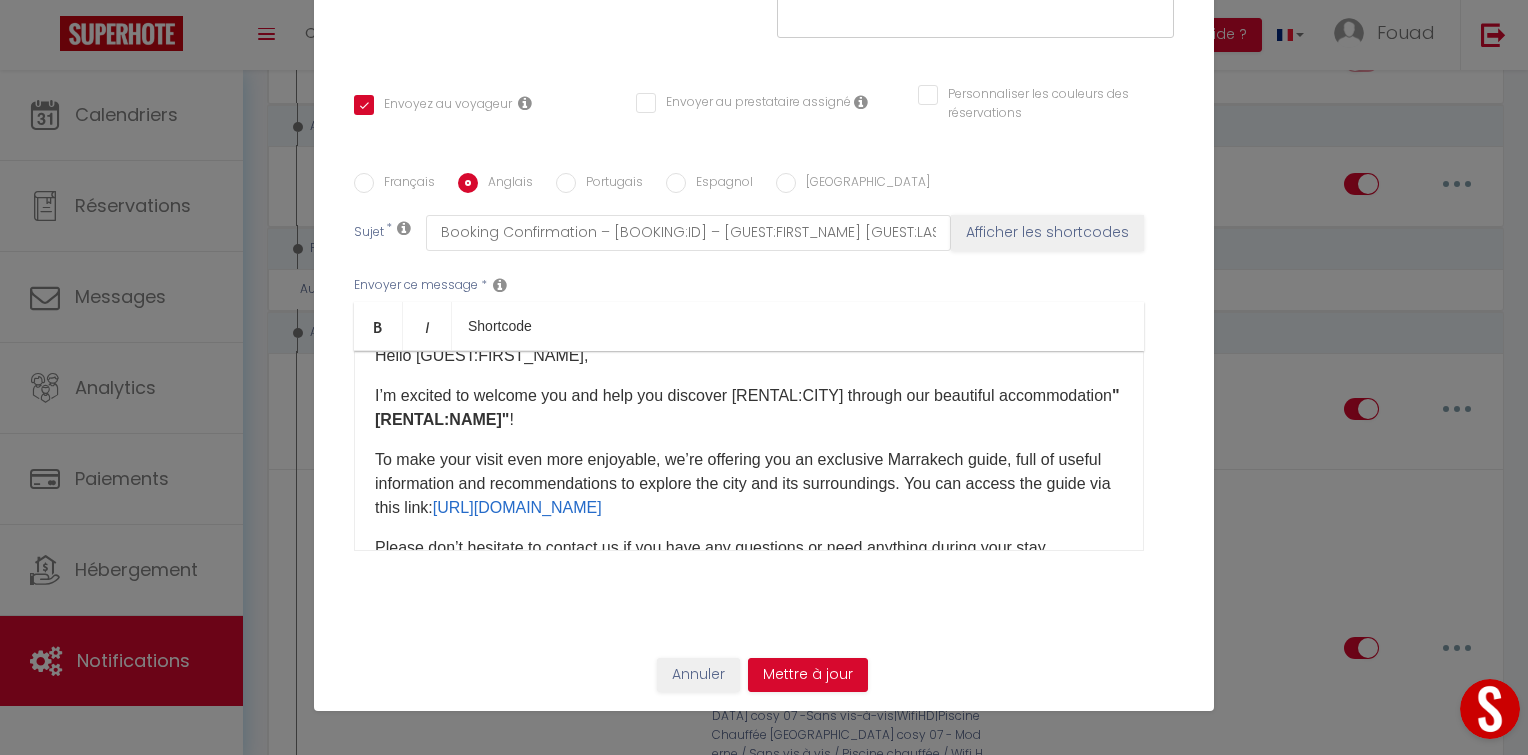 scroll, scrollTop: 32, scrollLeft: 0, axis: vertical 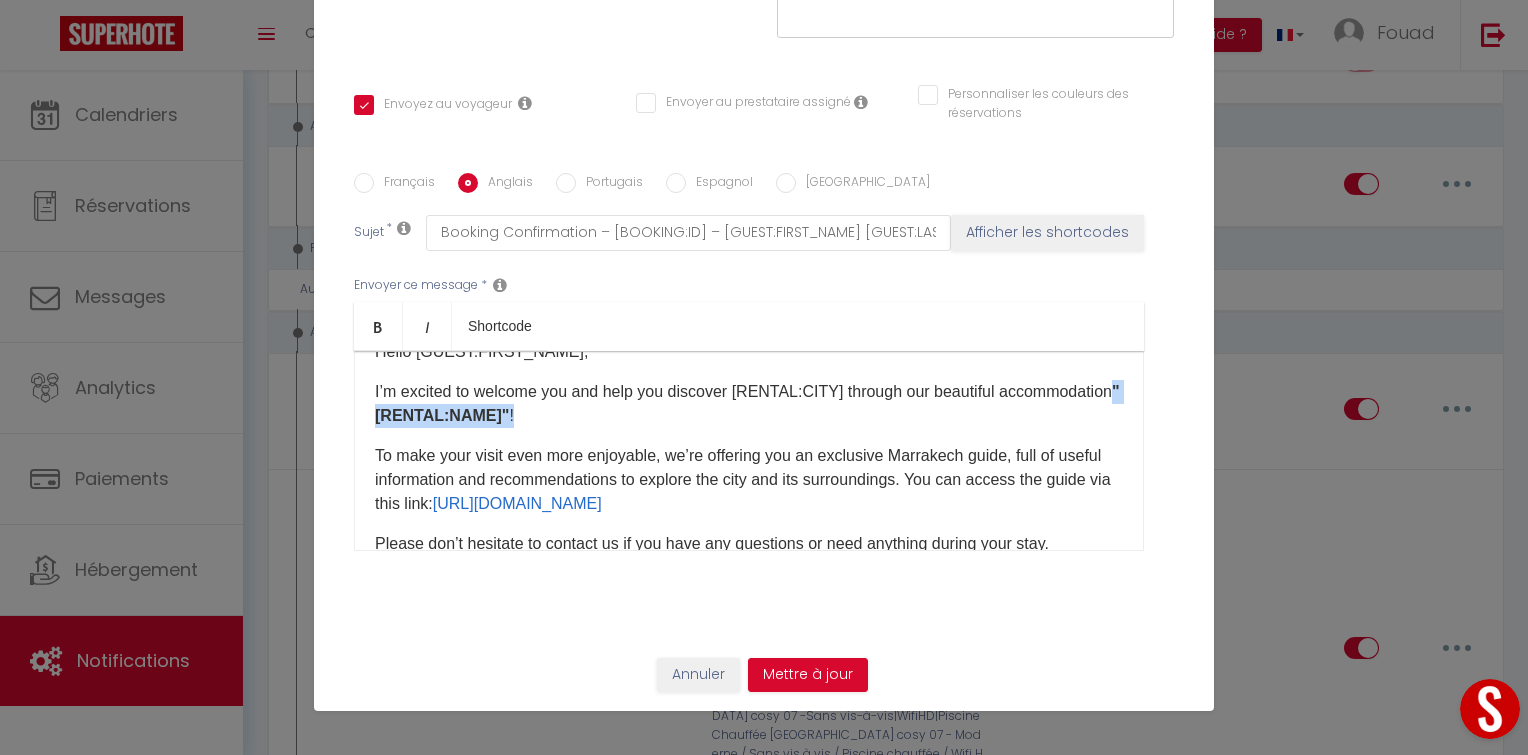 drag, startPoint x: 646, startPoint y: 414, endPoint x: 484, endPoint y: 412, distance: 162.01234 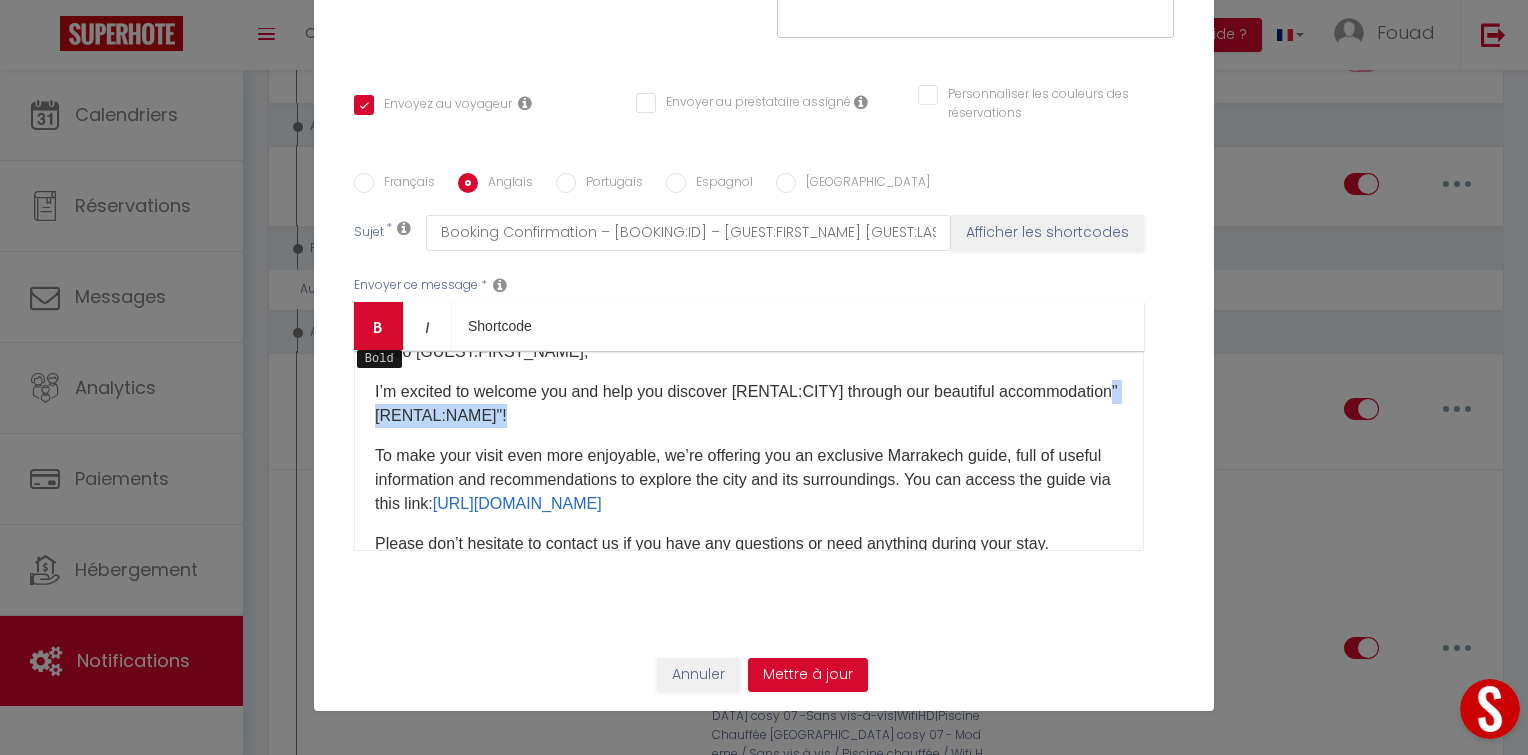 click on "Bold" at bounding box center [378, 326] 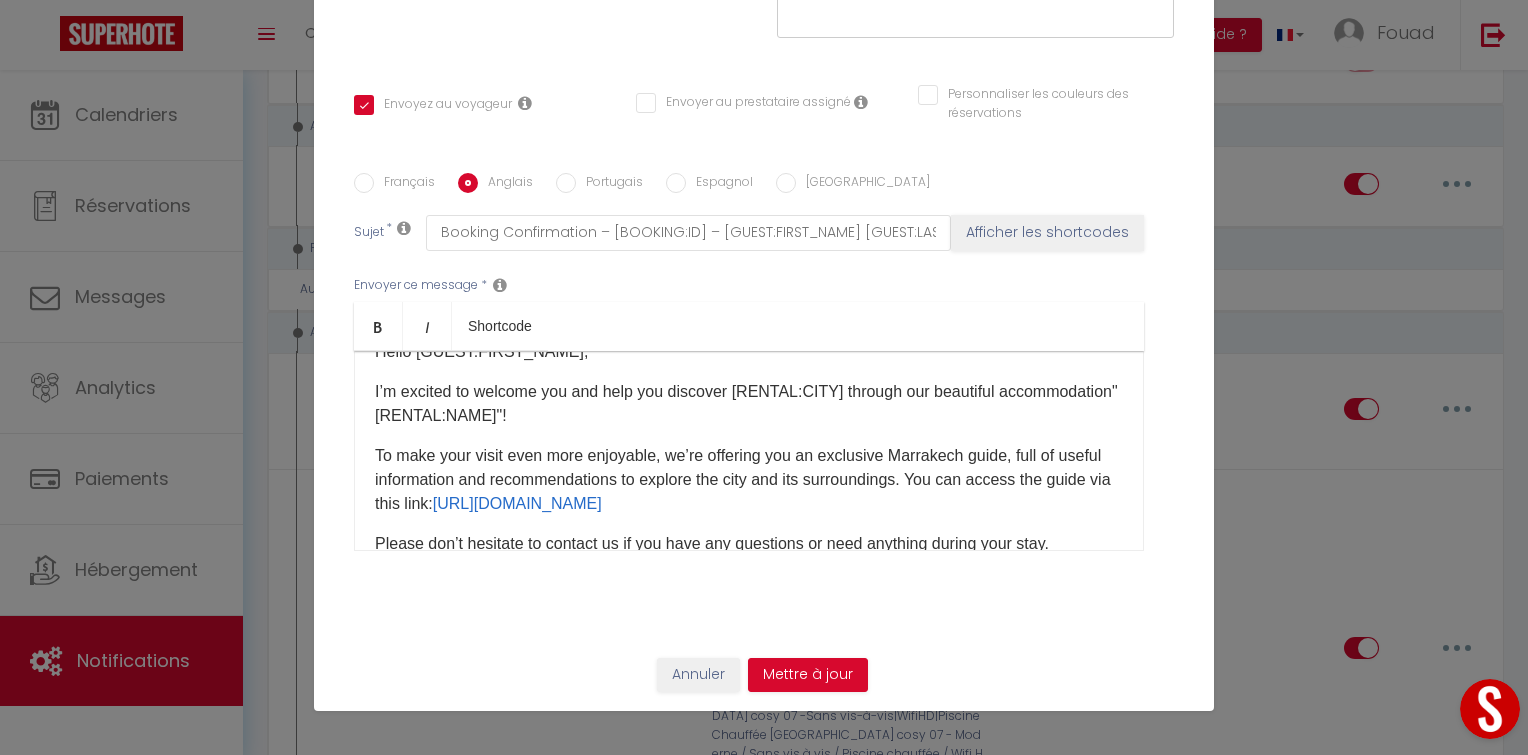 click on "I’m excited to welcome you and help you discover [RENTAL:CITY] through our beautiful accommodation  "[RENTAL:NAME]" !" at bounding box center [749, 404] 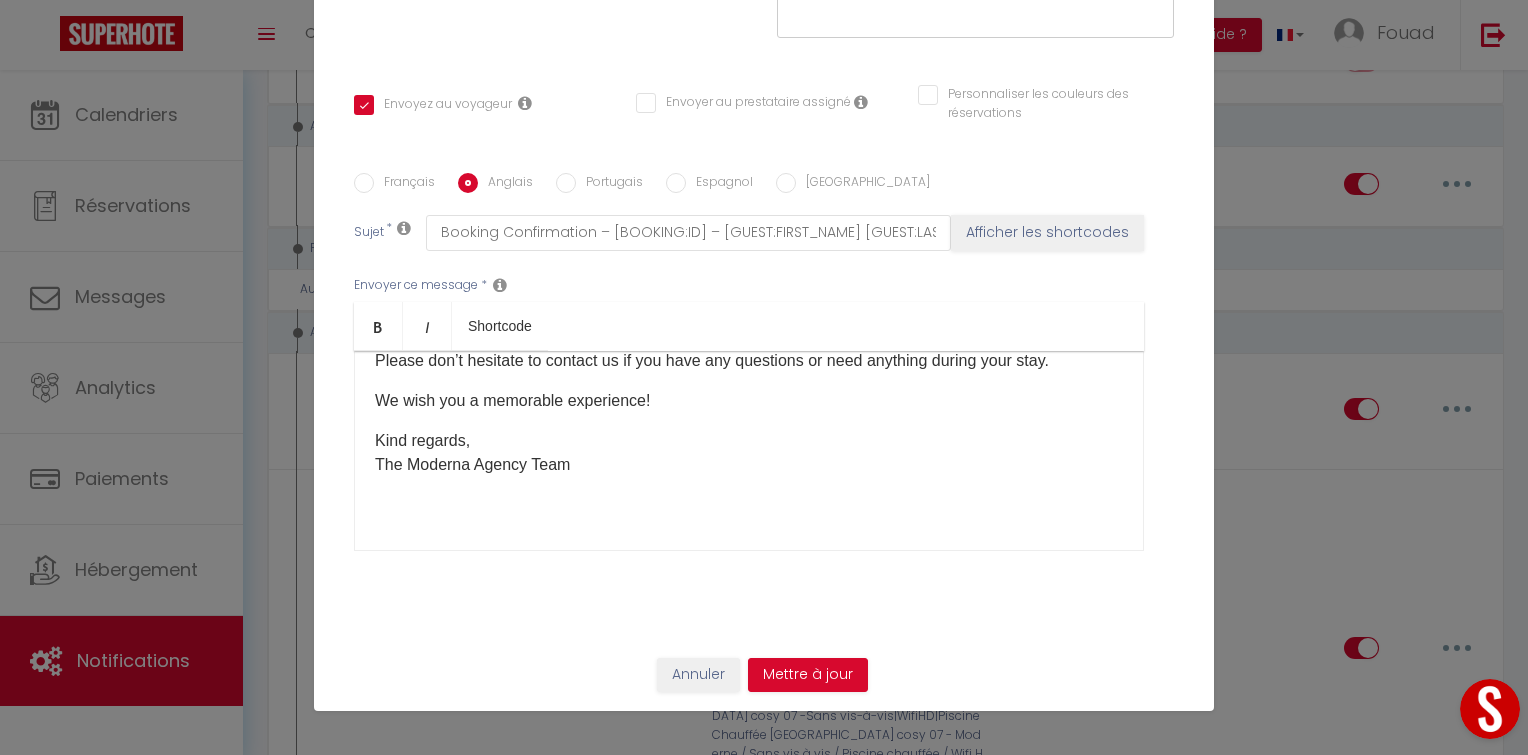 scroll, scrollTop: 221, scrollLeft: 0, axis: vertical 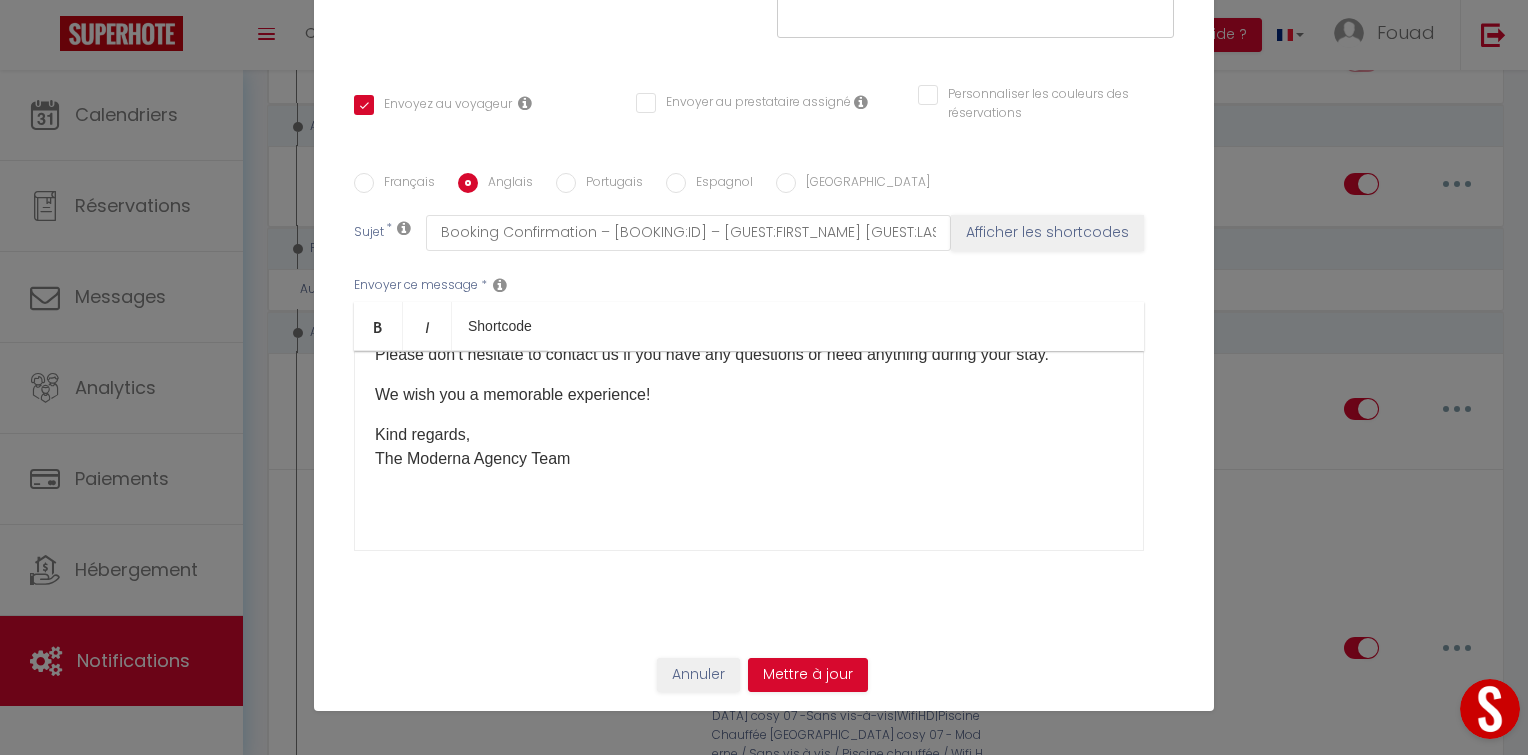 click on "Kind regards,
The Moderna Agency Team" at bounding box center [749, 447] 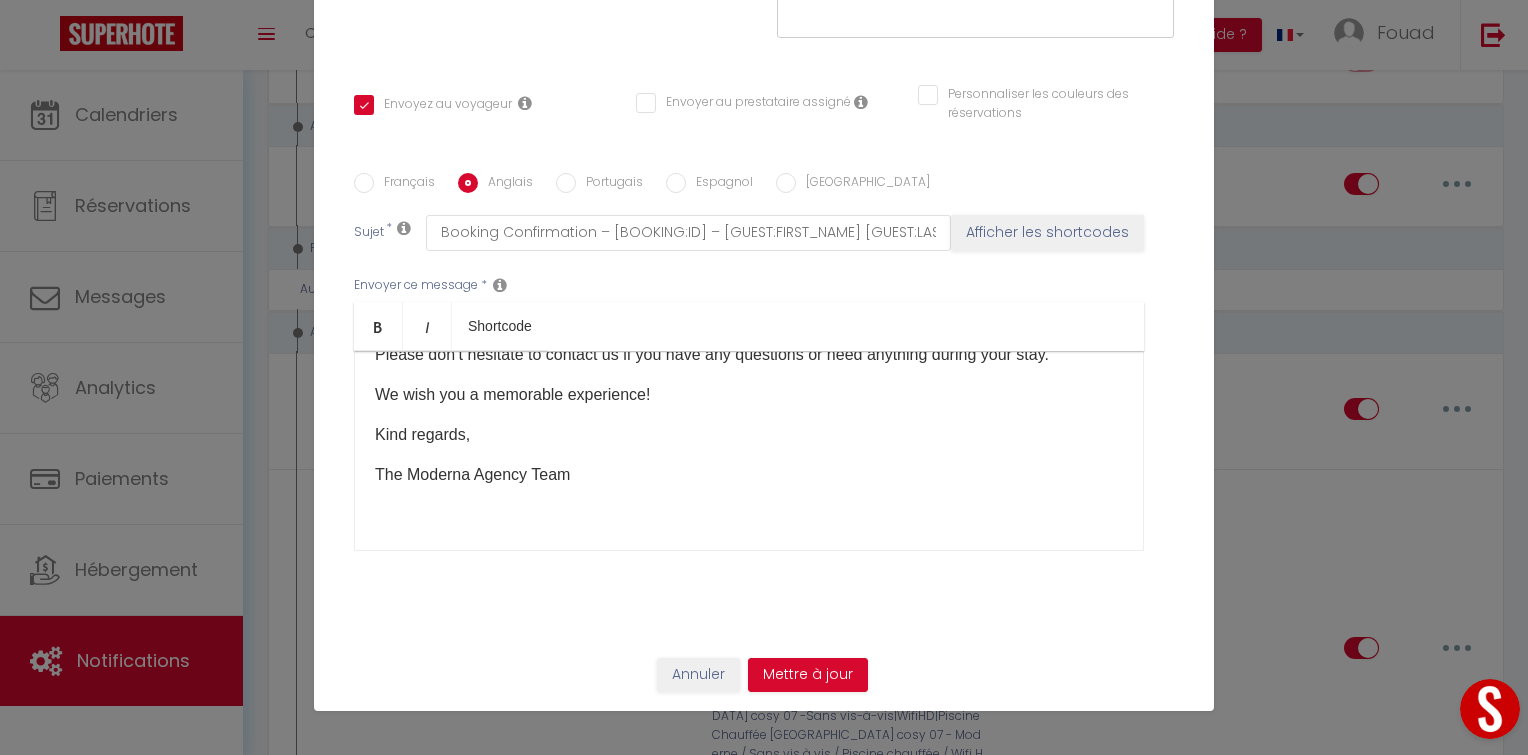 click on "Hello [GUEST:FIRST_NAME],
I’m excited to welcome you and help you discover [RENTAL:CITY] through our beautiful accommodation  "[RENTAL:NAME]" !
To make your visit even more enjoyable, we’re offering you an exclusive Marrakech guide, full of useful information and recommendations to explore the city and its surroundings. You can access the guide via this link:  [URL][DOMAIN_NAME]
Please don’t hesitate to contact us if you have any questions or need anything during your stay.
We wish you a memorable experience!
Kind regards,
The Moderna Agency Team ​" at bounding box center [749, 451] 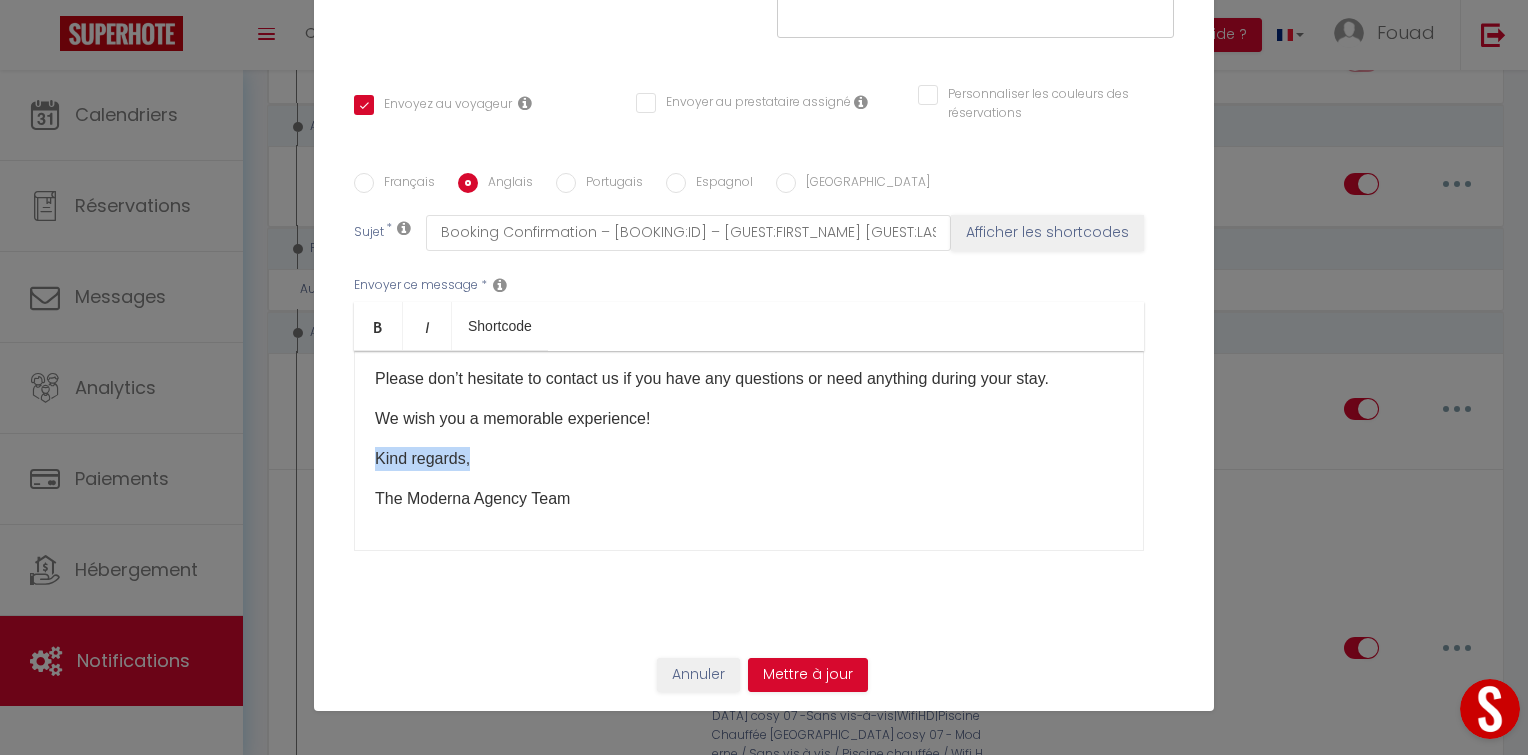 drag, startPoint x: 464, startPoint y: 461, endPoint x: 341, endPoint y: 460, distance: 123.00407 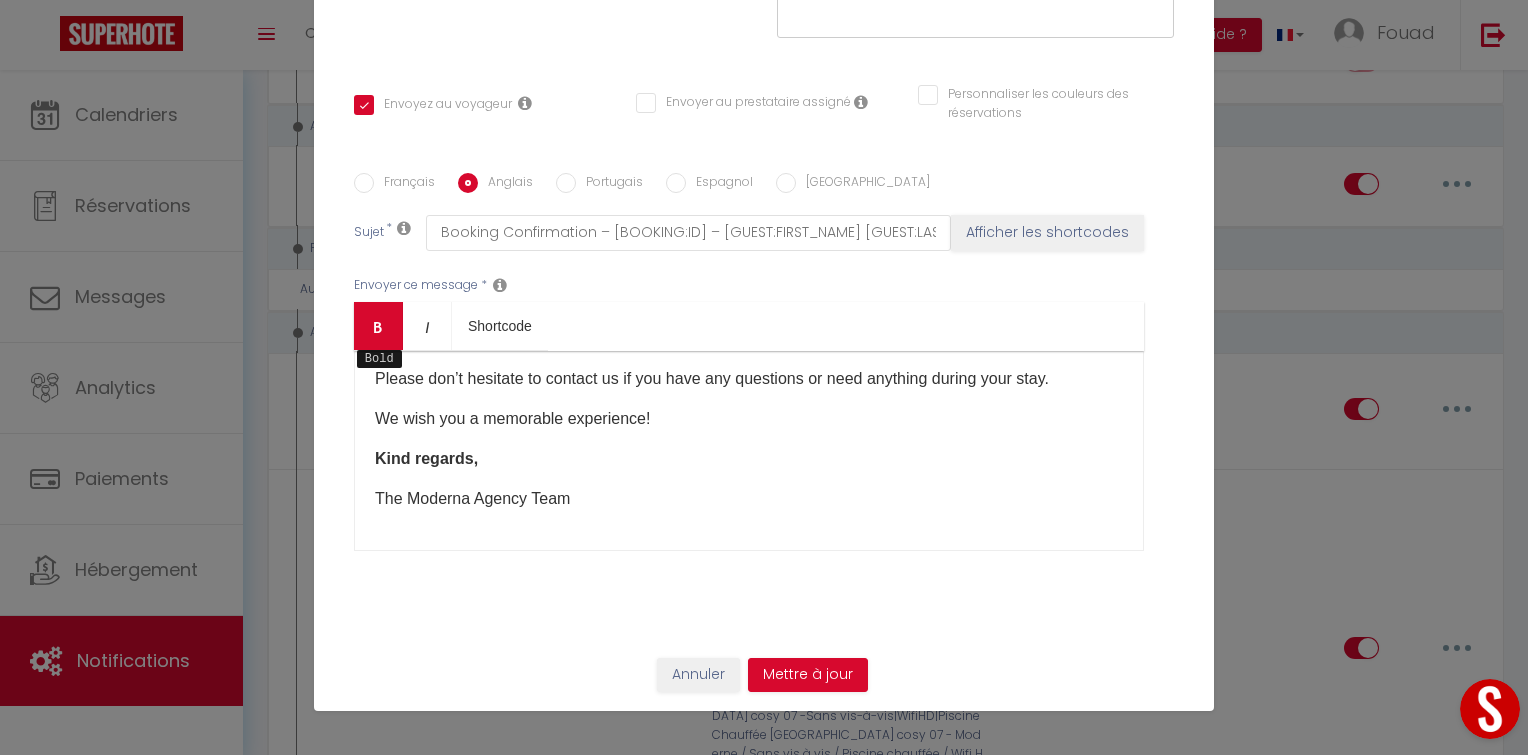 click at bounding box center (378, 327) 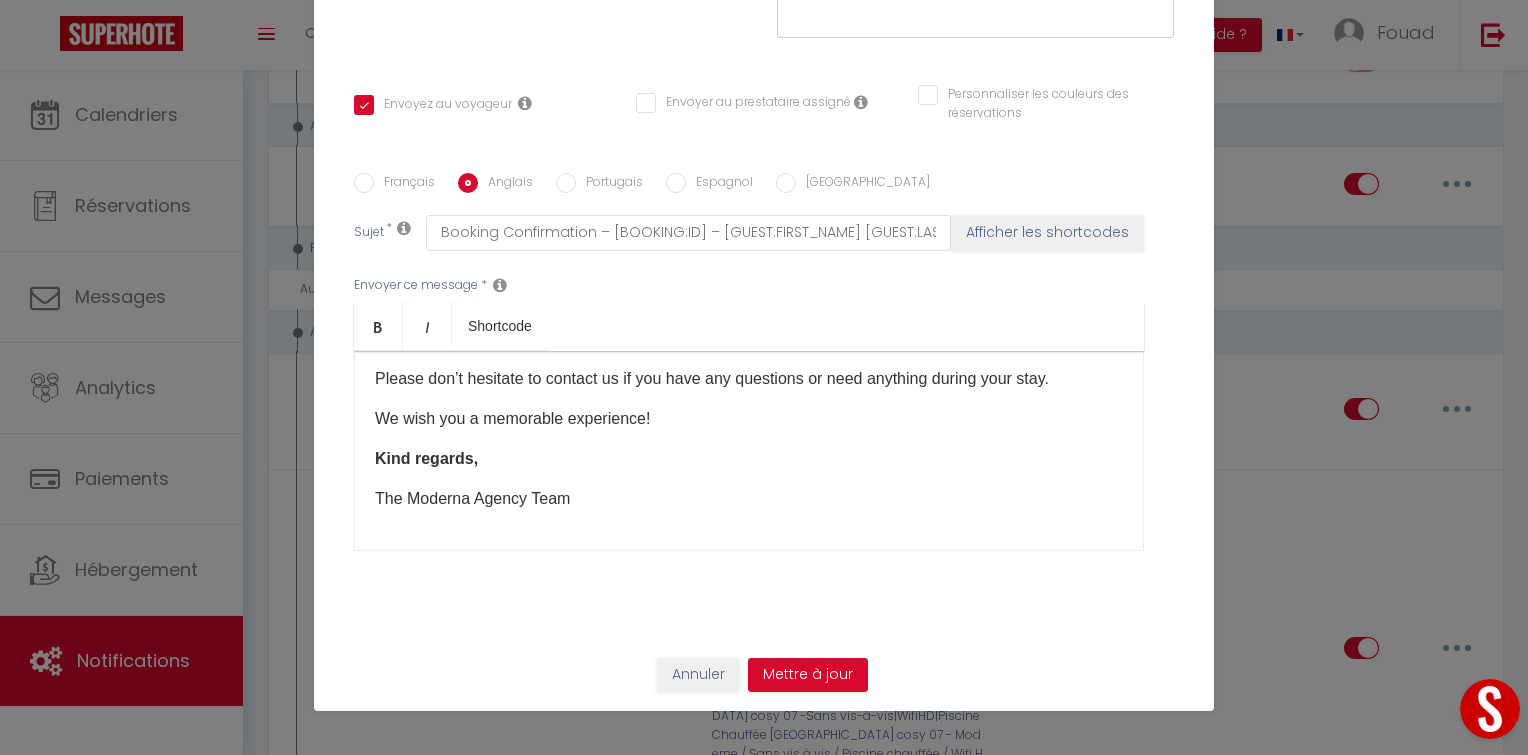scroll, scrollTop: 0, scrollLeft: 0, axis: both 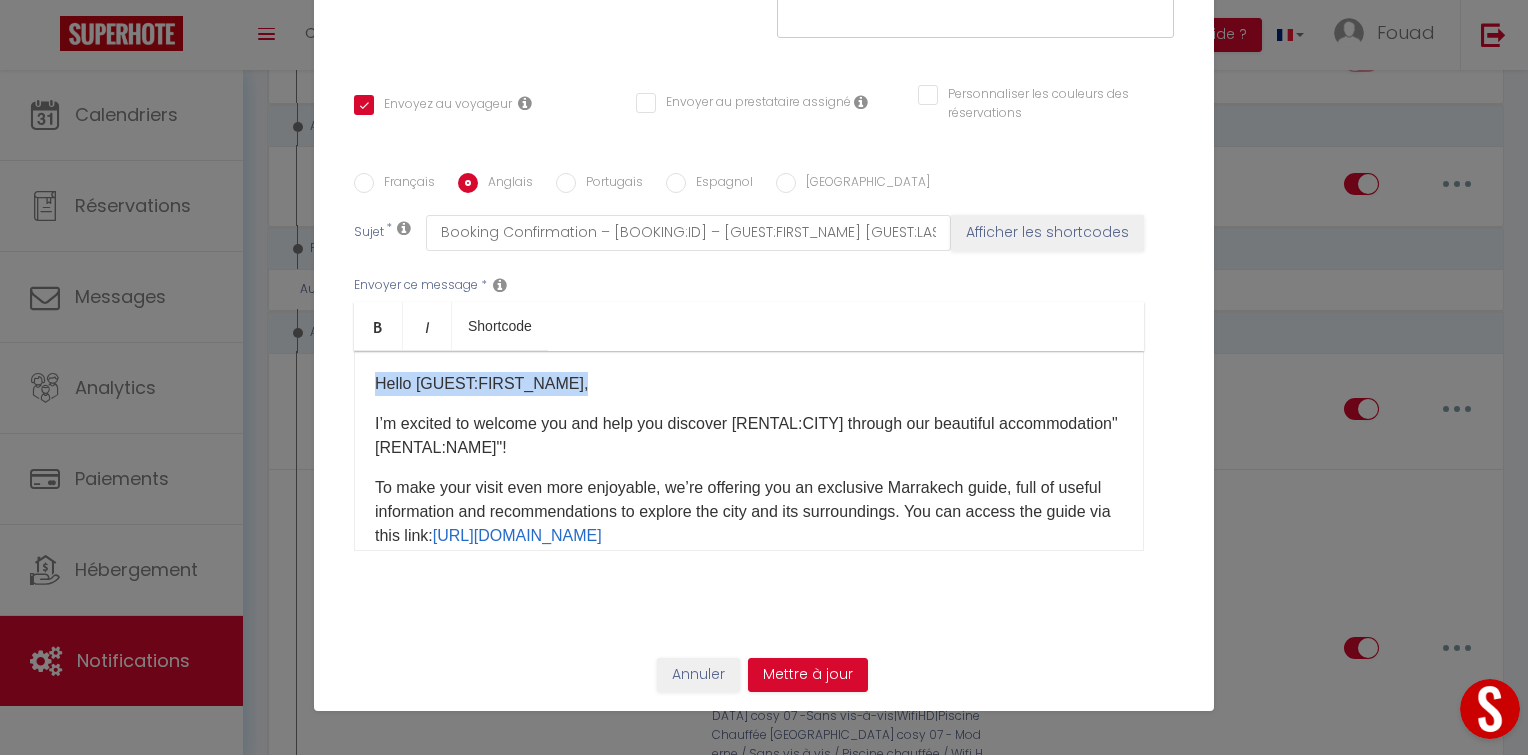 drag, startPoint x: 672, startPoint y: 388, endPoint x: 366, endPoint y: 388, distance: 306 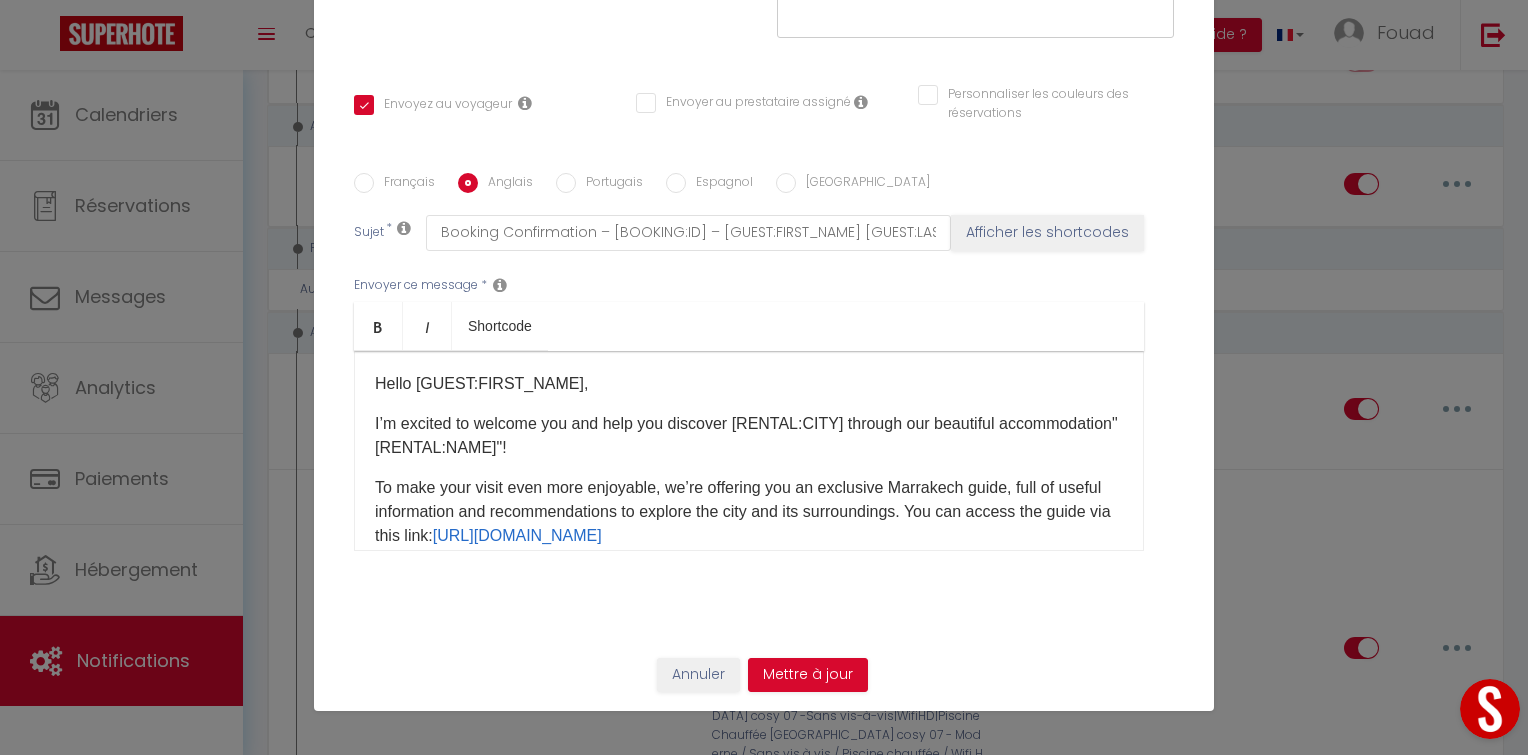 click on "Français" at bounding box center [404, 184] 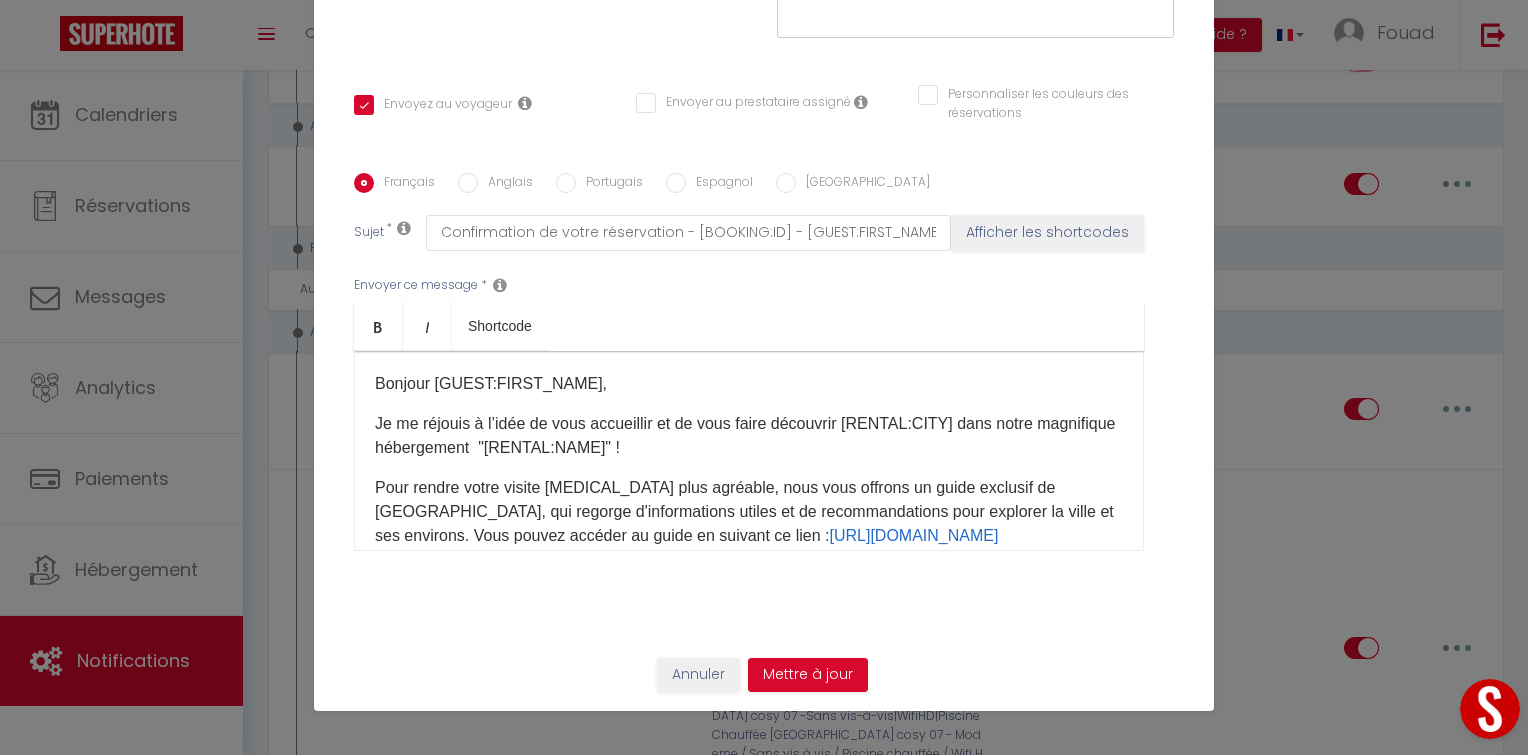 click on "Anglais" at bounding box center (505, 184) 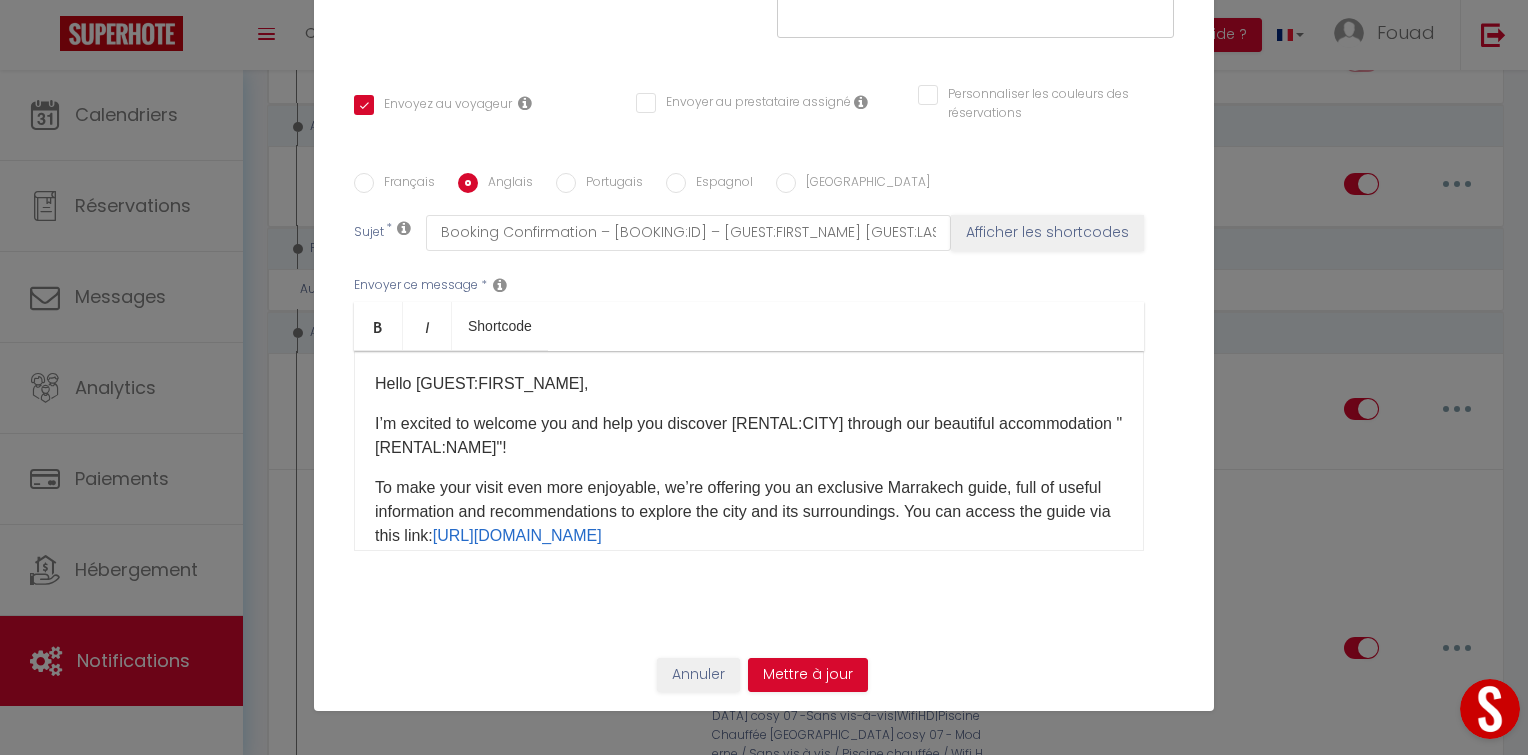 click on "Espagnol" at bounding box center (676, 183) 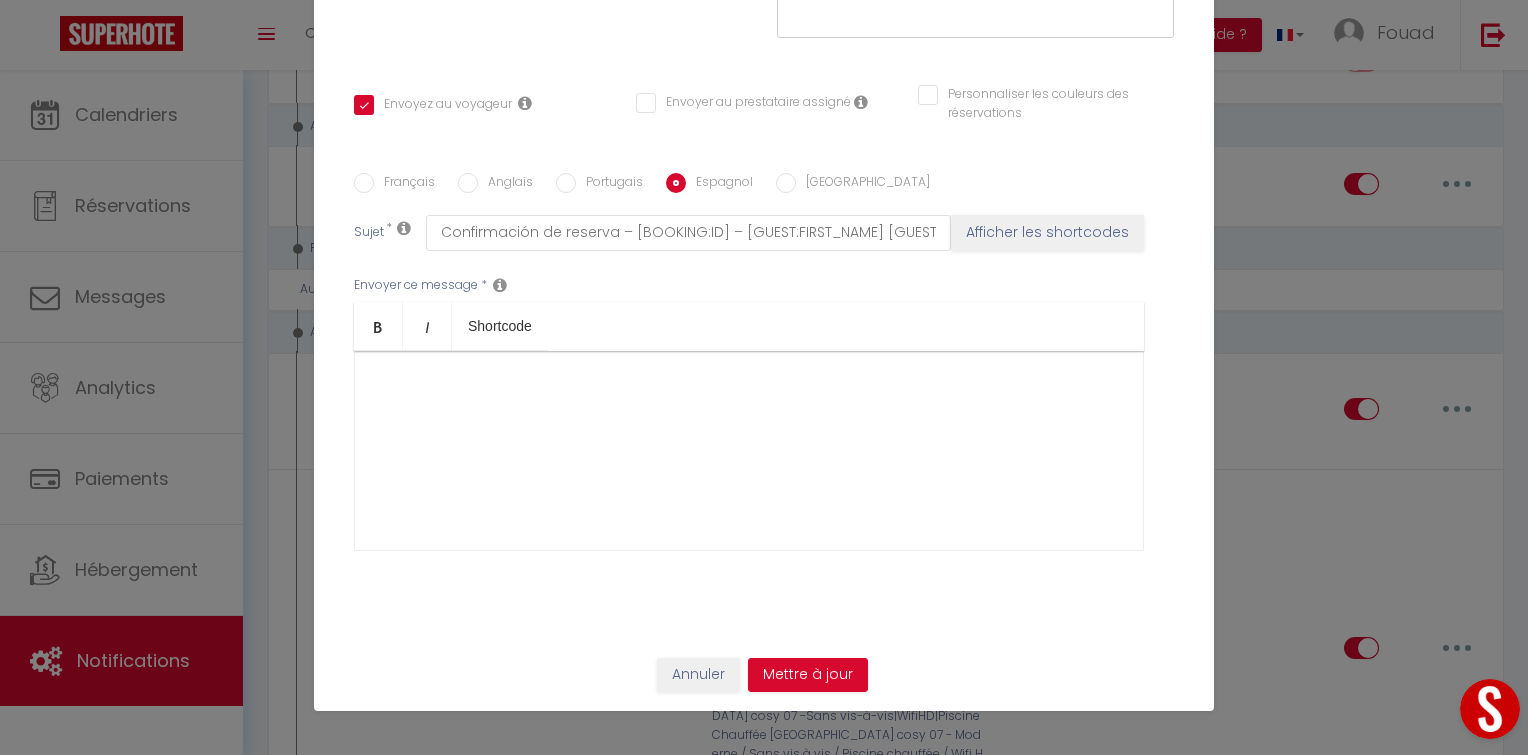 click at bounding box center [749, 451] 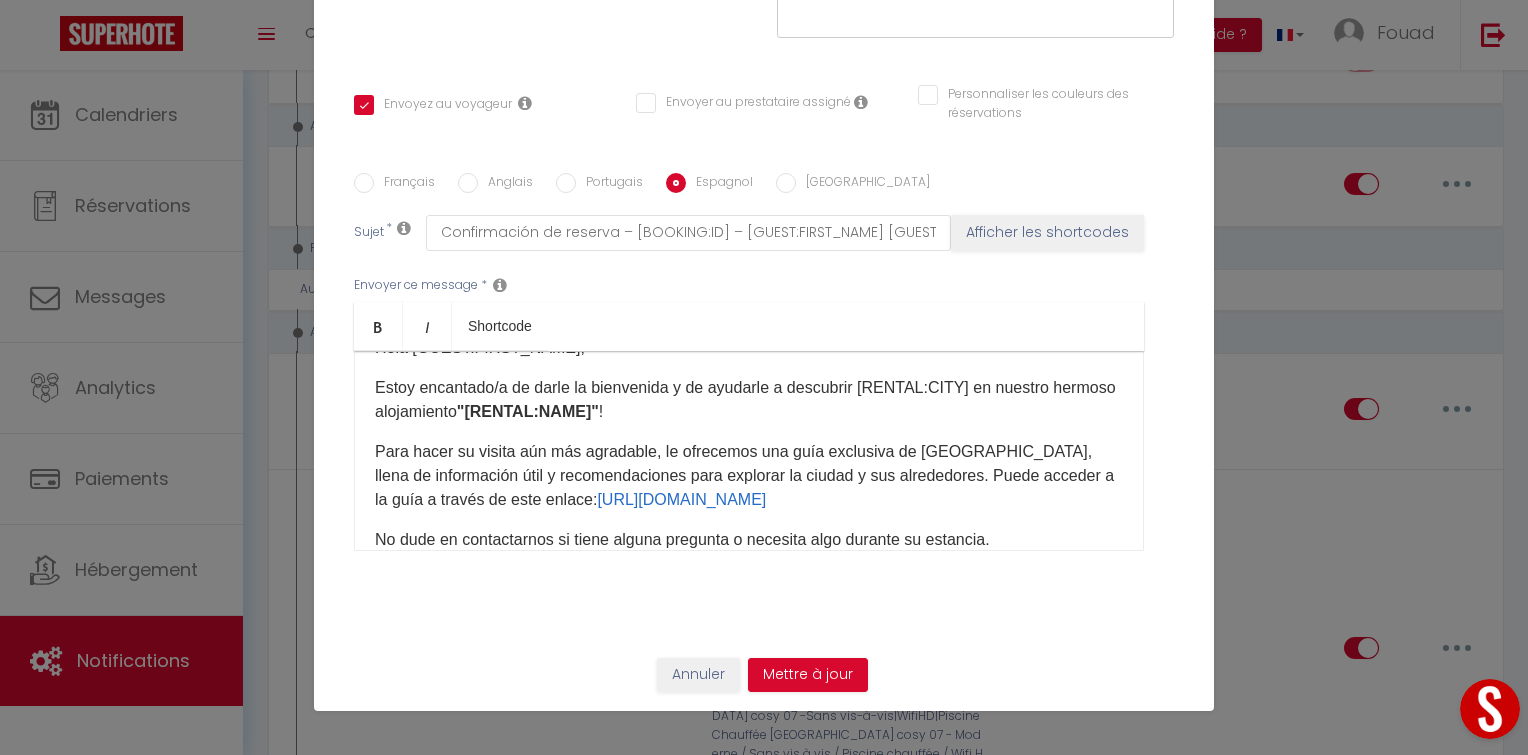 scroll, scrollTop: 36, scrollLeft: 0, axis: vertical 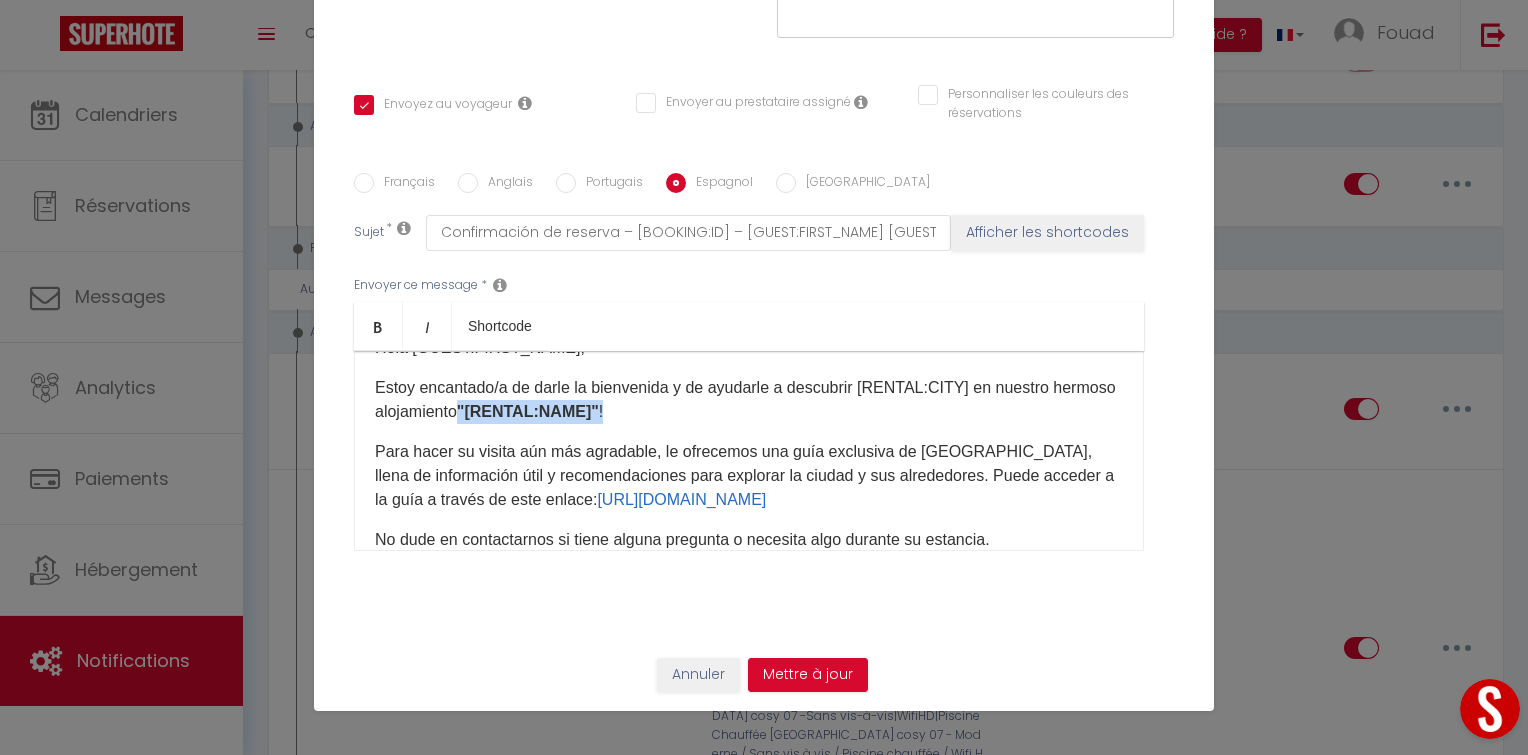 drag, startPoint x: 752, startPoint y: 409, endPoint x: 519, endPoint y: 409, distance: 233 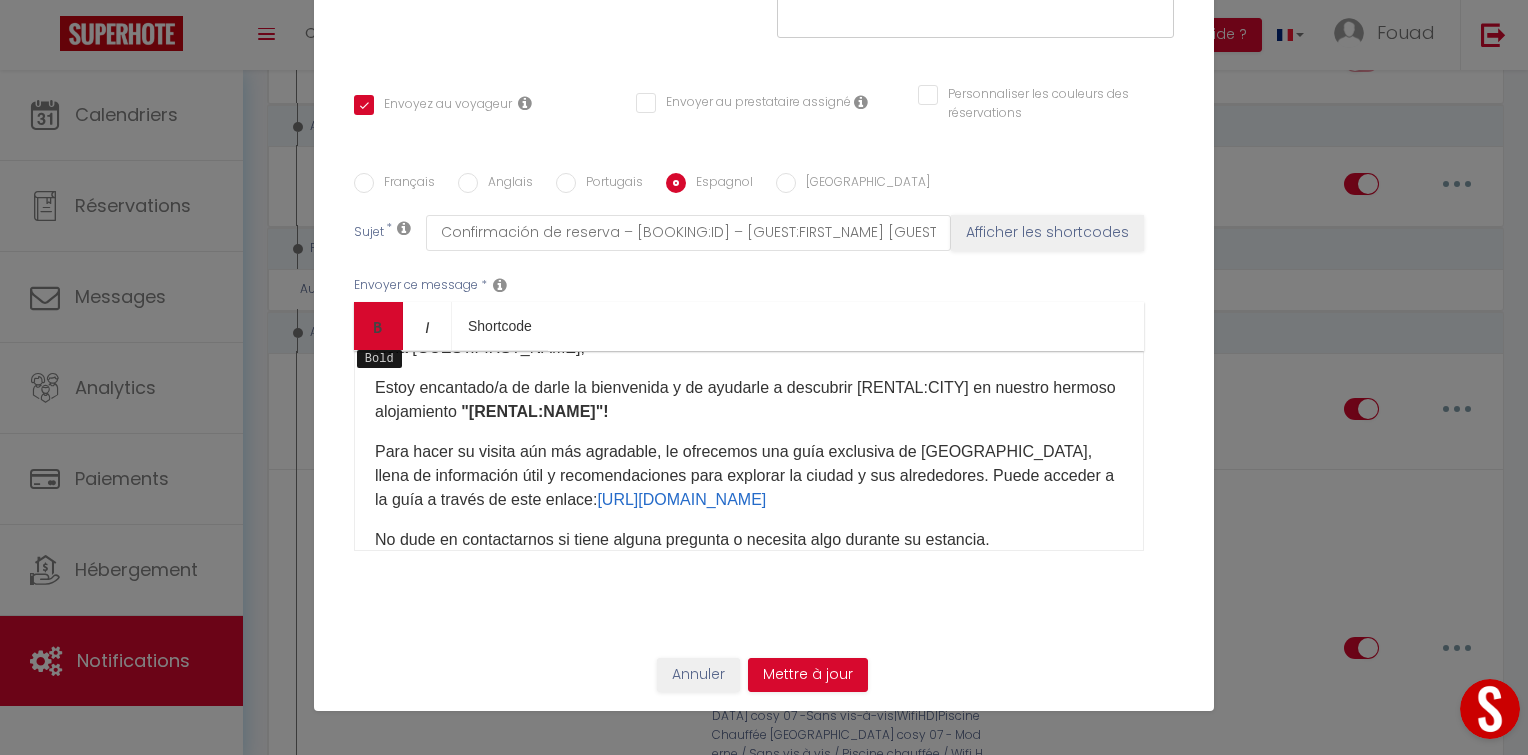 click at bounding box center [378, 327] 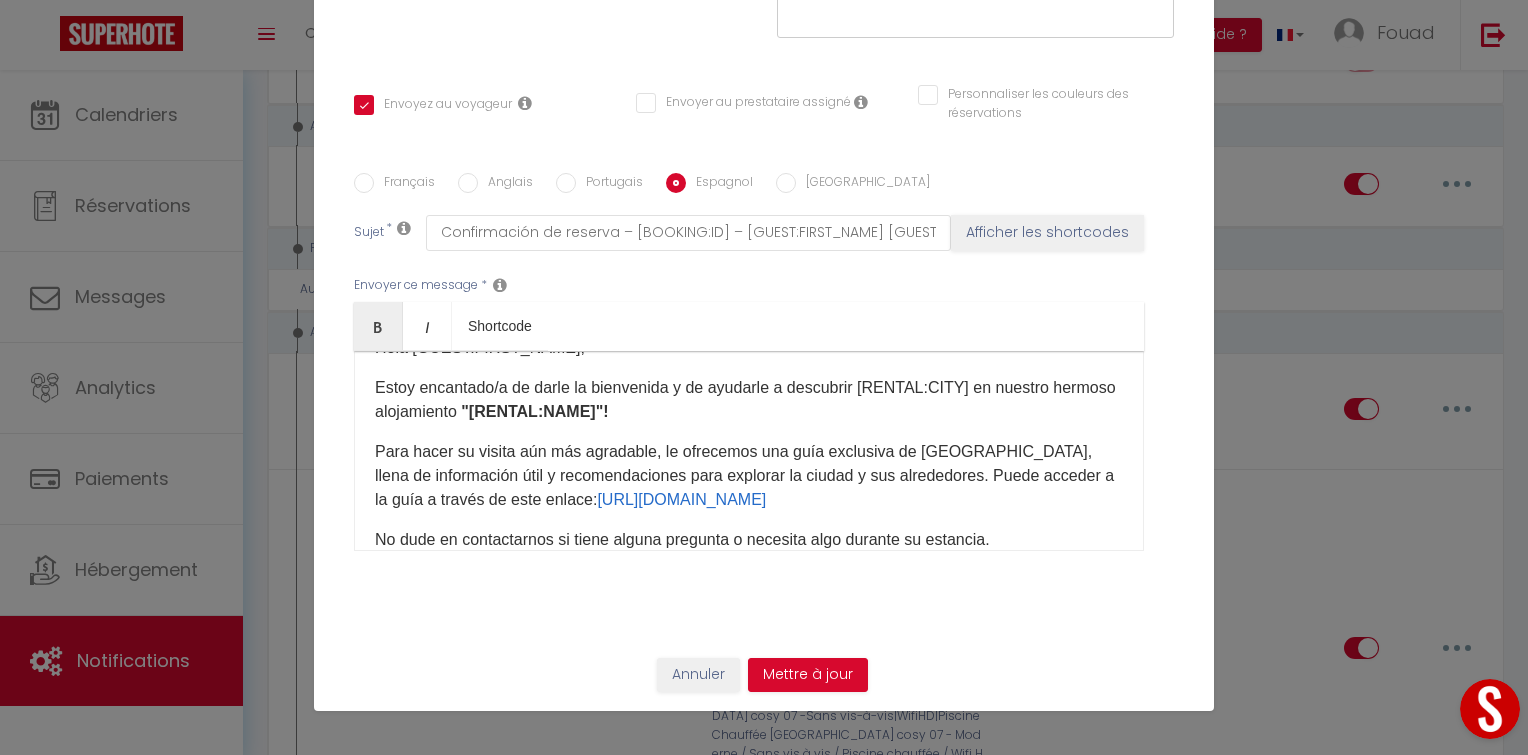 click on "Hola [GUEST:FIRST_NAME],
Estoy encantado/a de darle la bienvenida y de ayudarle a descubrir [RENTAL:CITY] en nuestro hermoso alojamiento   "[RENTAL:NAME]" !
Para hacer su visita aún más agradable, le ofrecemos una guía exclusiva de [GEOGRAPHIC_DATA], llena de información útil y recomendaciones para explorar la ciudad y sus alrededores. Puede acceder a la guía a través de este enlace:  [URL][DOMAIN_NAME]
No dude en contactarnos si tiene alguna pregunta o necesita algo durante su estancia.
¡Le deseamos una experiencia inolvidable!
Atentamente,
El equipo de Moderna Agency ​" at bounding box center (749, 451) 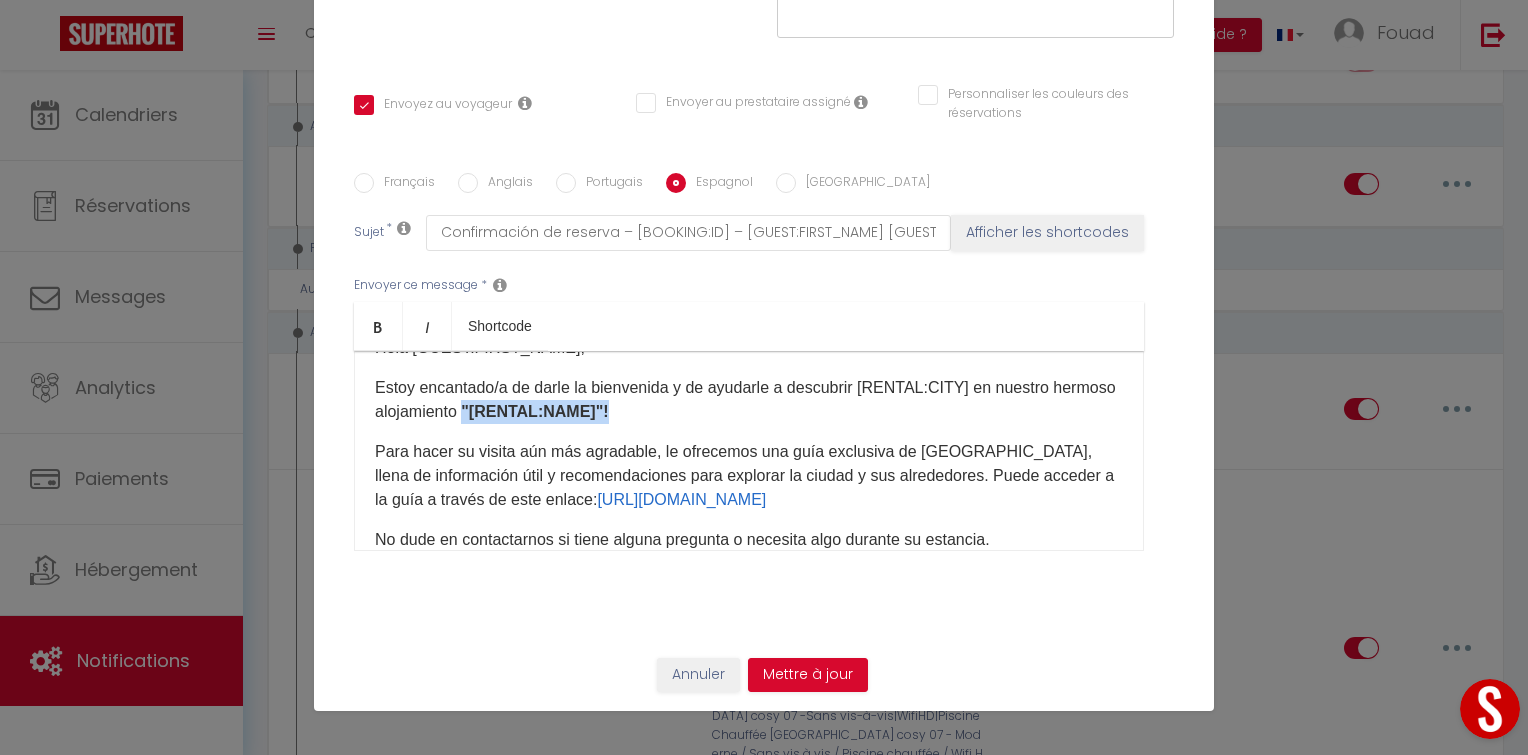drag, startPoint x: 678, startPoint y: 418, endPoint x: 521, endPoint y: 412, distance: 157.11461 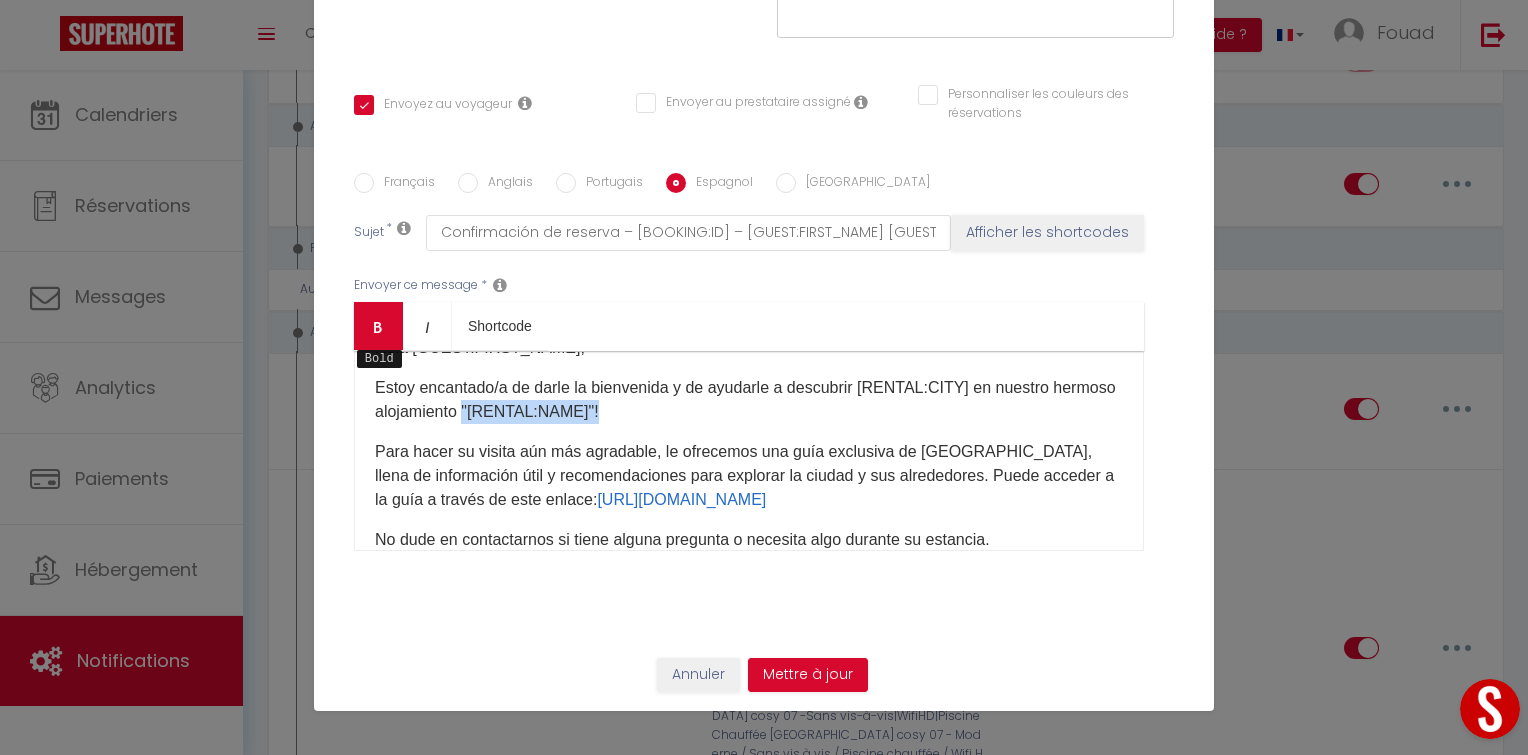 click on "Bold" at bounding box center [378, 326] 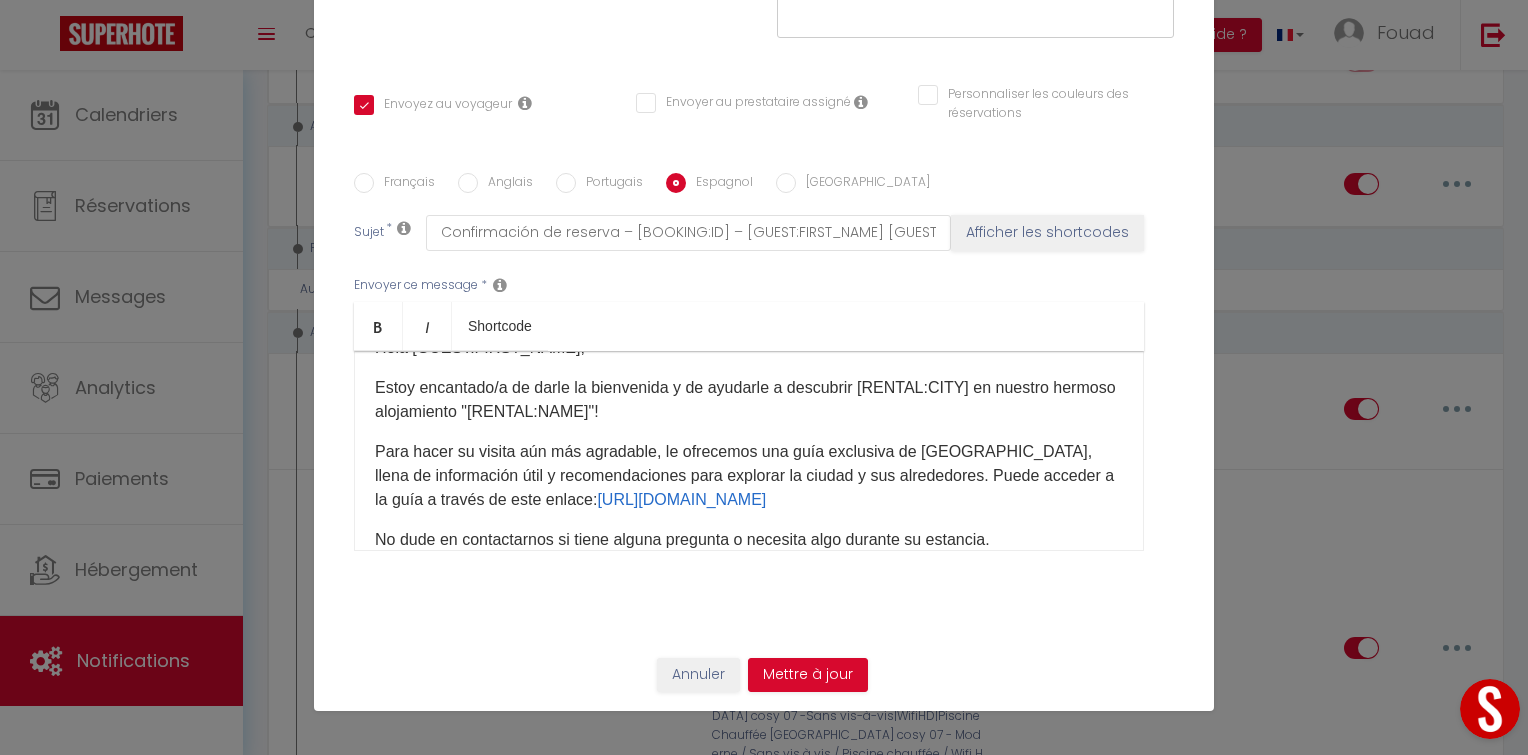 click on "Estoy encantado/a de darle la bienvenida y de ayudarle a descubrir [RENTAL:CITY] en nuestro hermoso alojamiento   "[RENTAL:NAME]" !" at bounding box center (749, 400) 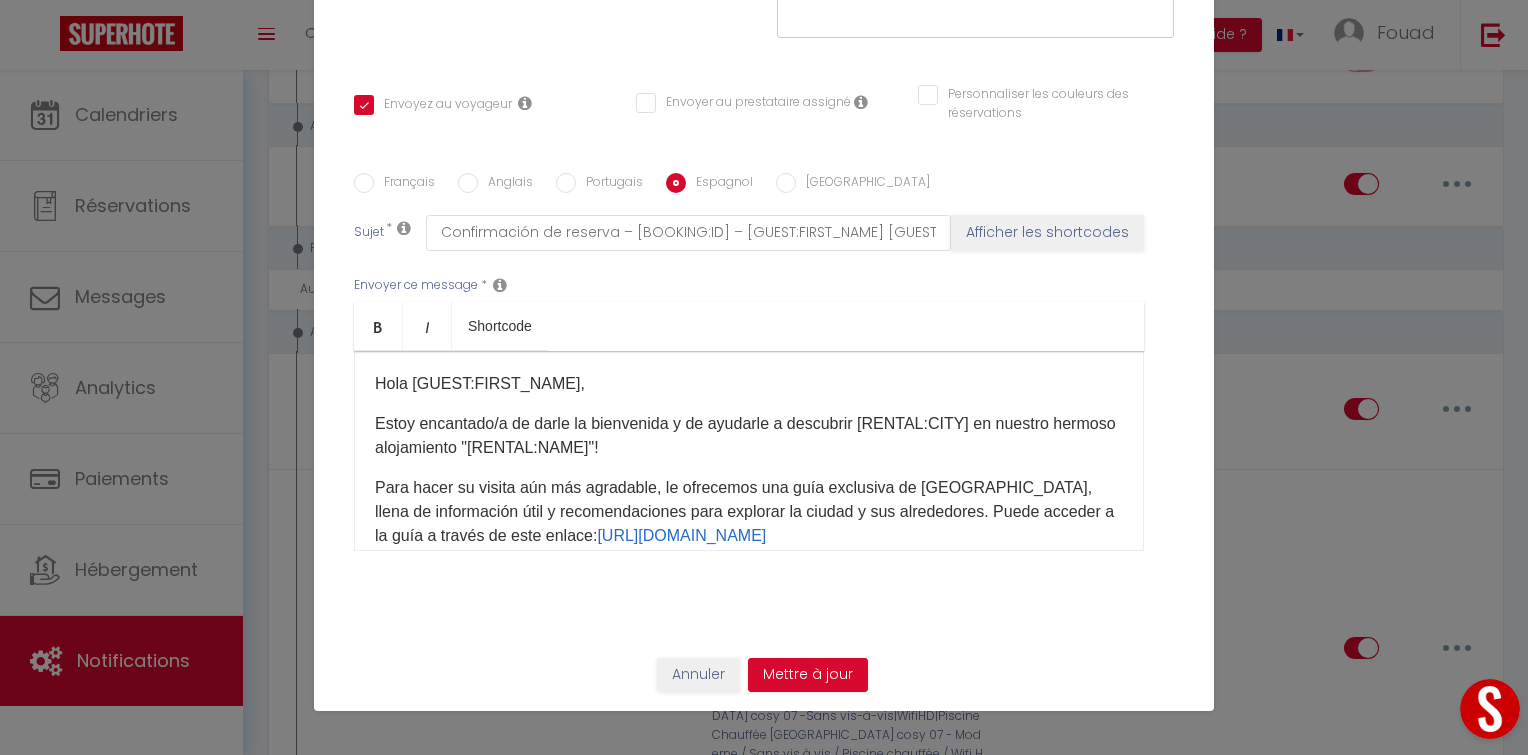 click on "Hola [GUEST:FIRST_NAME]," at bounding box center [749, 384] 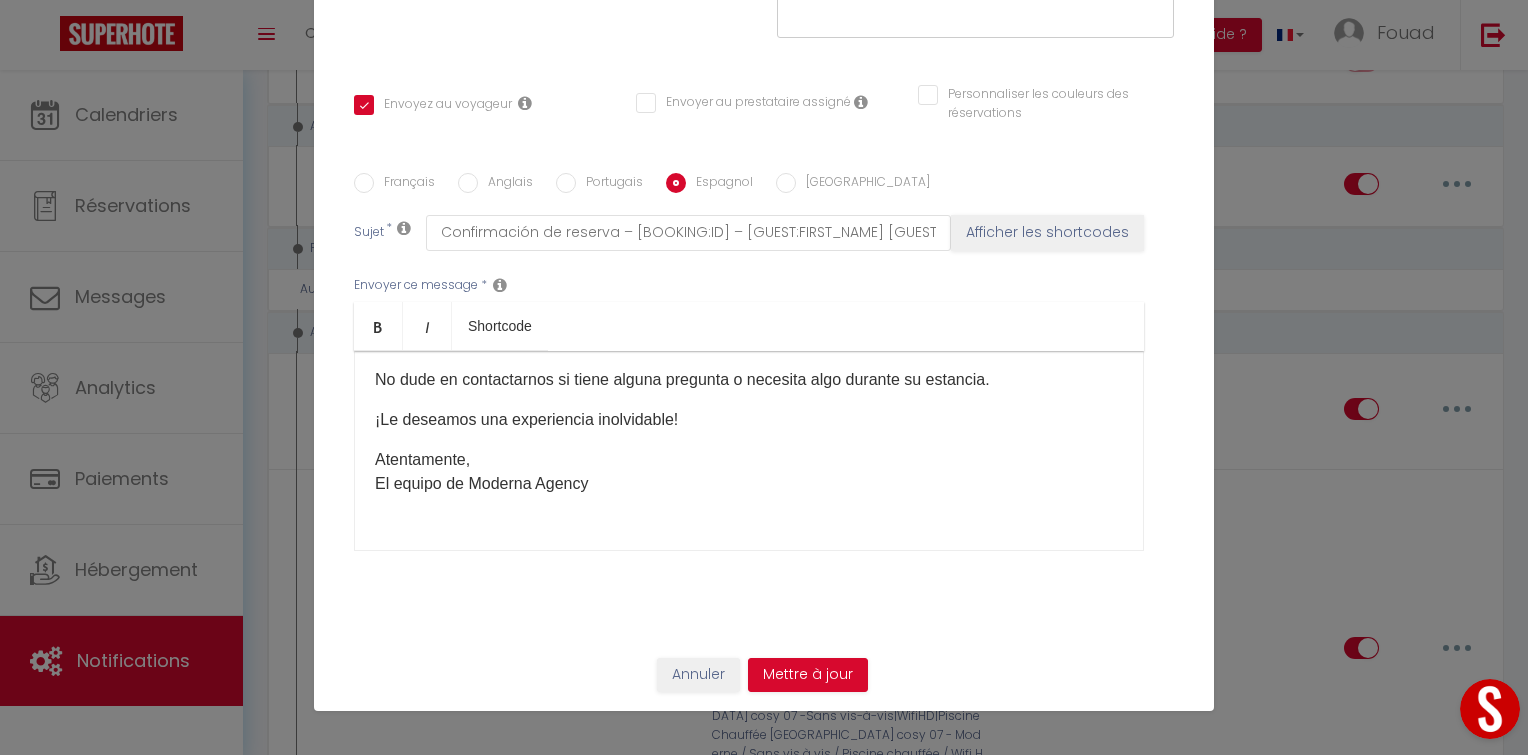 scroll, scrollTop: 221, scrollLeft: 0, axis: vertical 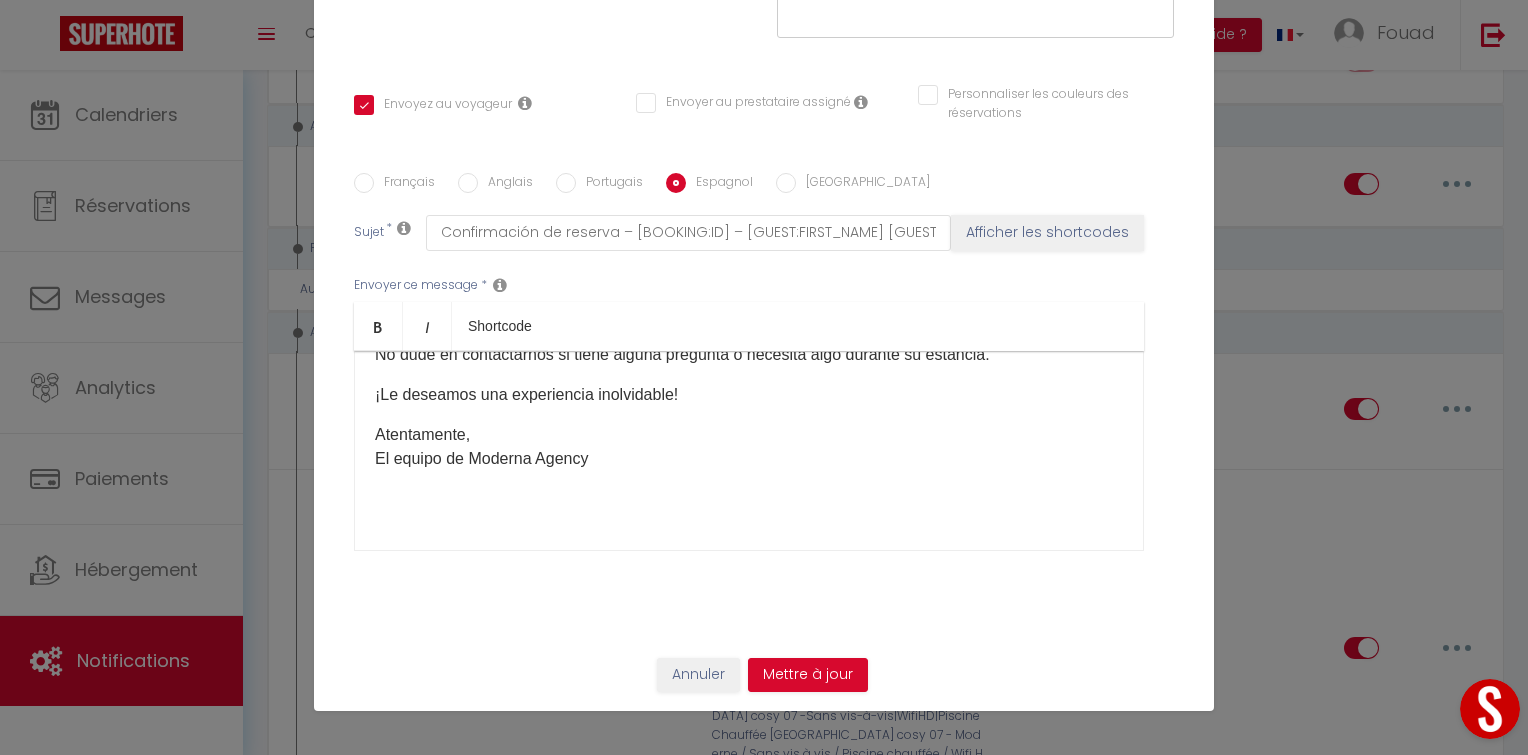 click on "Hola [GUEST:FIRST_NAME],
Estoy encantado/a de darle la bienvenida y de ayudarle a descubrir [RENTAL:CITY] en nuestro hermoso alojamiento   "[RENTAL:NAME]" !
Para hacer su visita aún más agradable, le ofrecemos una guía exclusiva de [GEOGRAPHIC_DATA], llena de información útil y recomendaciones para explorar la ciudad y sus alrededores. Puede acceder a la guía a través de este enlace:  [URL][DOMAIN_NAME]
No dude en contactarnos si tiene alguna pregunta o necesita algo durante su estancia.
¡Le deseamos una experiencia inolvidable!
Atentamente,
El equipo de Moderna Agency ​" at bounding box center [749, 451] 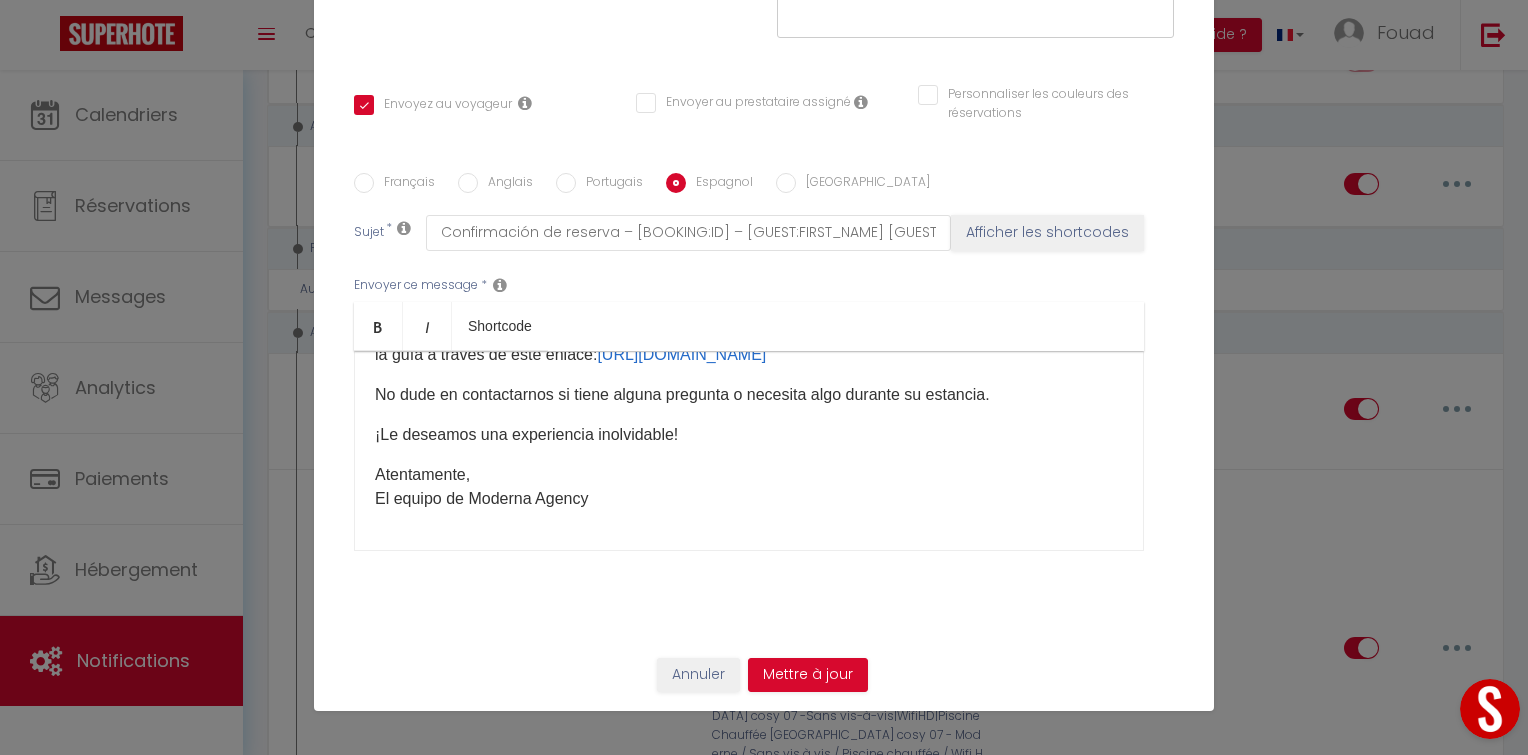 click on "Atentamente,
El equipo de Moderna Agency" at bounding box center [749, 487] 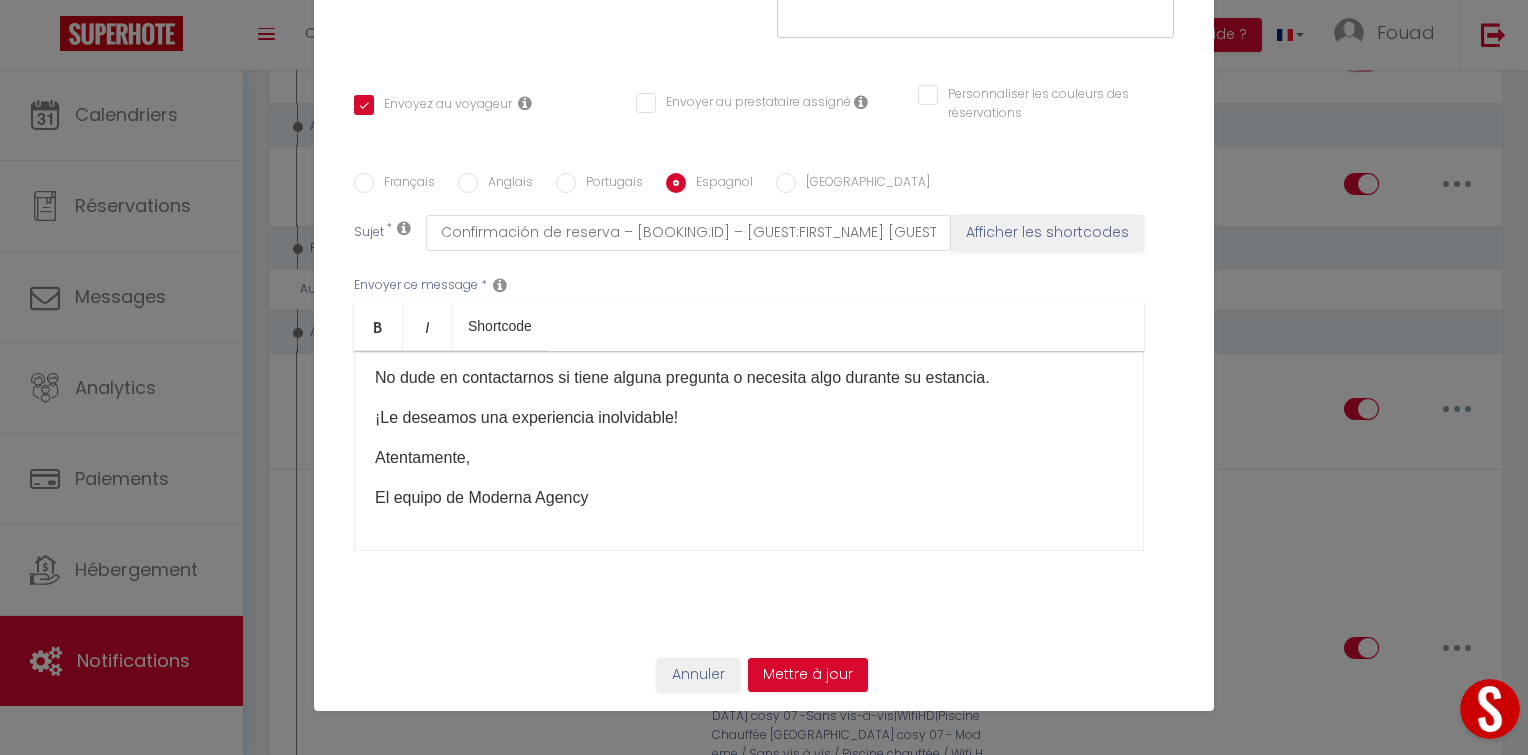 scroll, scrollTop: 197, scrollLeft: 0, axis: vertical 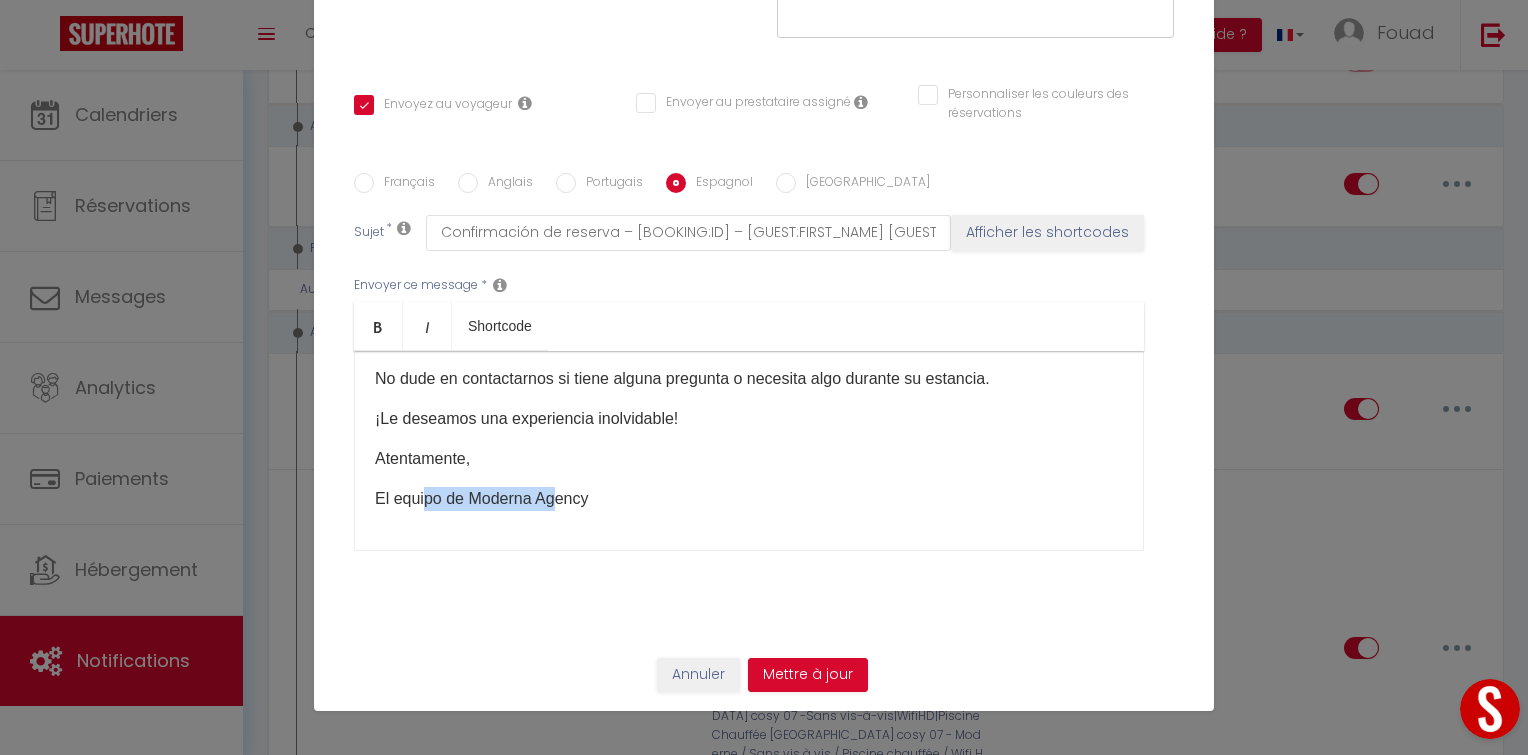 drag, startPoint x: 535, startPoint y: 470, endPoint x: 408, endPoint y: 472, distance: 127.01575 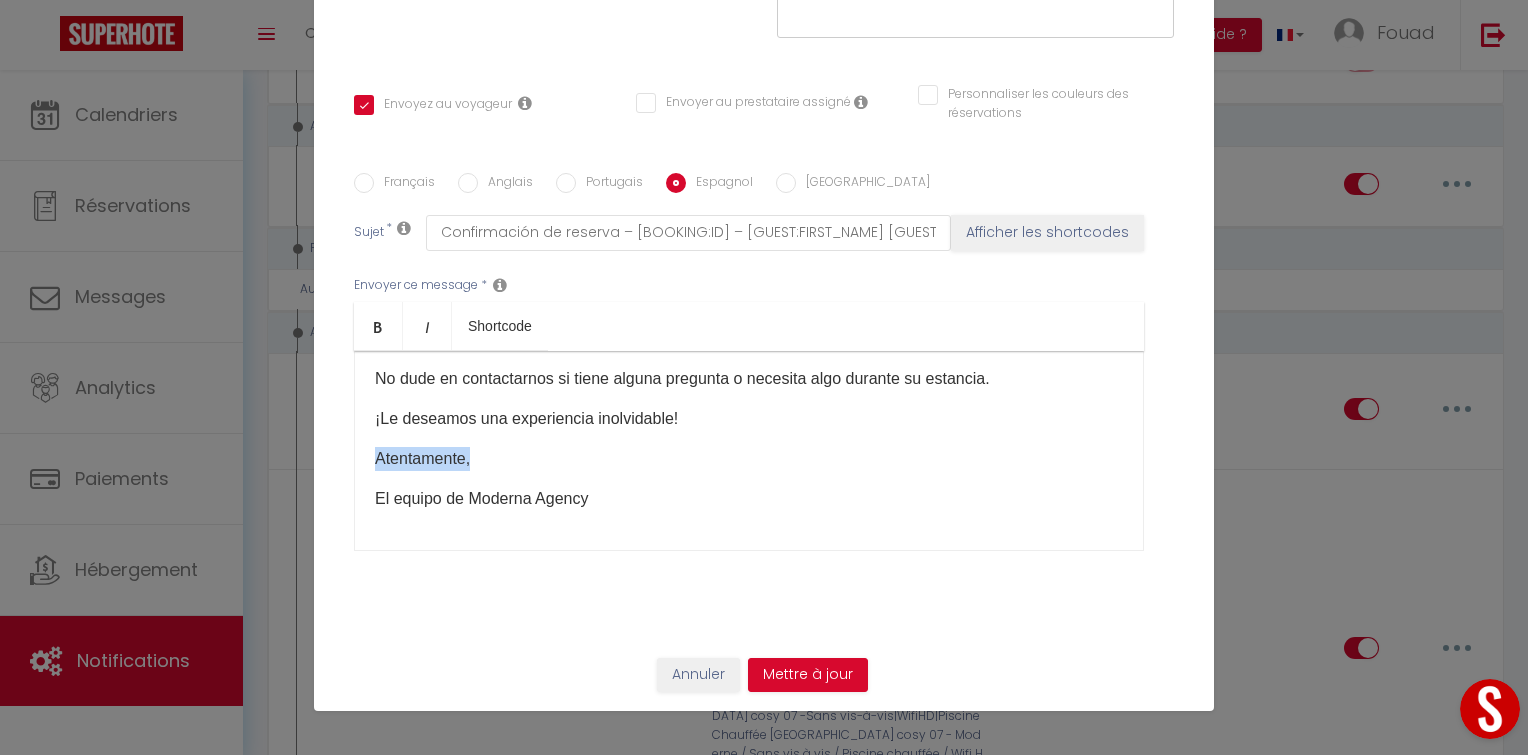 drag, startPoint x: 496, startPoint y: 447, endPoint x: 318, endPoint y: 450, distance: 178.02528 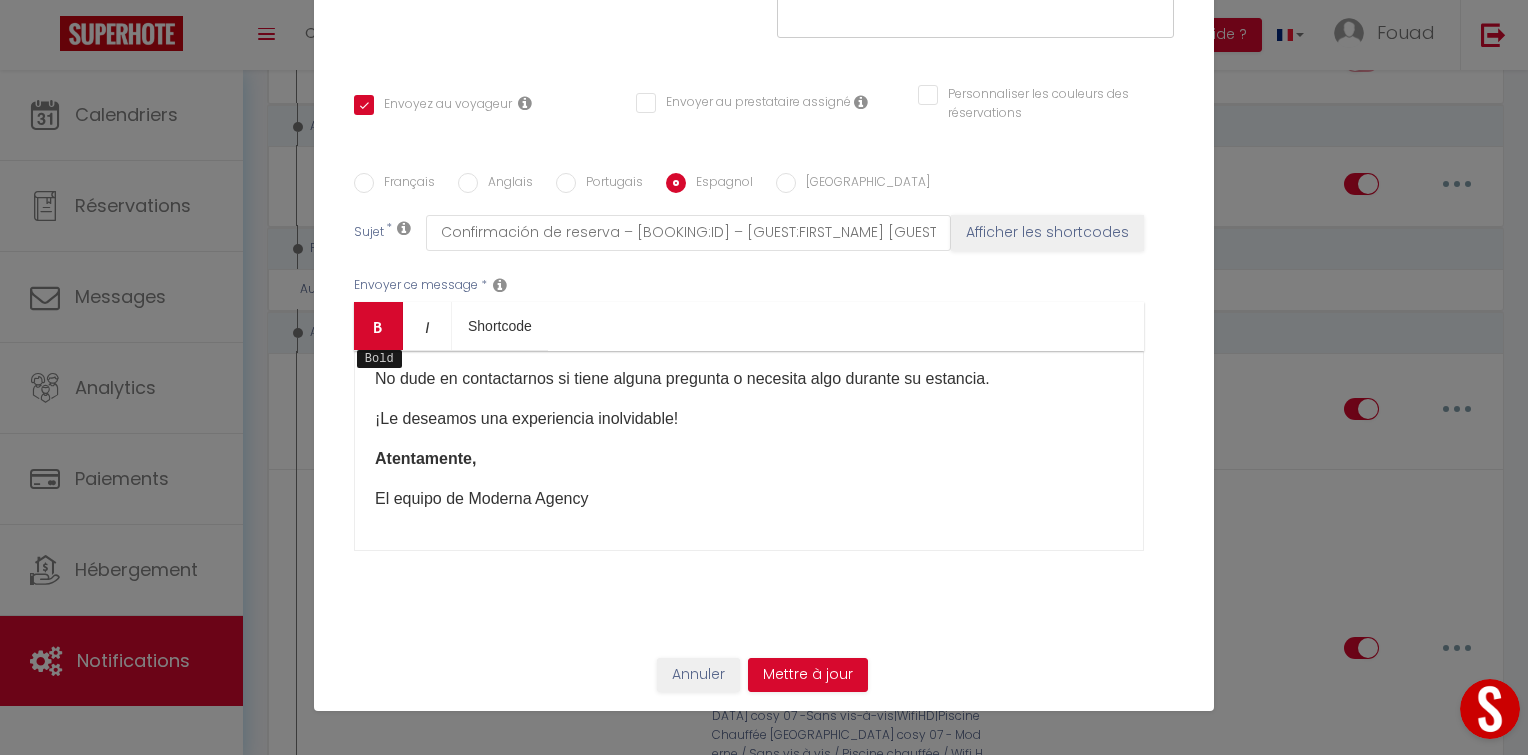 click on "Bold" at bounding box center [378, 326] 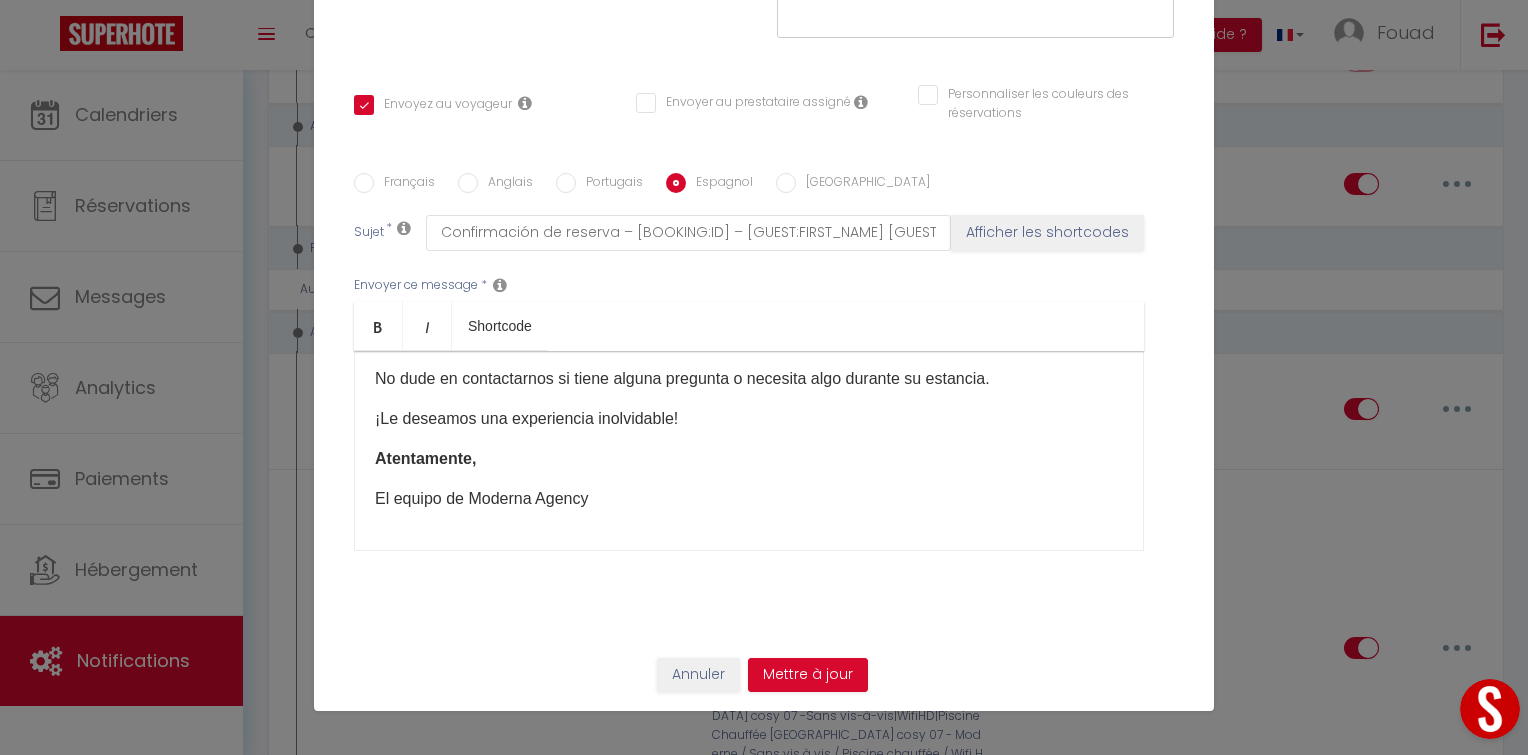 click on "Atentamente," at bounding box center [749, 459] 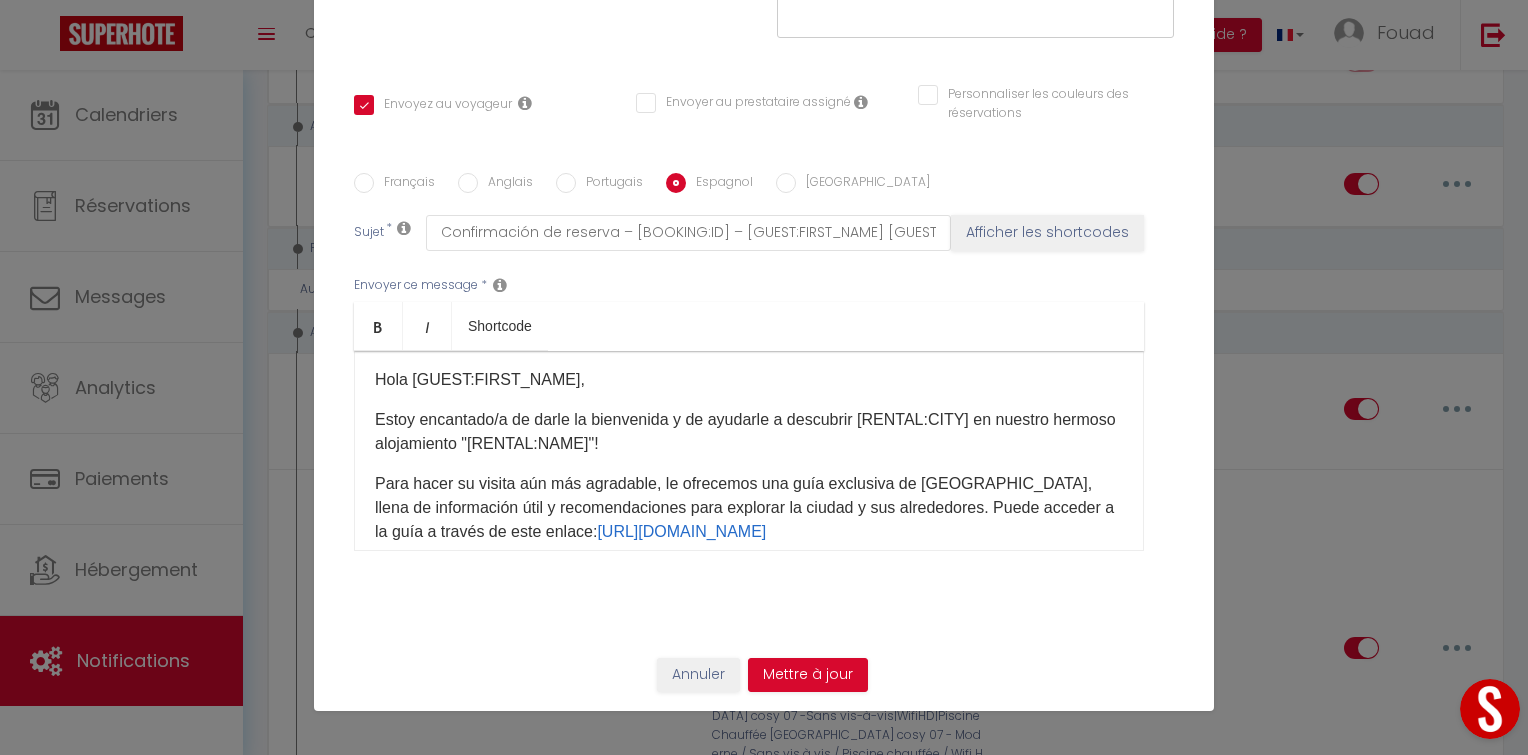 scroll, scrollTop: 0, scrollLeft: 0, axis: both 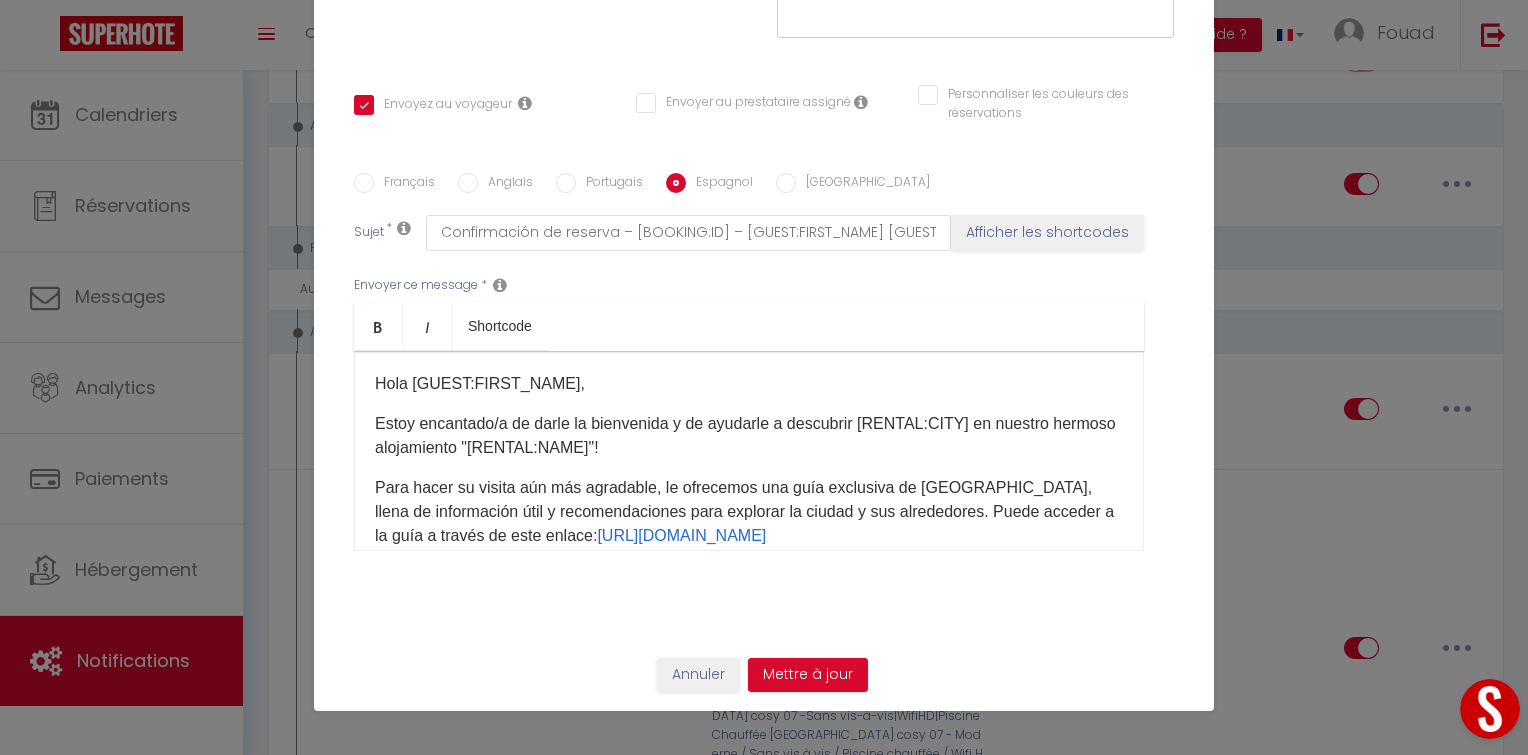 click on "Français" at bounding box center [404, 184] 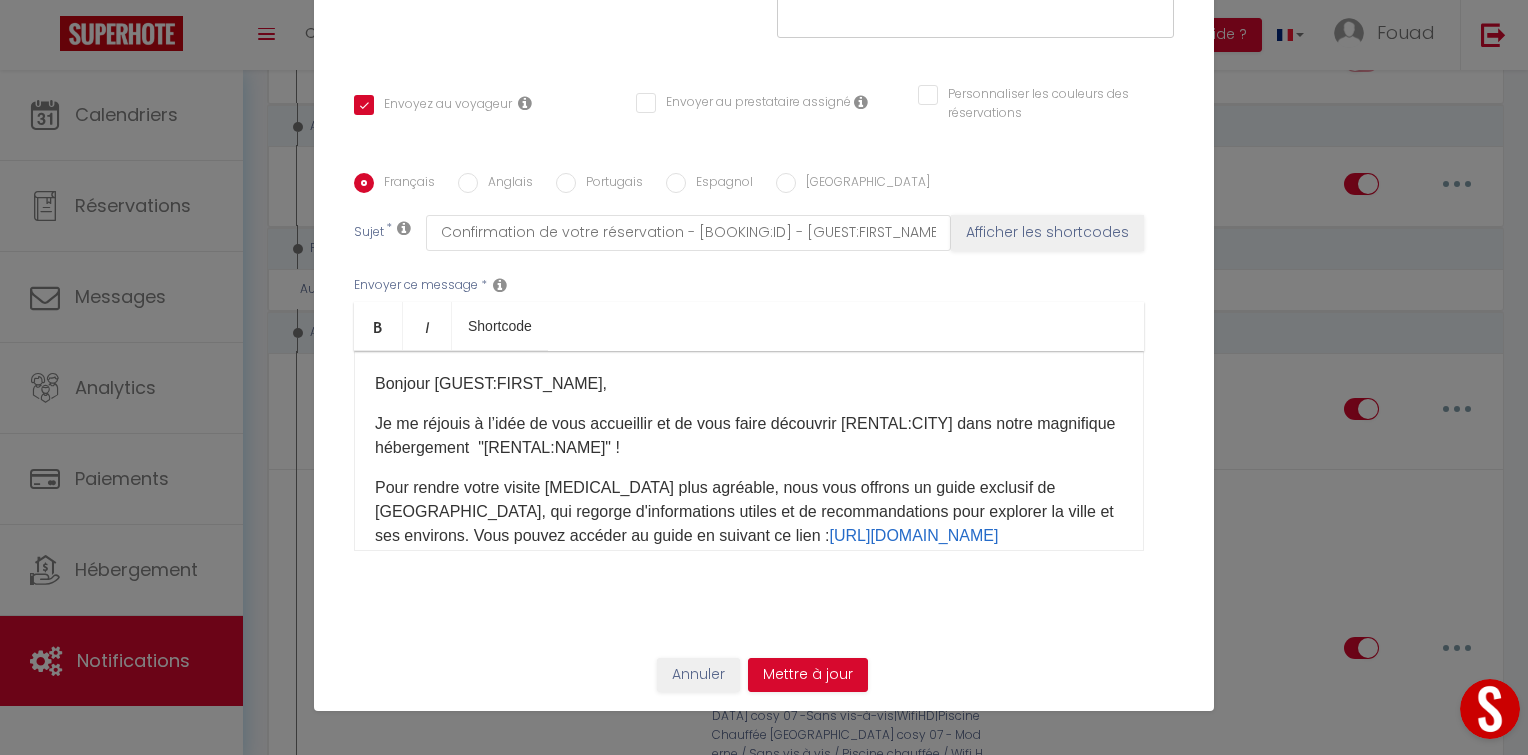 click on "Anglais" at bounding box center (505, 184) 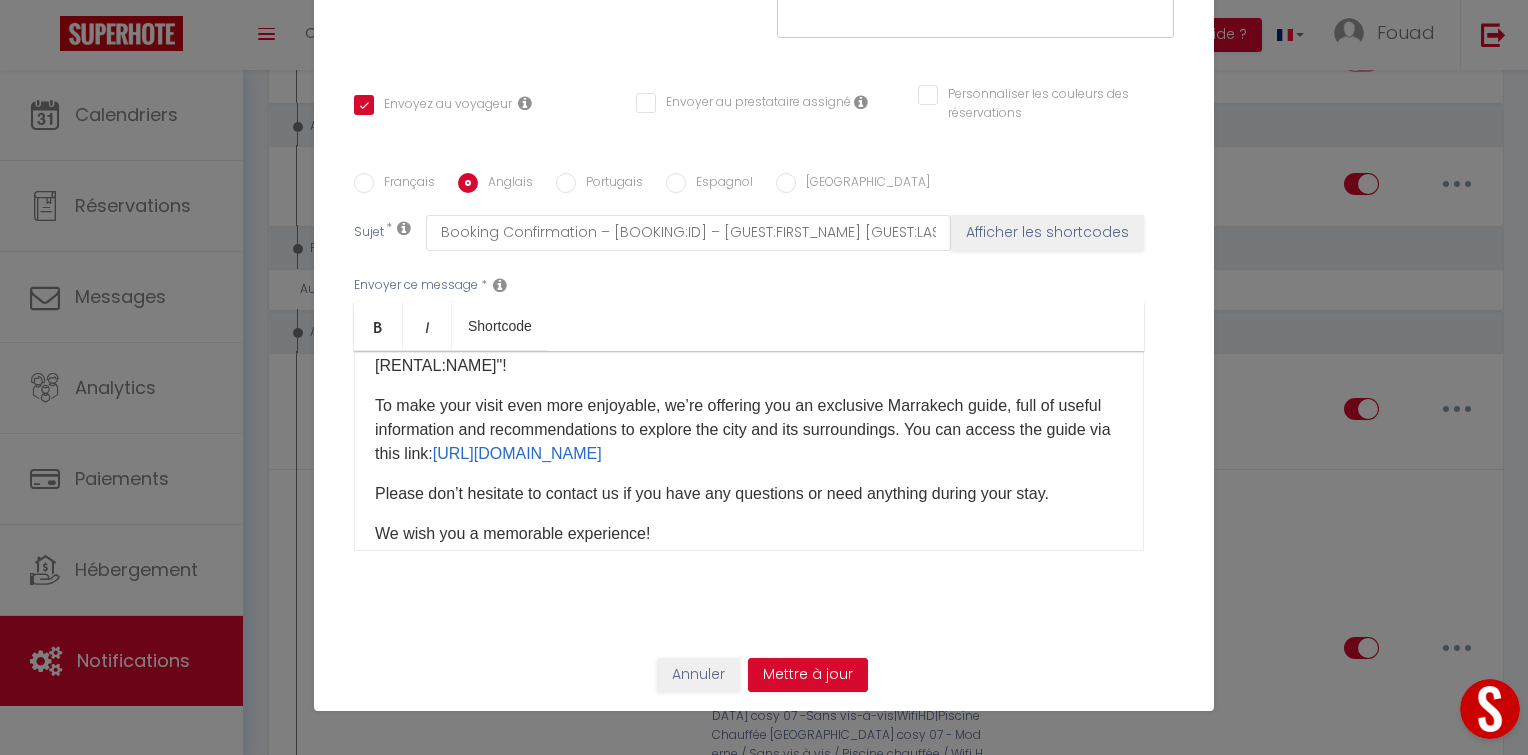 scroll, scrollTop: 197, scrollLeft: 0, axis: vertical 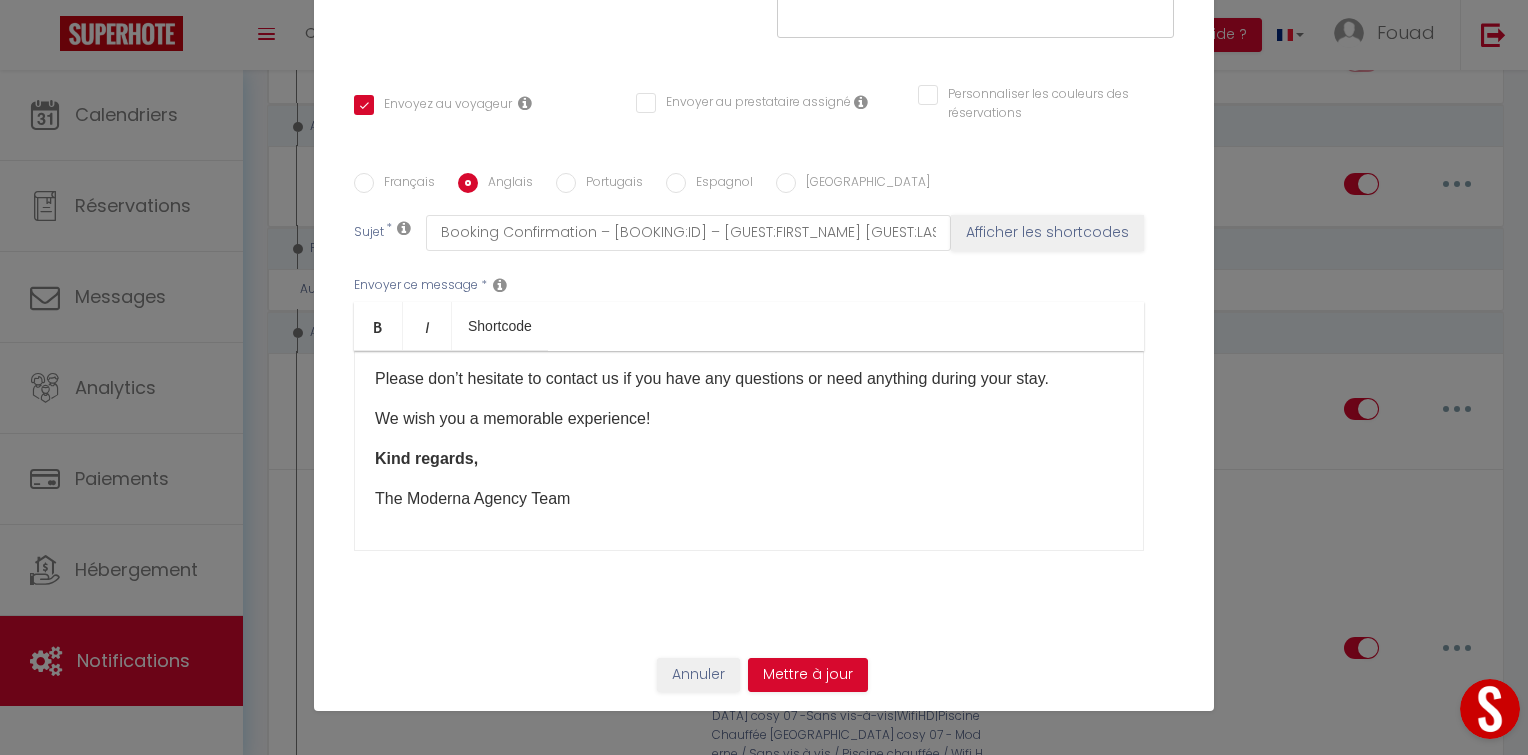 click on "Hello [GUEST:FIRST_NAME],
I’m excited to welcome you and help you discover [RENTAL:CITY] through our beautiful accommodation "[RENTAL:NAME]"!
To make your visit even more enjoyable, we’re offering you an exclusive Marrakech guide, full of useful information and recommendations to explore the city and its surroundings. You can access the guide via this link:  [URL][DOMAIN_NAME]
Please don’t hesitate to contact us if you have any questions or need anything during your stay.
We wish you a memorable experience!
Kind regards,
The Moderna Agency Team" at bounding box center (749, 451) 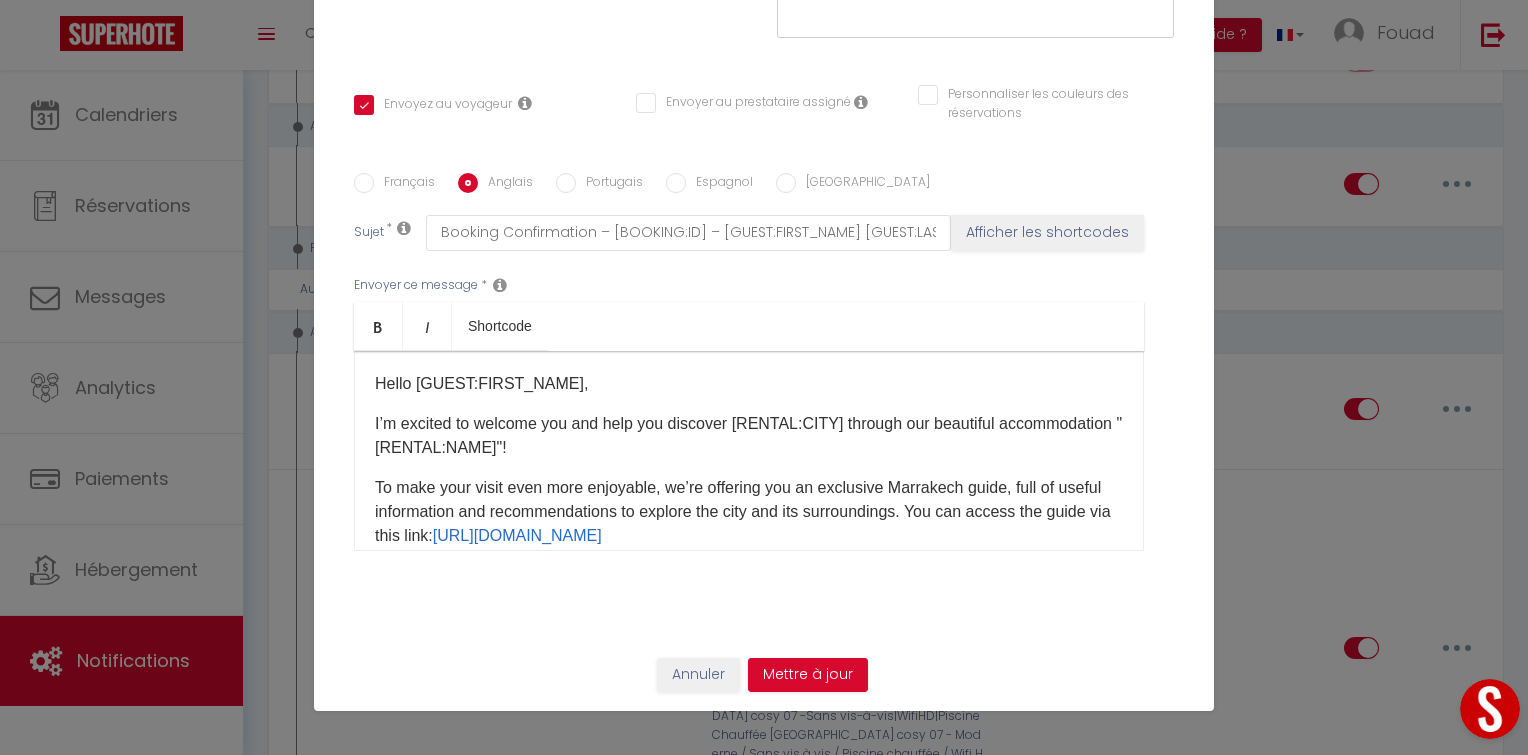 scroll, scrollTop: 0, scrollLeft: 0, axis: both 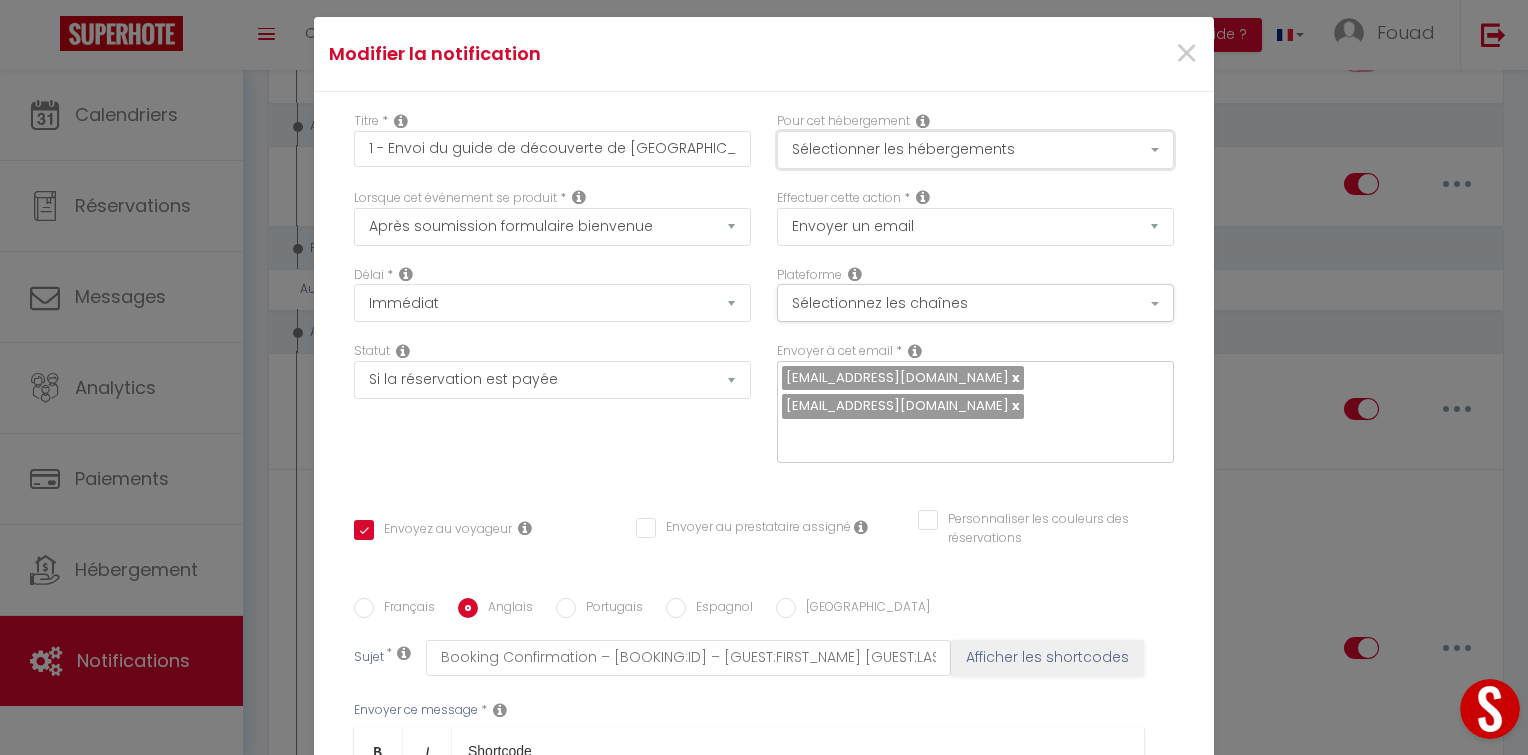 click on "Sélectionner les hébergements" at bounding box center (975, 150) 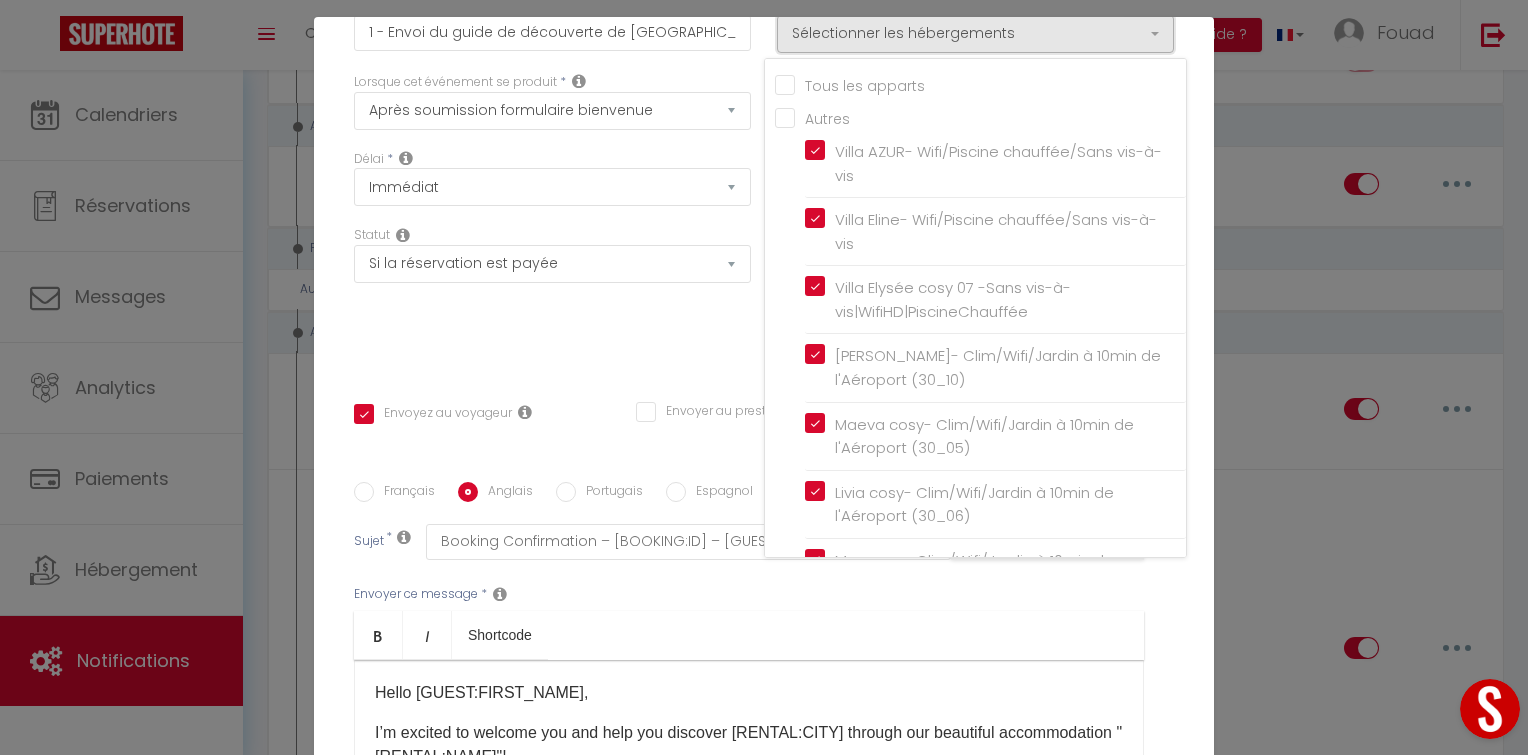 scroll, scrollTop: 124, scrollLeft: 0, axis: vertical 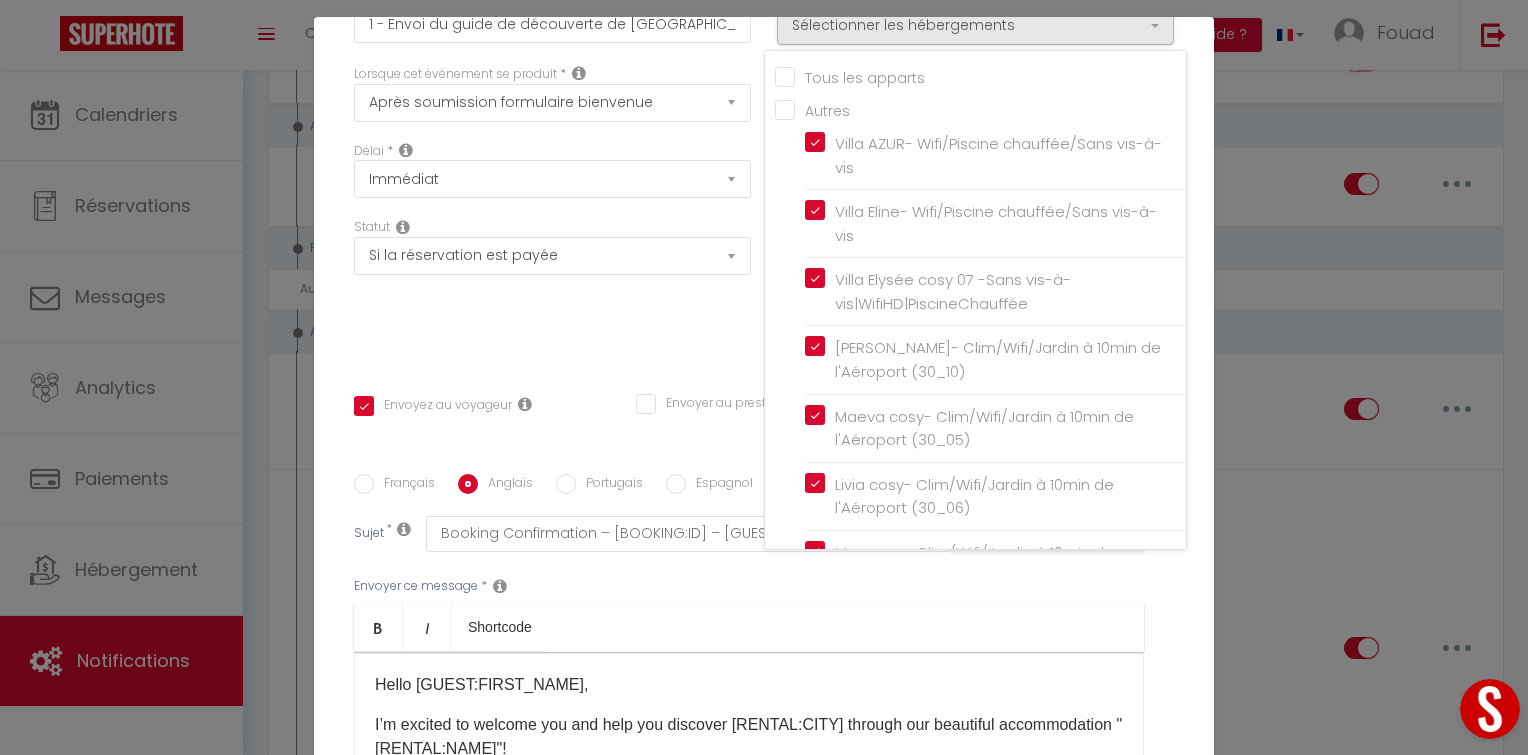 click on "Villa Kissi cosy 16 - Moderne / Sans vis à vis / Piscine chauffée / Wifi HD" at bounding box center [995, 973] 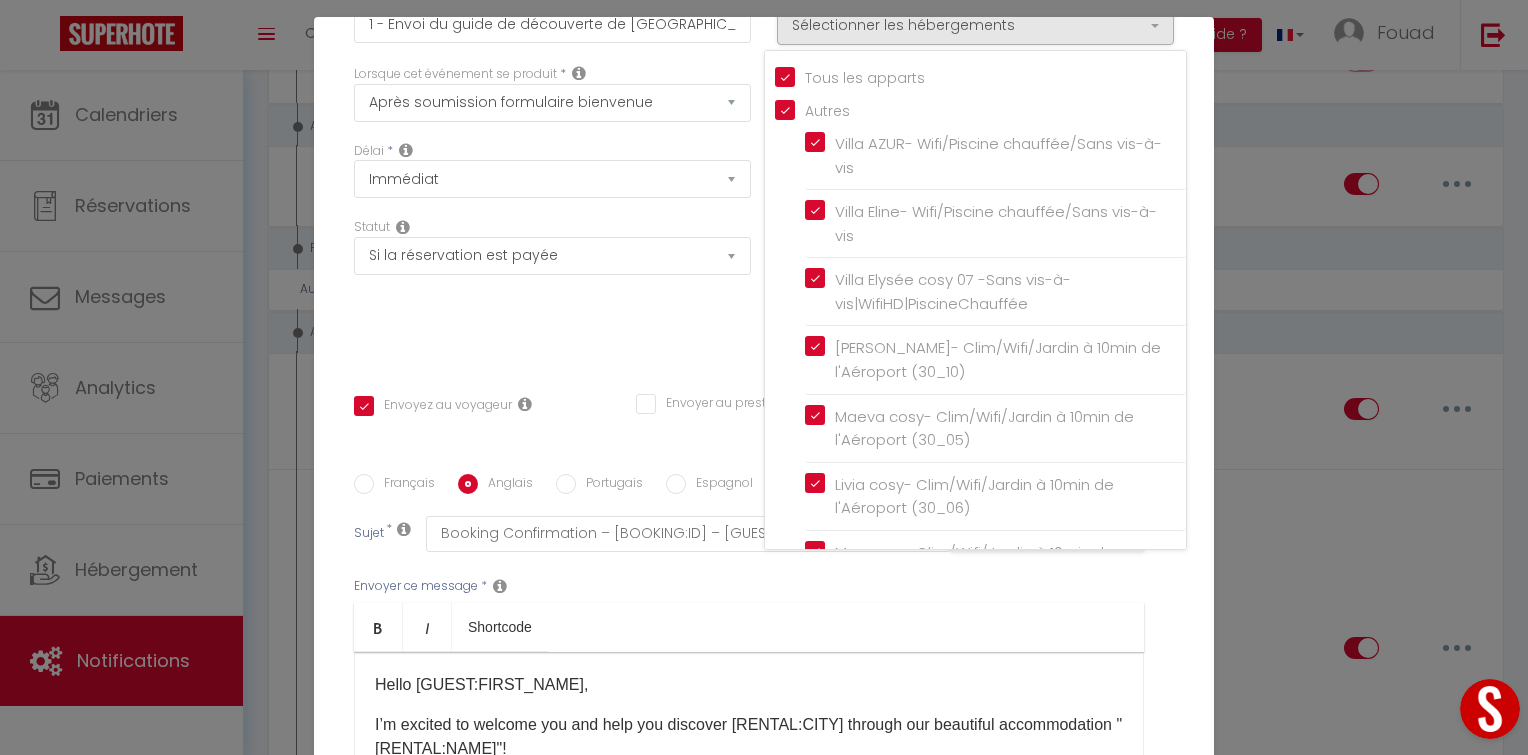 click on "Statut     Aucun   Si la réservation est payée   Si réservation non payée   Si la caution a été prise   Si caution non payée" at bounding box center (552, 288) 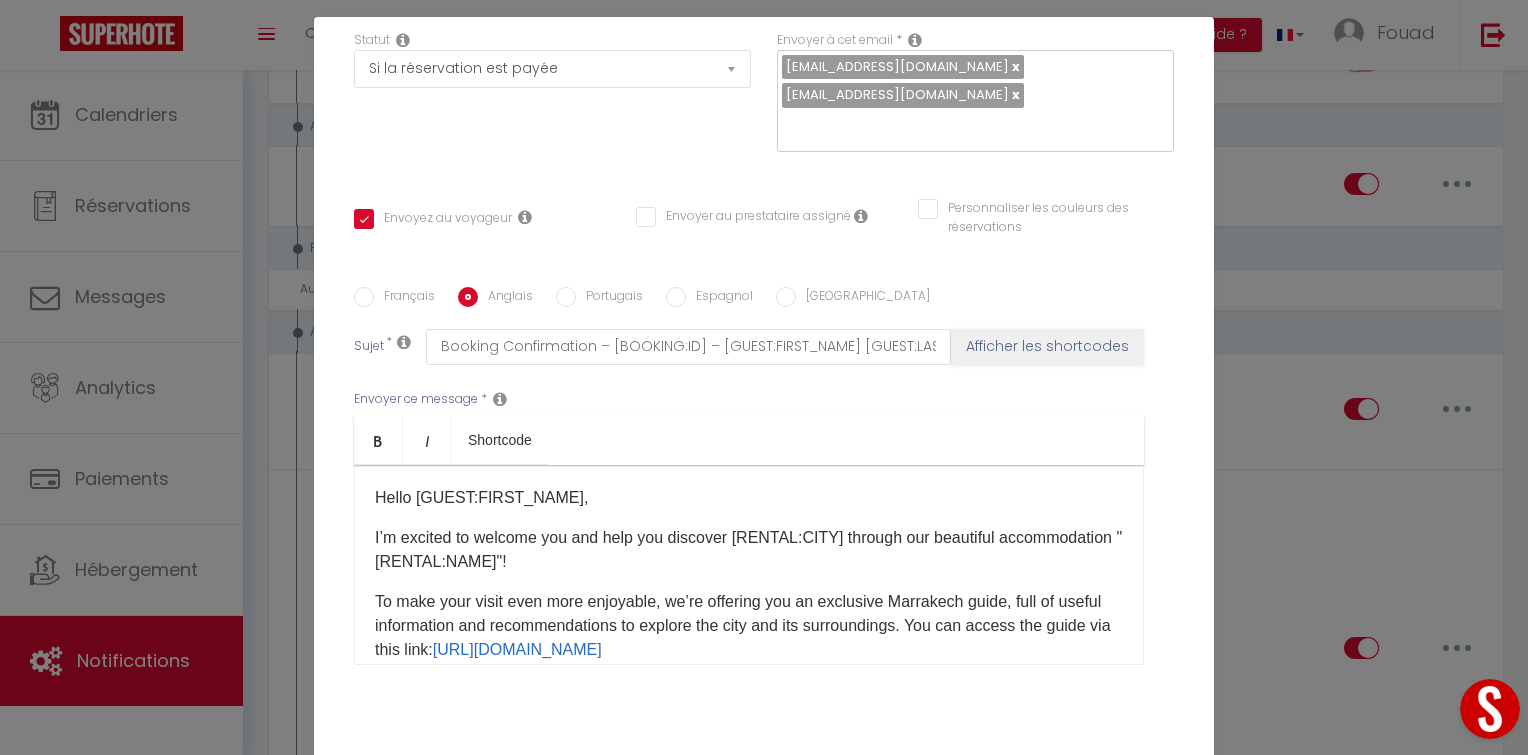 scroll, scrollTop: 364, scrollLeft: 0, axis: vertical 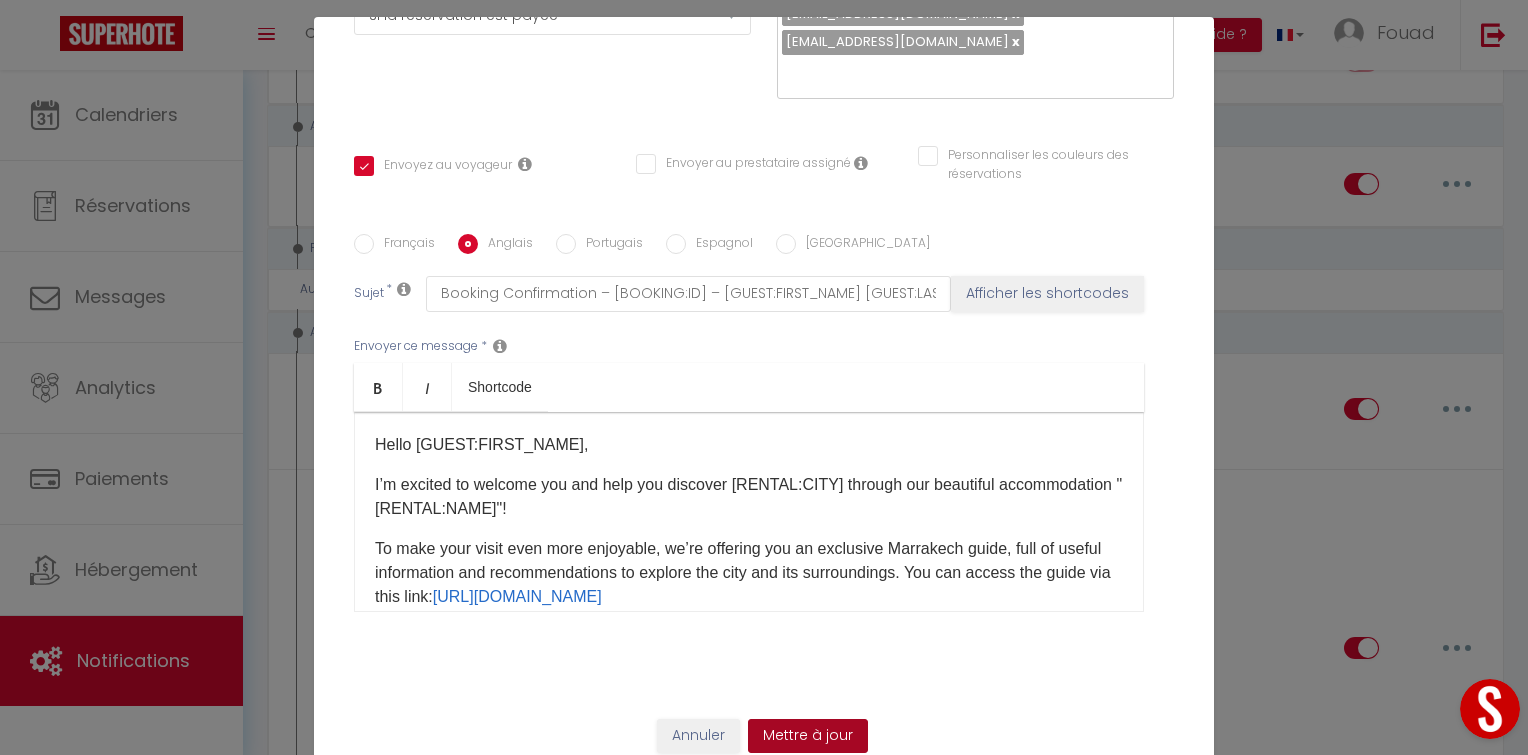 click on "Mettre à jour" at bounding box center (808, 736) 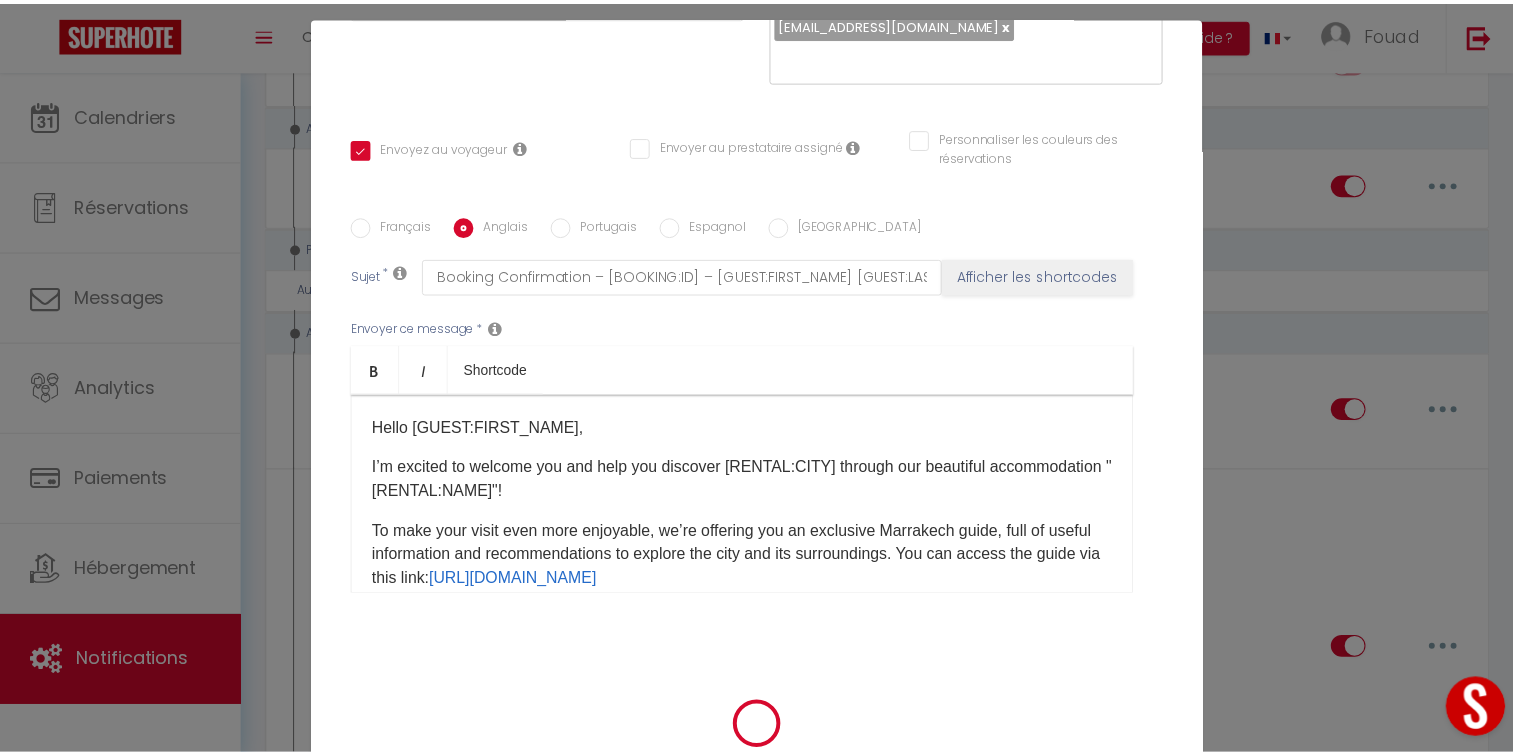 scroll, scrollTop: 380, scrollLeft: 0, axis: vertical 